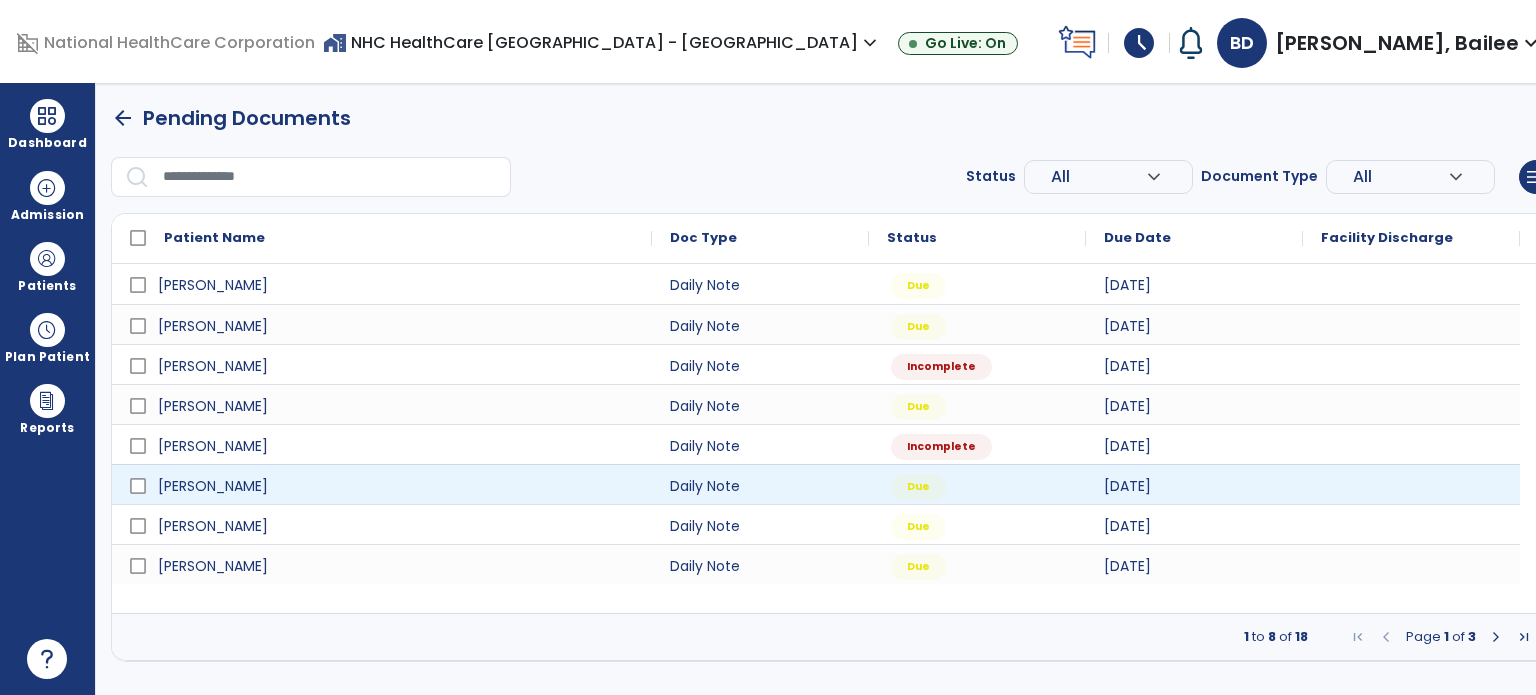 scroll, scrollTop: 0, scrollLeft: 0, axis: both 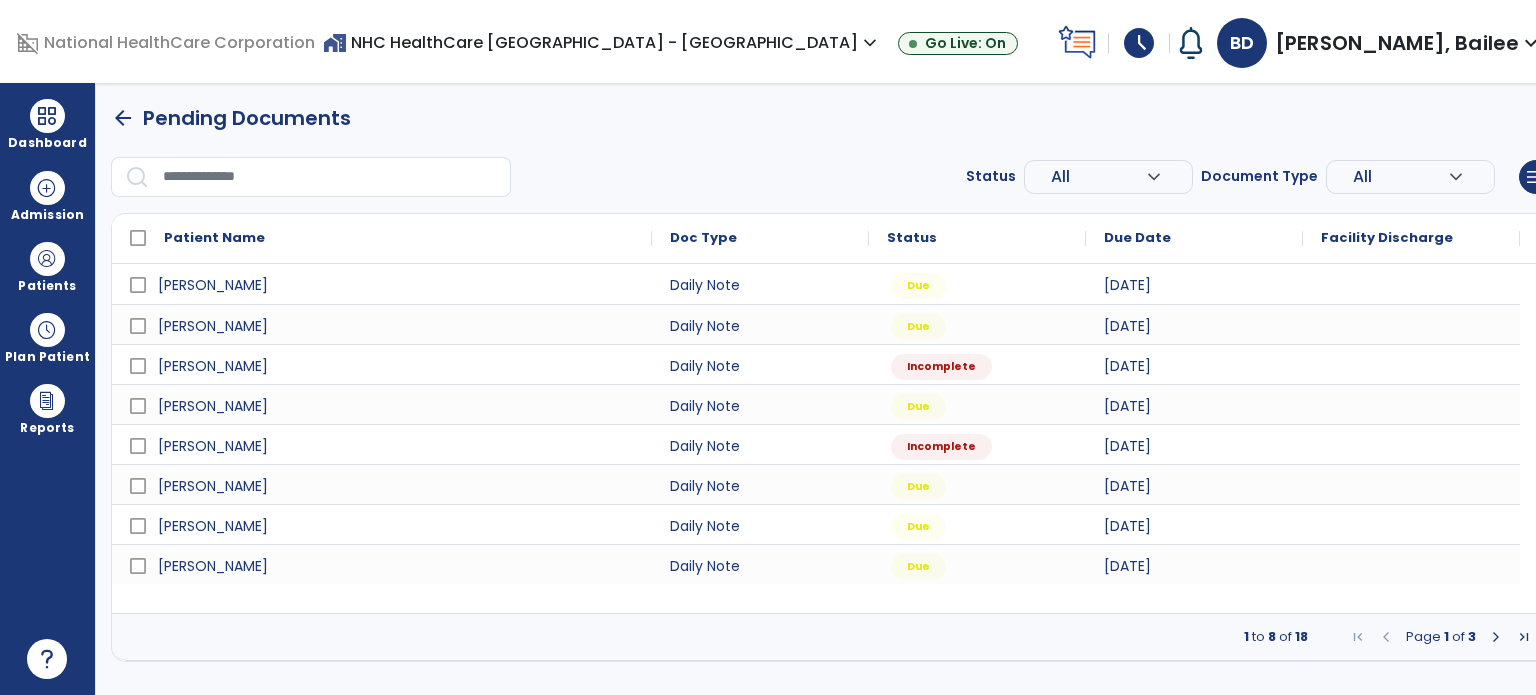 click at bounding box center (1524, 637) 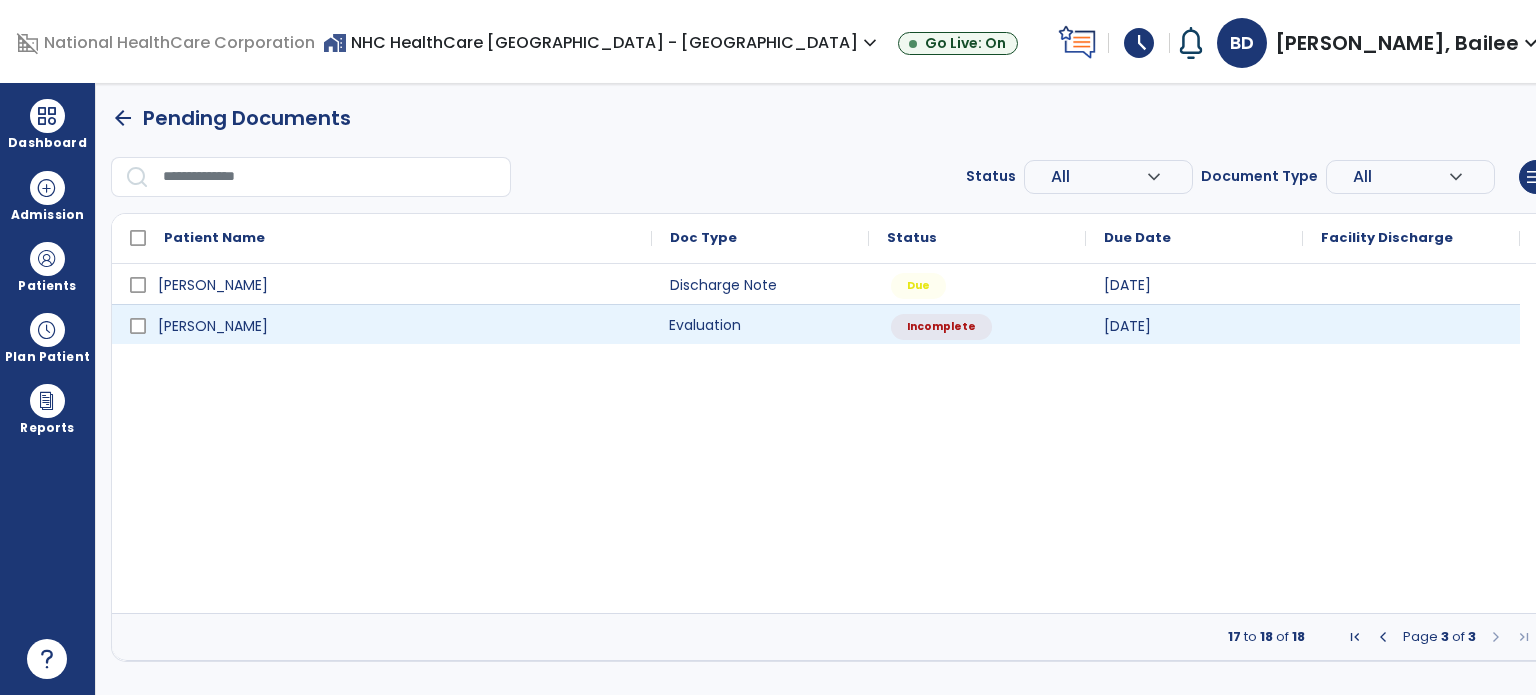 click on "Evaluation" at bounding box center (760, 324) 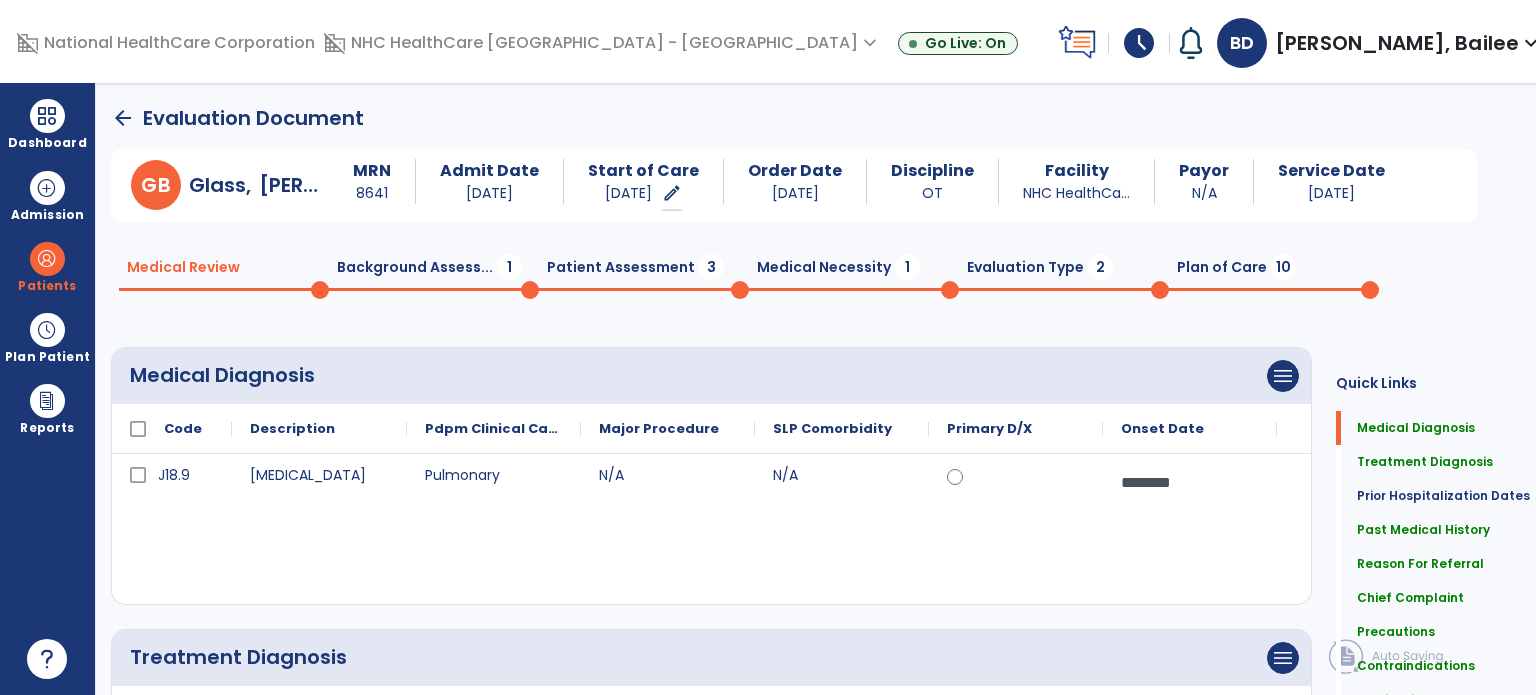click on "Background Assess...  1" 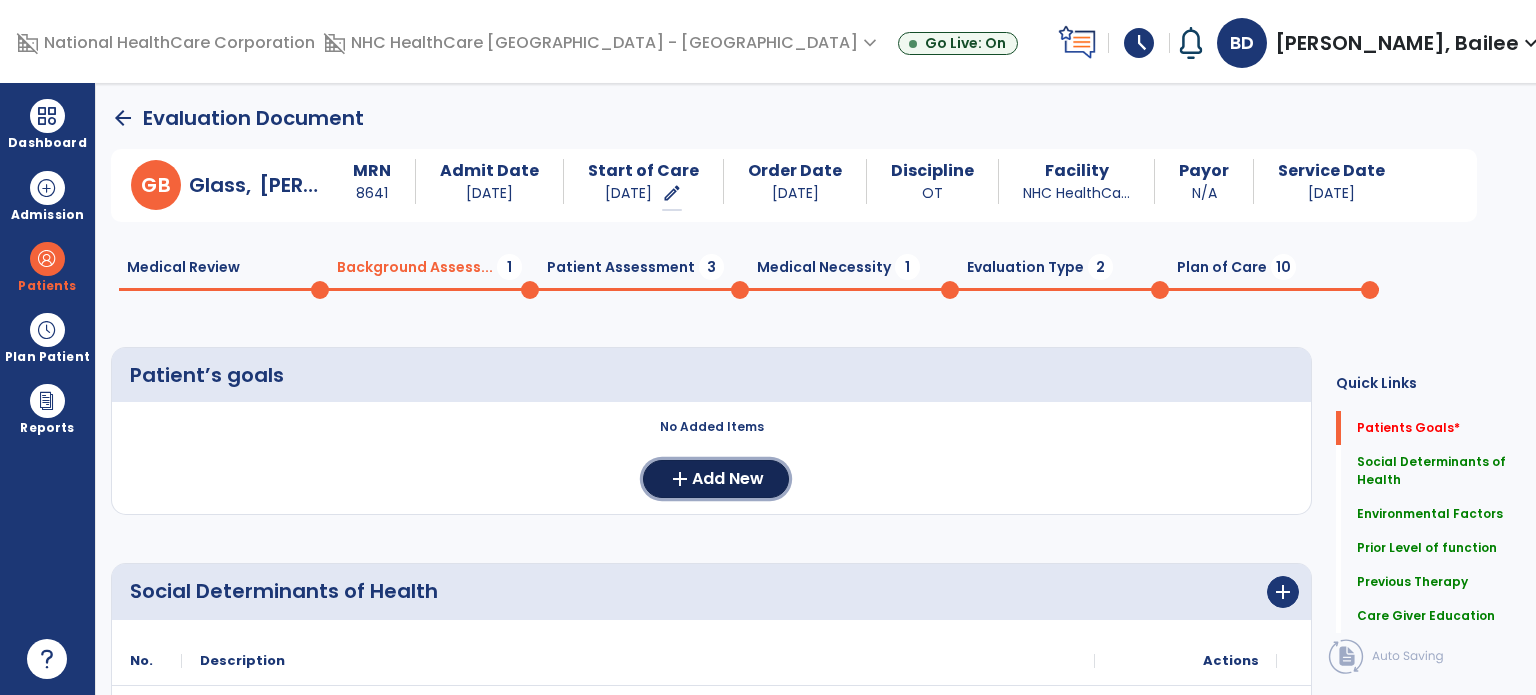 click on "add" 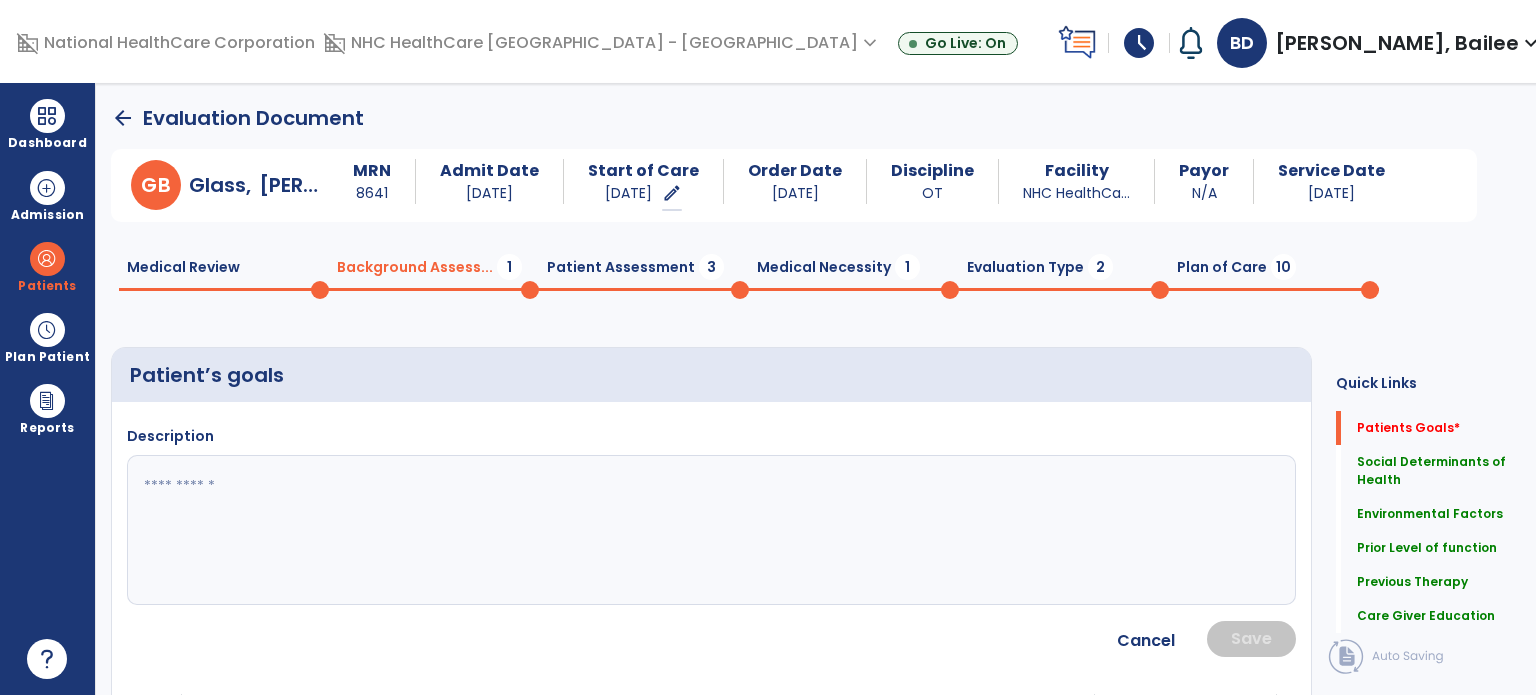 click on "Description" 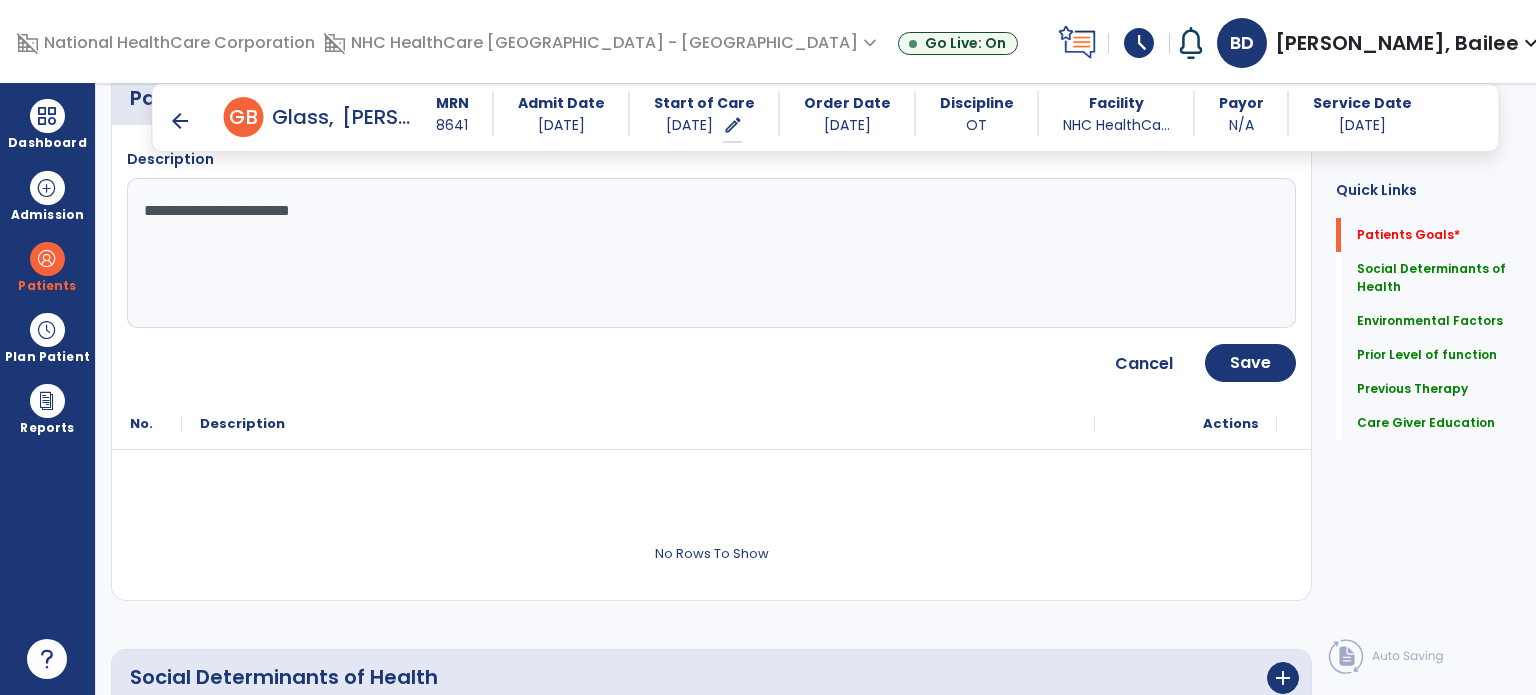 scroll, scrollTop: 260, scrollLeft: 0, axis: vertical 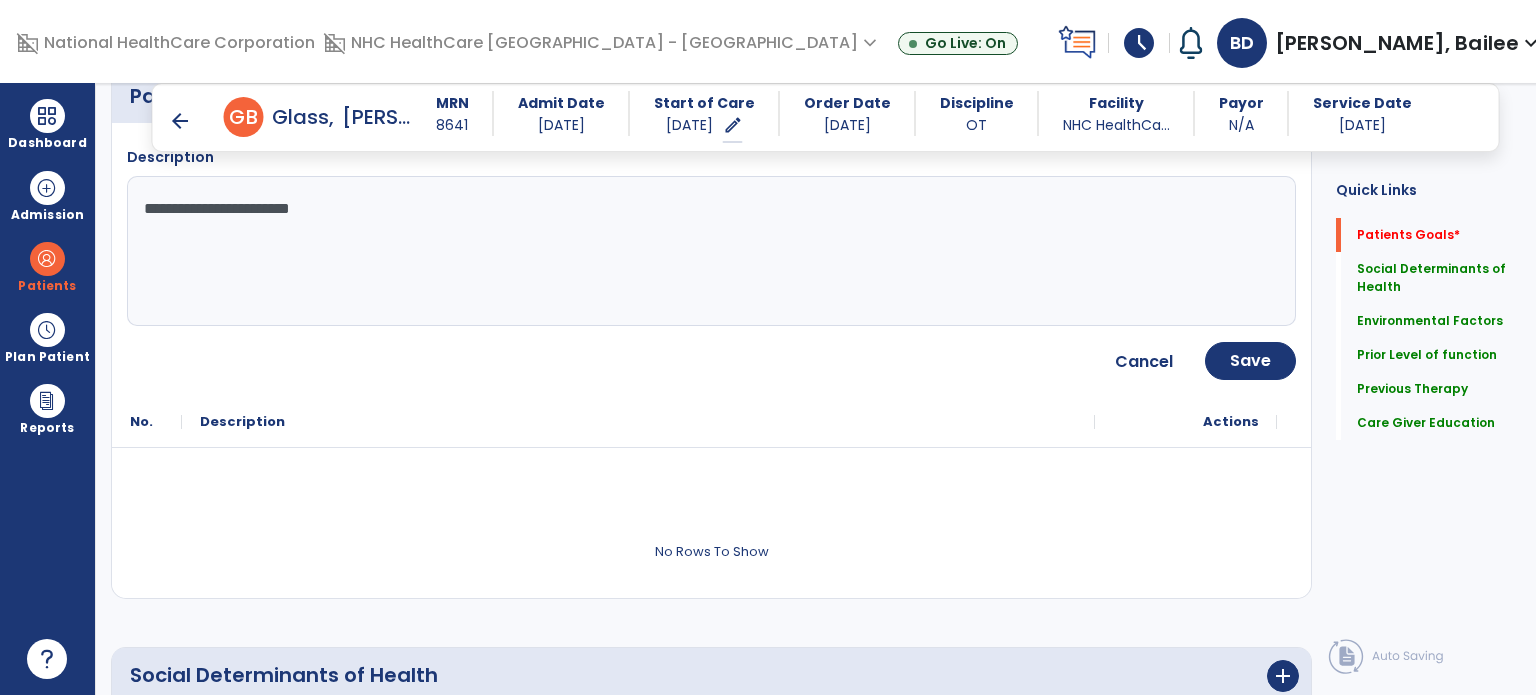 type on "**********" 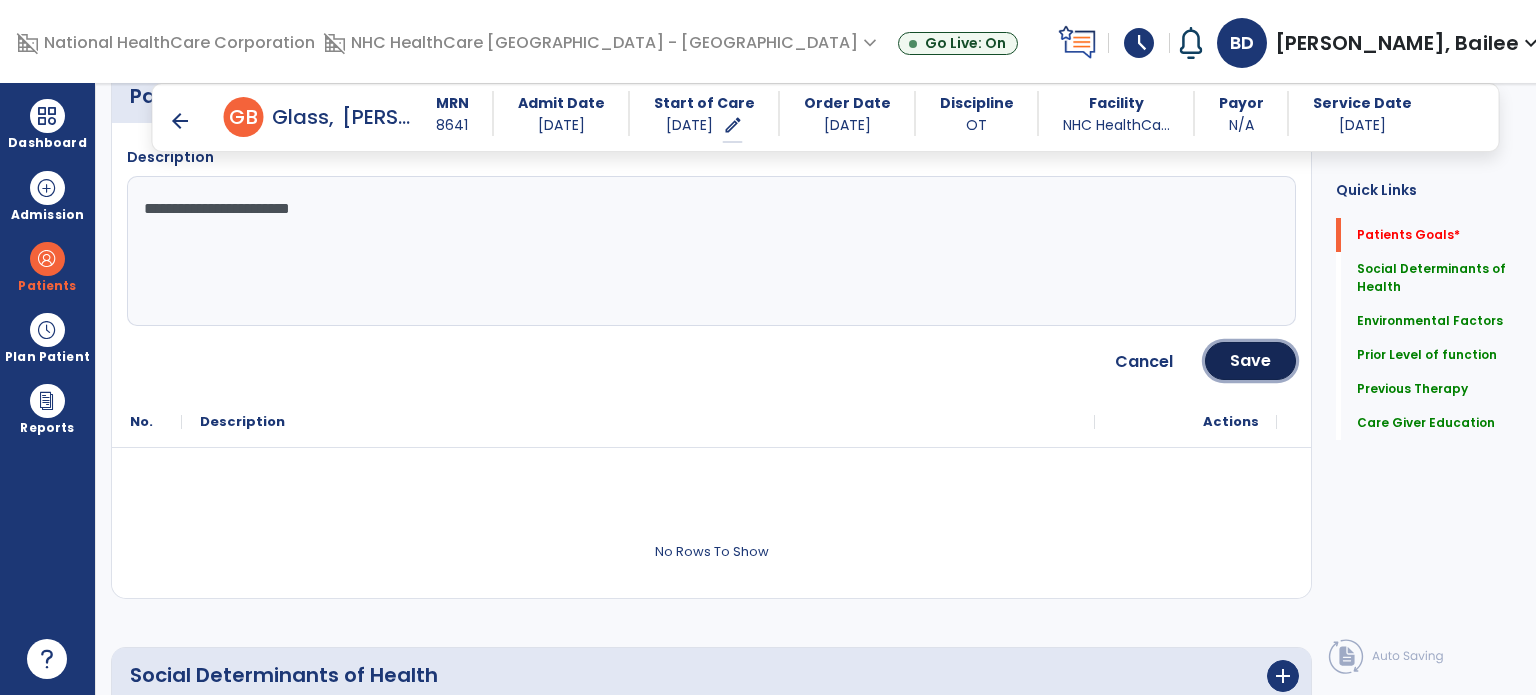 click on "Save" 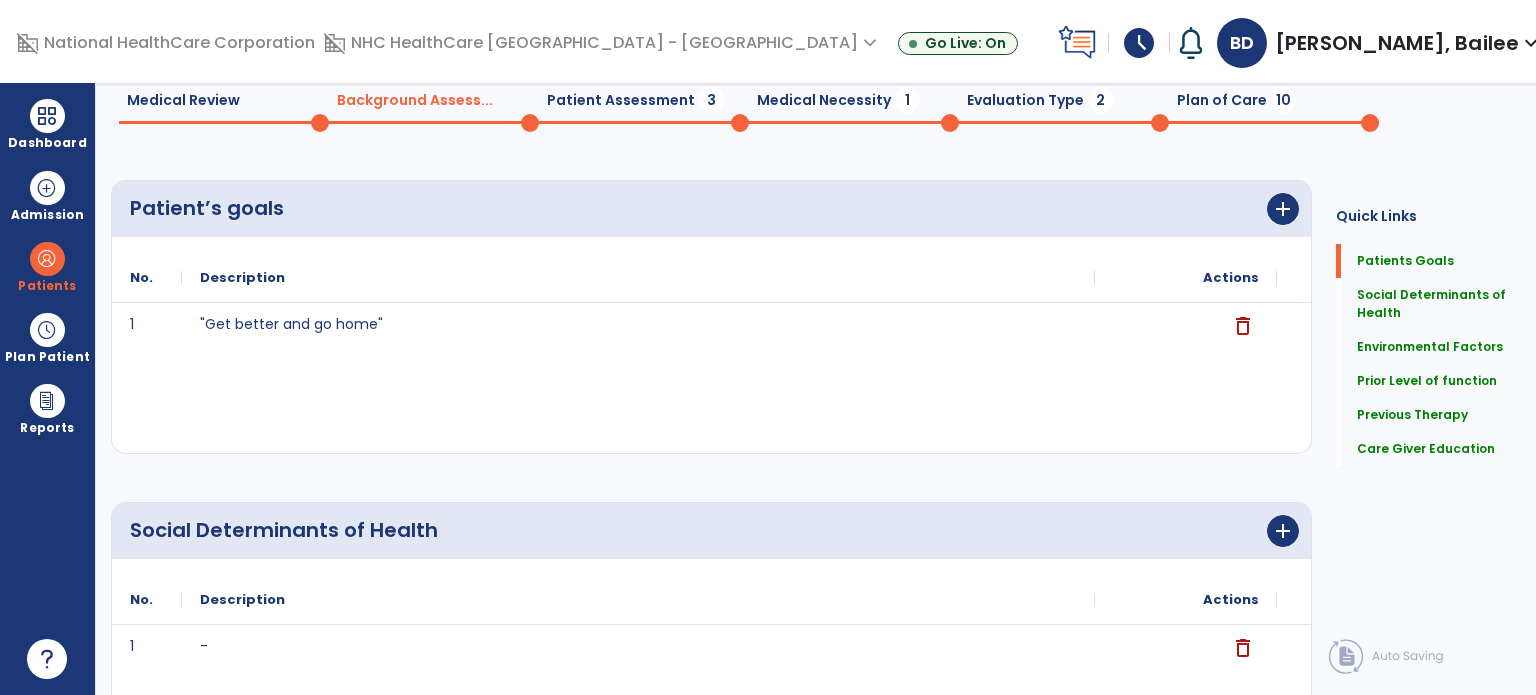 scroll, scrollTop: 0, scrollLeft: 0, axis: both 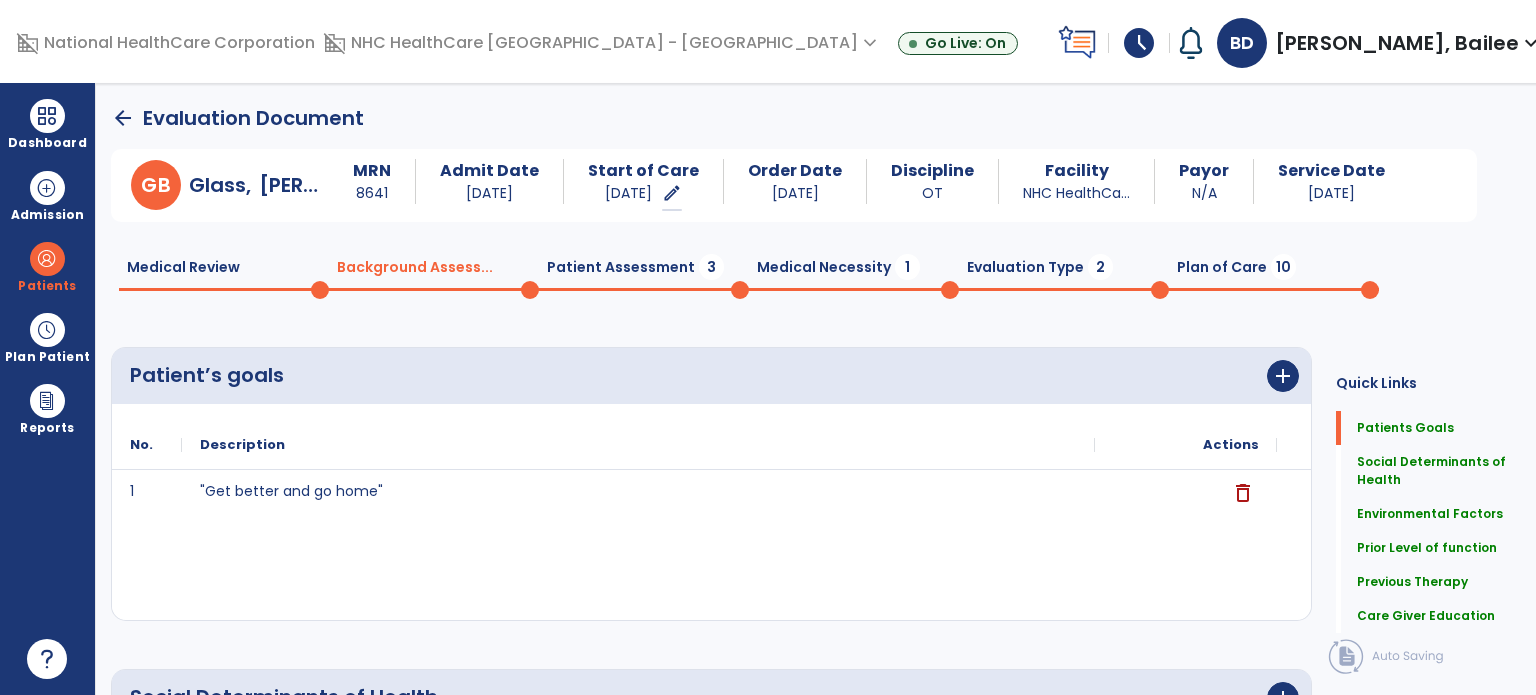 click on "Patient Assessment  3" 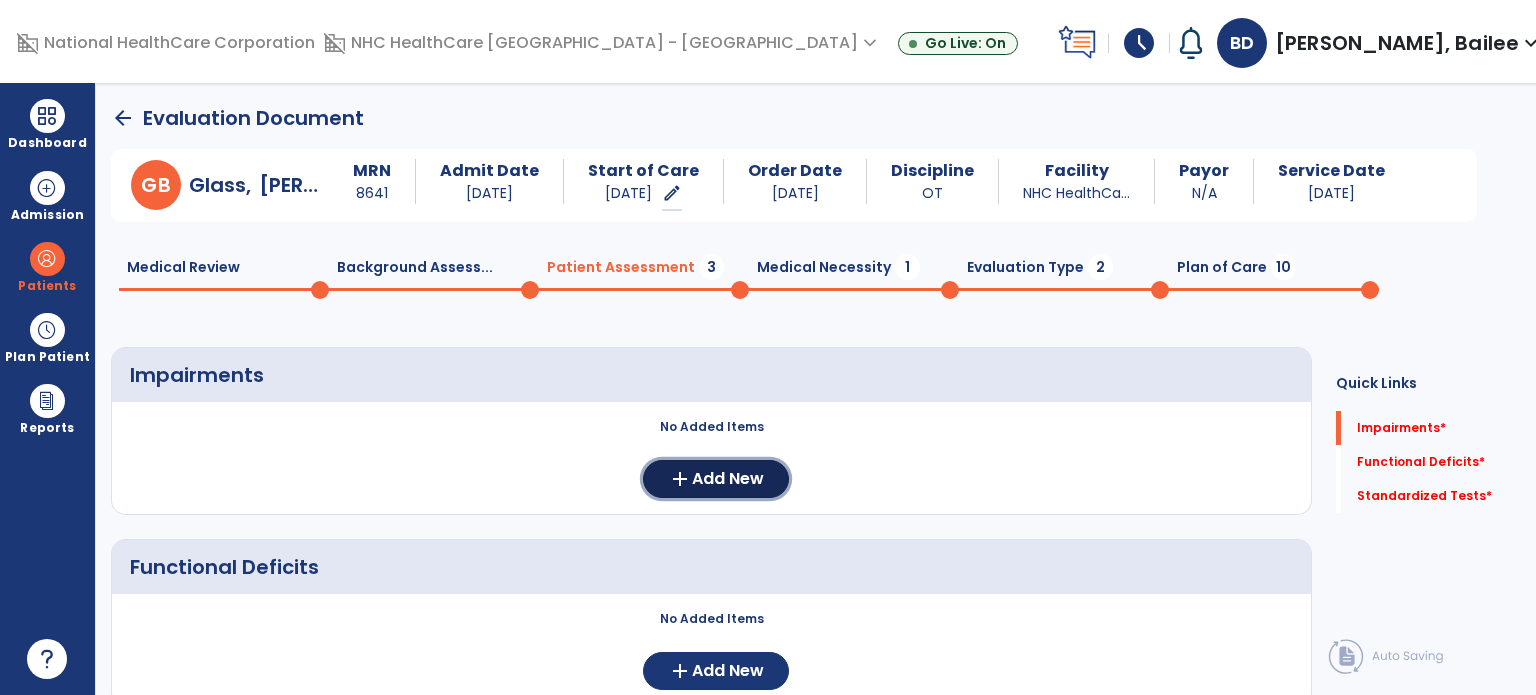 click on "Add New" 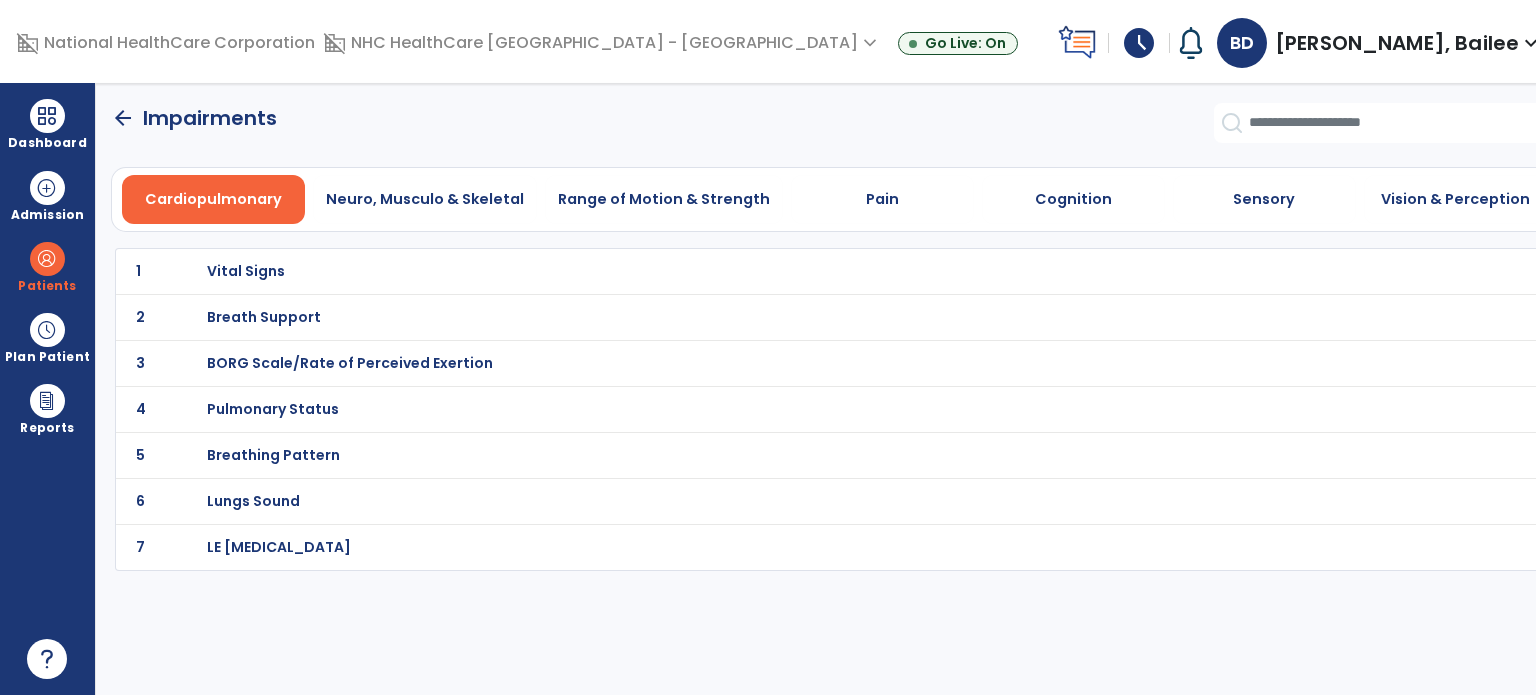 click on "Range of Motion & Strength" at bounding box center [664, 199] 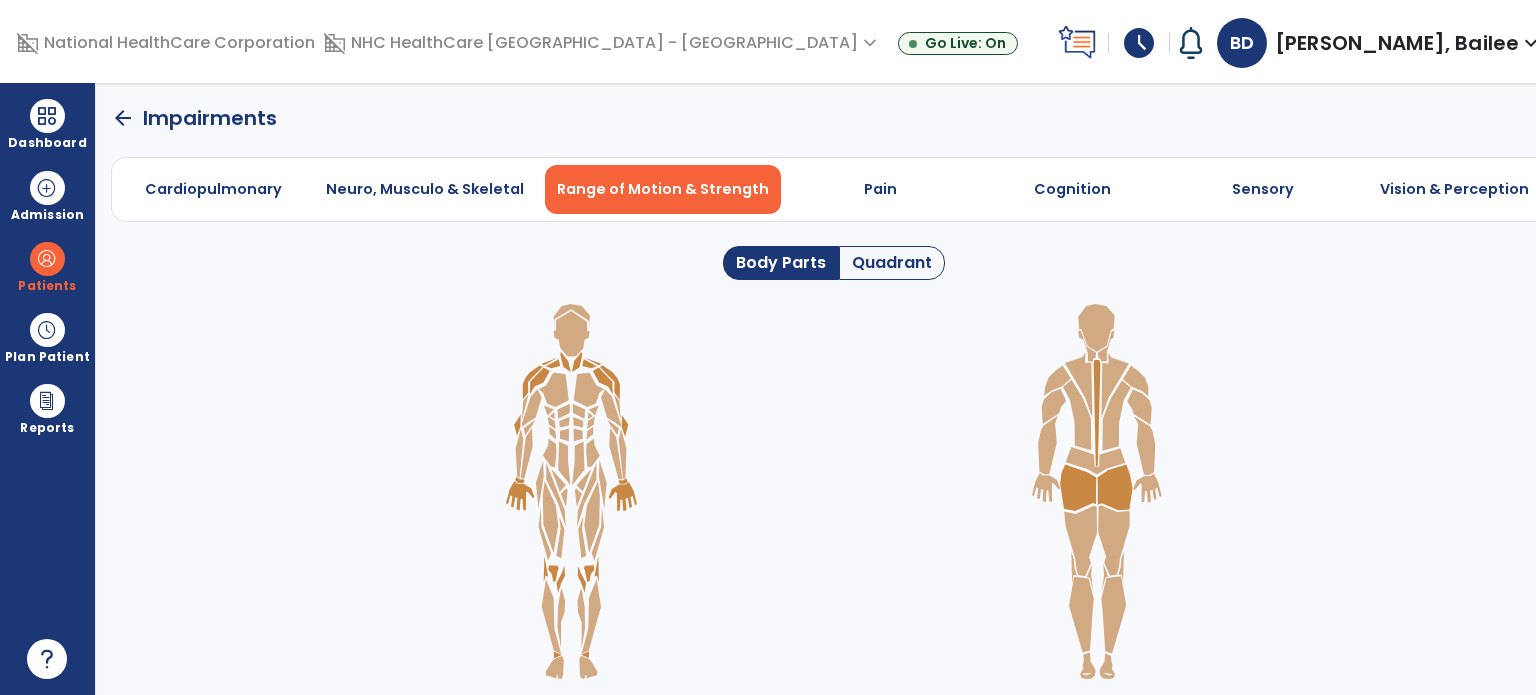 click on "Quadrant" 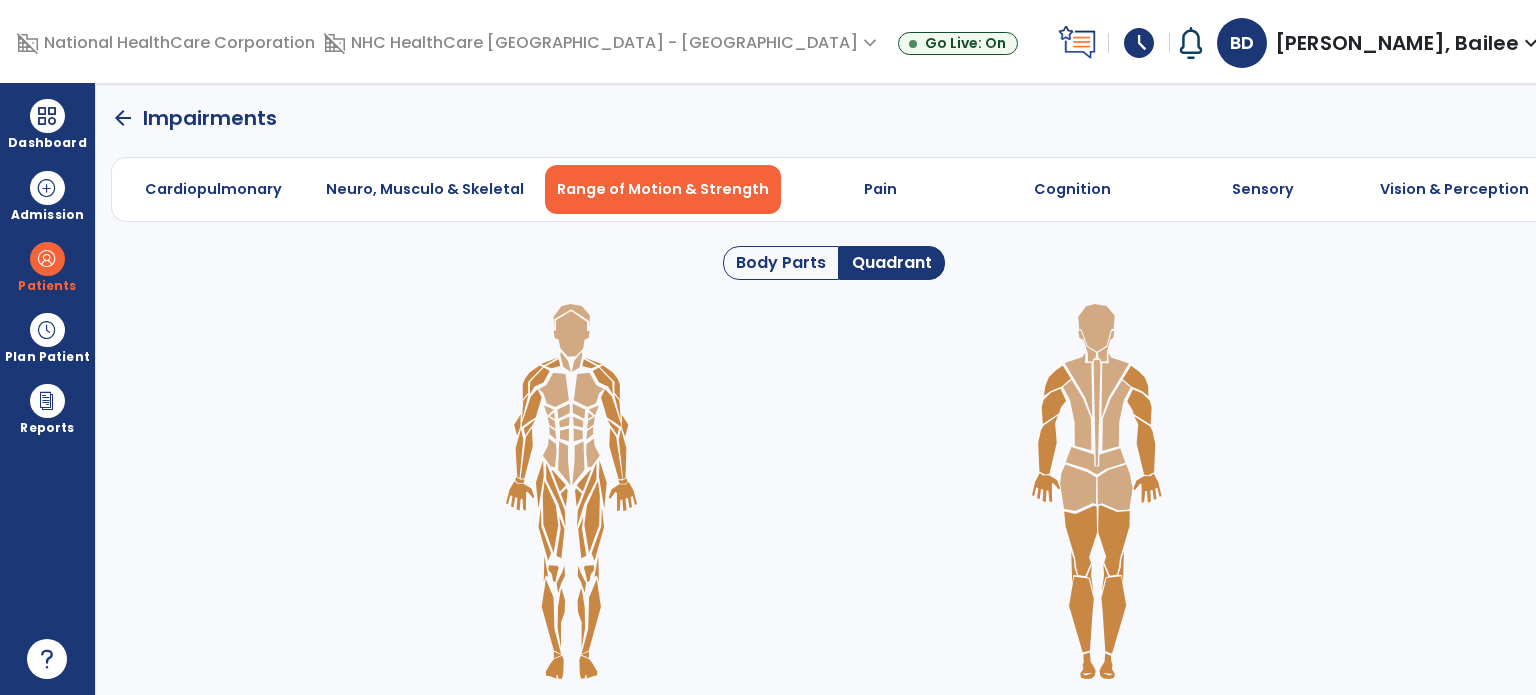 click at bounding box center (47, 116) 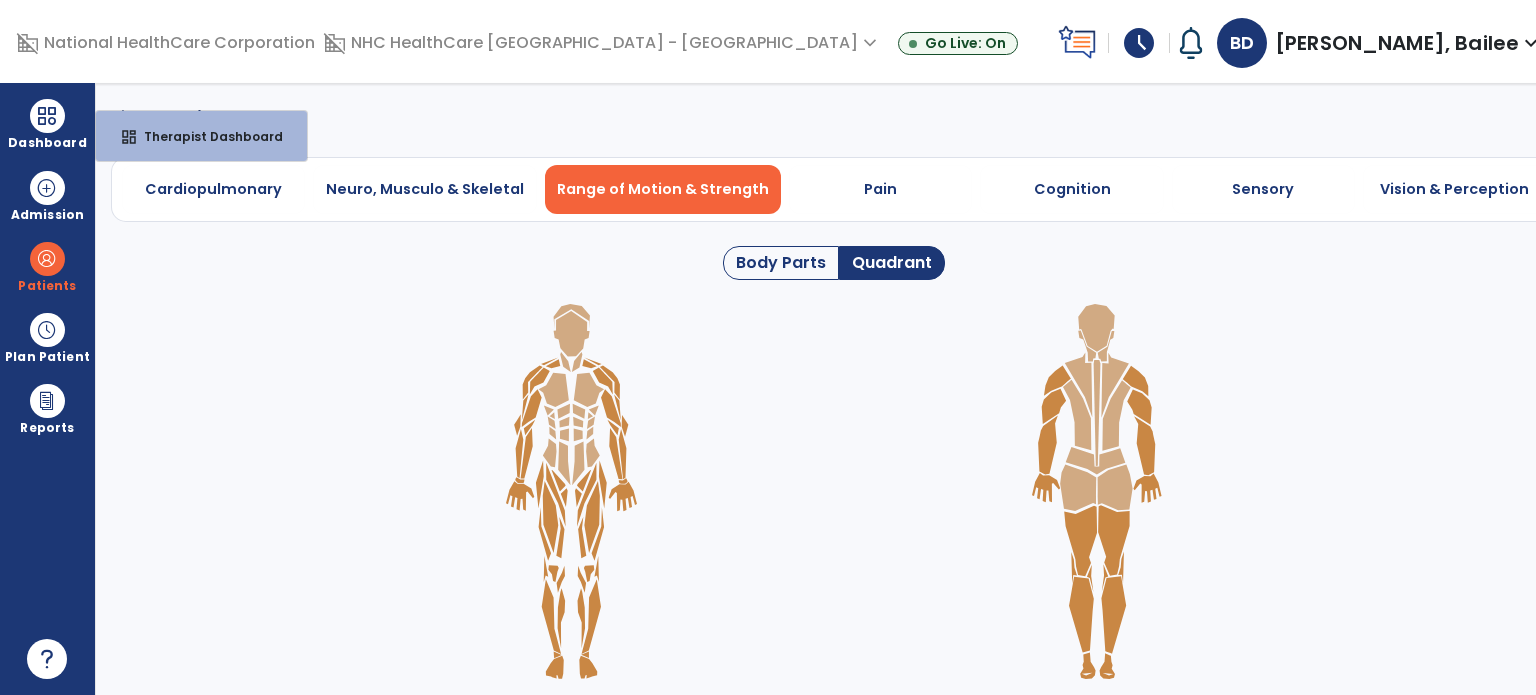 click at bounding box center [47, 259] 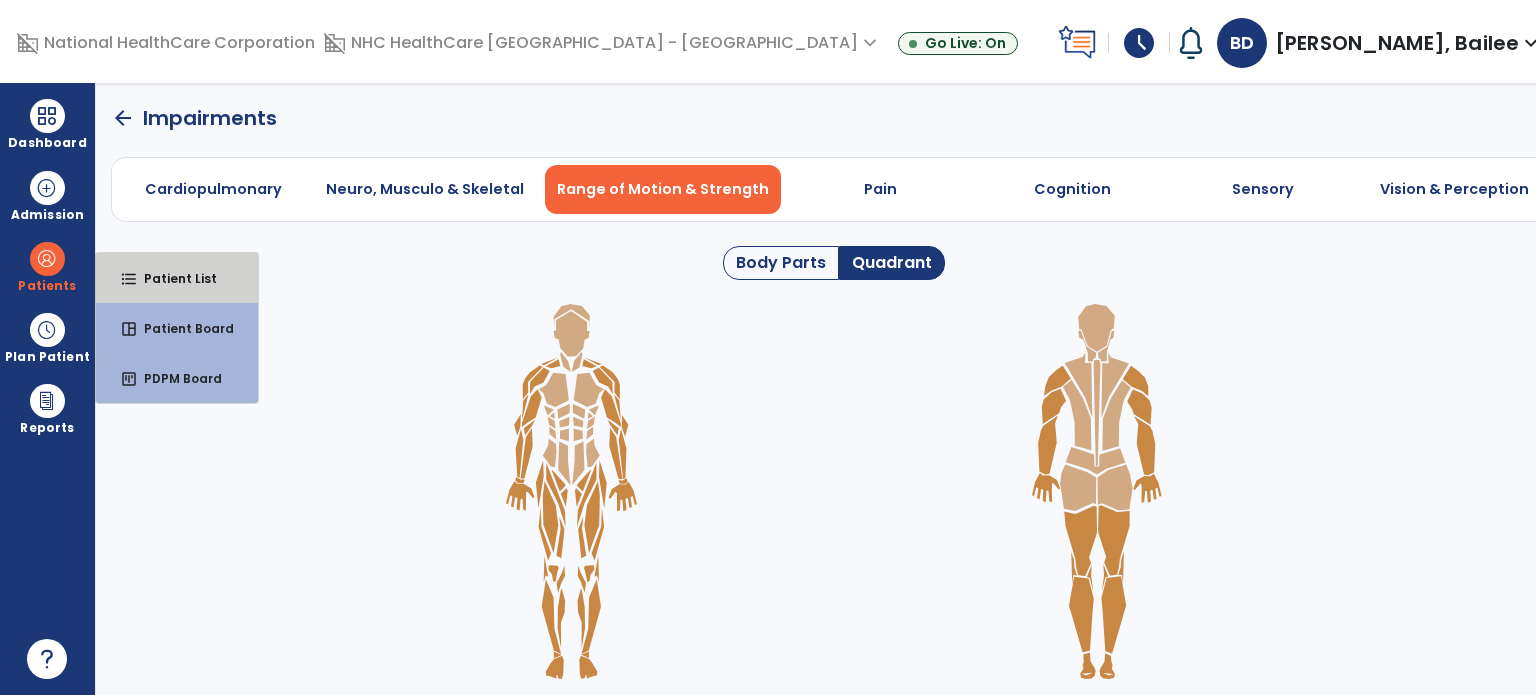 click on "format_list_bulleted" at bounding box center [129, 279] 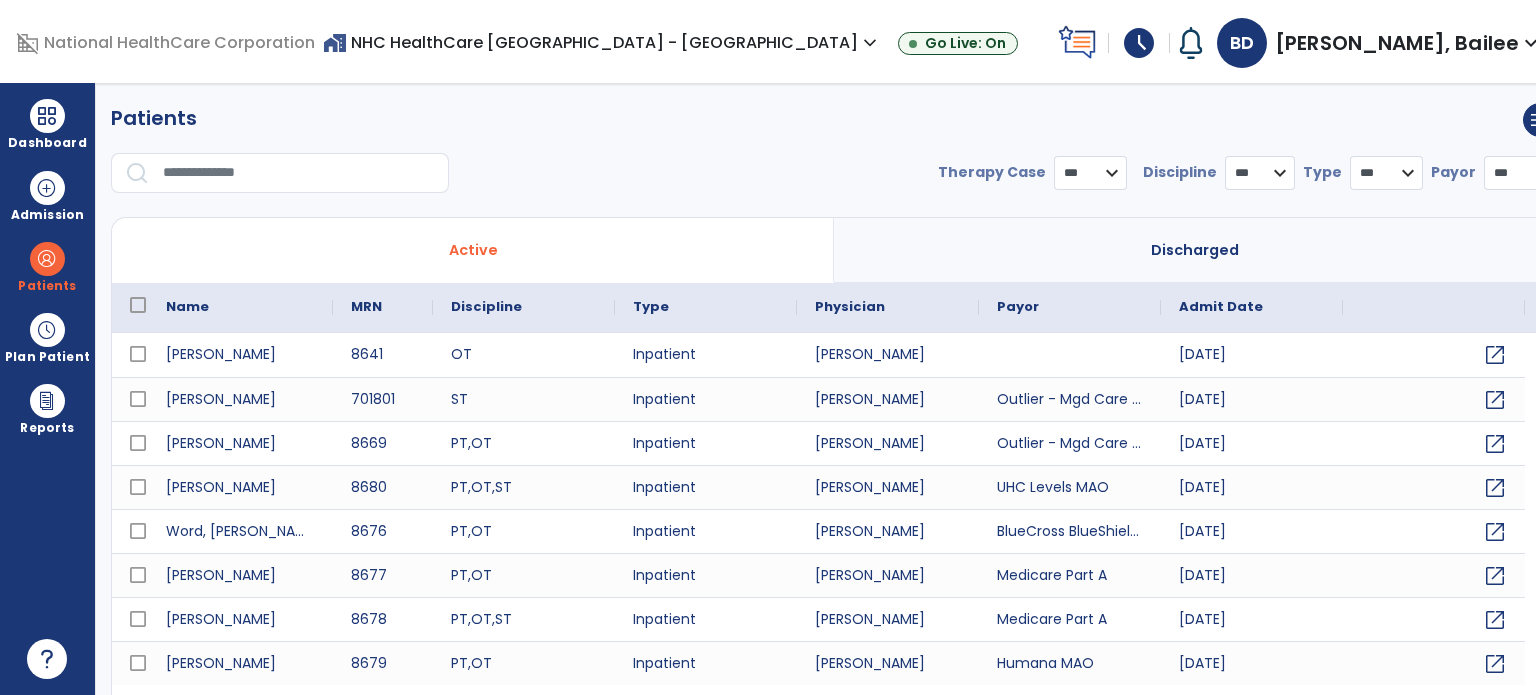 select on "***" 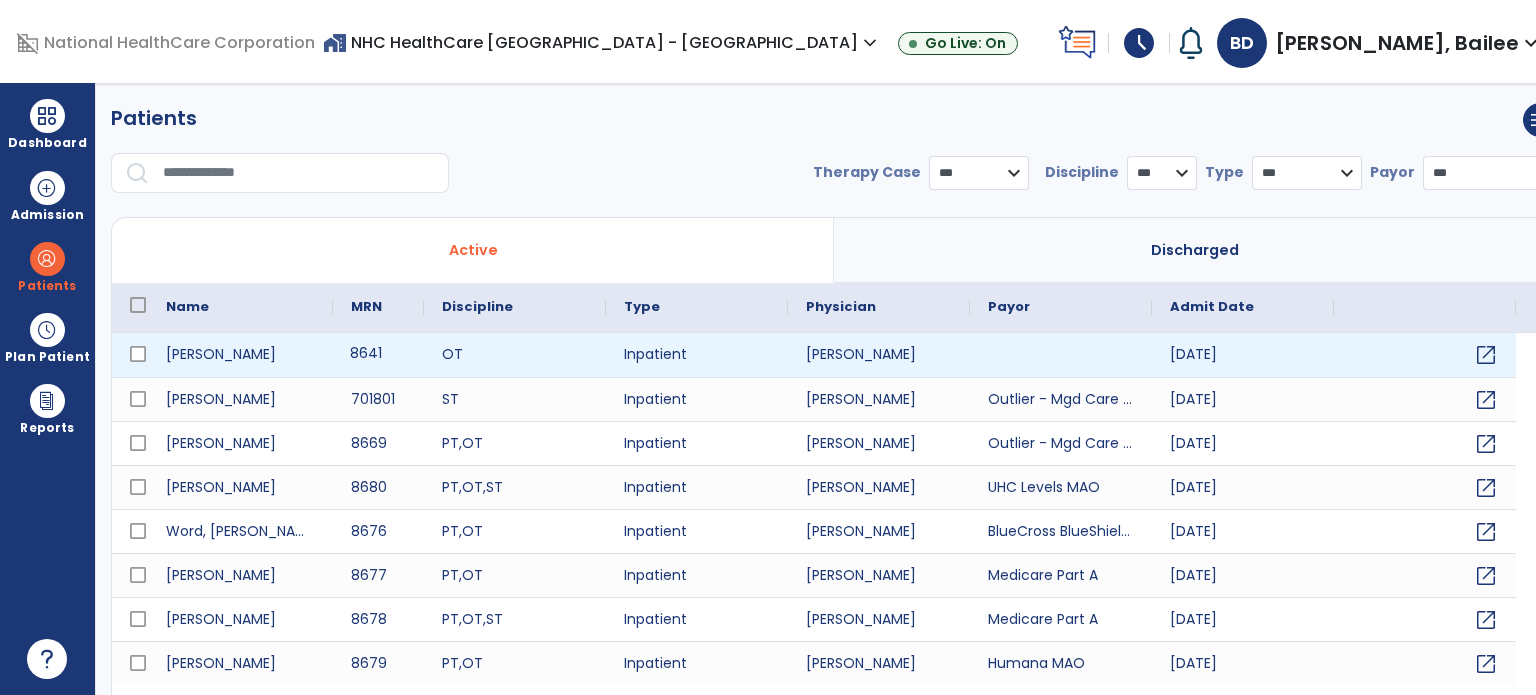 click on "8641" at bounding box center [378, 355] 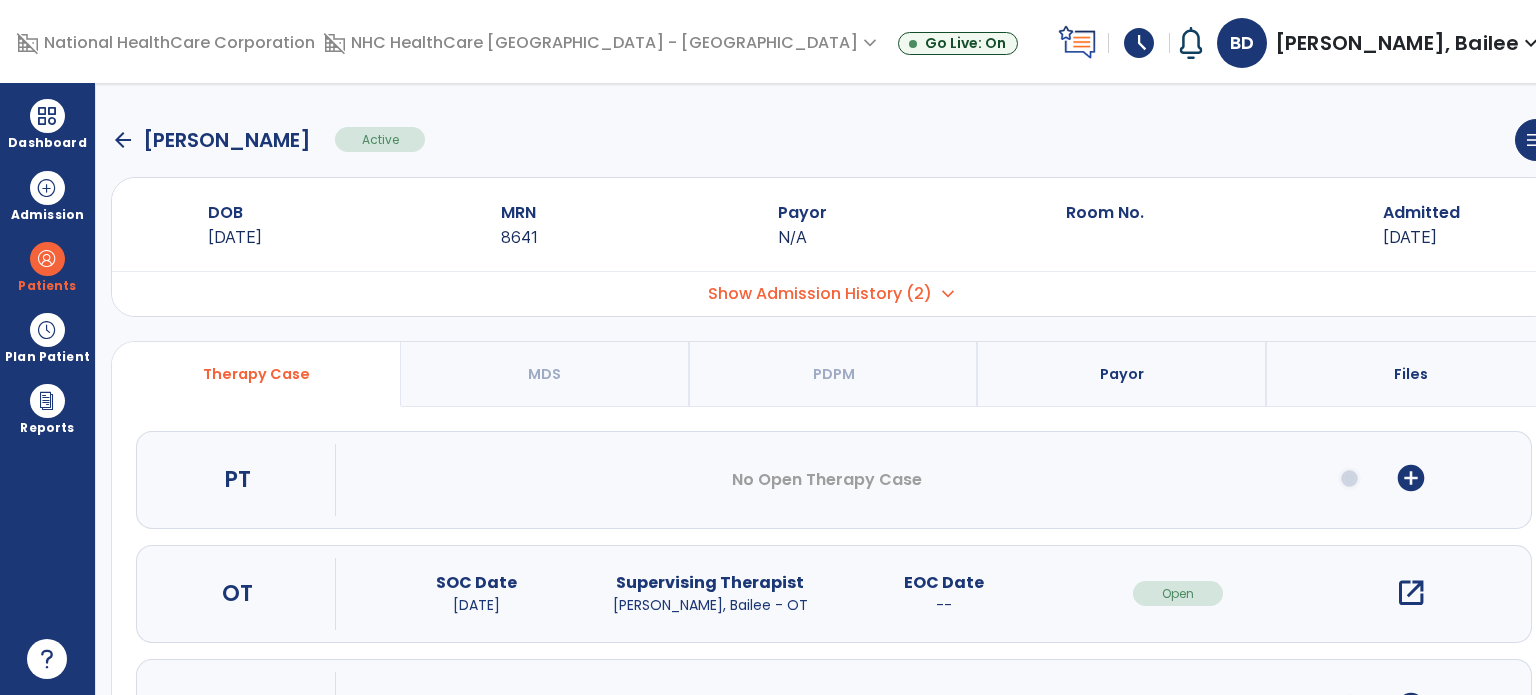 click on "Show Admission History (2)" at bounding box center [820, 294] 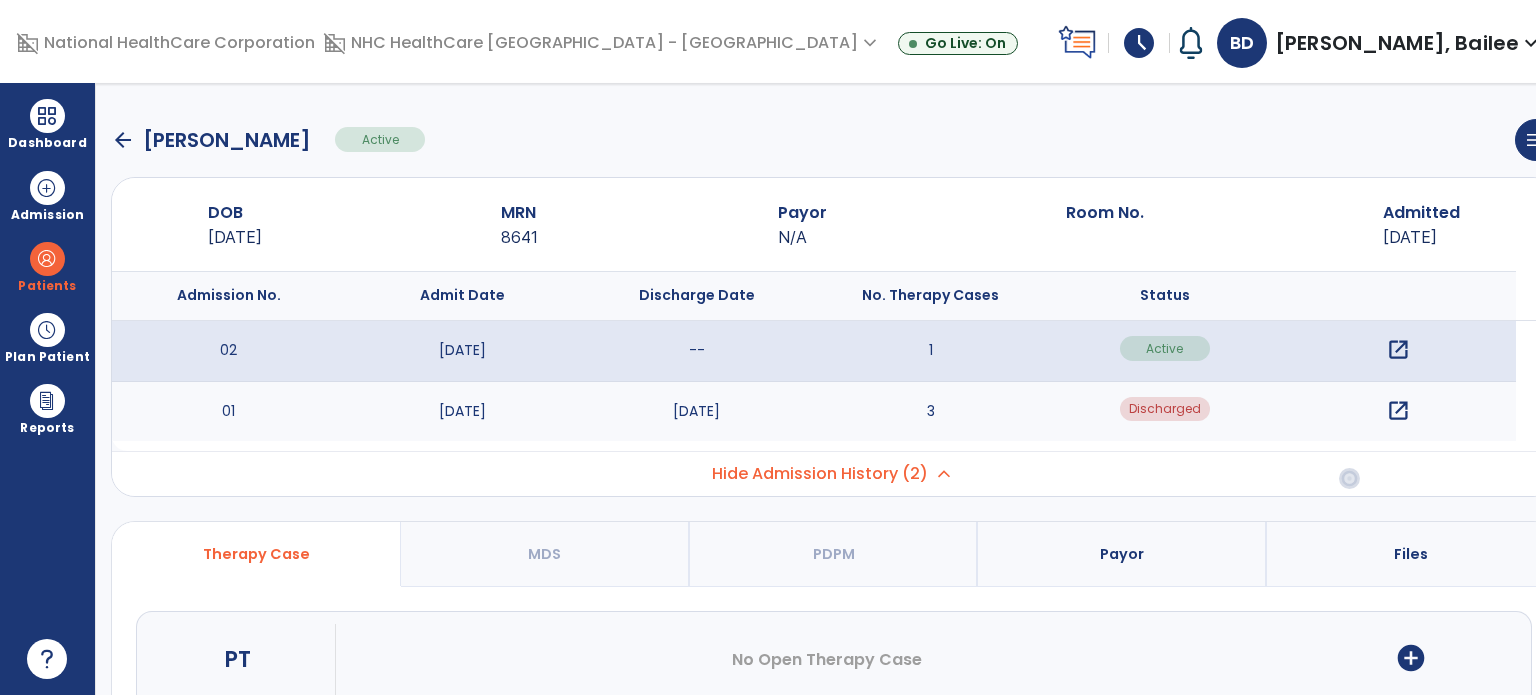click on "open_in_new" at bounding box center (1398, 411) 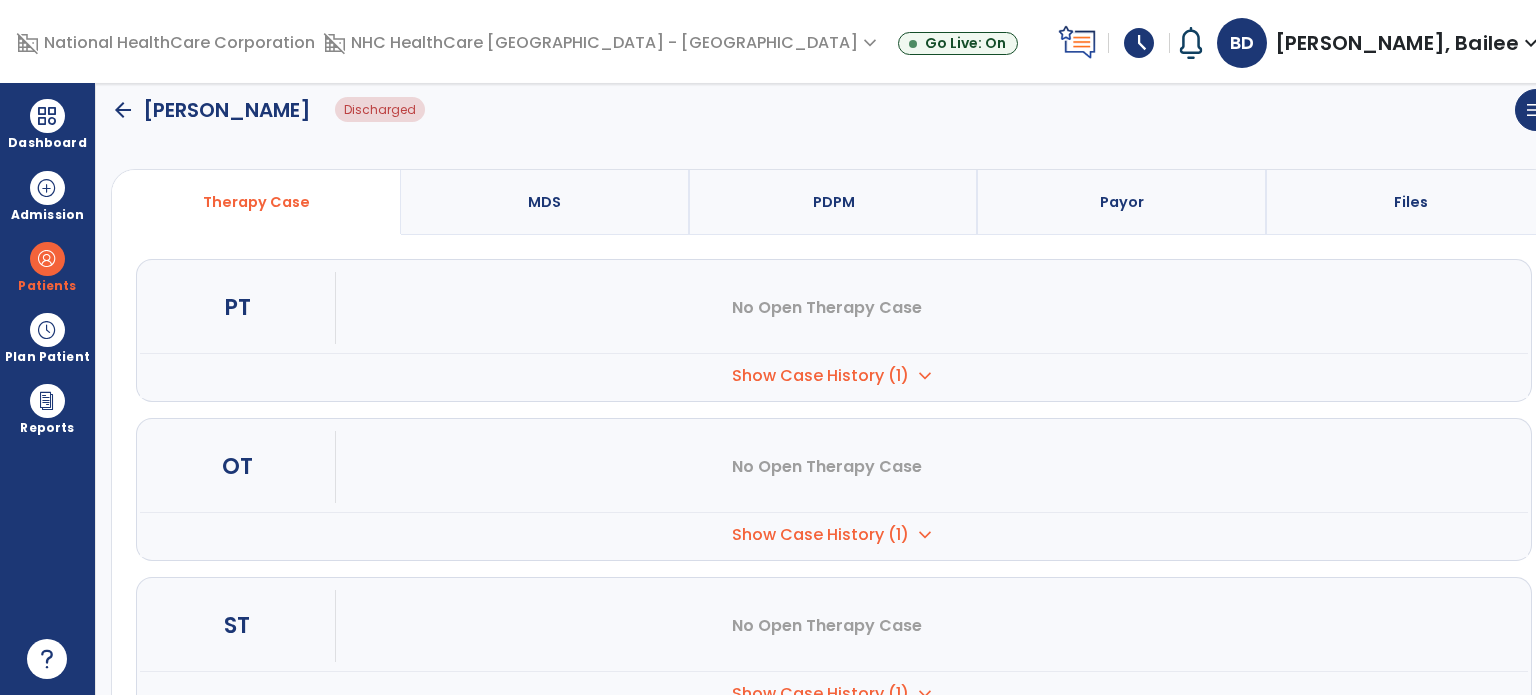 scroll, scrollTop: 421, scrollLeft: 0, axis: vertical 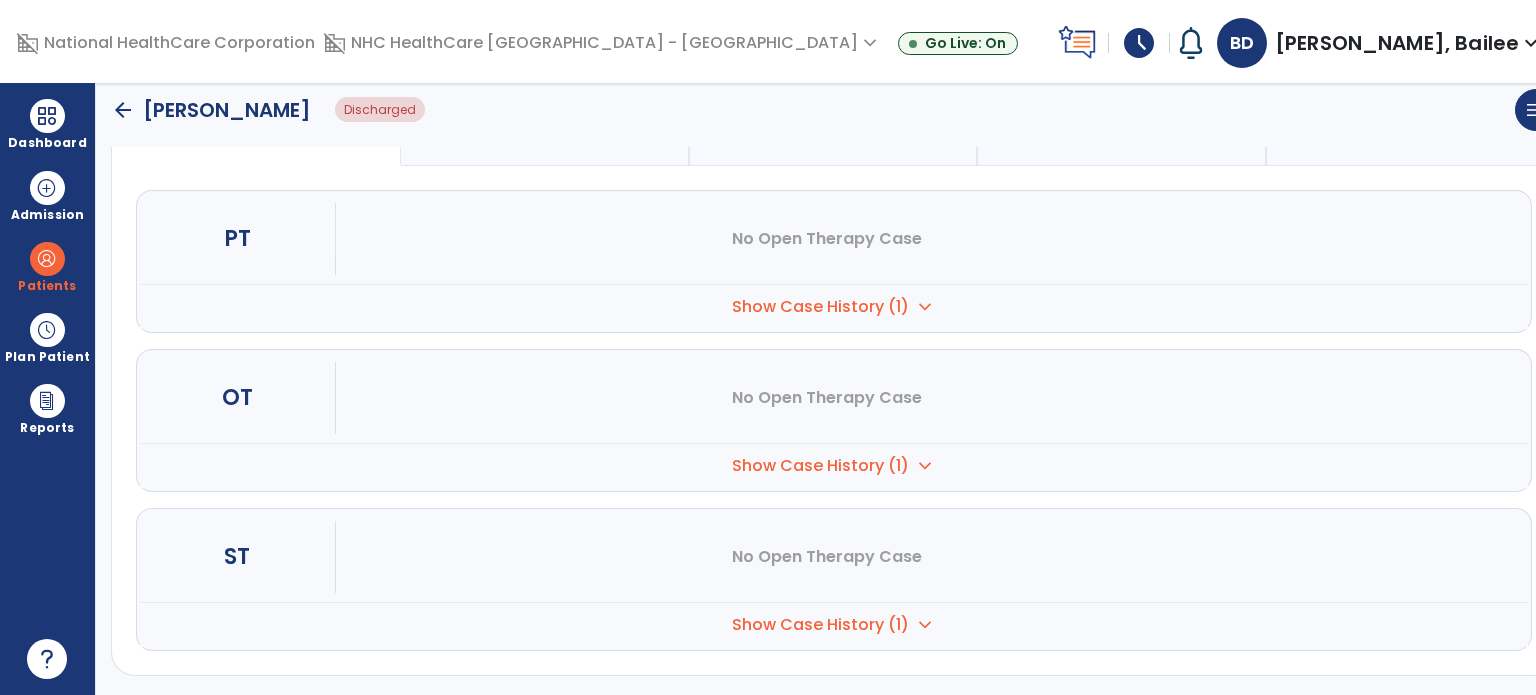 click on "Show Case History (1)" at bounding box center [820, 307] 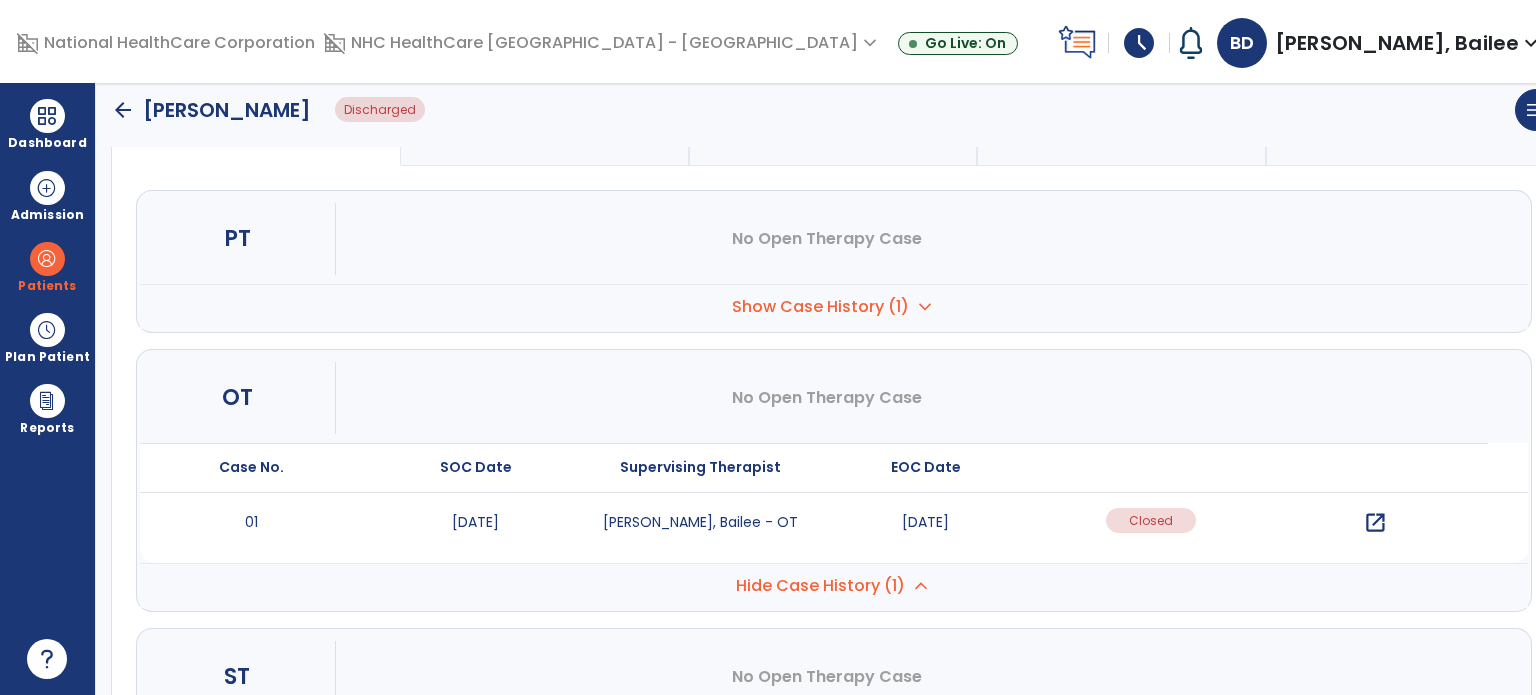 scroll, scrollTop: 541, scrollLeft: 0, axis: vertical 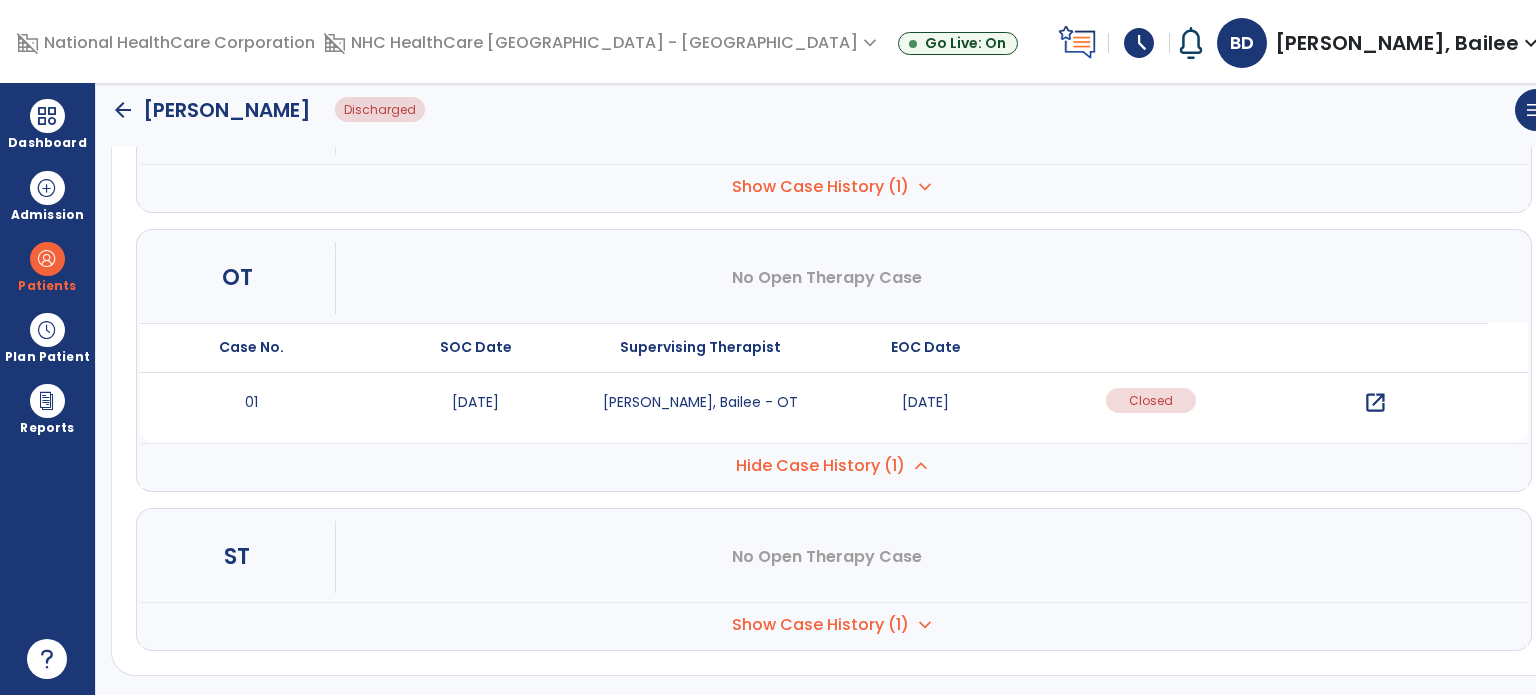 click on "open_in_new" at bounding box center [1375, 403] 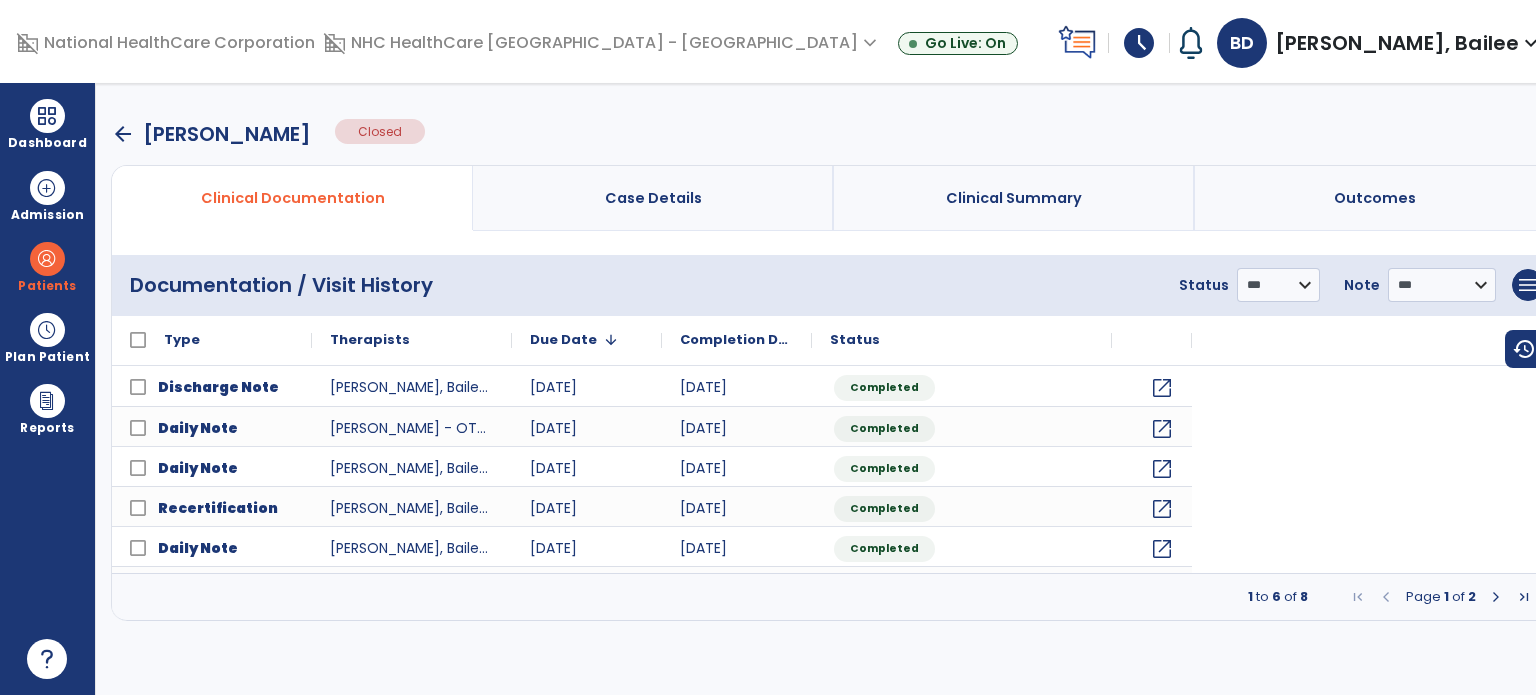 scroll, scrollTop: 0, scrollLeft: 0, axis: both 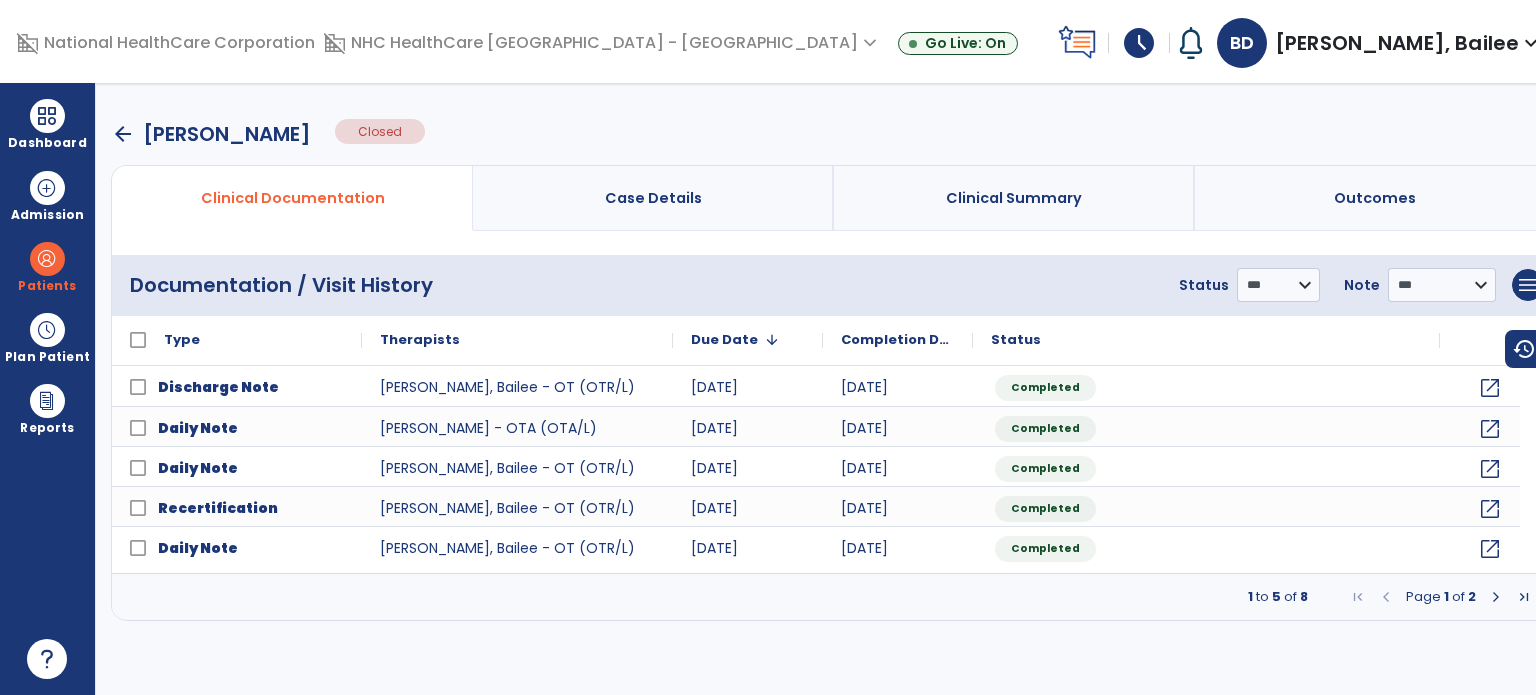 click at bounding box center (1524, 597) 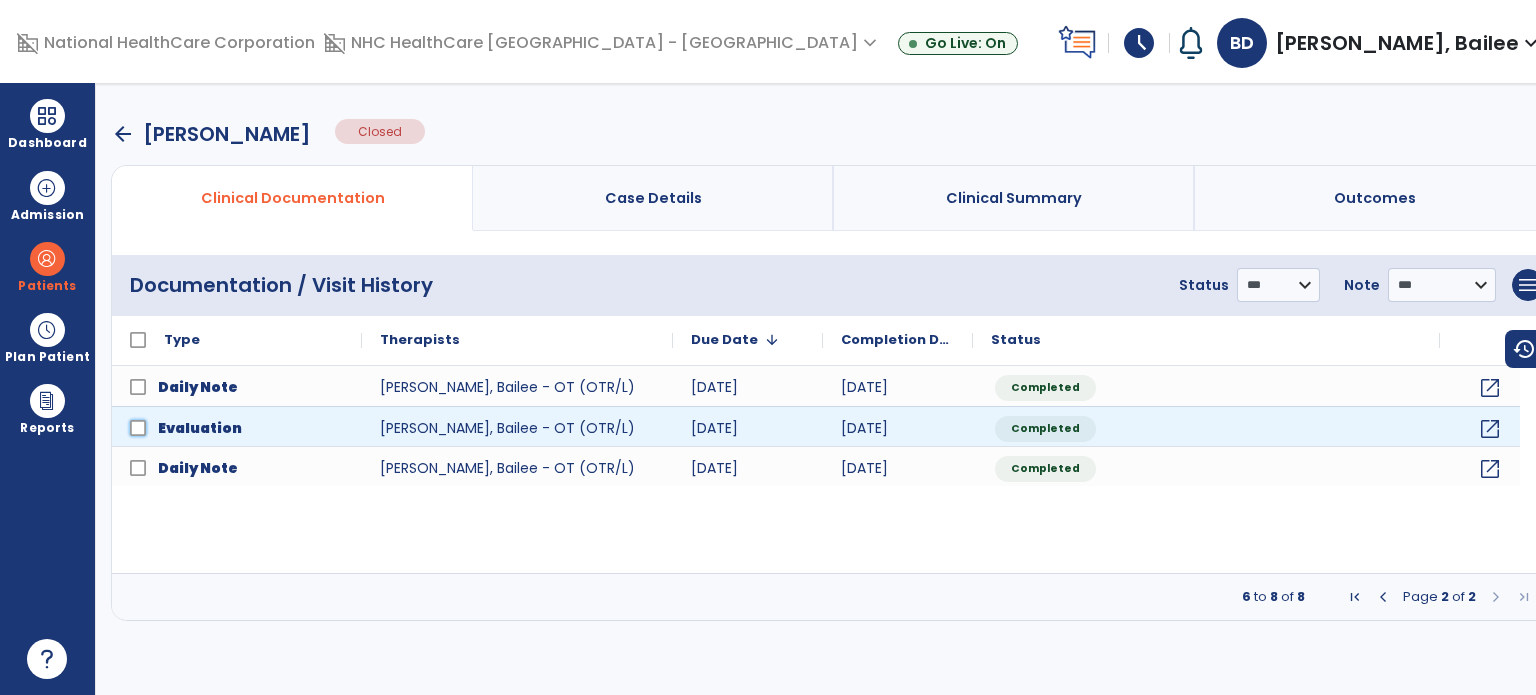 click 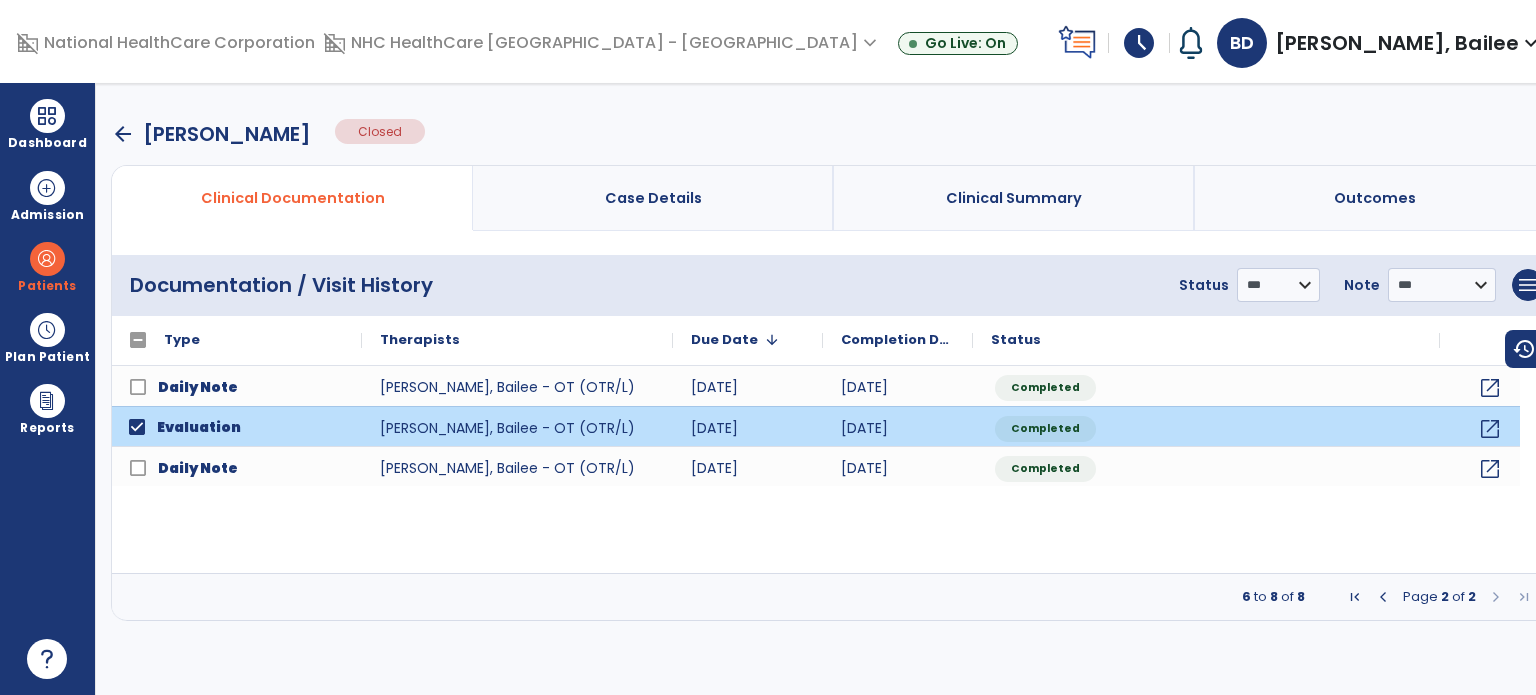 click at bounding box center [1355, 597] 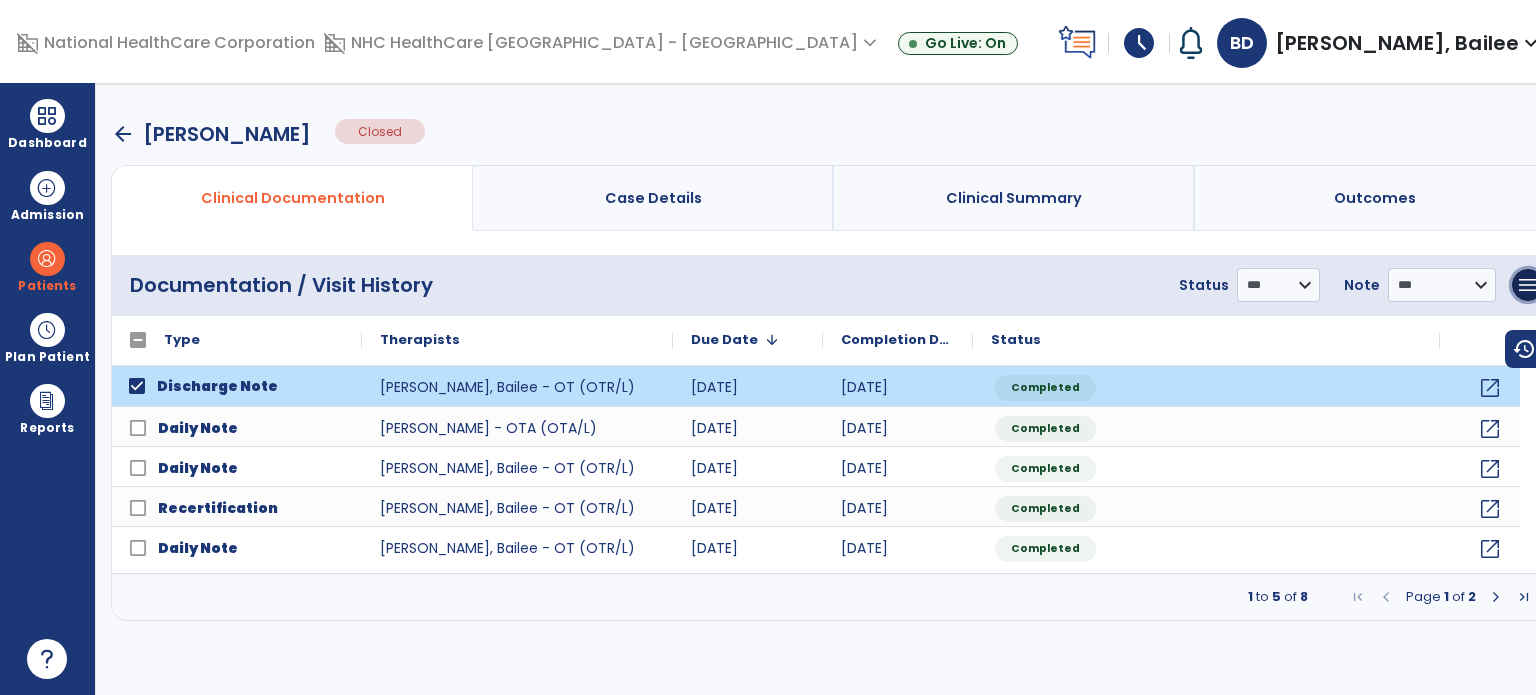 click on "menu" at bounding box center [1528, 285] 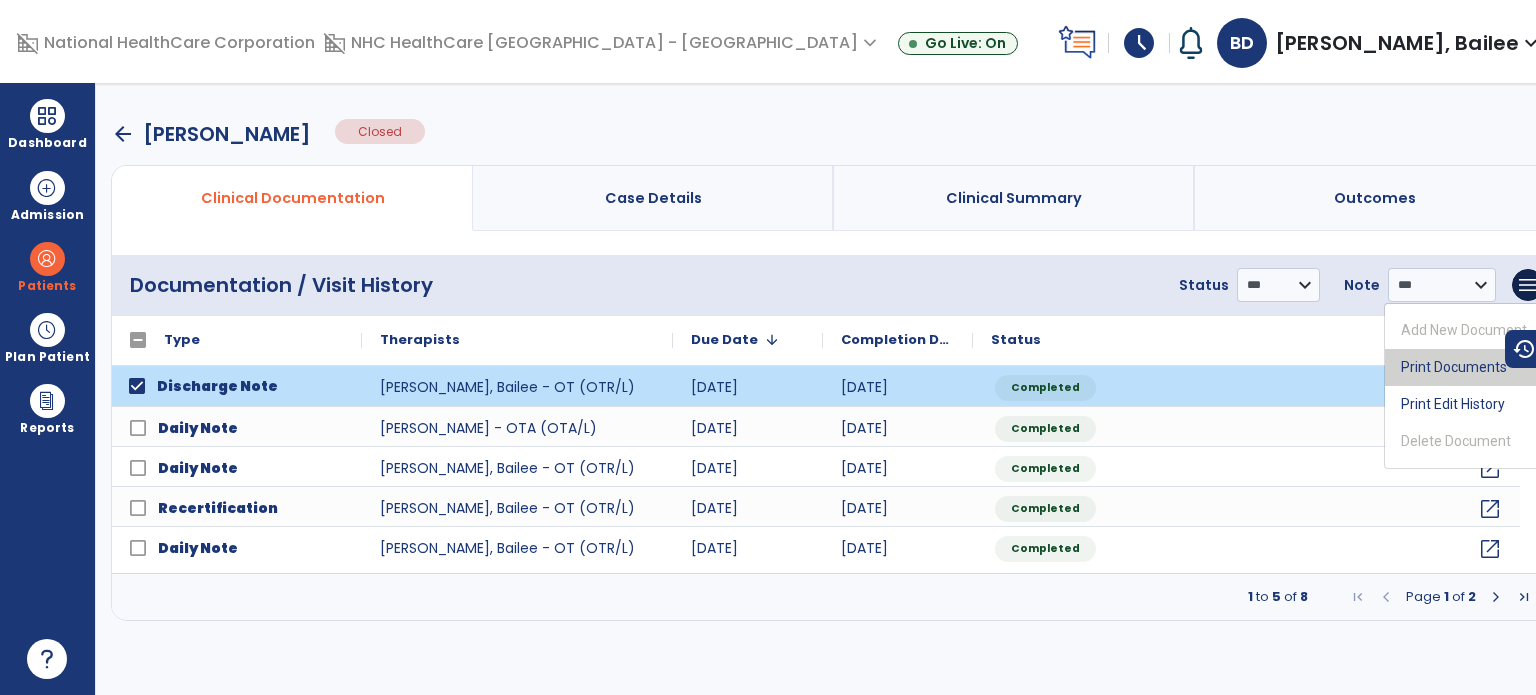 click on "Print Documents" at bounding box center (1464, 367) 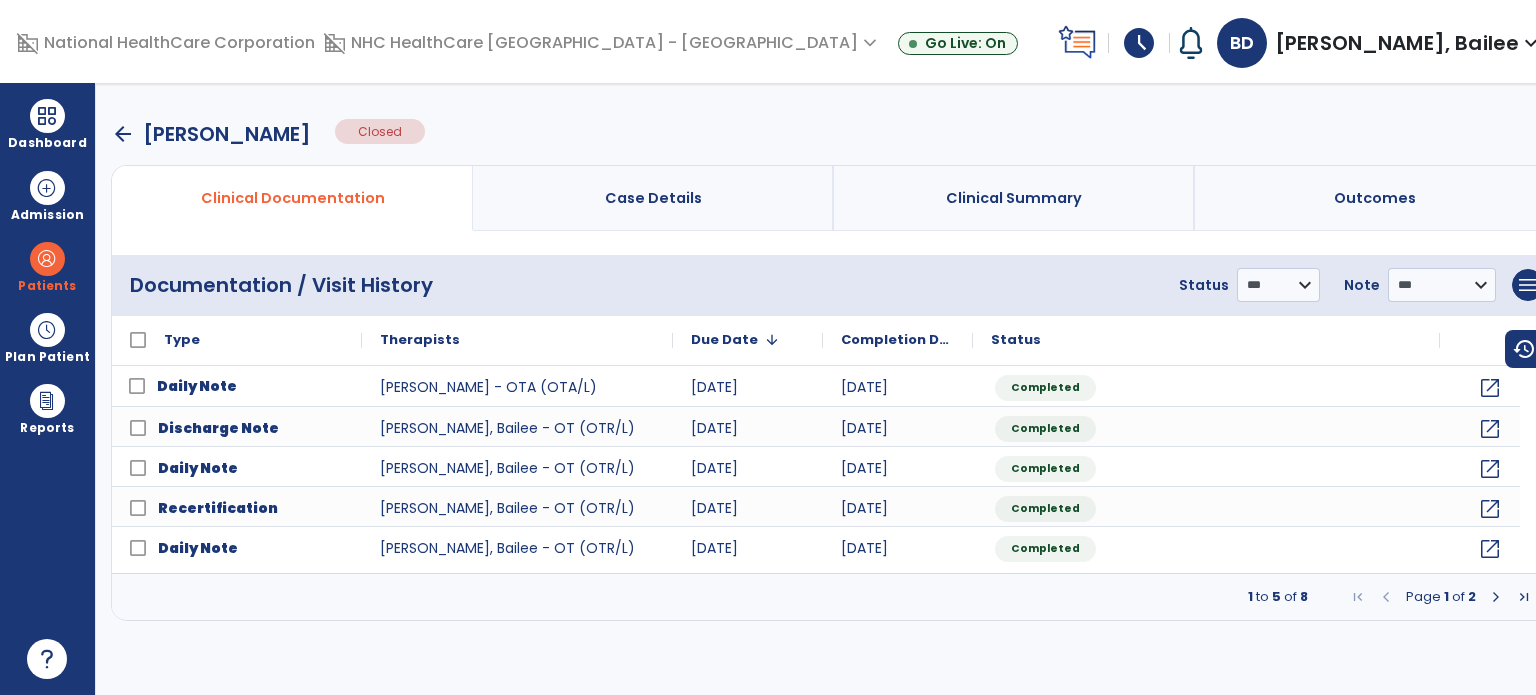 click at bounding box center [47, 116] 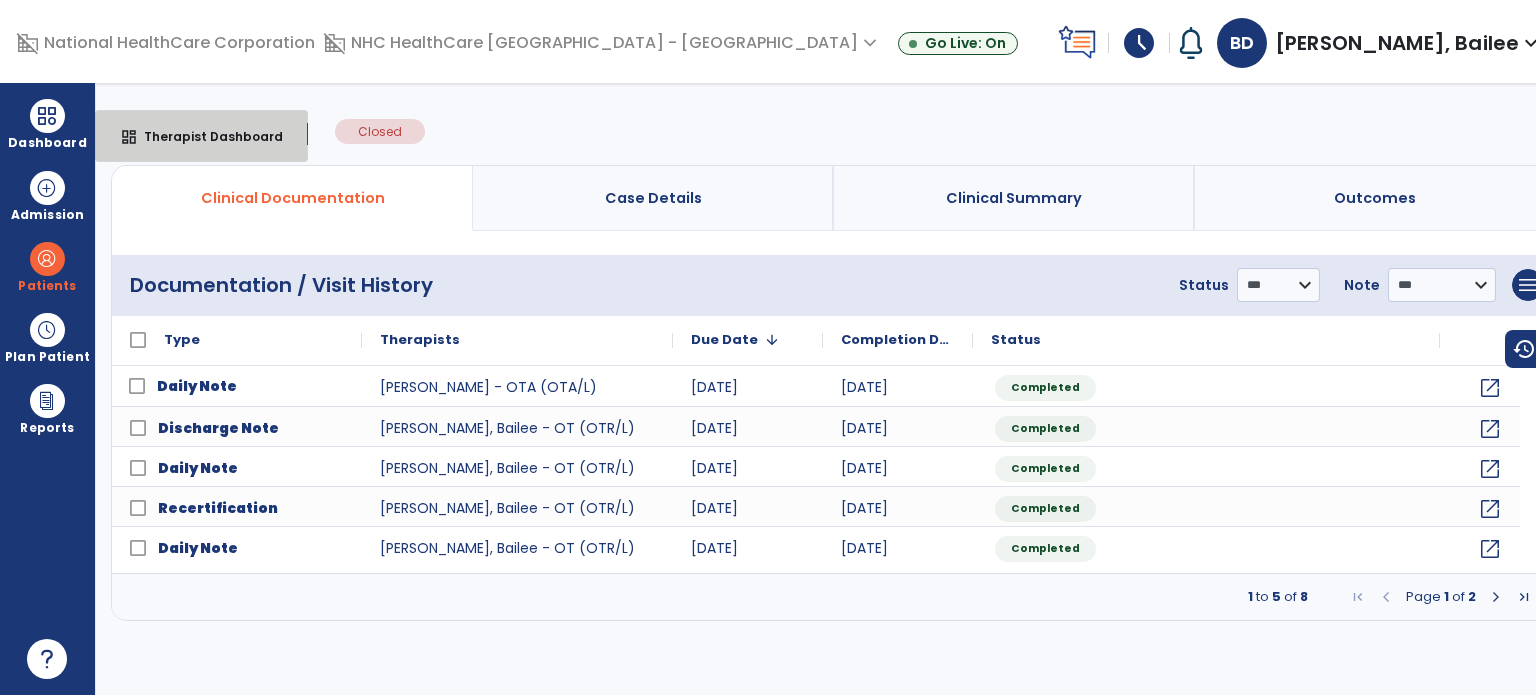 click on "dashboard" at bounding box center (129, 137) 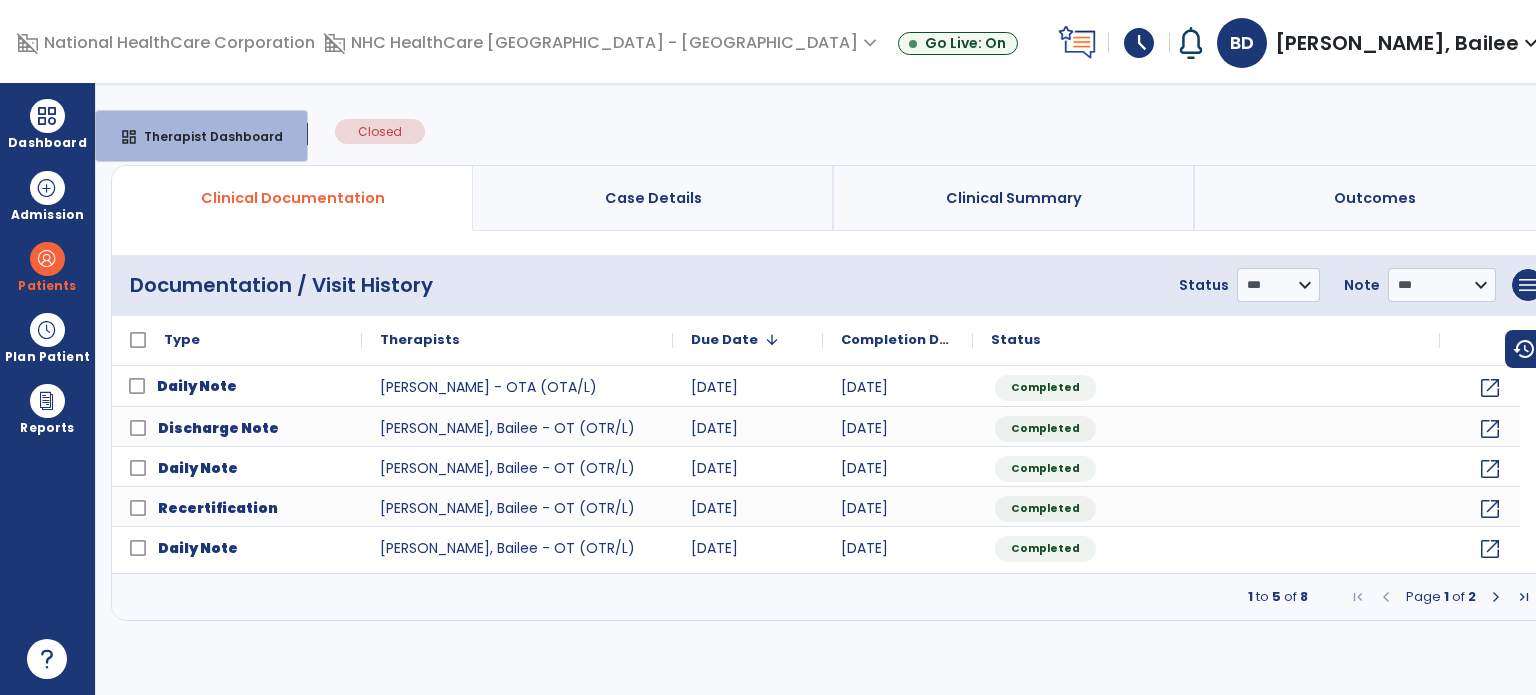 select on "****" 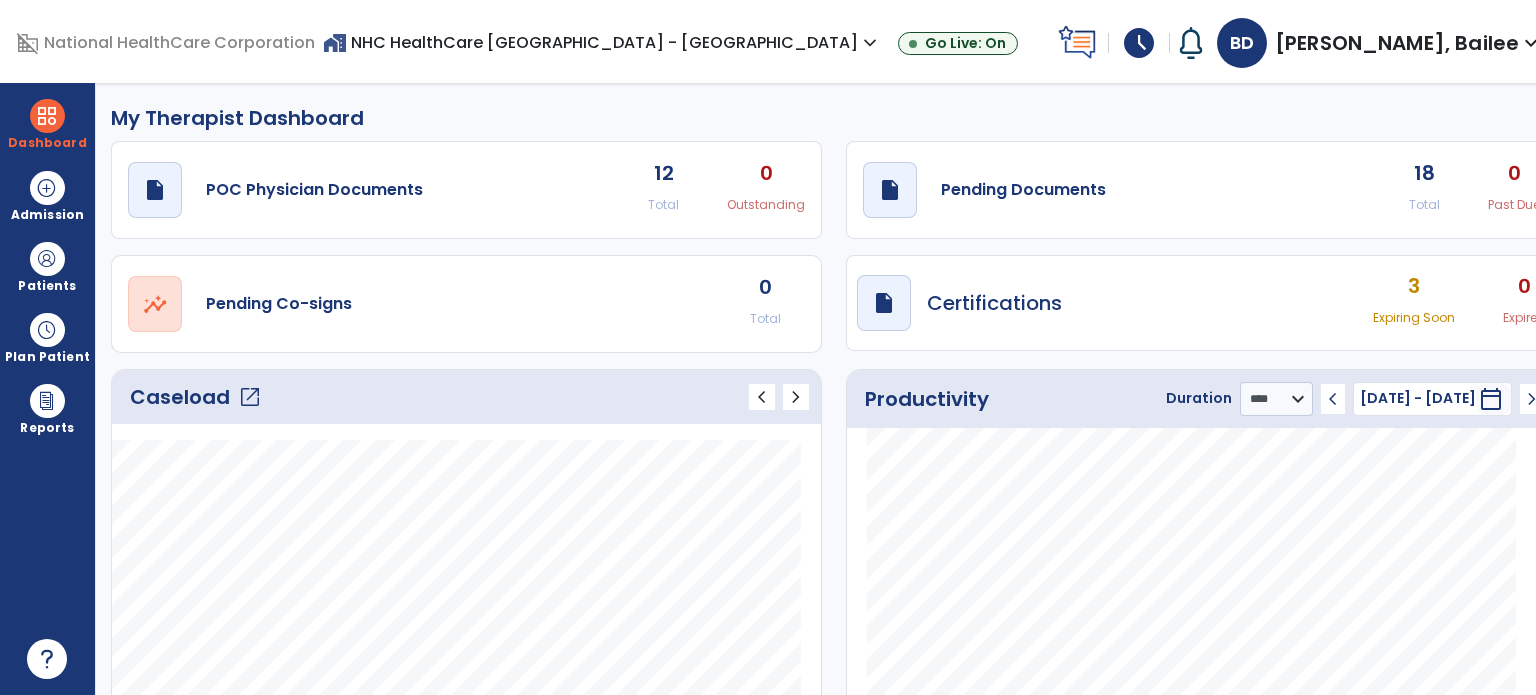 click on "draft   open_in_new" 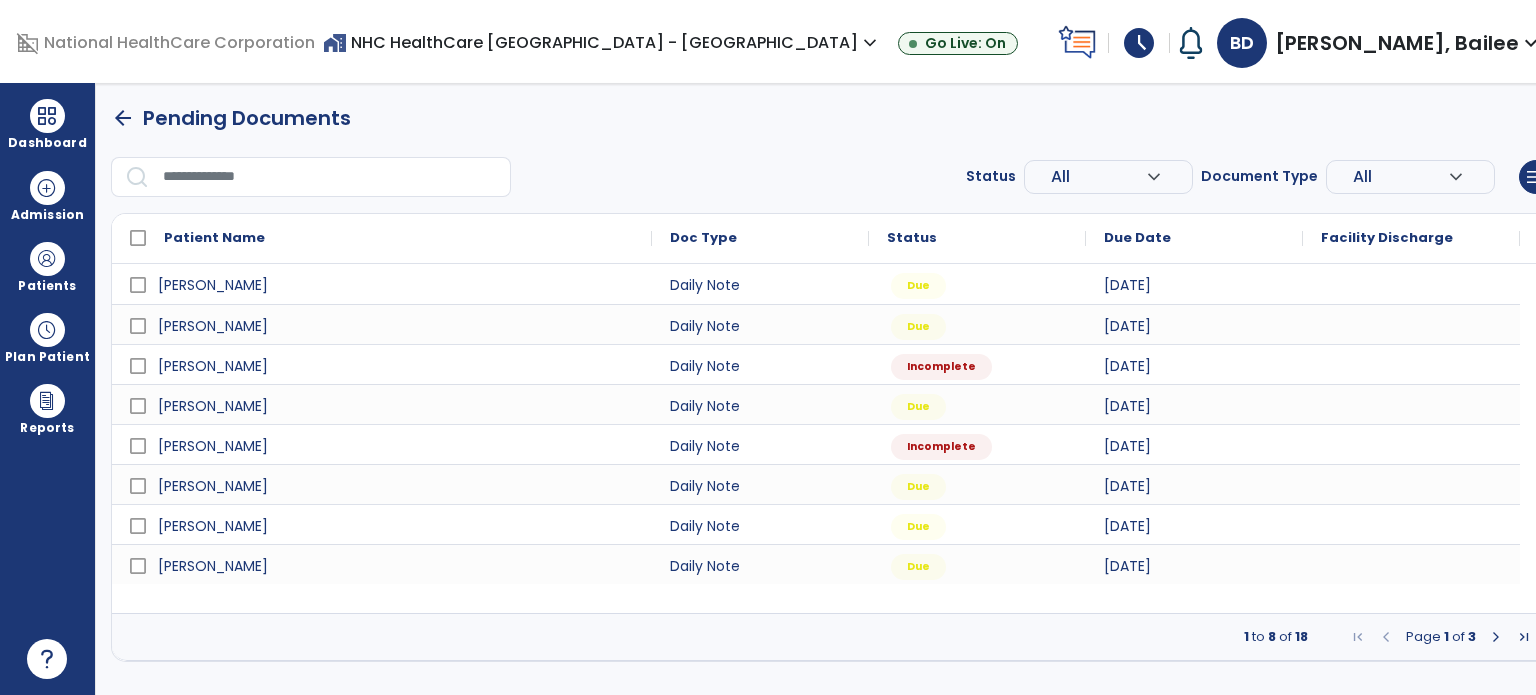 click at bounding box center [1524, 637] 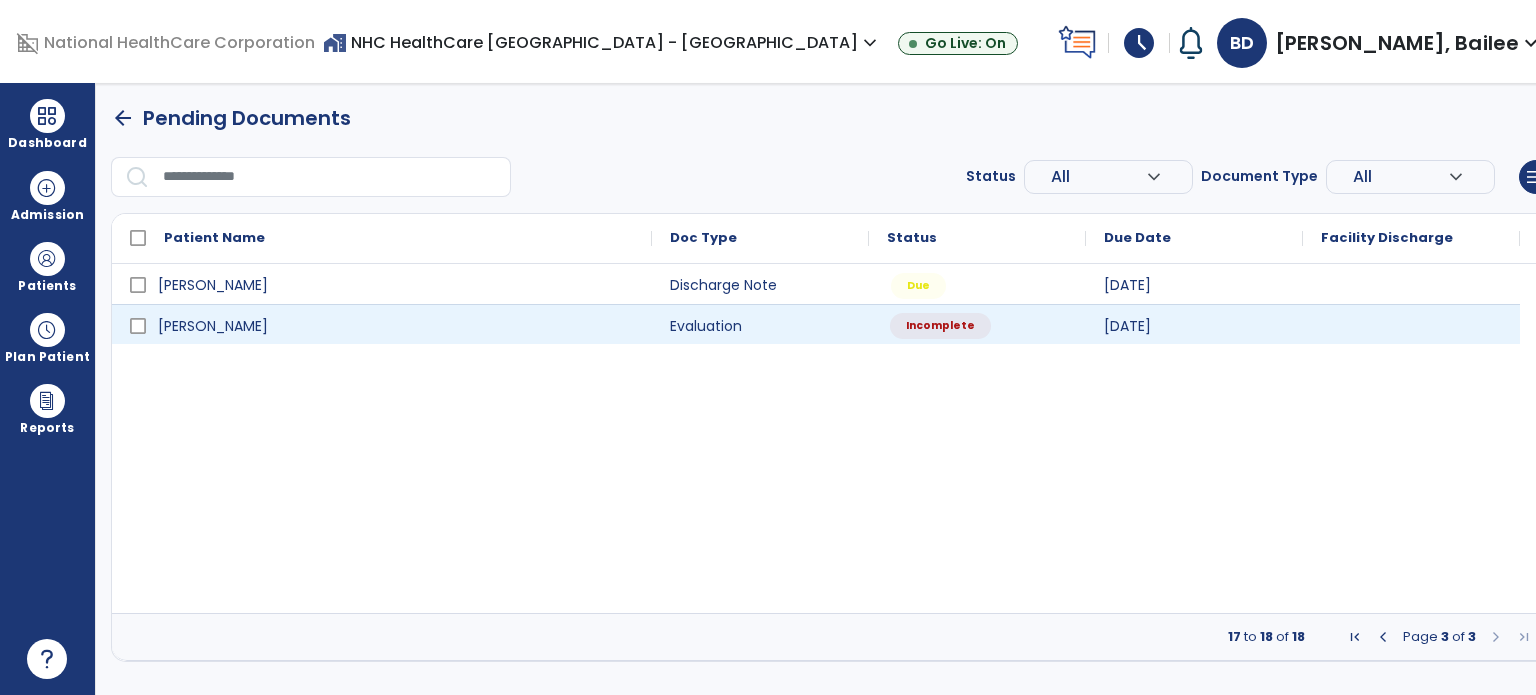 click on "Incomplete" at bounding box center [940, 326] 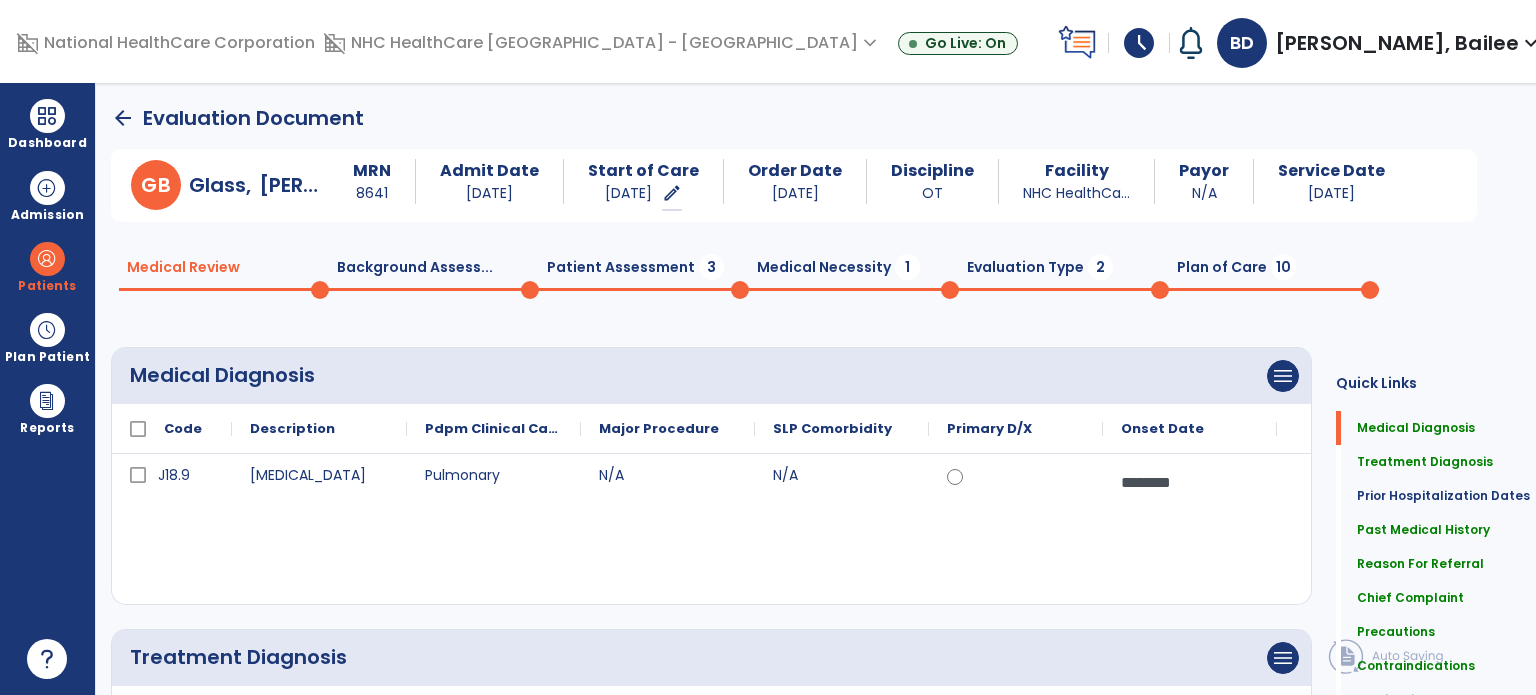 click on "Patient Assessment  3" 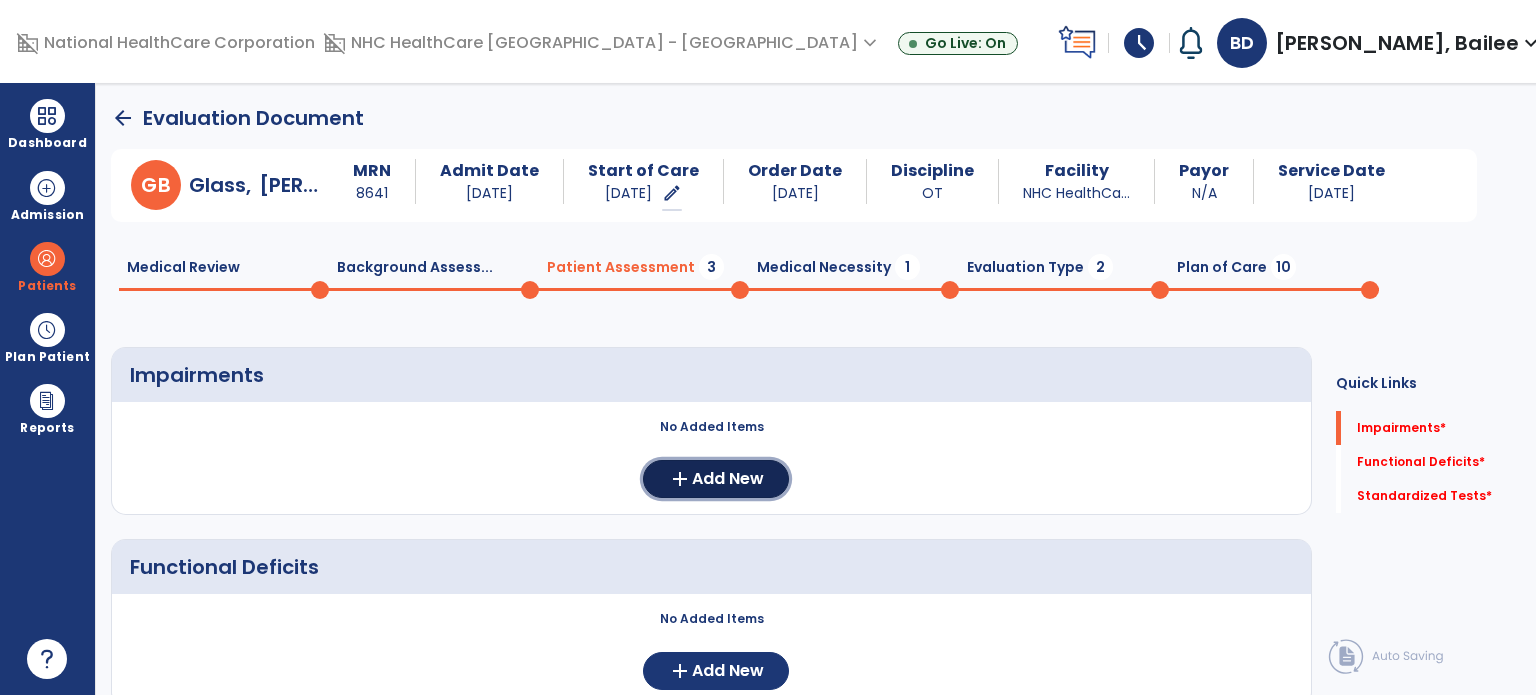 click on "Add New" 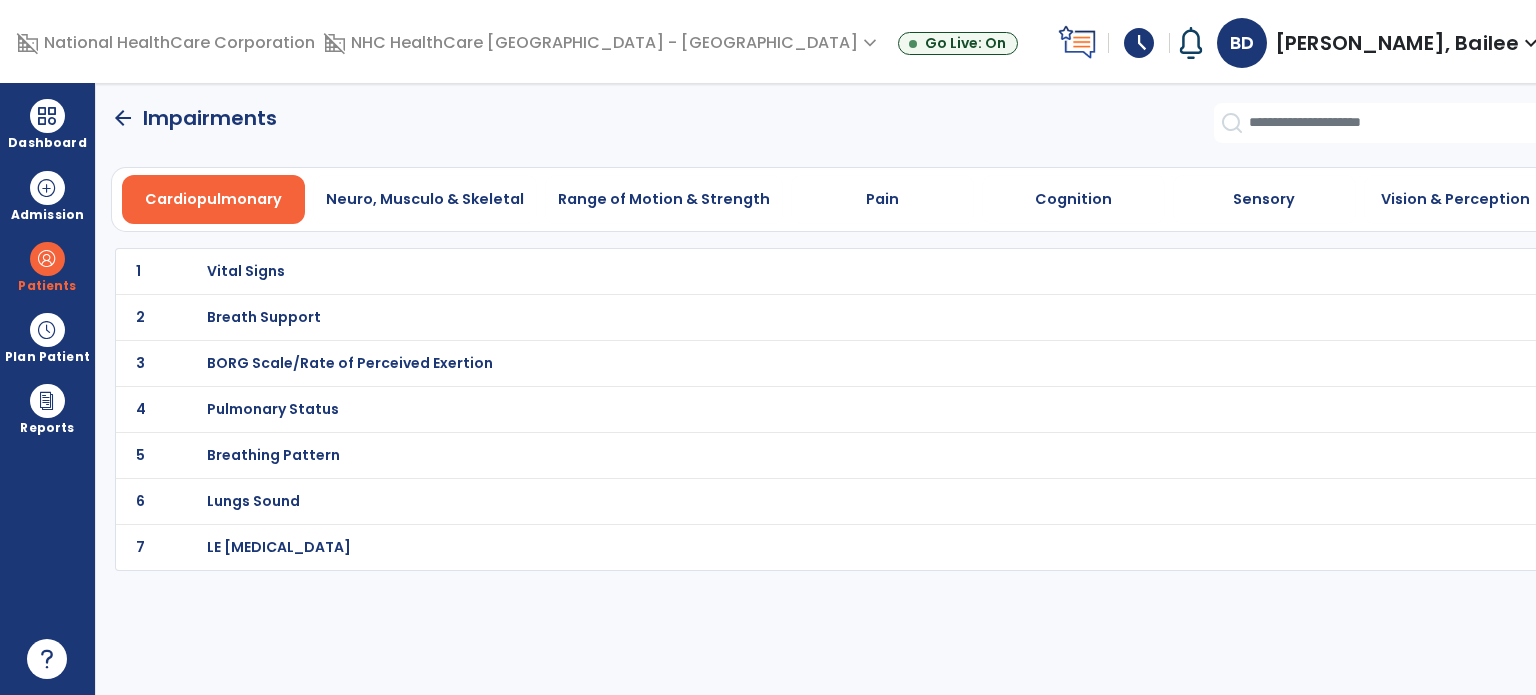 click on "Vital Signs" at bounding box center [790, 271] 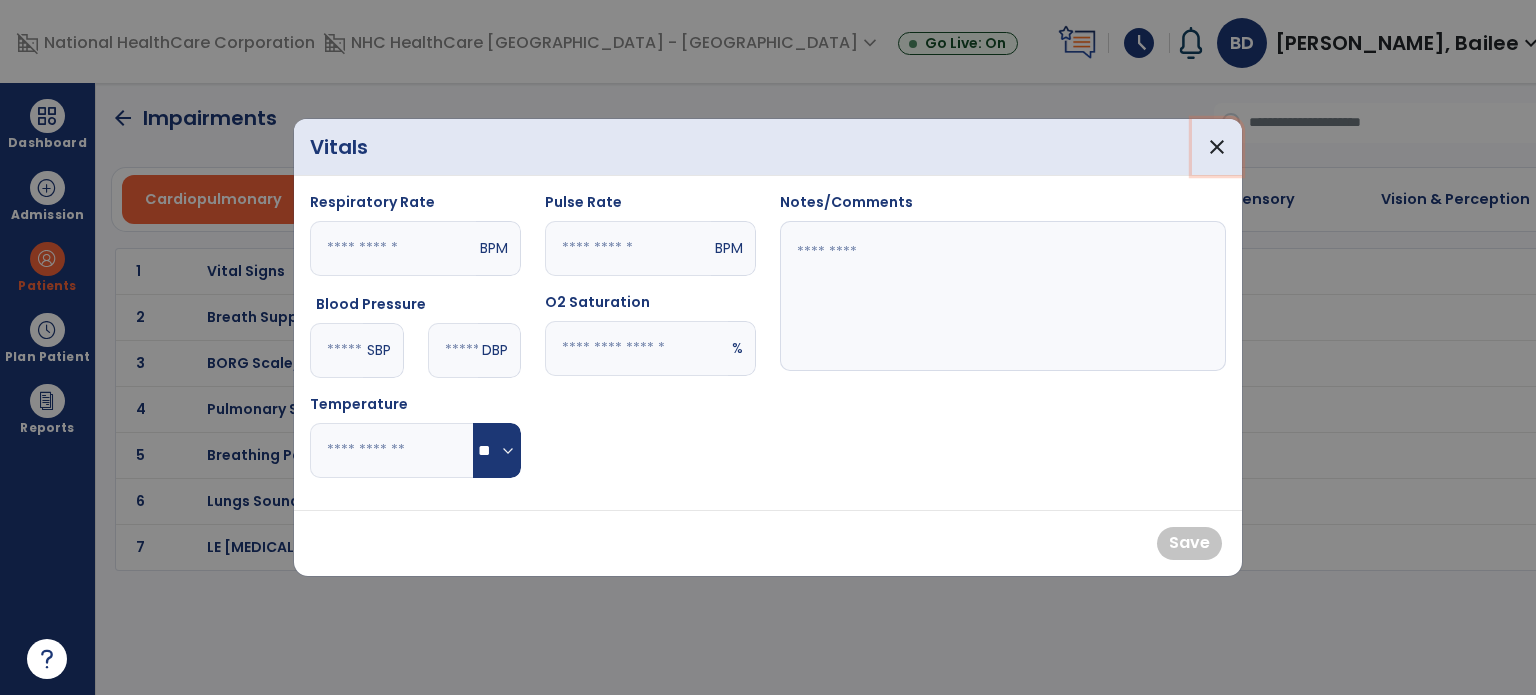 click on "close" at bounding box center (1217, 147) 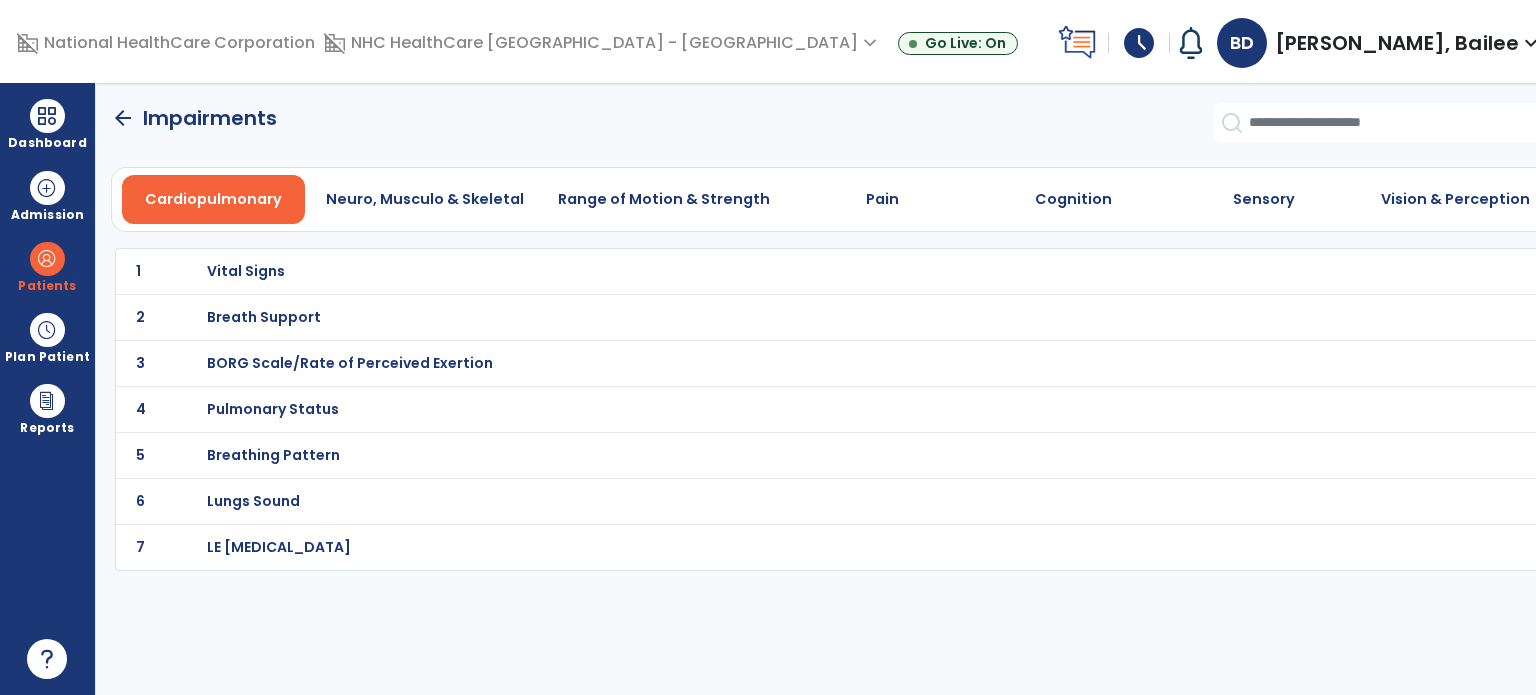 click on "Cognition" at bounding box center [1073, 199] 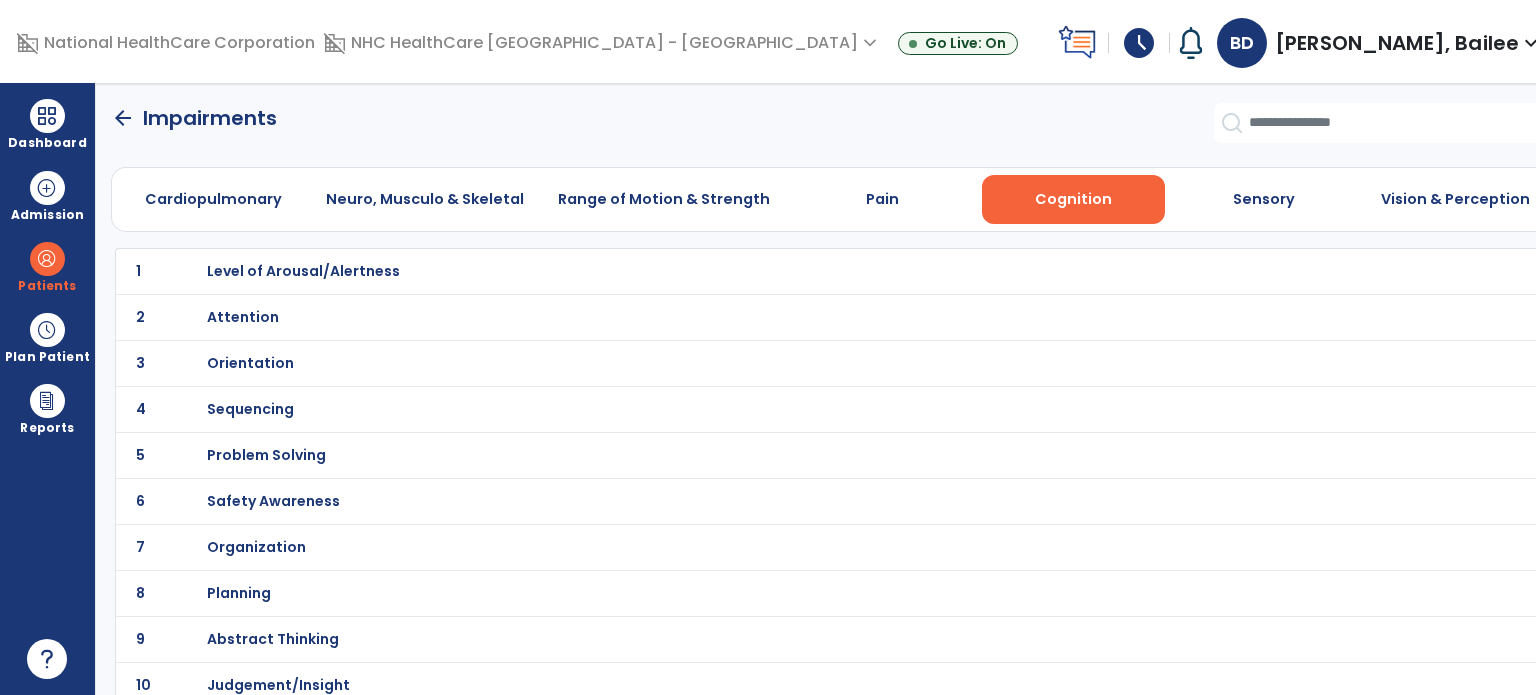 click on "3" 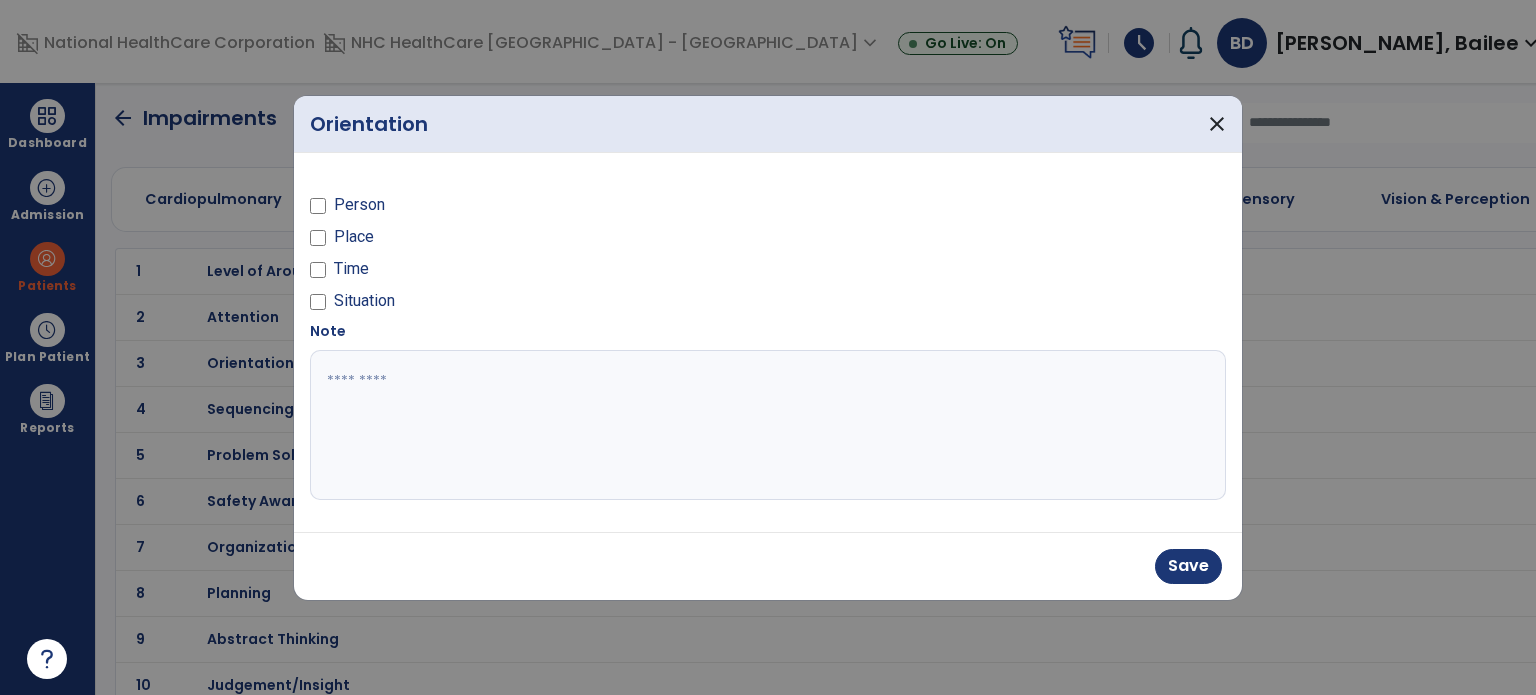 click on "Save" at bounding box center (1188, 566) 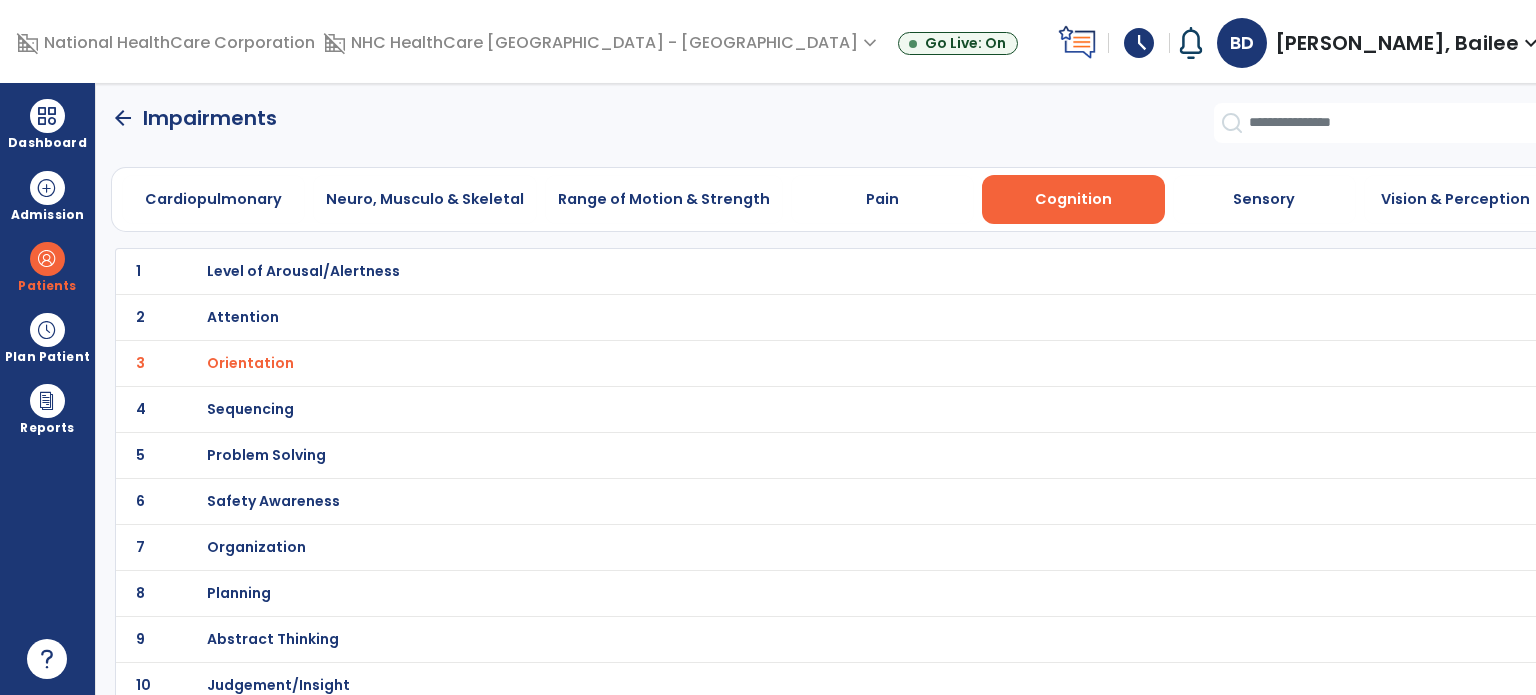 click on "arrow_back   Impairments" 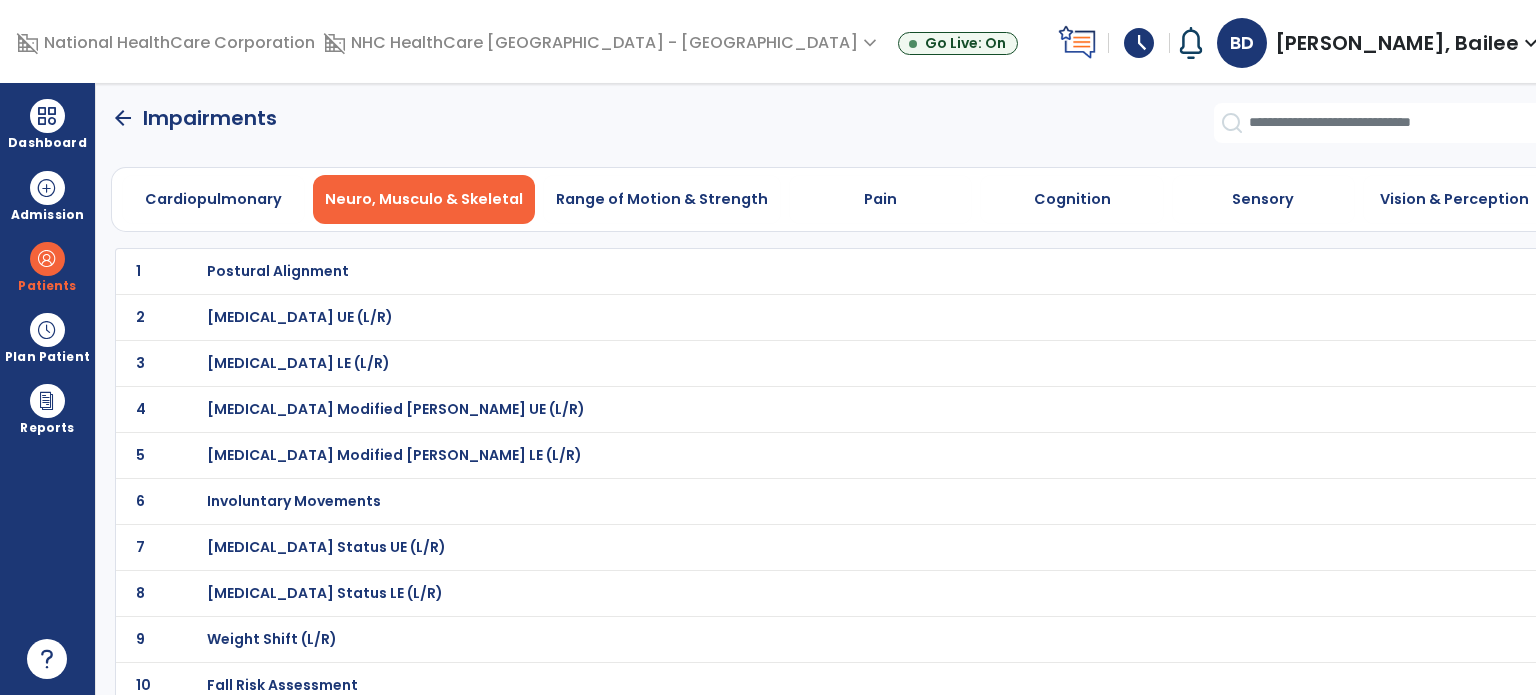 click on "Range of Motion & Strength" at bounding box center [662, 199] 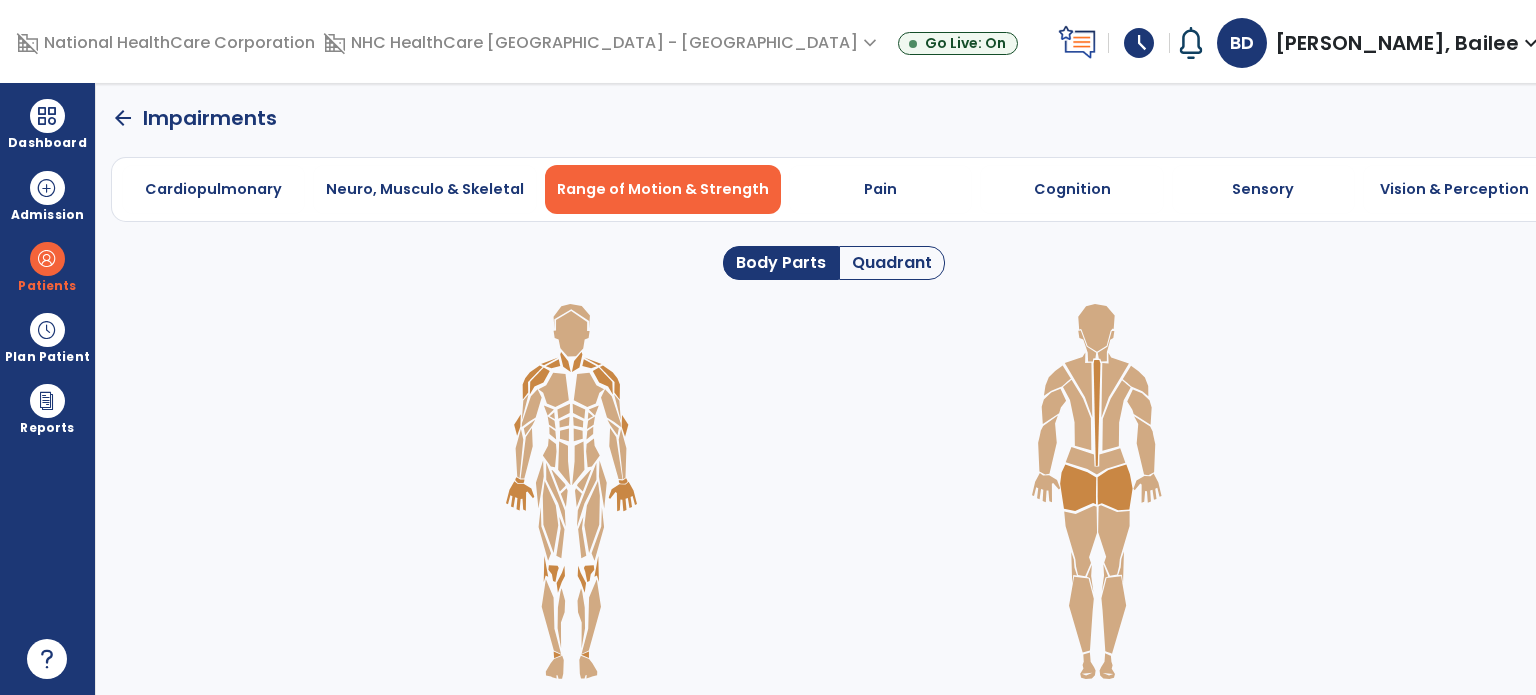 click on "Quadrant" 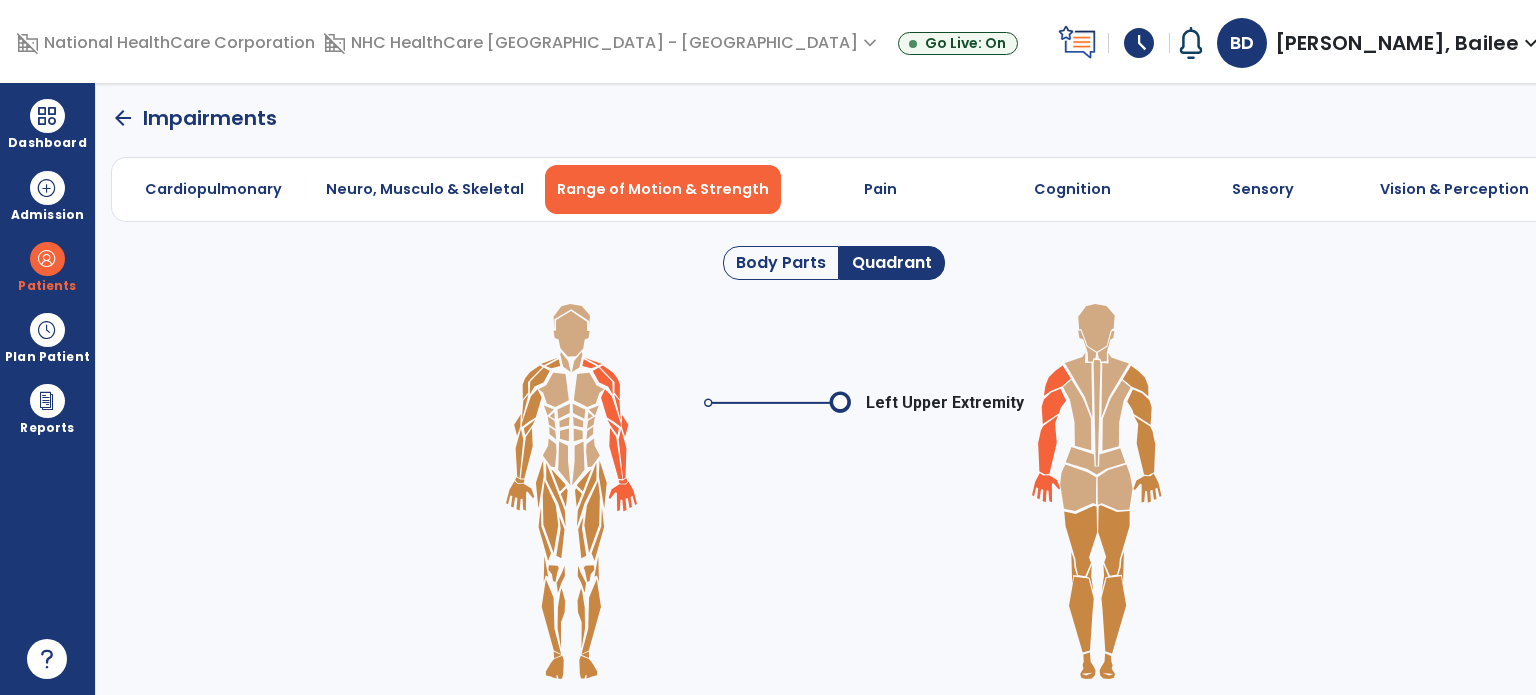 click 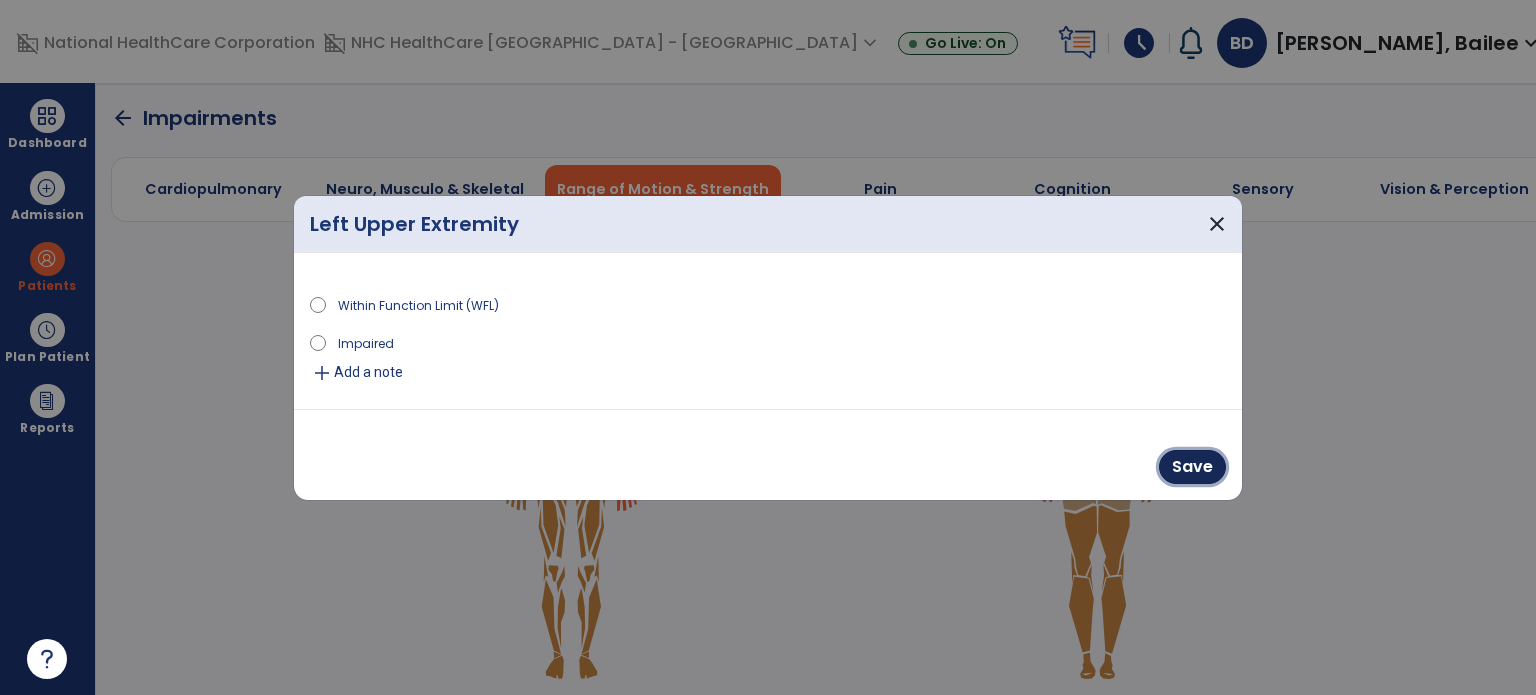 click on "Save" at bounding box center (1192, 467) 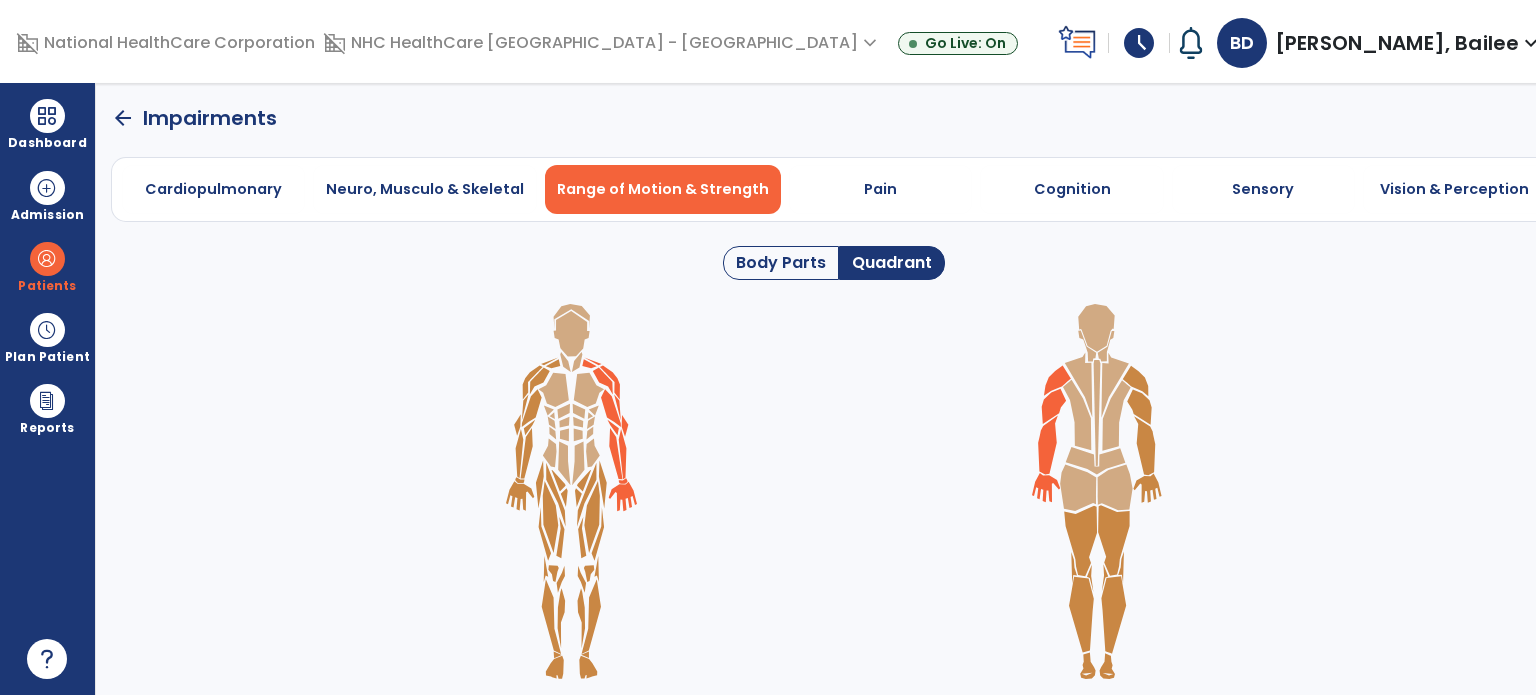click 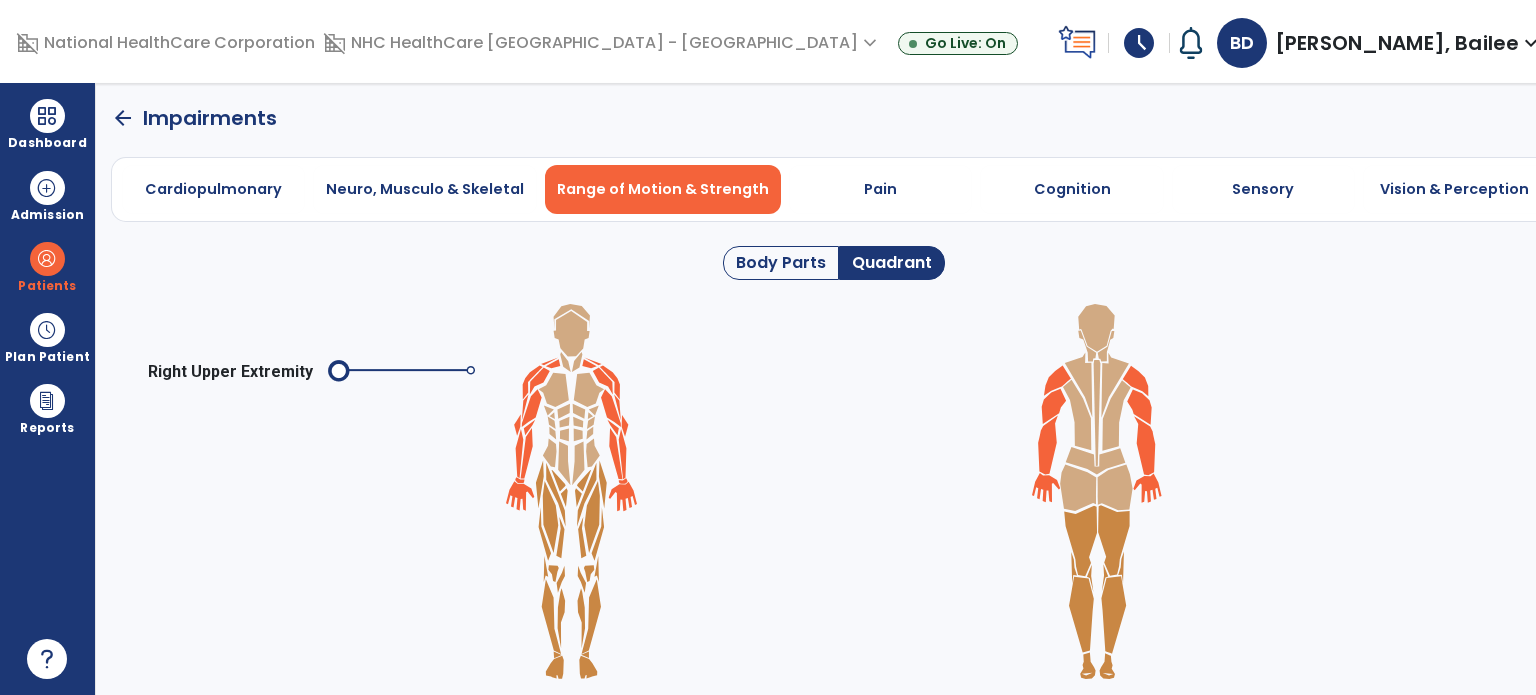 click 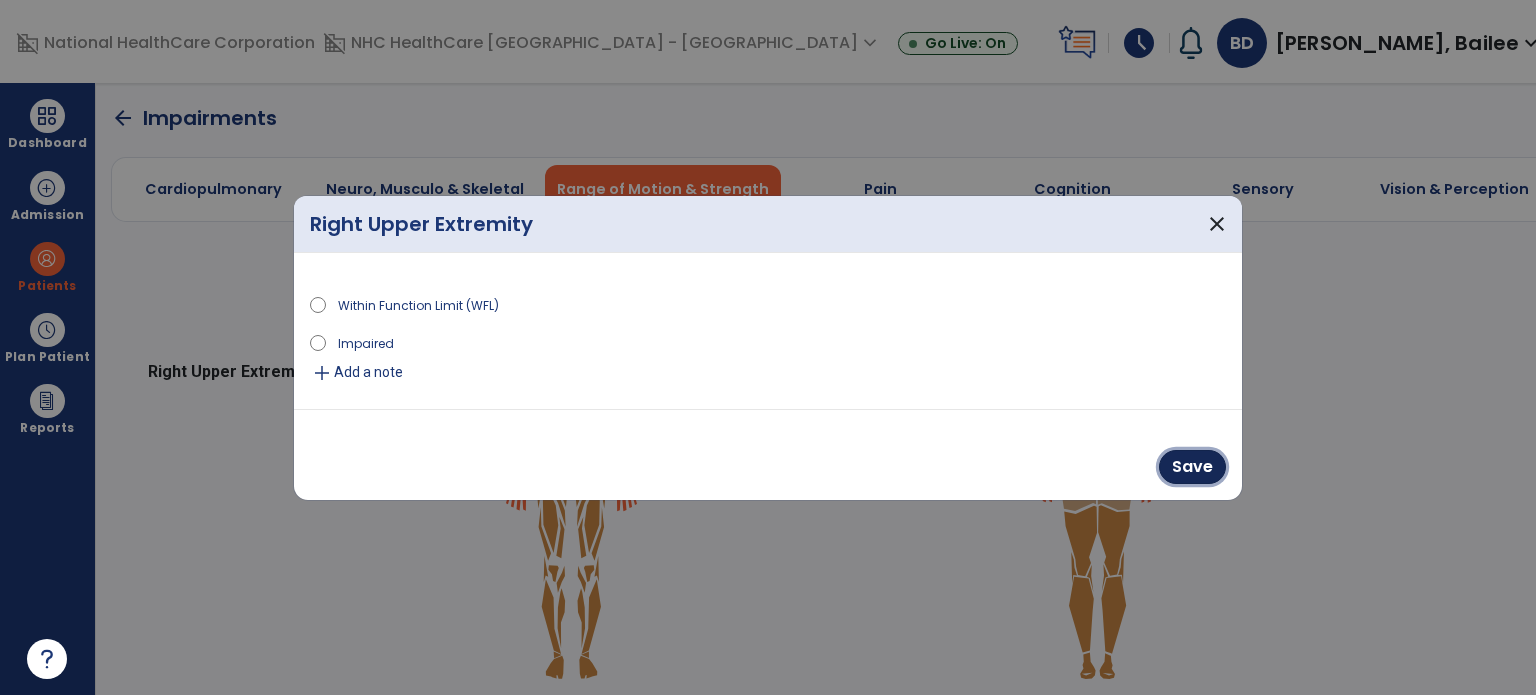 click on "Save" at bounding box center [1192, 467] 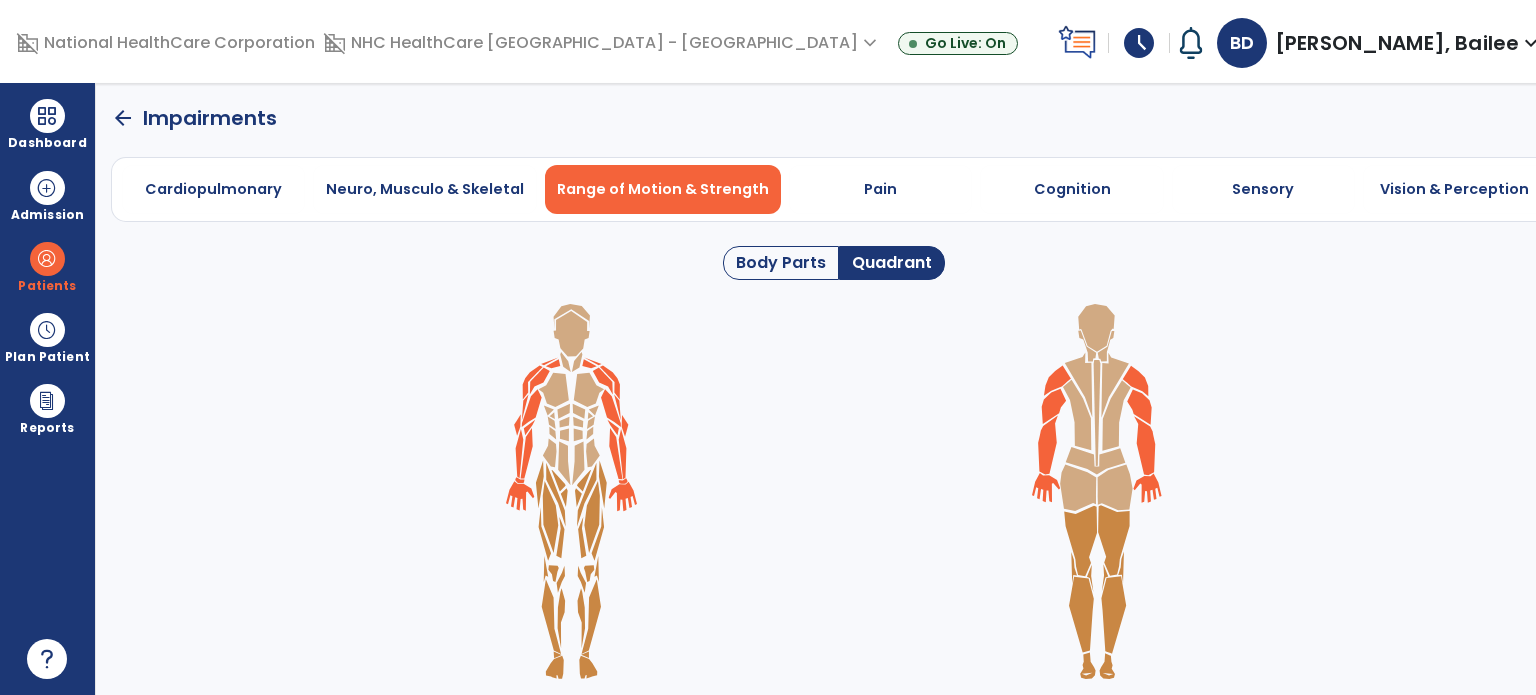 click on "Cardiopulmonary" at bounding box center (213, 189) 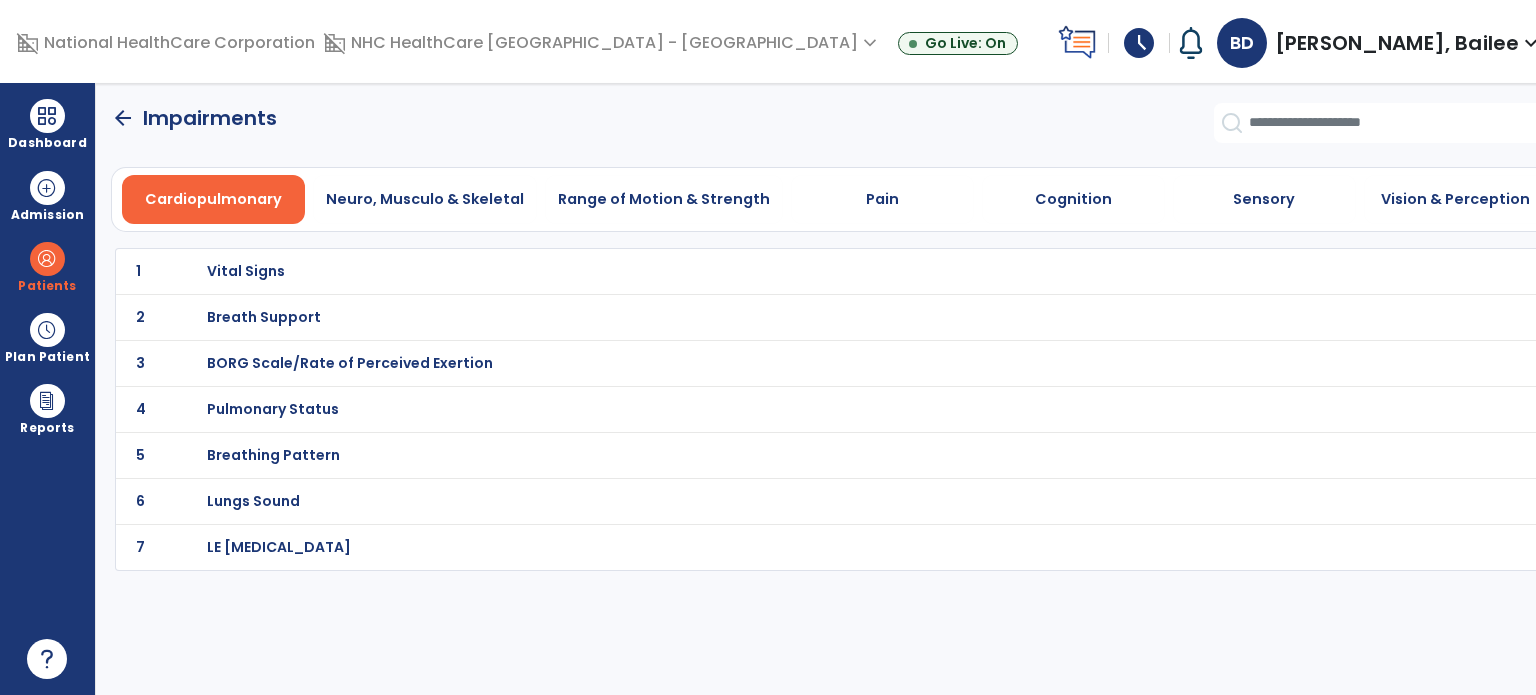 click on "Neuro, Musculo & Skeletal" at bounding box center [425, 199] 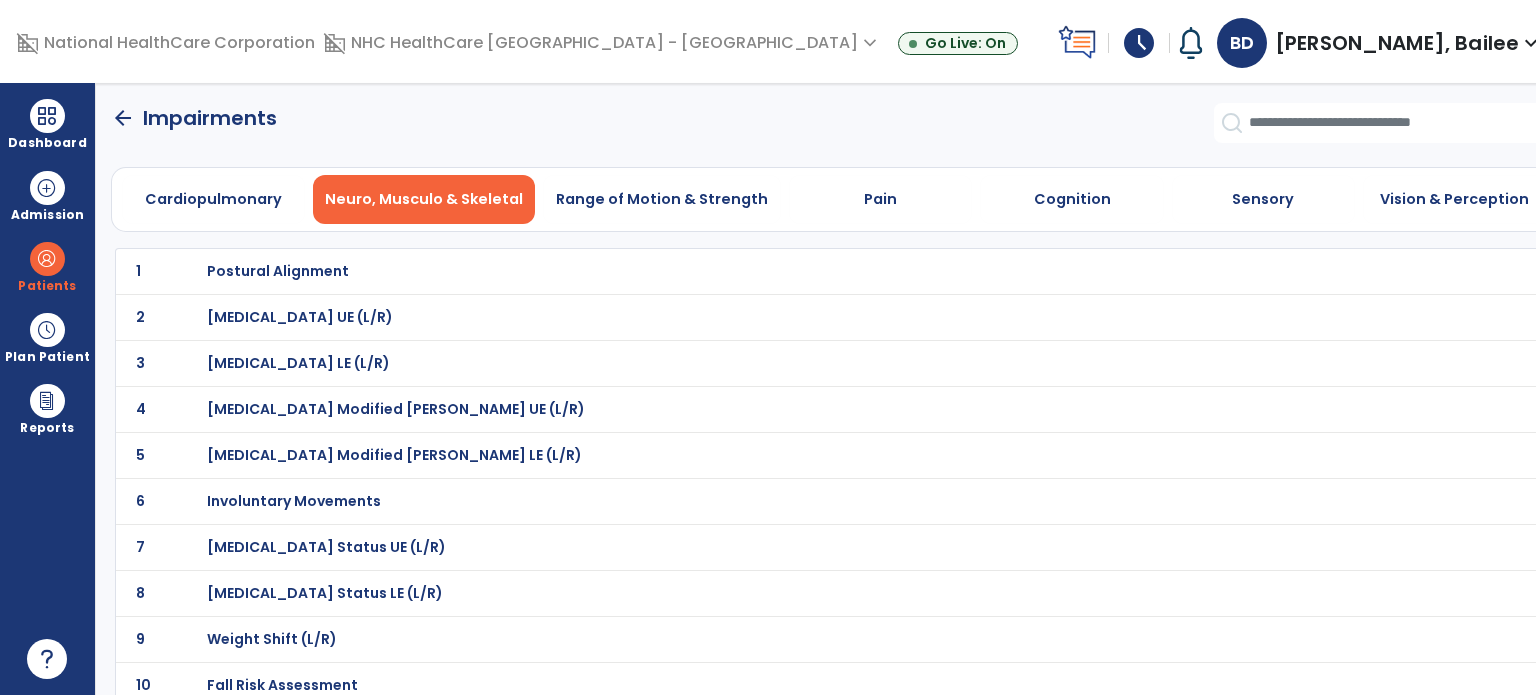 click on "Cognition" at bounding box center [1071, 199] 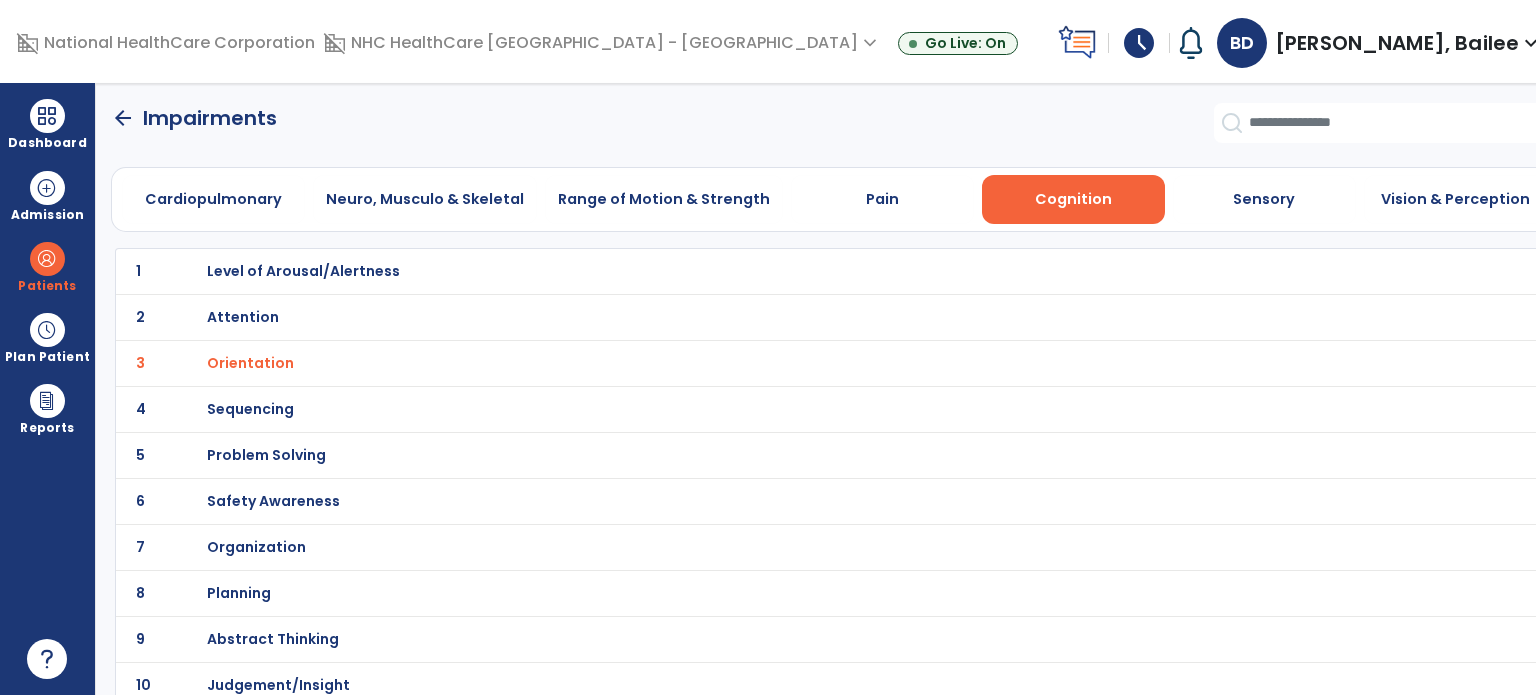 click on "Pain" at bounding box center (882, 199) 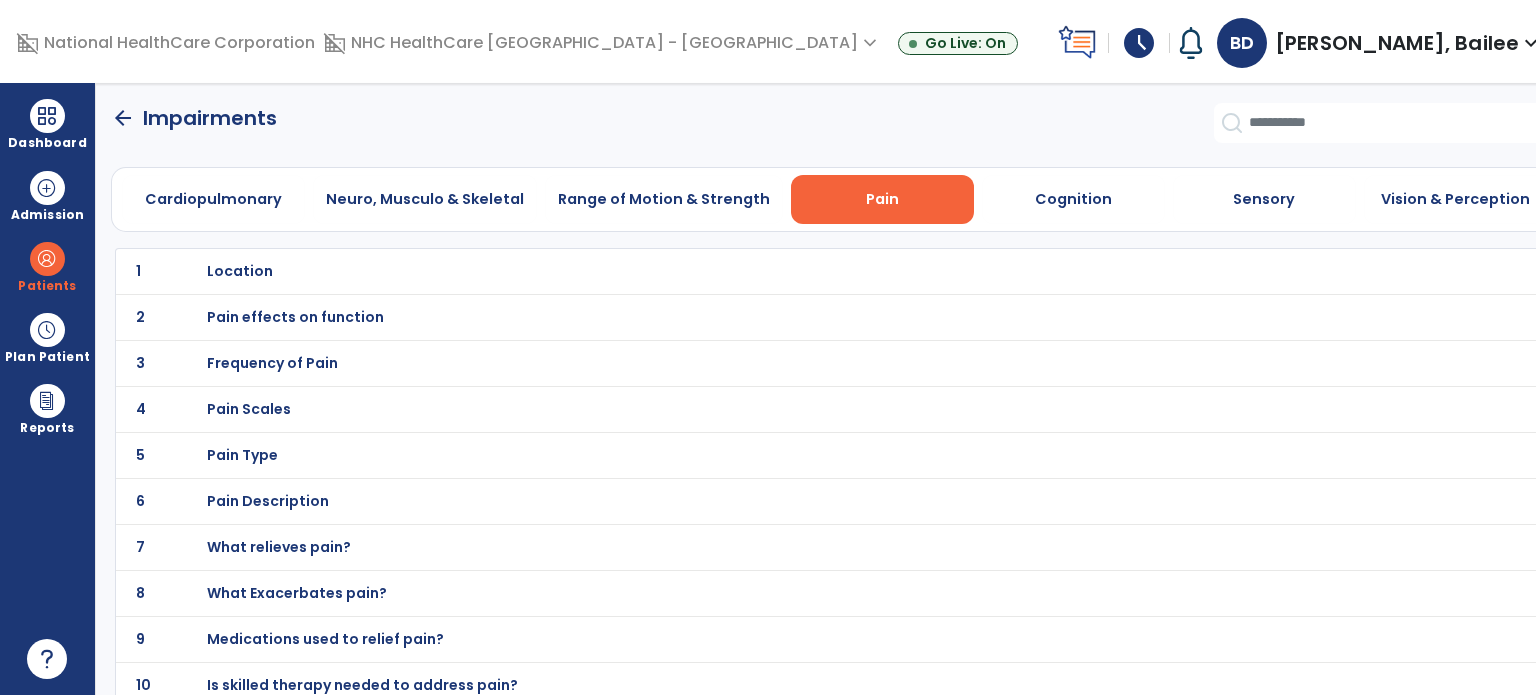 click on "arrow_back" 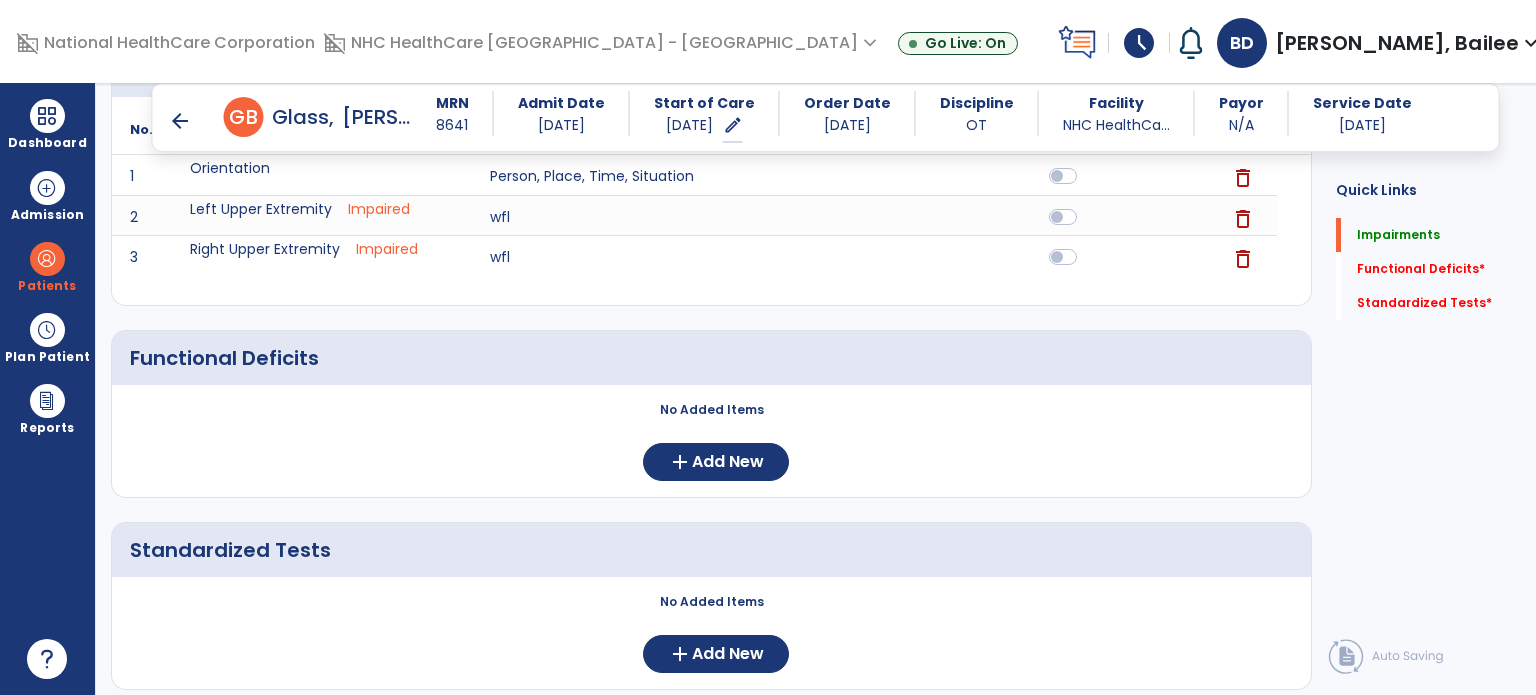 scroll, scrollTop: 300, scrollLeft: 0, axis: vertical 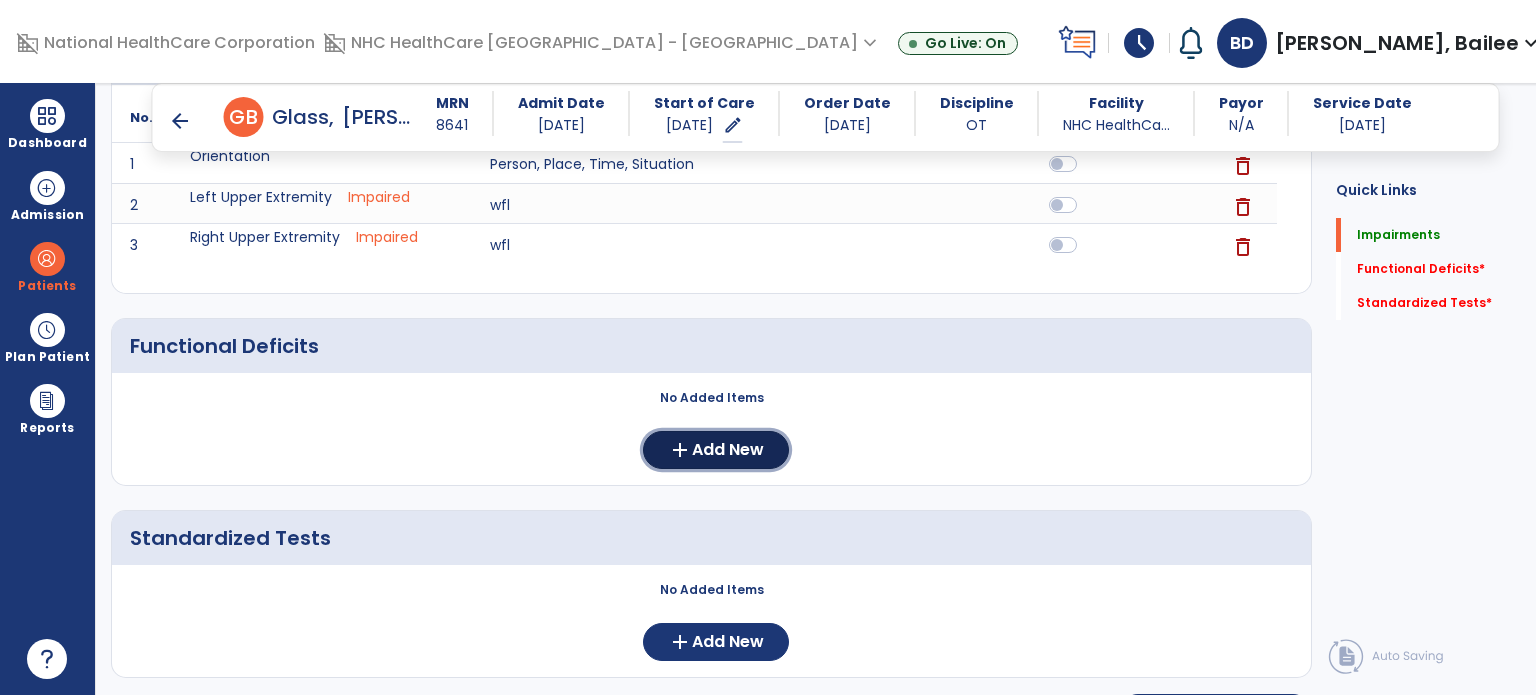 click on "Add New" 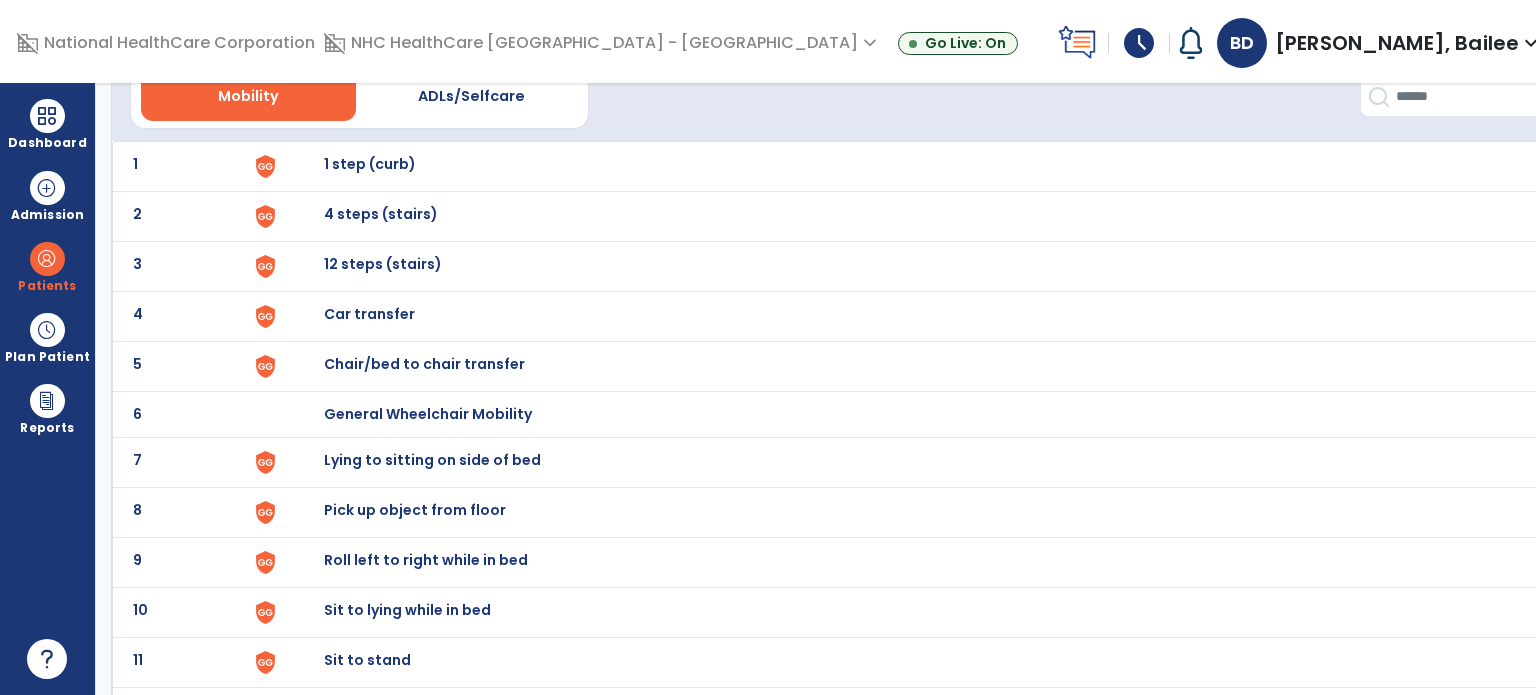 scroll, scrollTop: 99, scrollLeft: 0, axis: vertical 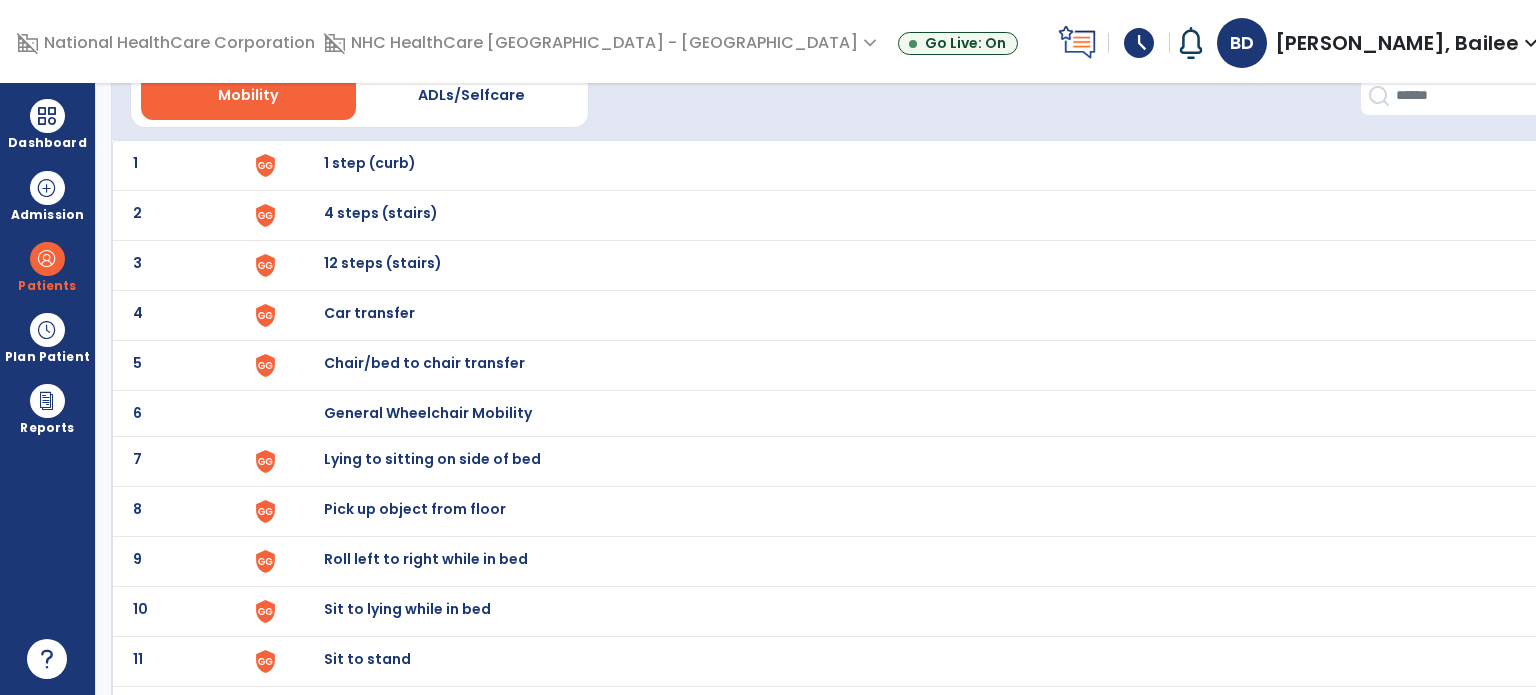 click on "Chair/bed to chair transfer" at bounding box center (370, 163) 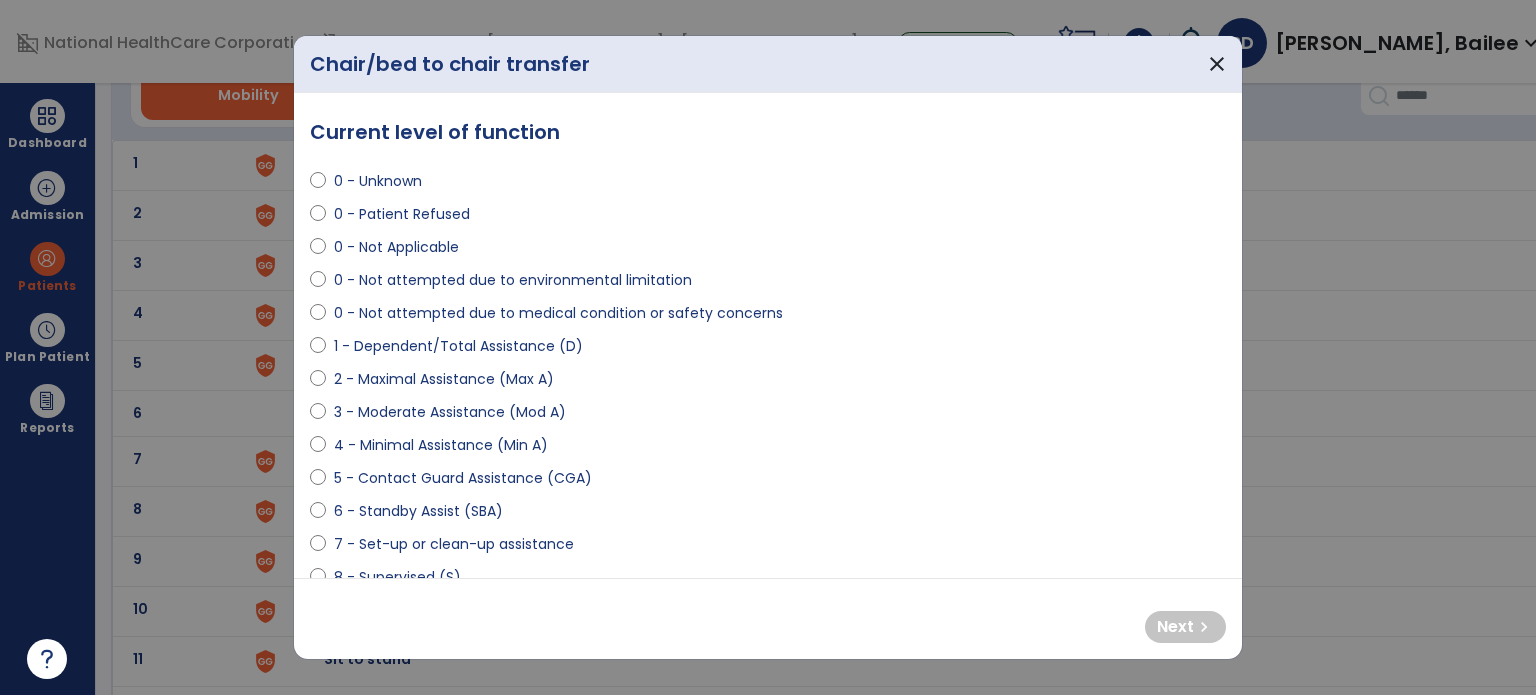 click on "4 - Minimal Assistance (Min A)" at bounding box center (441, 445) 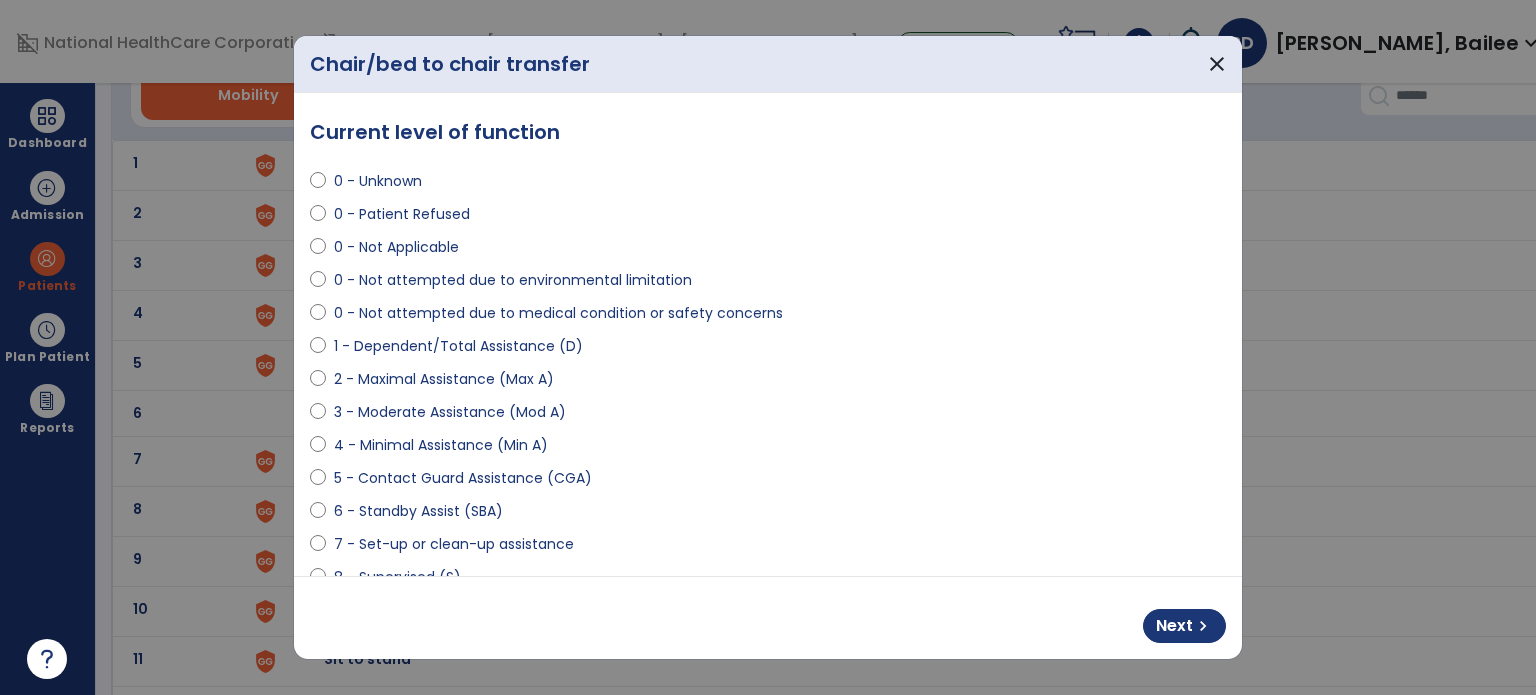click on "Next  chevron_right" at bounding box center (768, 618) 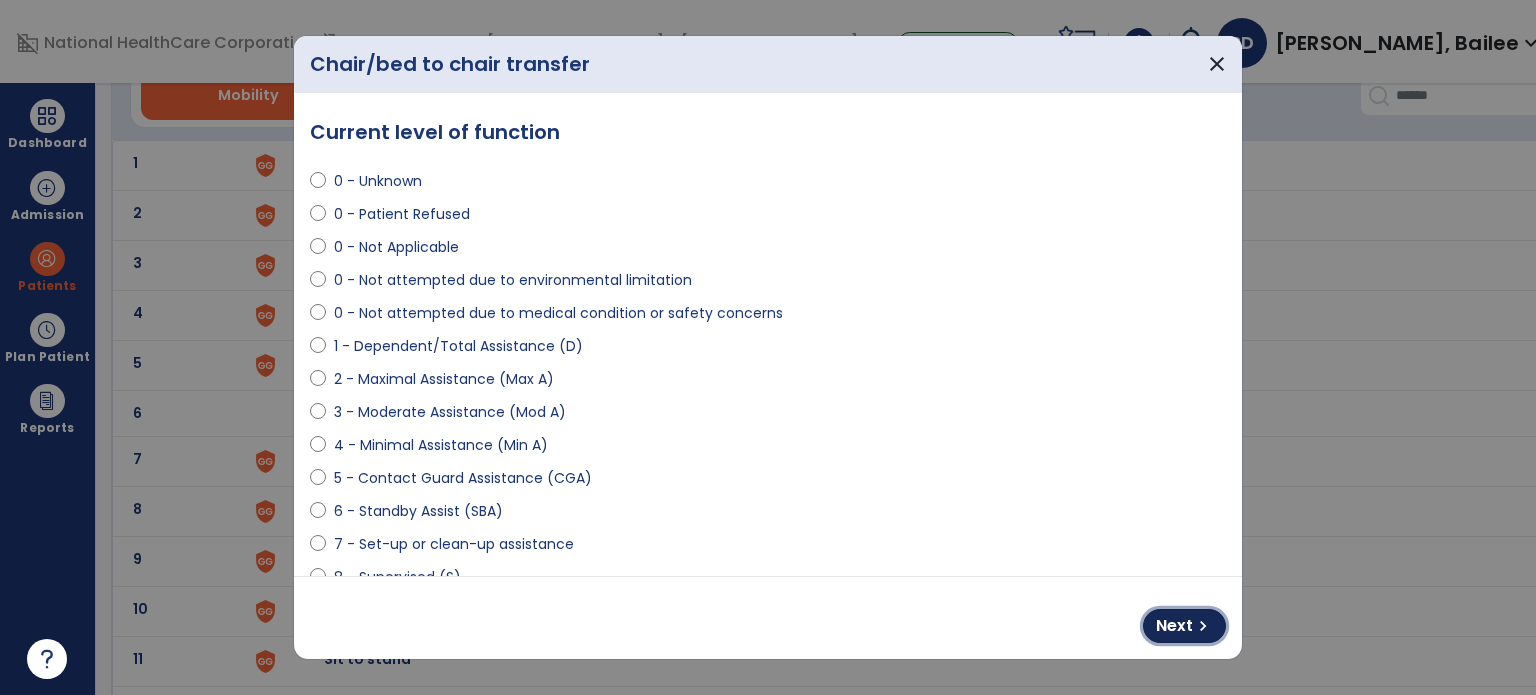 click on "Next" at bounding box center (1174, 626) 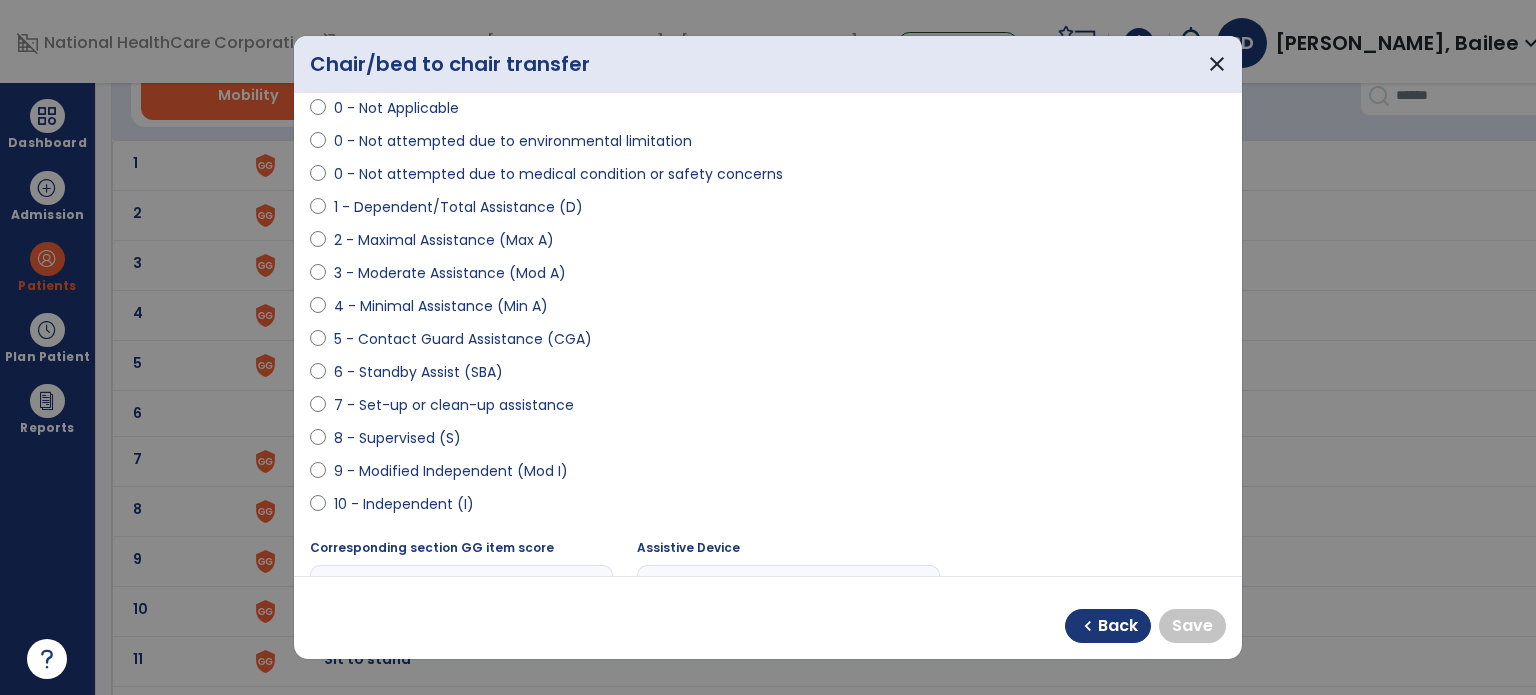 scroll, scrollTop: 264, scrollLeft: 0, axis: vertical 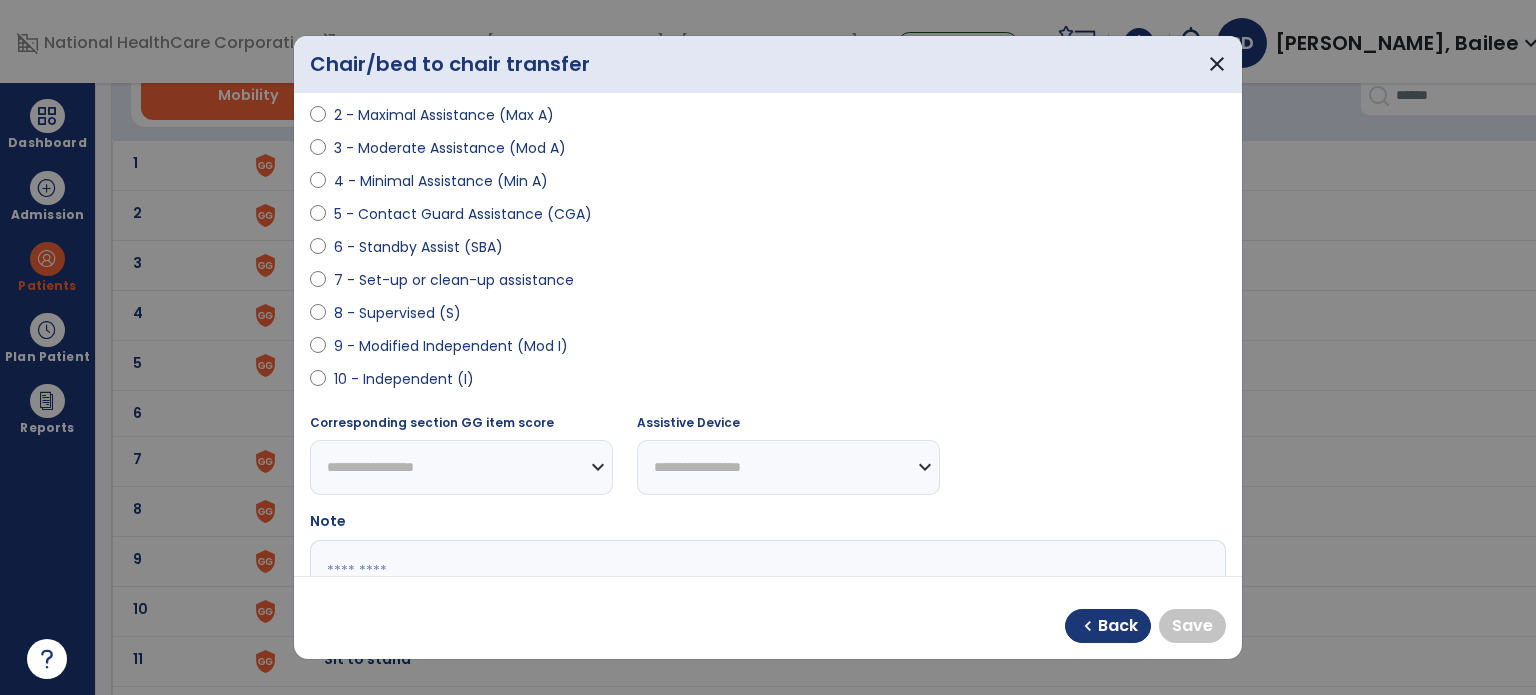 click on "8 - Supervised (S)" at bounding box center [397, 313] 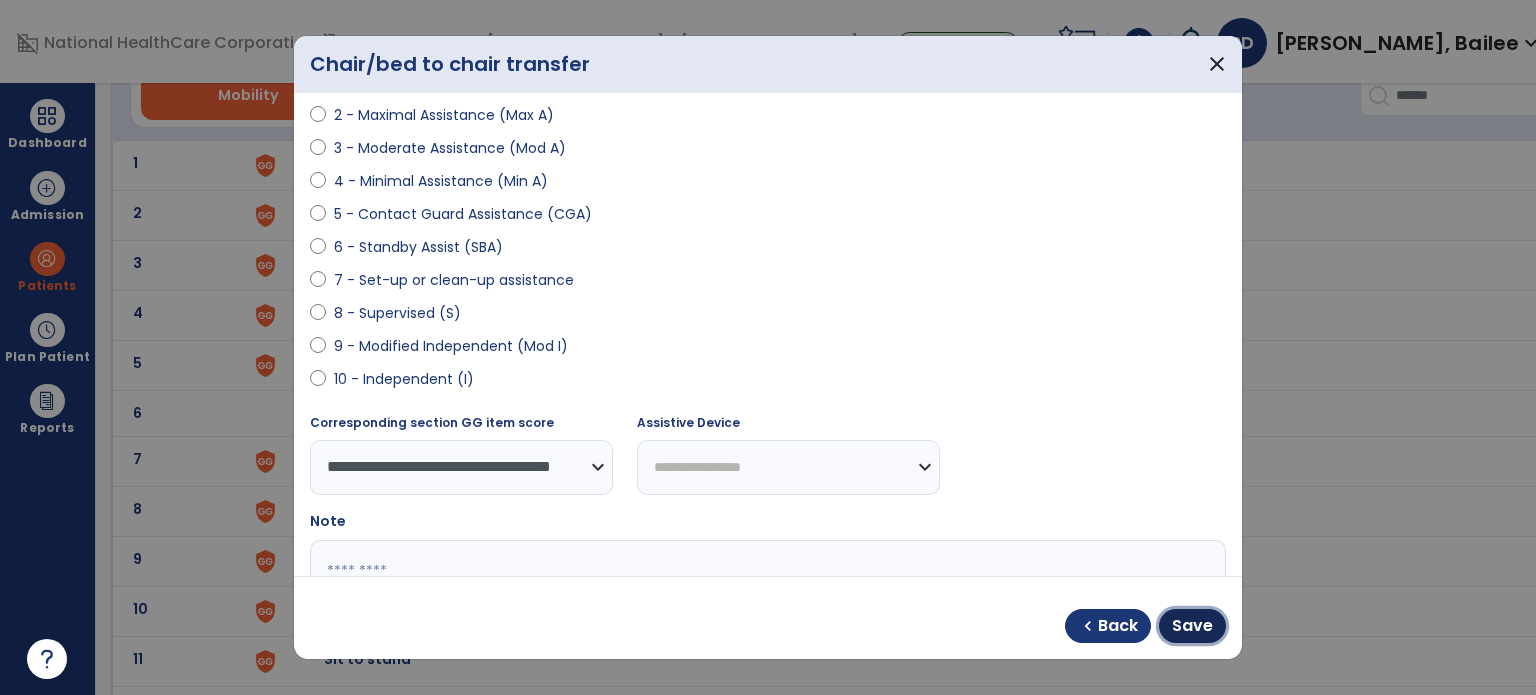click on "Save" at bounding box center [1192, 626] 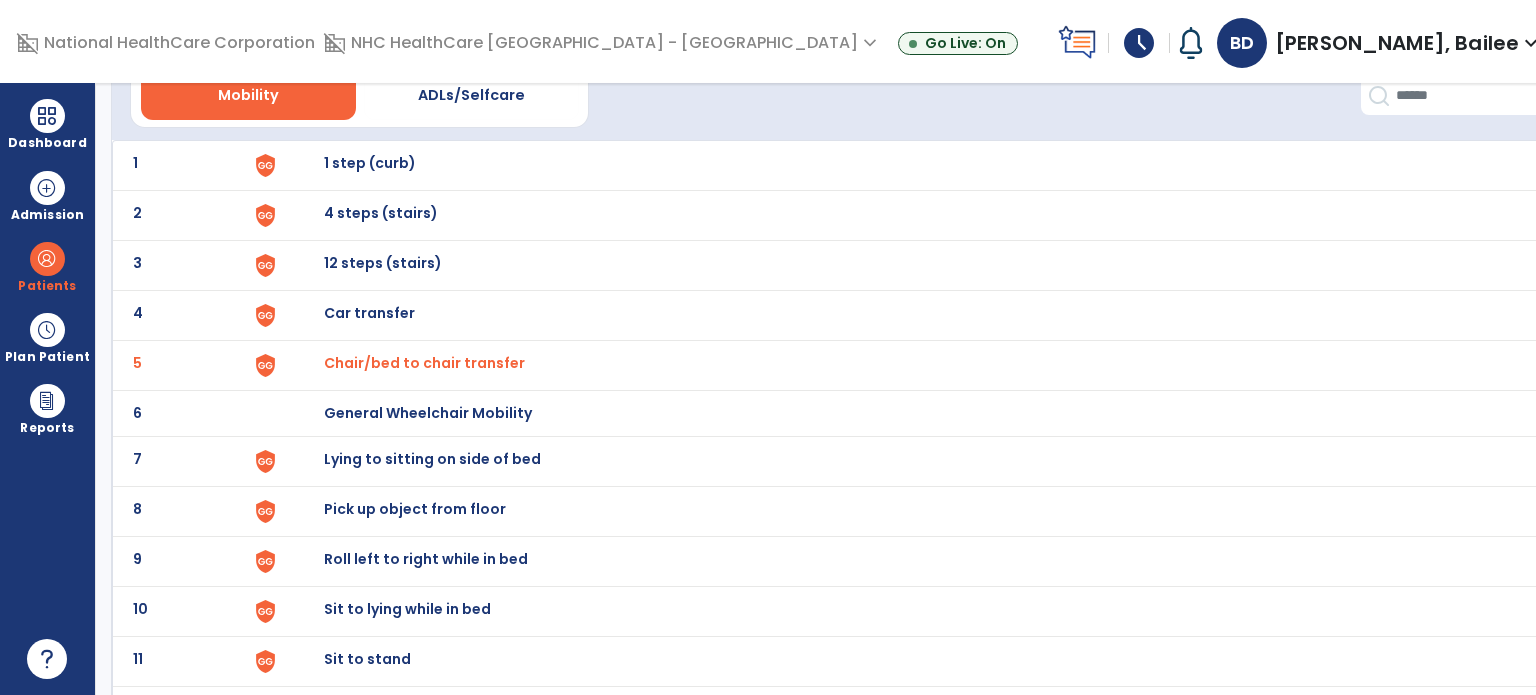 click on "7 Lying to sitting on side of bed" 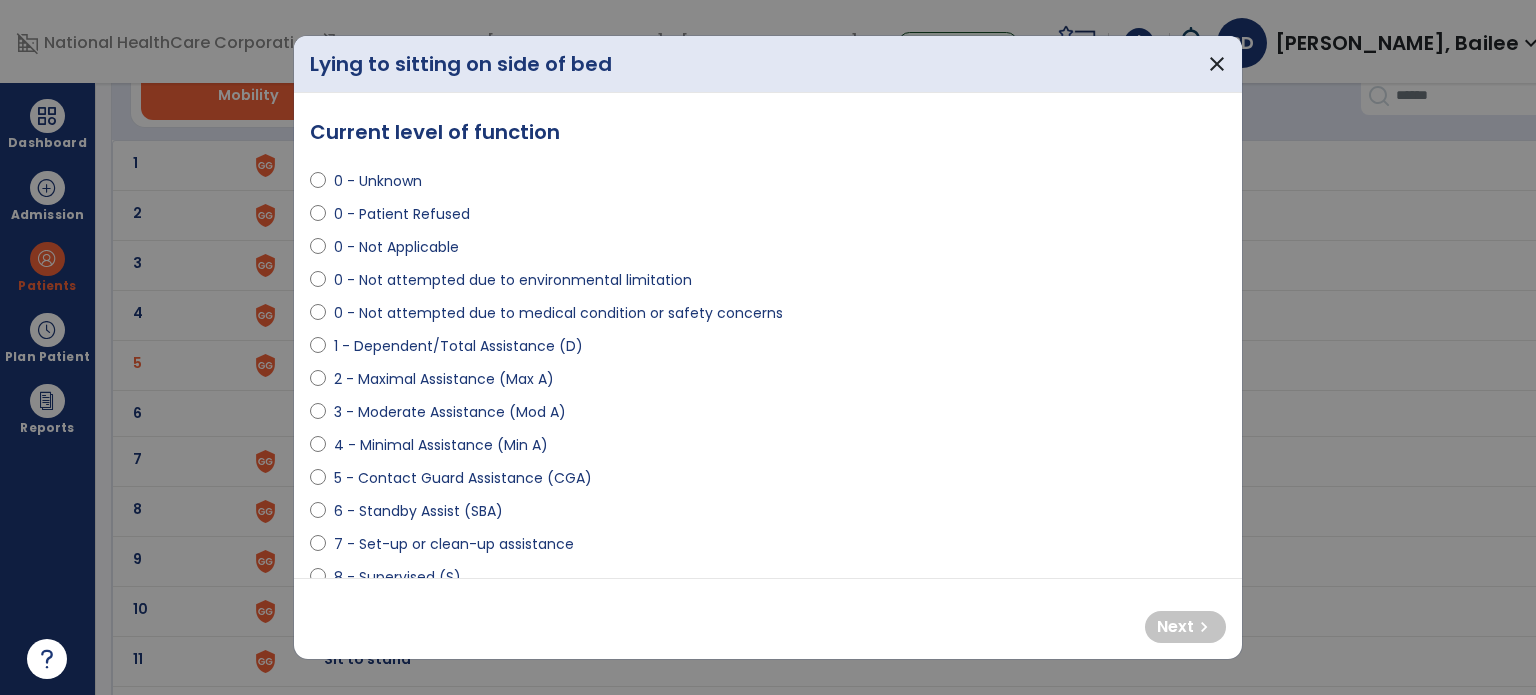 click on "3 - Moderate Assistance (Mod A)" at bounding box center [450, 412] 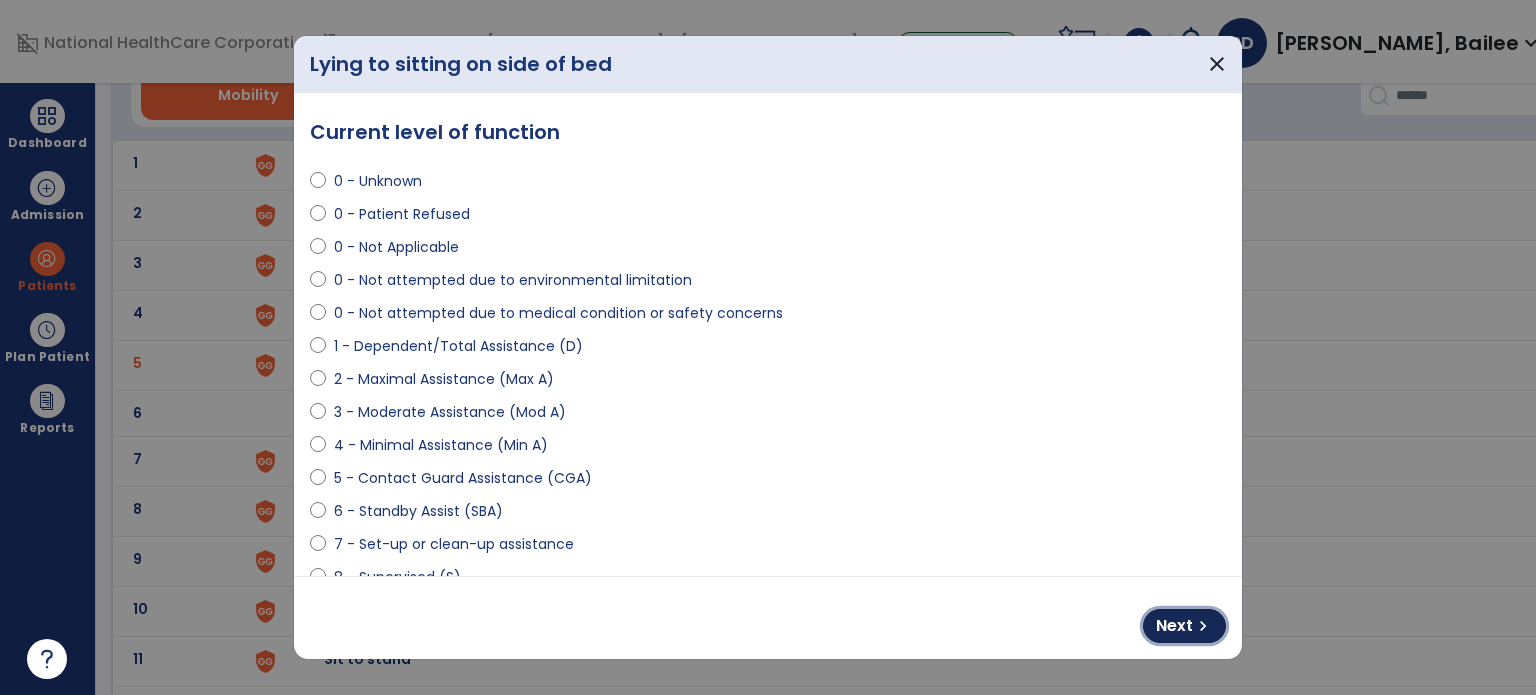 click on "Next" at bounding box center (1174, 626) 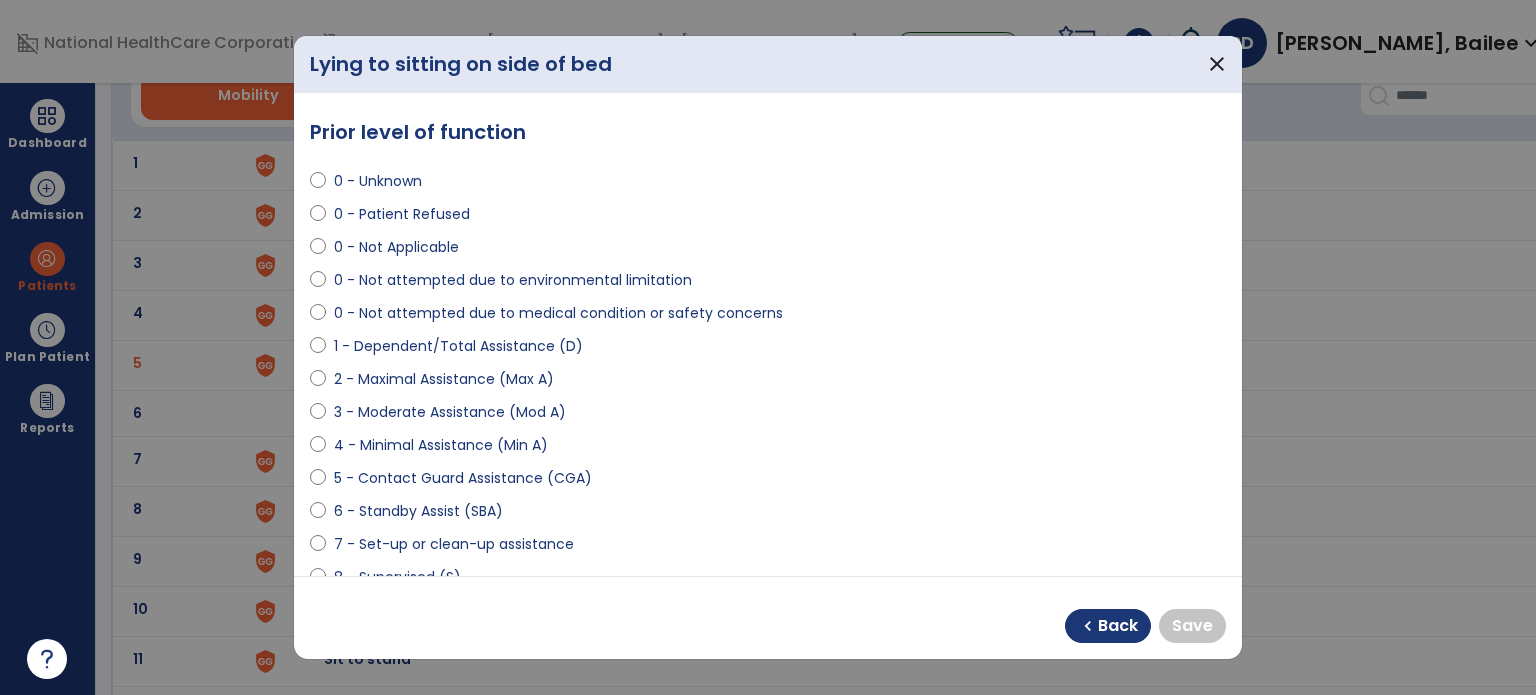 scroll, scrollTop: 136, scrollLeft: 0, axis: vertical 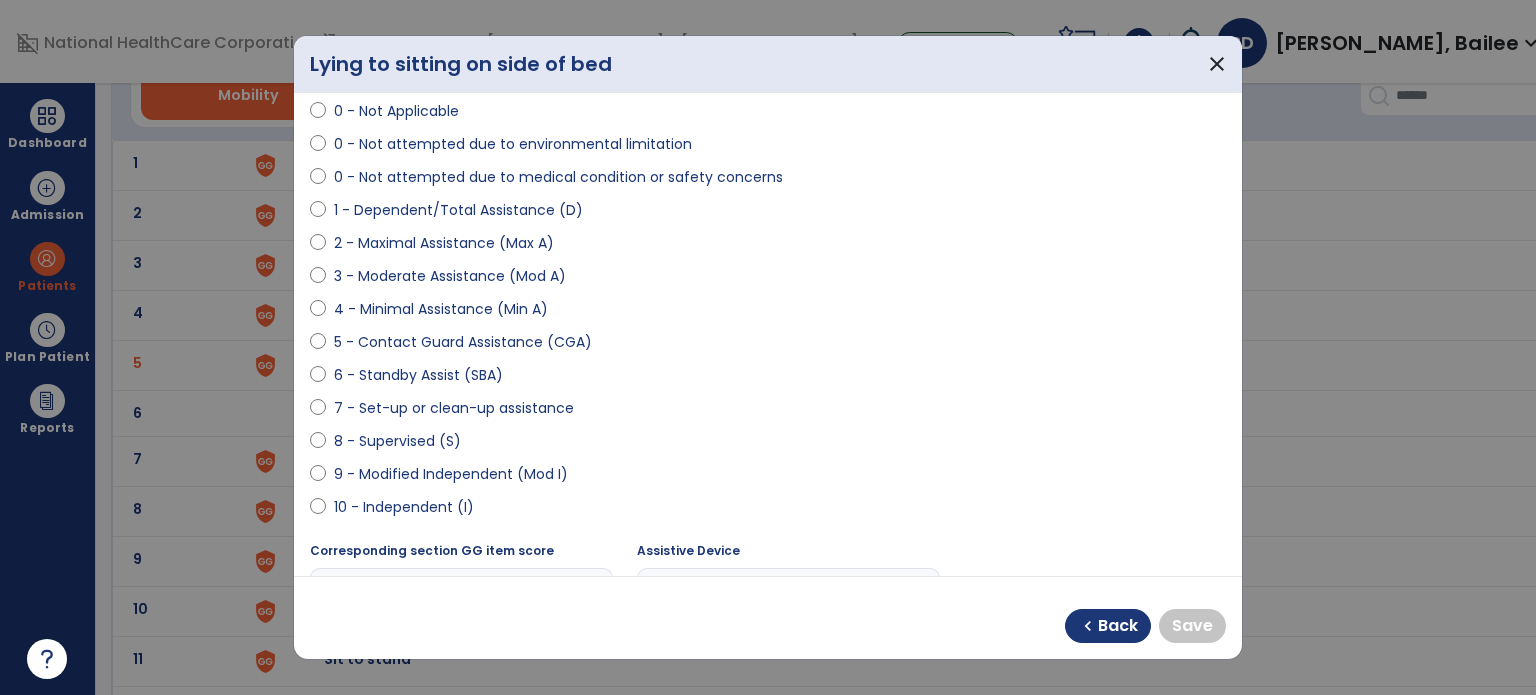 click on "10 - Independent (I)" at bounding box center [404, 507] 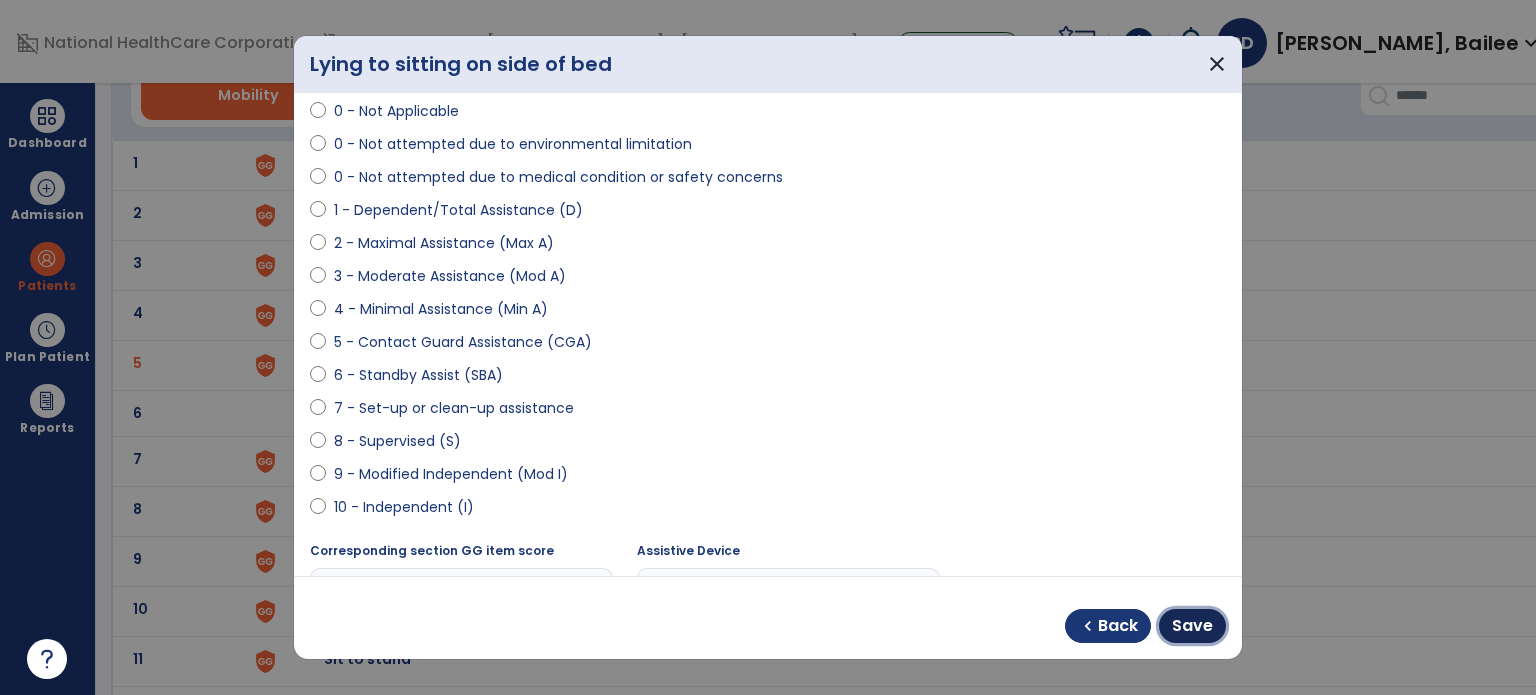 click on "Save" at bounding box center (1192, 626) 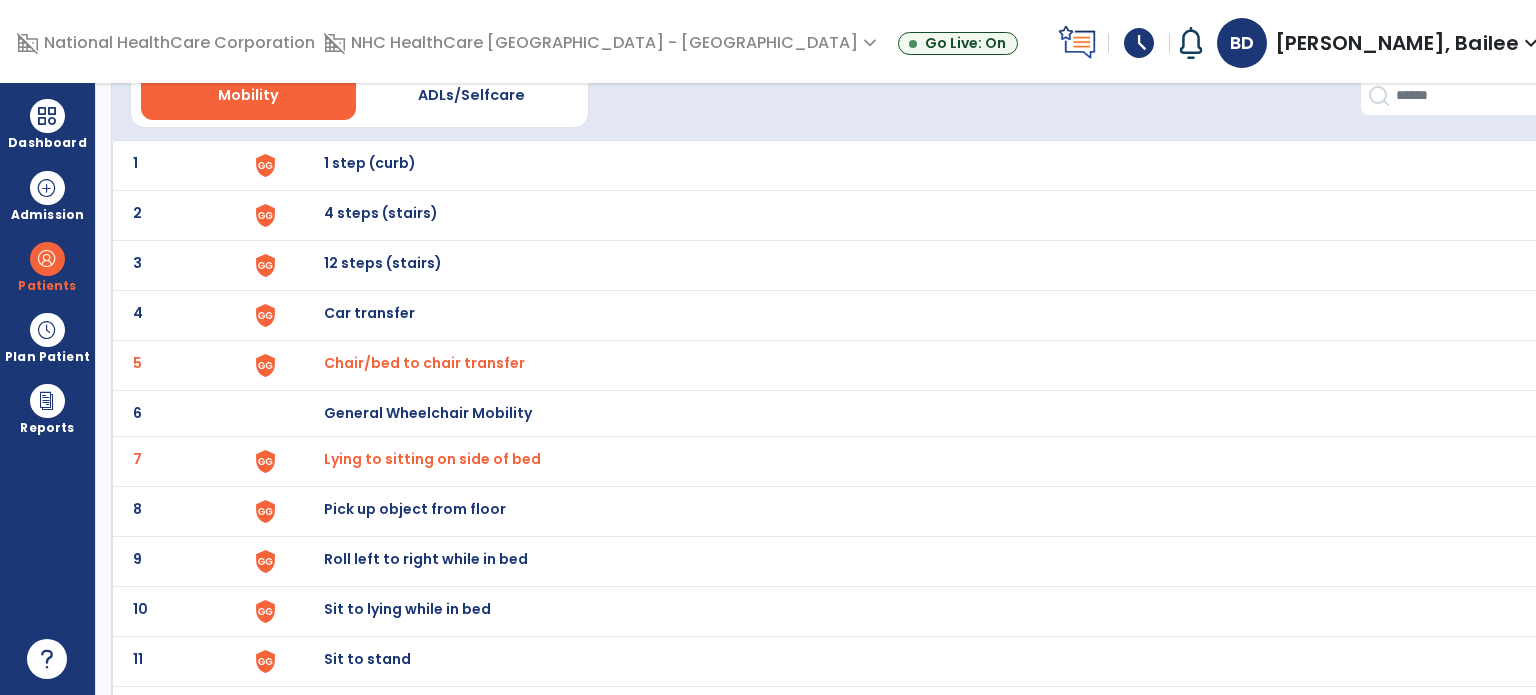 click on "Lying to sitting on side of bed" at bounding box center [909, 165] 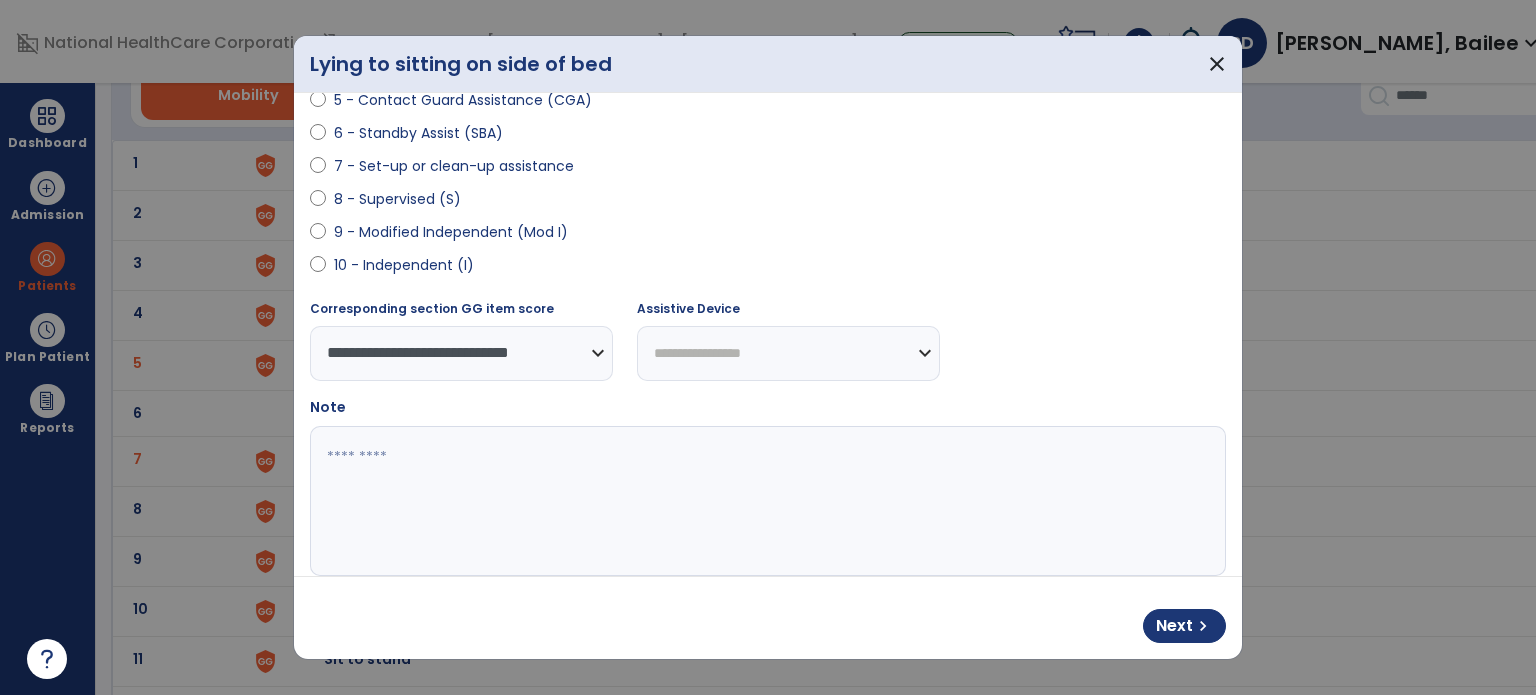 scroll, scrollTop: 386, scrollLeft: 0, axis: vertical 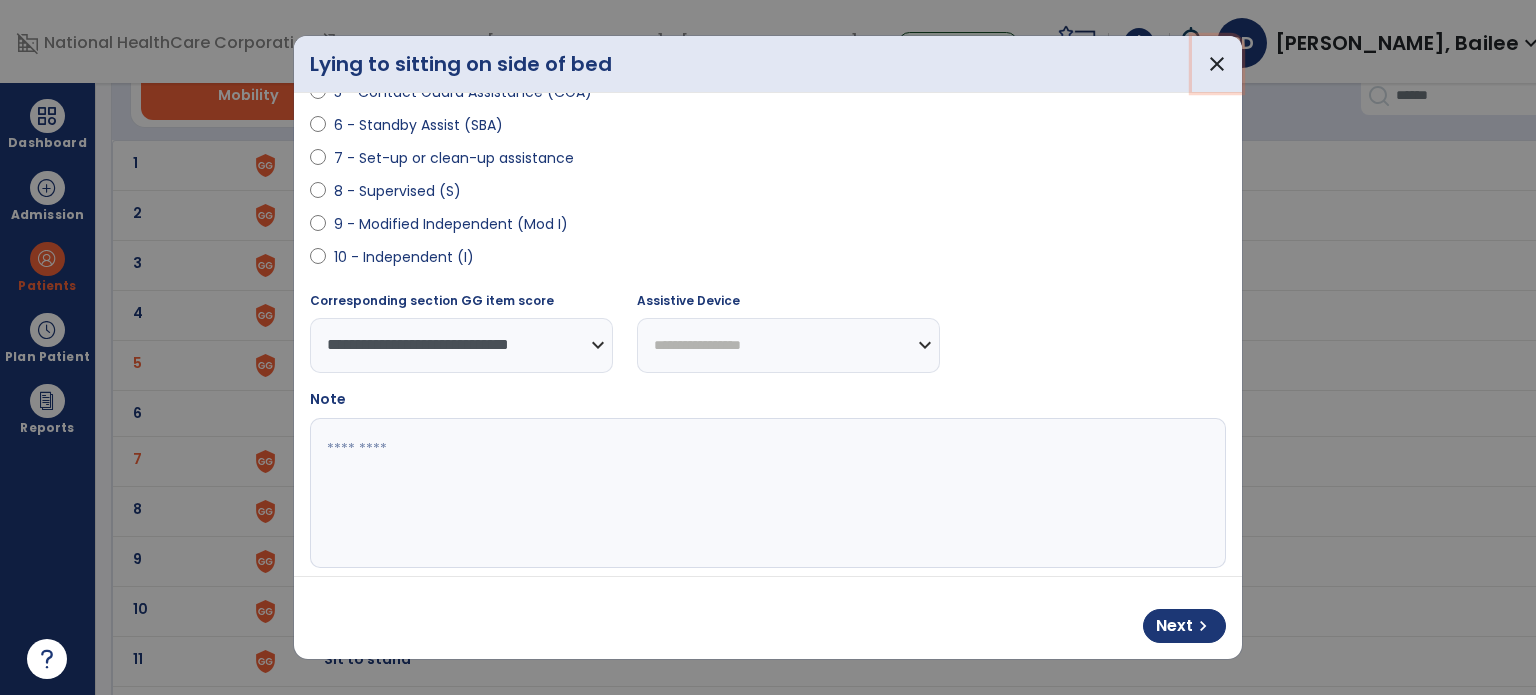 click on "close" at bounding box center [1217, 64] 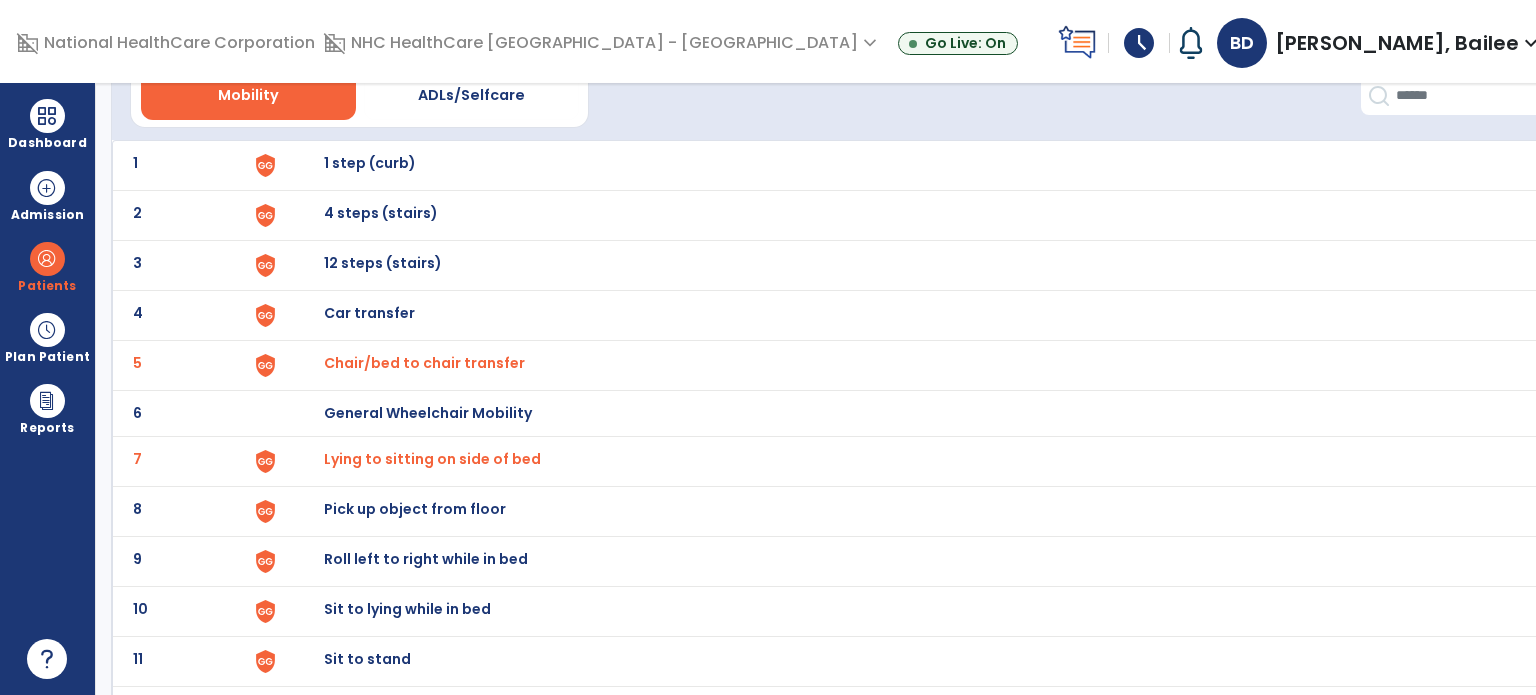 click on "Lying to sitting on side of bed" at bounding box center [424, 363] 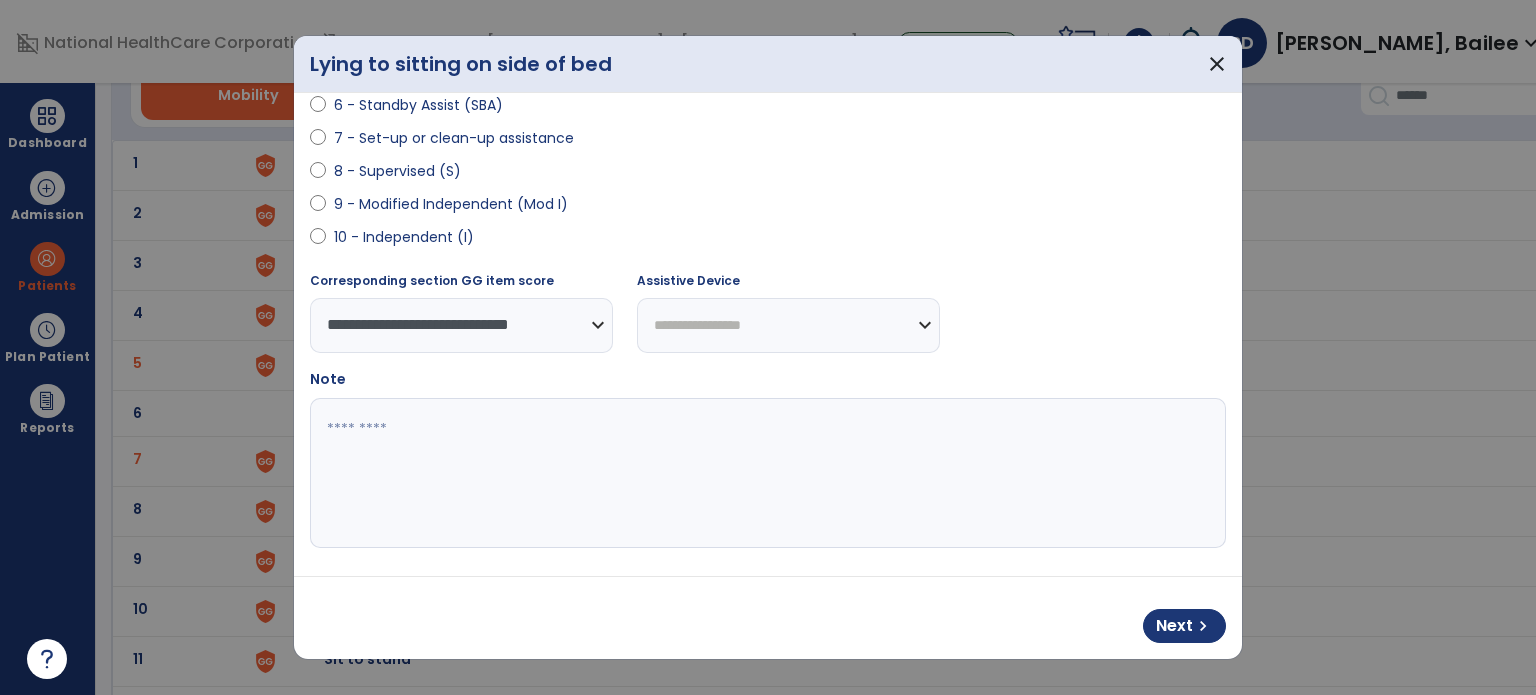 scroll, scrollTop: 0, scrollLeft: 0, axis: both 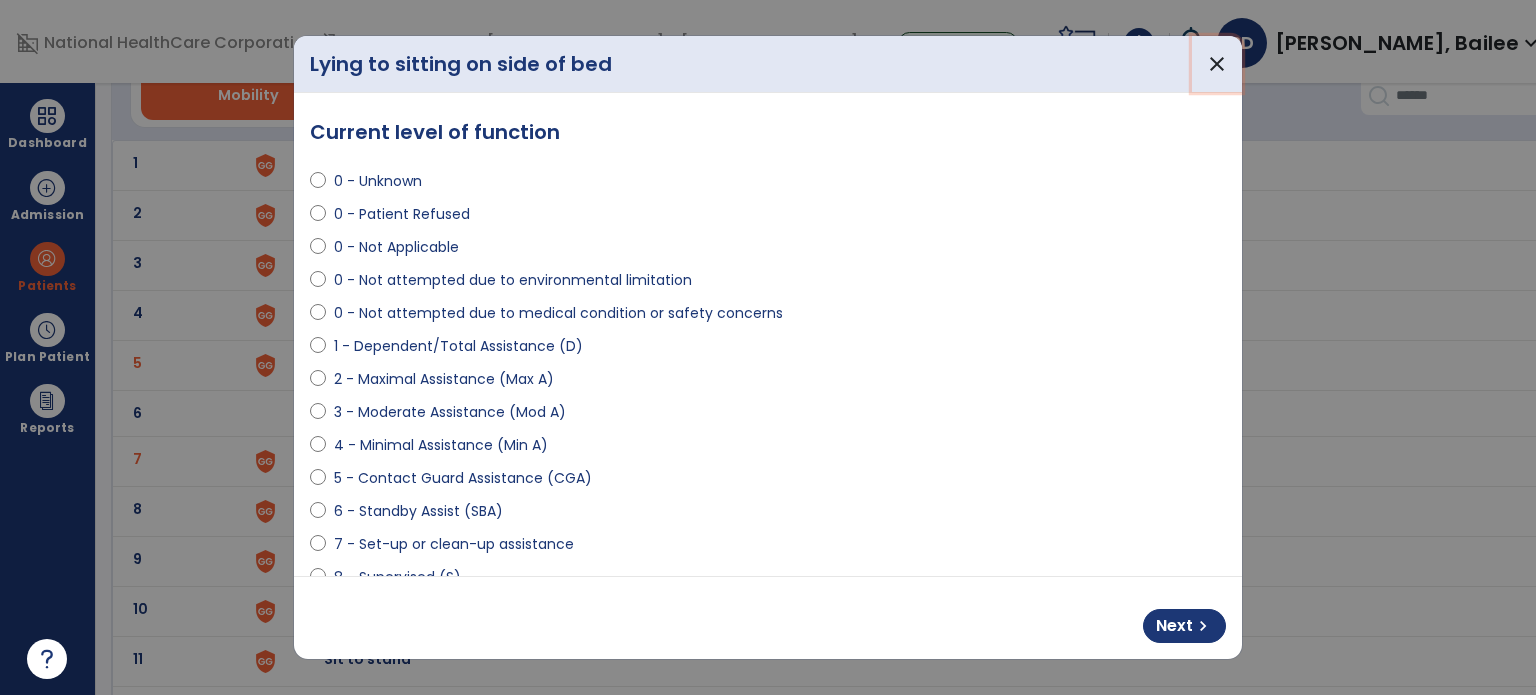 click on "close" at bounding box center (1217, 64) 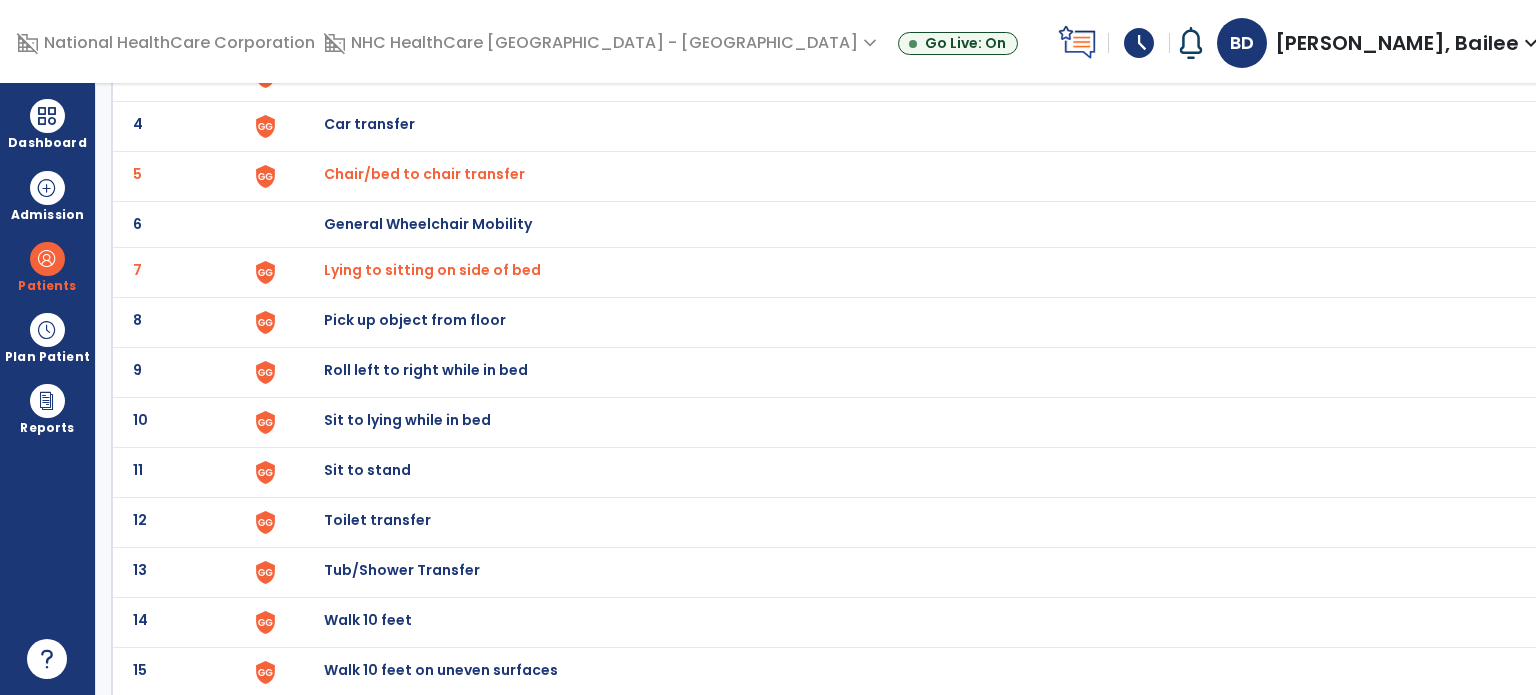 scroll, scrollTop: 288, scrollLeft: 0, axis: vertical 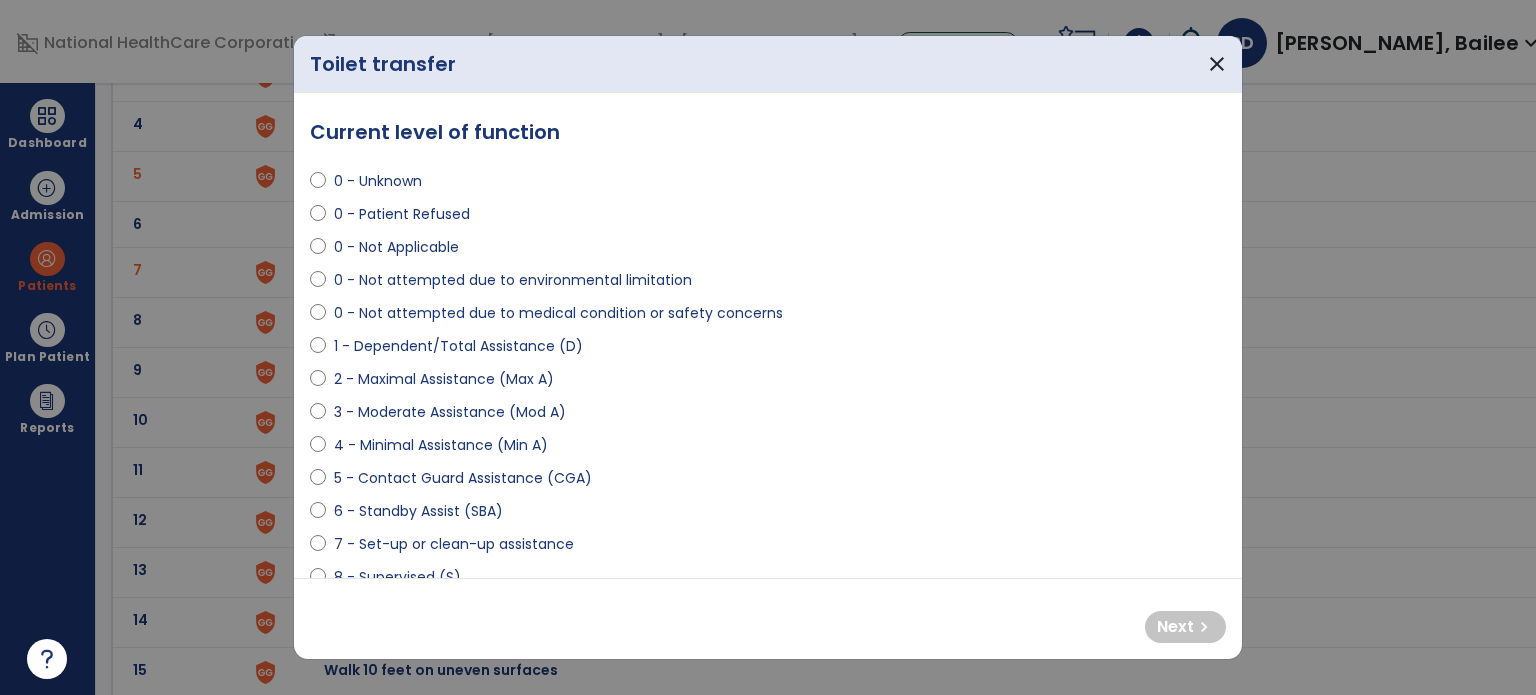 click on "4 - Minimal Assistance (Min A)" at bounding box center [441, 445] 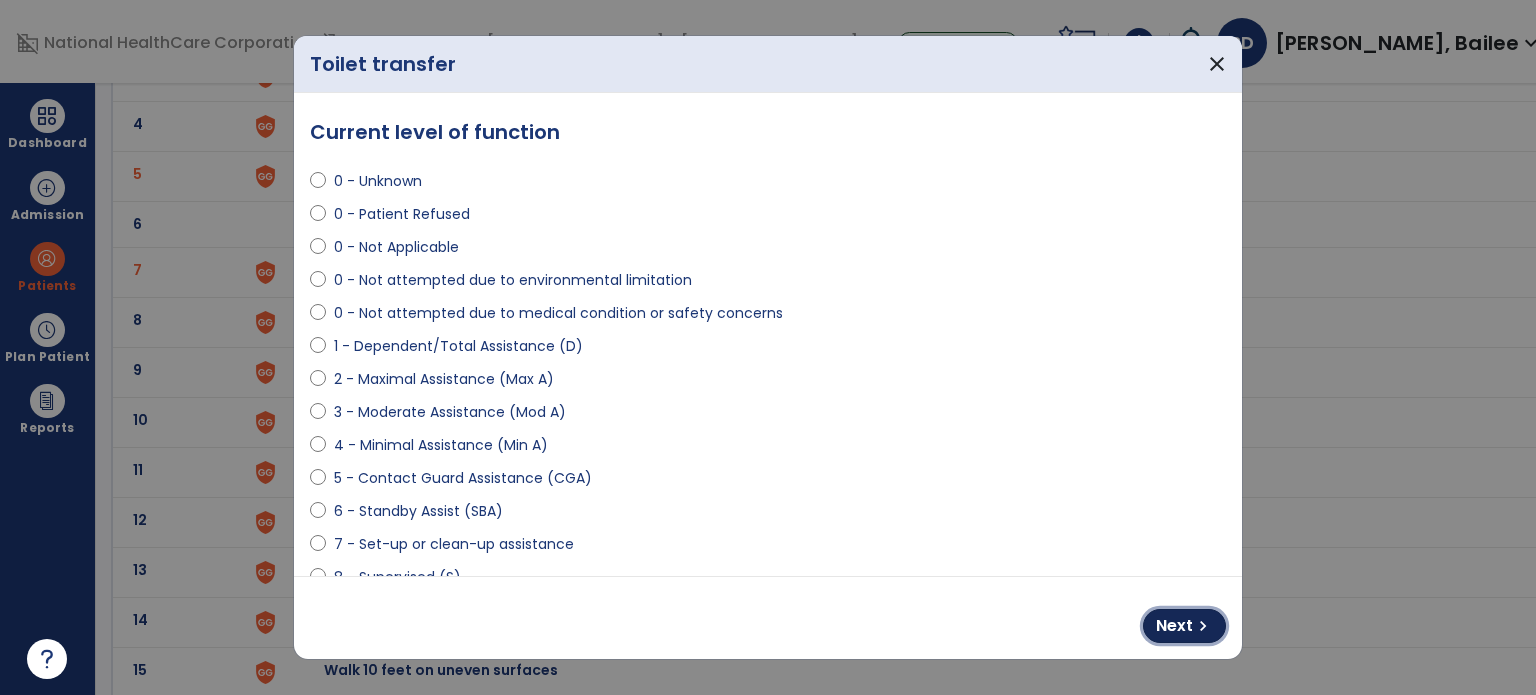 click on "Next" at bounding box center (1174, 626) 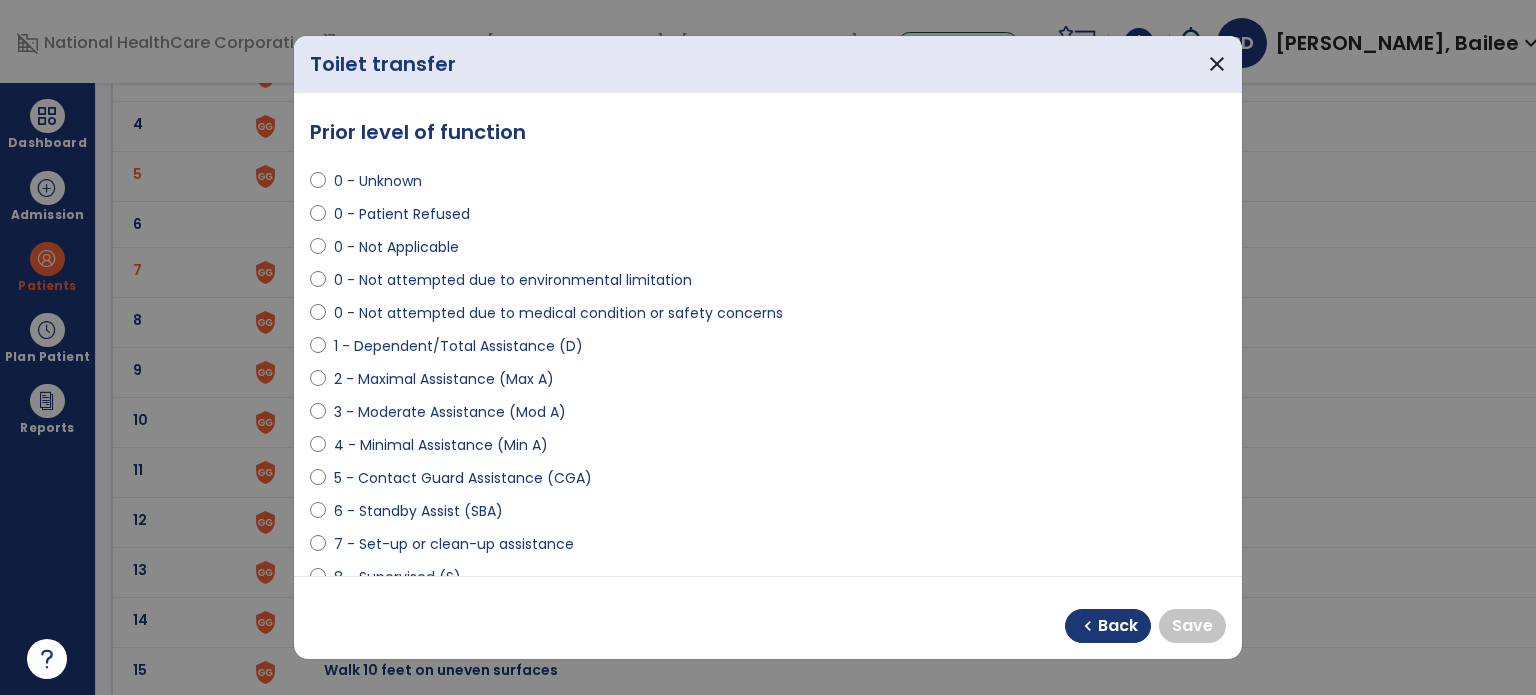 click on "8 - Supervised (S)" at bounding box center (397, 577) 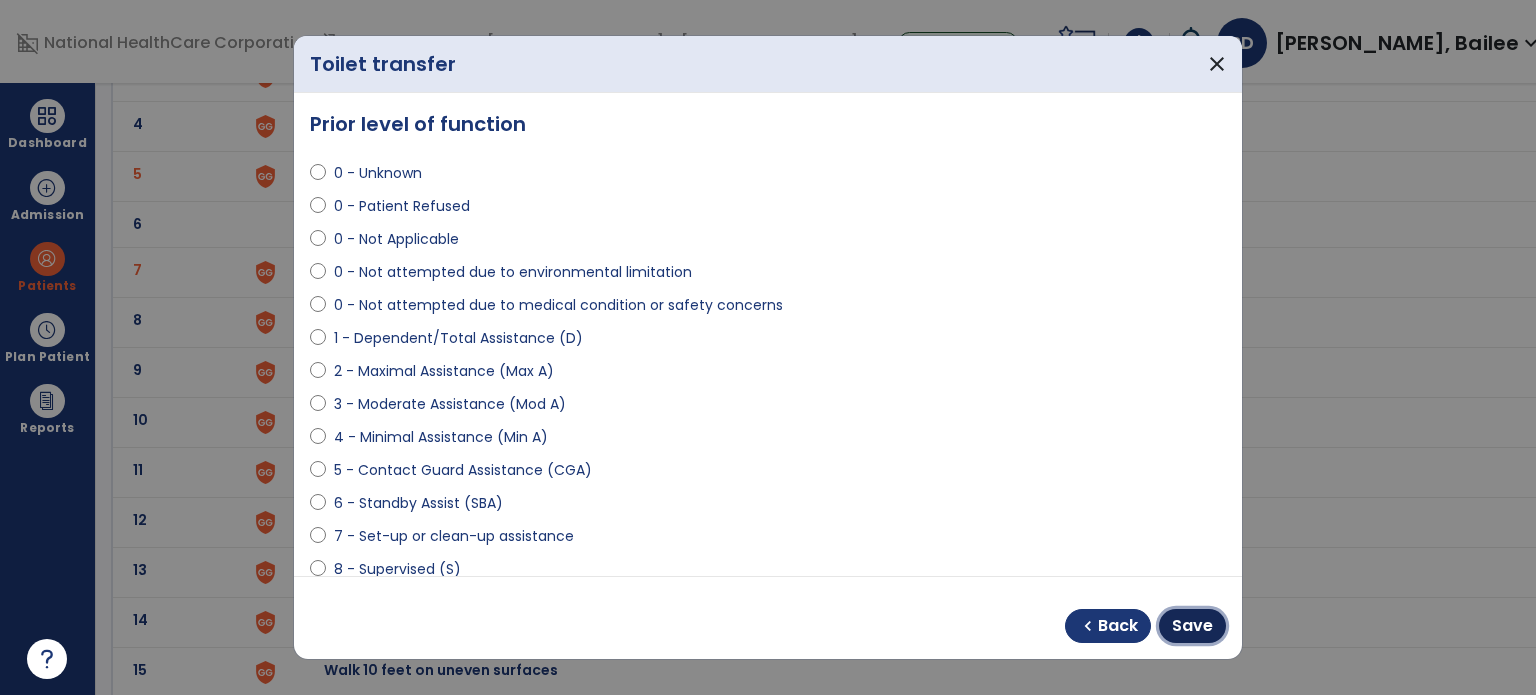 click on "Save" at bounding box center (1192, 626) 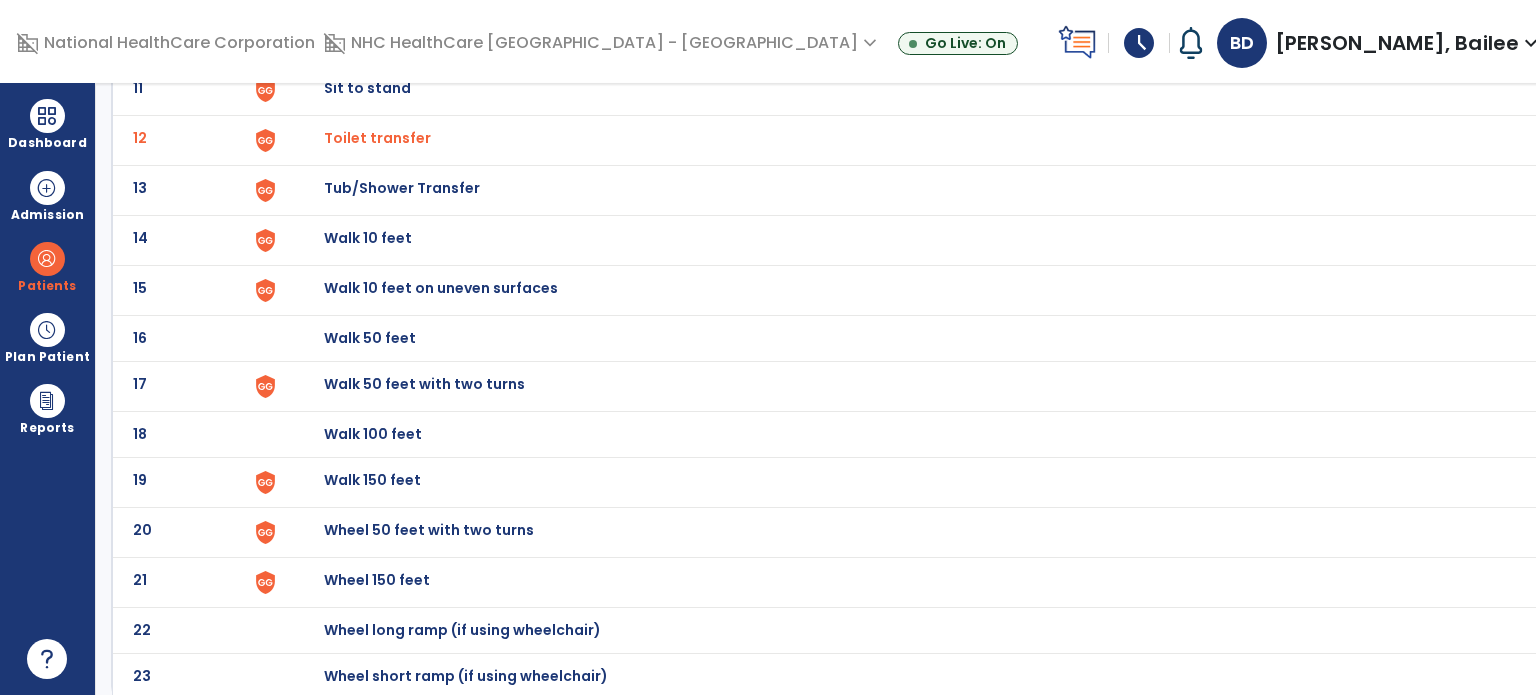 scroll, scrollTop: 0, scrollLeft: 0, axis: both 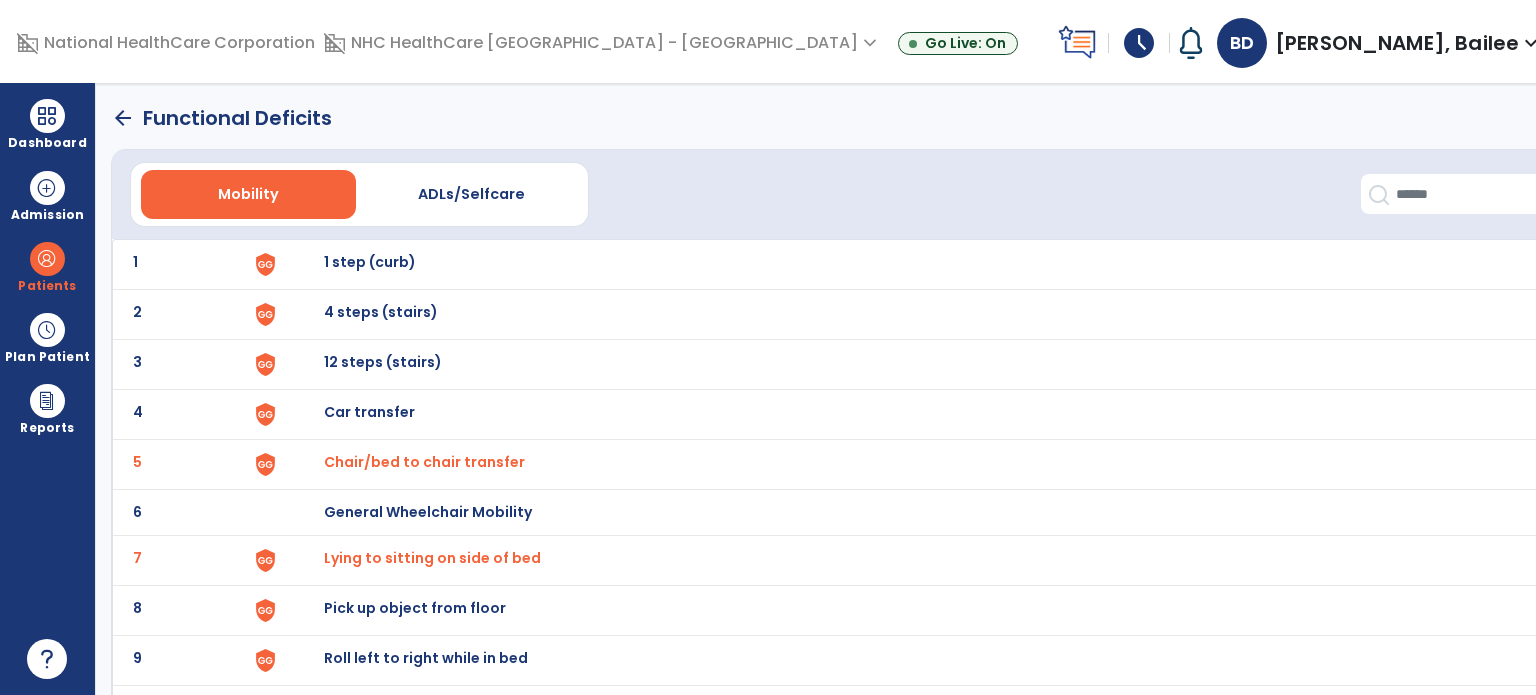 click on "ADLs/Selfcare" at bounding box center (471, 194) 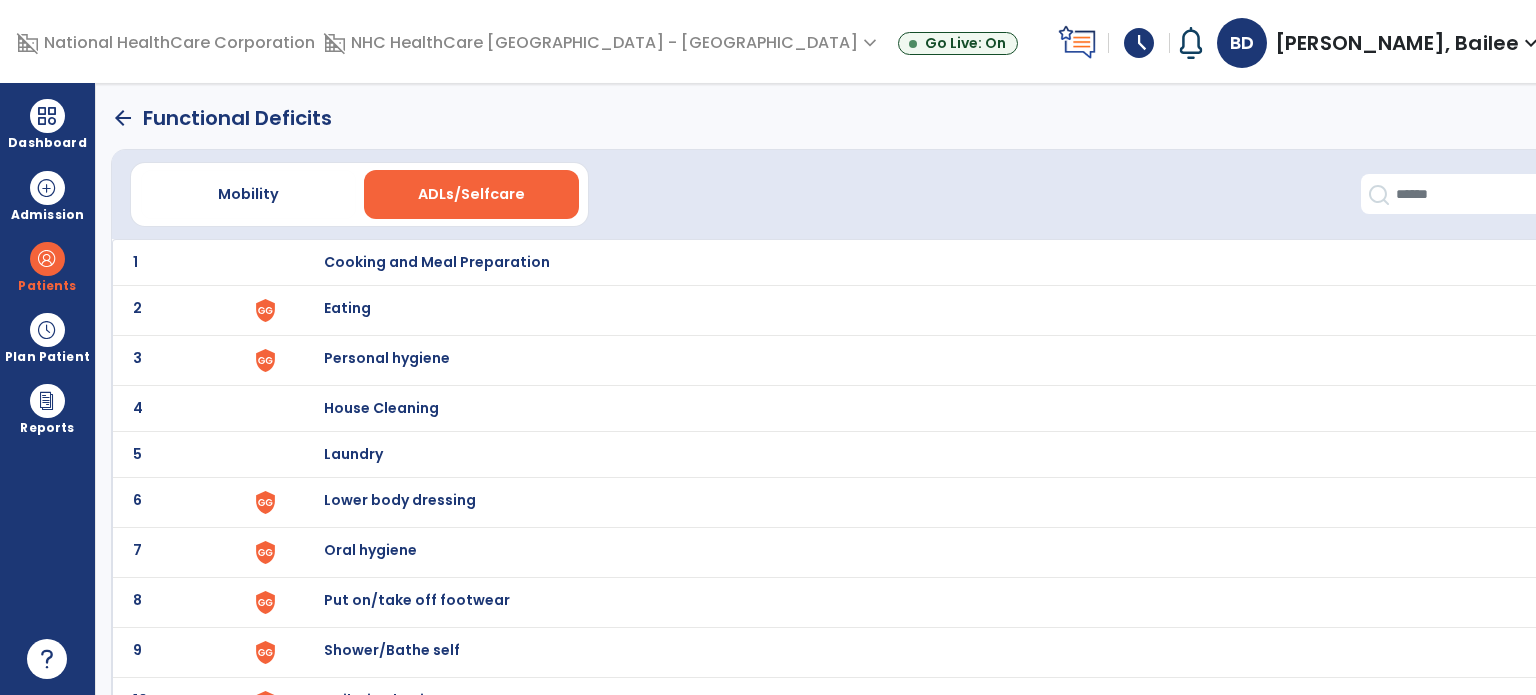 click on "Eating" at bounding box center [437, 262] 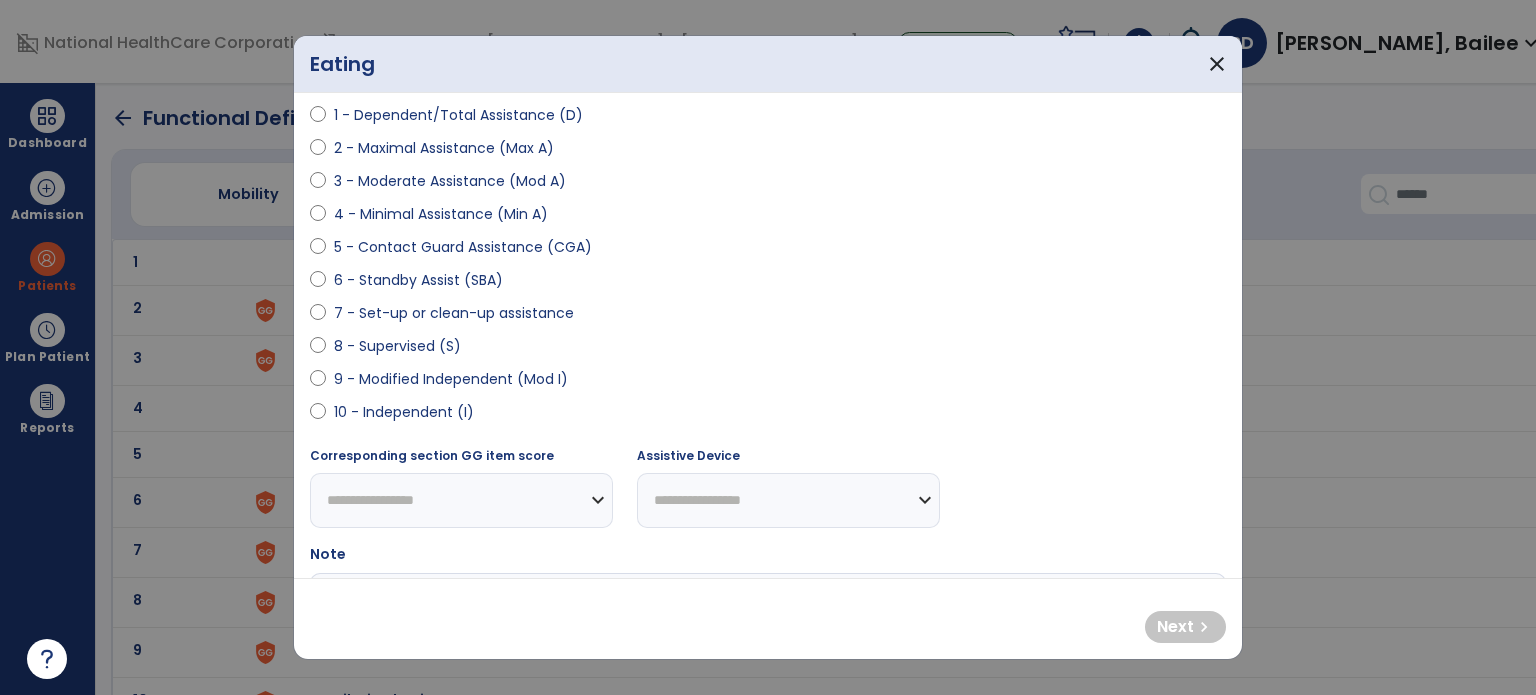 scroll, scrollTop: 238, scrollLeft: 0, axis: vertical 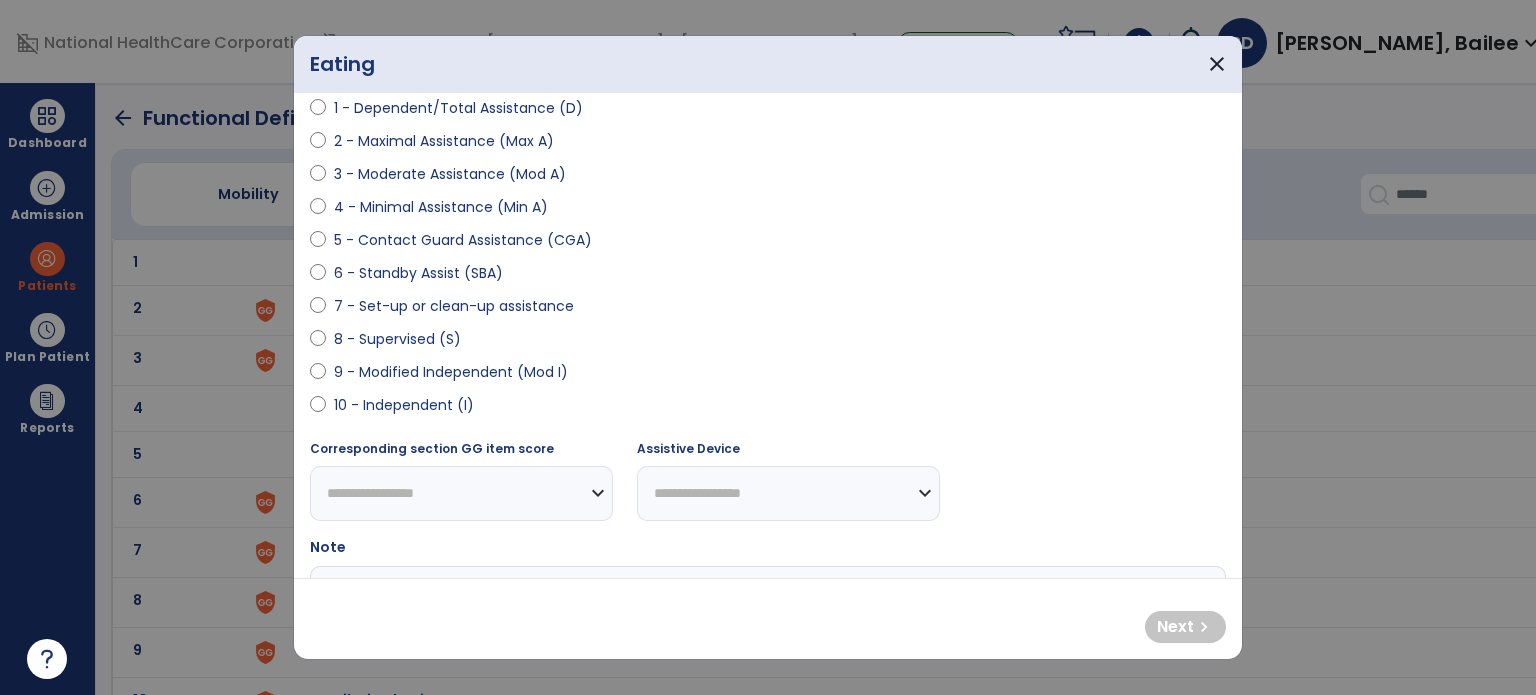 click on "10 - Independent (I)" at bounding box center (404, 405) 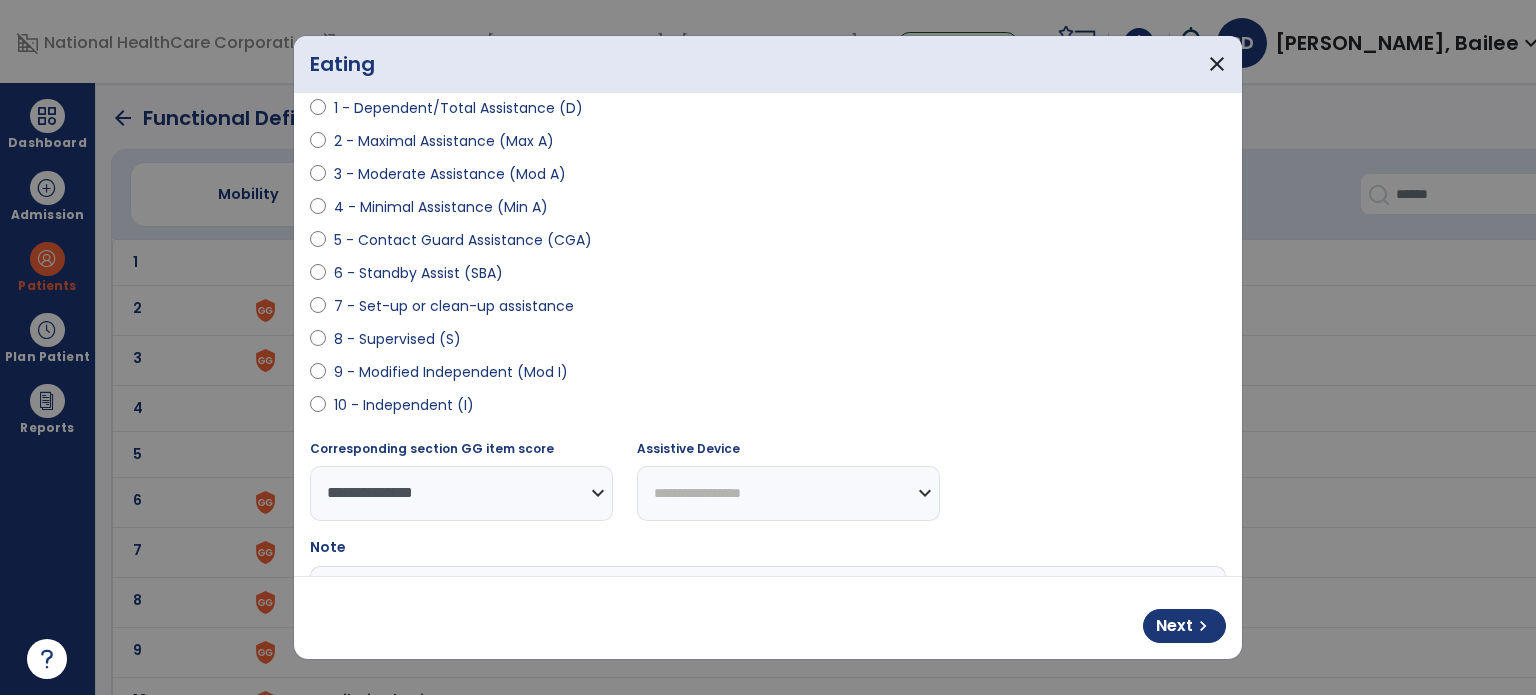 click on "Next" at bounding box center [1174, 626] 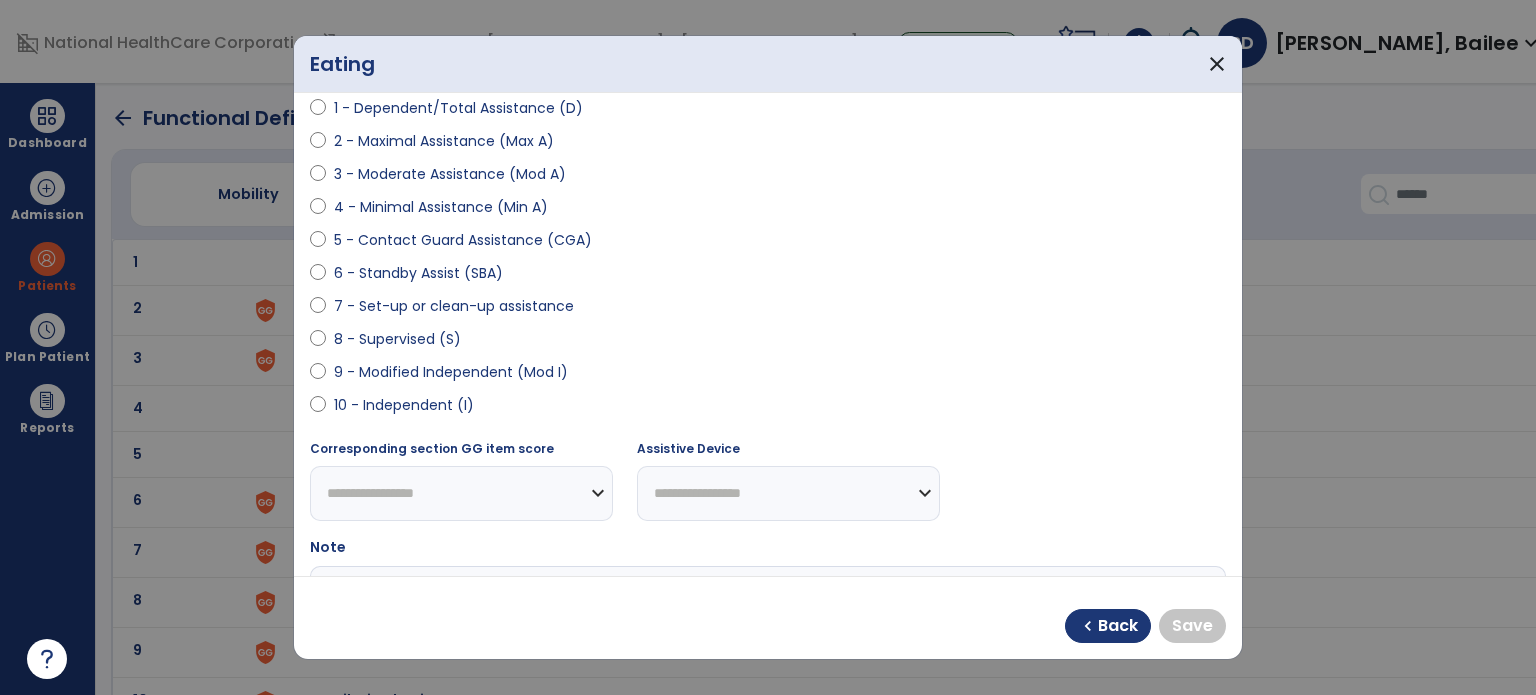 click on "10 - Independent (I)" at bounding box center (404, 405) 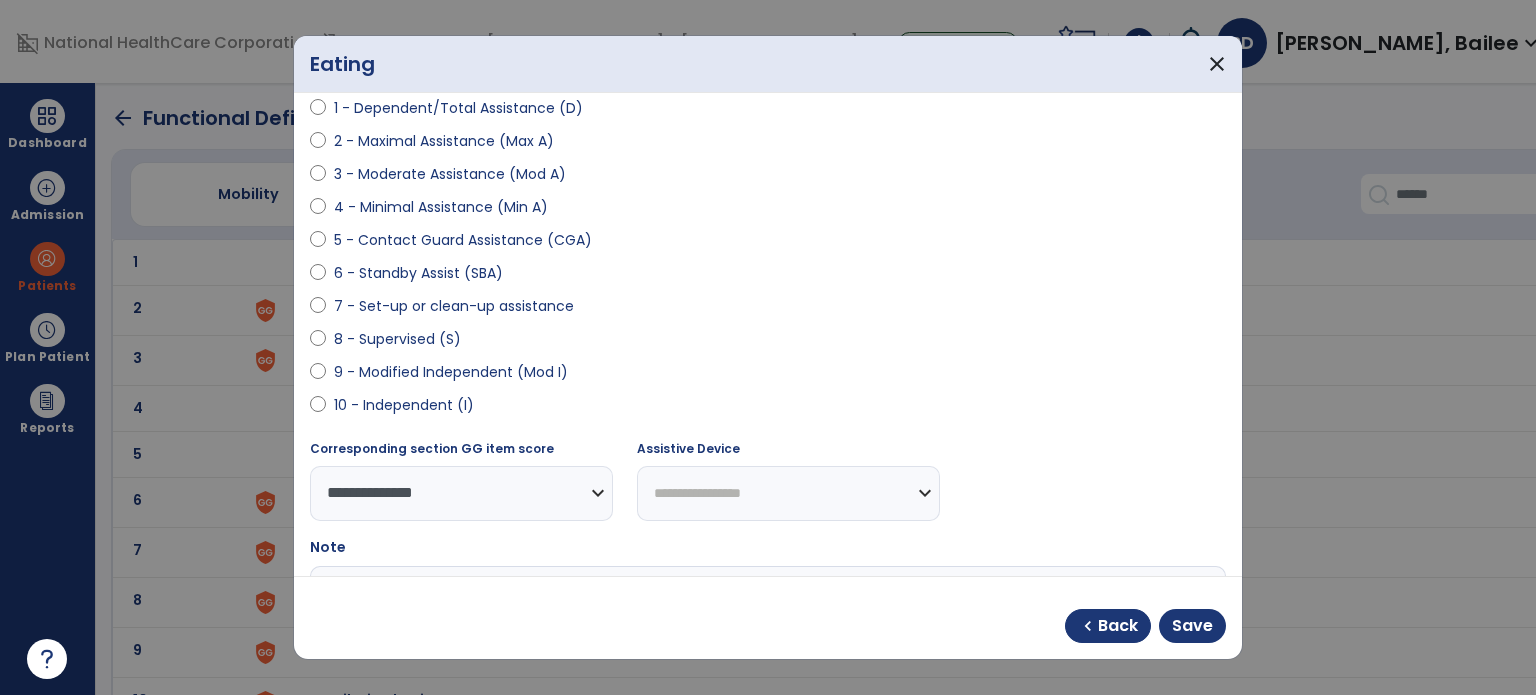 click on "chevron_left  Back Save" at bounding box center [768, 618] 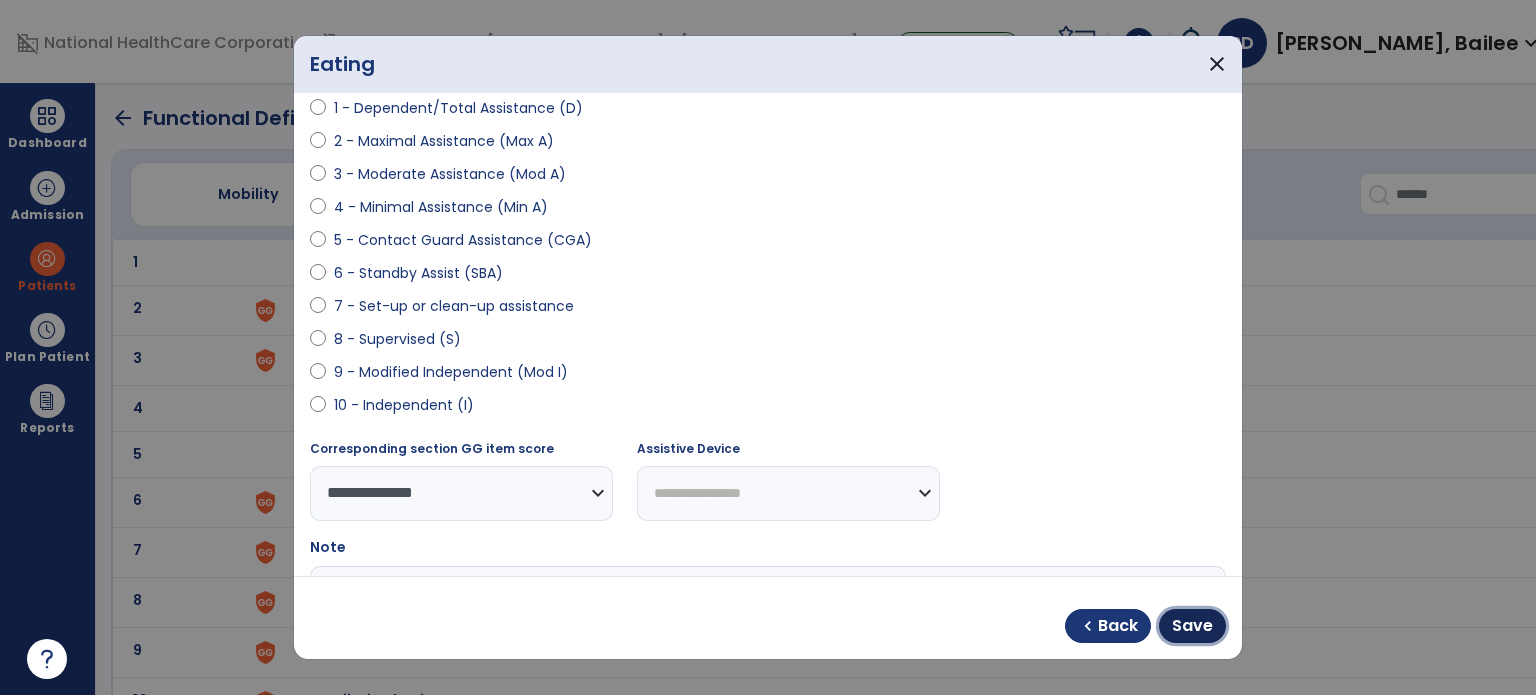 click on "Save" at bounding box center [1192, 626] 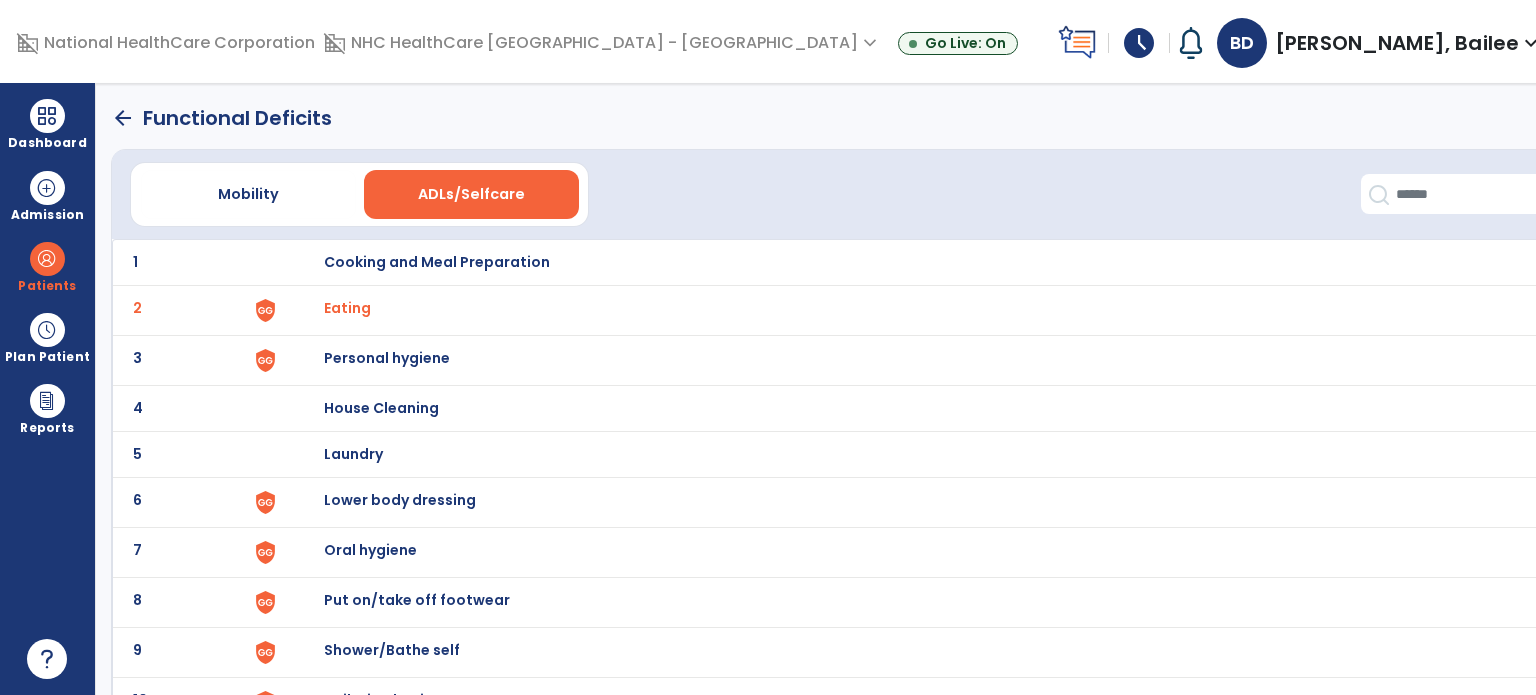click on "Personal hygiene" at bounding box center [437, 262] 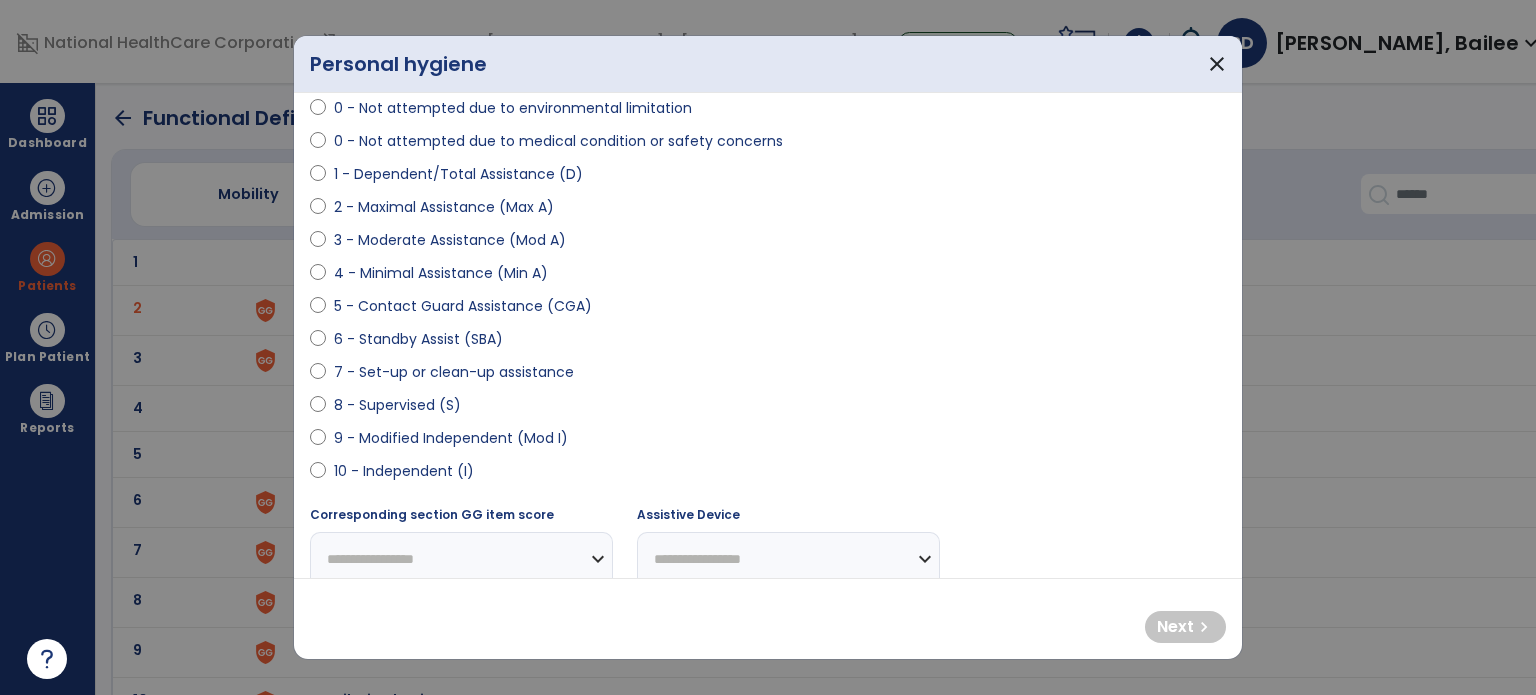 scroll, scrollTop: 168, scrollLeft: 0, axis: vertical 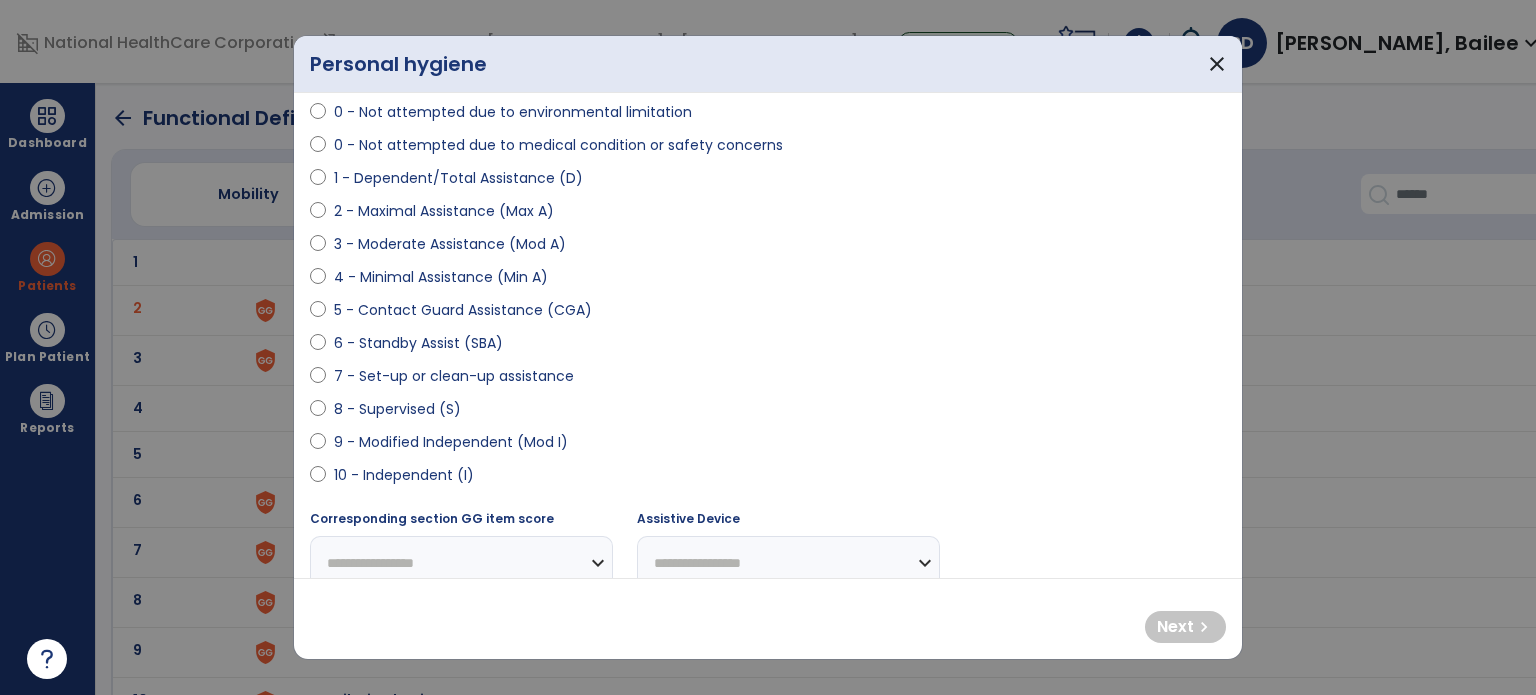 select on "**********" 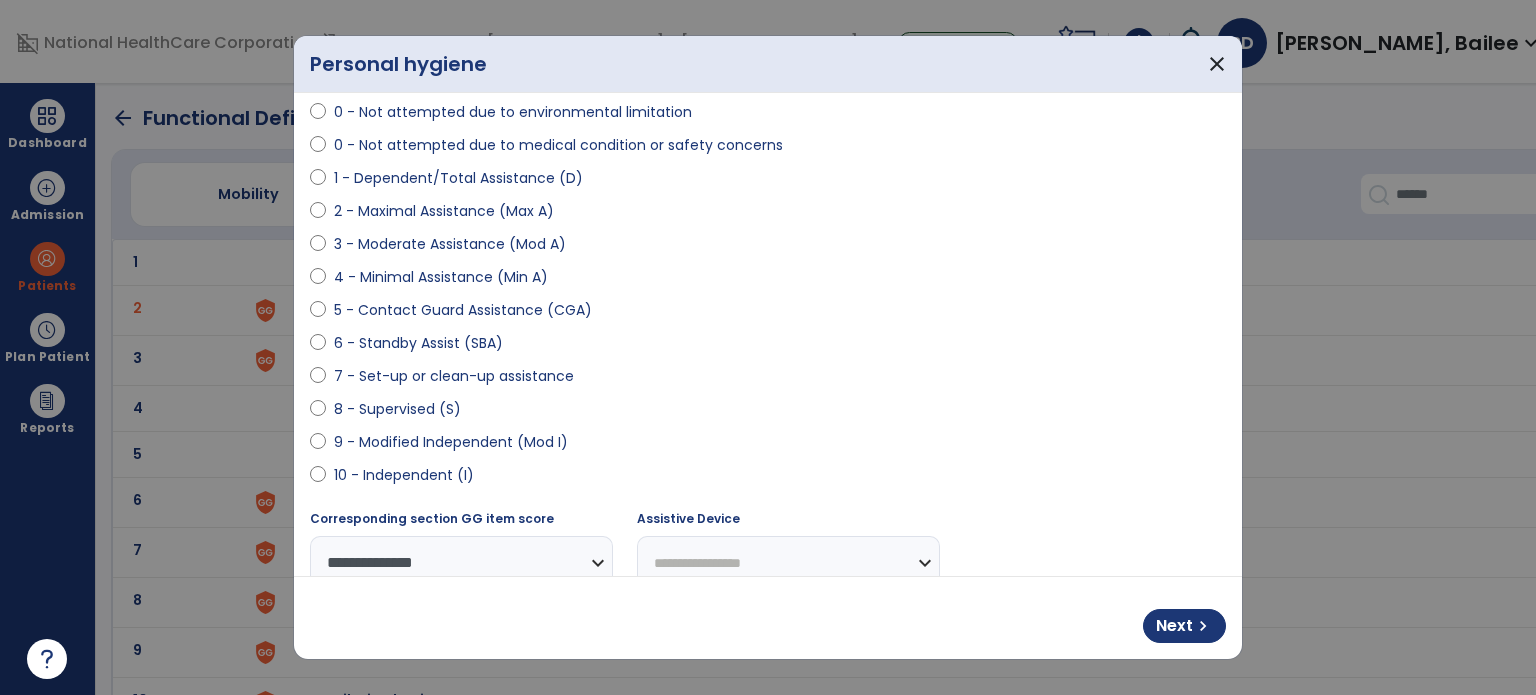 click on "Next  chevron_right" at bounding box center (768, 618) 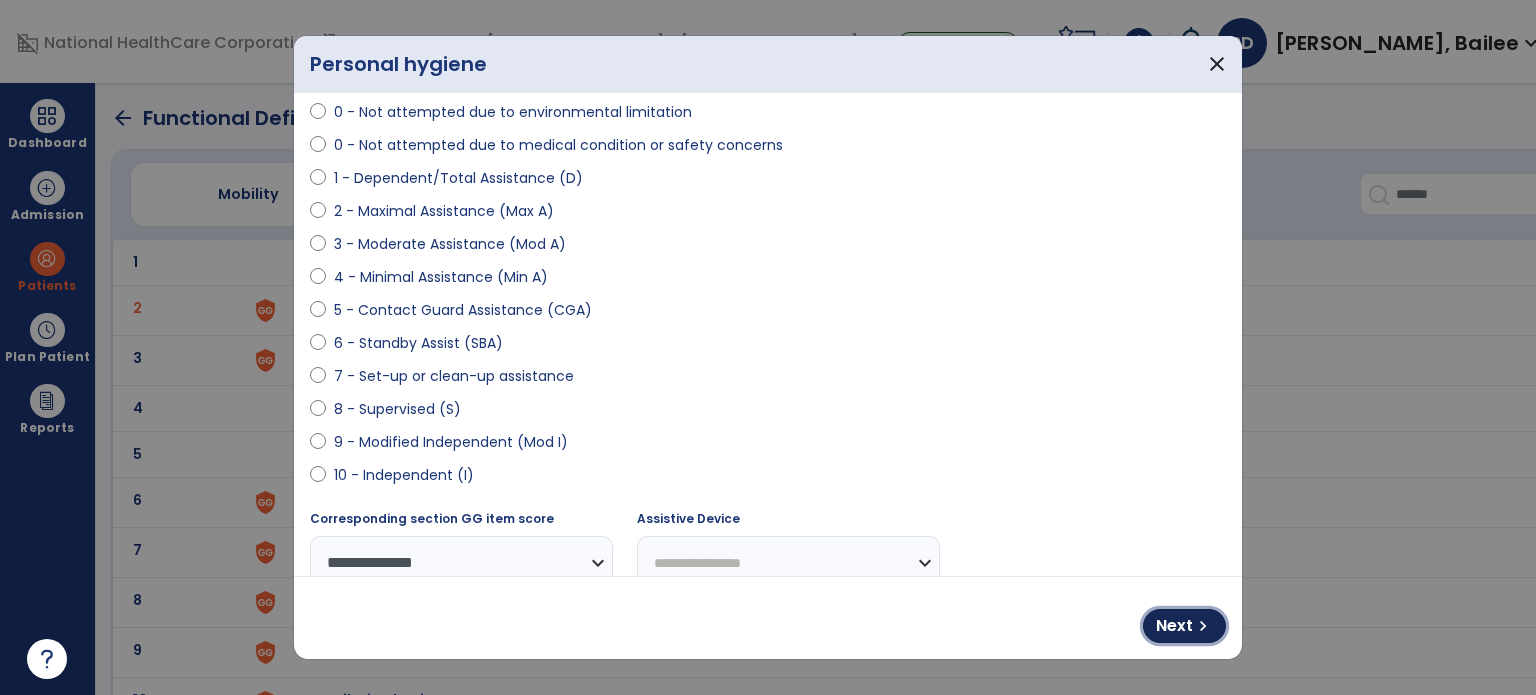 click on "Next" at bounding box center (1174, 626) 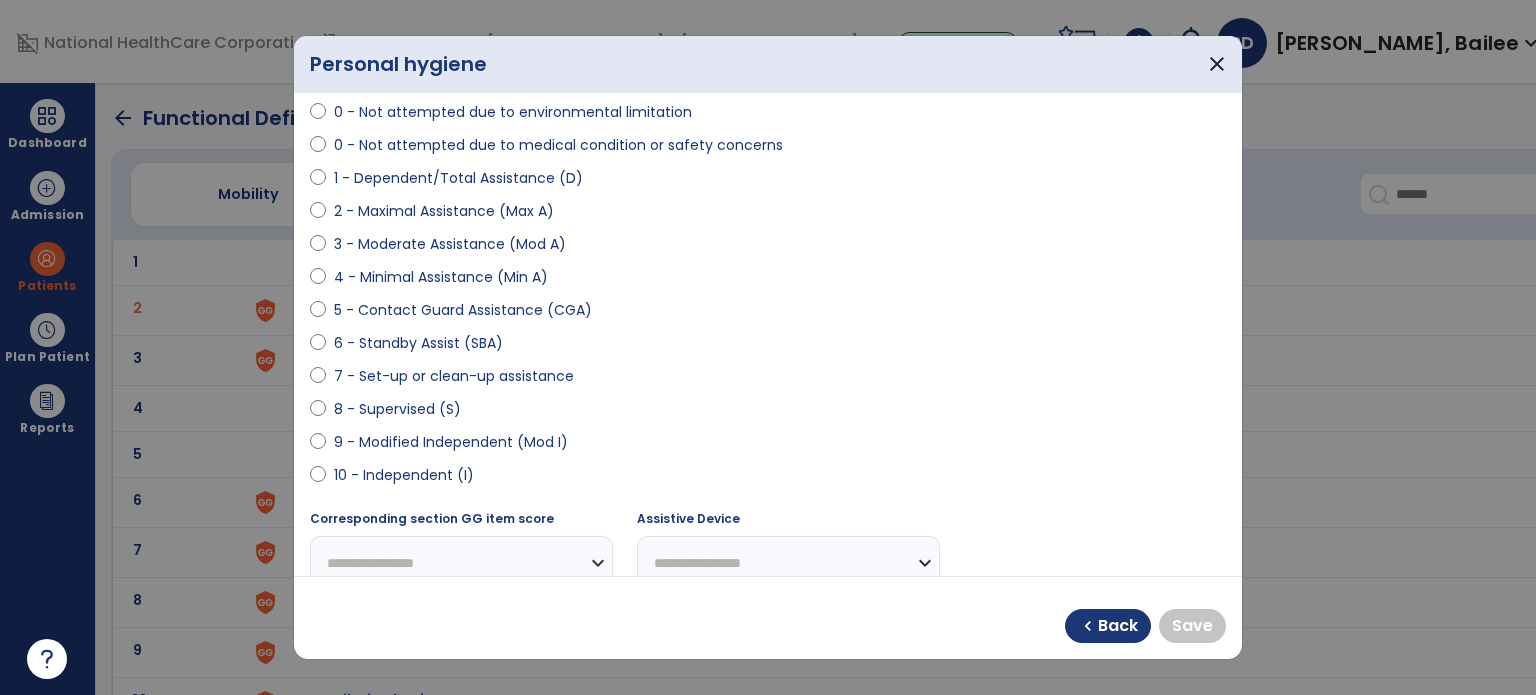 select on "**********" 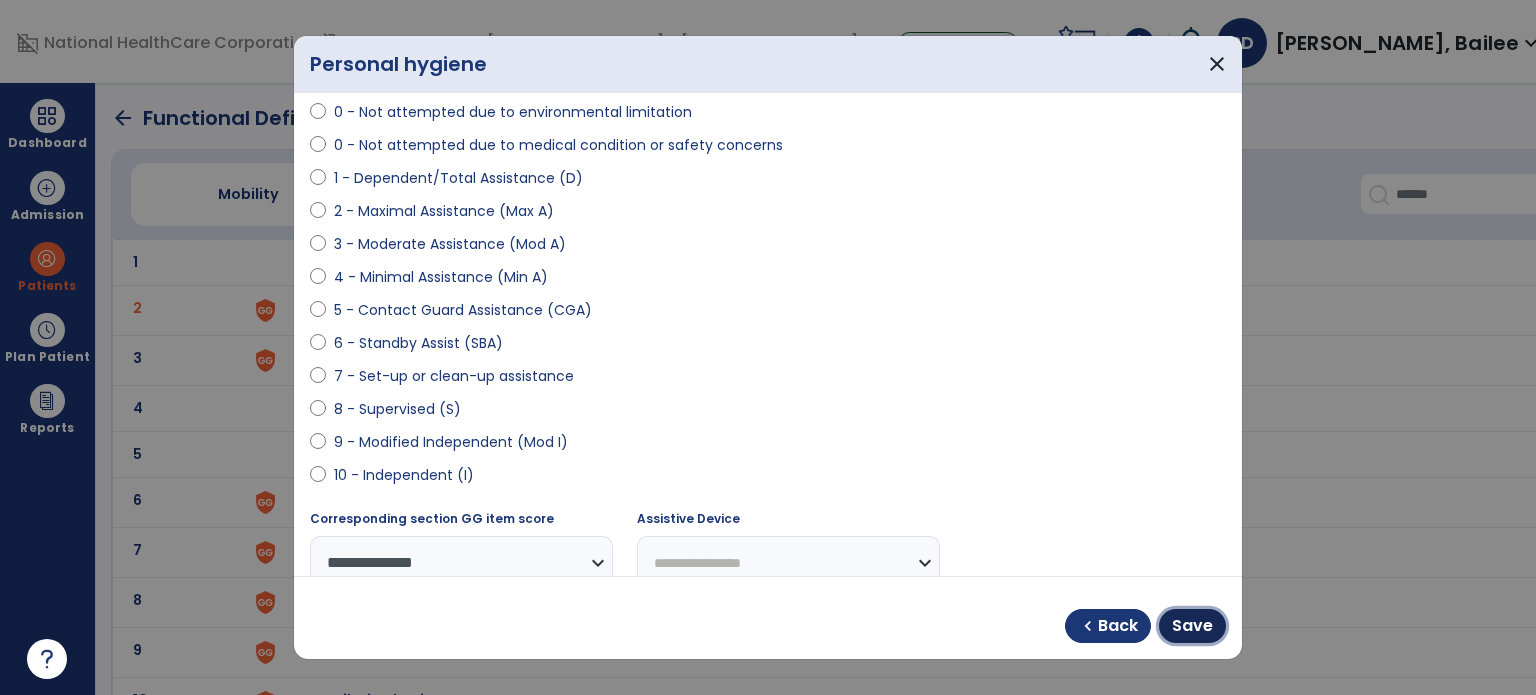 click on "Save" at bounding box center [1192, 626] 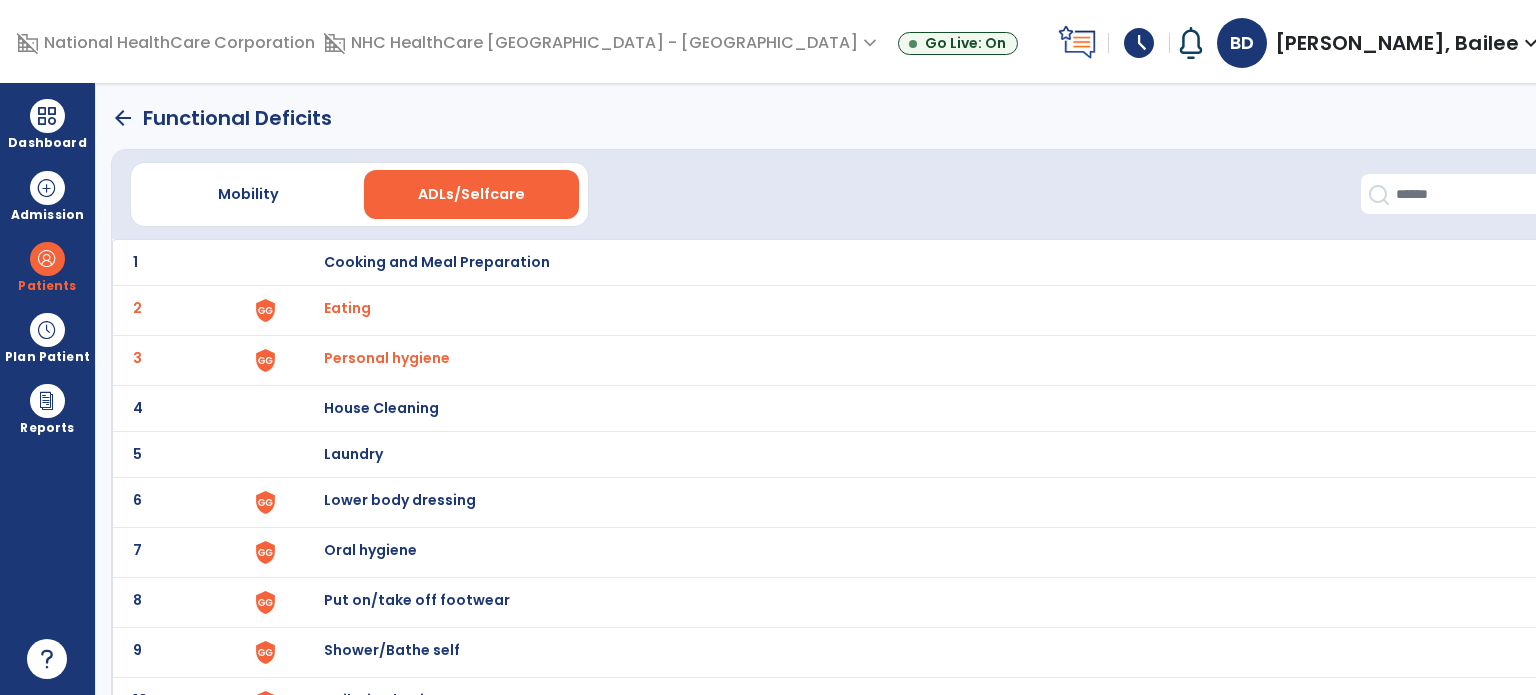 click on "Lower body dressing" at bounding box center [437, 262] 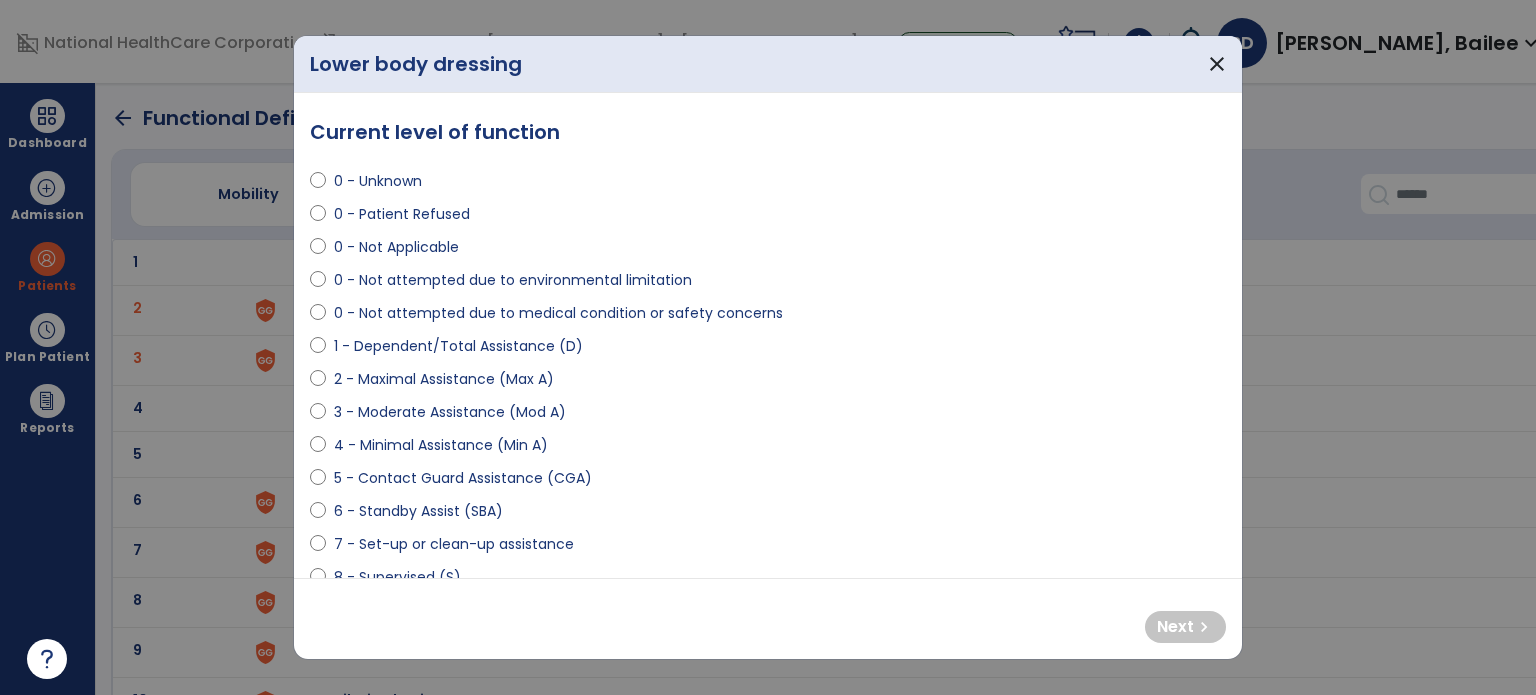 select on "**********" 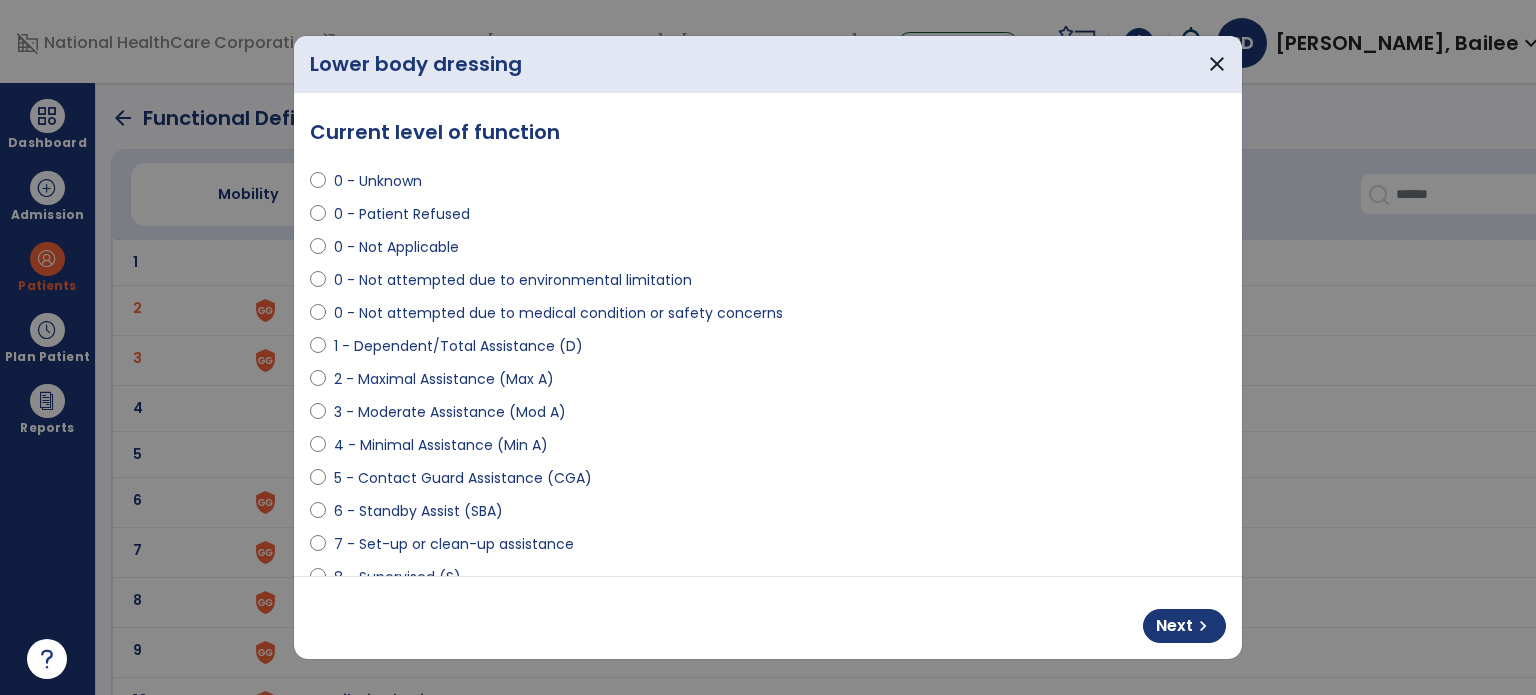 click on "Next" at bounding box center [1174, 626] 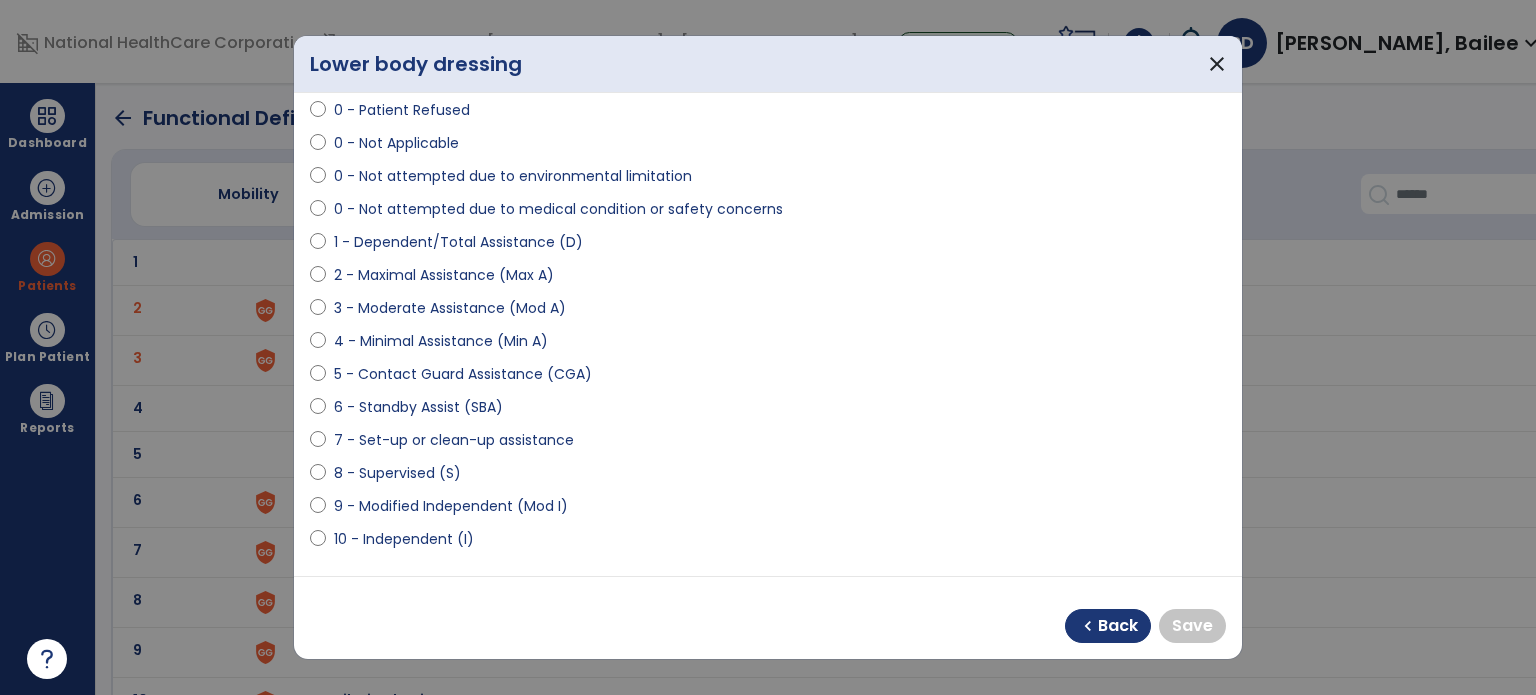 scroll, scrollTop: 118, scrollLeft: 0, axis: vertical 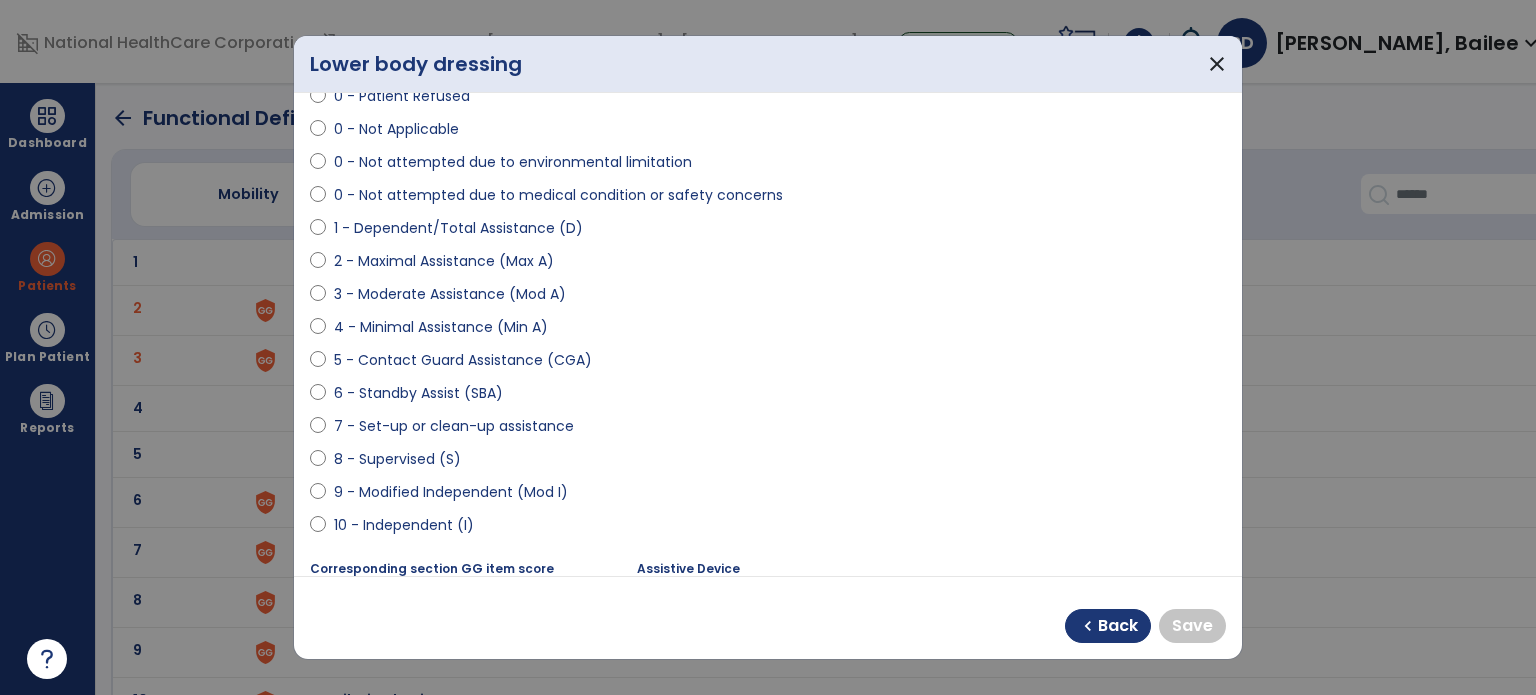 select on "**********" 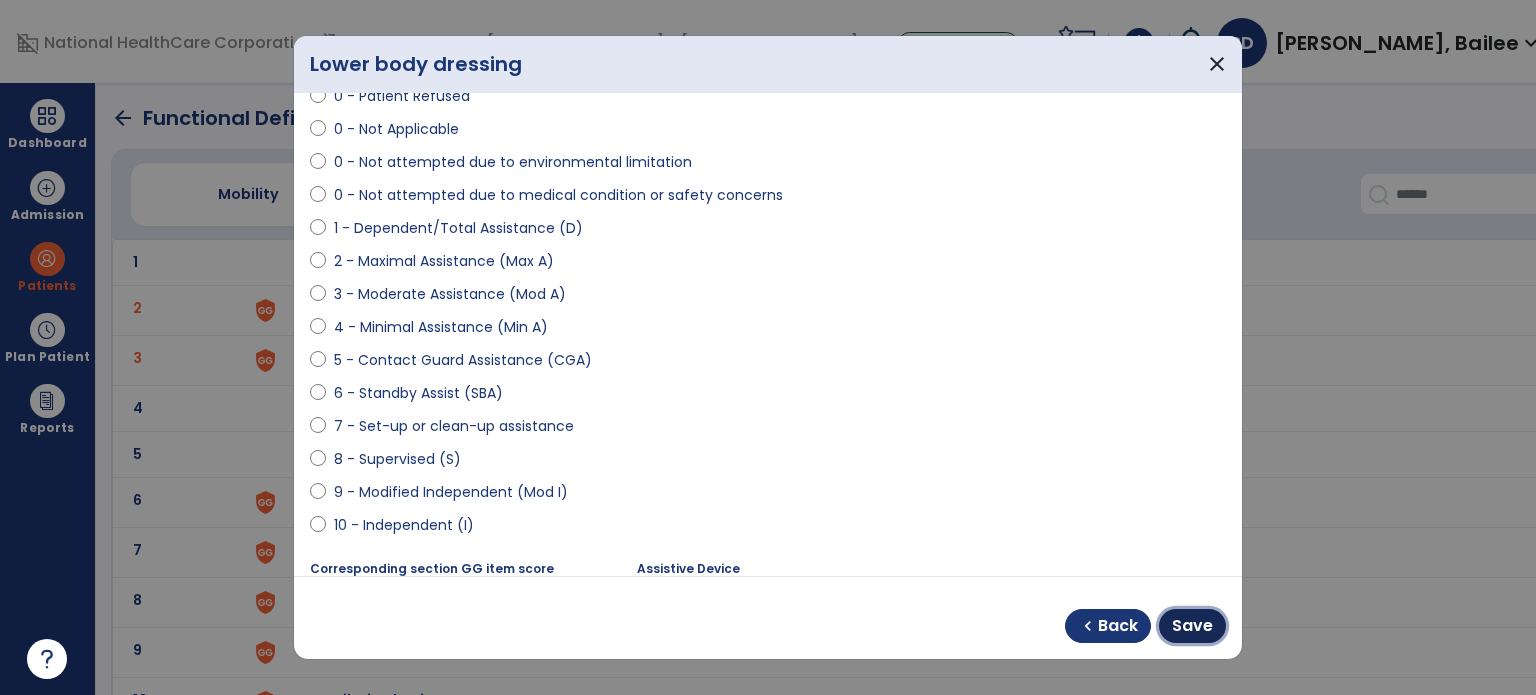 click on "Save" at bounding box center (1192, 626) 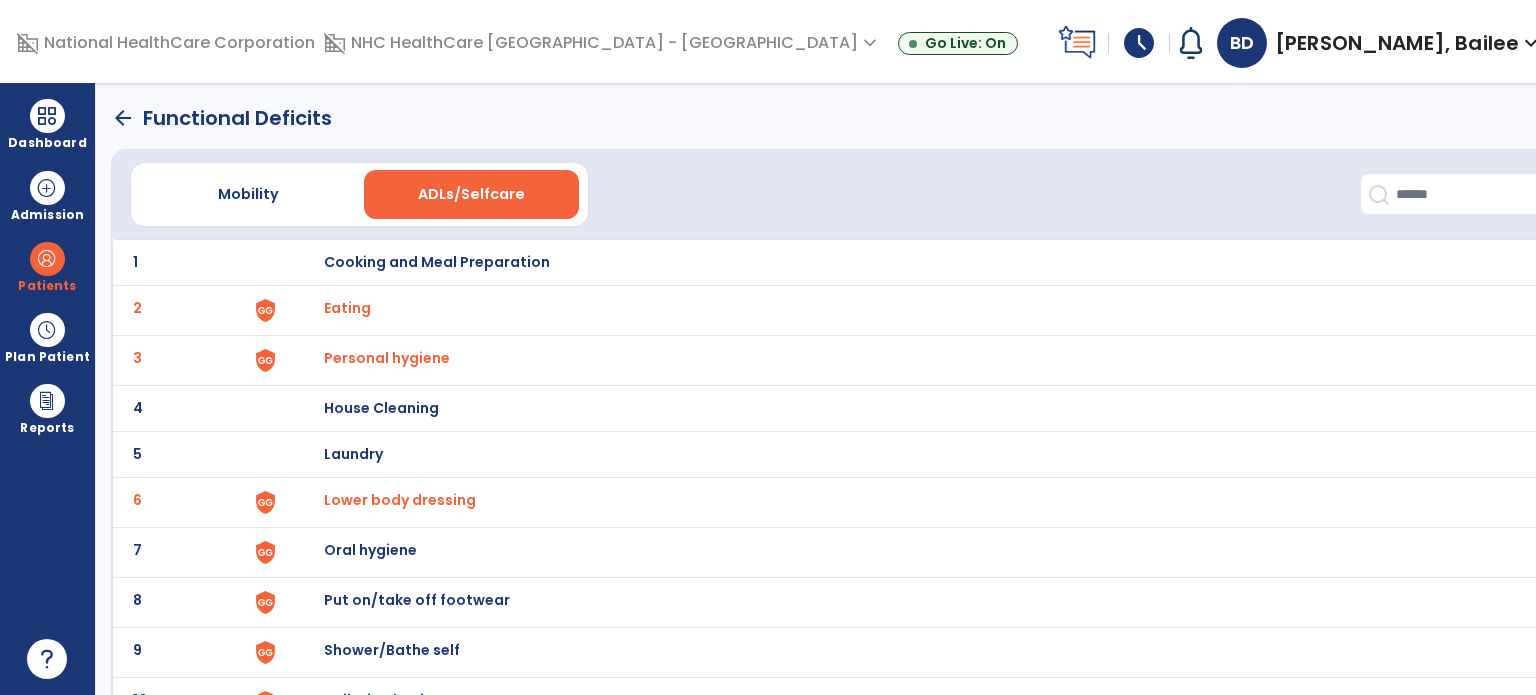 click on "Oral hygiene" at bounding box center [437, 262] 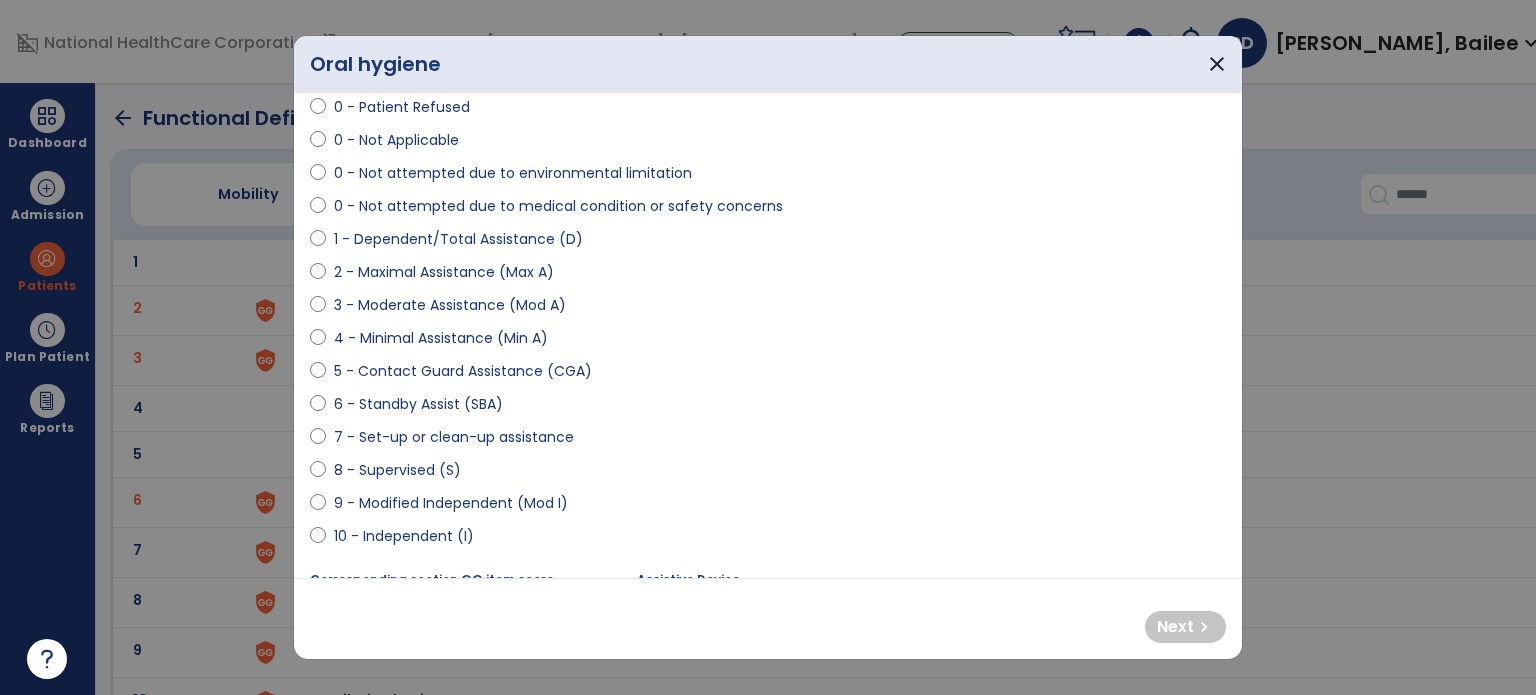 scroll, scrollTop: 144, scrollLeft: 0, axis: vertical 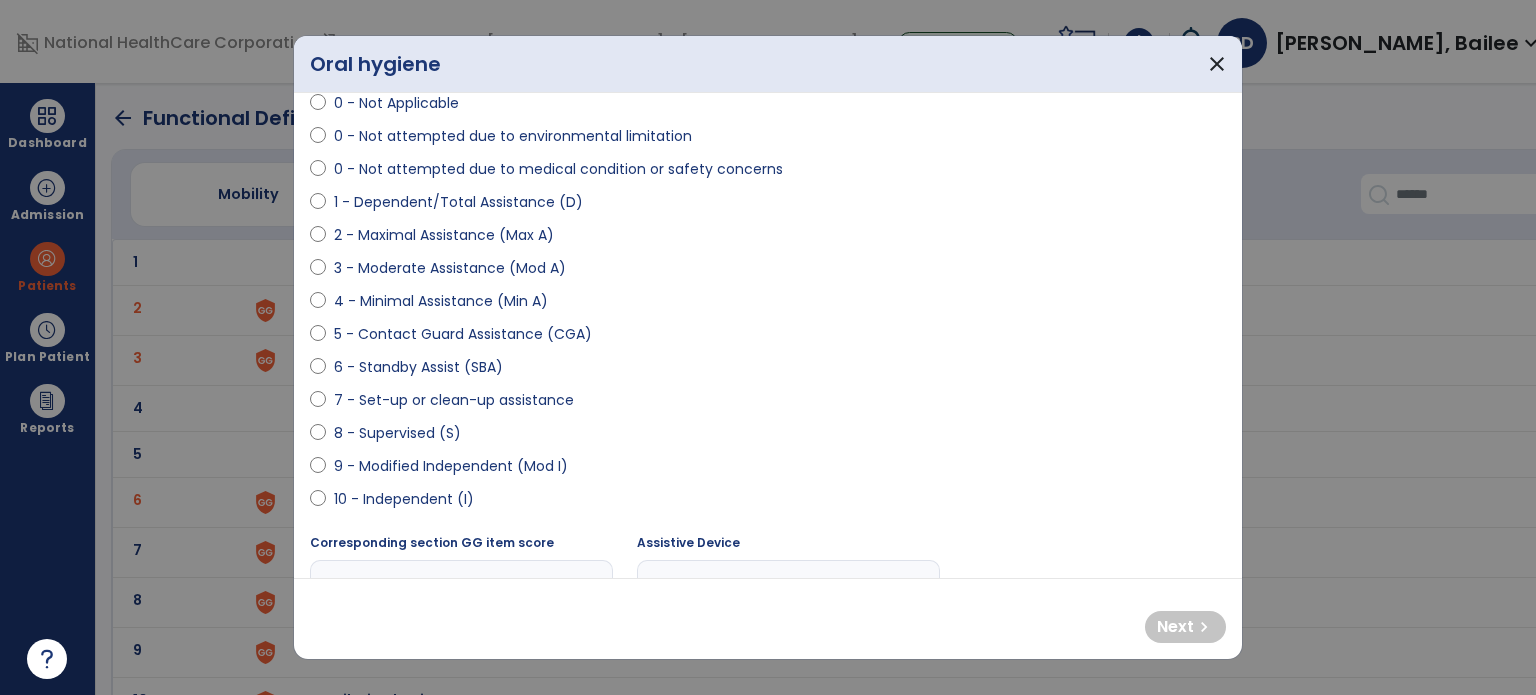 select on "**********" 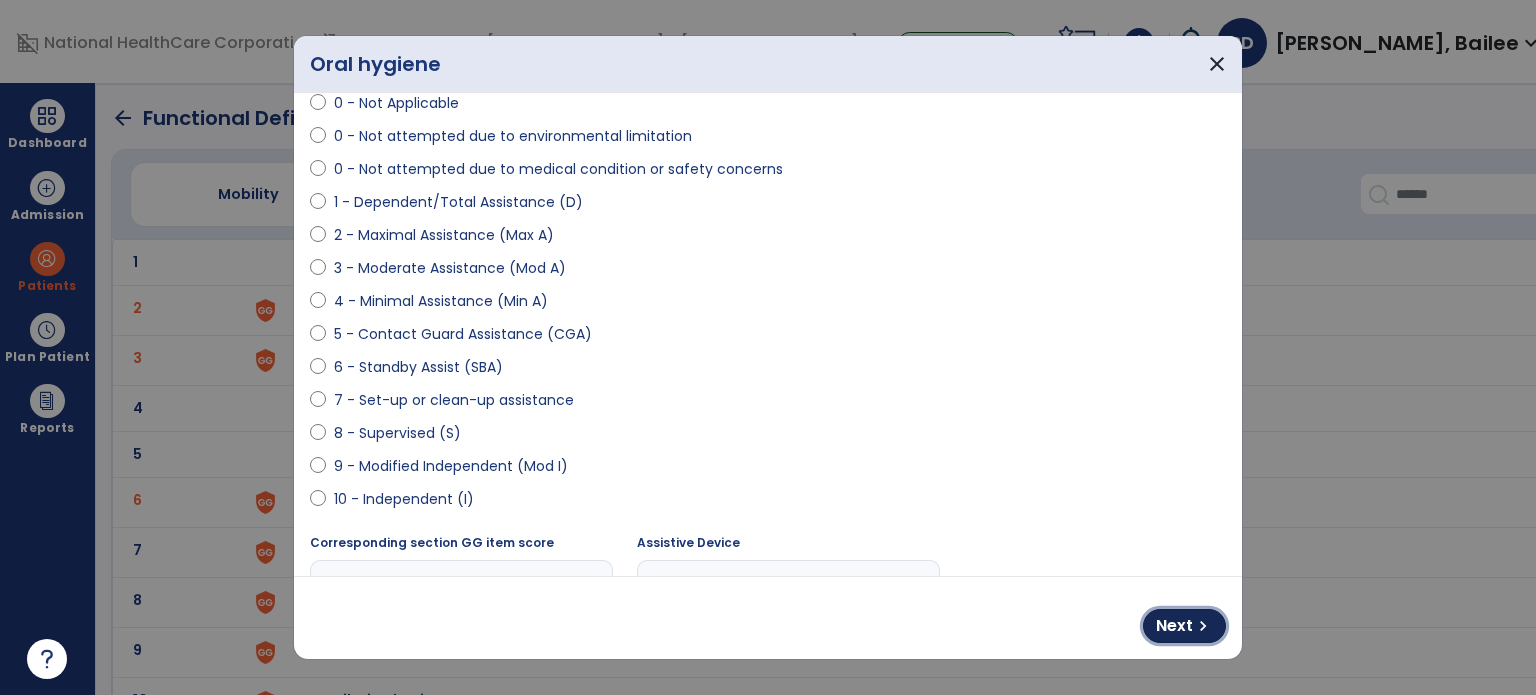 click on "chevron_right" at bounding box center [1203, 626] 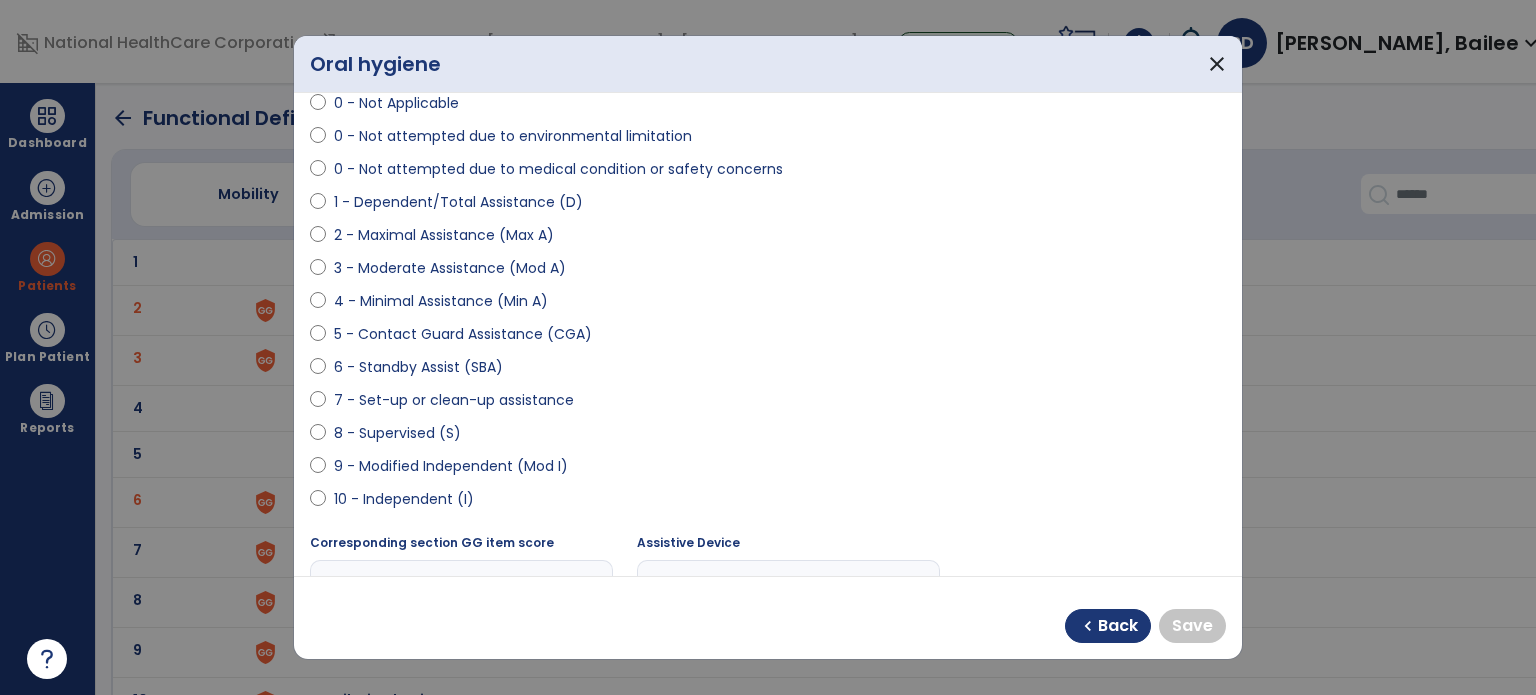 select on "**********" 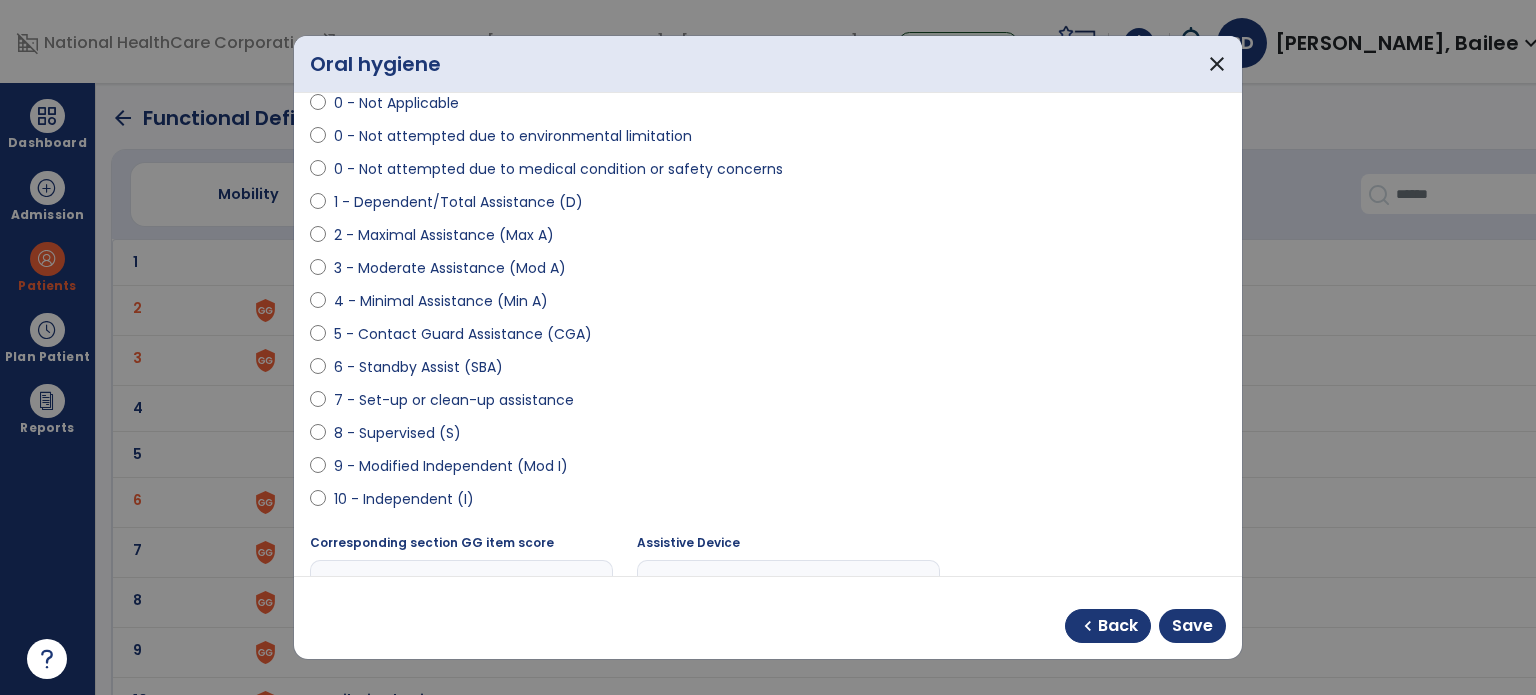 click on "Save" at bounding box center (1192, 626) 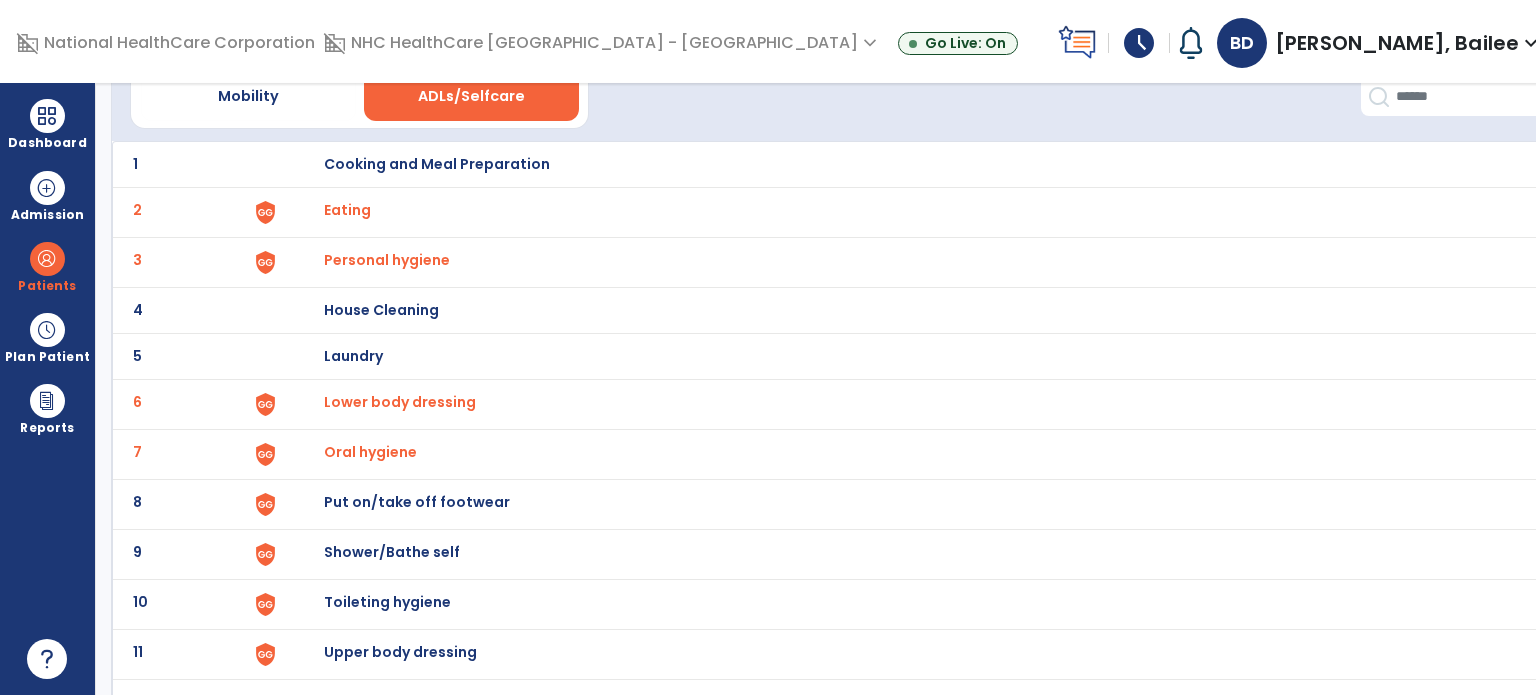scroll, scrollTop: 158, scrollLeft: 0, axis: vertical 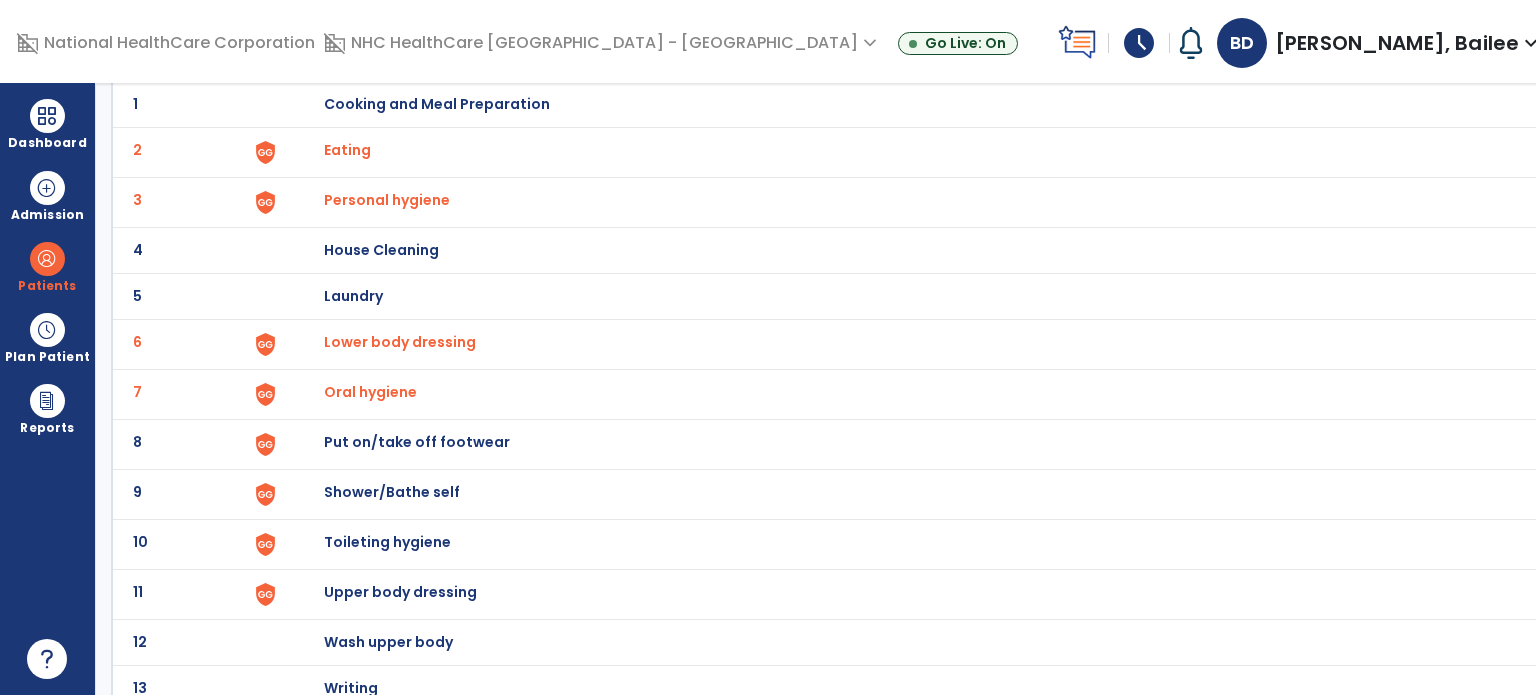 click on "Put on/take off footwear" at bounding box center (437, 104) 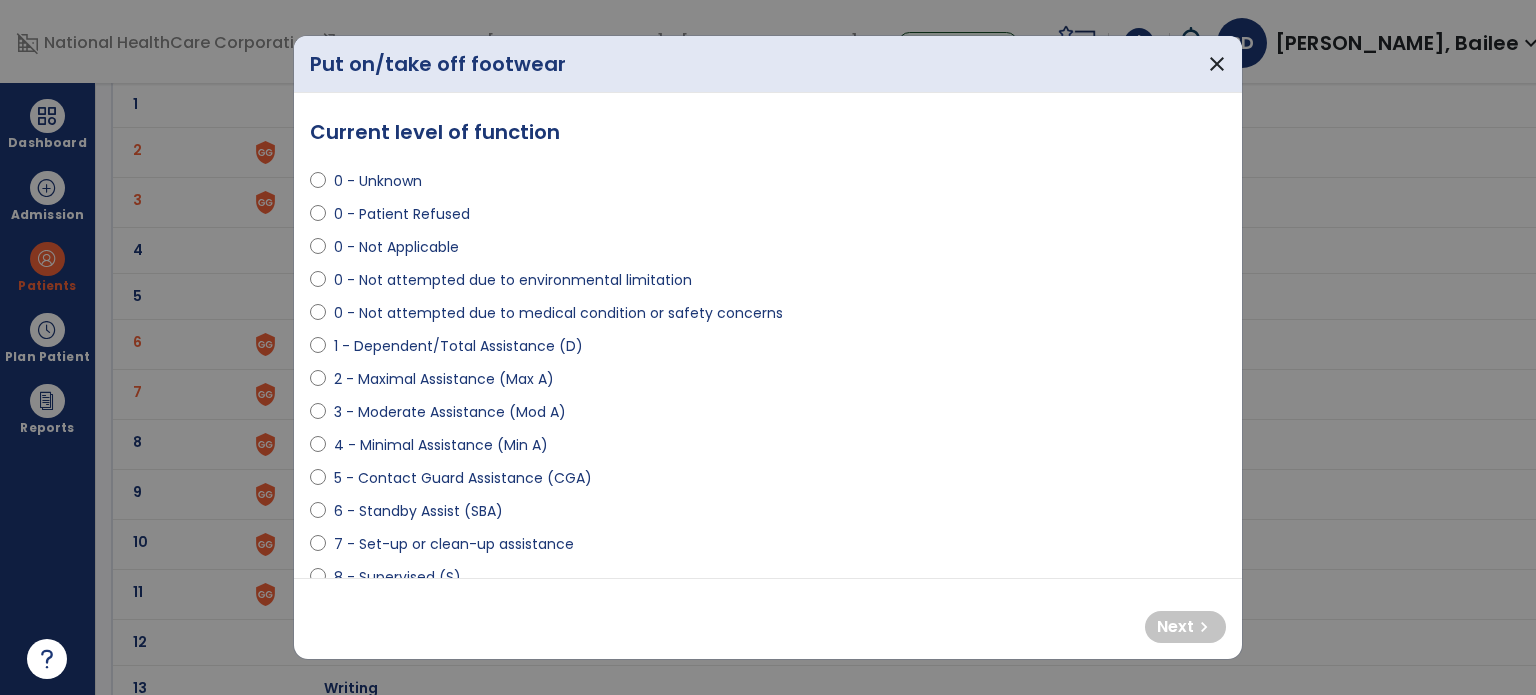select on "**********" 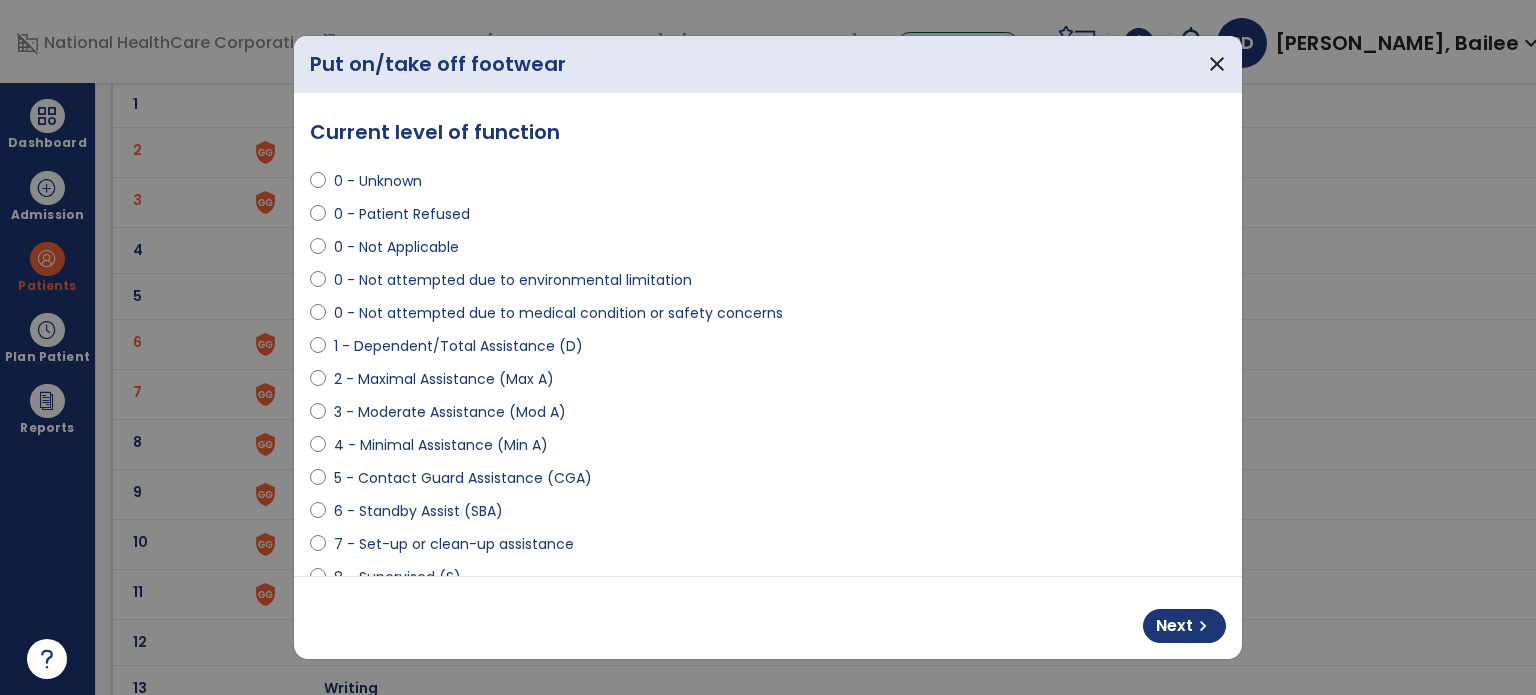 click on "Next" at bounding box center (1174, 626) 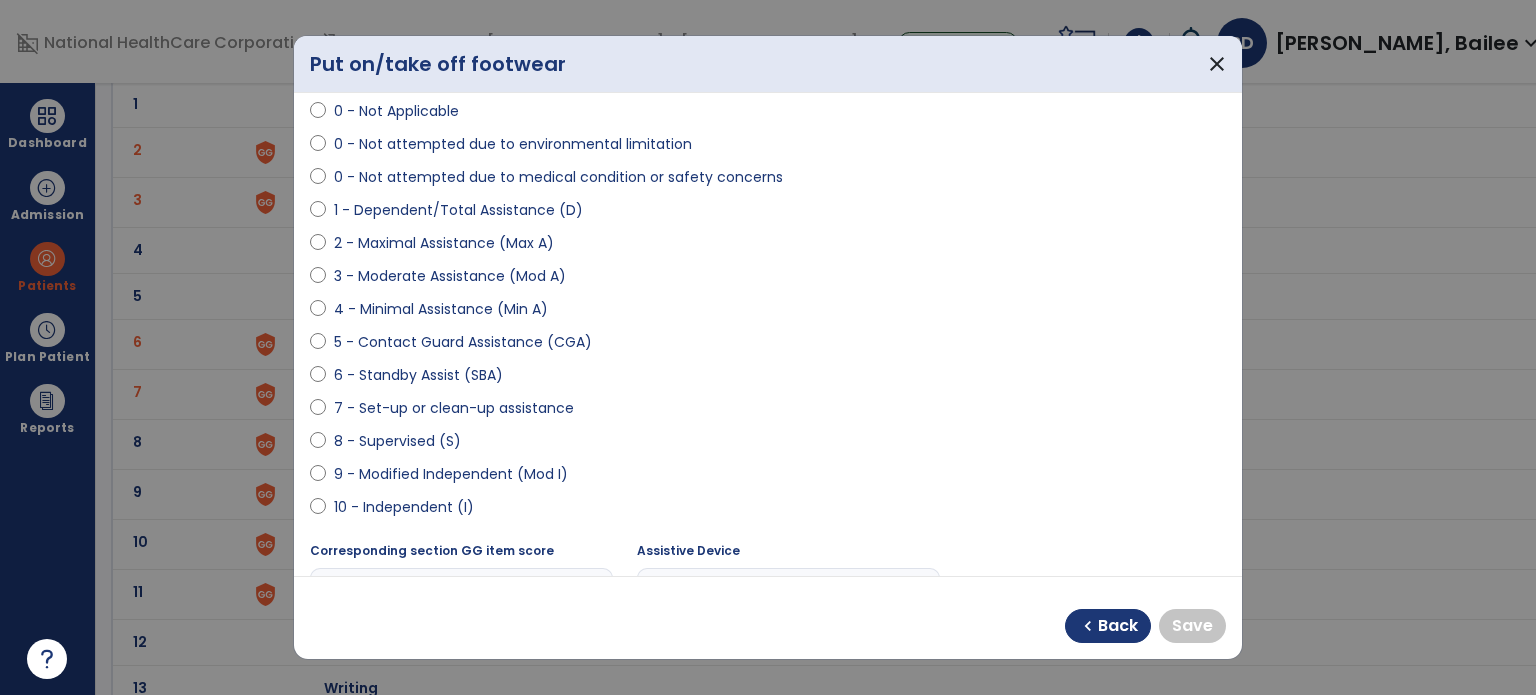 scroll, scrollTop: 133, scrollLeft: 0, axis: vertical 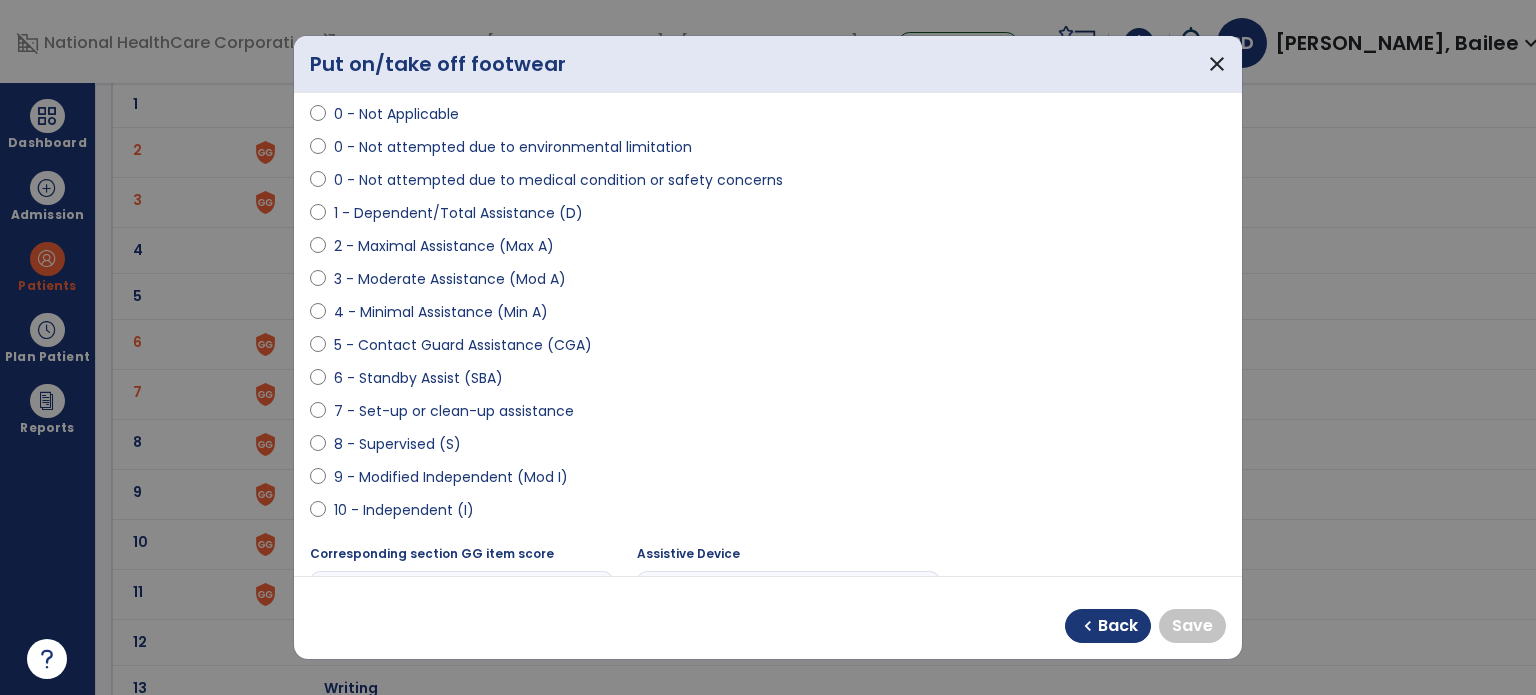 select on "**********" 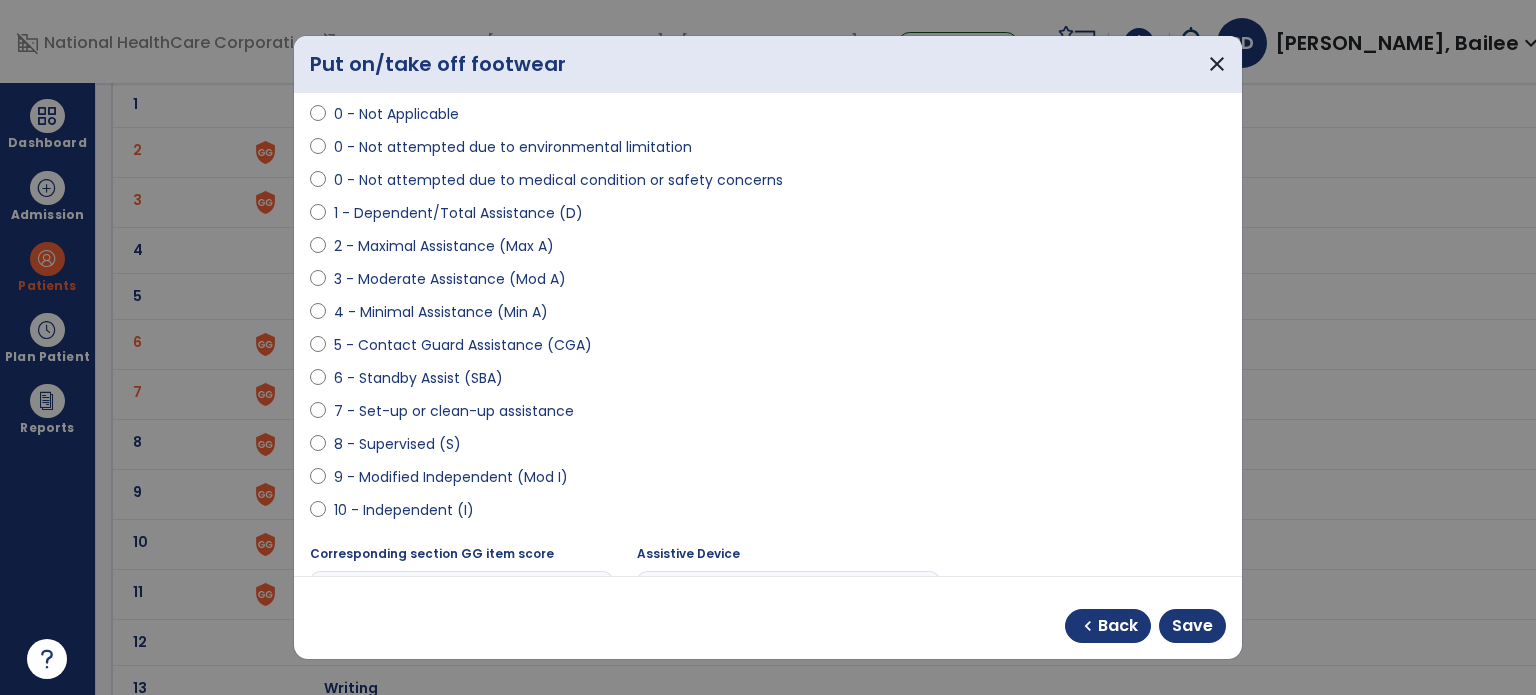 click on "Save" at bounding box center [1192, 626] 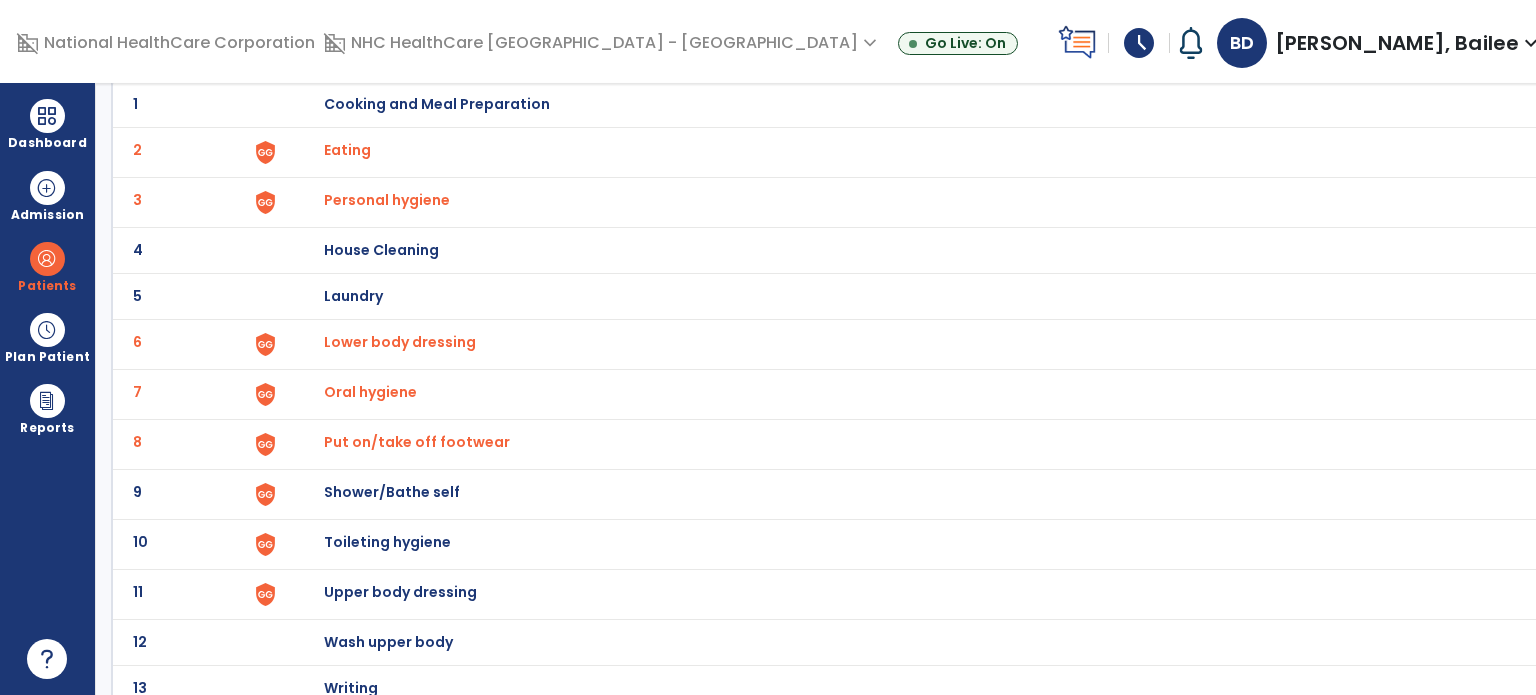 click on "9 Shower/Bathe self" 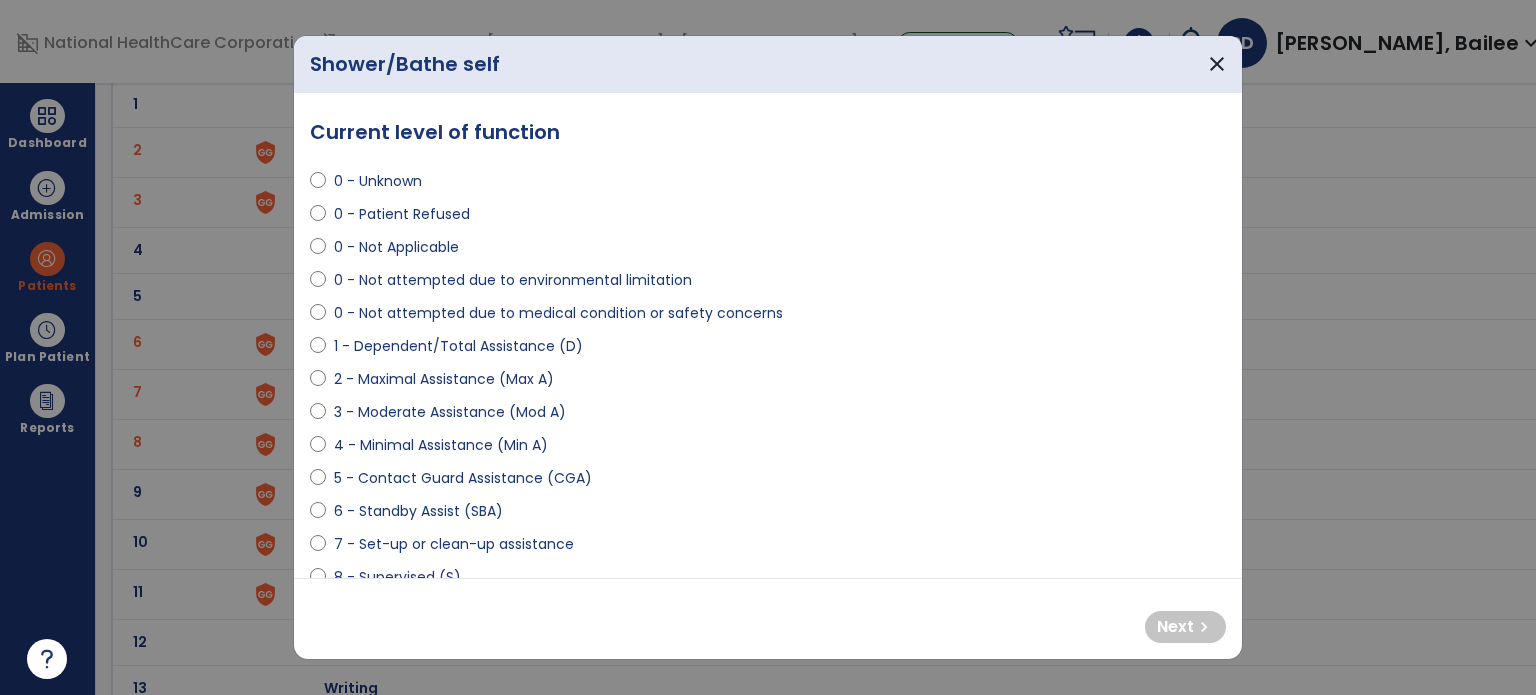 scroll, scrollTop: 95, scrollLeft: 0, axis: vertical 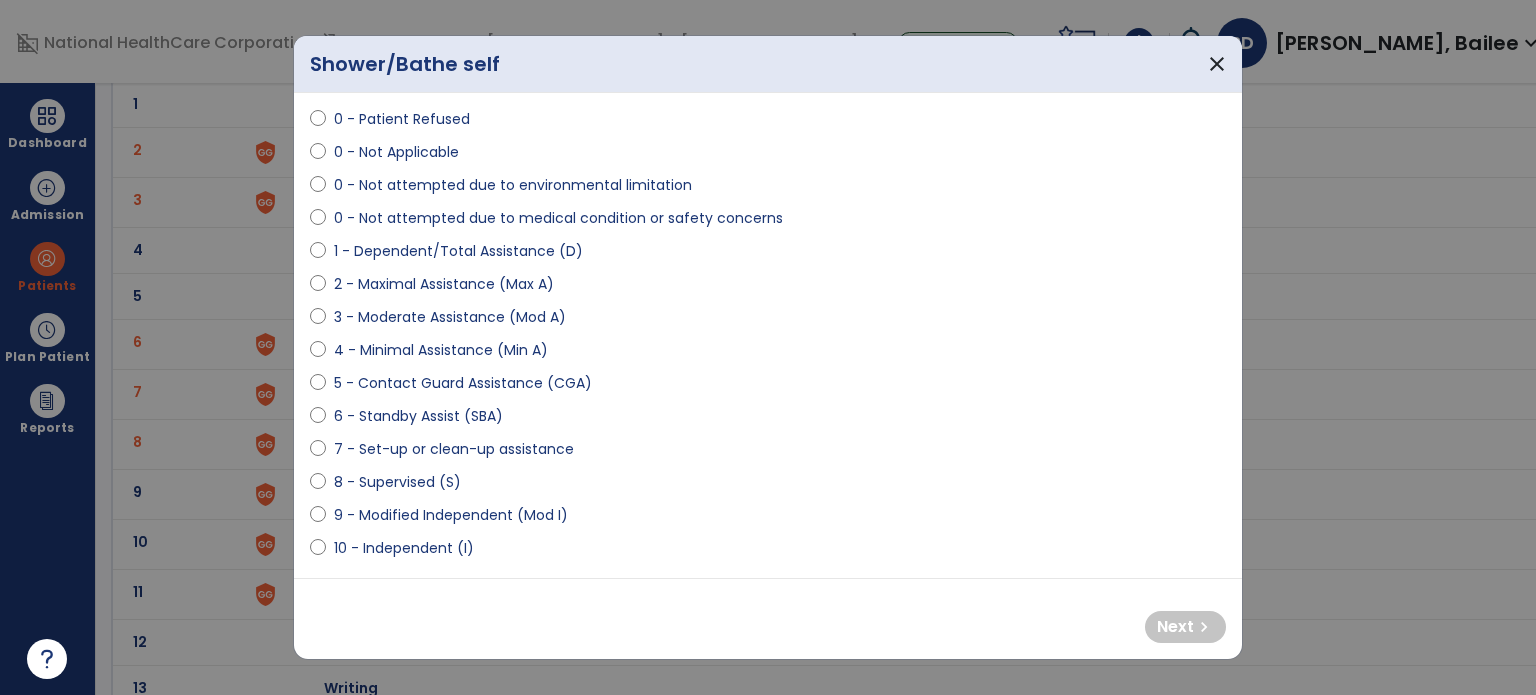 select on "**********" 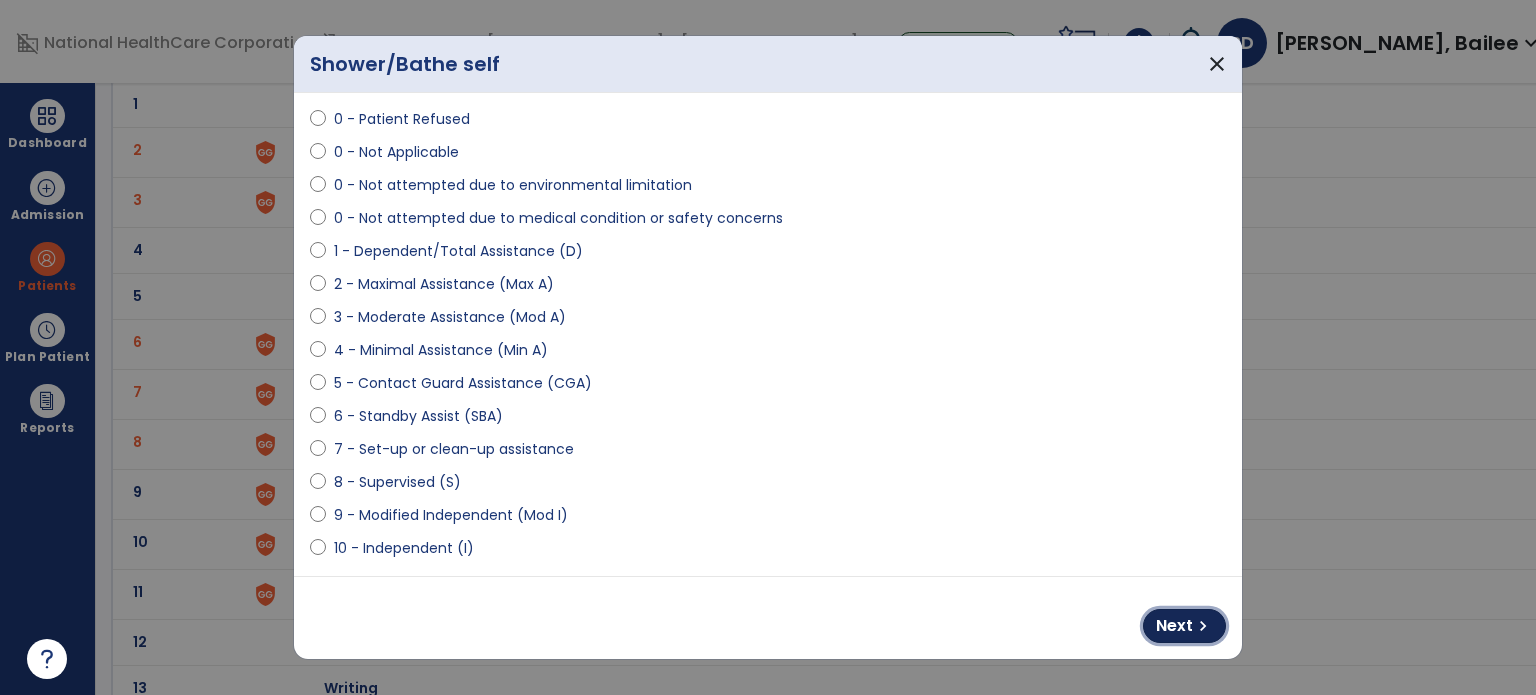 click on "chevron_right" at bounding box center (1203, 626) 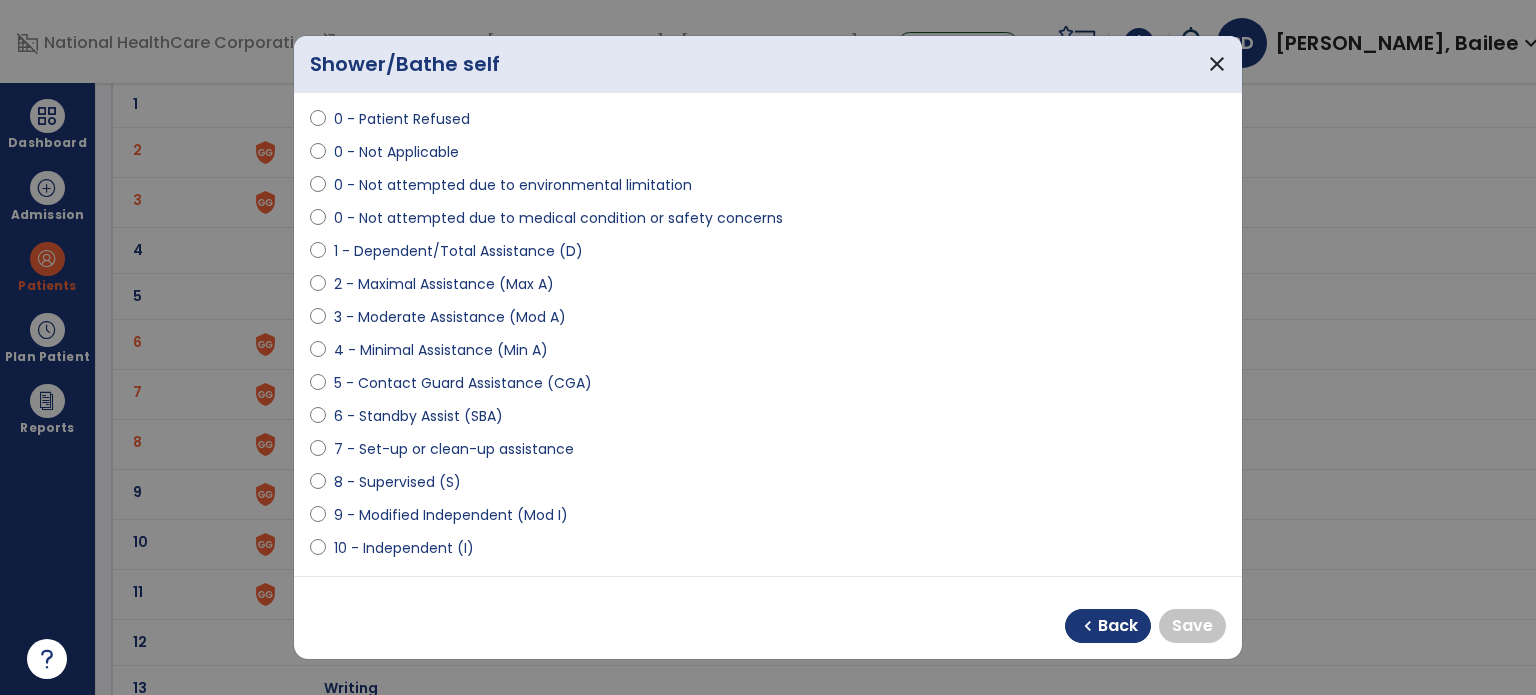 select on "**********" 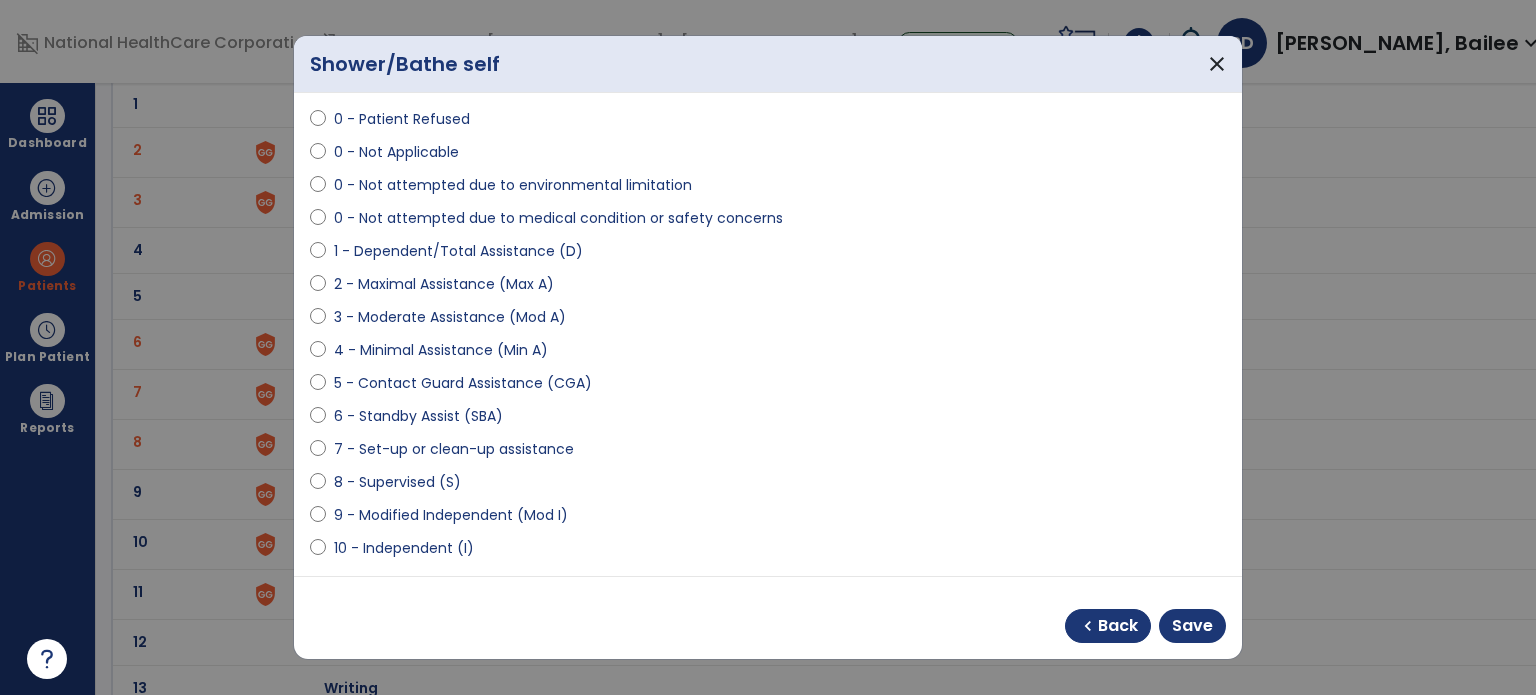 click on "Save" at bounding box center (1192, 626) 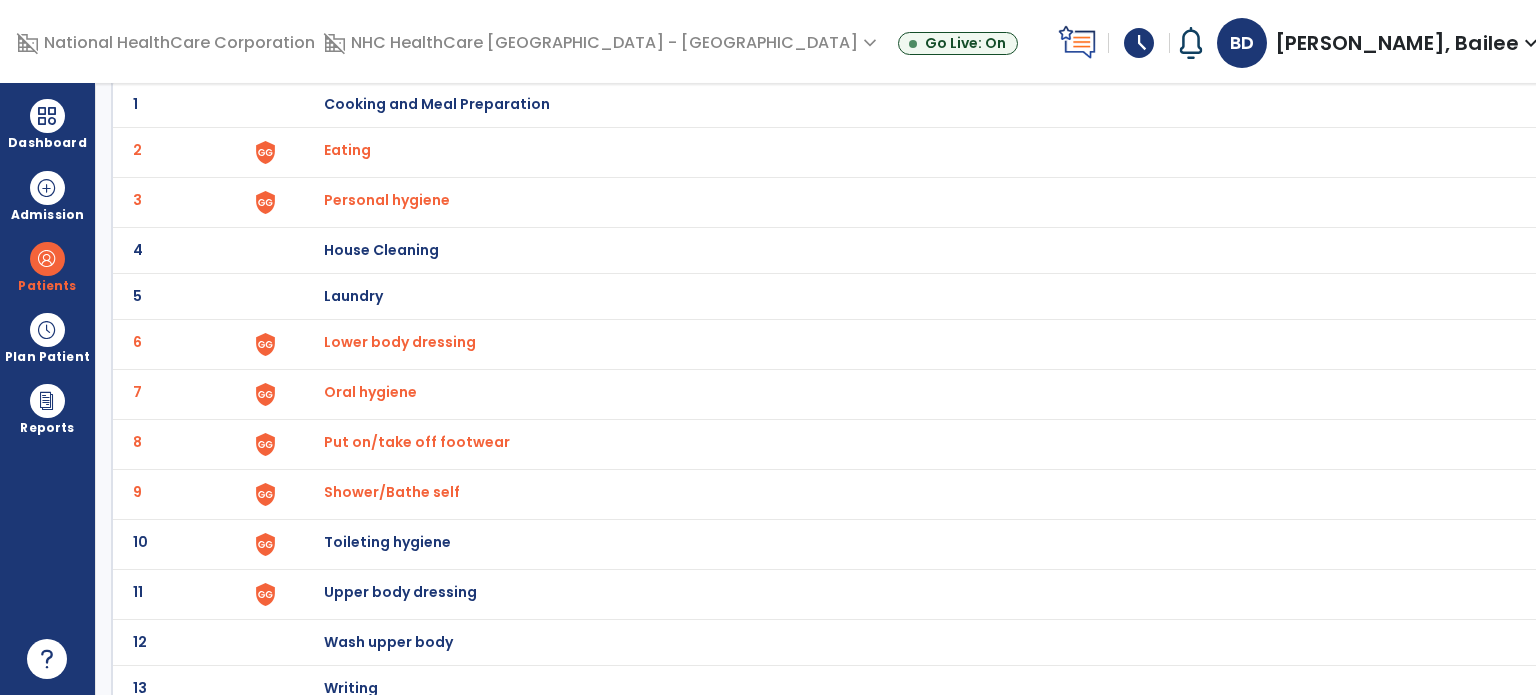 click on "Toileting hygiene" at bounding box center [909, 104] 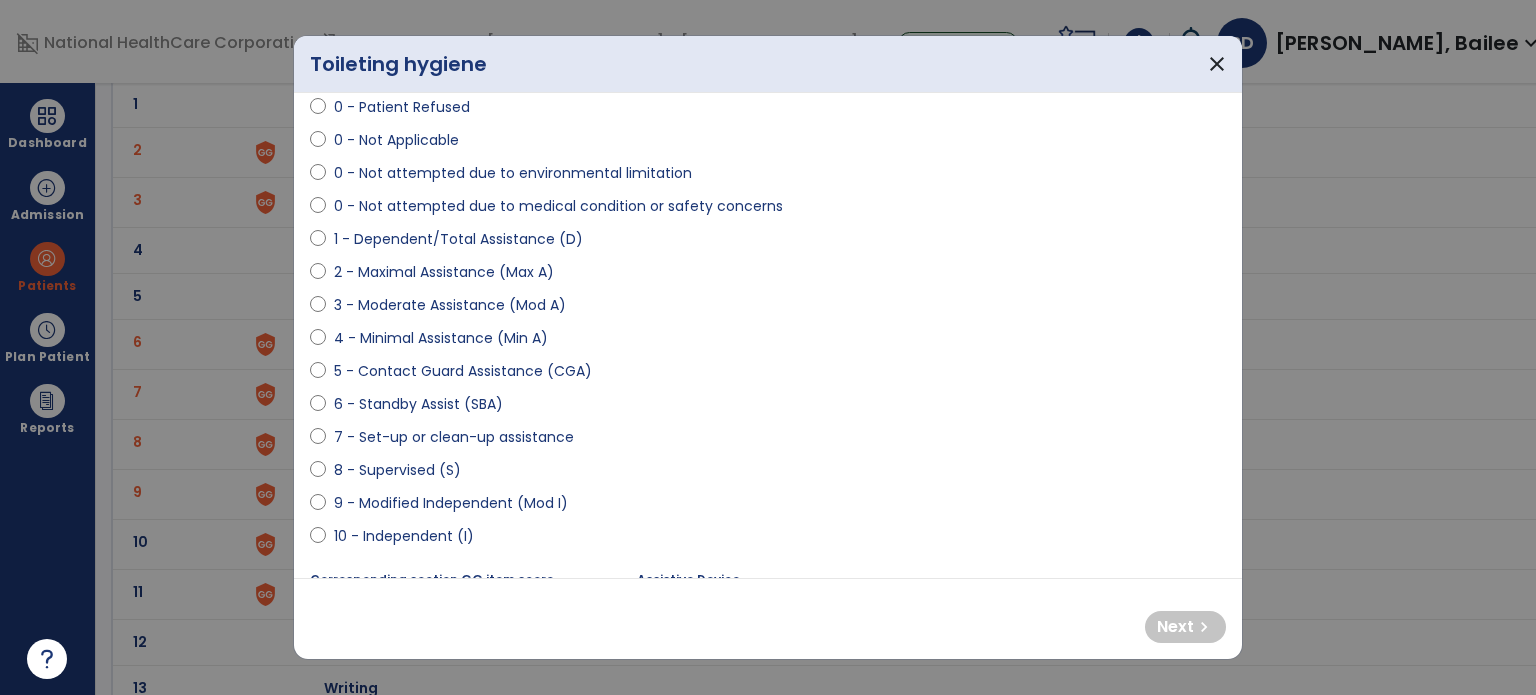 scroll, scrollTop: 105, scrollLeft: 0, axis: vertical 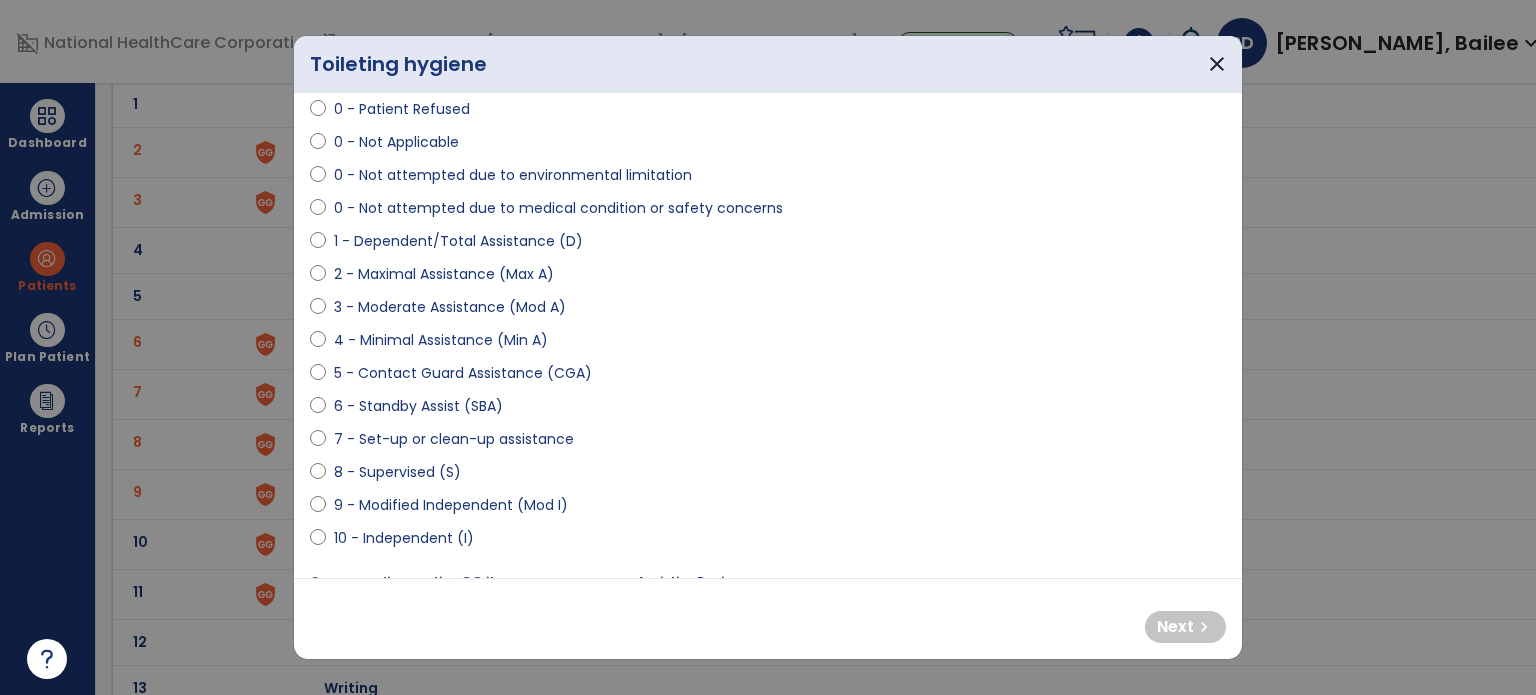 select on "**********" 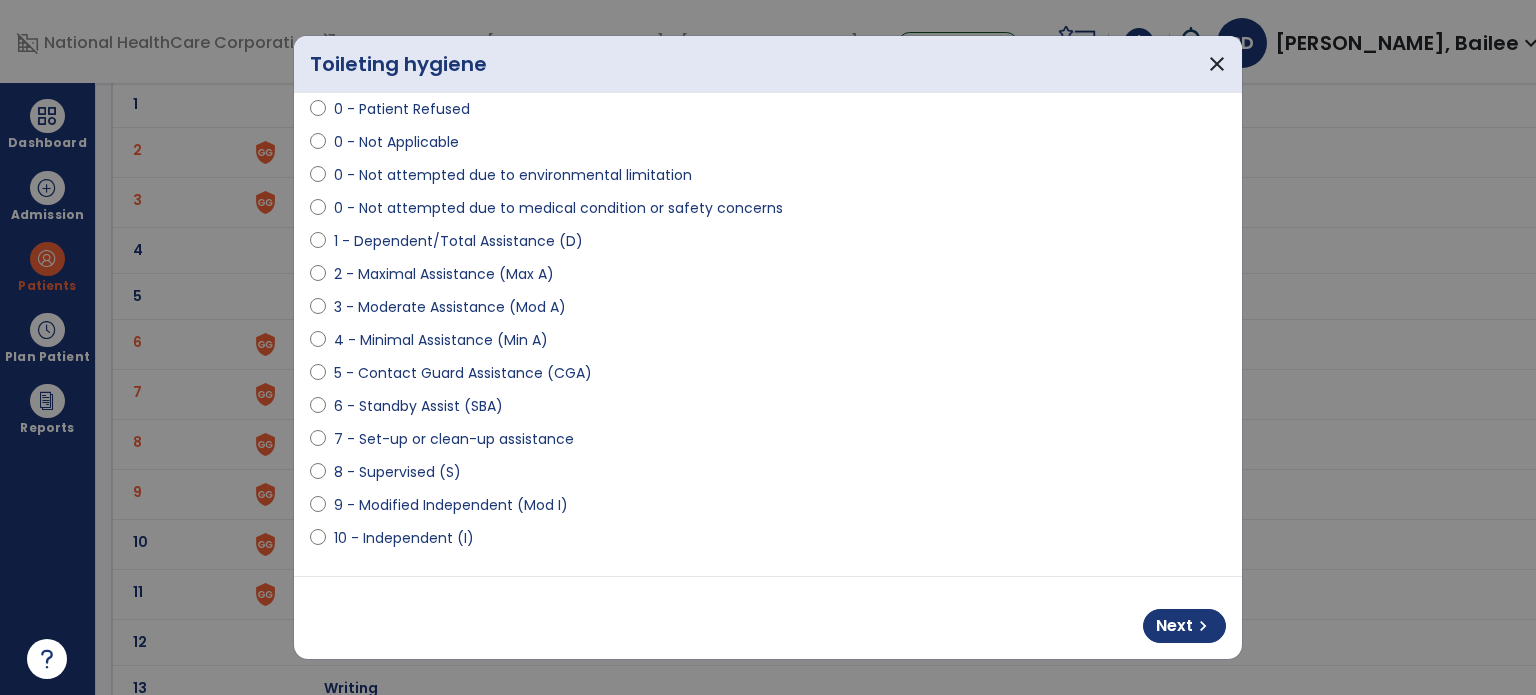 click on "Next" at bounding box center [1174, 626] 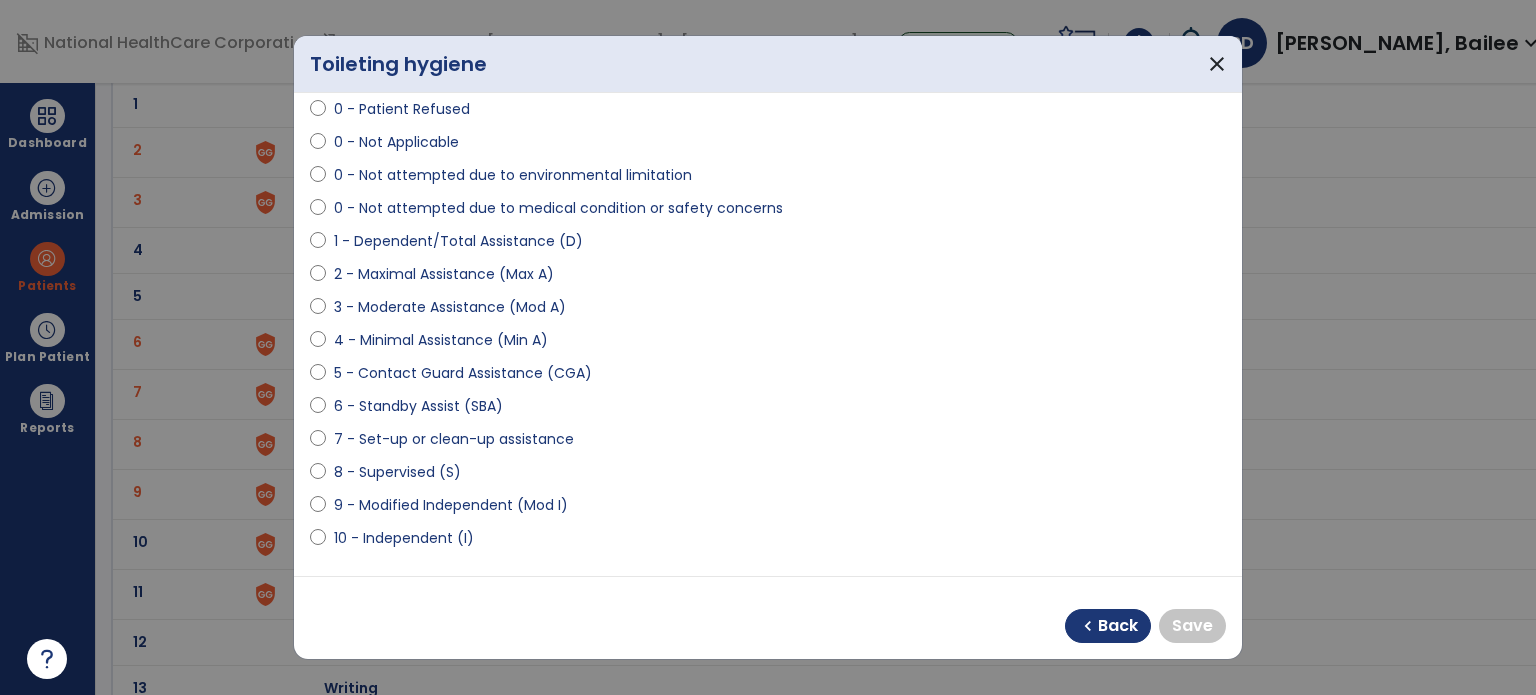 select on "**********" 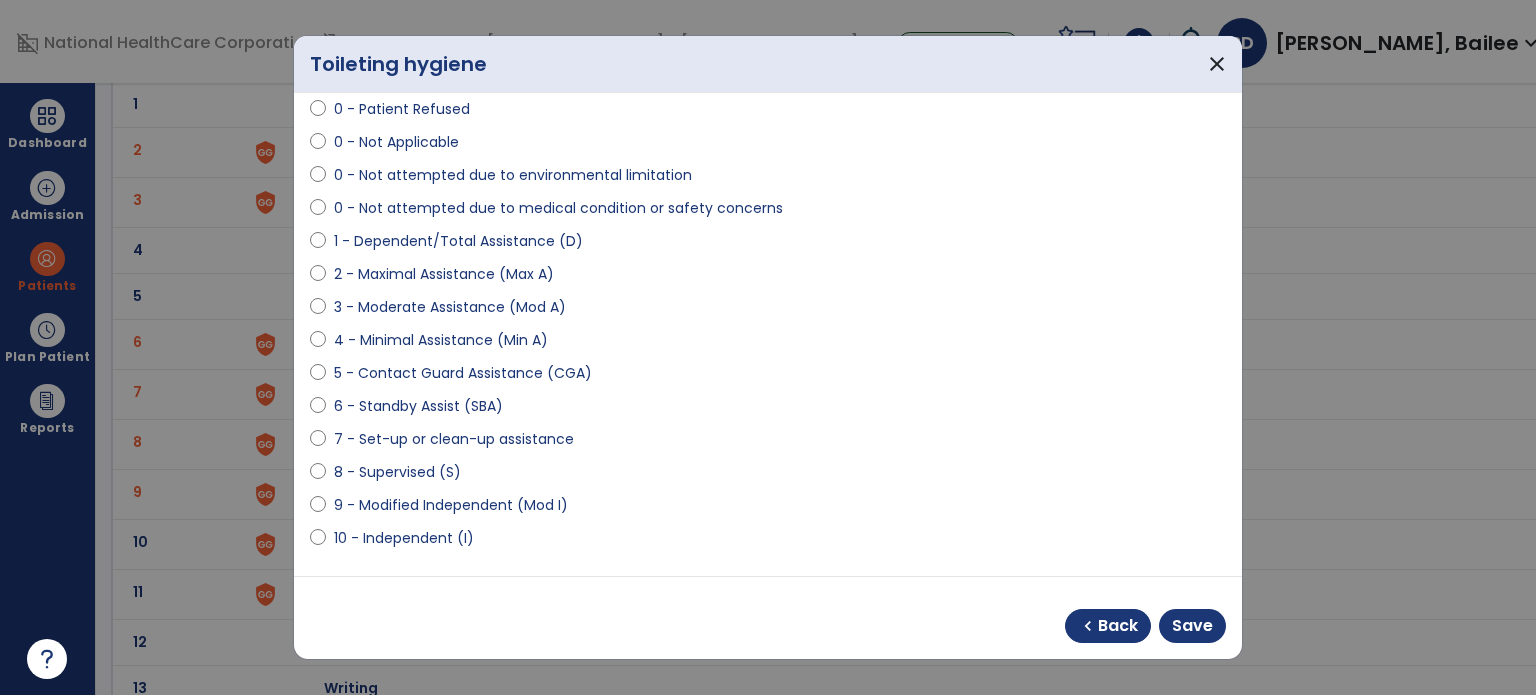 click on "chevron_left  Back Save" at bounding box center [768, 618] 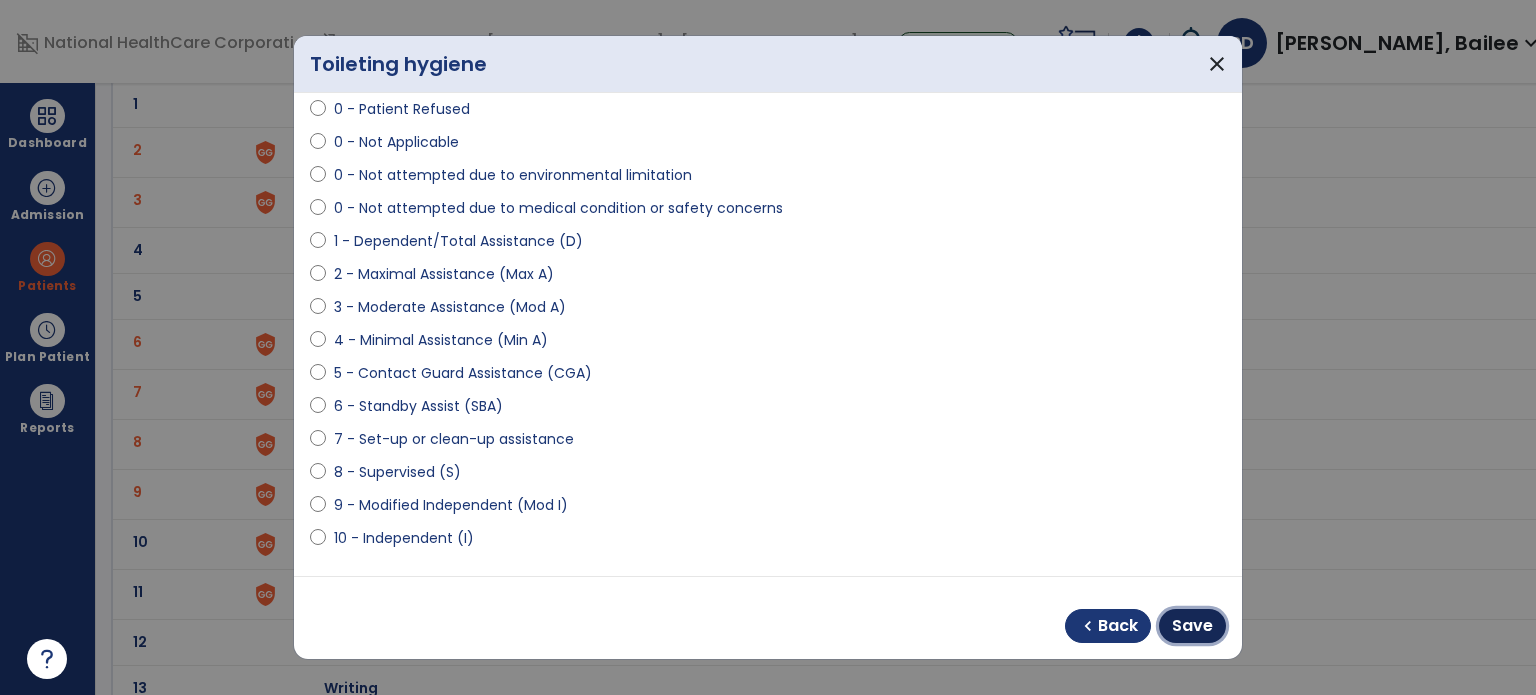 click on "Save" at bounding box center (1192, 626) 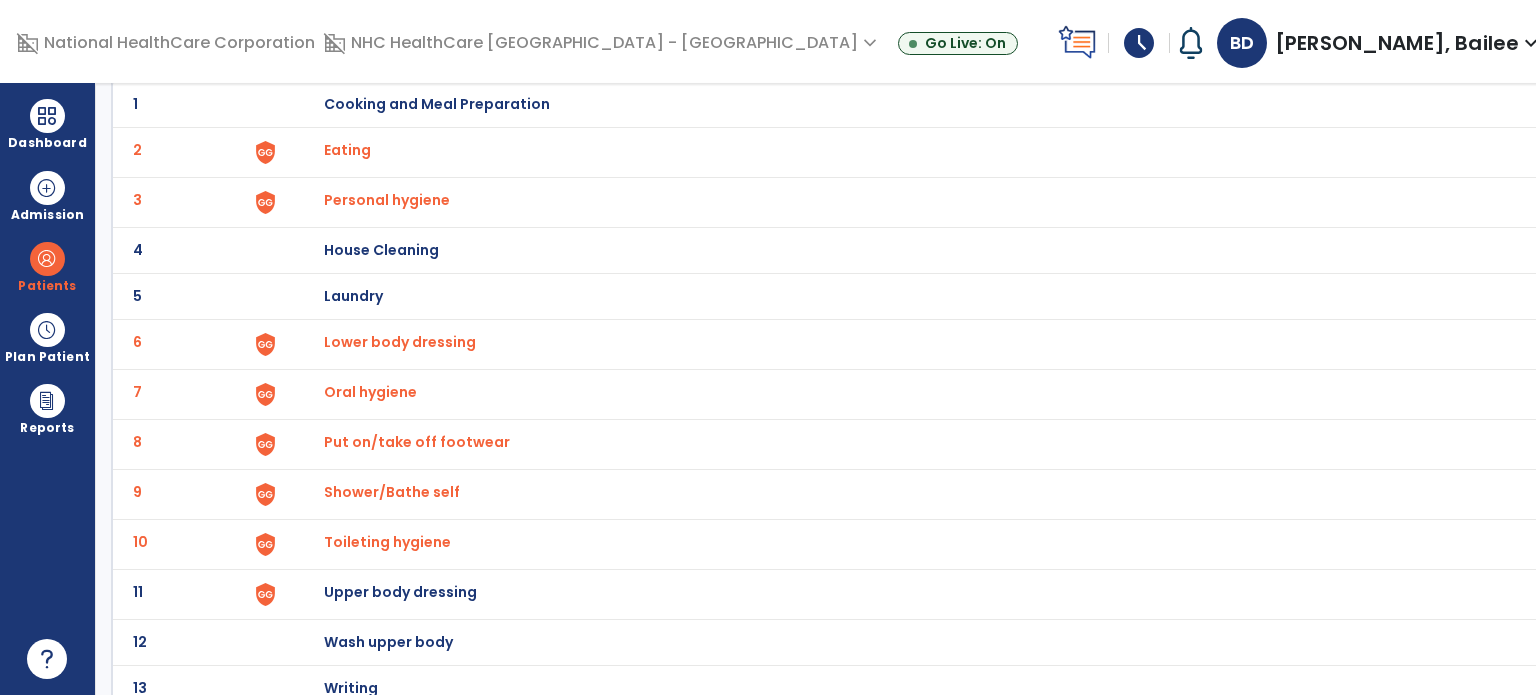 scroll, scrollTop: 172, scrollLeft: 0, axis: vertical 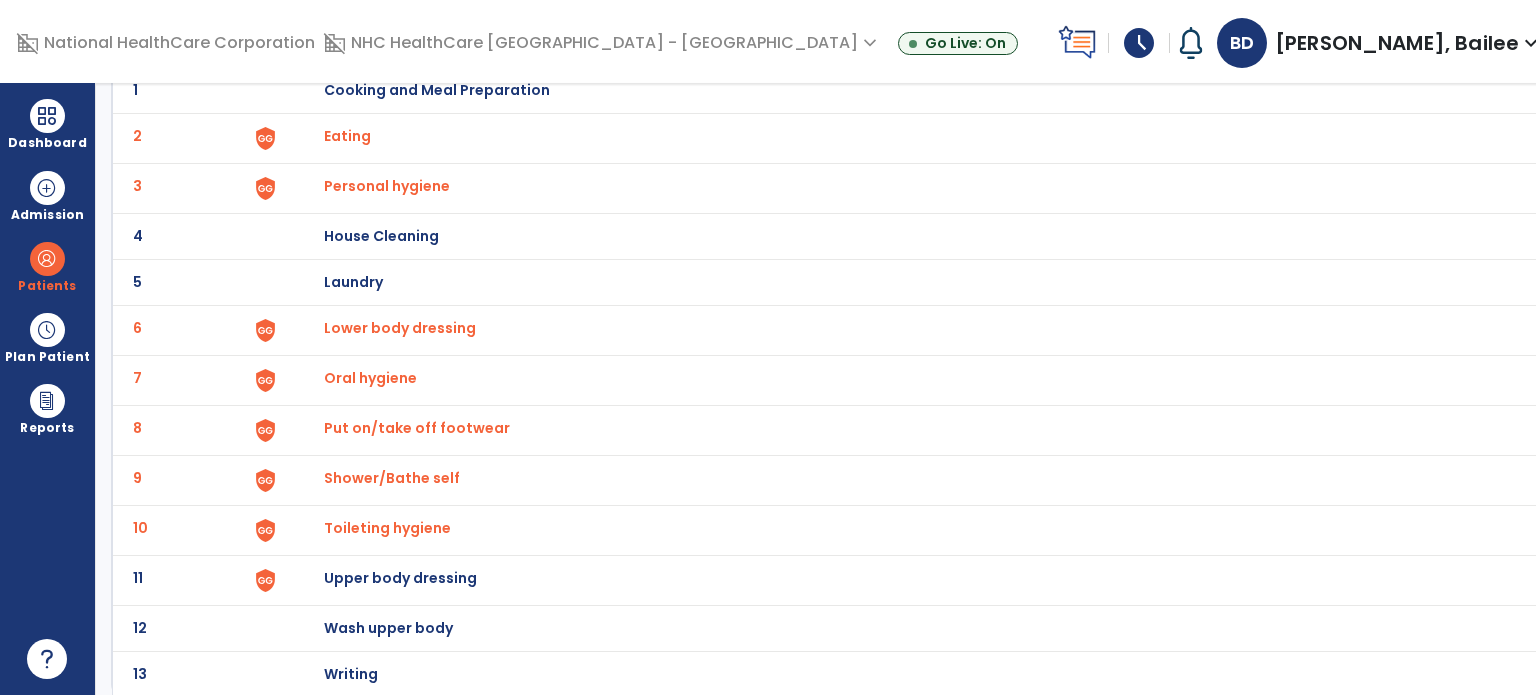click on "Upper body dressing" at bounding box center [909, 90] 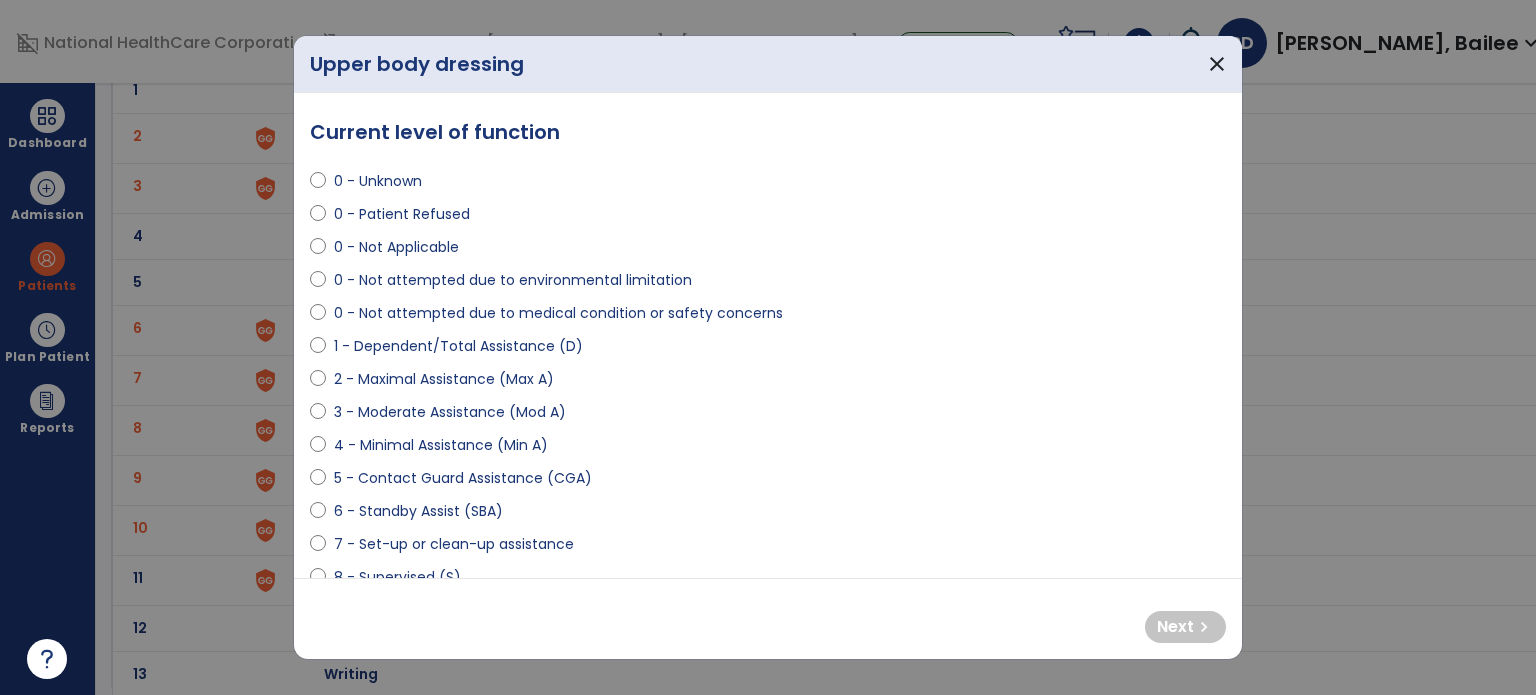 click on "5 - Contact Guard Assistance (CGA)" at bounding box center [463, 478] 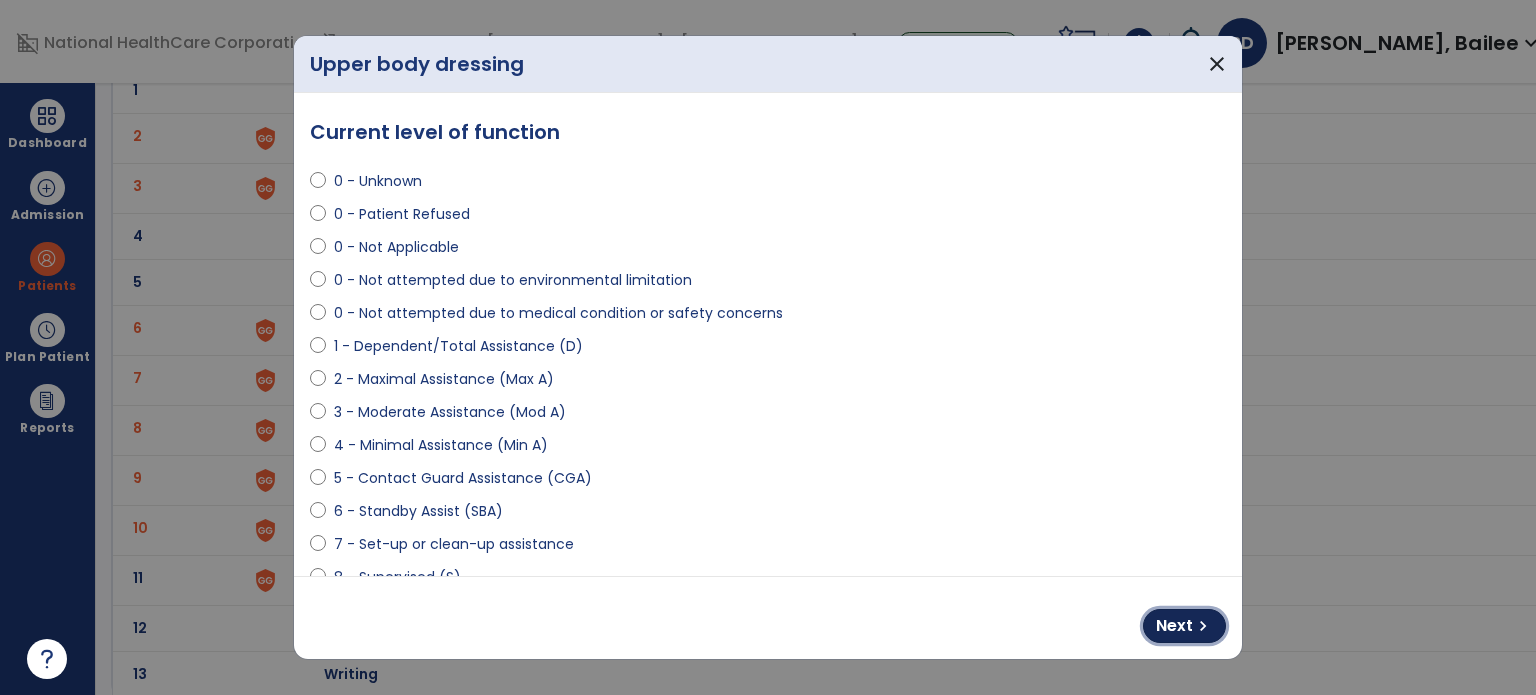 click on "Next  chevron_right" at bounding box center [1184, 626] 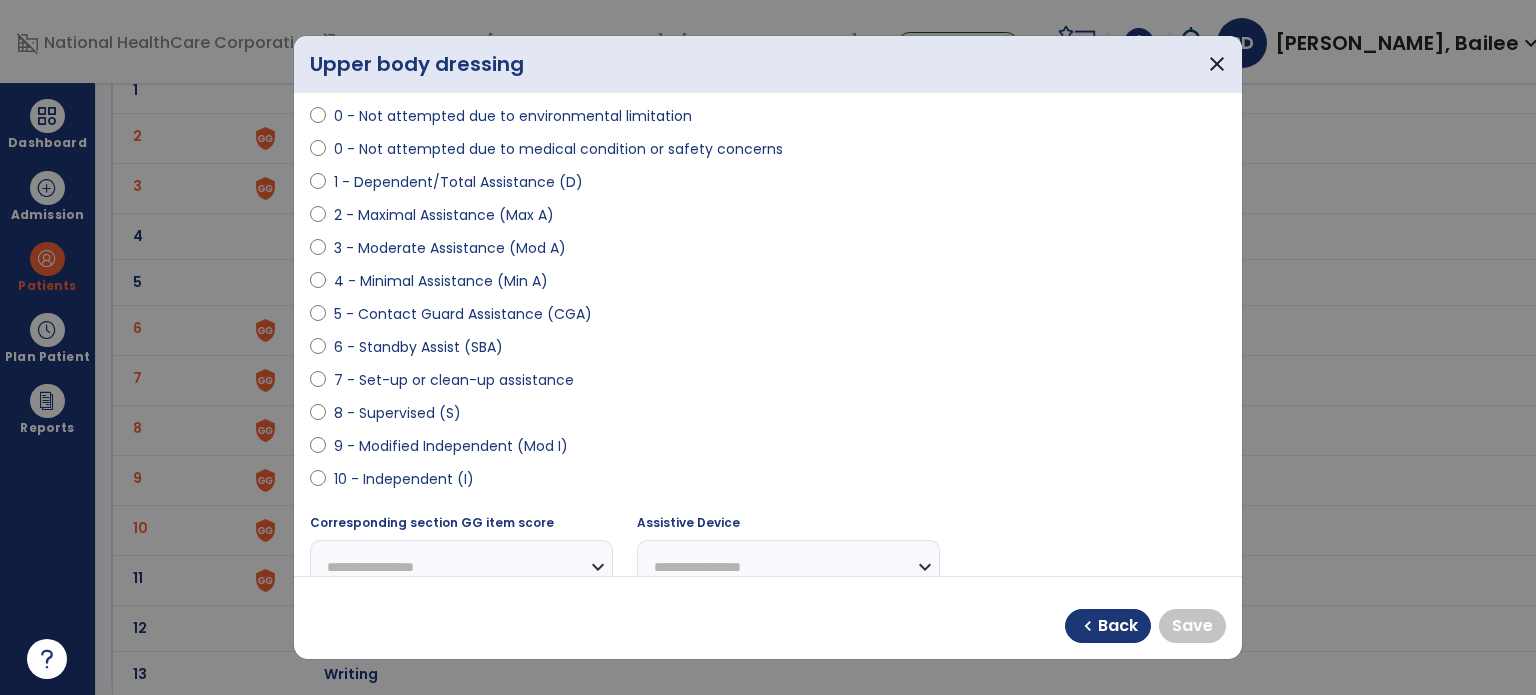 scroll, scrollTop: 166, scrollLeft: 0, axis: vertical 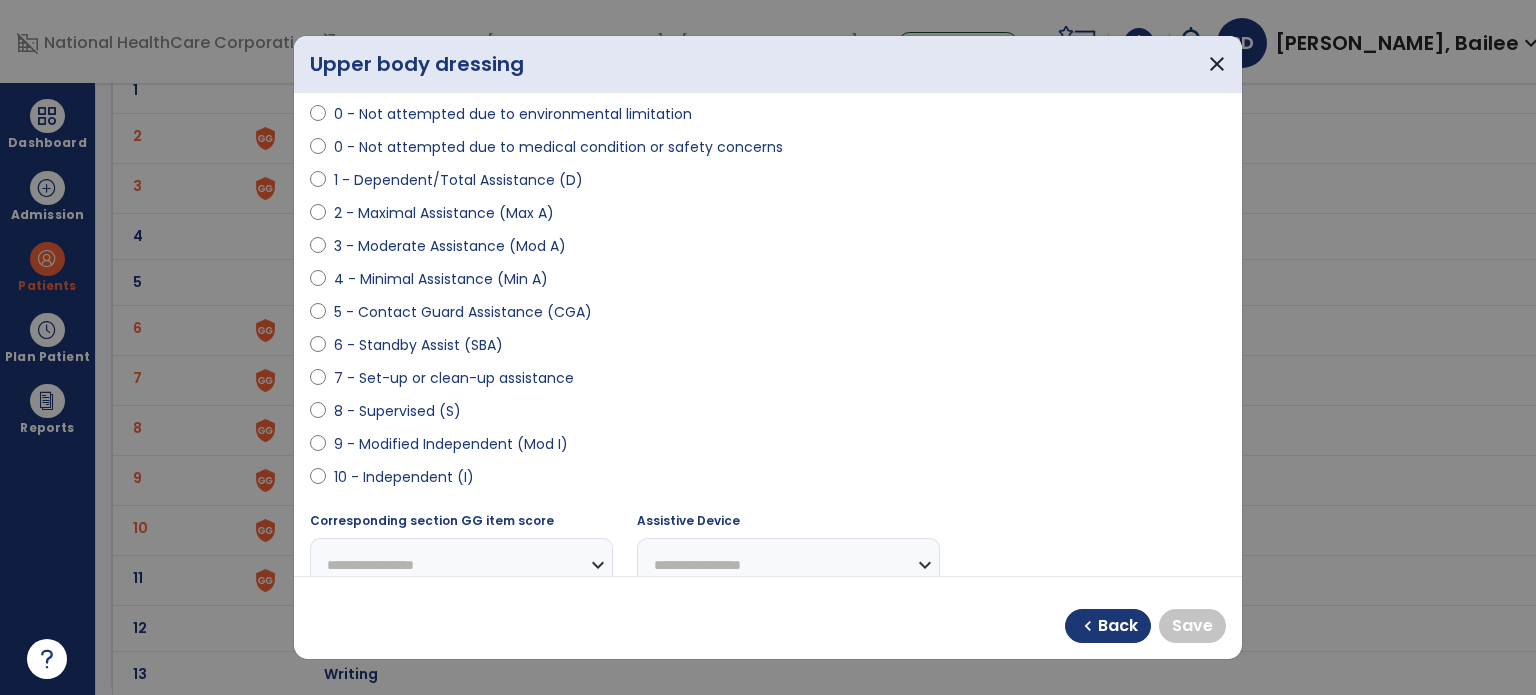 click on "10 - Independent (I)" at bounding box center (404, 477) 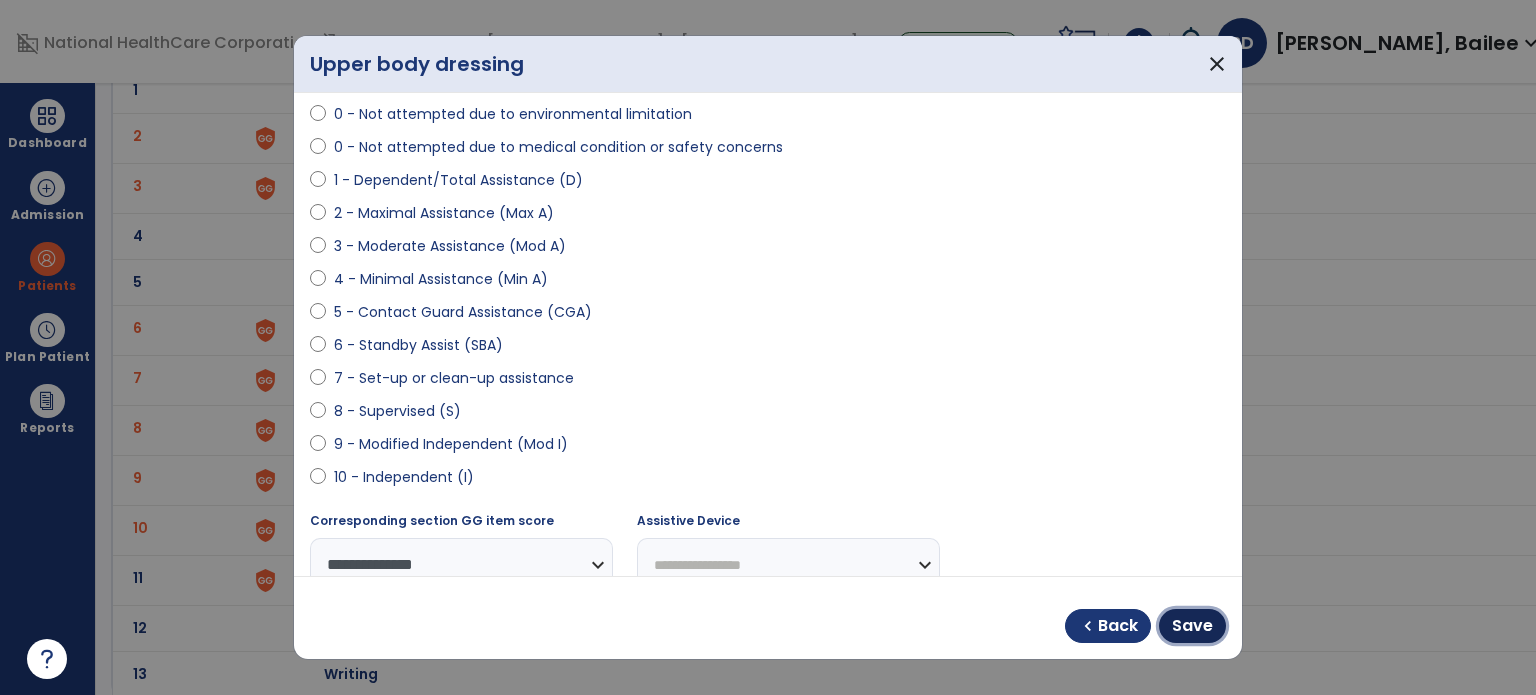 click on "Save" at bounding box center (1192, 626) 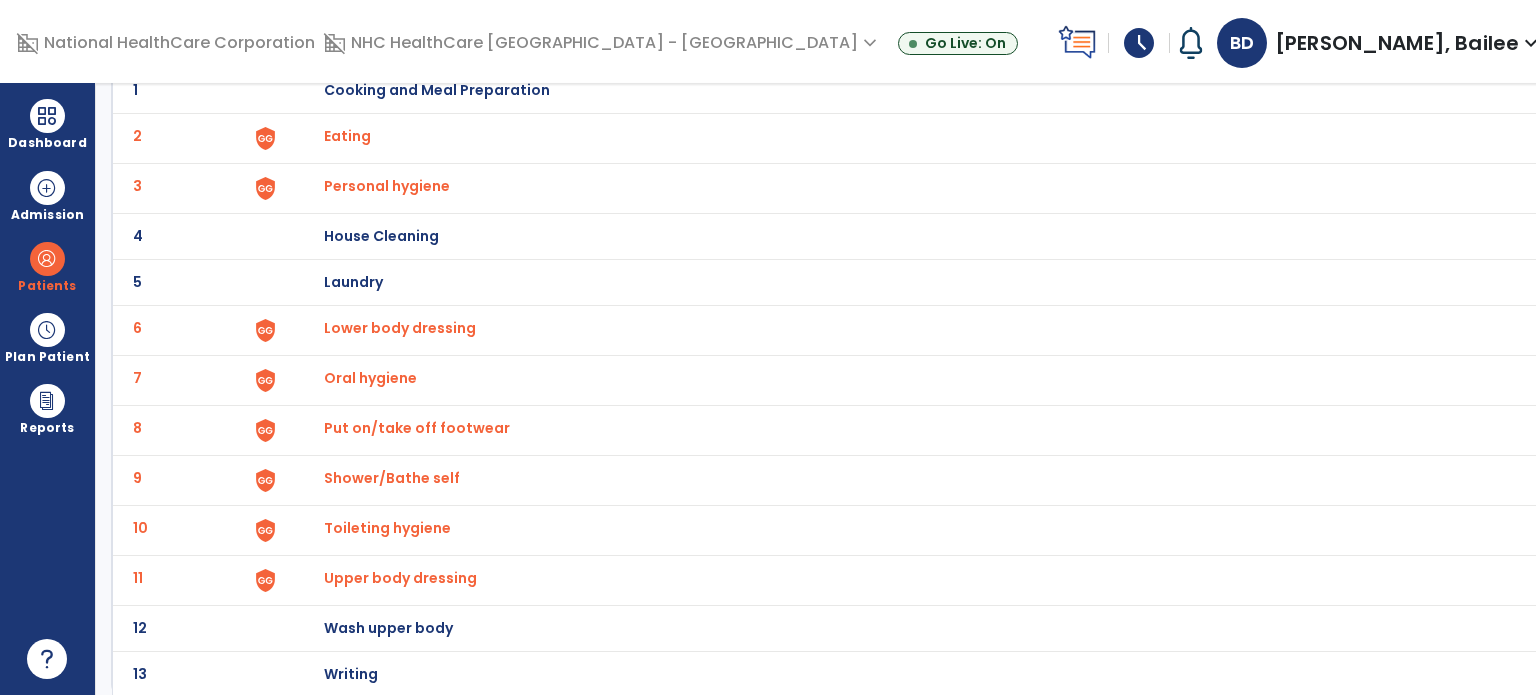 scroll, scrollTop: 0, scrollLeft: 0, axis: both 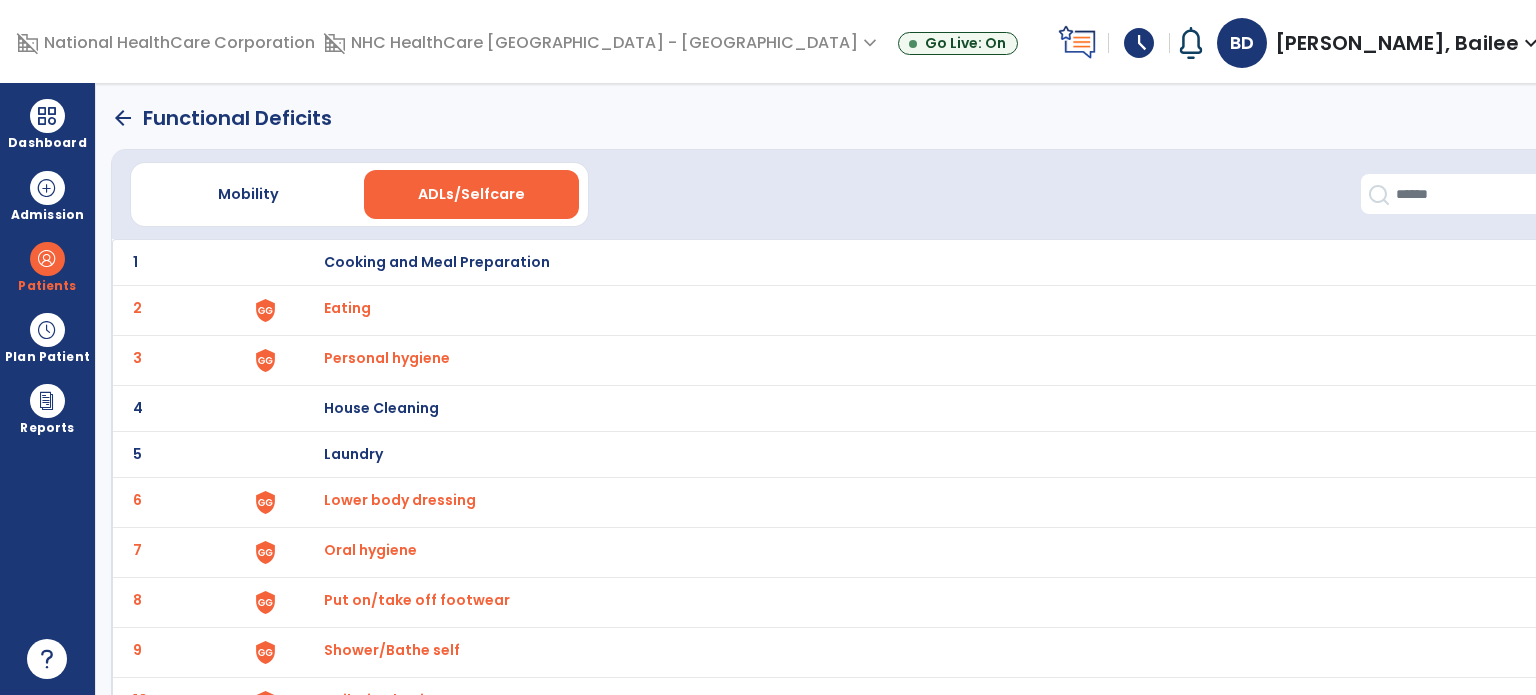 click on "Mobility" at bounding box center (248, 194) 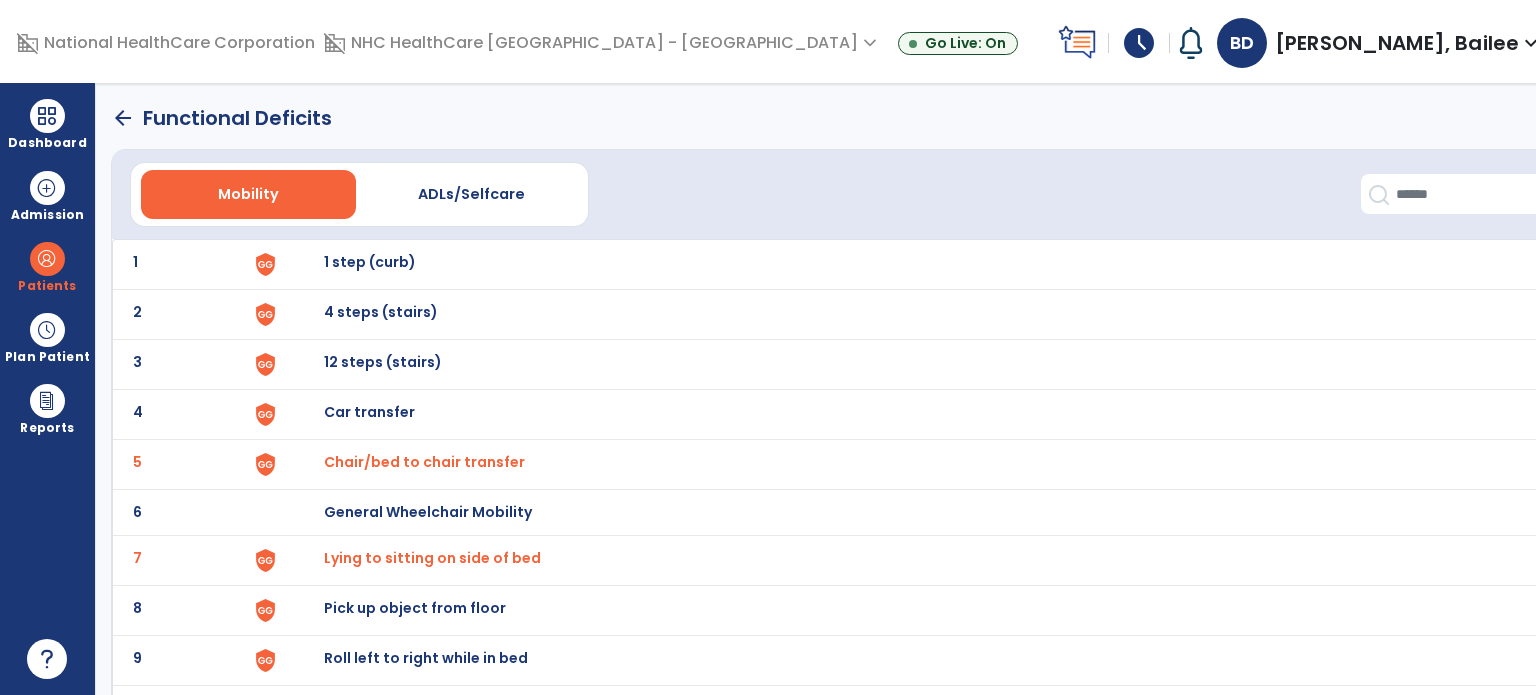 click on "General Wheelchair Mobility" at bounding box center (370, 262) 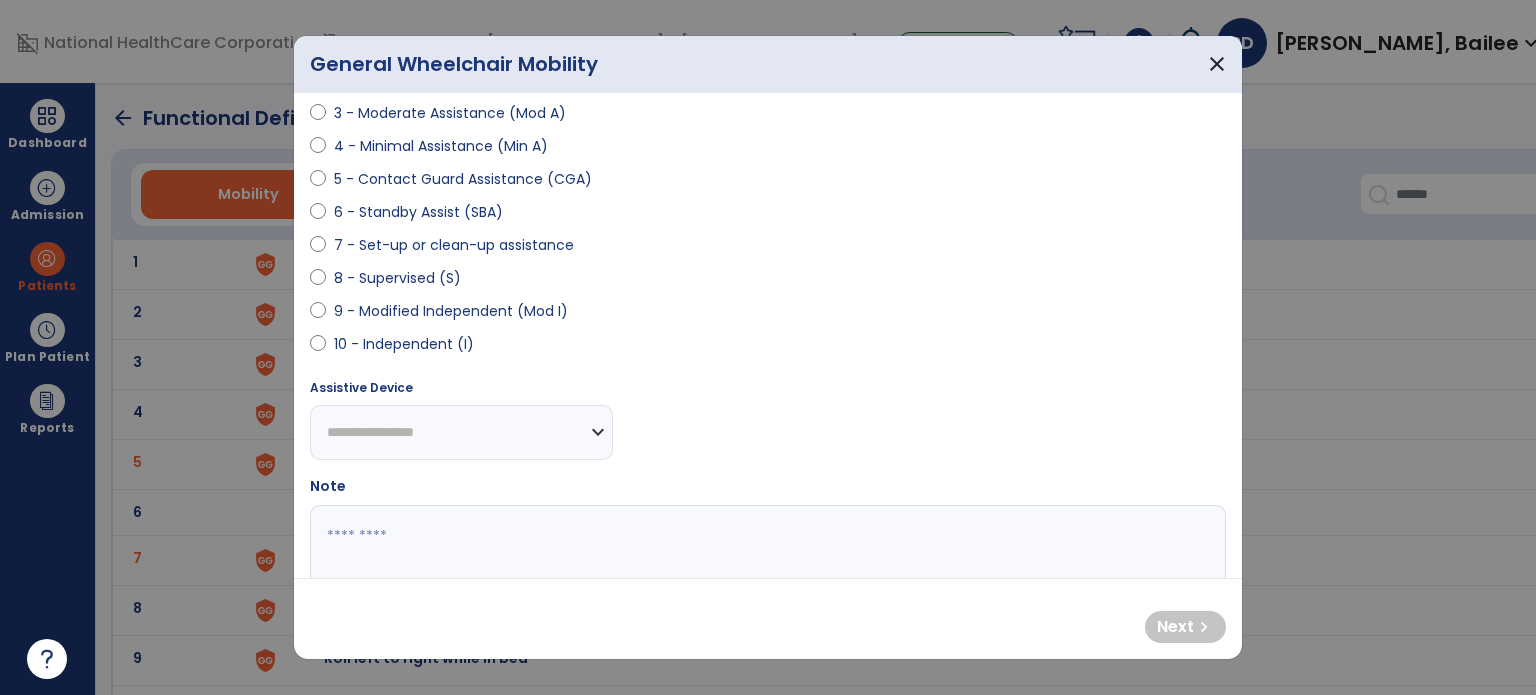 scroll, scrollTop: 320, scrollLeft: 0, axis: vertical 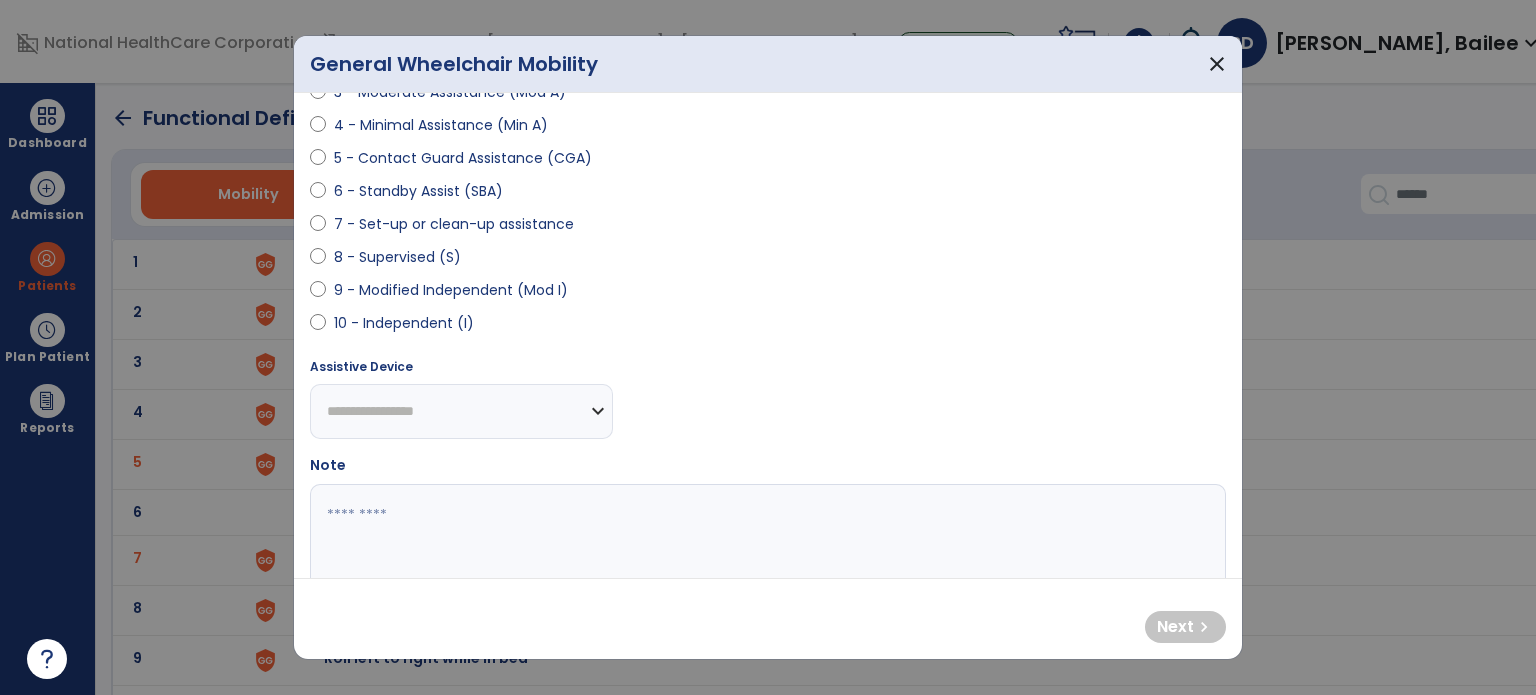 click at bounding box center (318, 327) 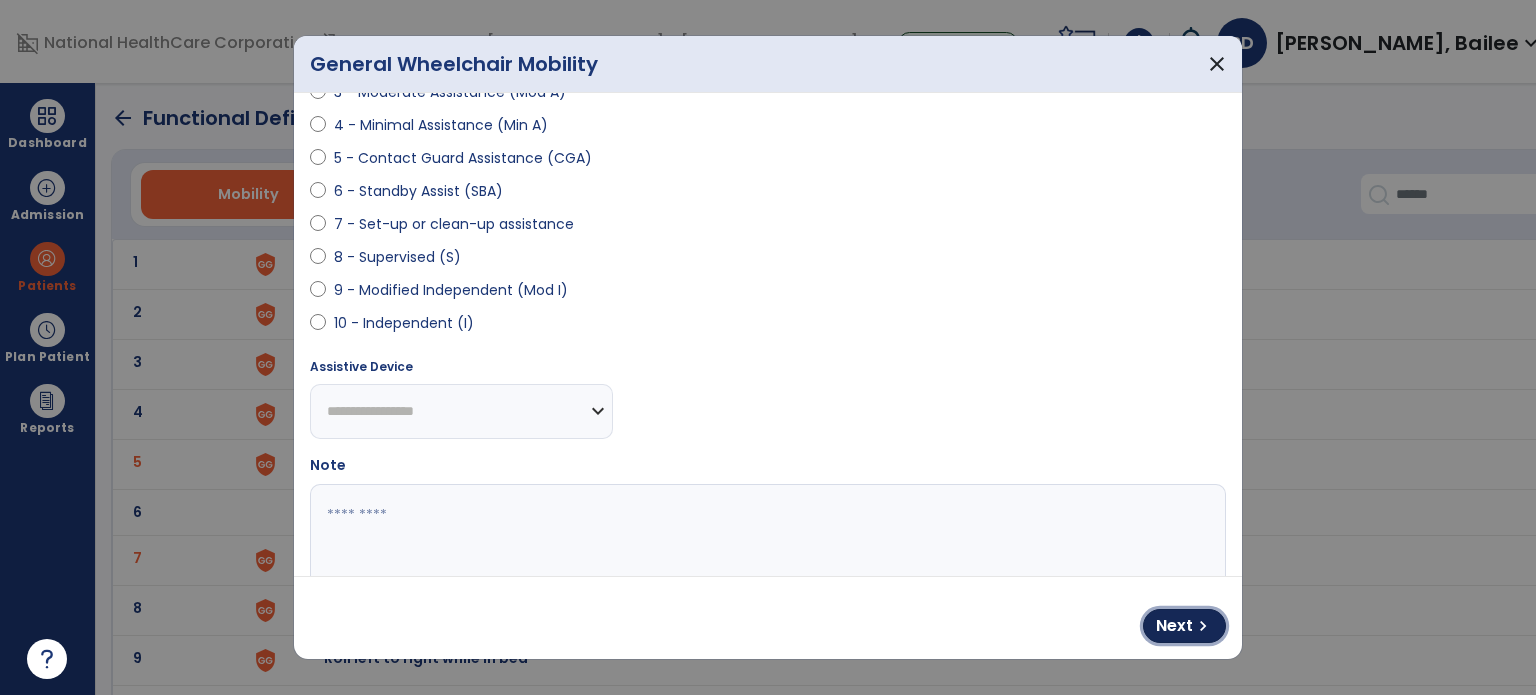 click on "Next  chevron_right" at bounding box center [1184, 626] 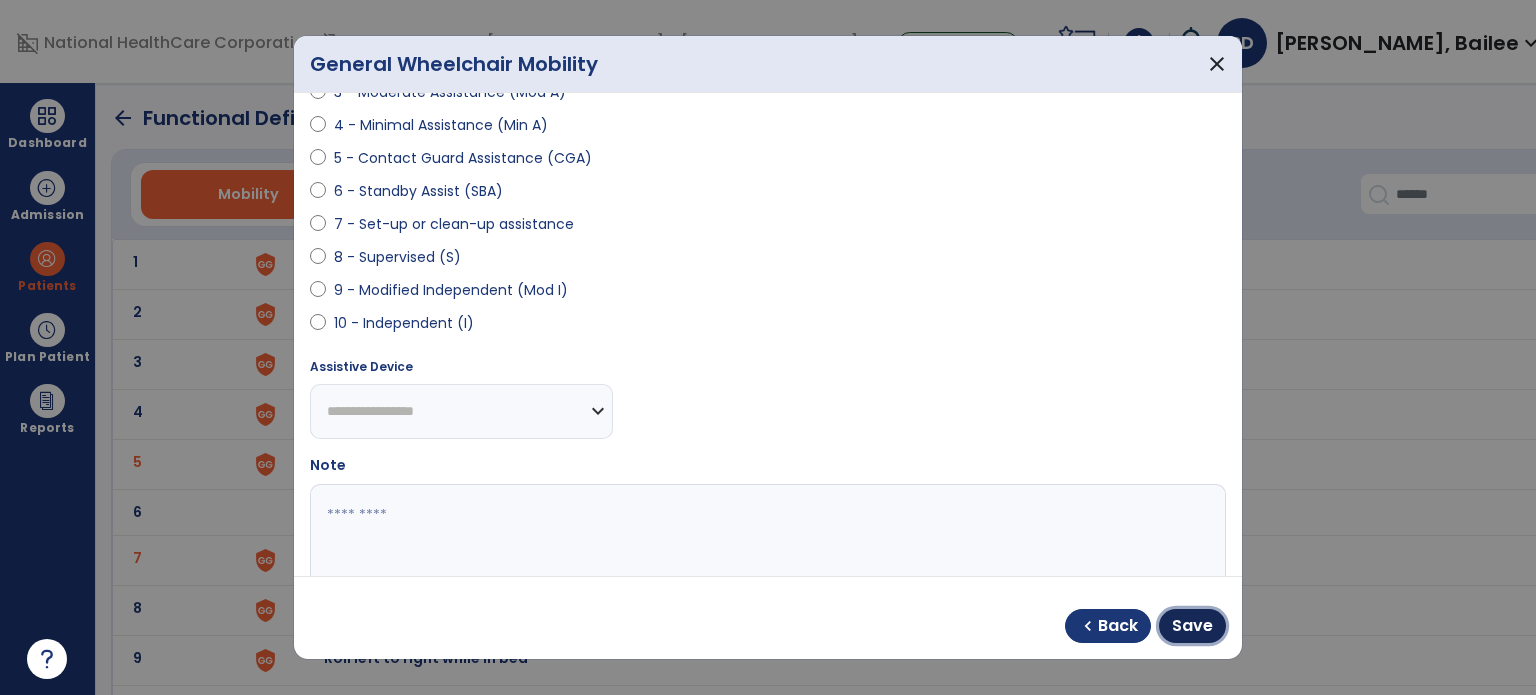 click on "Save" at bounding box center [1192, 626] 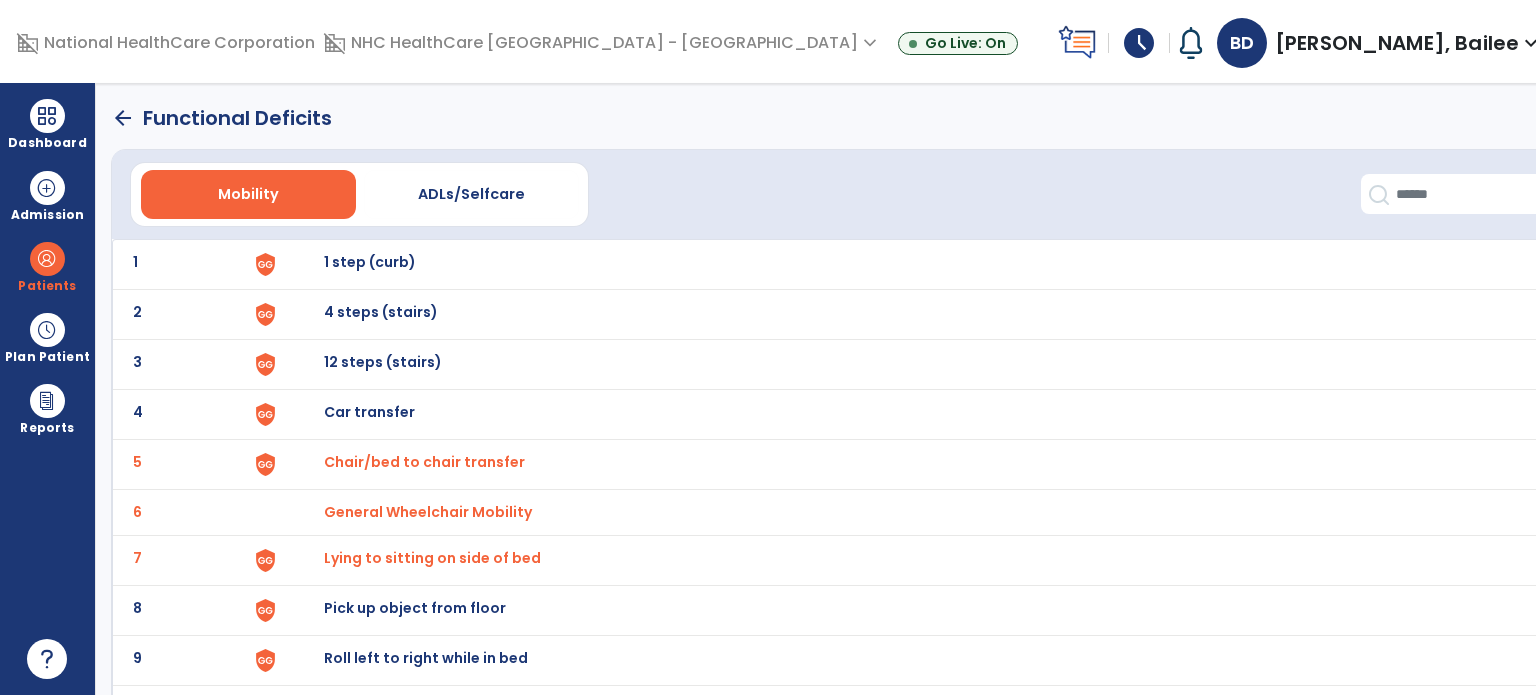 click on "arrow_back   Functional Deficits" 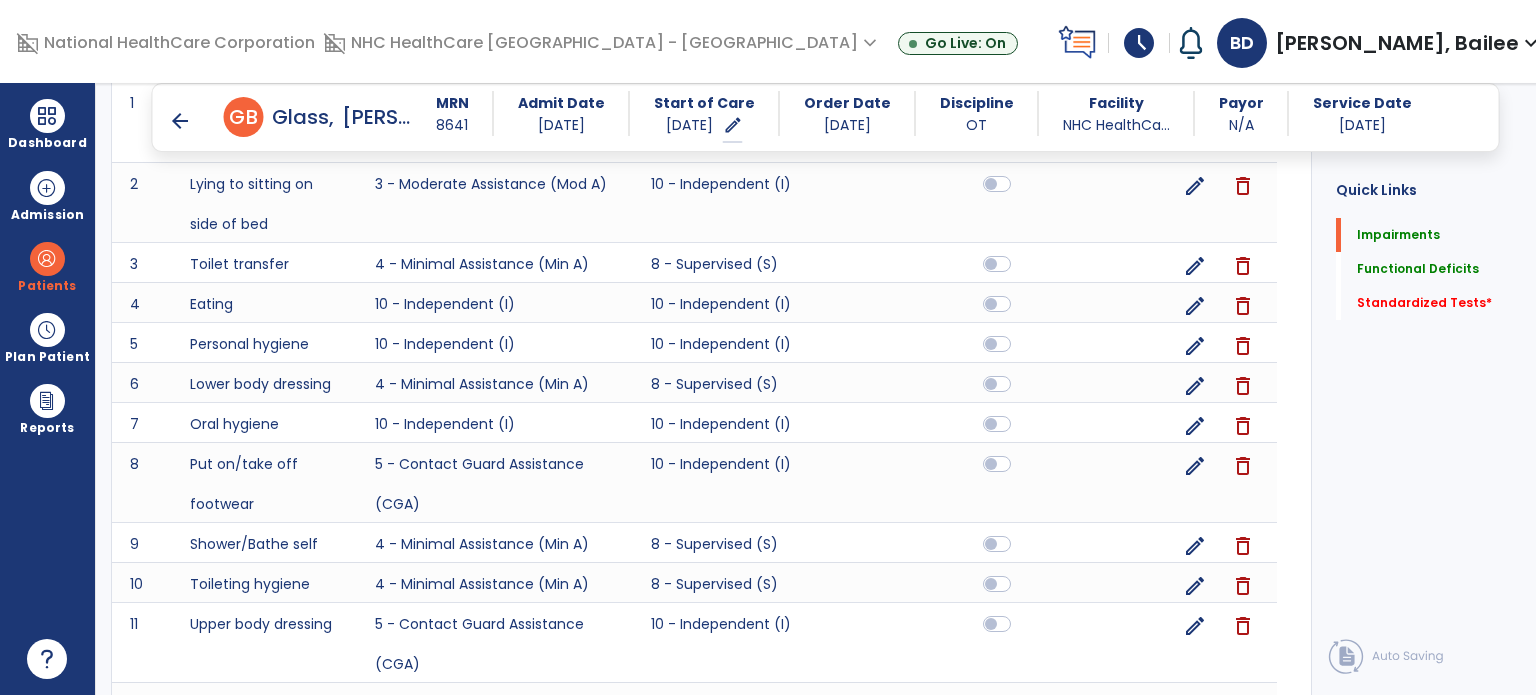 scroll, scrollTop: 979, scrollLeft: 0, axis: vertical 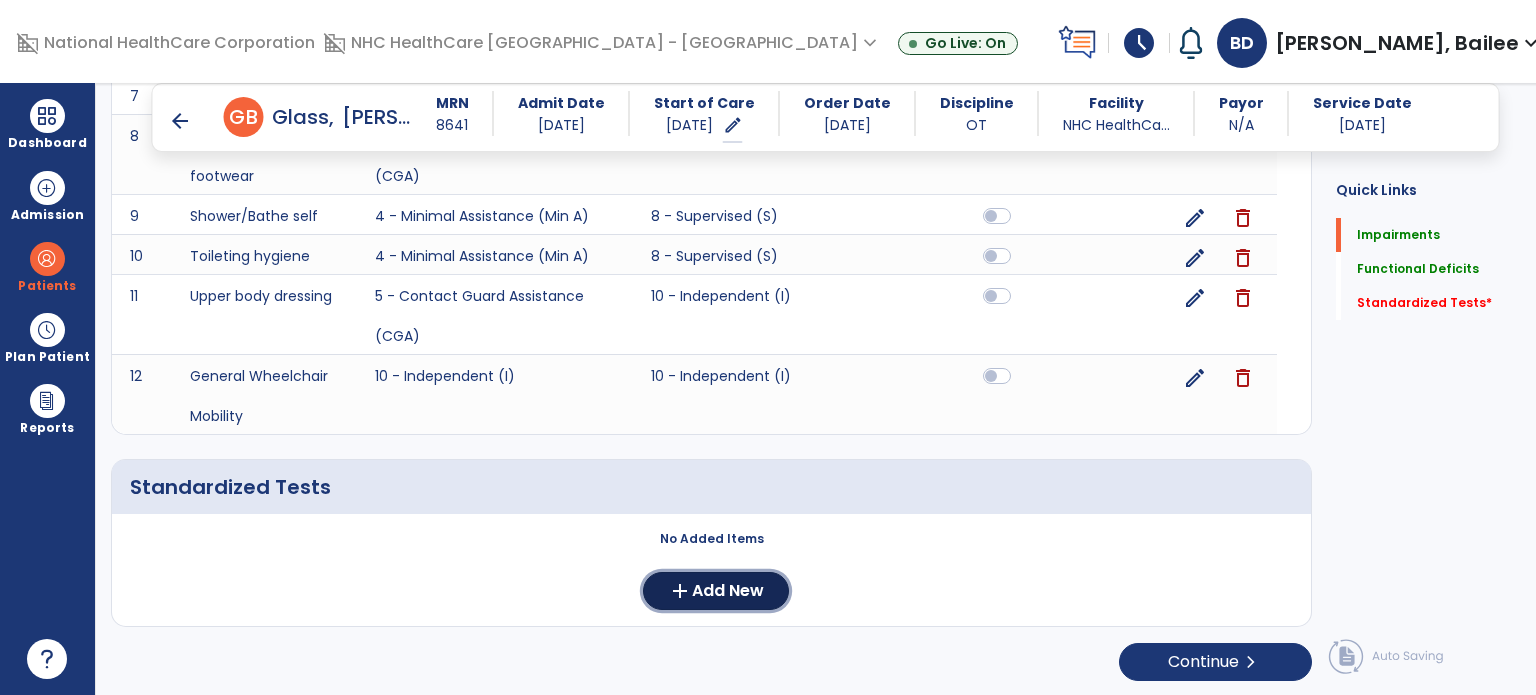 click on "add  Add New" 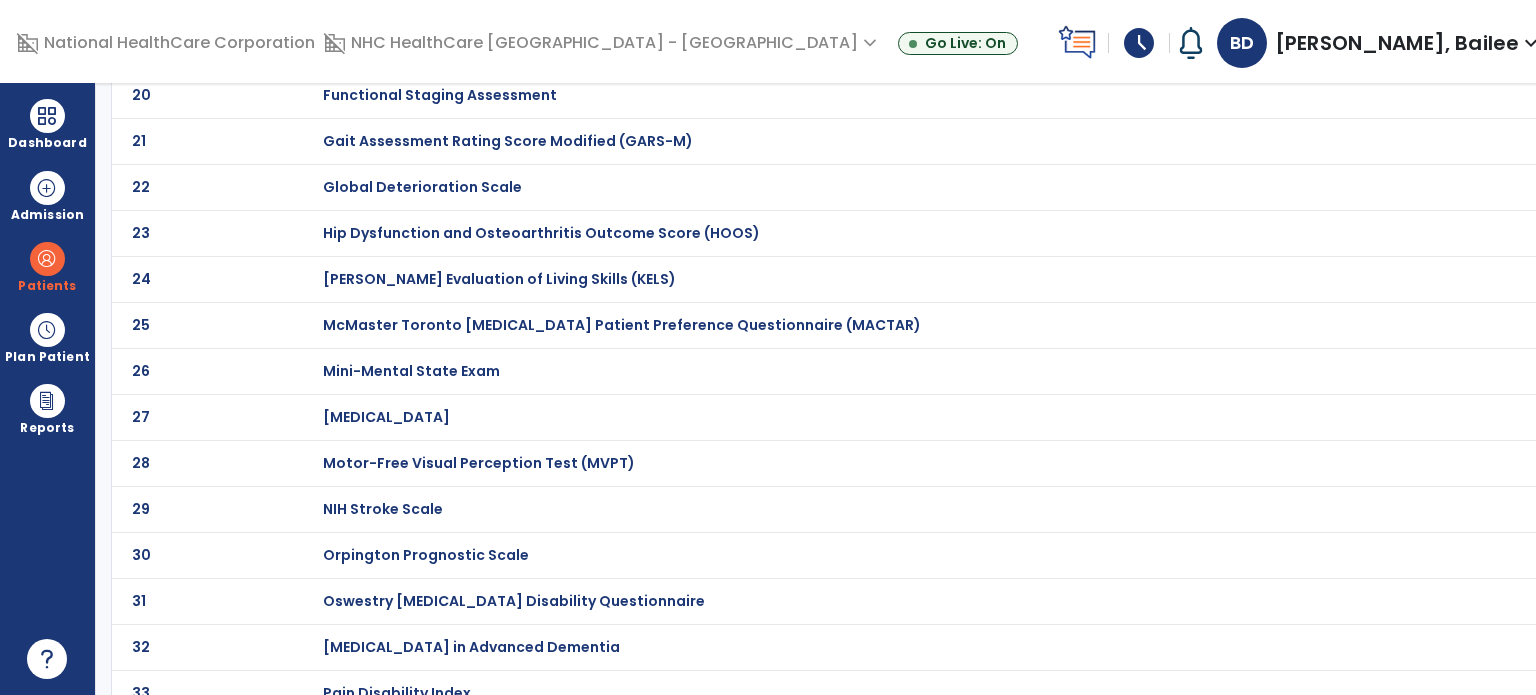 scroll, scrollTop: 0, scrollLeft: 0, axis: both 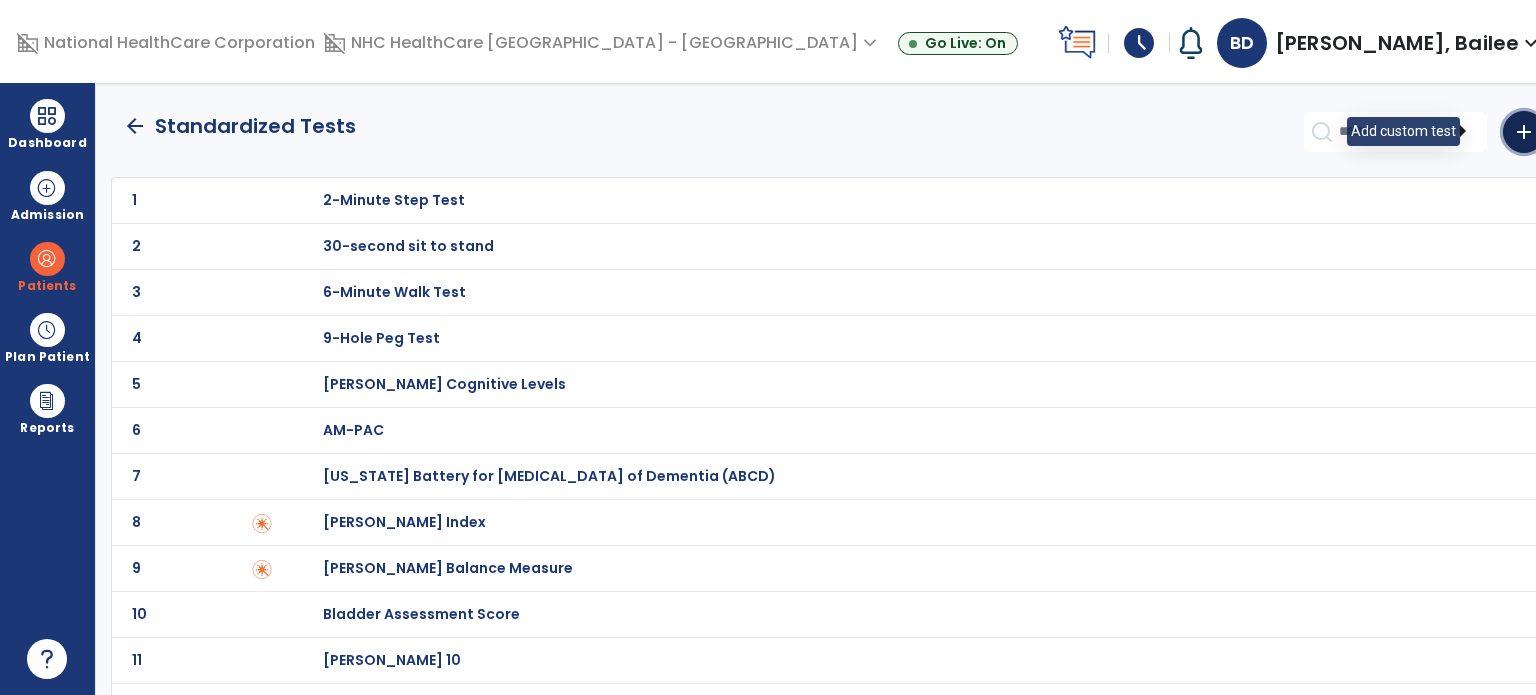 click on "add" 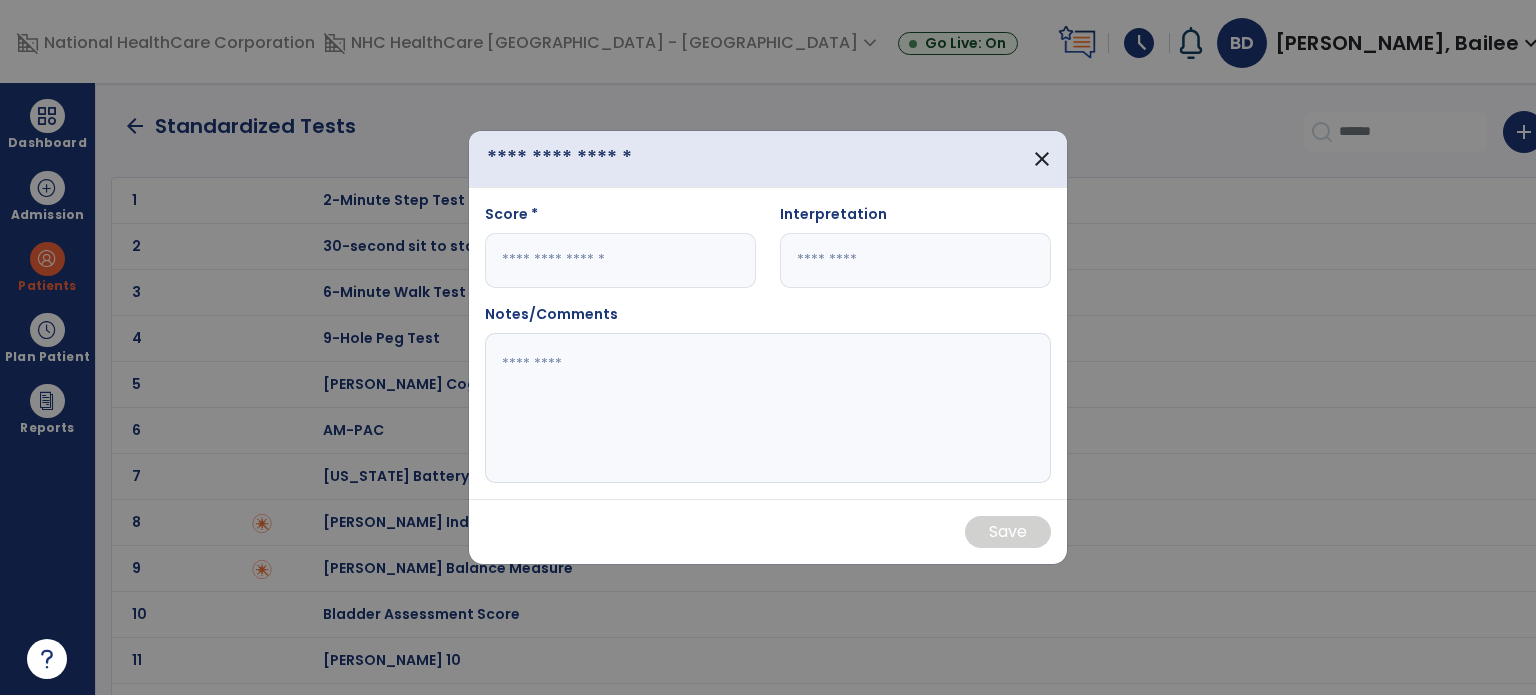click at bounding box center (600, 159) 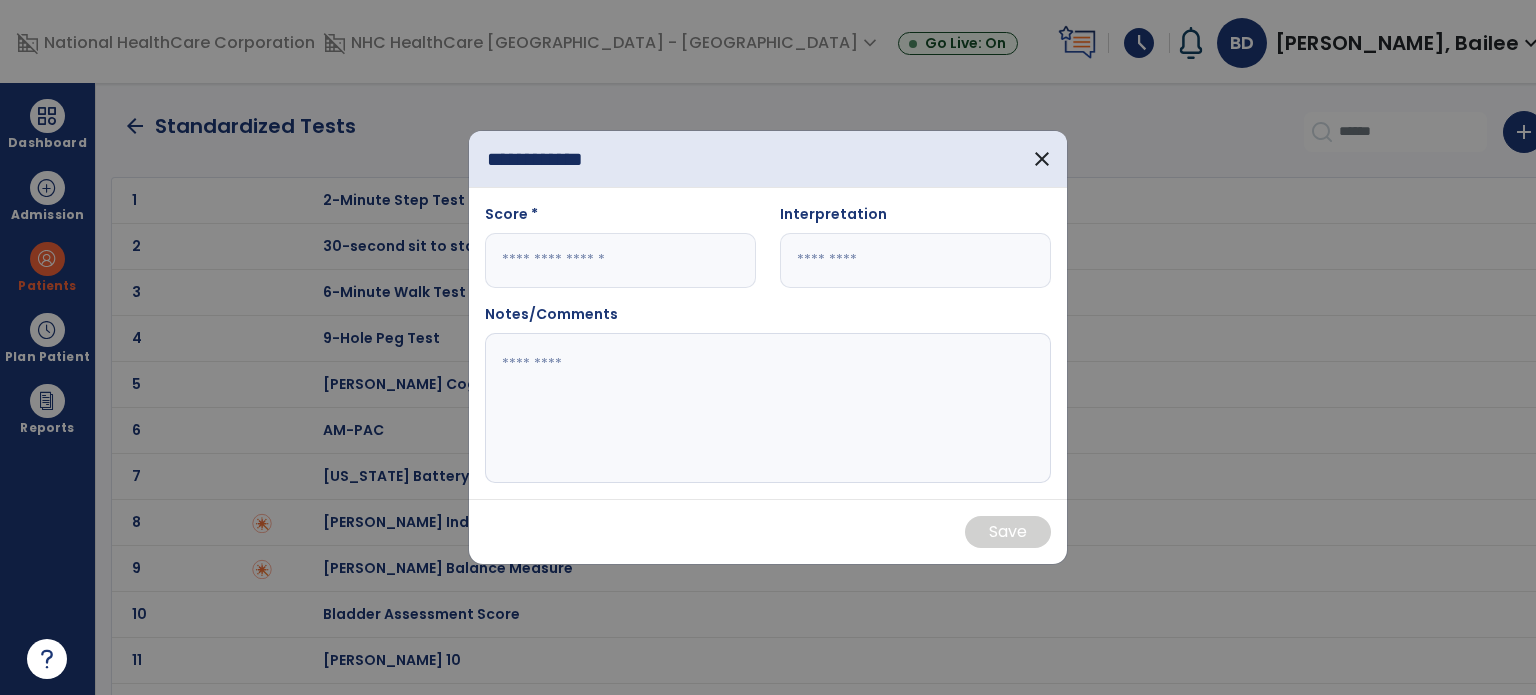 type on "**********" 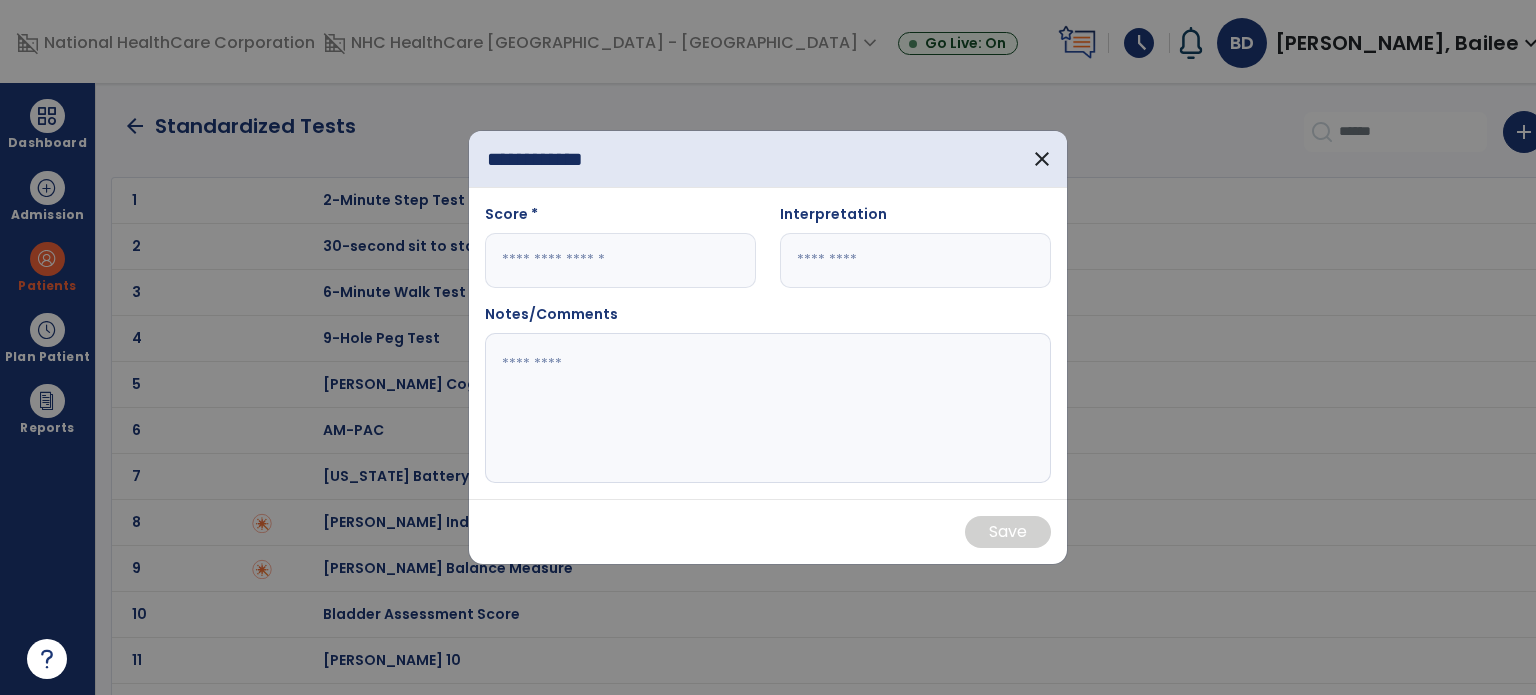 click at bounding box center [620, 260] 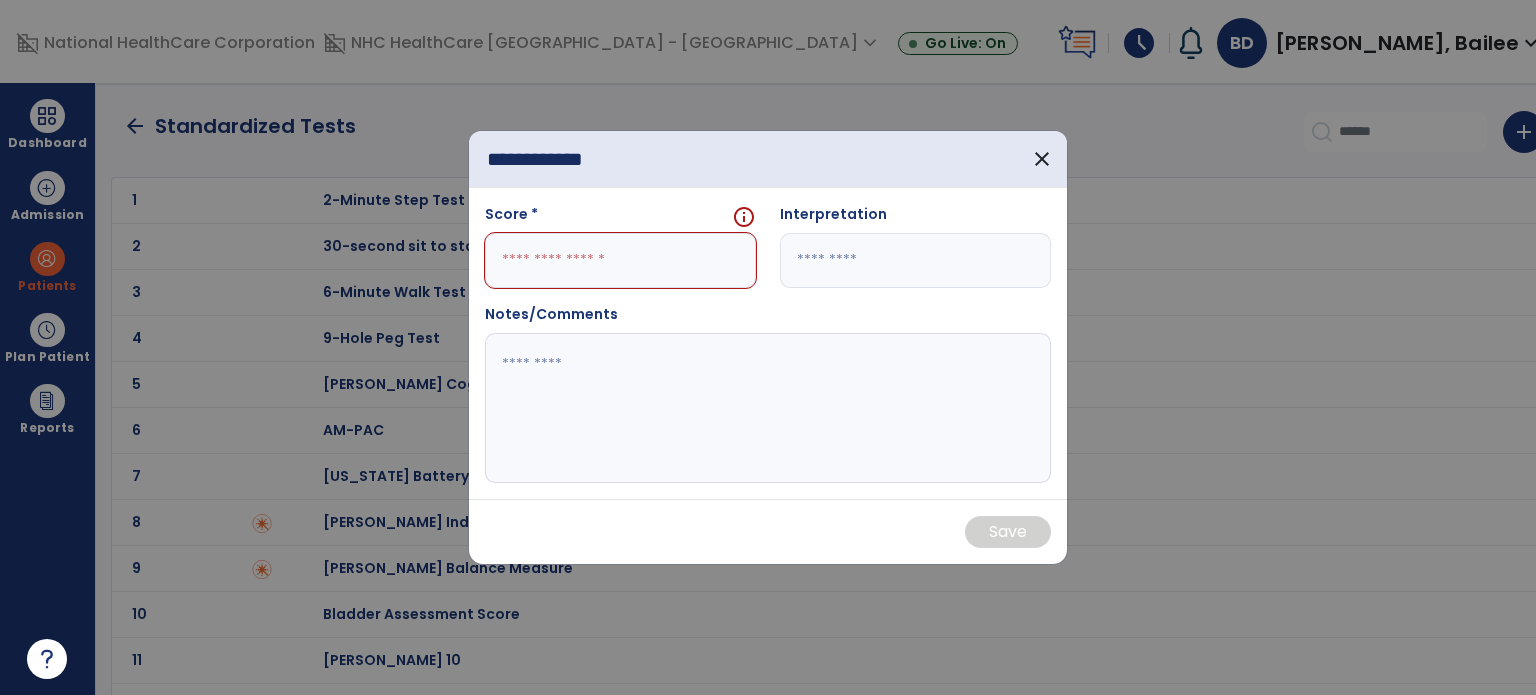 click at bounding box center (620, 260) 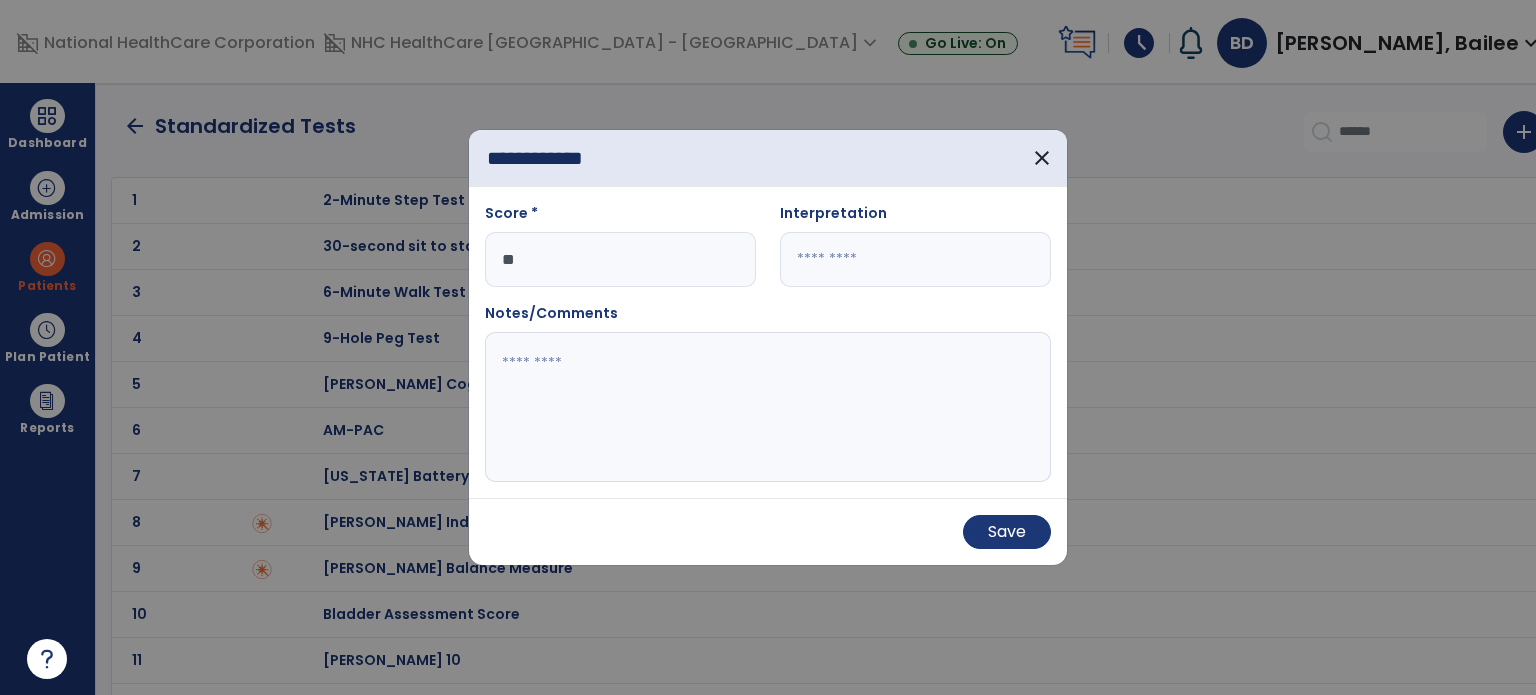 type on "**" 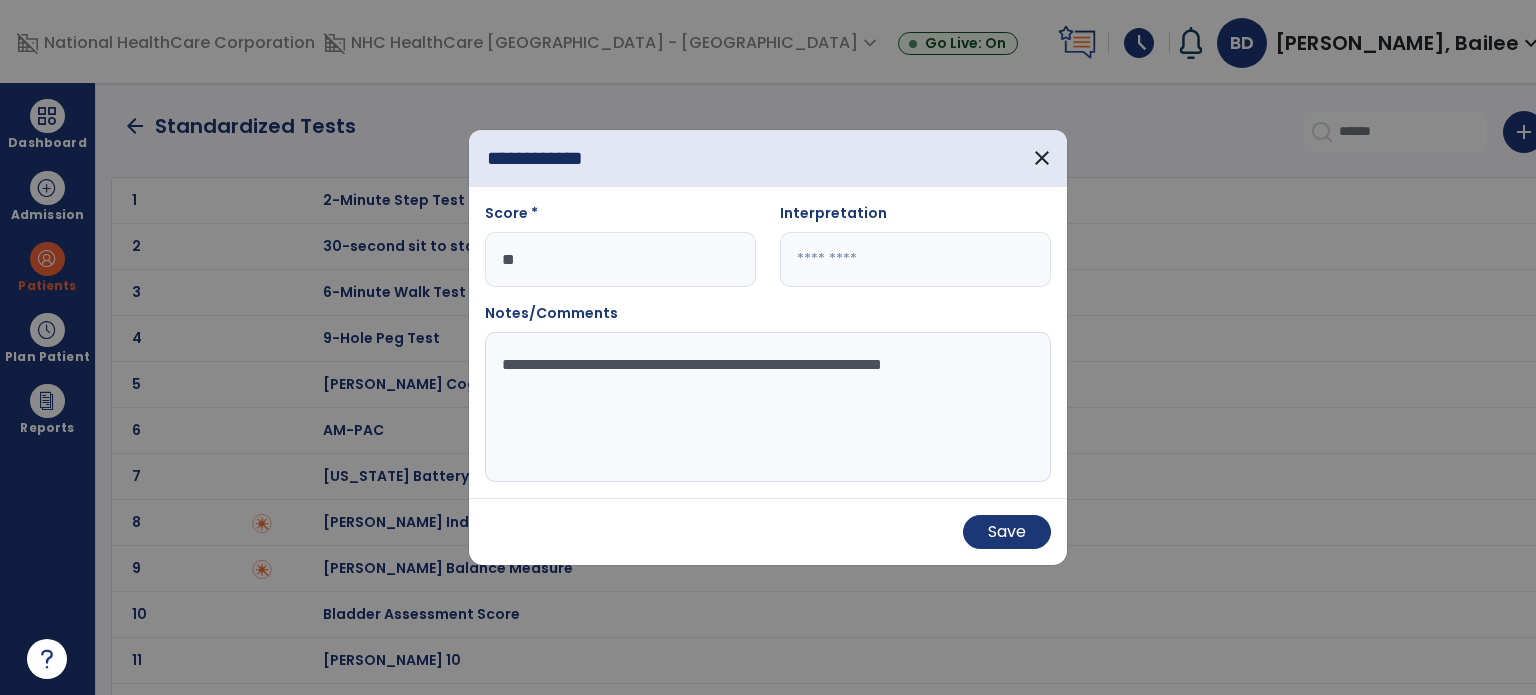 type on "**********" 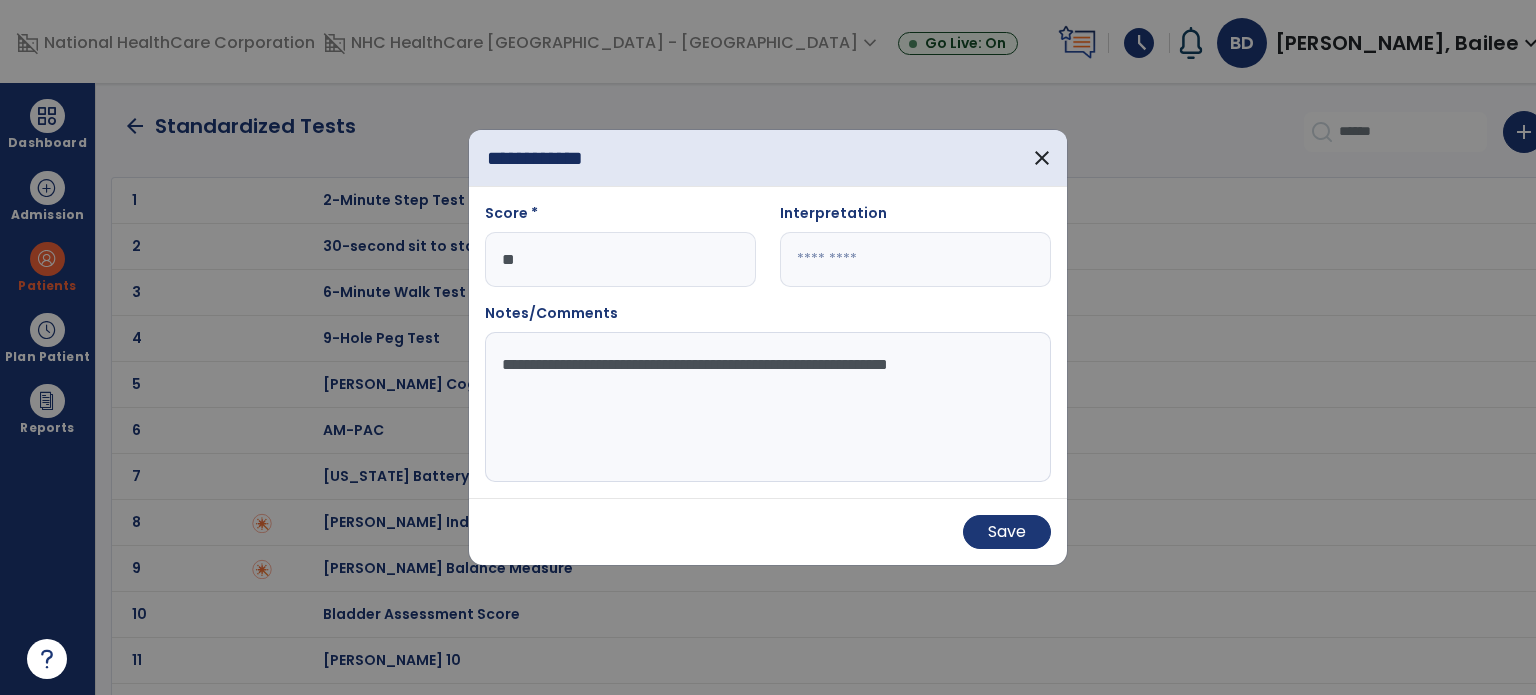 click on "Save" at bounding box center (1007, 532) 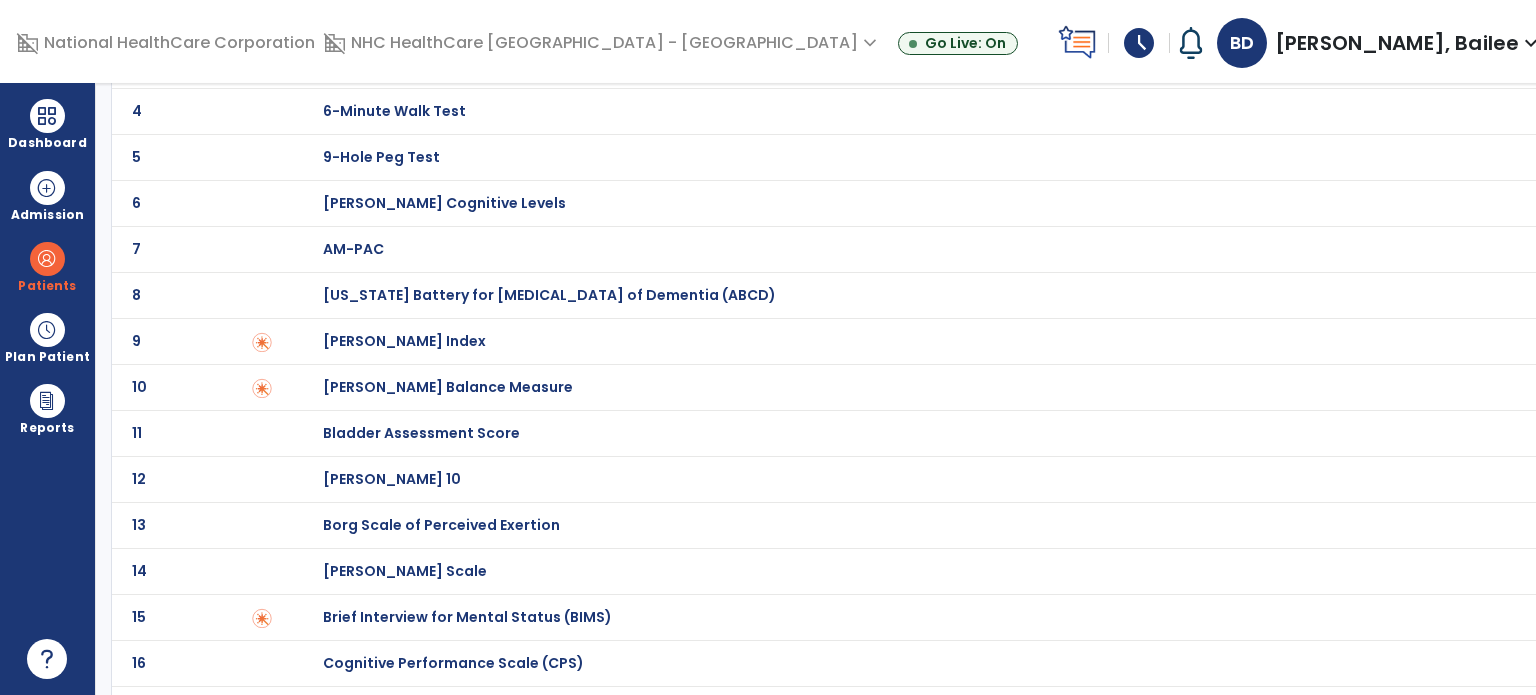 scroll, scrollTop: 260, scrollLeft: 0, axis: vertical 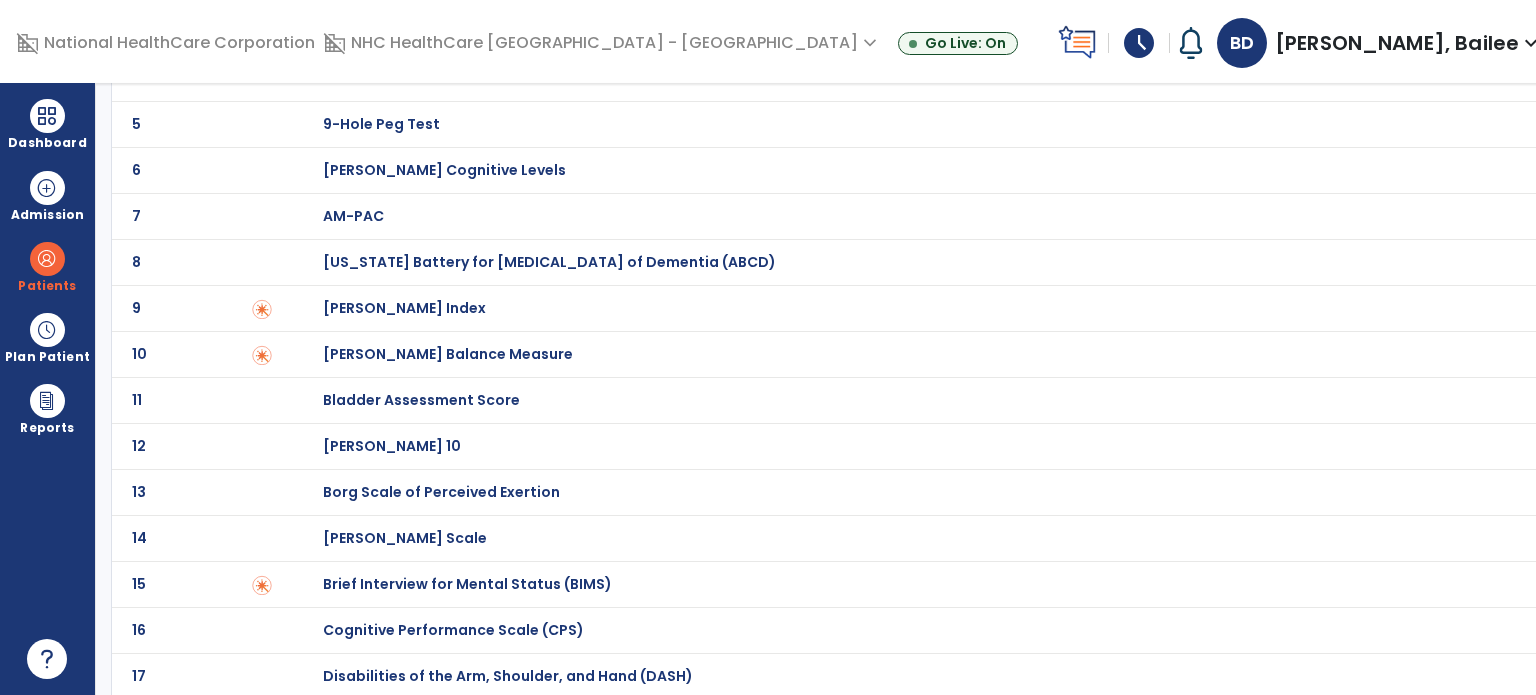 click on "[PERSON_NAME] Index" at bounding box center (909, -60) 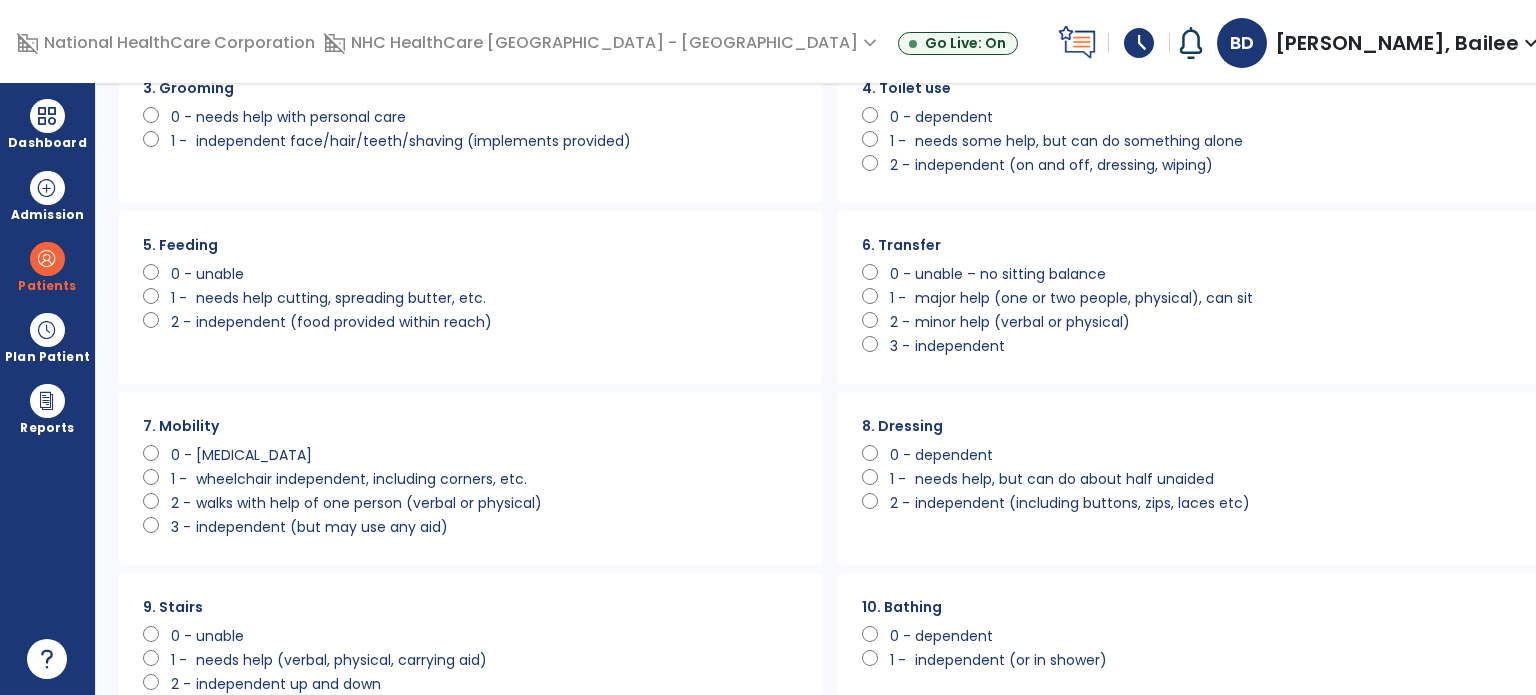 scroll, scrollTop: 0, scrollLeft: 0, axis: both 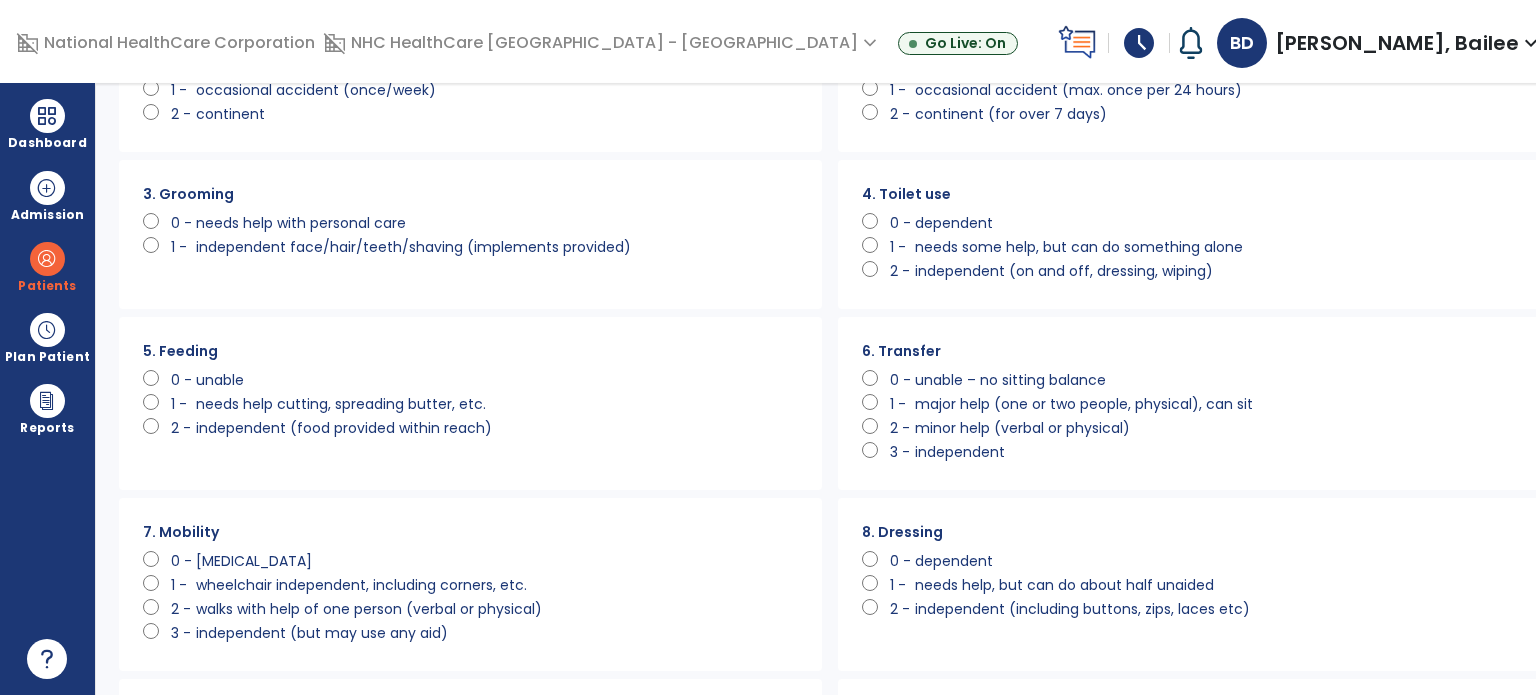 click 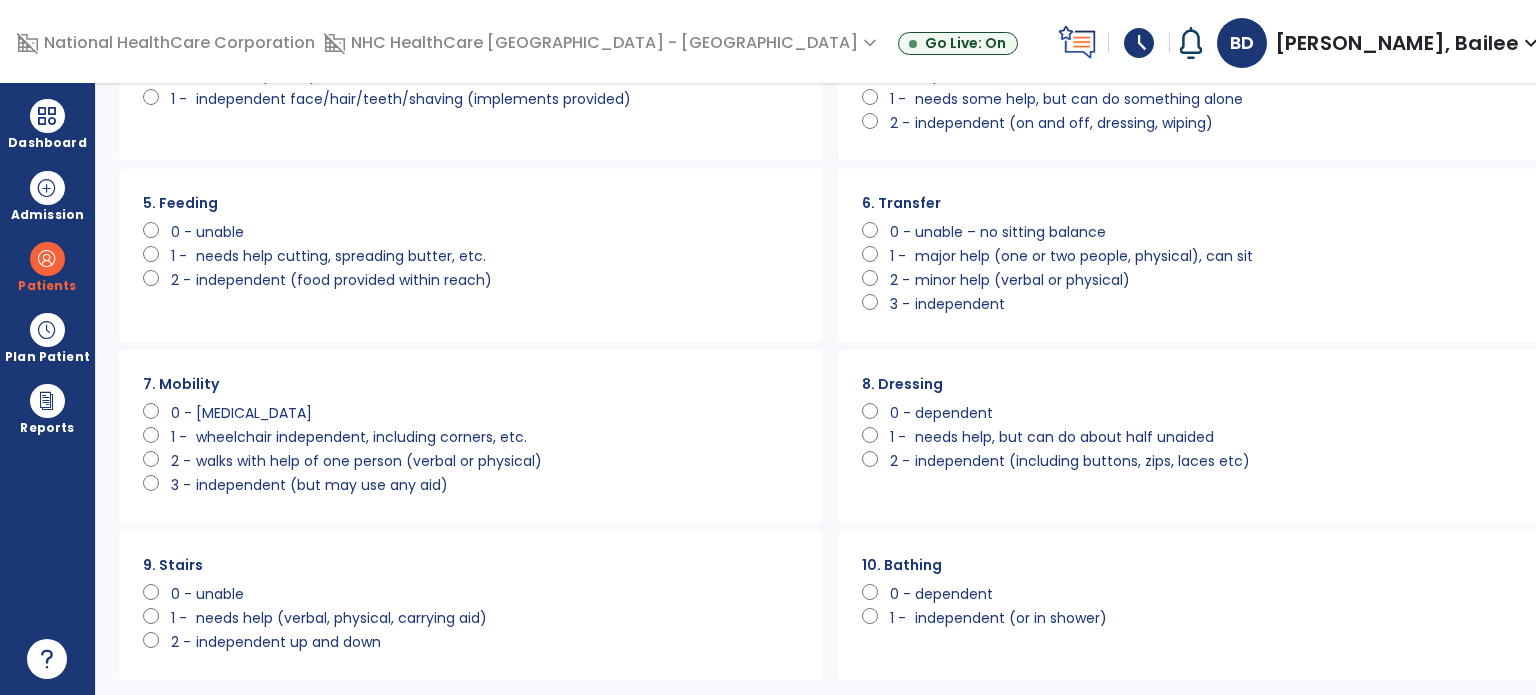scroll, scrollTop: 303, scrollLeft: 0, axis: vertical 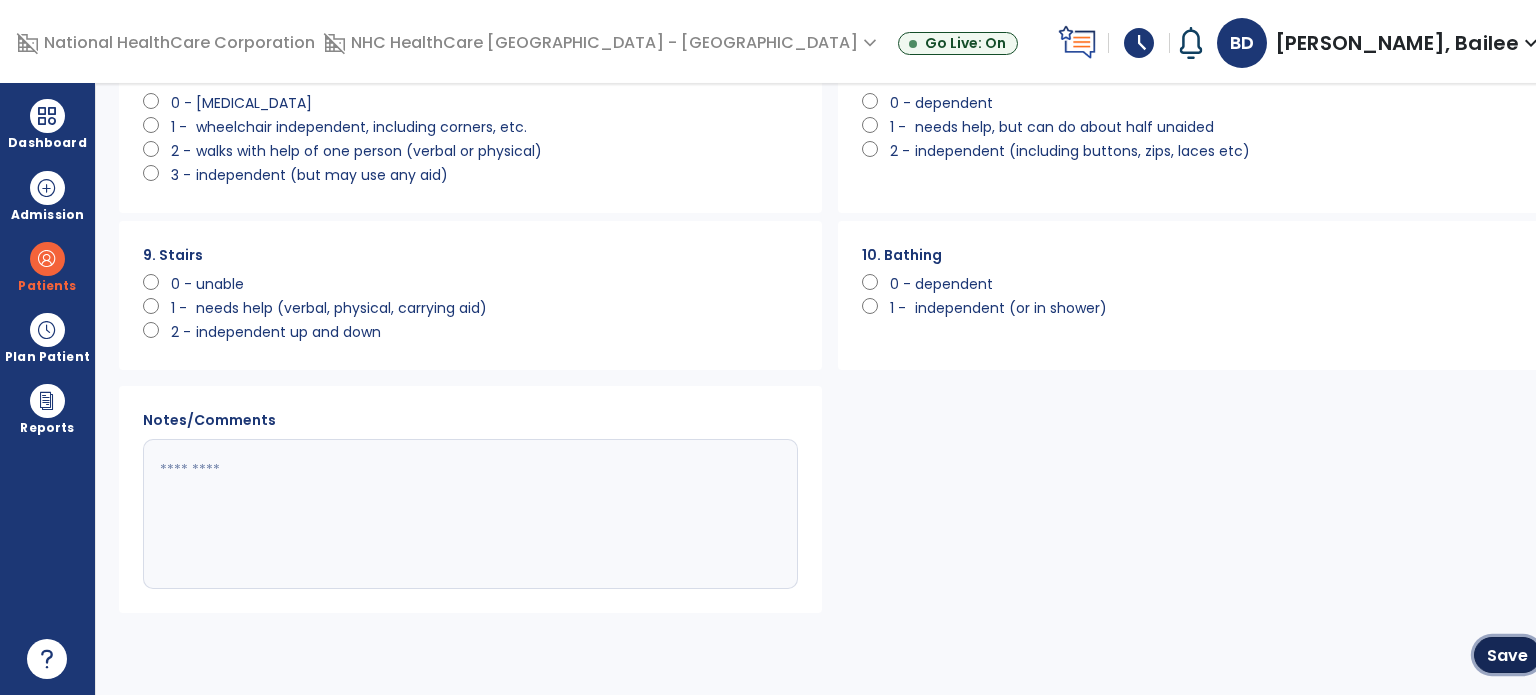click on "Save" 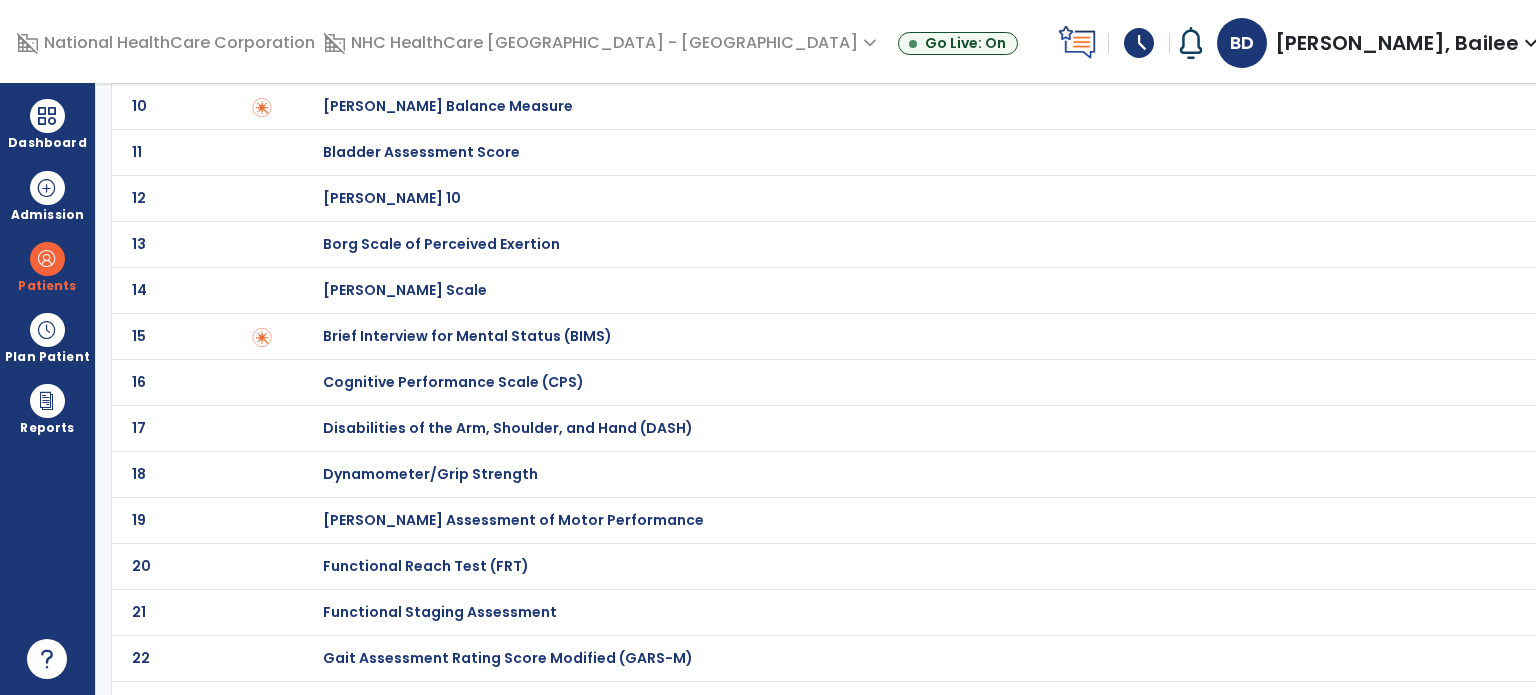 scroll, scrollTop: 0, scrollLeft: 0, axis: both 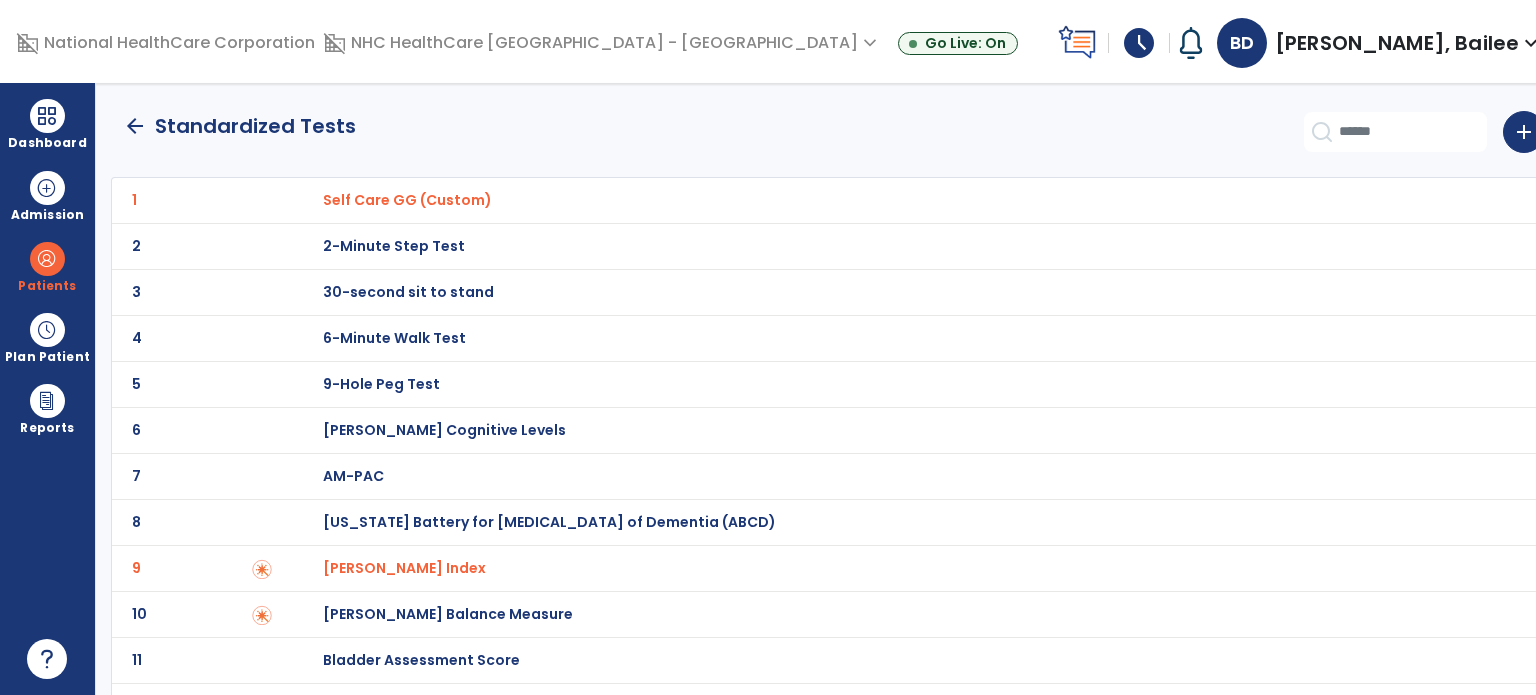 click on "arrow_back" 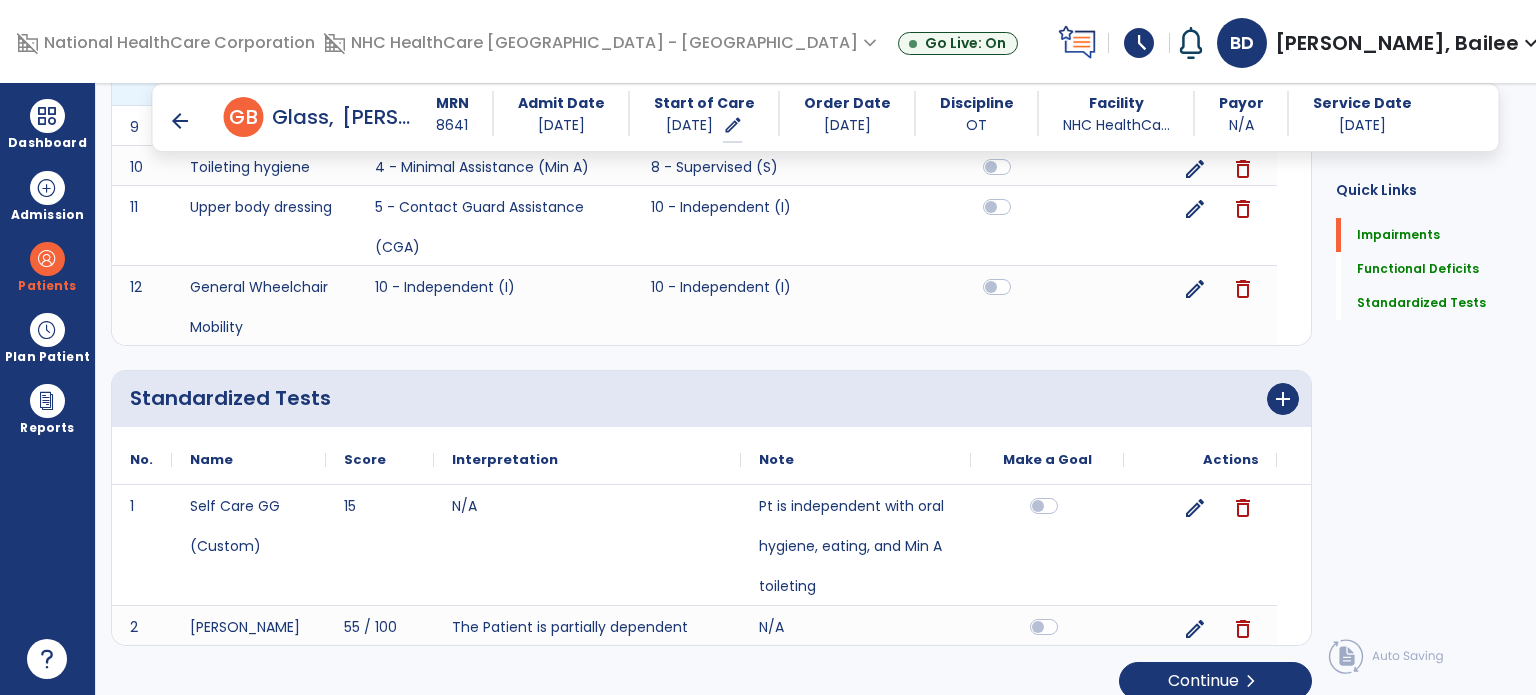 scroll, scrollTop: 1084, scrollLeft: 0, axis: vertical 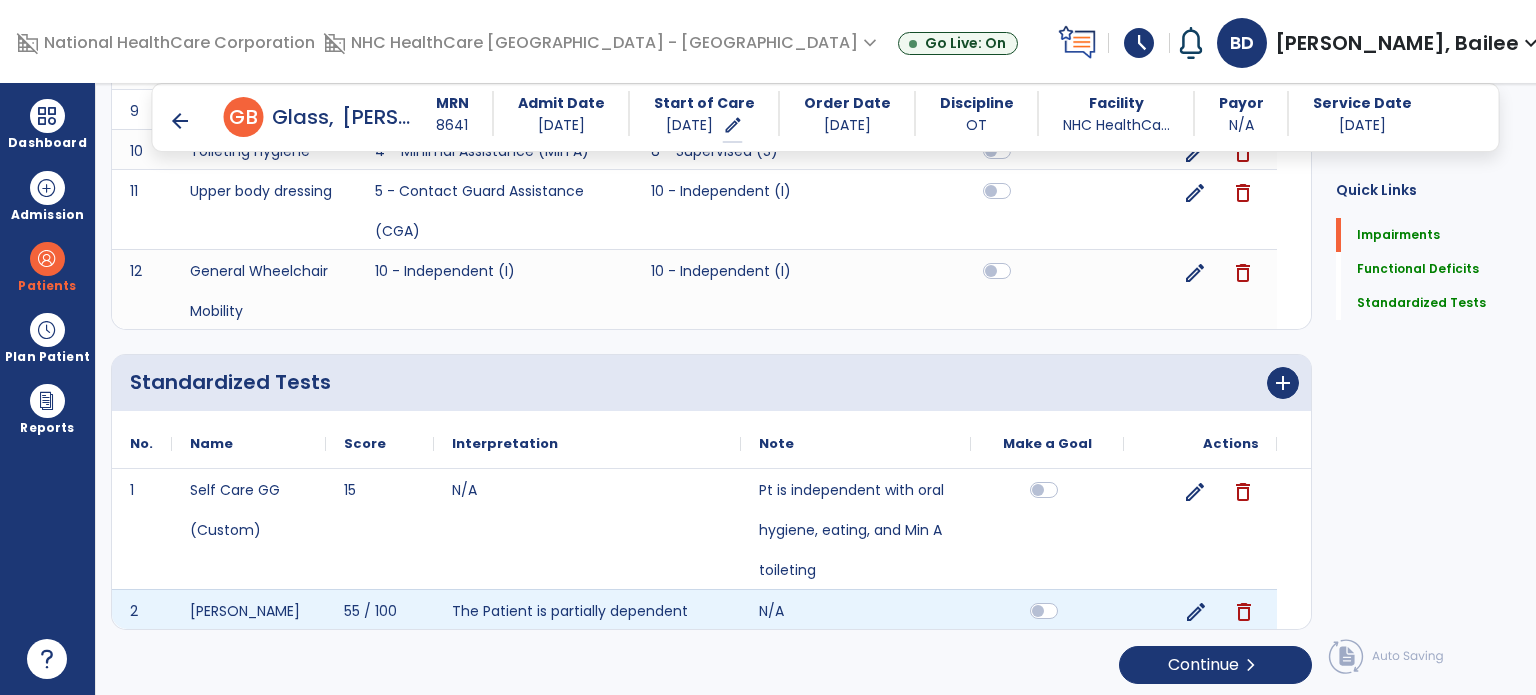 click on "delete" 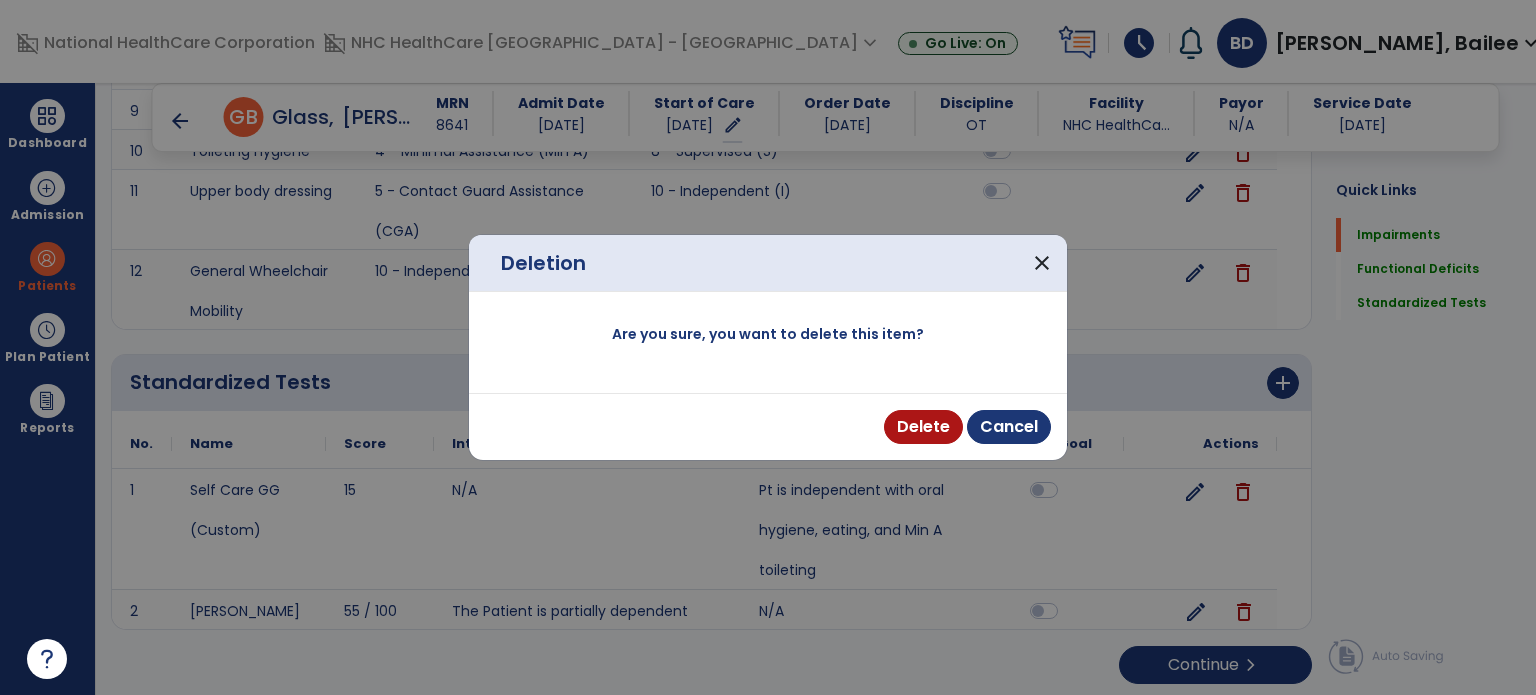 click on "Delete   Cancel" at bounding box center [768, 426] 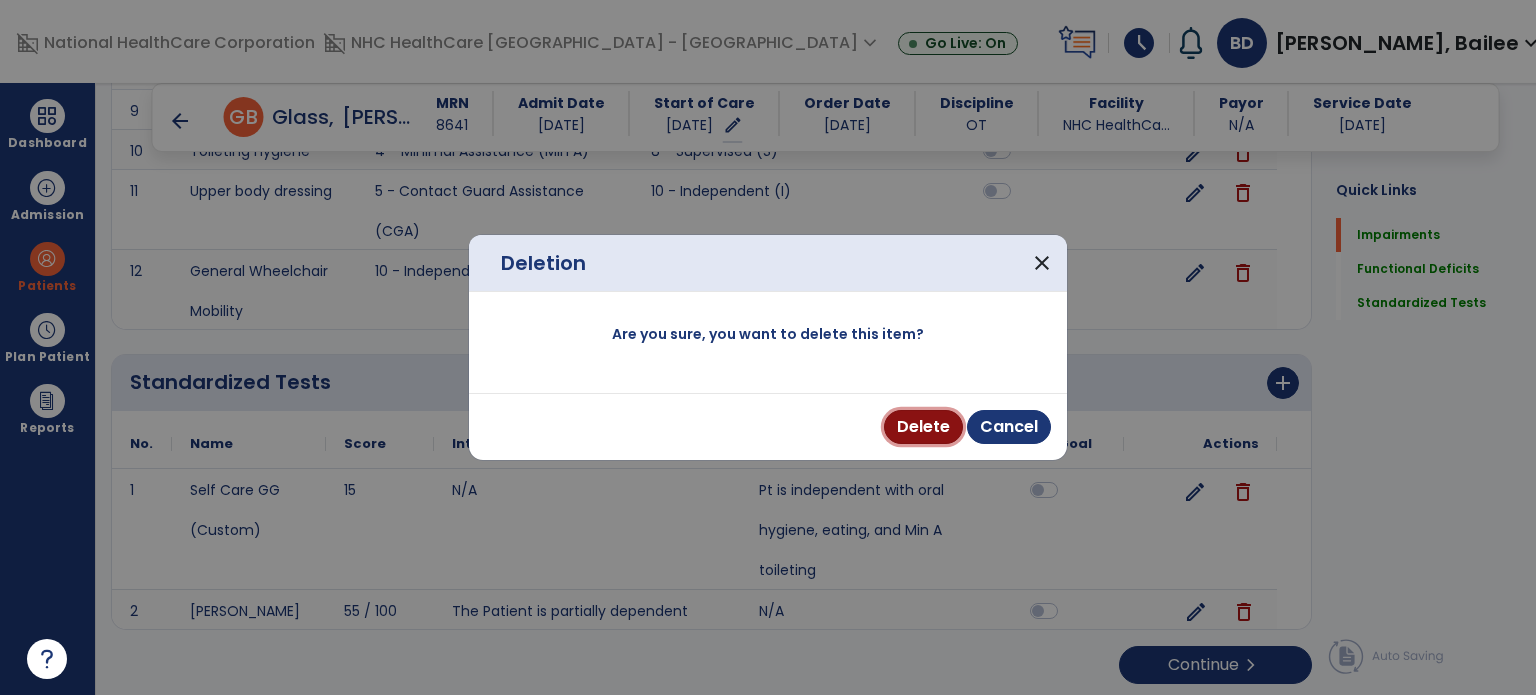 click on "Delete" at bounding box center (923, 427) 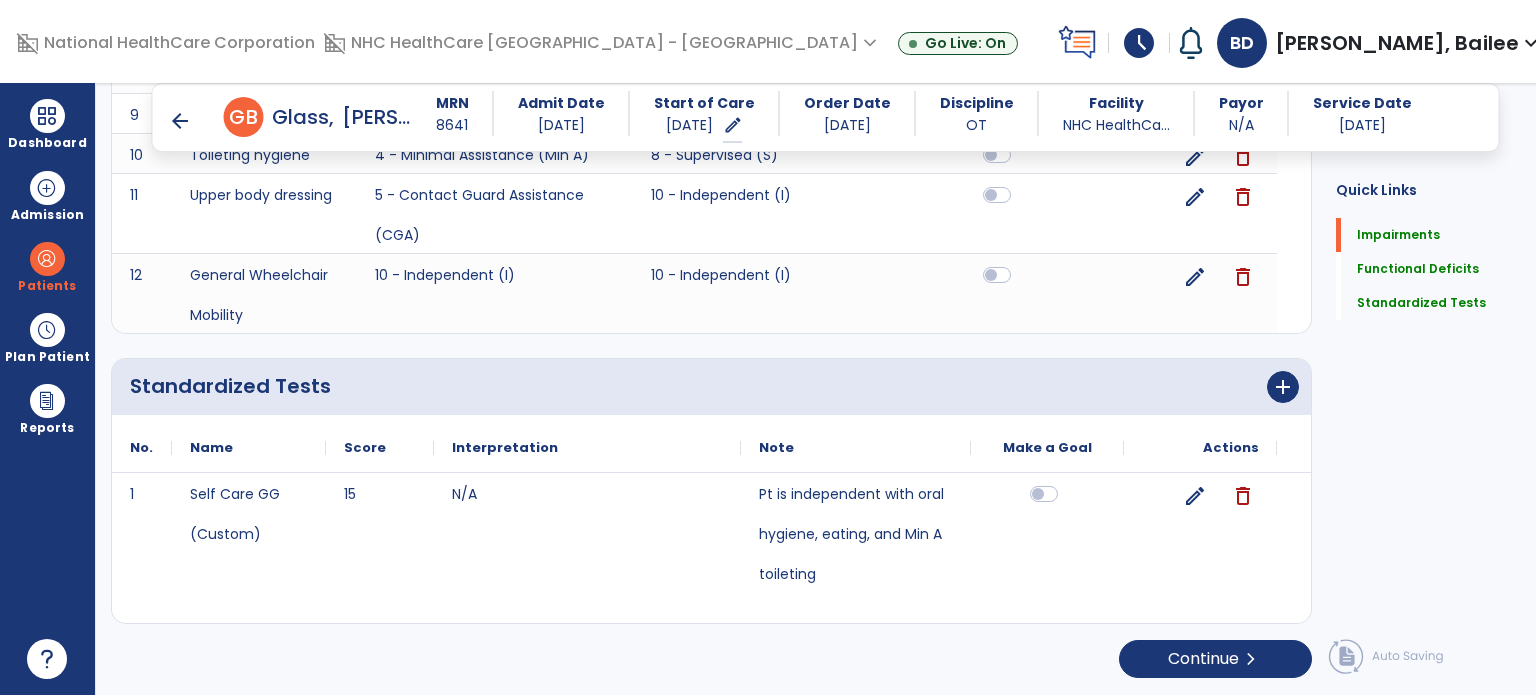 scroll, scrollTop: 1077, scrollLeft: 0, axis: vertical 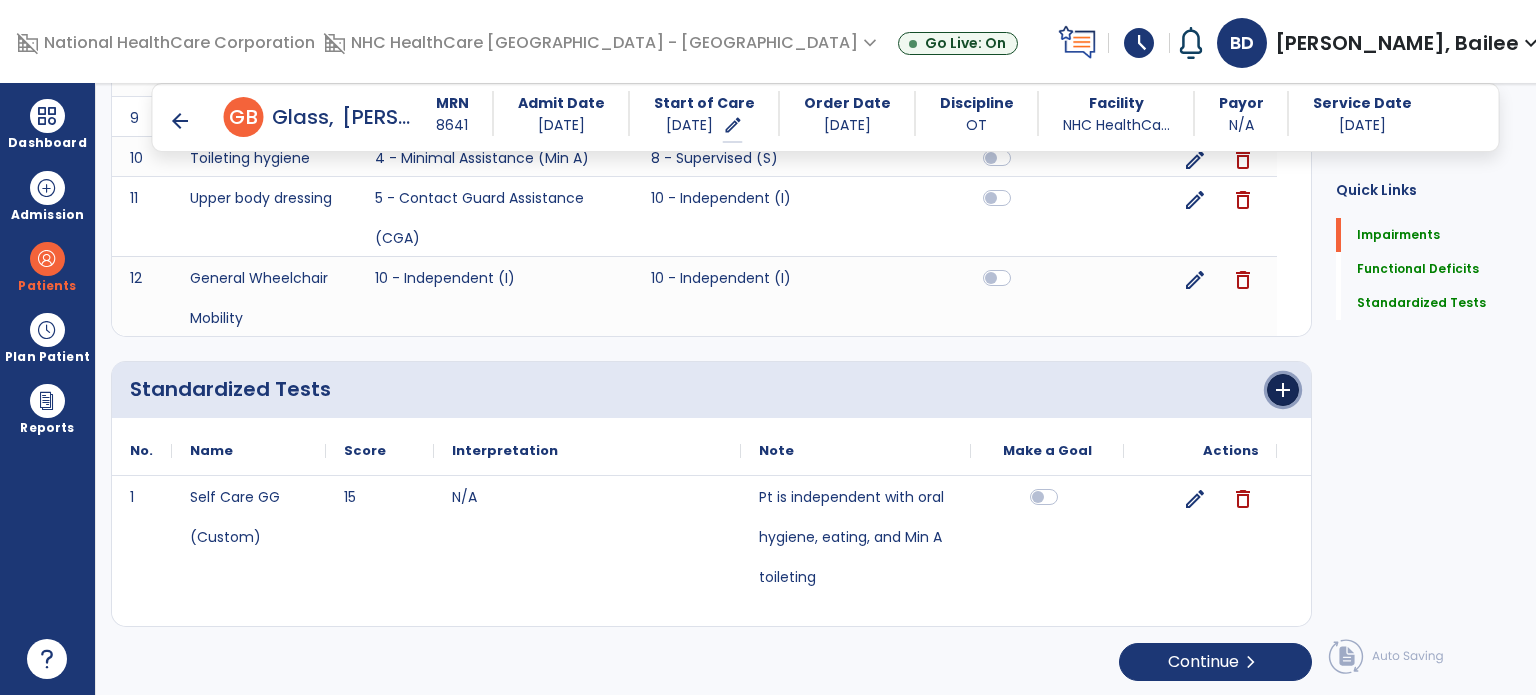 click on "add" 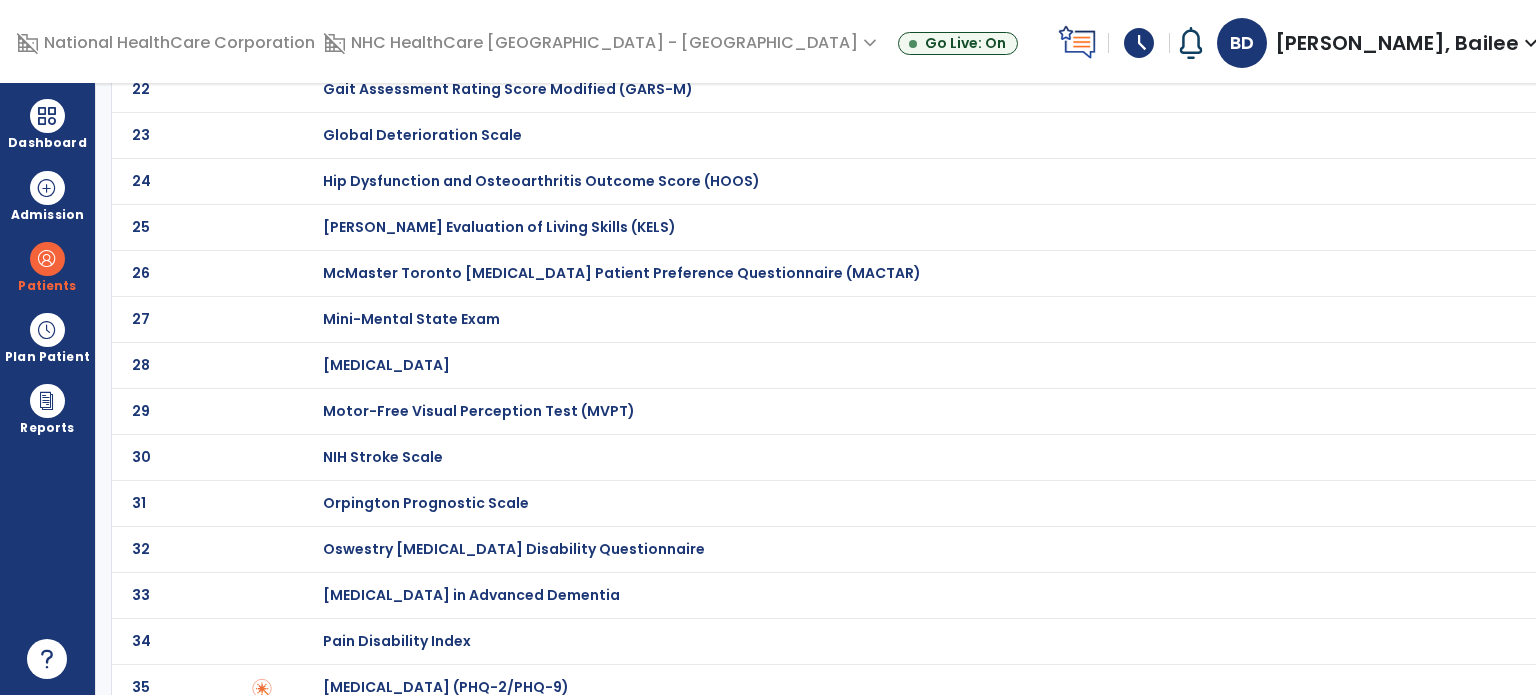 scroll, scrollTop: 0, scrollLeft: 0, axis: both 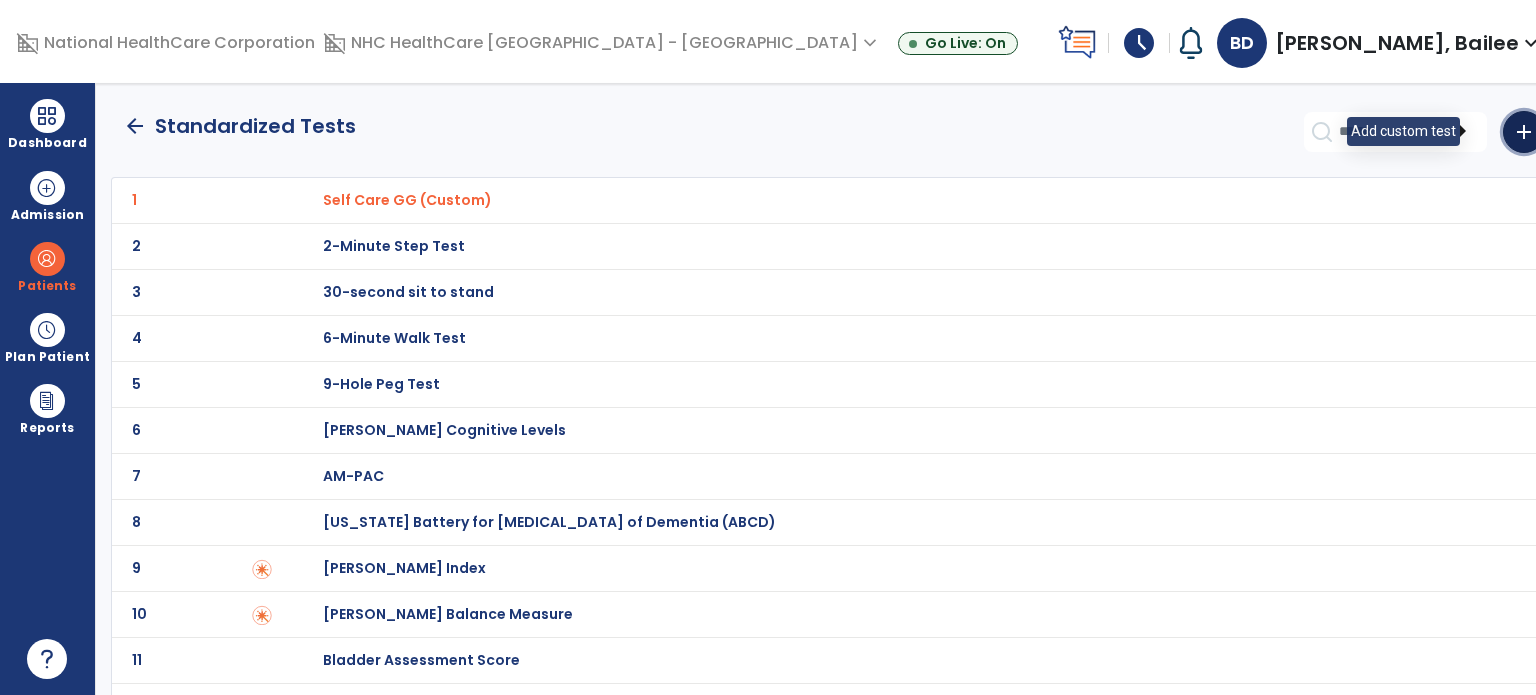 click on "add" 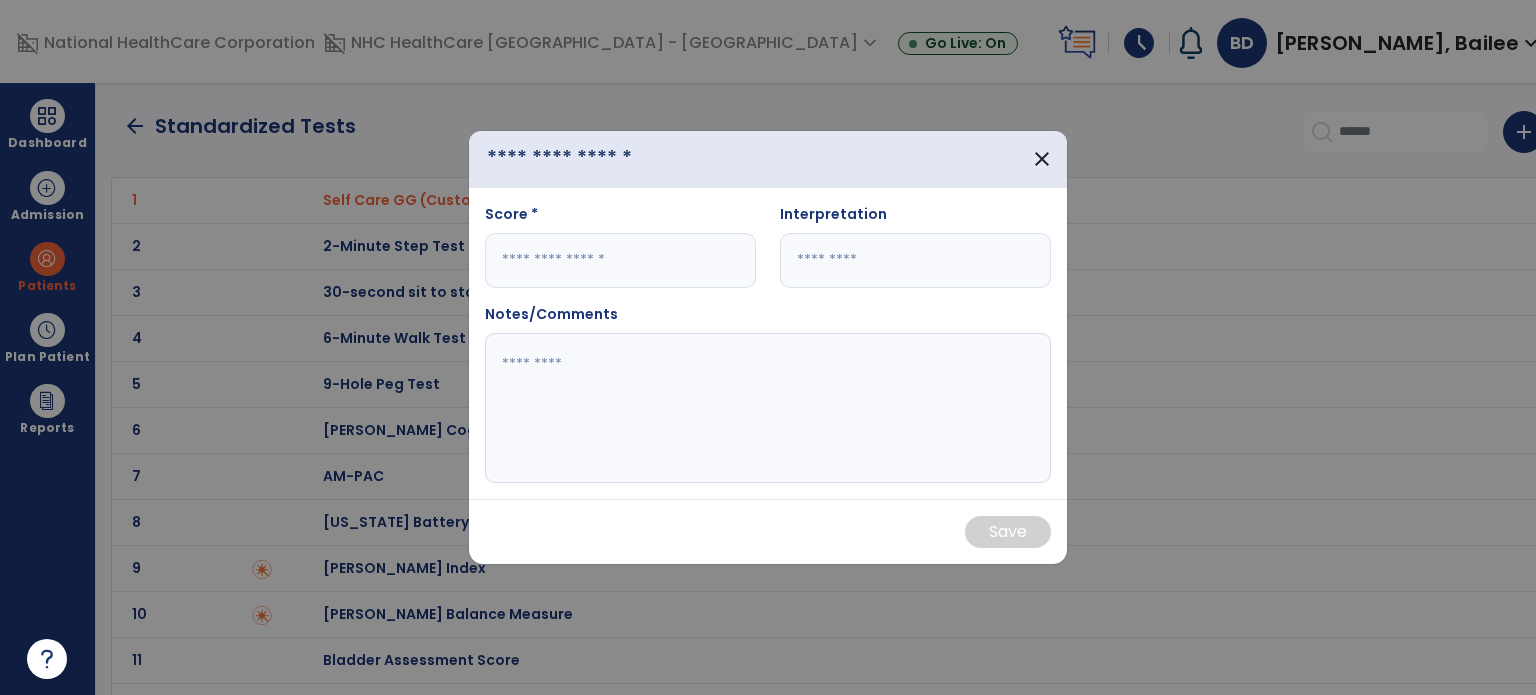 click at bounding box center [600, 159] 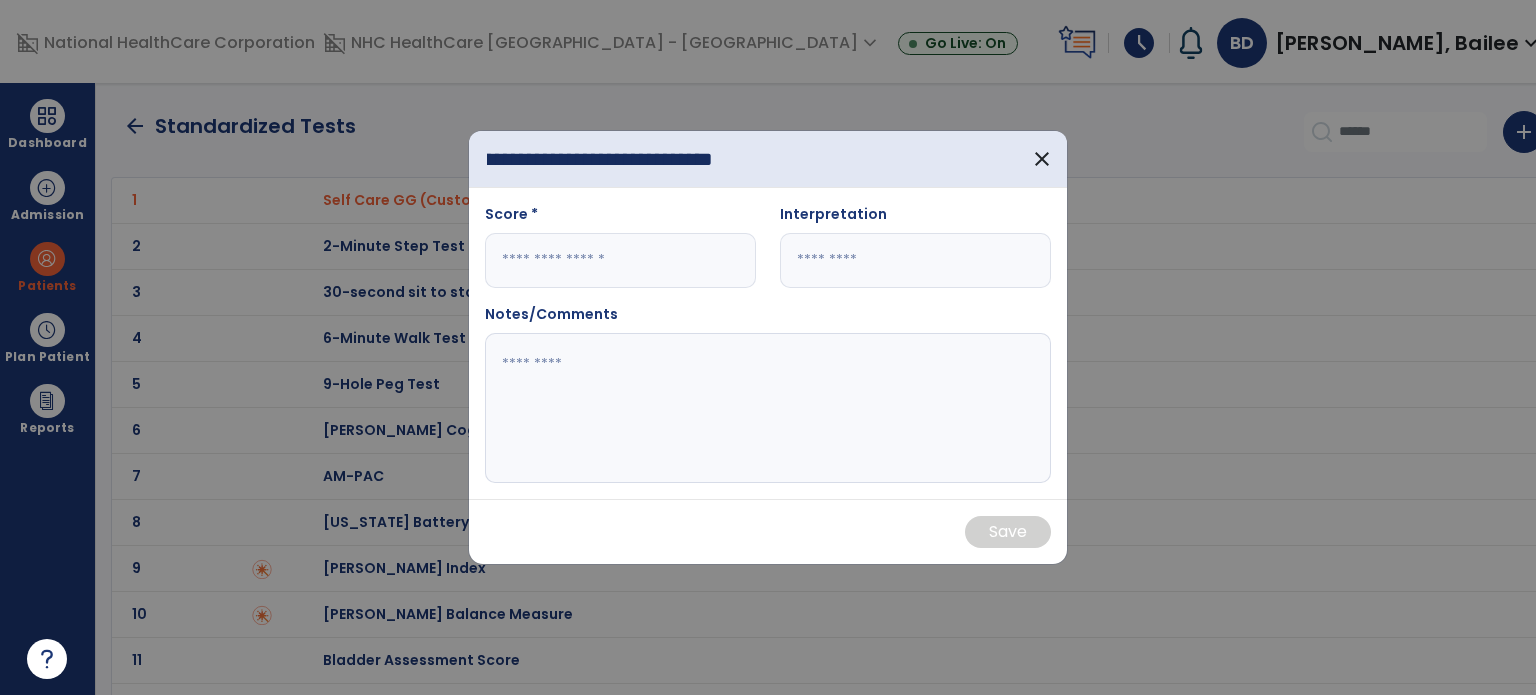 scroll, scrollTop: 0, scrollLeft: 100, axis: horizontal 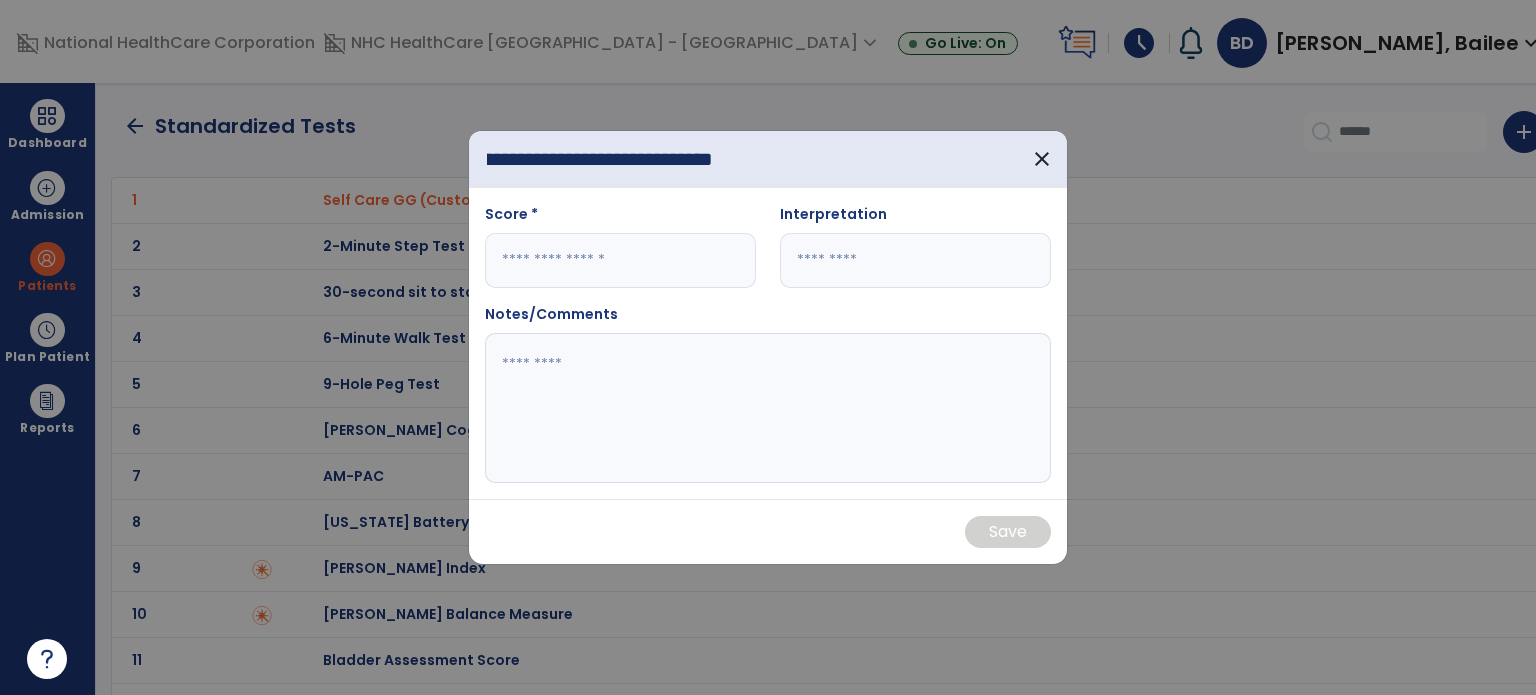 type on "**********" 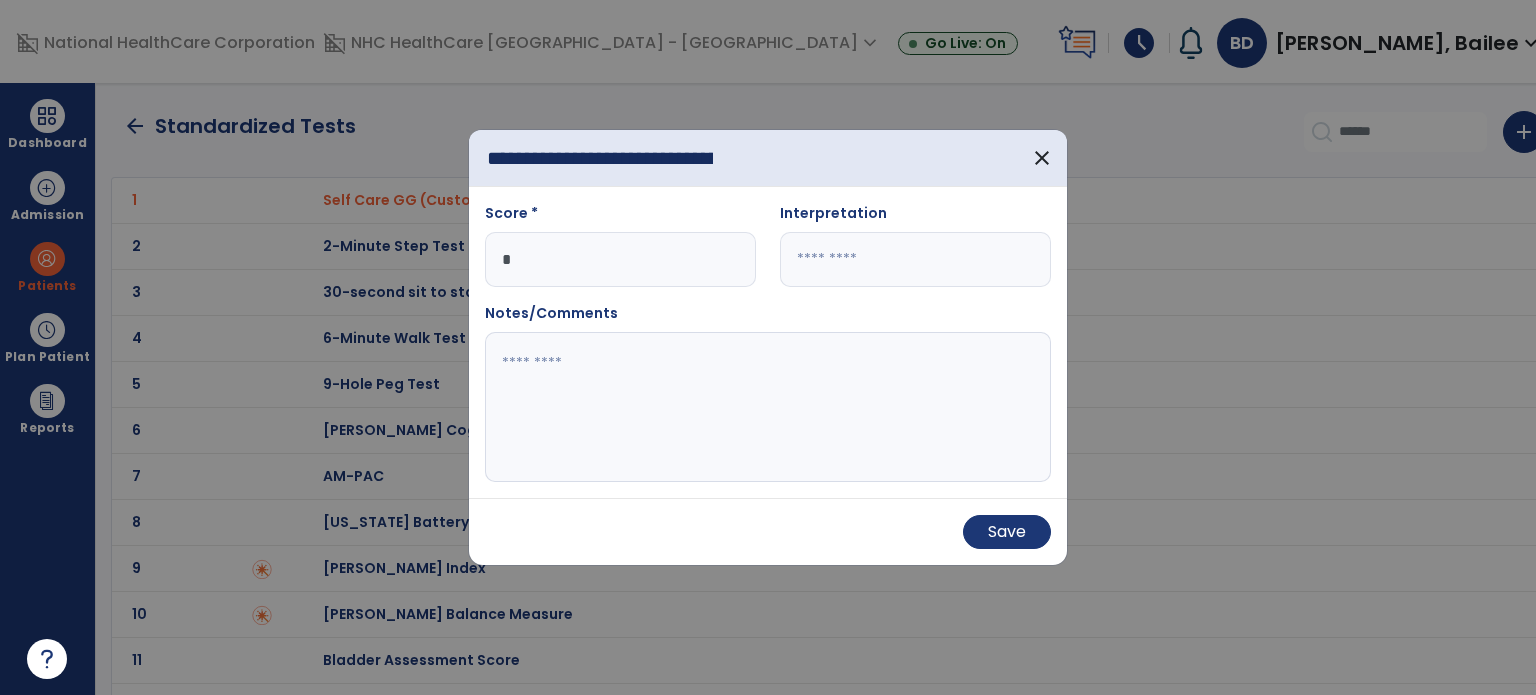 type on "*" 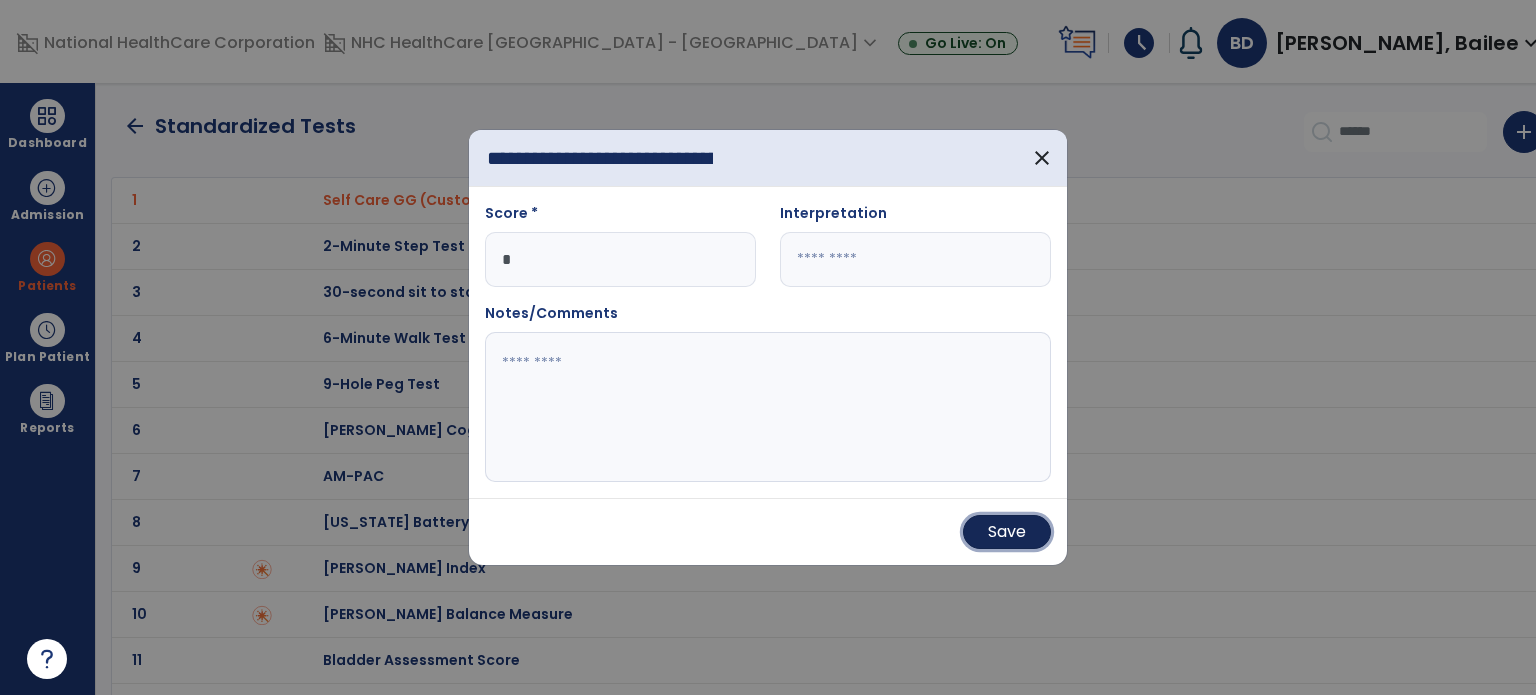 click on "Save" at bounding box center (1007, 532) 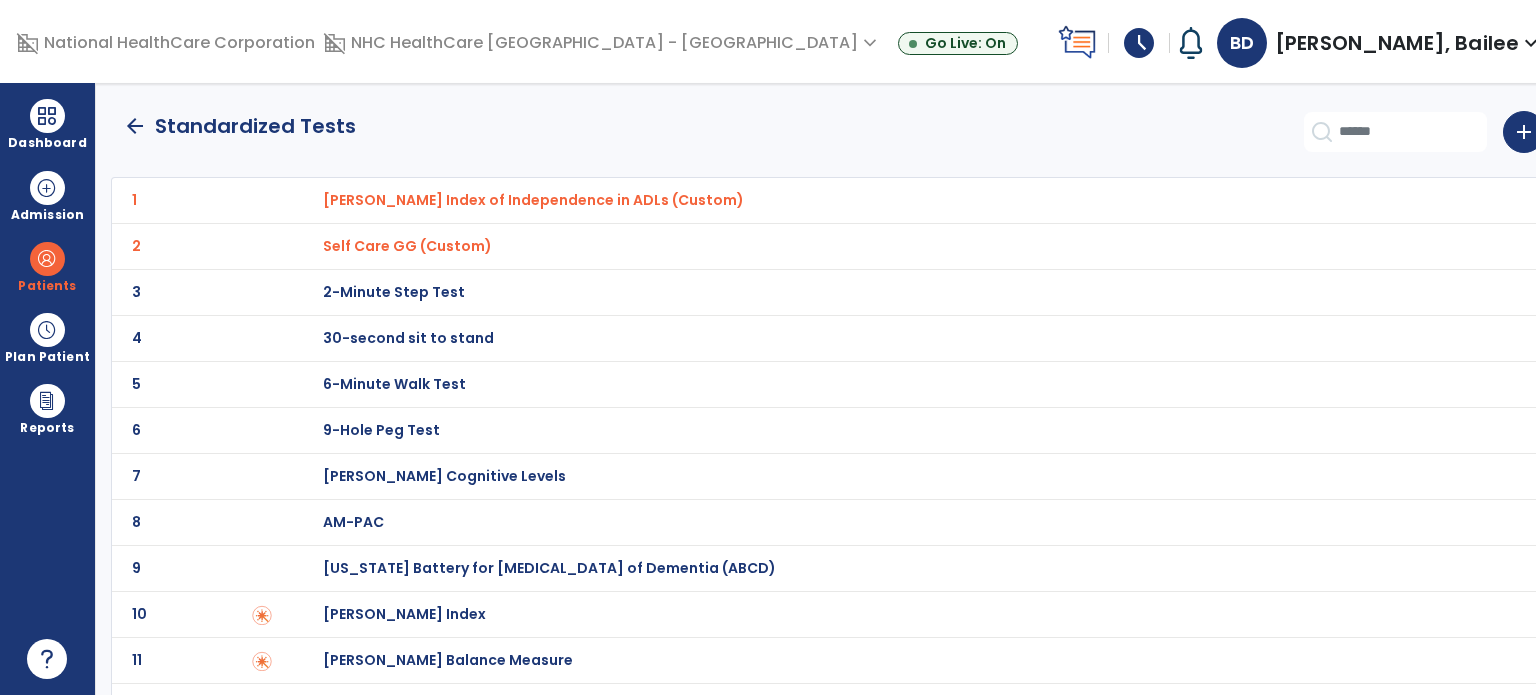 click on "arrow_back" 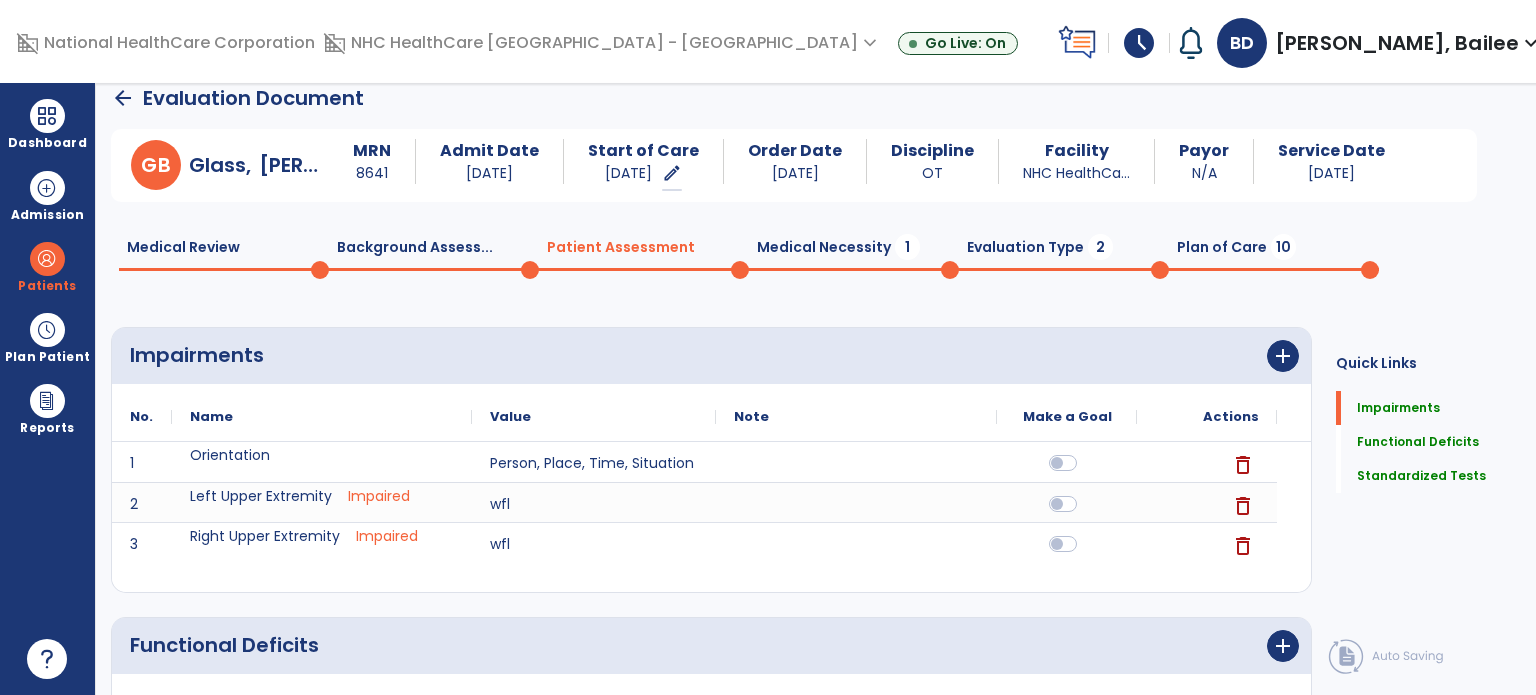 click on "Medical Necessity  1" 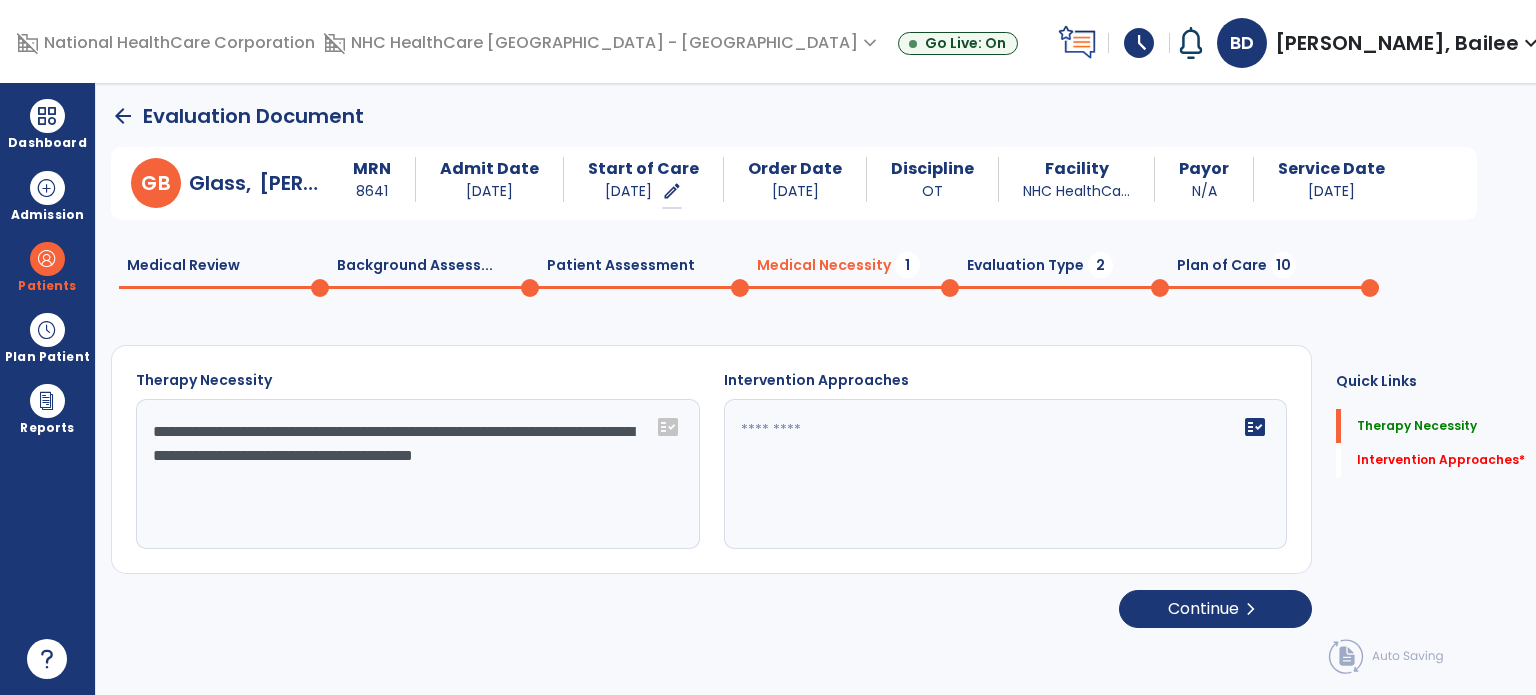scroll, scrollTop: 0, scrollLeft: 0, axis: both 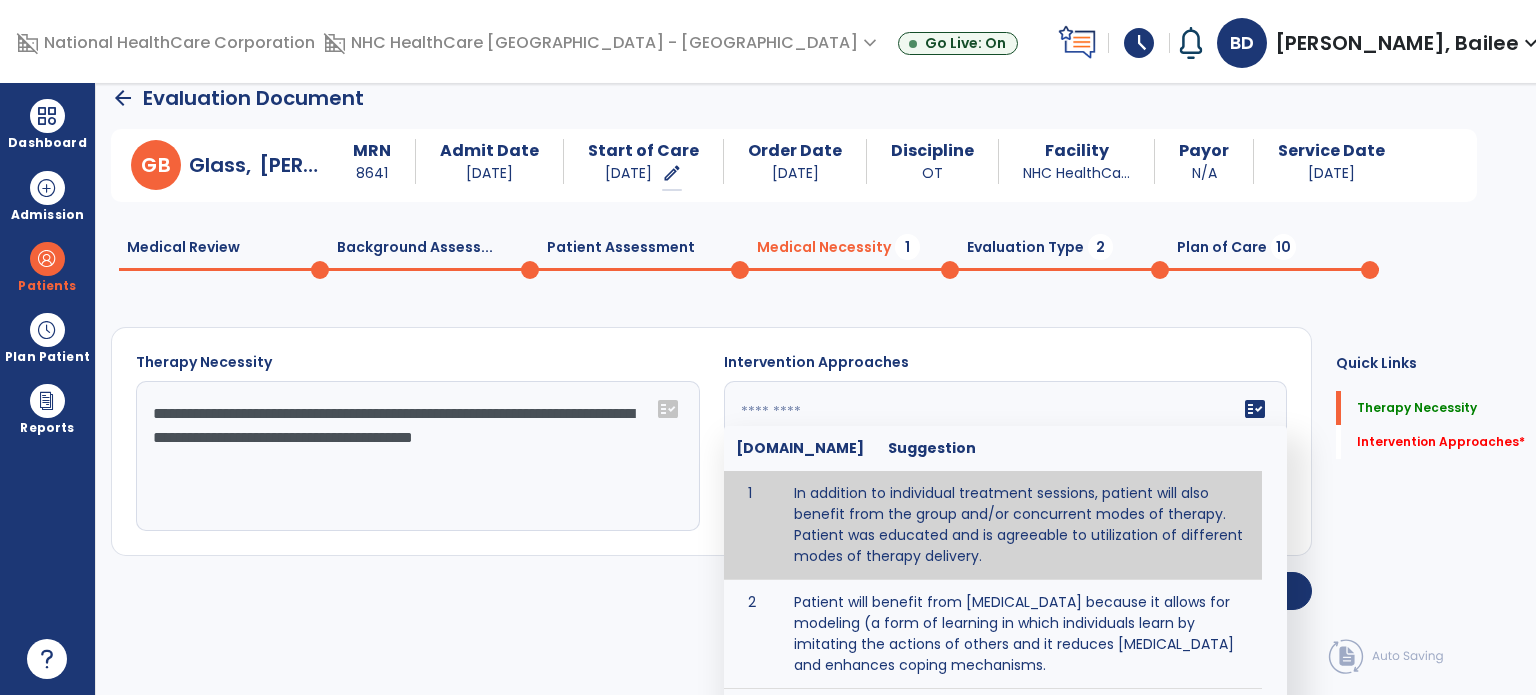 click on "fact_check  [DOMAIN_NAME] Suggestion 1 In addition to individual treatment sessions, patient will also benefit from the group and/or concurrent modes of therapy. Patient was educated and is agreeable to utilization of different modes of therapy delivery. 2 Patient will benefit from [MEDICAL_DATA] because it allows for modeling (a form of learning in which individuals learn by imitating the actions of others and it reduces [MEDICAL_DATA] and enhances coping mechanisms. 3 Patient will benefit from [MEDICAL_DATA] to: Create a network that promotes growth and learning by enabling patients to receive and give support and to share experiences from different points of view. 4 Patient will benefit from group/concurrent therapy because it is supported by evidence to promote increased patient engagement and sustainable outcomes. 5 Patient will benefit from group/concurrent therapy to: Promote independence and minimize dependence." 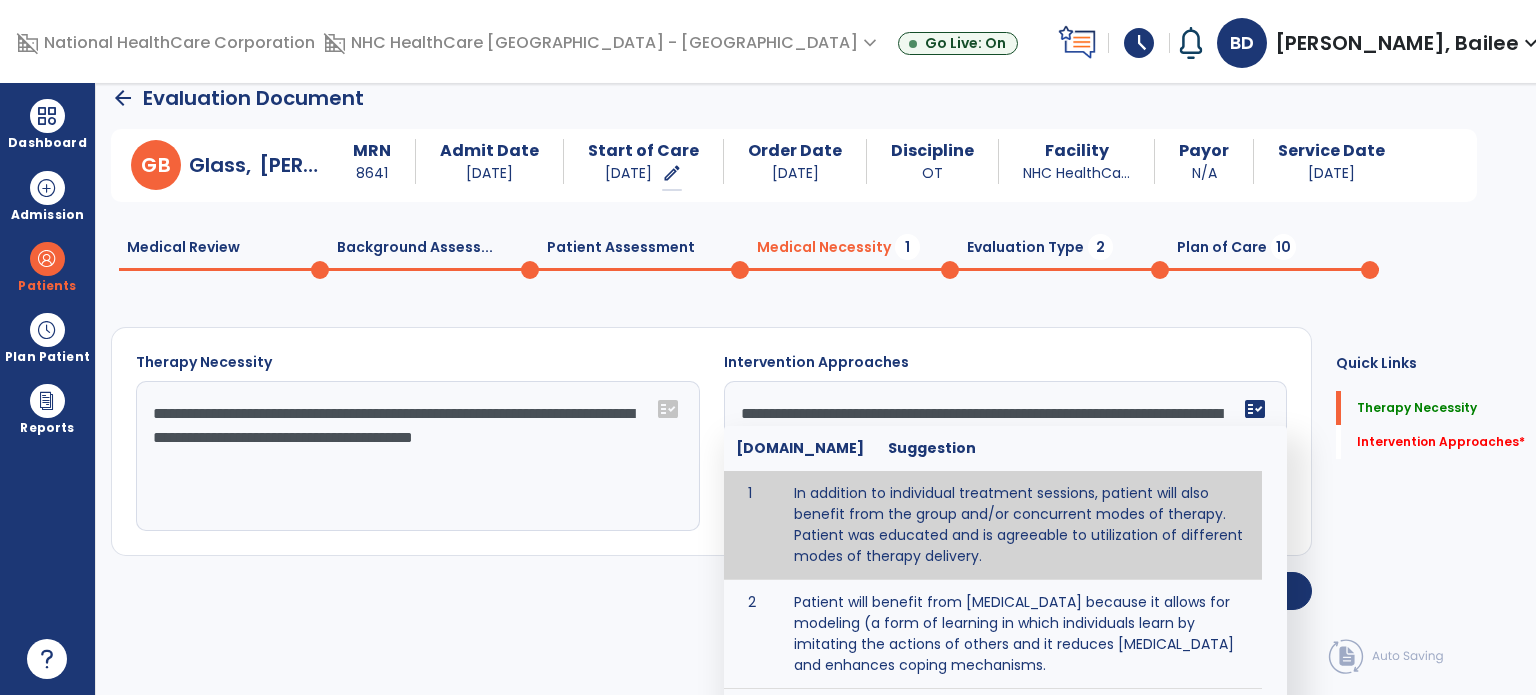 scroll, scrollTop: 0, scrollLeft: 0, axis: both 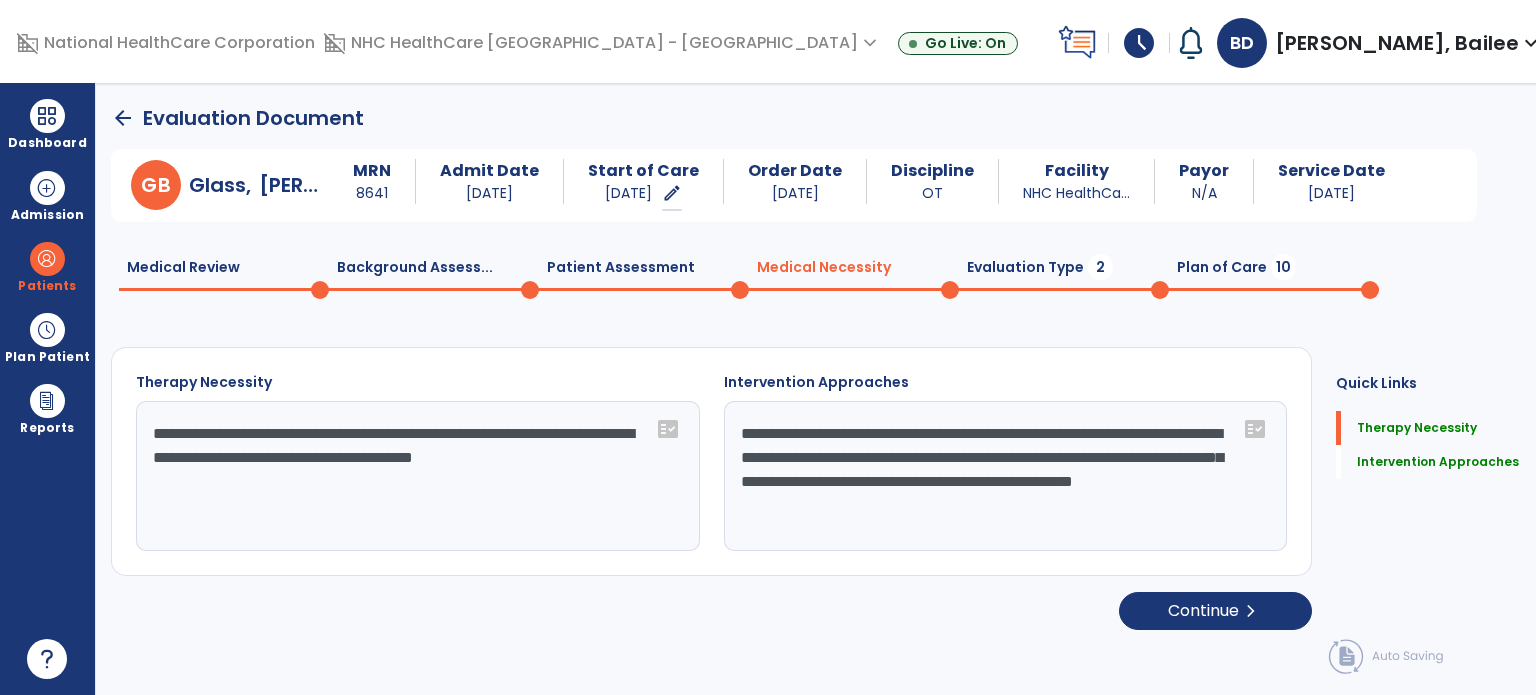click on "Evaluation Type  2" 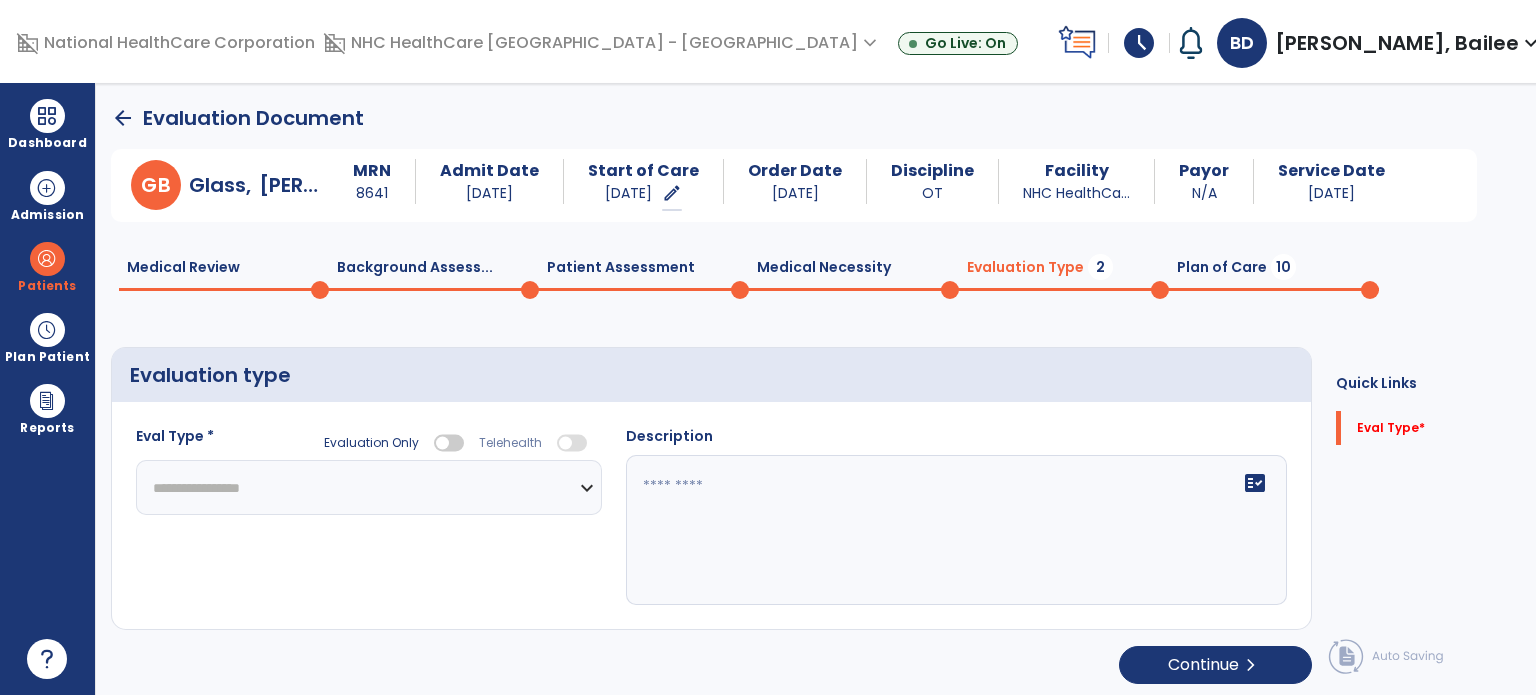 click on "**********" 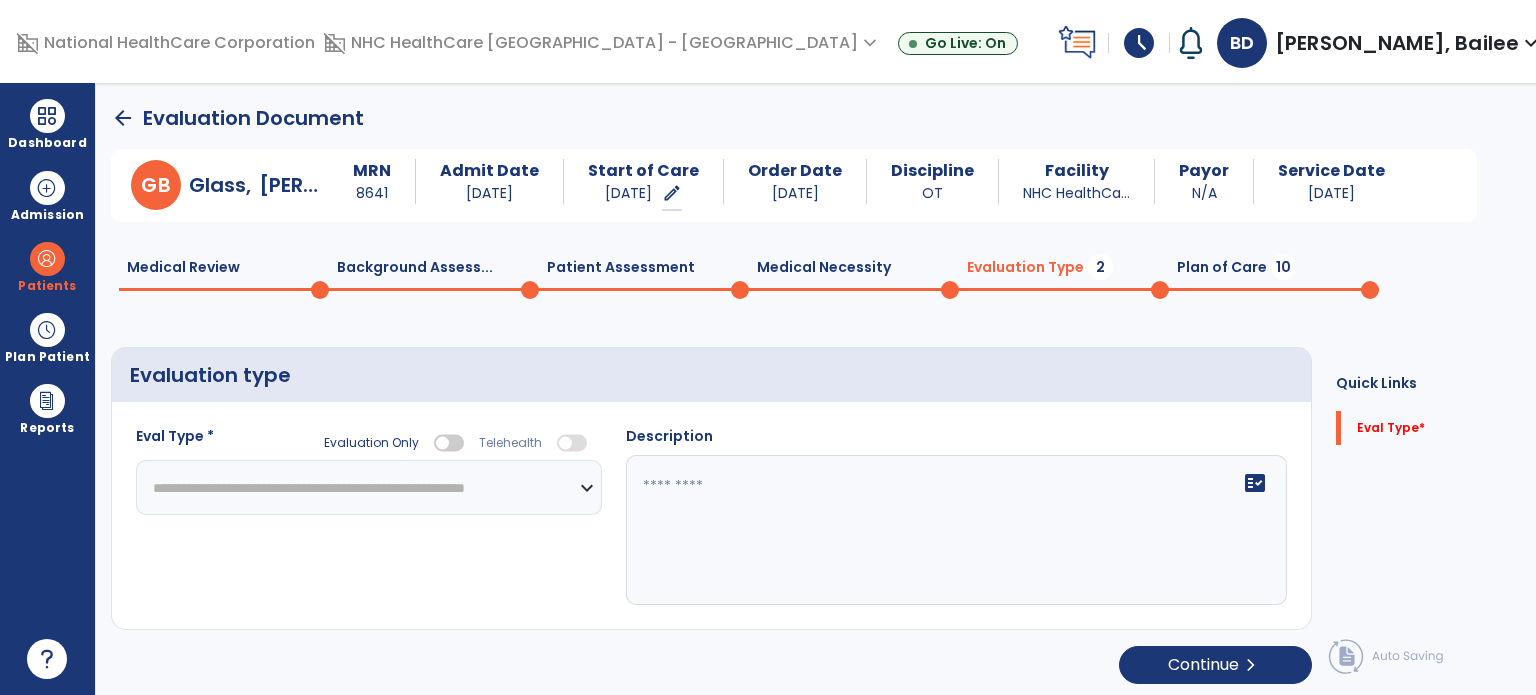 click on "**********" 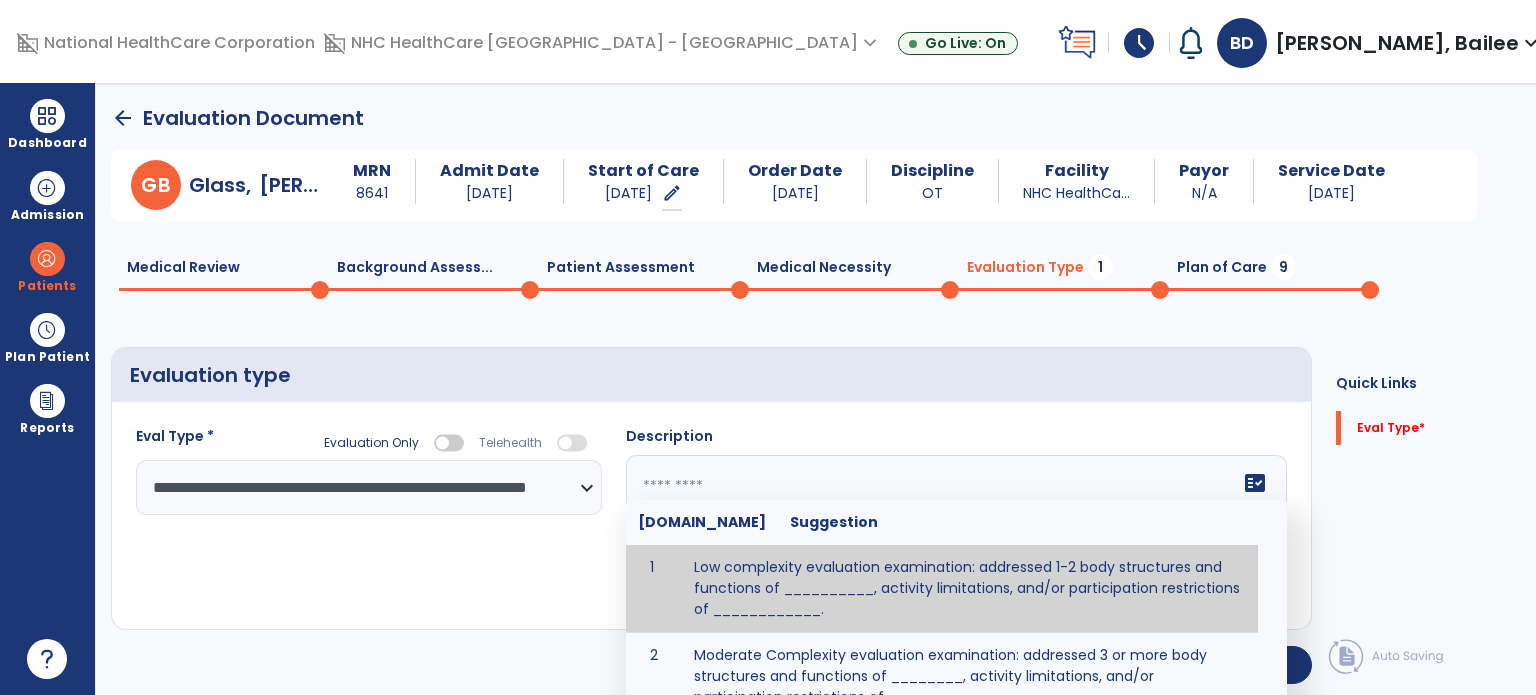 click on "fact_check  [DOMAIN_NAME] Suggestion 1 Low complexity evaluation examination: addressed 1-2 body structures and functions of __________, activity limitations, and/or participation restrictions of ____________. 2 Moderate Complexity evaluation examination: addressed 3 or more body structures and functions of ________, activity limitations, and/or participation restrictions of _______. 3 High Complexity evaluation examination: addressed 4 or more body structures and functions of _______, activity limitations, and/or participation restrictions of _________" 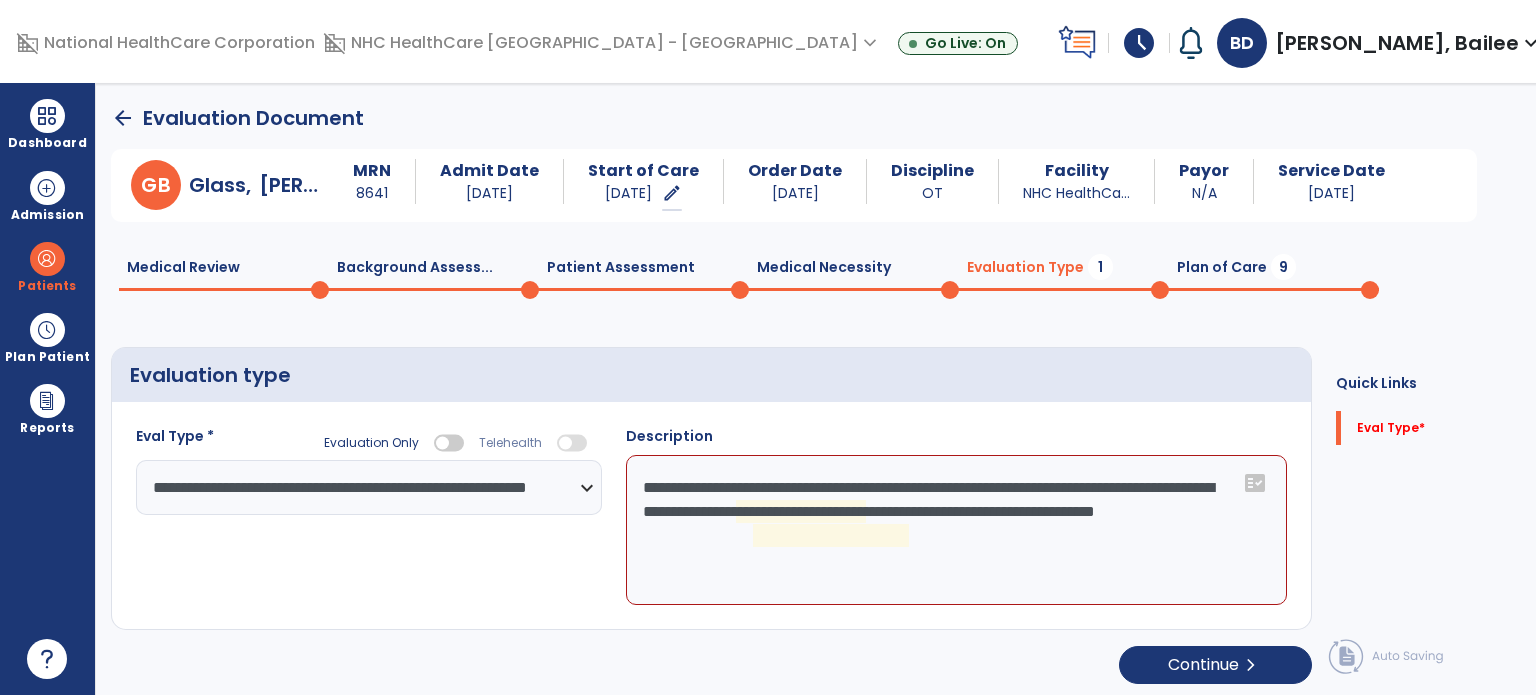 click on "**********" 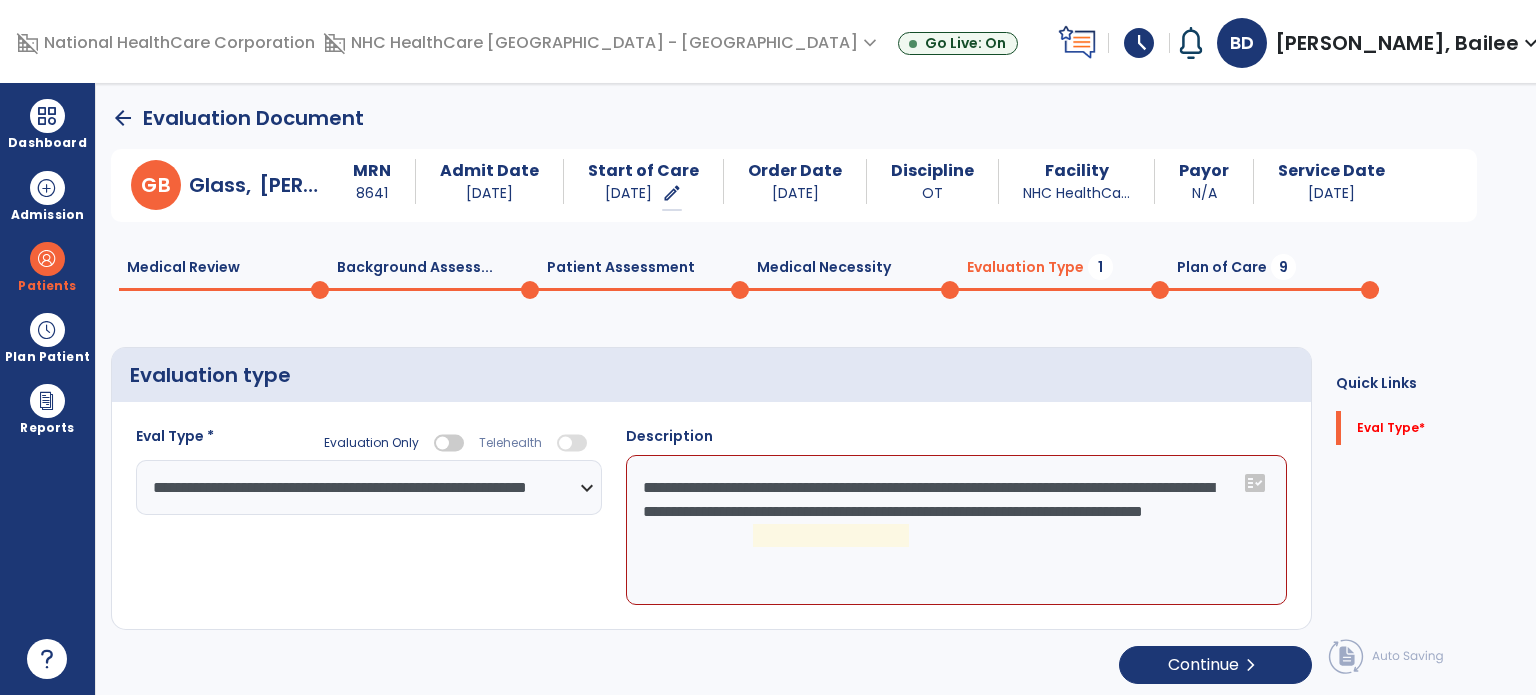 drag, startPoint x: 908, startPoint y: 509, endPoint x: 1046, endPoint y: 586, distance: 158.02847 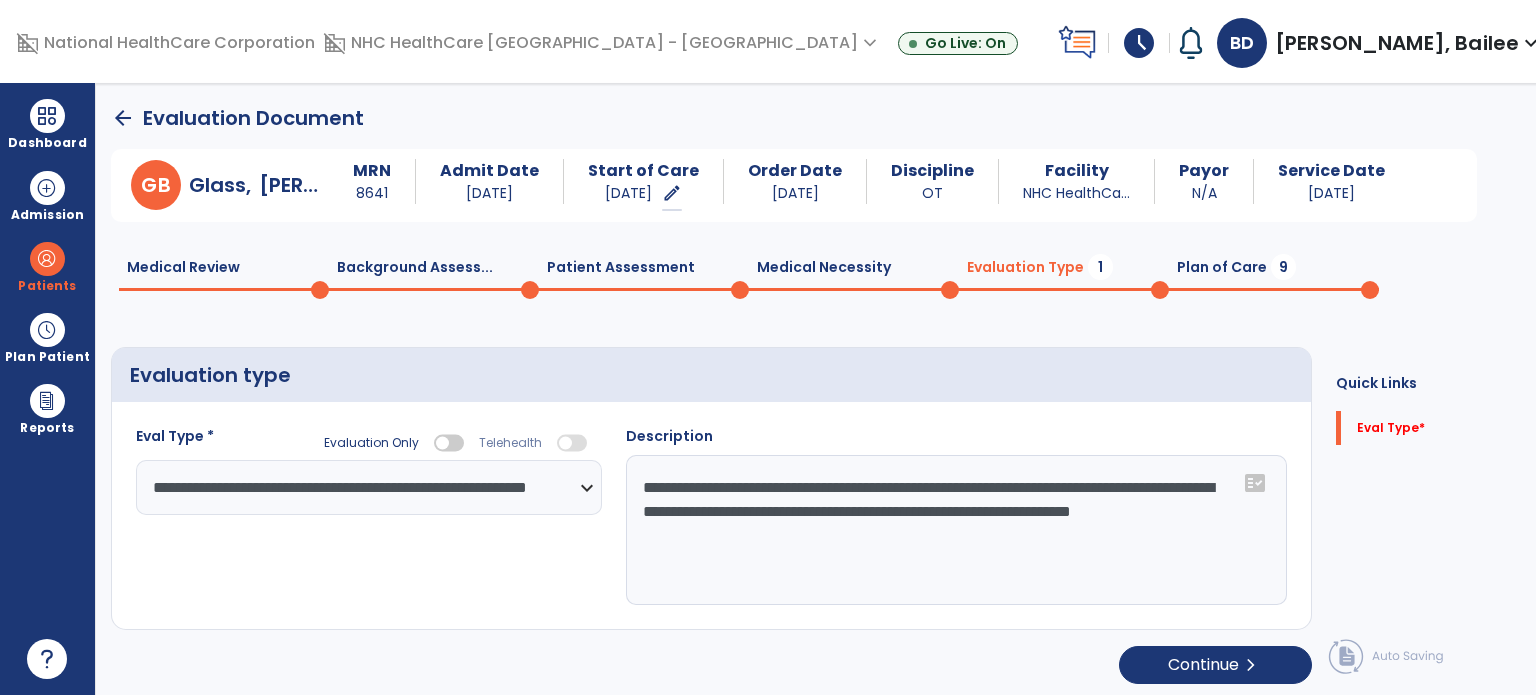 drag, startPoint x: 902, startPoint y: 505, endPoint x: 1072, endPoint y: 630, distance: 211.00948 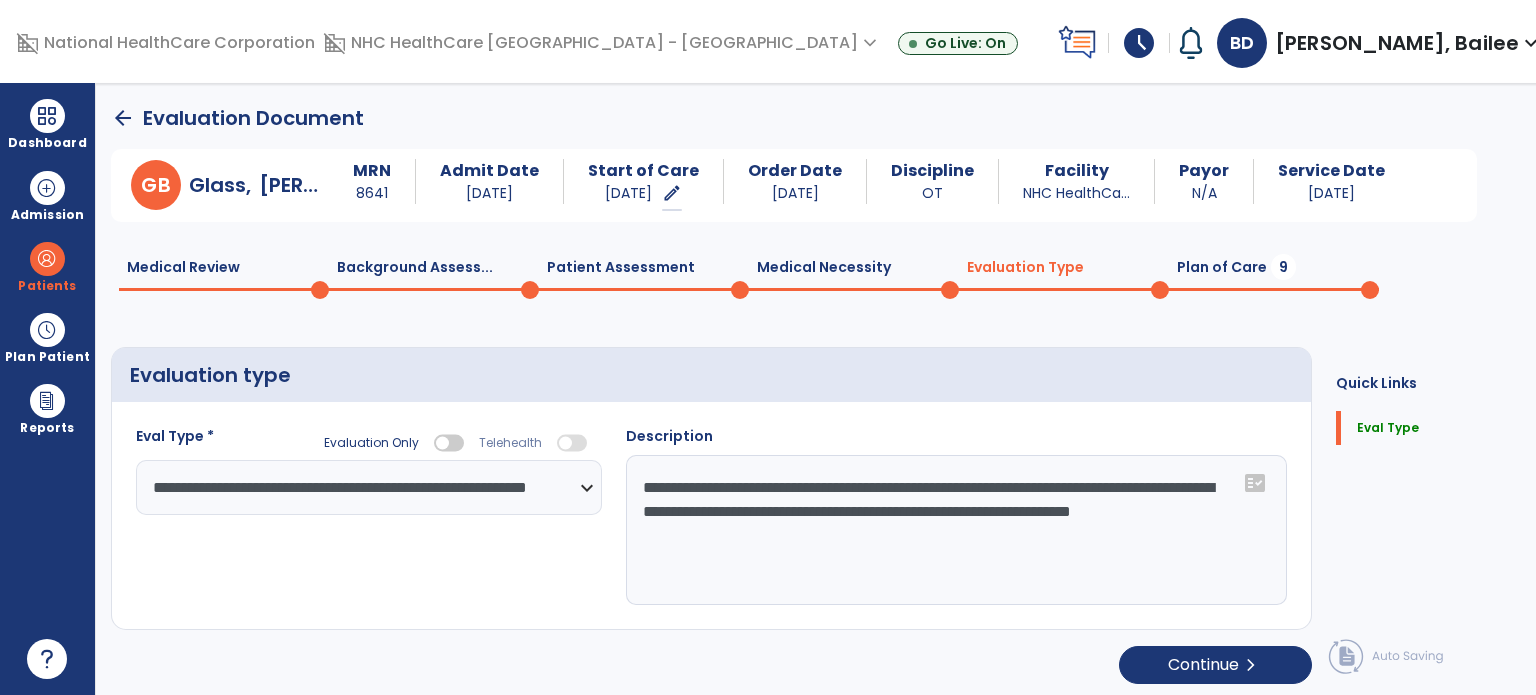 drag, startPoint x: 1072, startPoint y: 630, endPoint x: 945, endPoint y: 535, distance: 158.60013 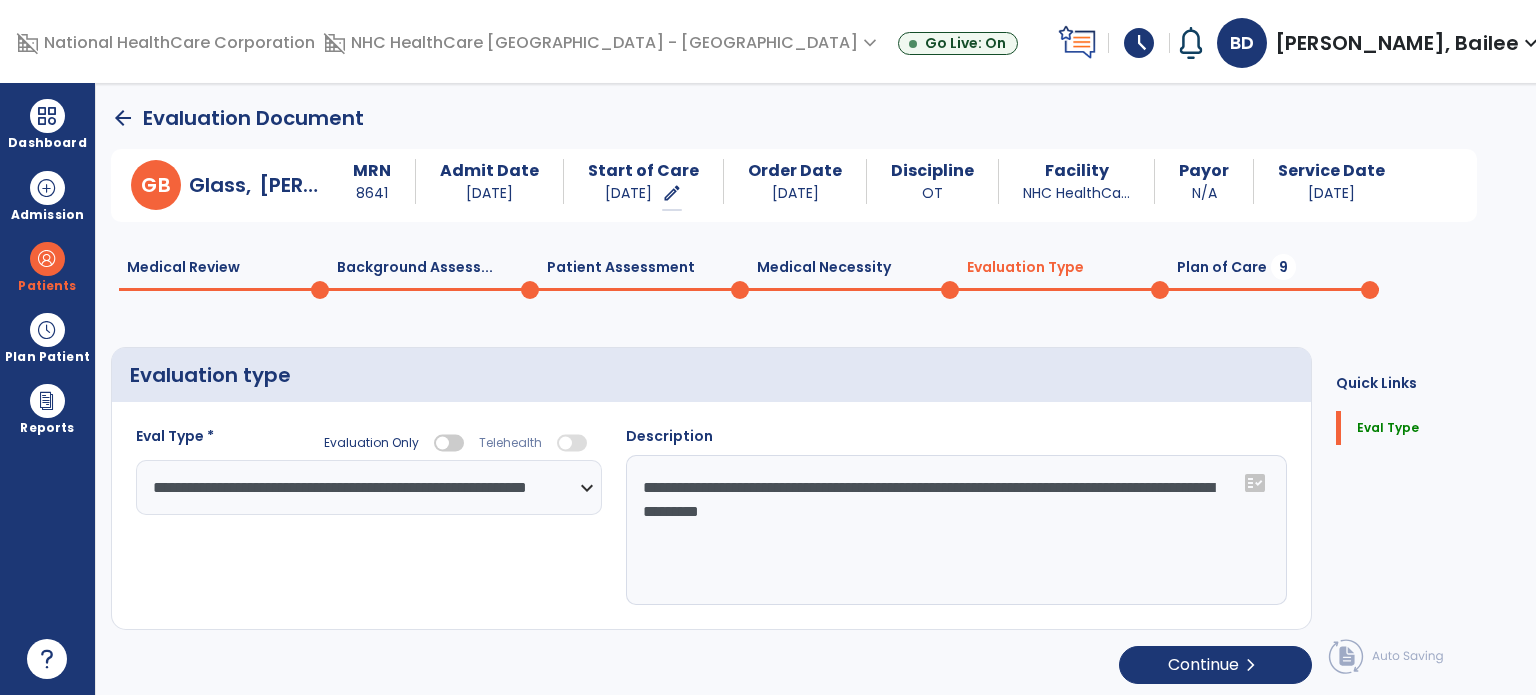 click on "**********" 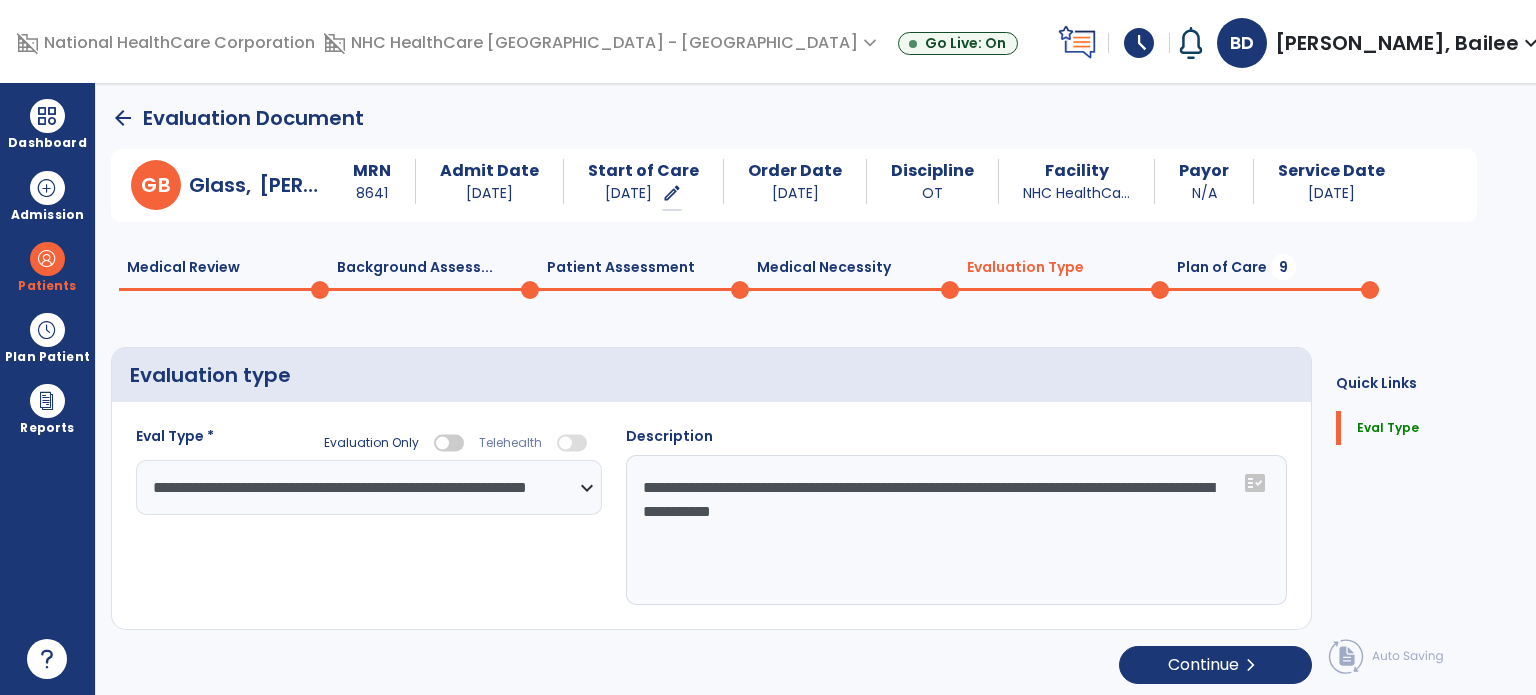 type on "**********" 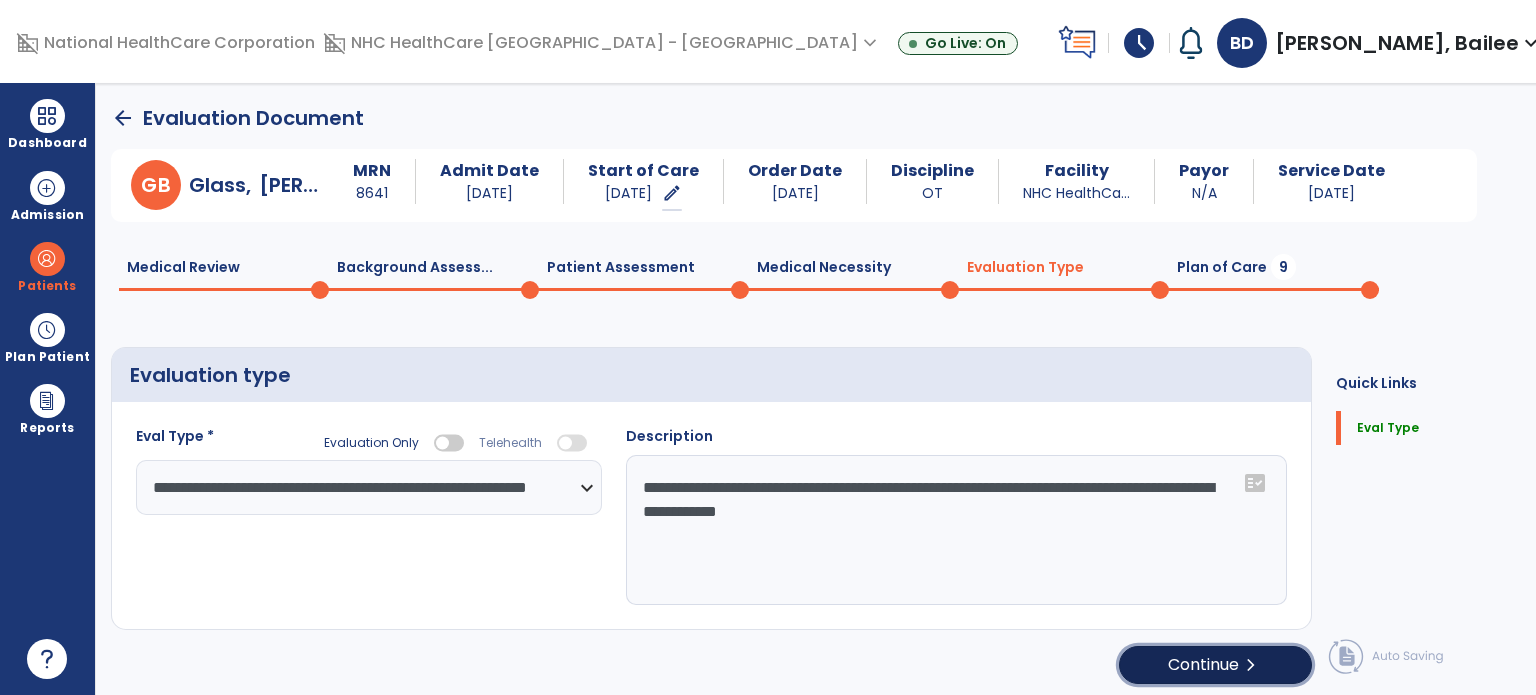 click on "Continue  chevron_right" 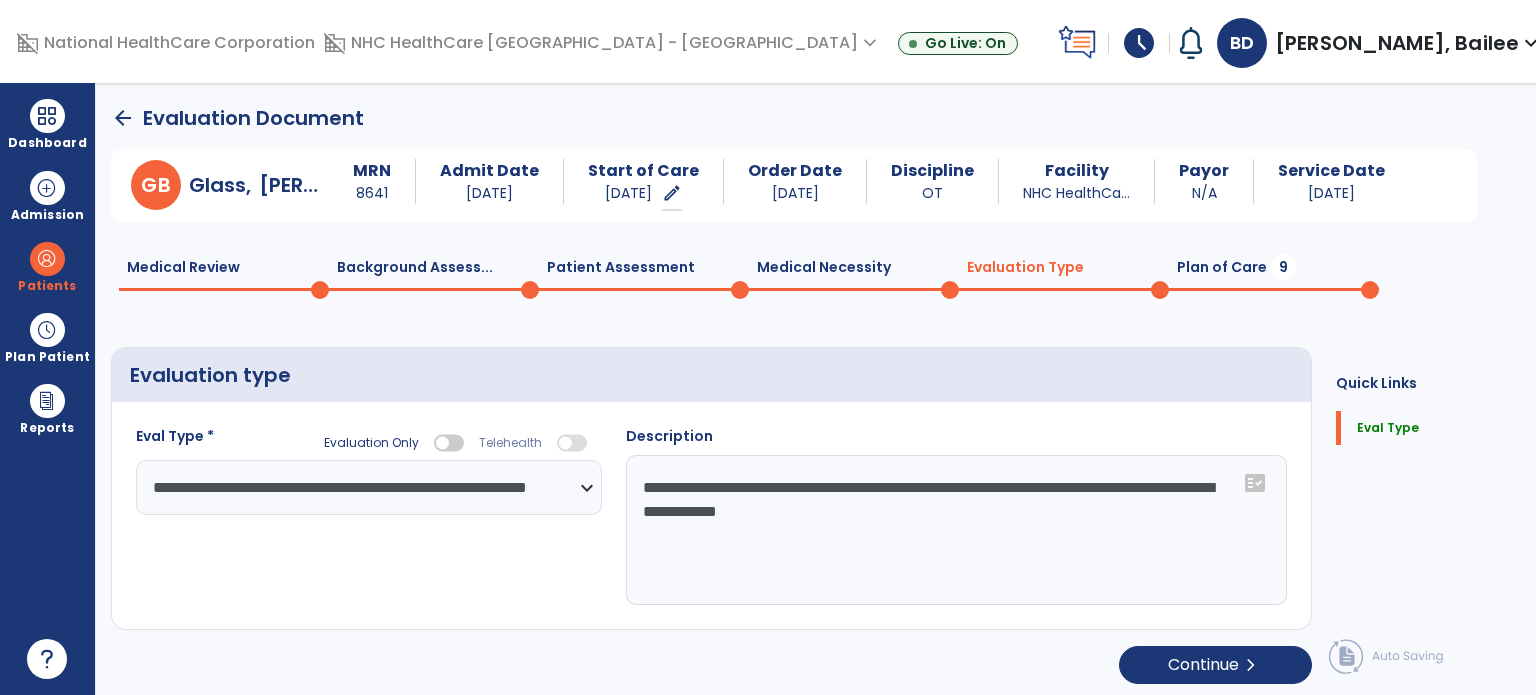 select on "*****" 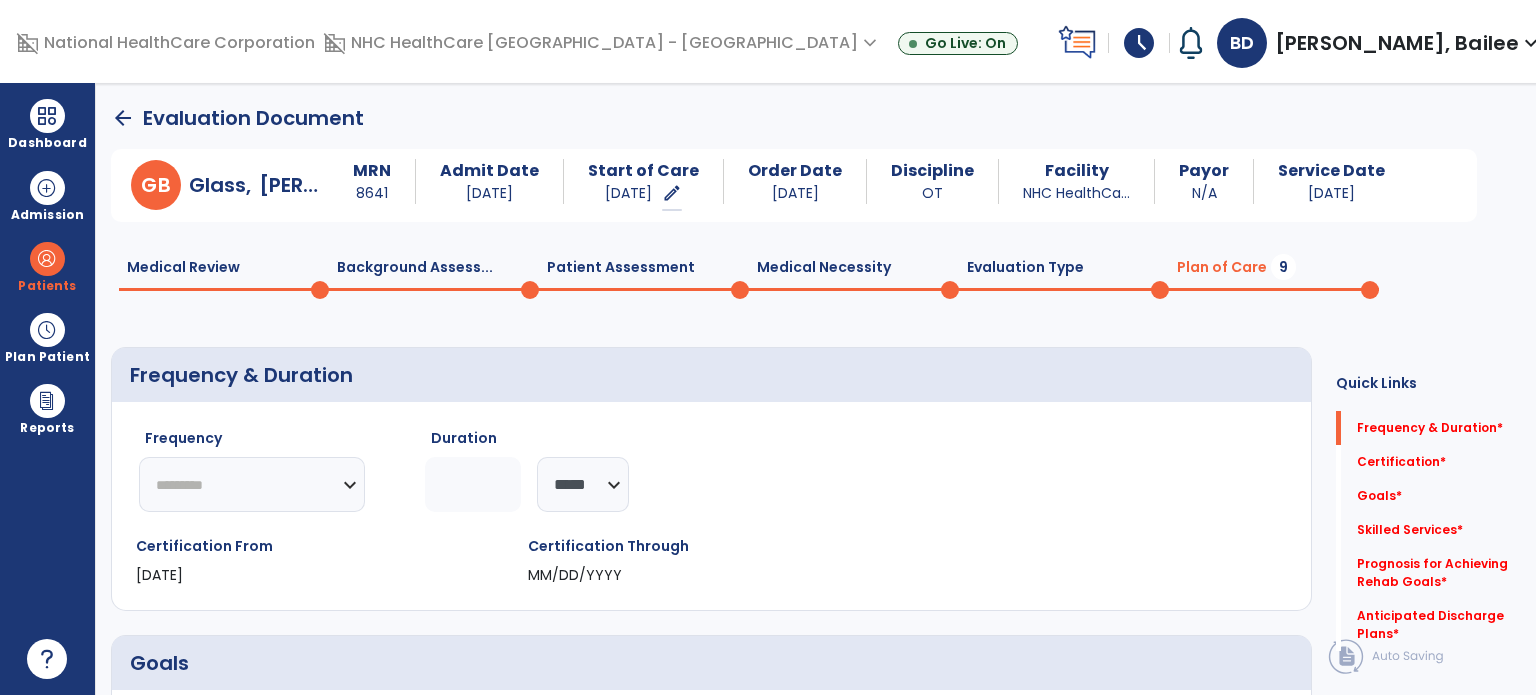 click on "********* ** ** ** ** ** ** **" 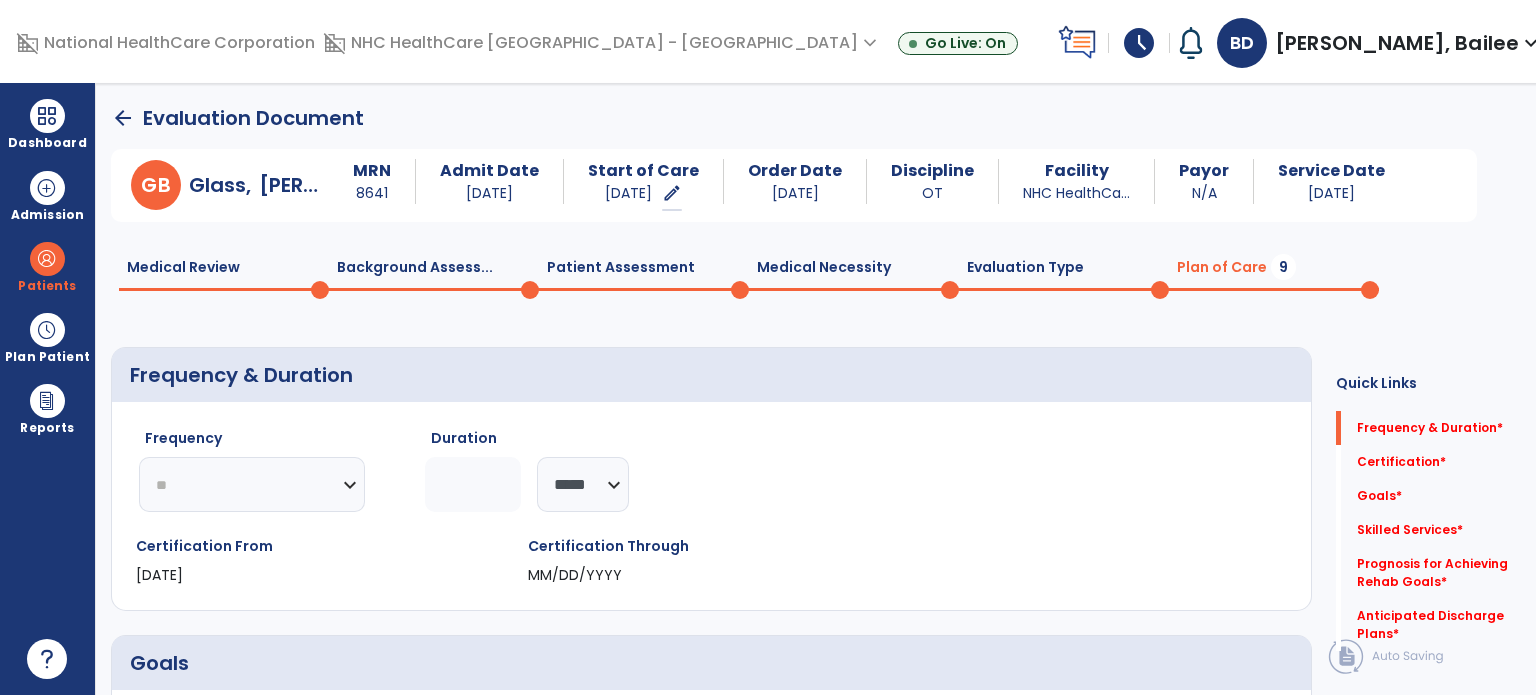 click on "********* ** ** ** ** ** ** **" 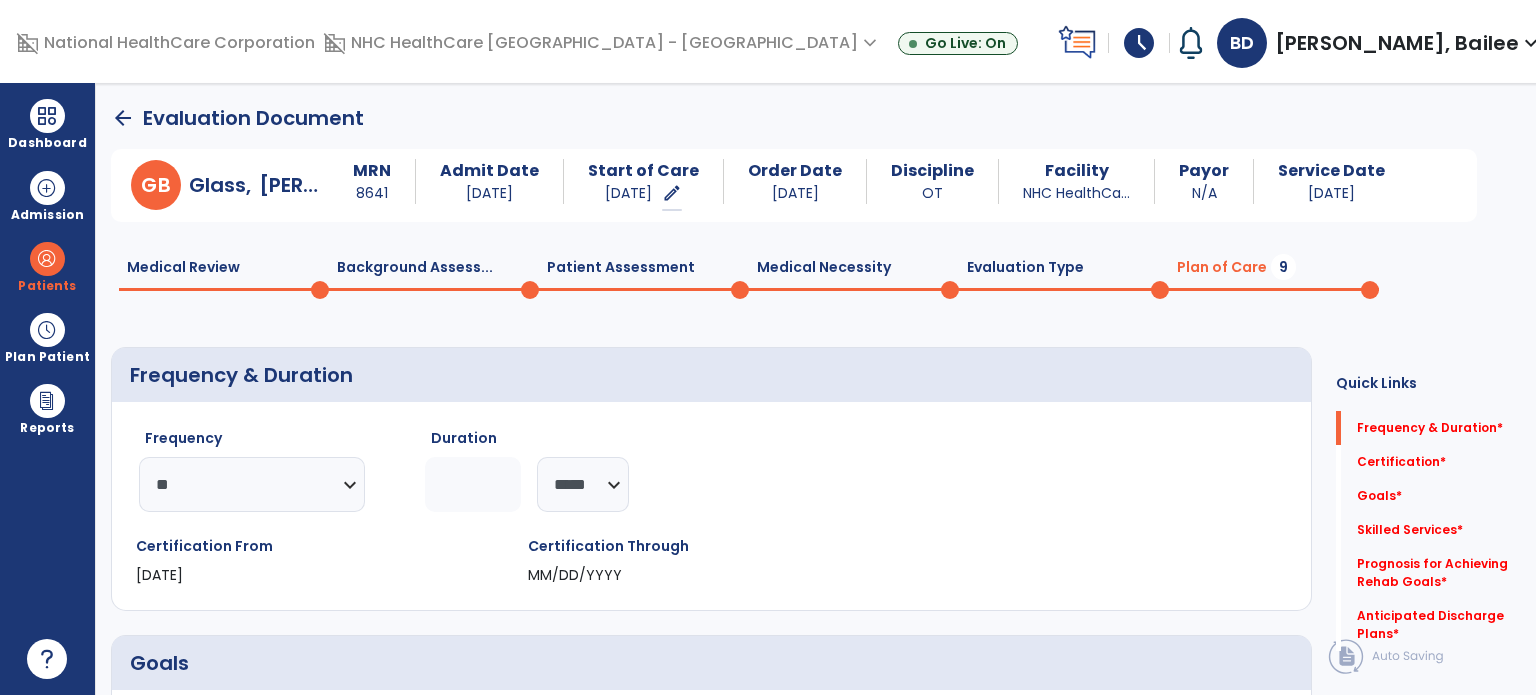 click 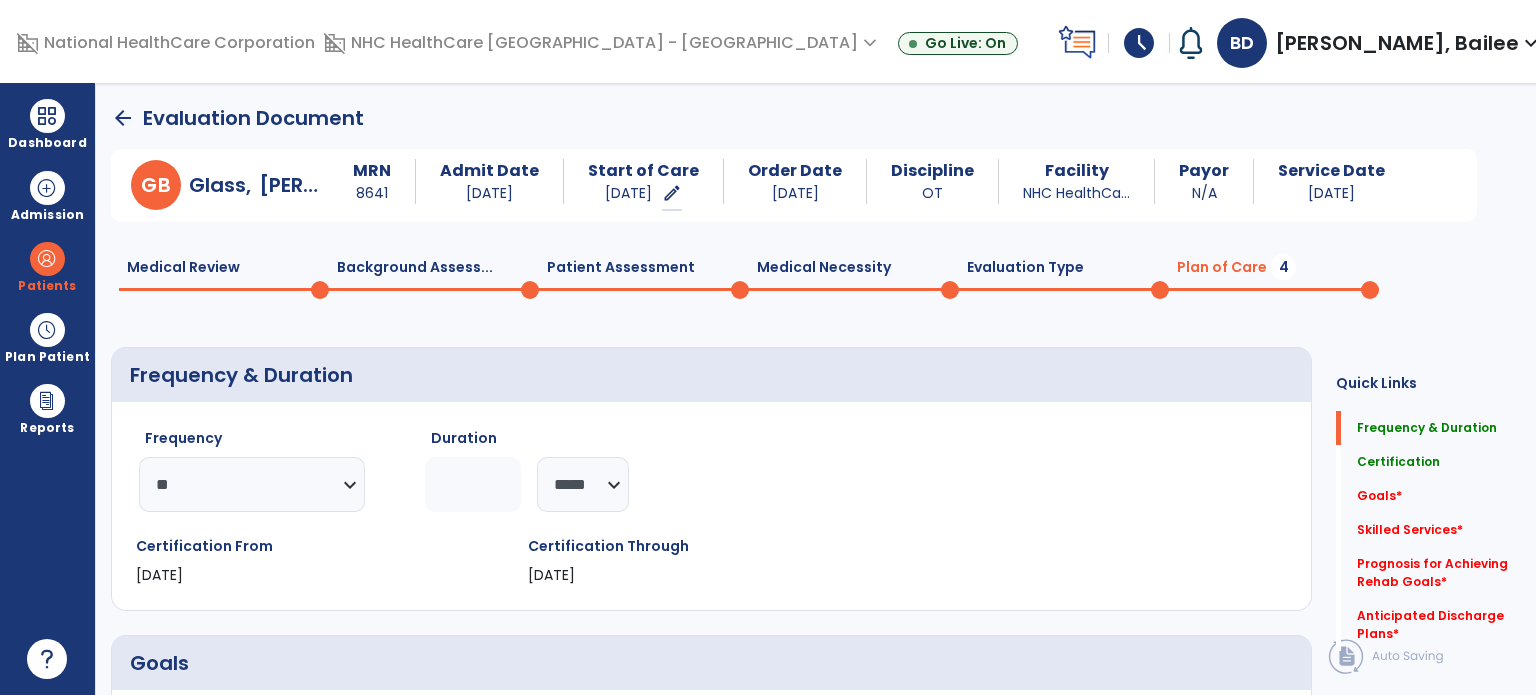 type on "*" 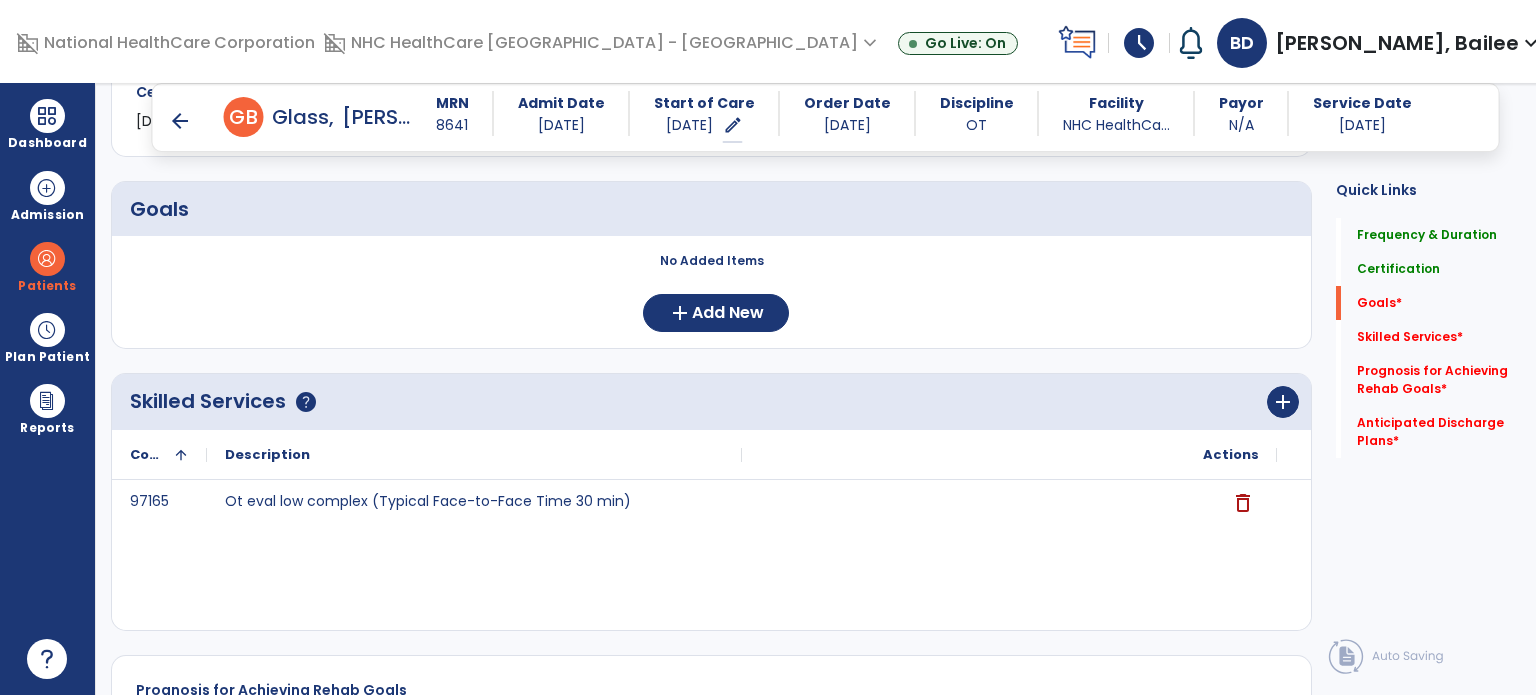 scroll, scrollTop: 437, scrollLeft: 0, axis: vertical 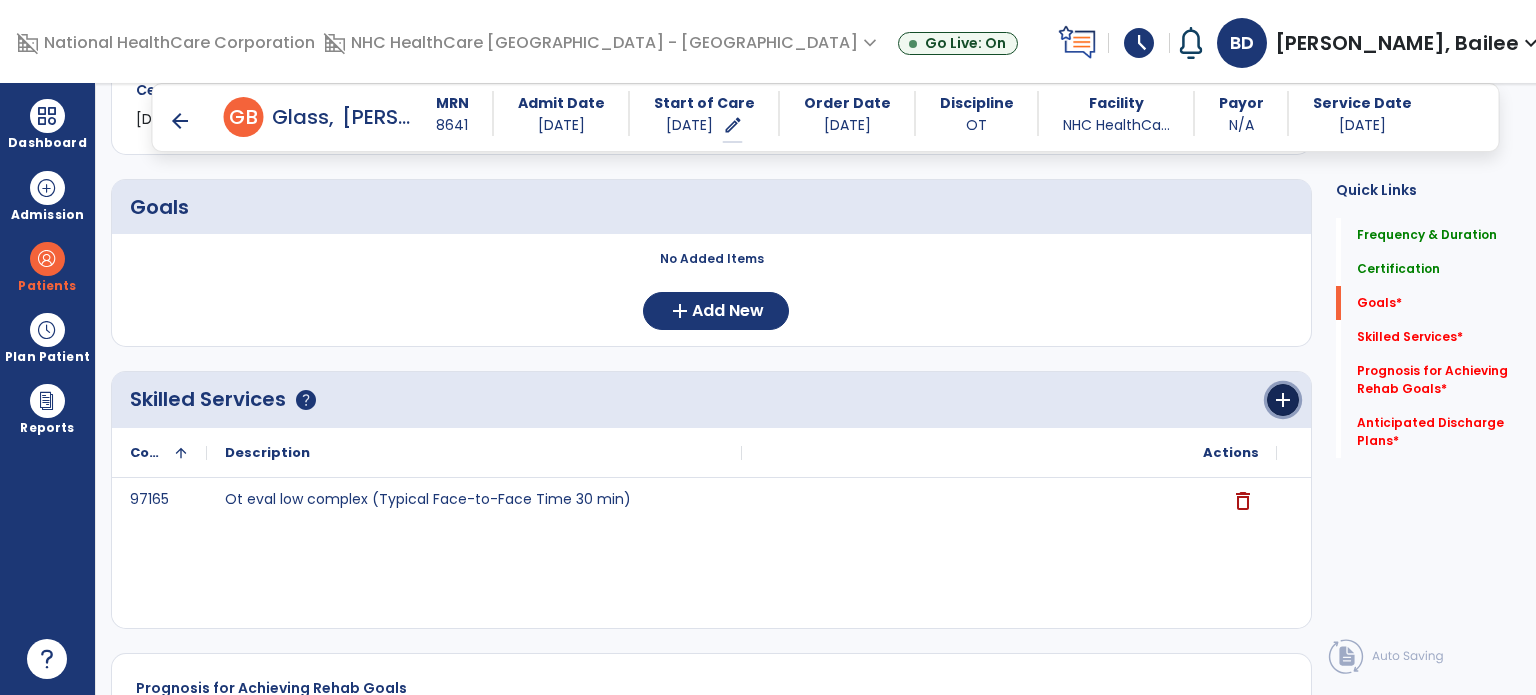 click on "add" 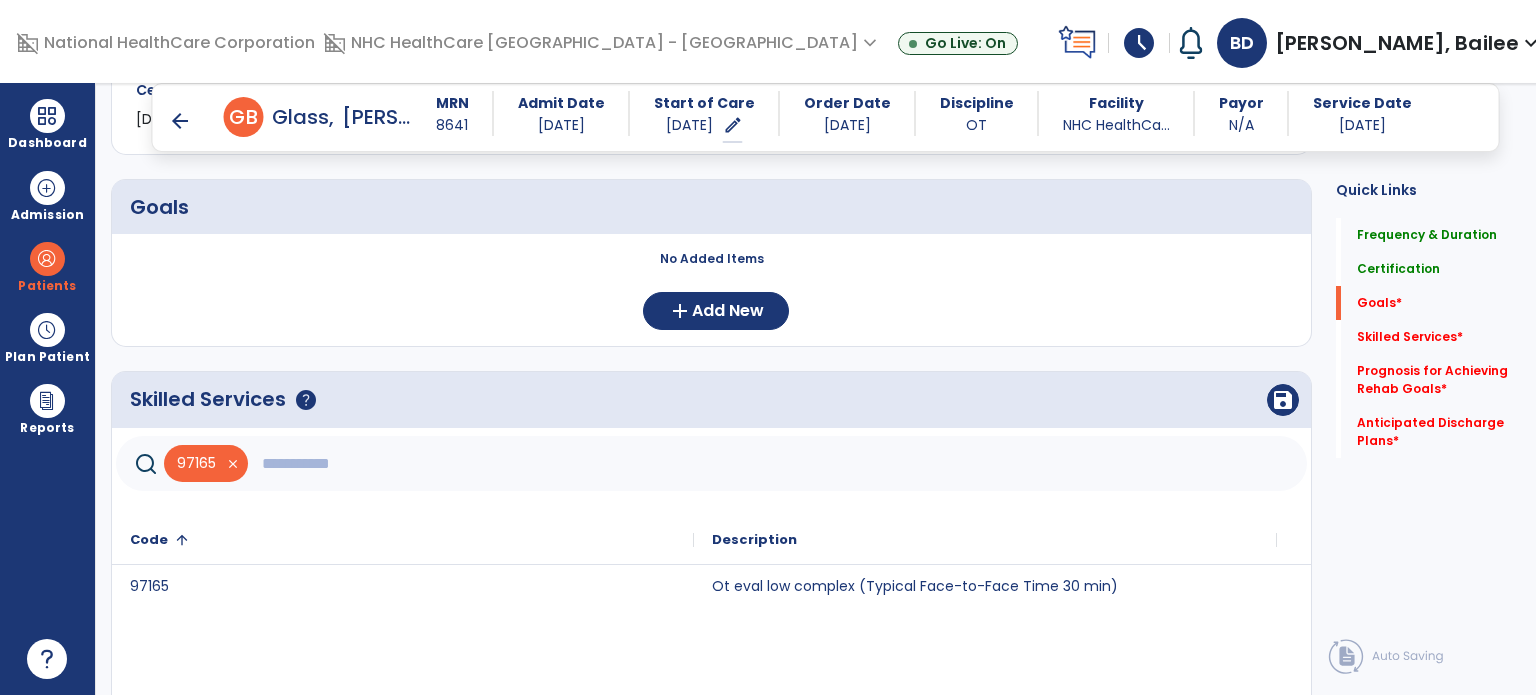 click 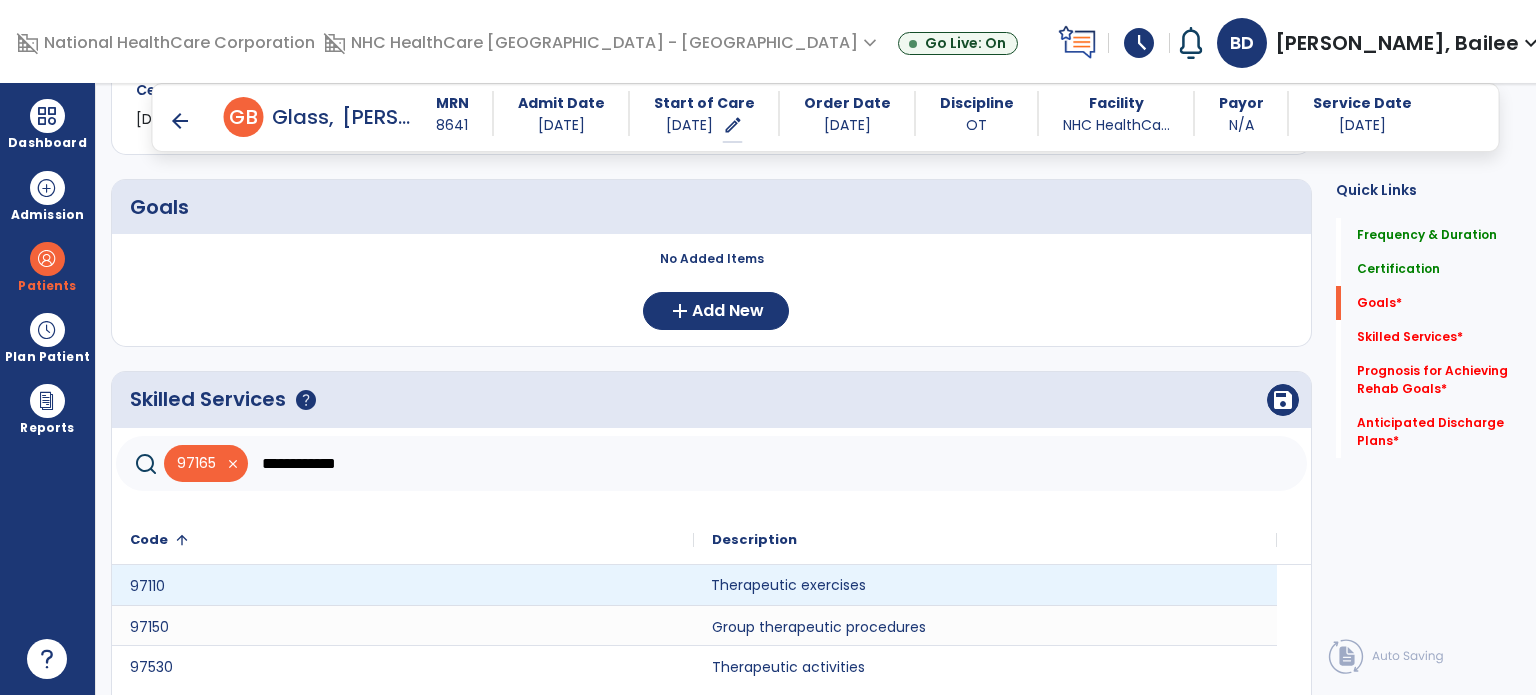 click on "Therapeutic exercises" 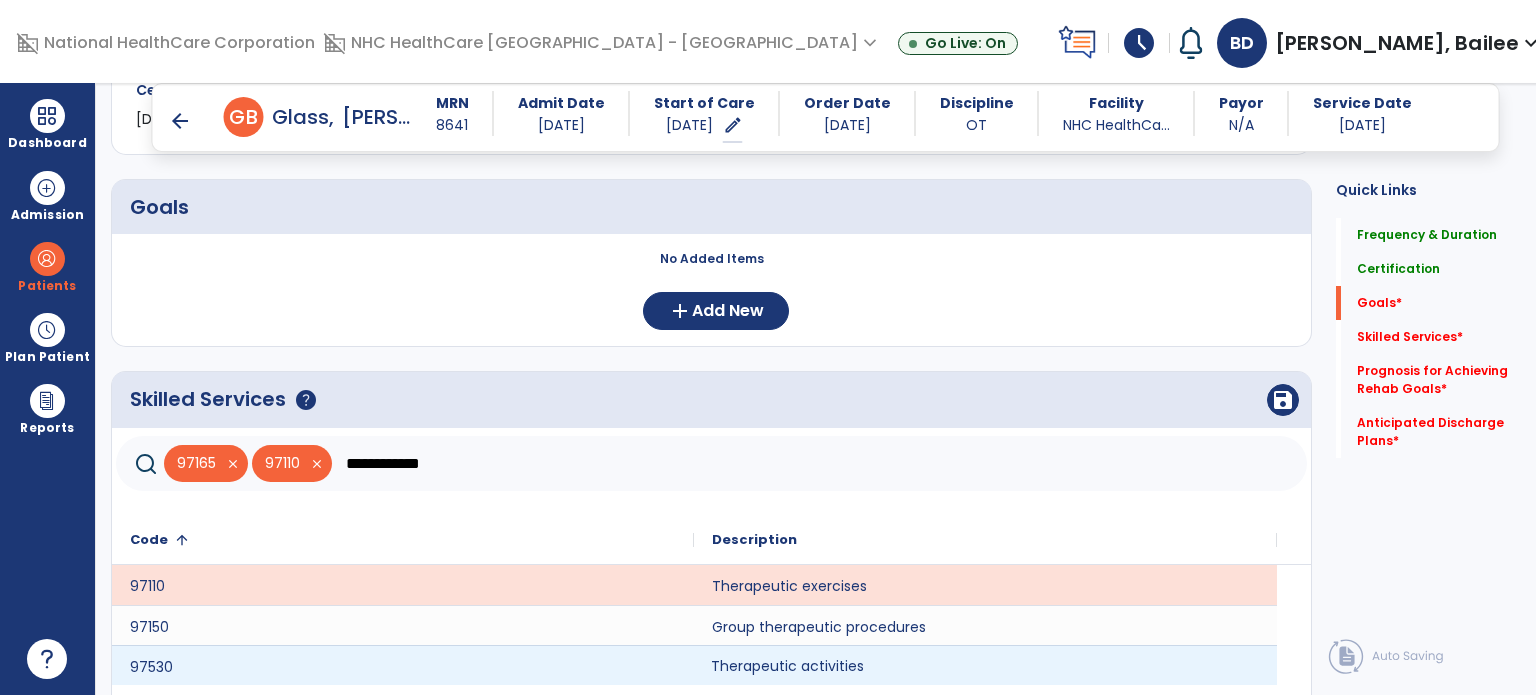 click on "Therapeutic activities" 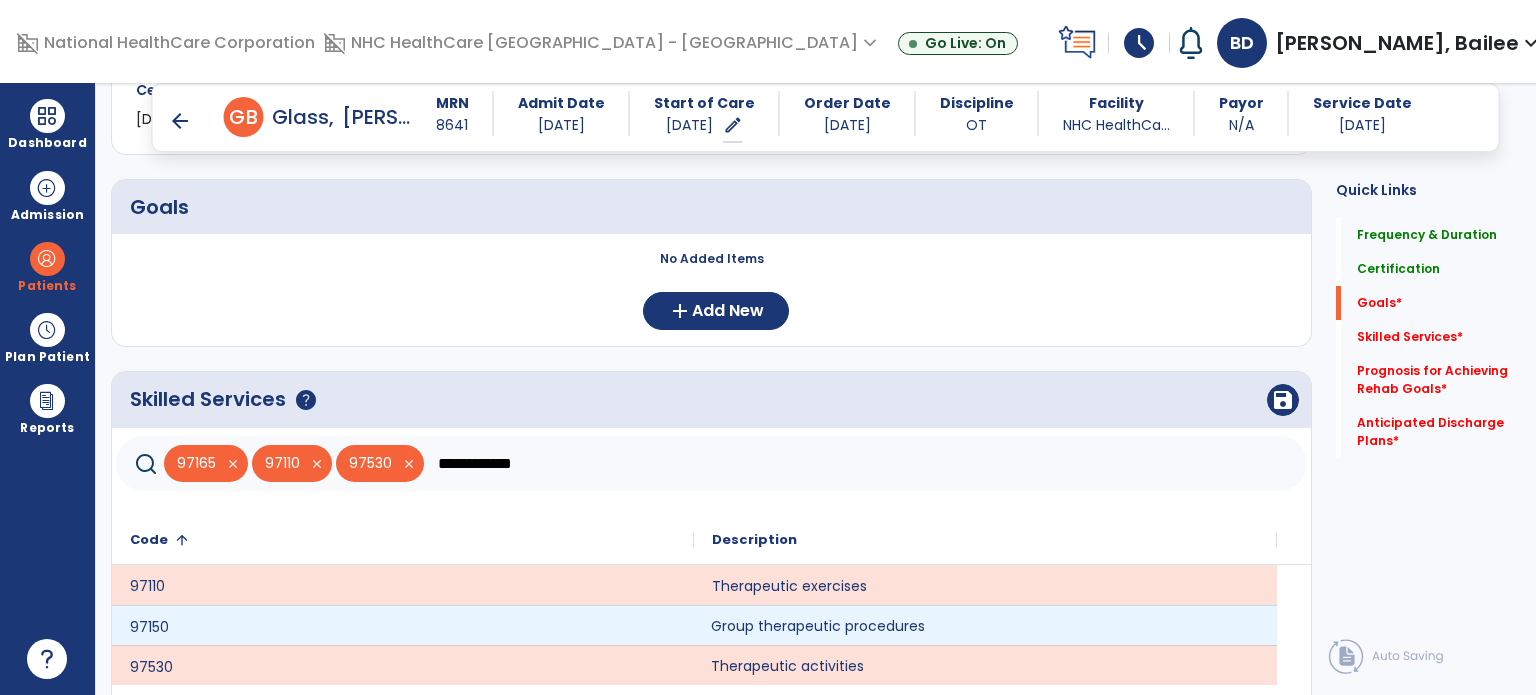 click on "Group therapeutic procedures" 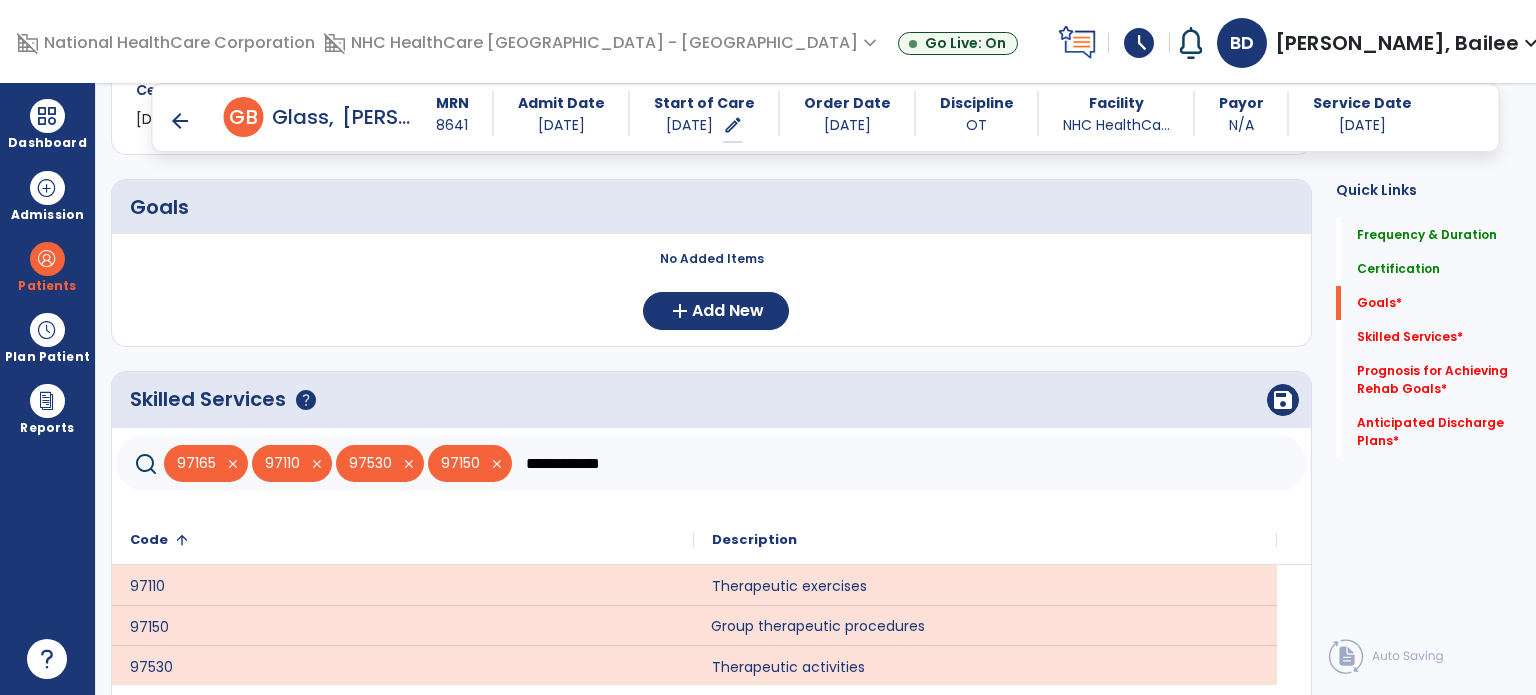 click on "**********" 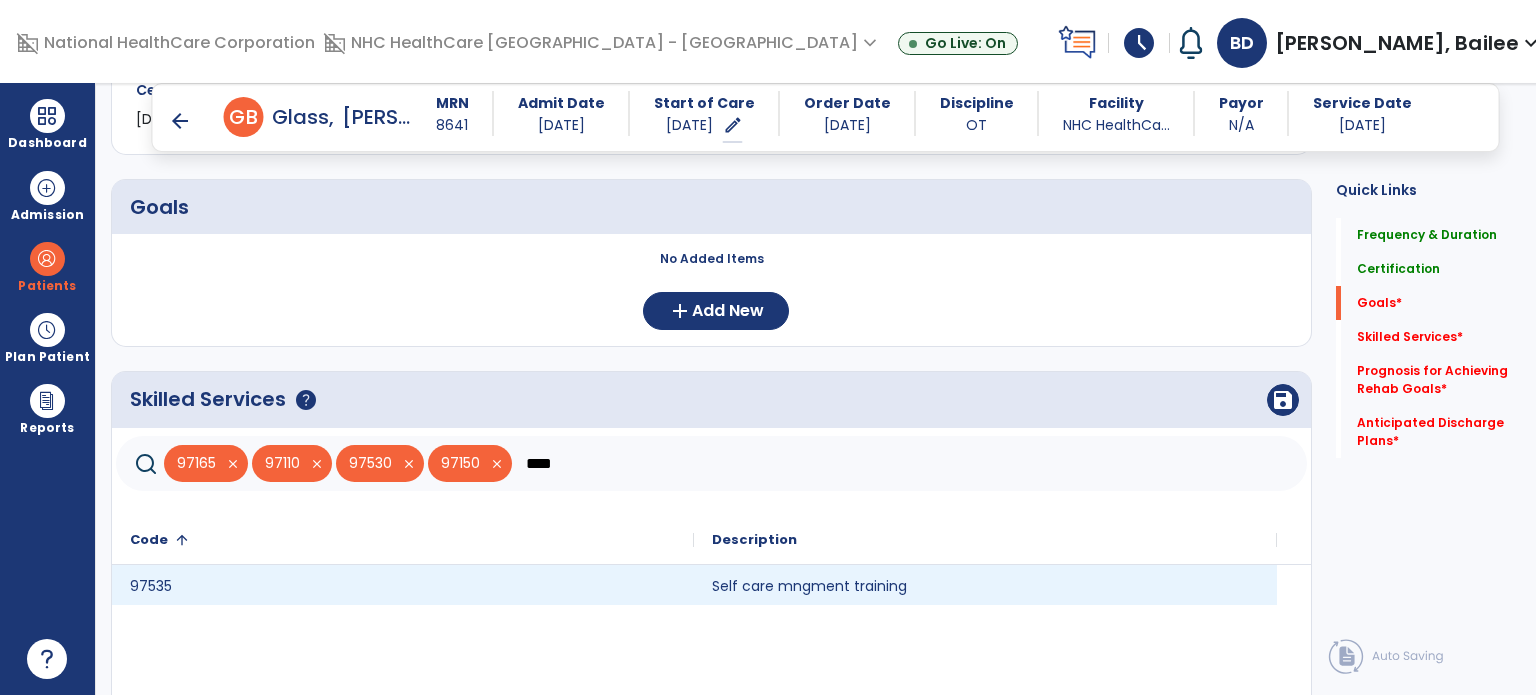 type on "****" 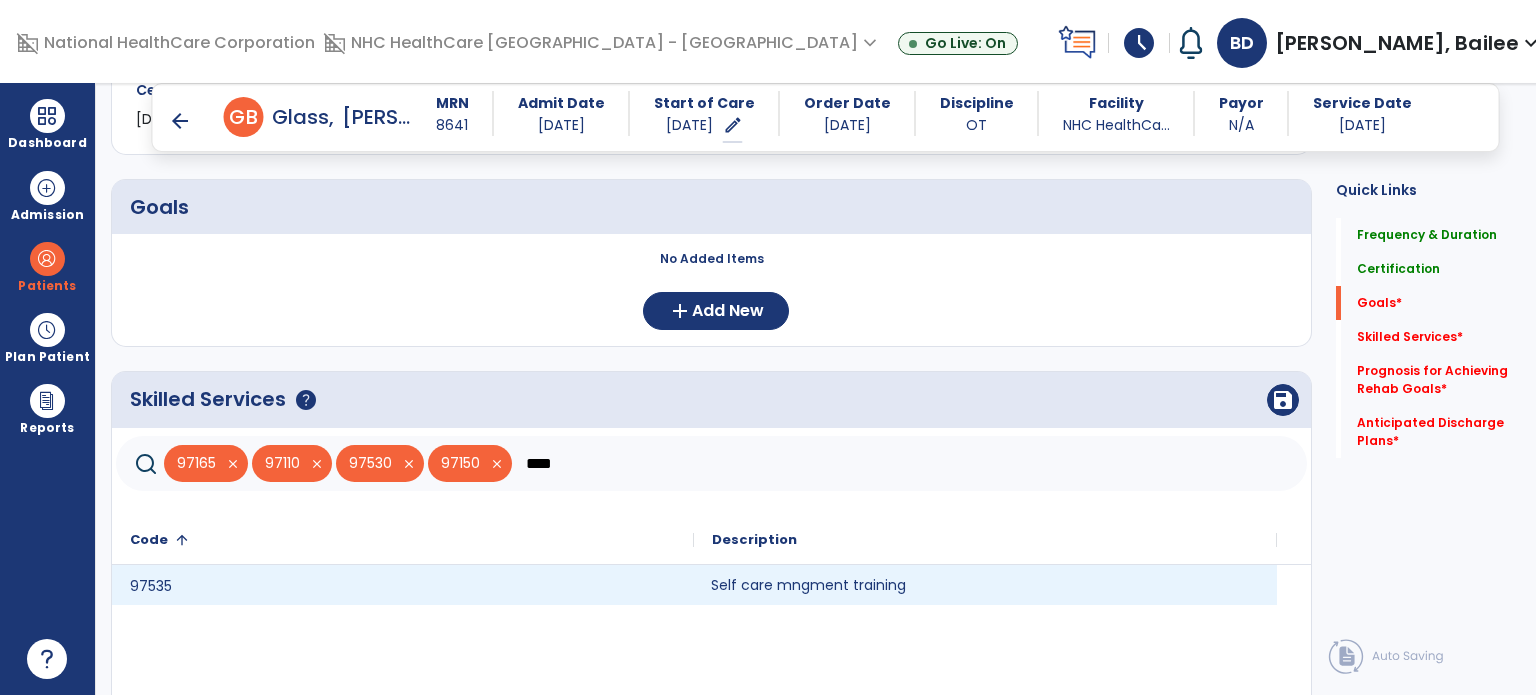 click on "Self care mngment training" 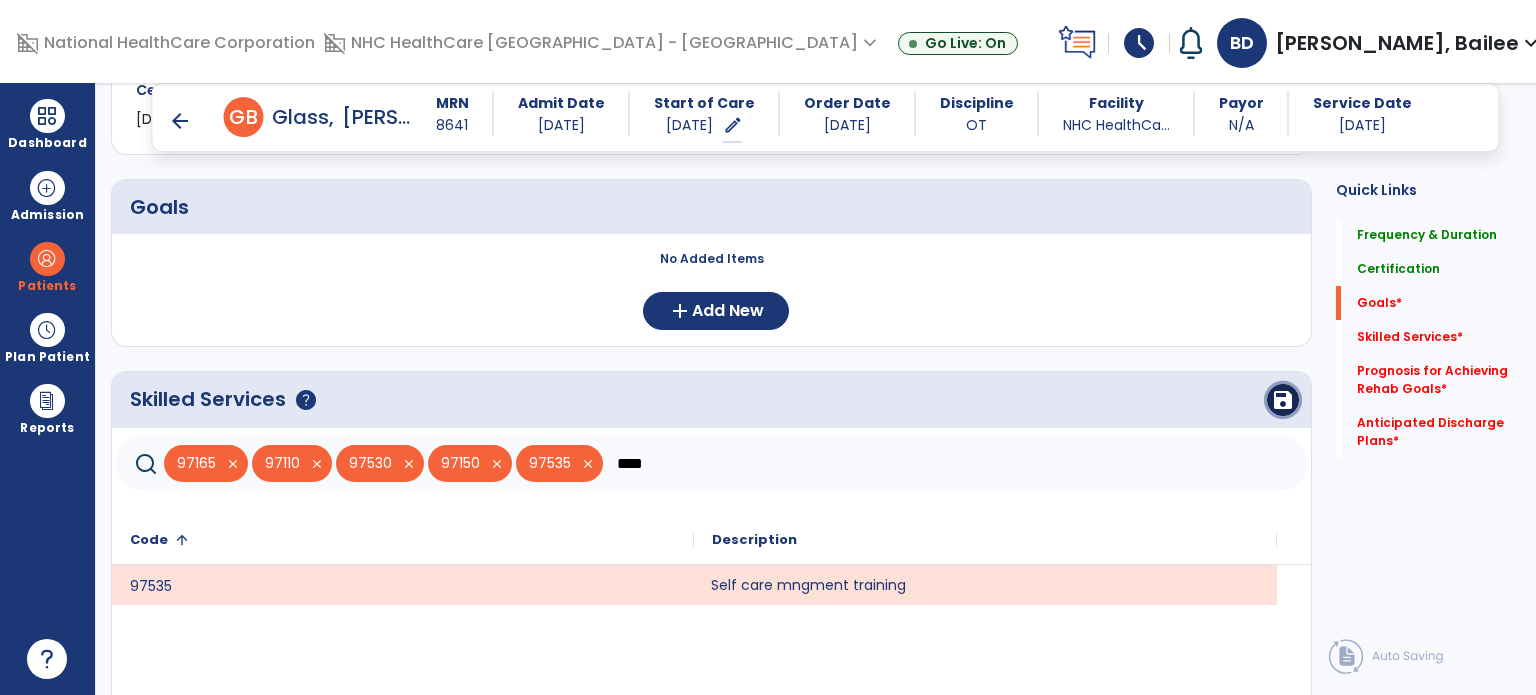 click on "save" 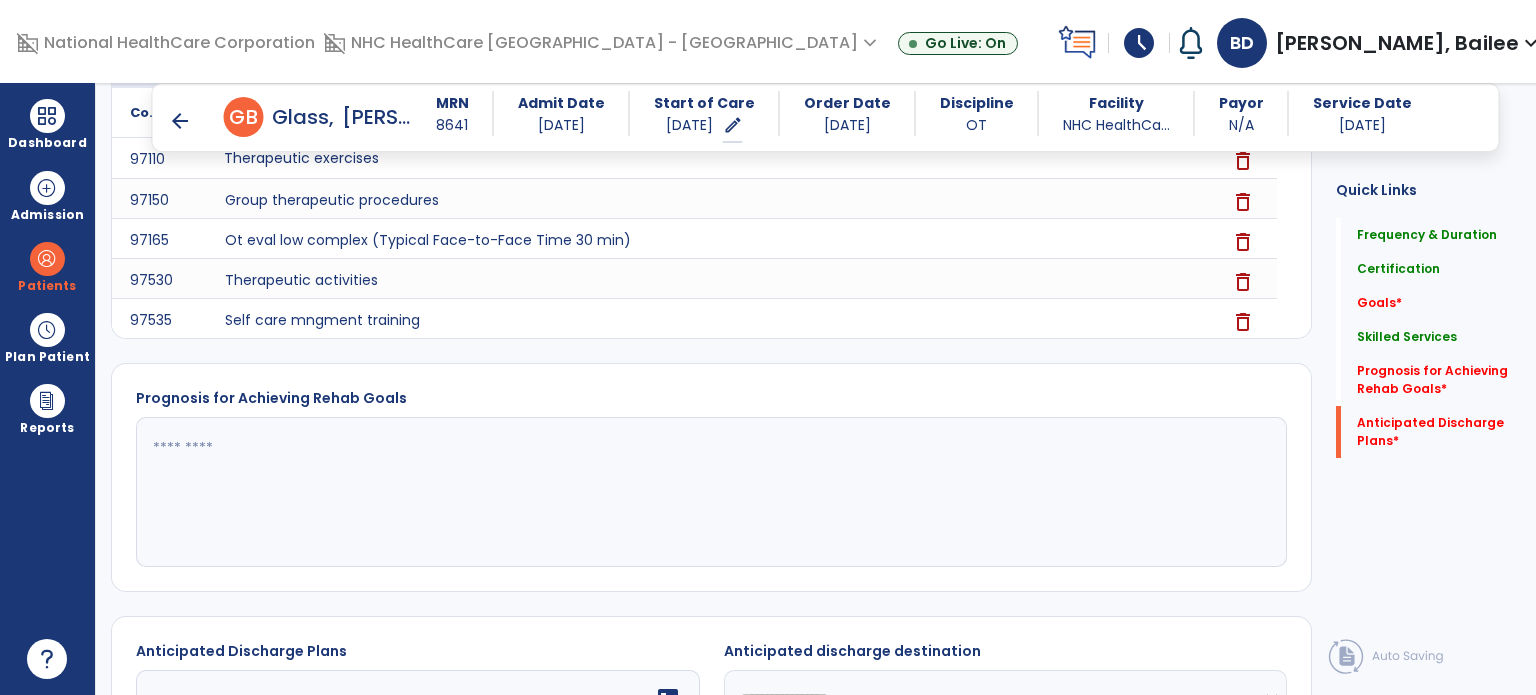 scroll, scrollTop: 1020, scrollLeft: 0, axis: vertical 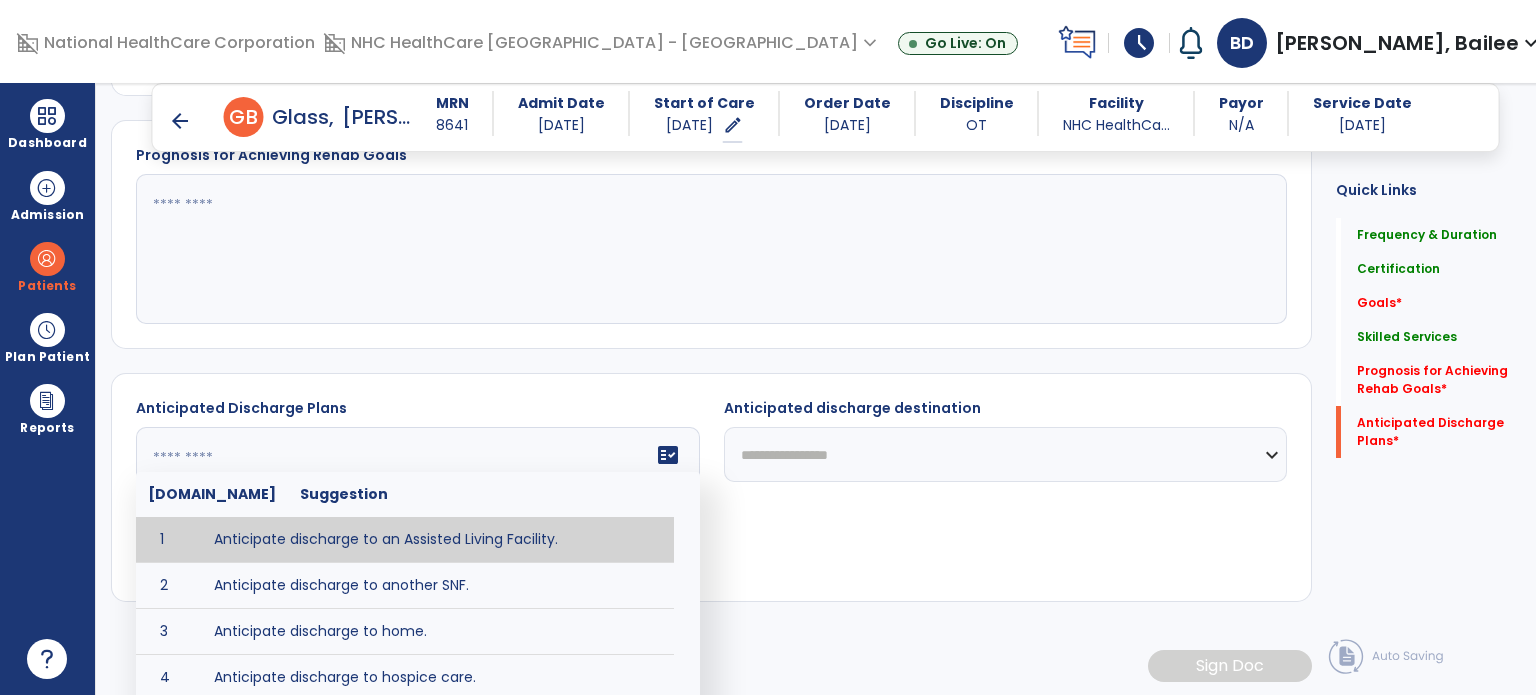 click 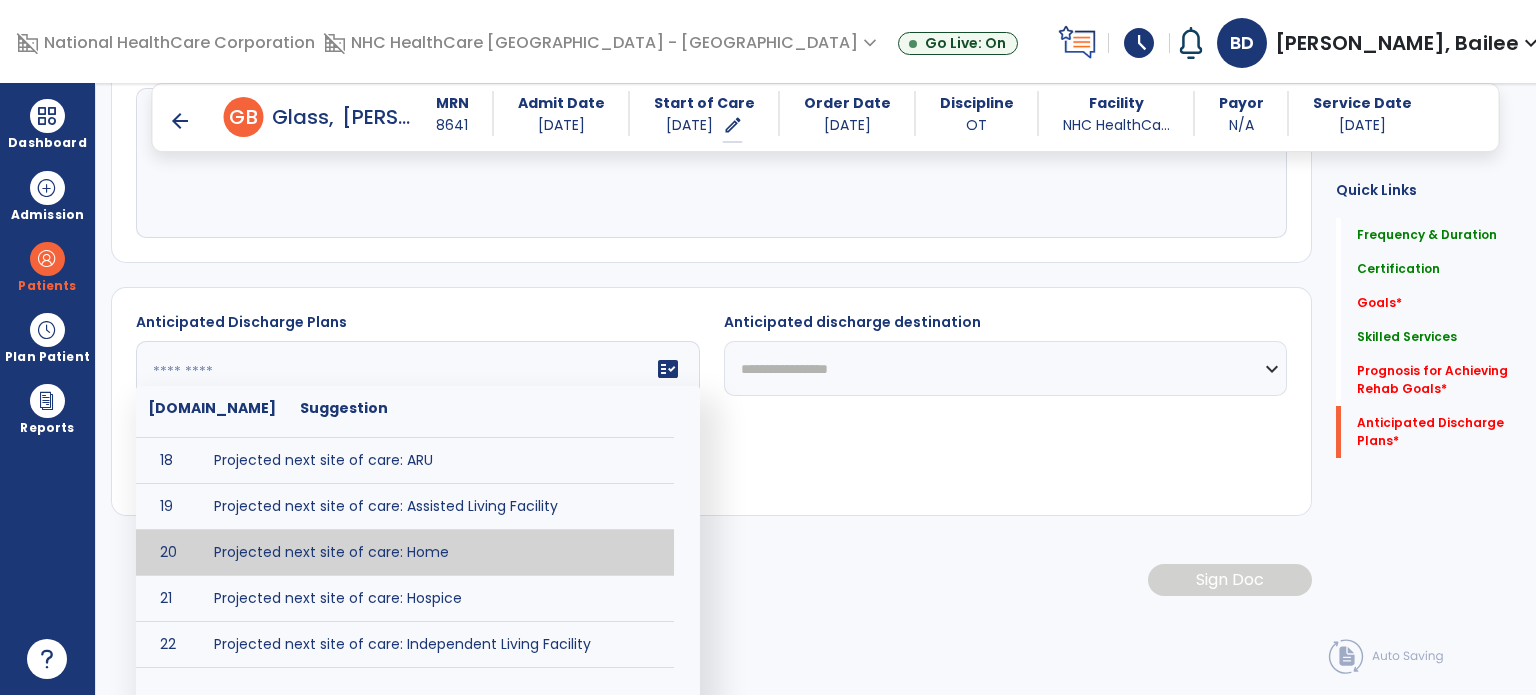 scroll, scrollTop: 1133, scrollLeft: 0, axis: vertical 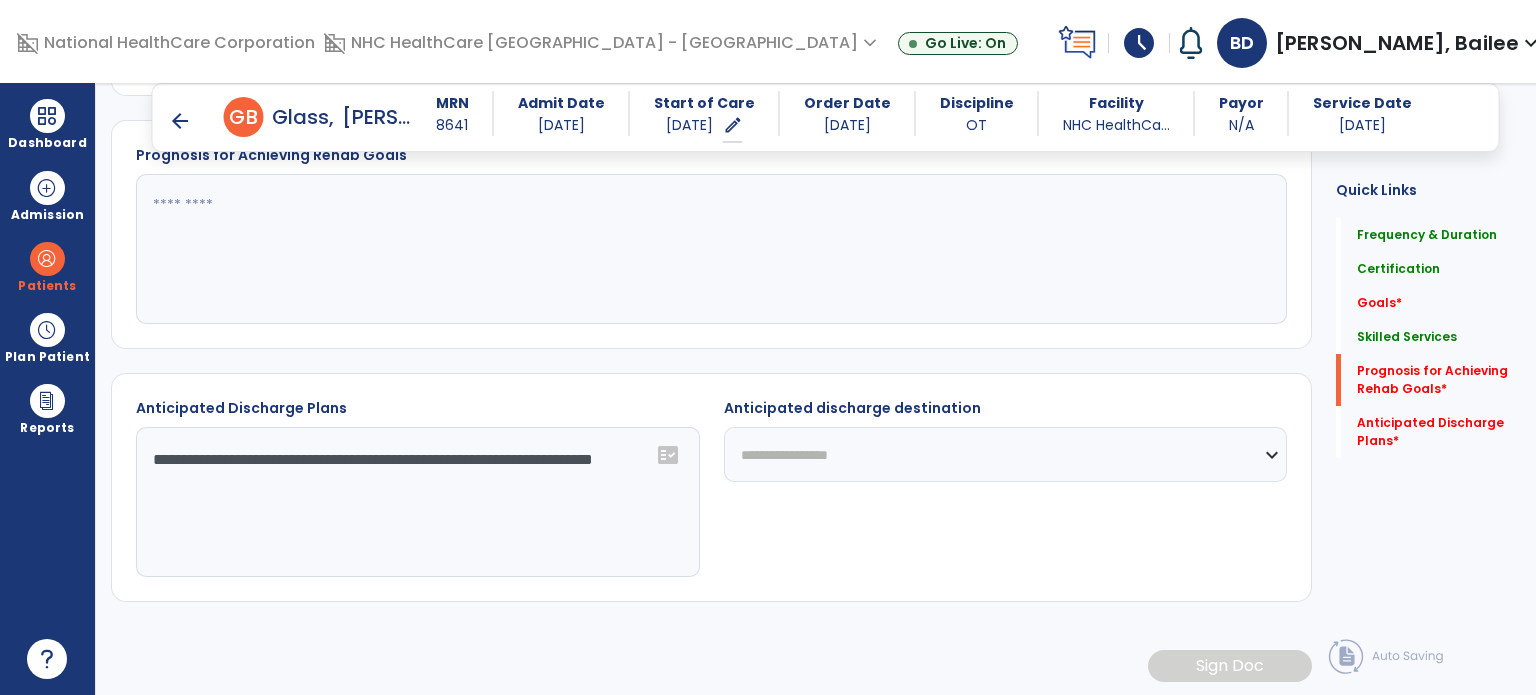 click on "**********" 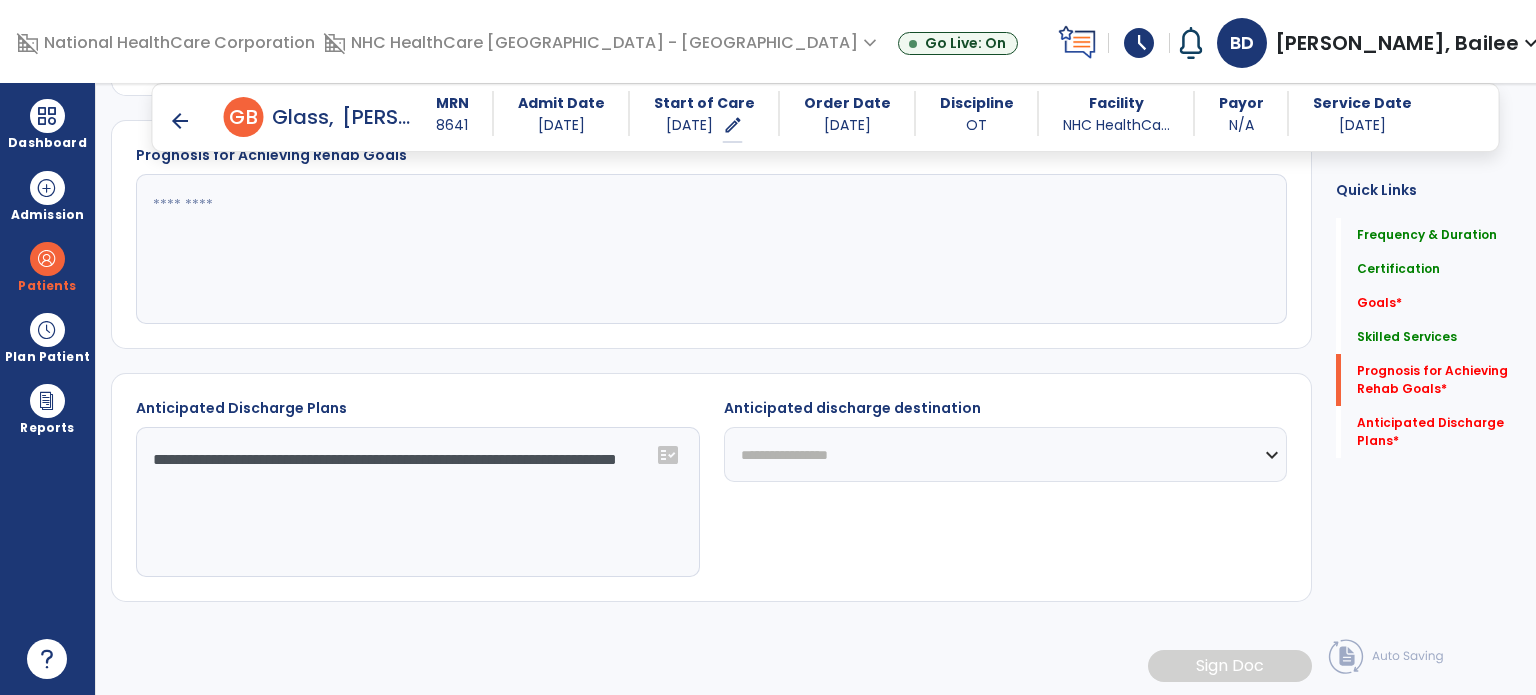 type on "**********" 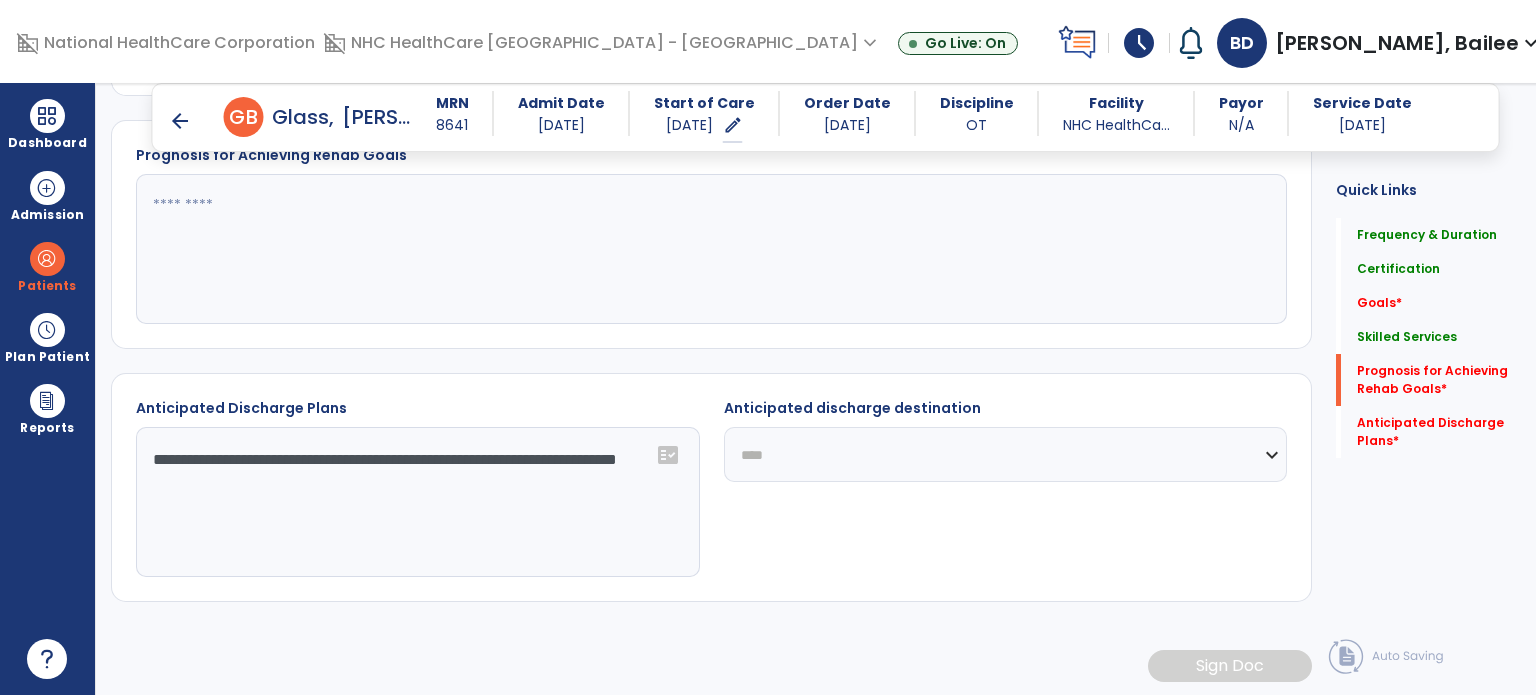 click on "**********" 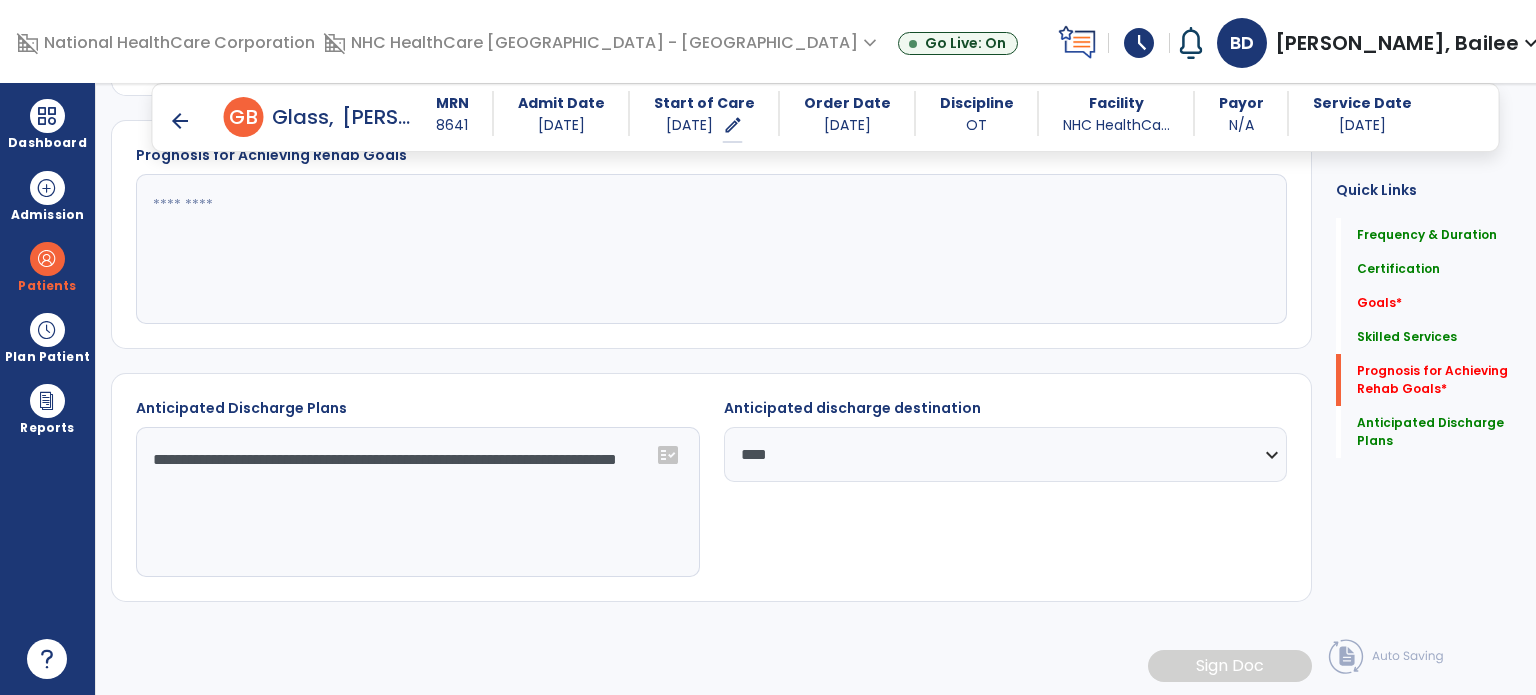 click 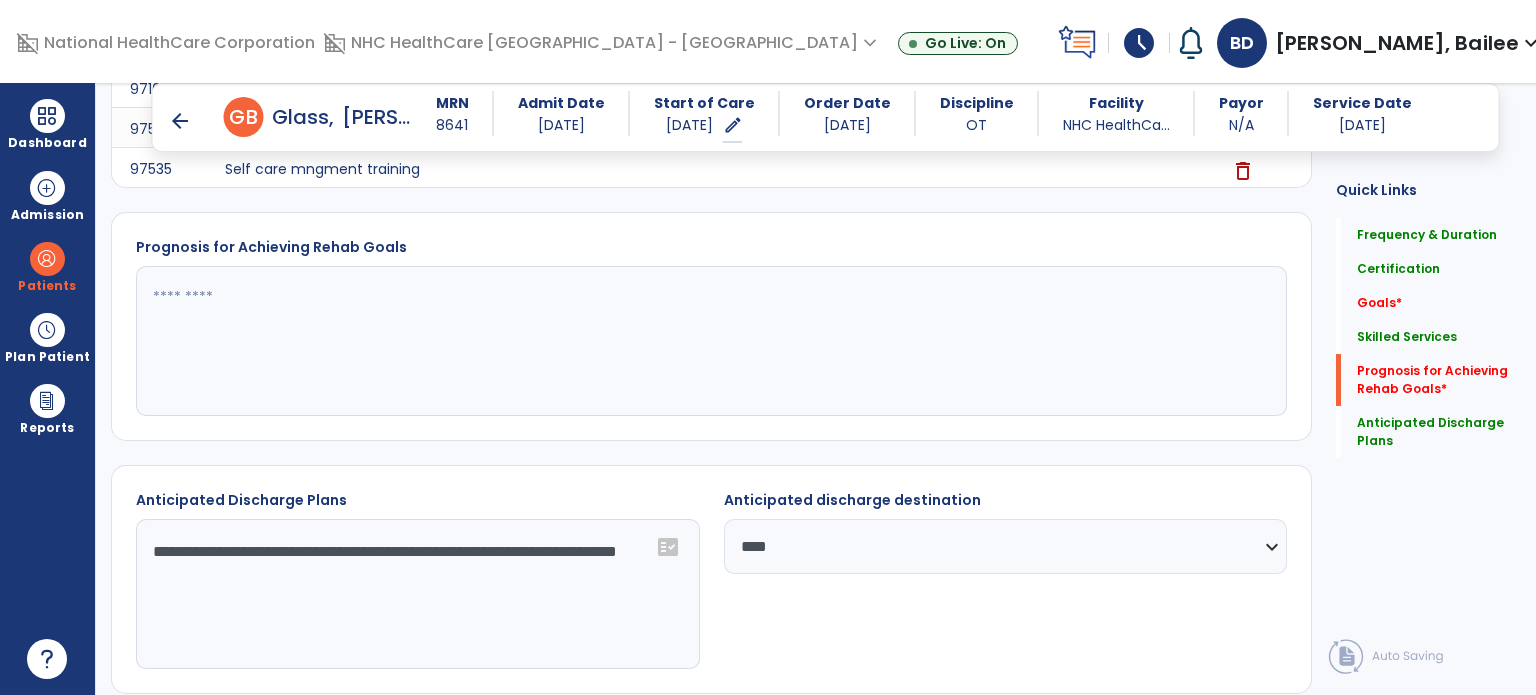 scroll, scrollTop: 921, scrollLeft: 0, axis: vertical 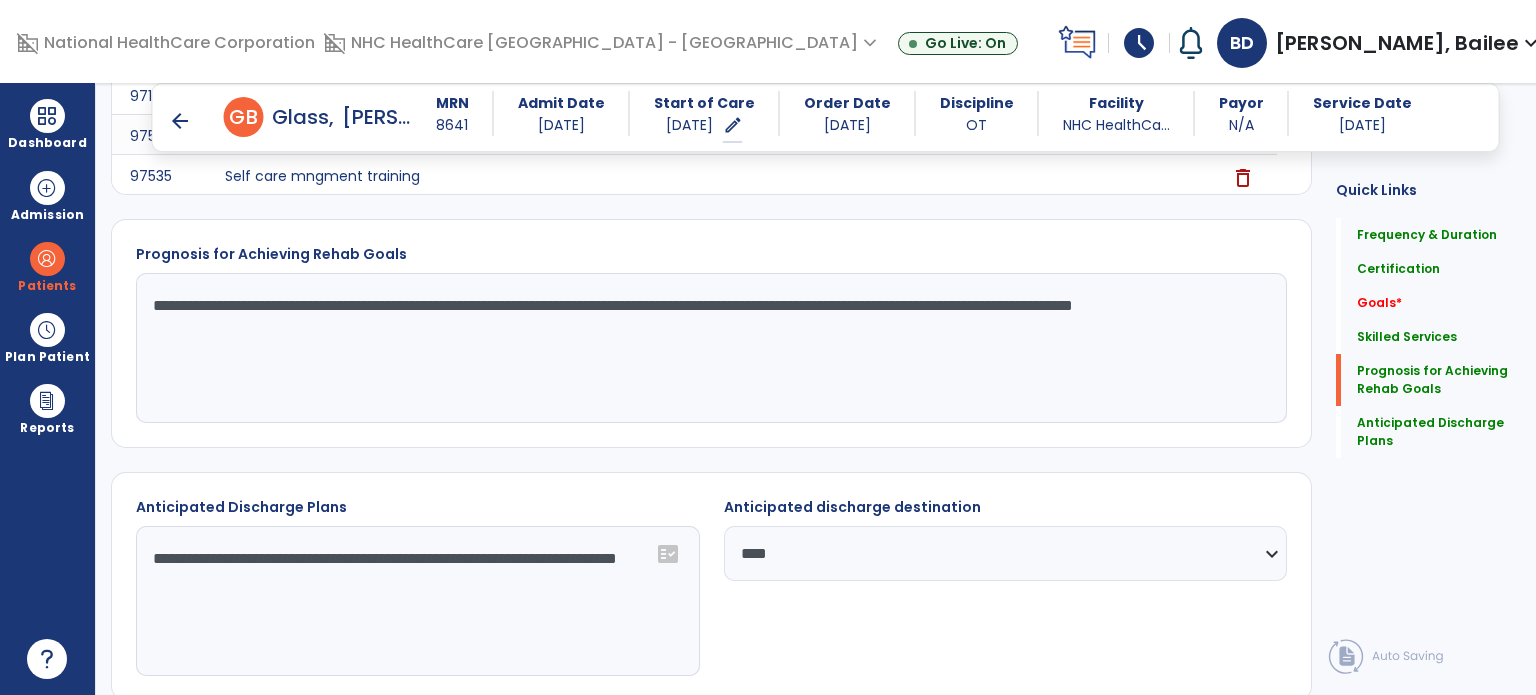 click on "**********" 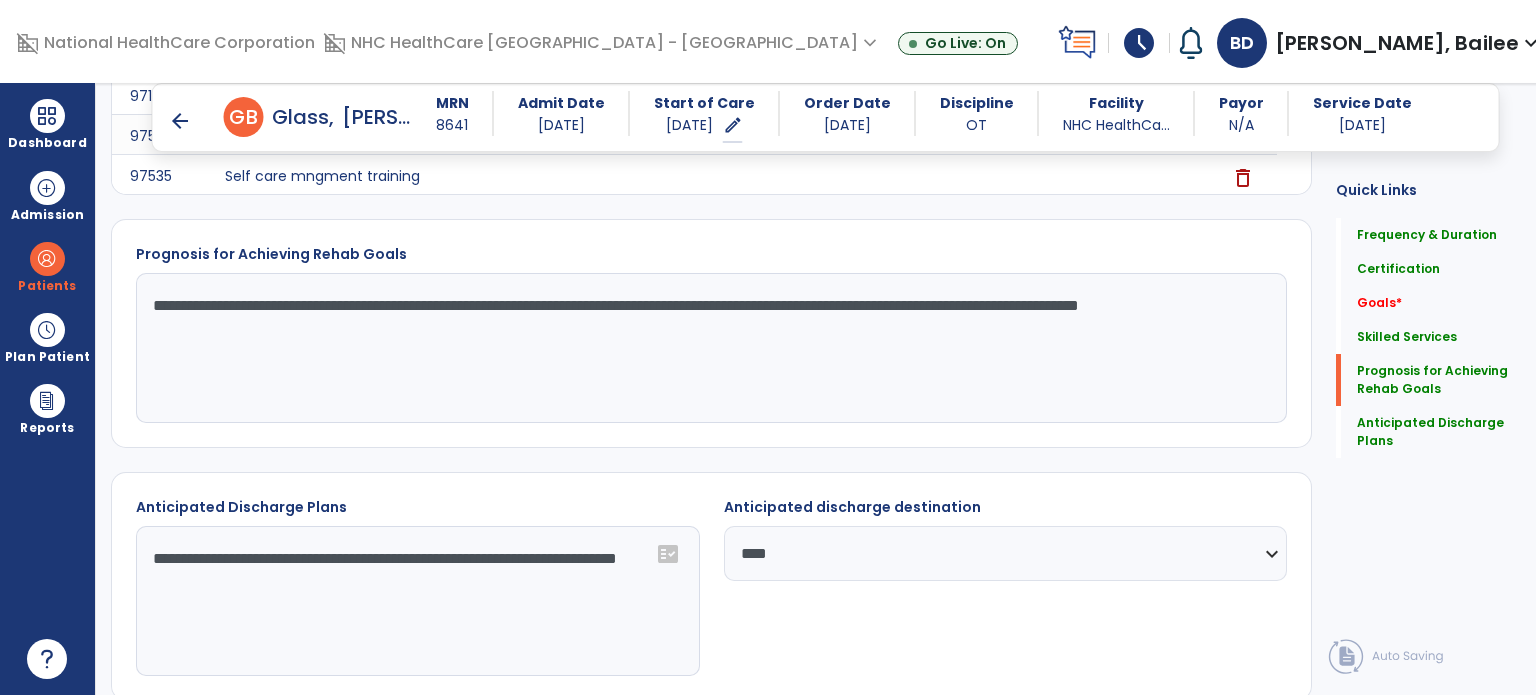 click on "**********" 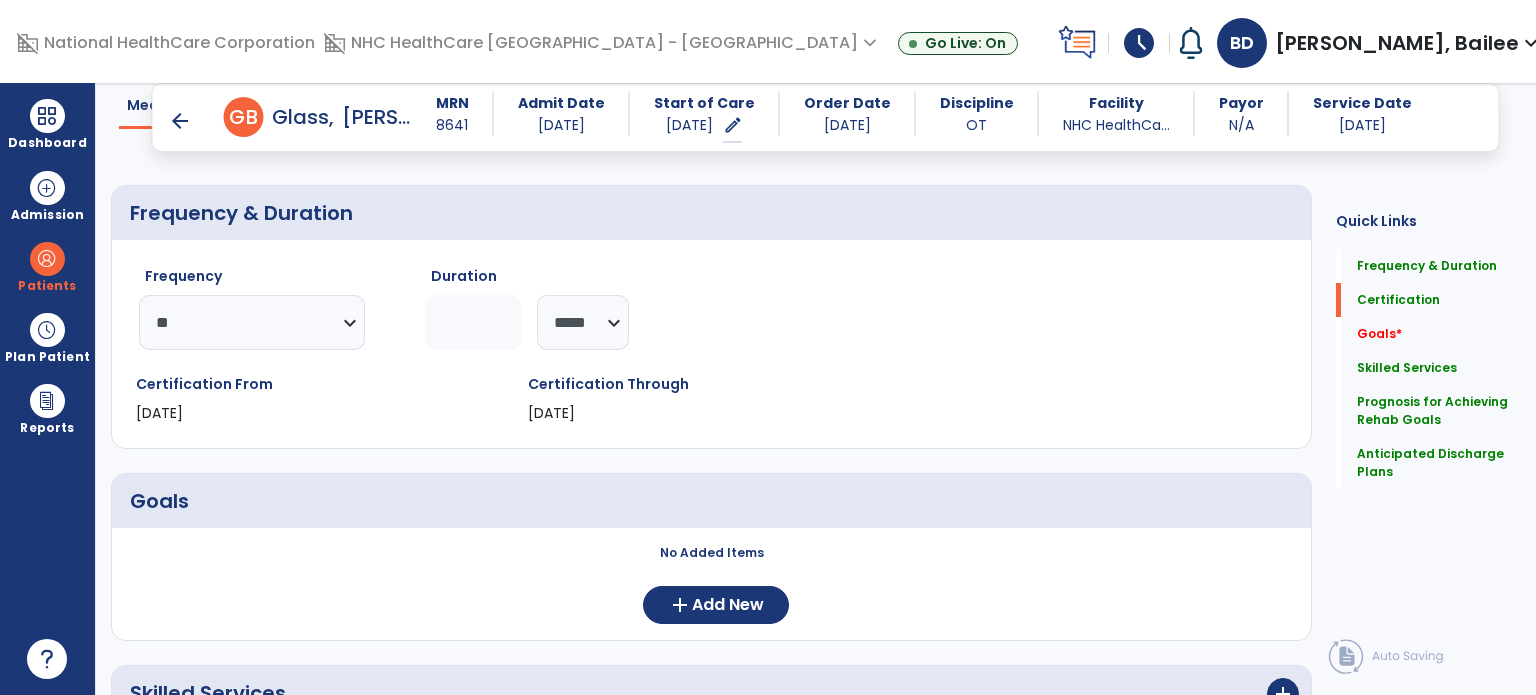 scroll, scrollTop: 141, scrollLeft: 0, axis: vertical 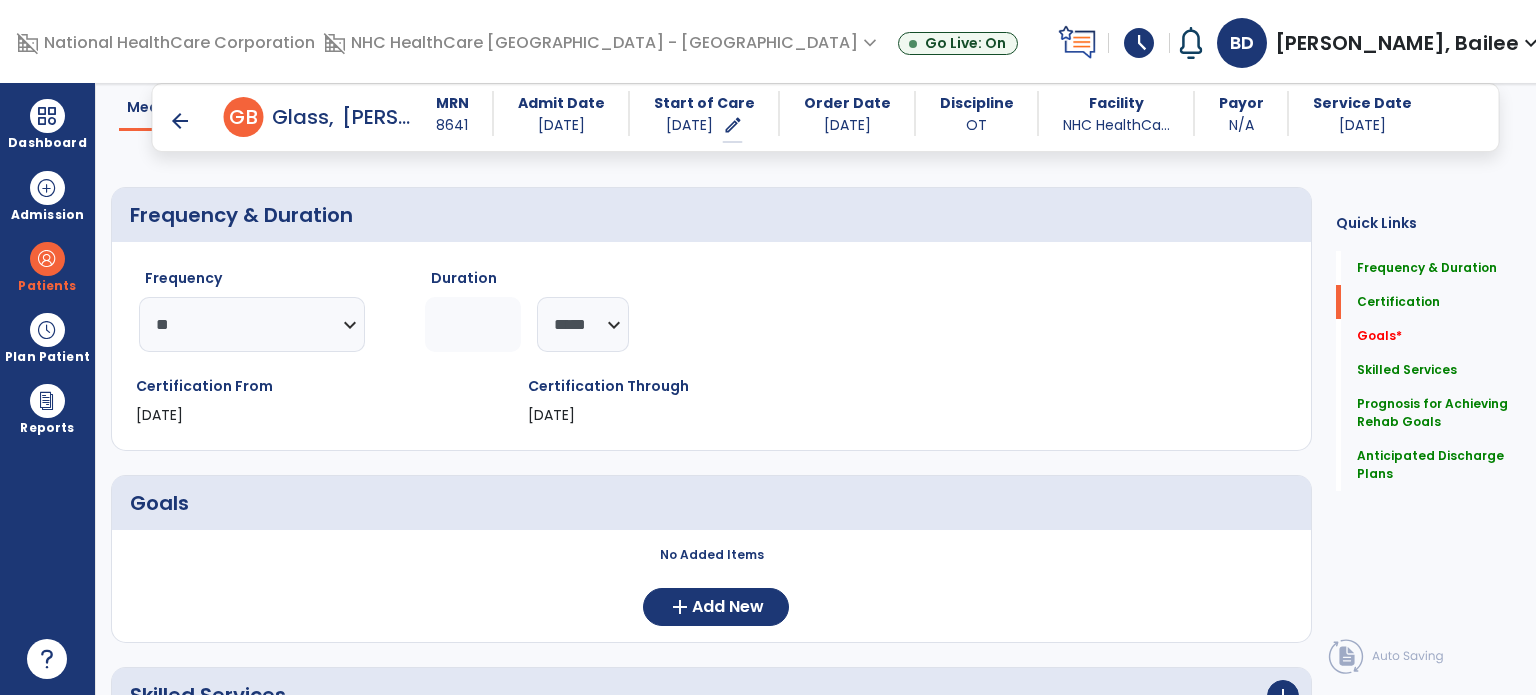 type on "**********" 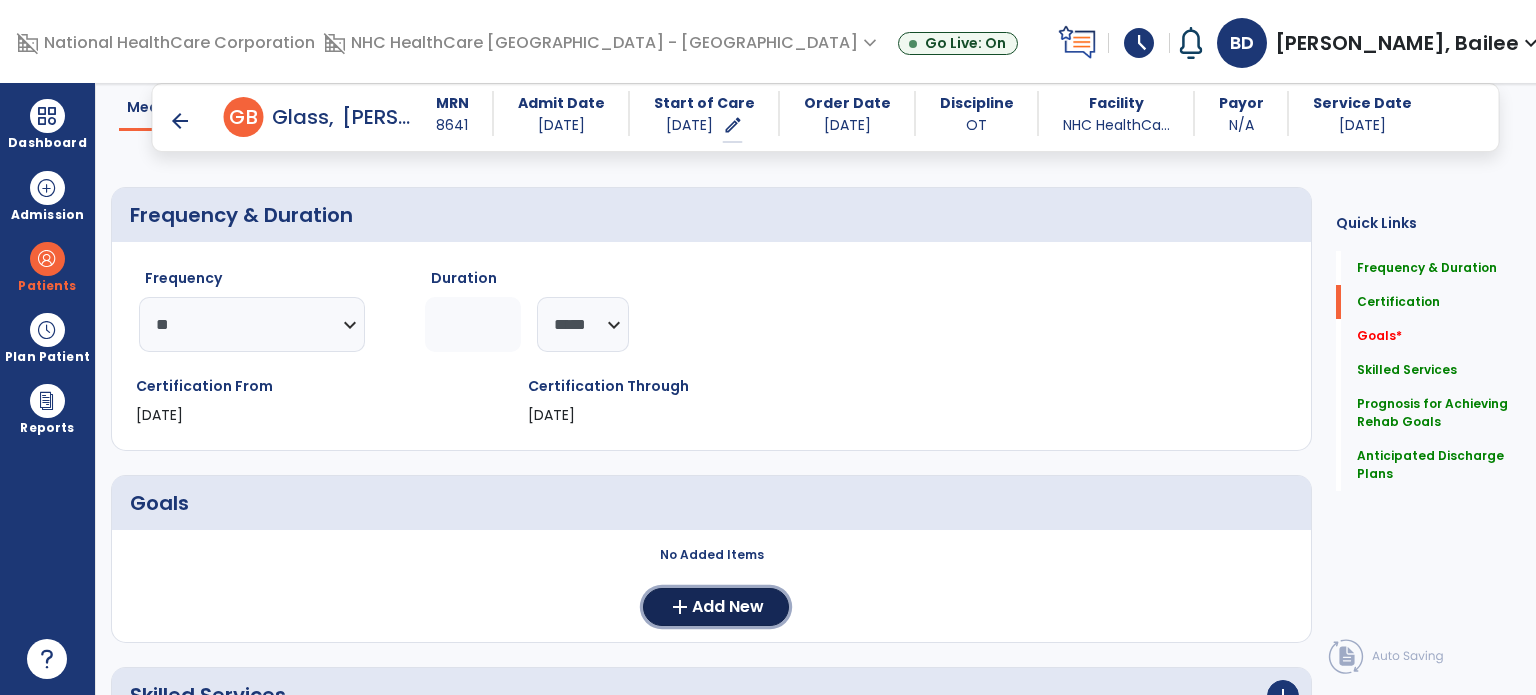 click on "add  Add New" at bounding box center [716, 607] 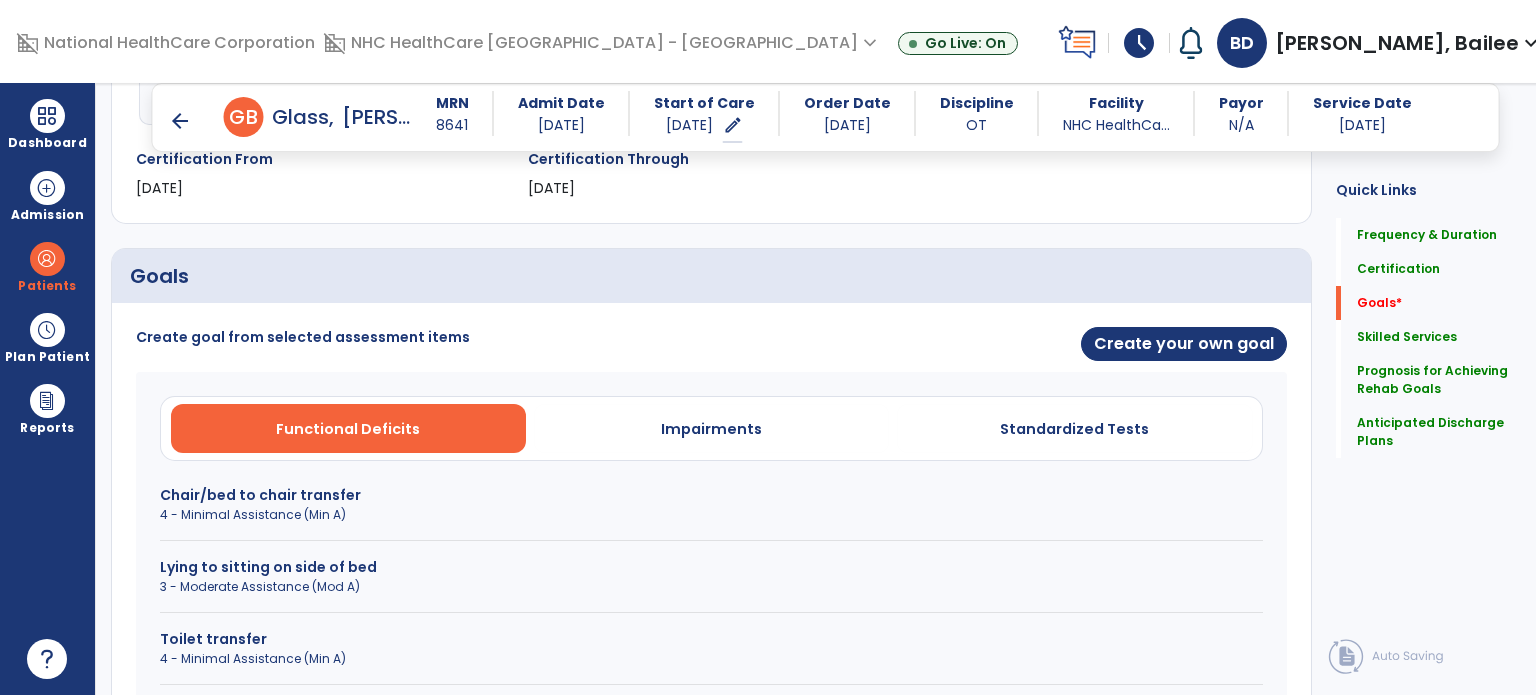 scroll, scrollTop: 347, scrollLeft: 0, axis: vertical 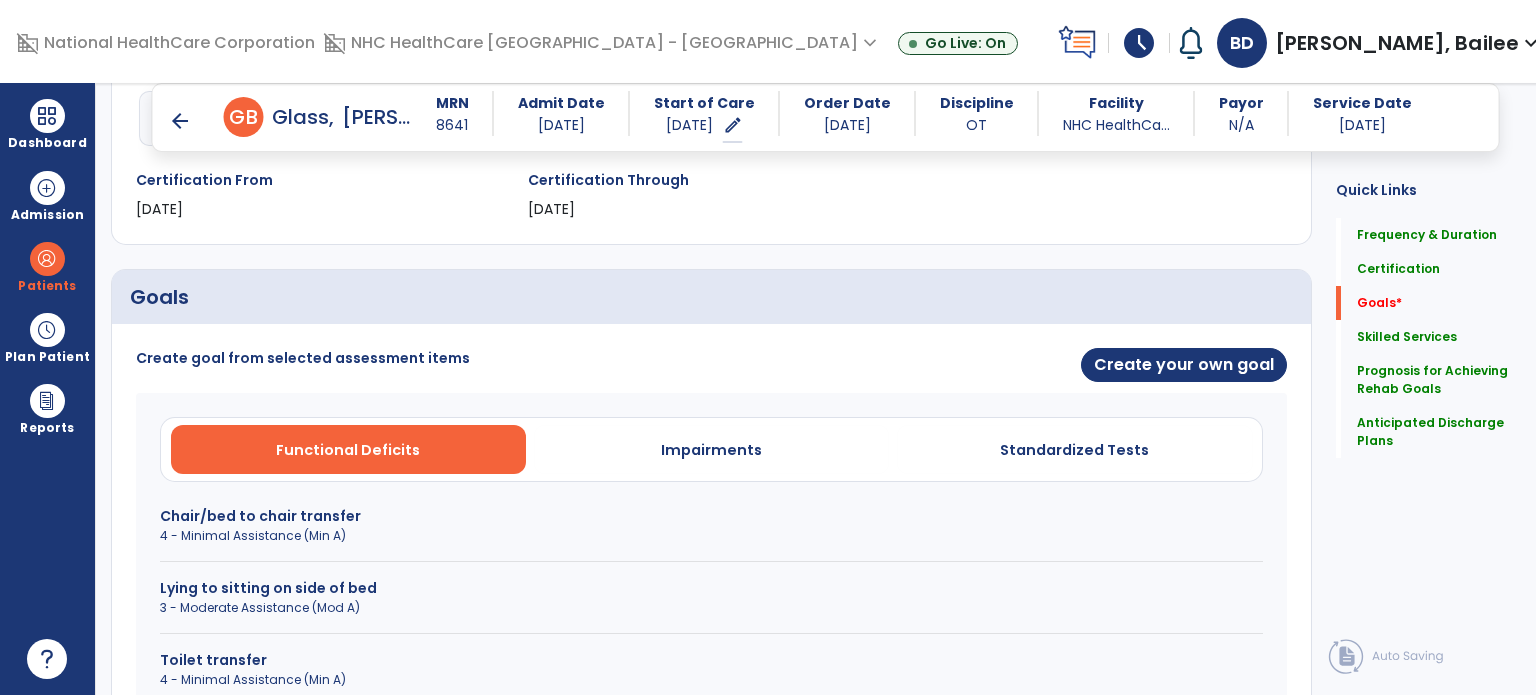 click on "Create goal from selected assessment items  Create your own goal   Functional Deficits   Impairments   Standardized Tests  Chair/bed to chair transfer 4 - Minimal Assistance (Min A) Lying to sitting on side of bed 3 - Moderate Assistance (Mod A) Toilet transfer 4 - Minimal Assistance (Min A) Eating 10 - Independent (I) Personal hygiene 10 - Independent (I) Lower body dressing 4 - Minimal Assistance (Min A) Oral hygiene 10 - Independent (I) Put on/take off footwear 5 - Contact Guard Assistance (CGA) Shower/Bathe self 4 - Minimal Assistance (Min A) Toileting hygiene 4 - Minimal Assistance (Min A) Upper body dressing 5 - Contact Guard Assistance (CGA) General Wheelchair Mobility 10 - Independent (I) Cancel" at bounding box center [711, 907] 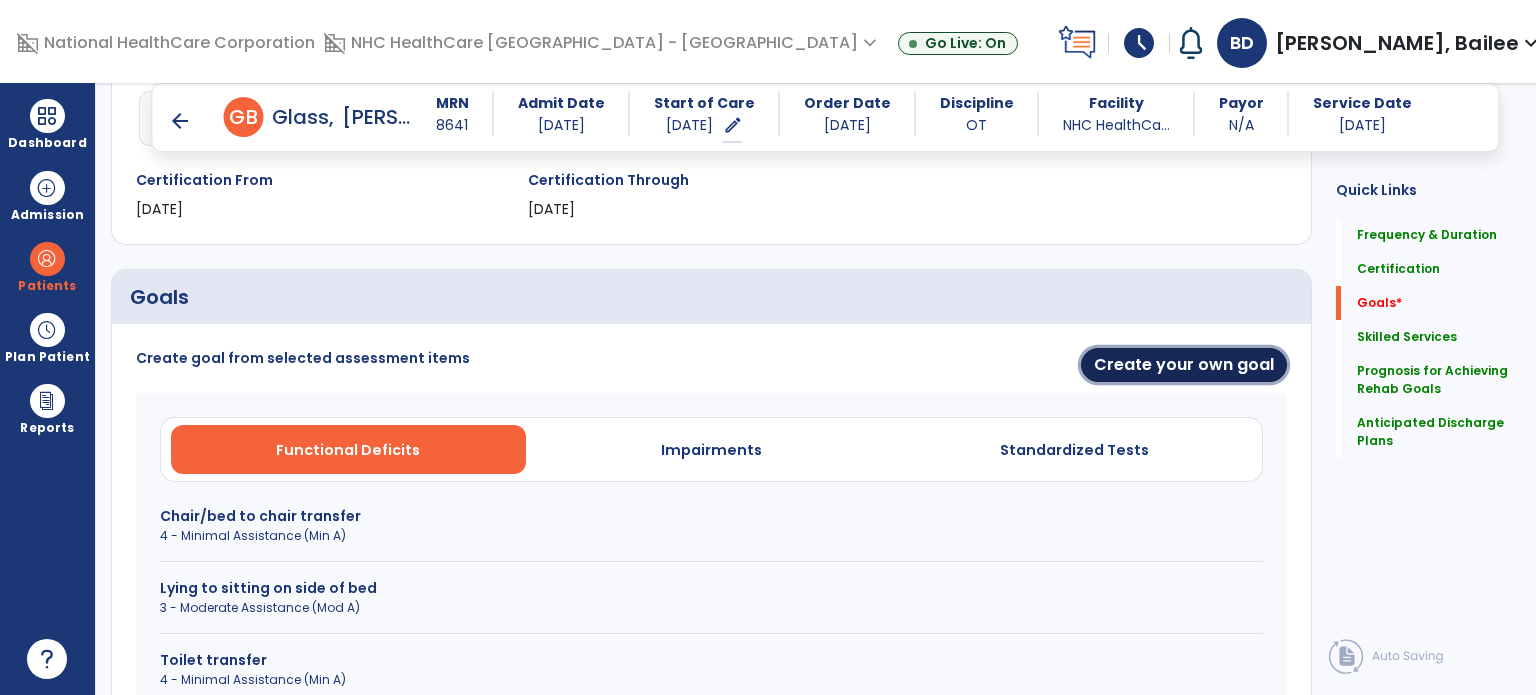 click on "Create your own goal" at bounding box center (1184, 365) 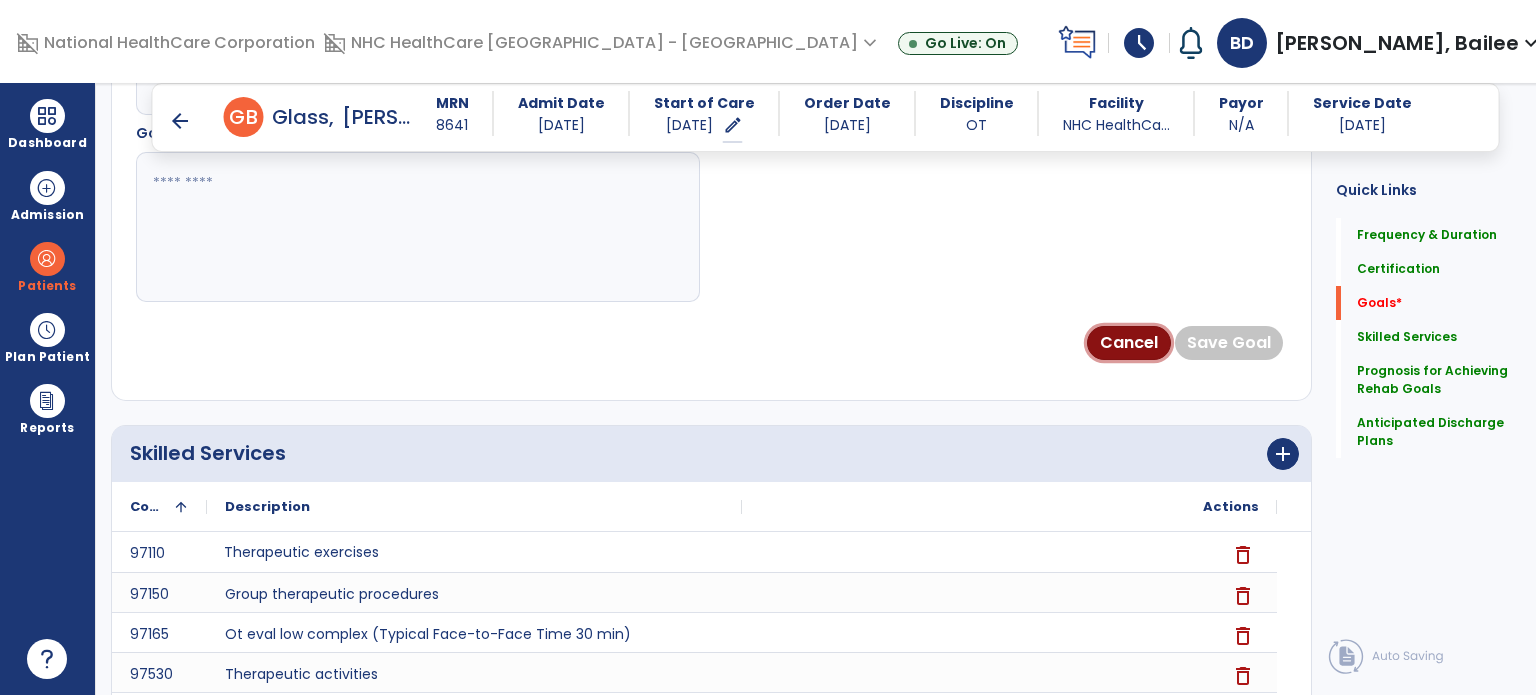 click on "Cancel" at bounding box center [1129, 343] 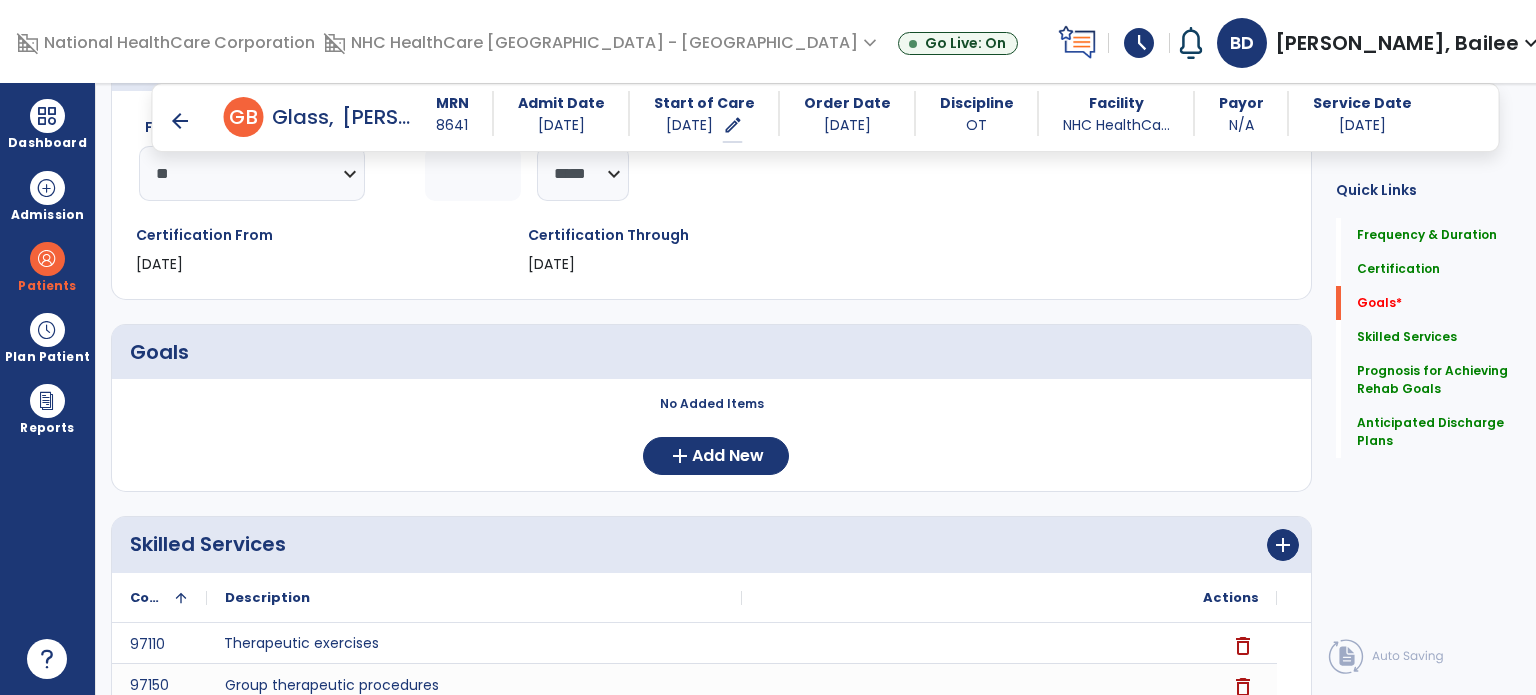 scroll, scrollTop: 295, scrollLeft: 0, axis: vertical 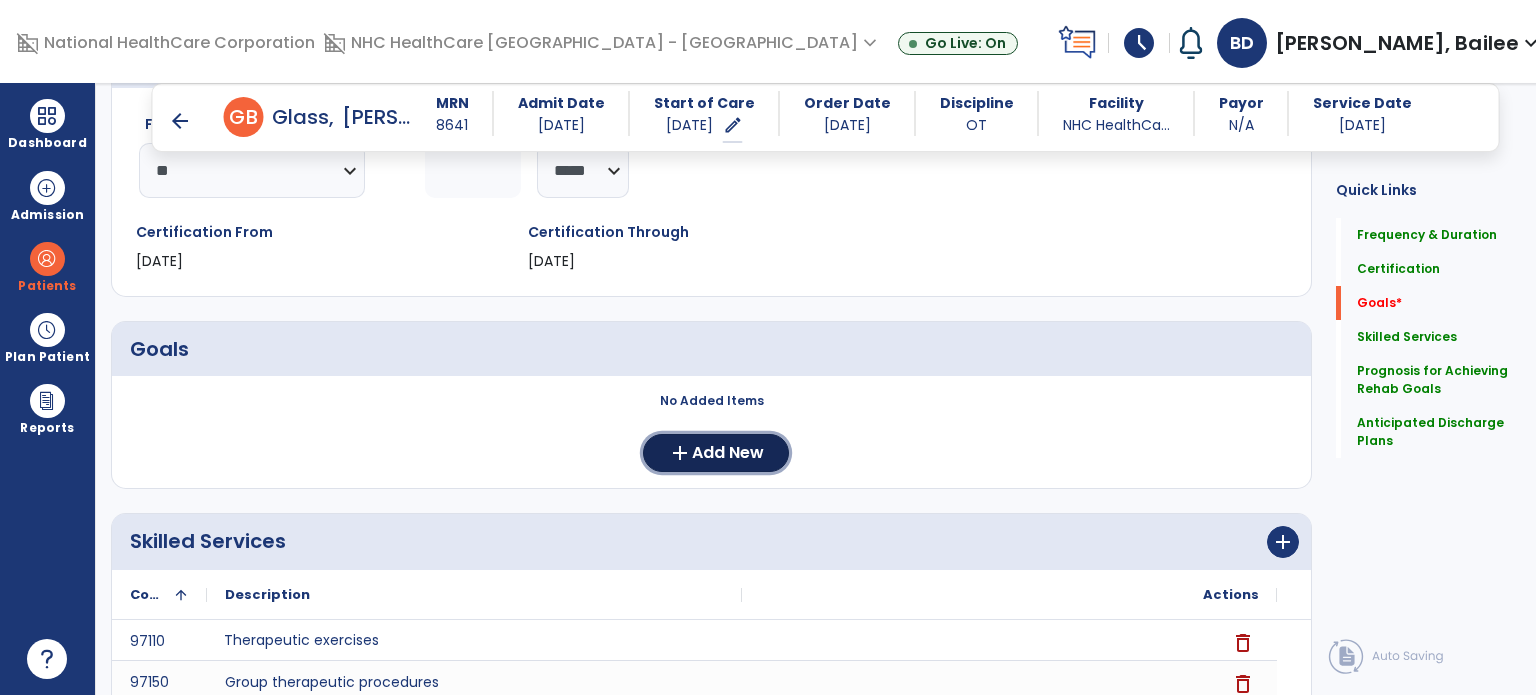 click on "Add New" at bounding box center (728, 453) 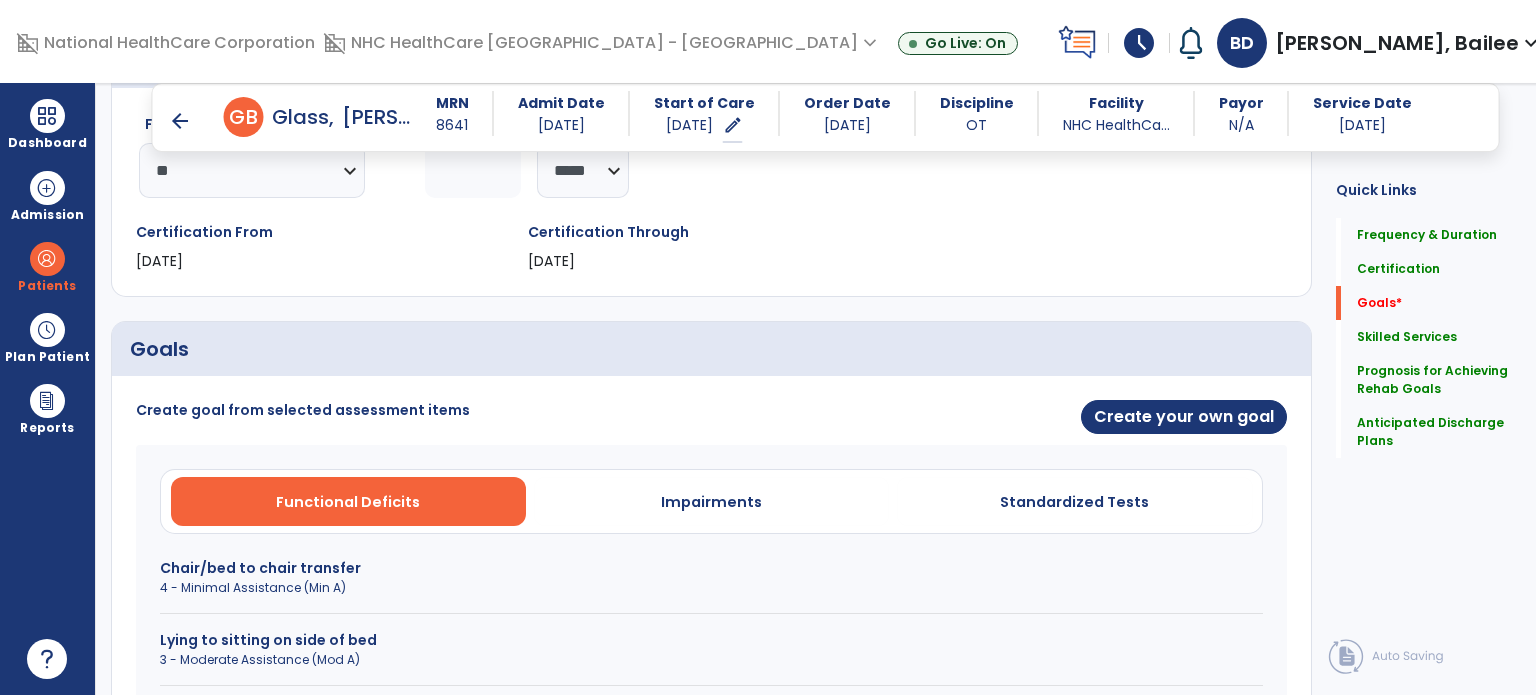 click on "Standardized Tests" at bounding box center [1074, 501] 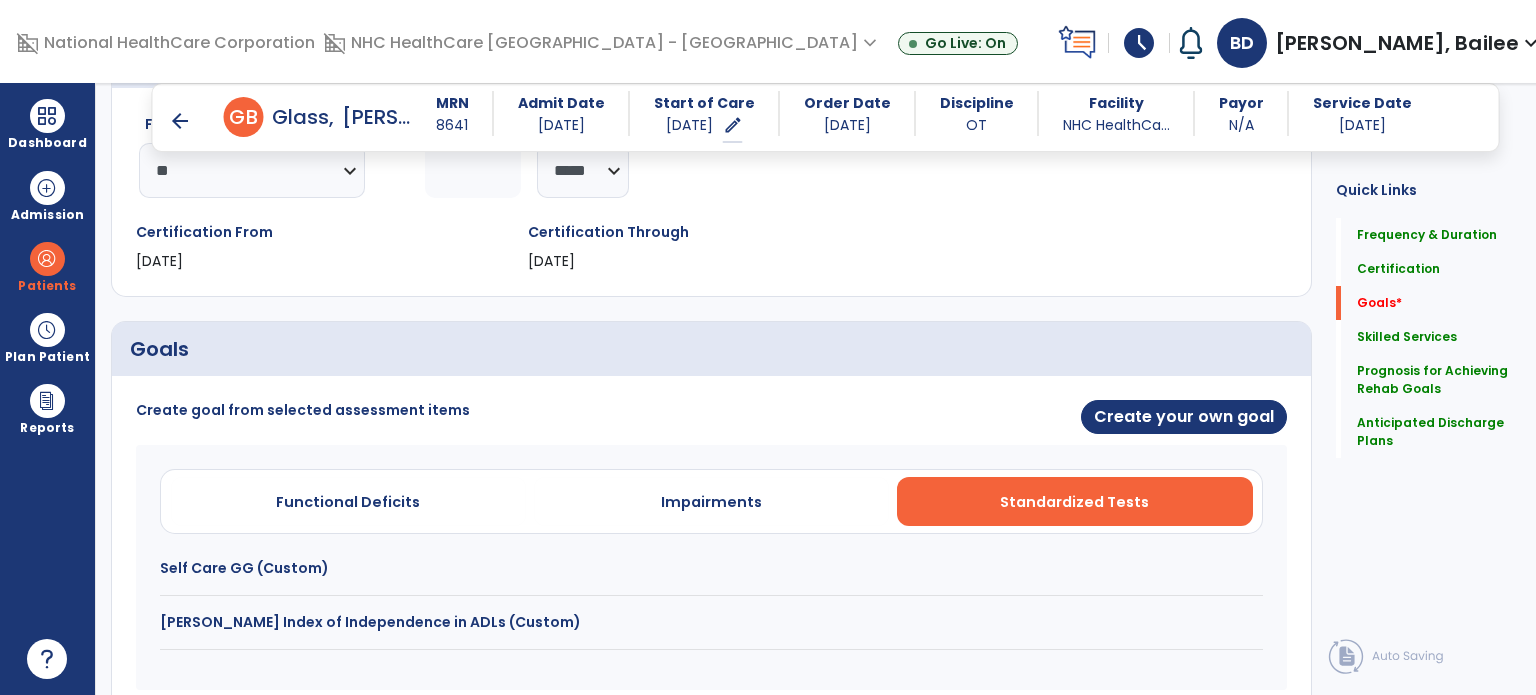 click on "Self Care GG (Custom)" at bounding box center (711, 568) 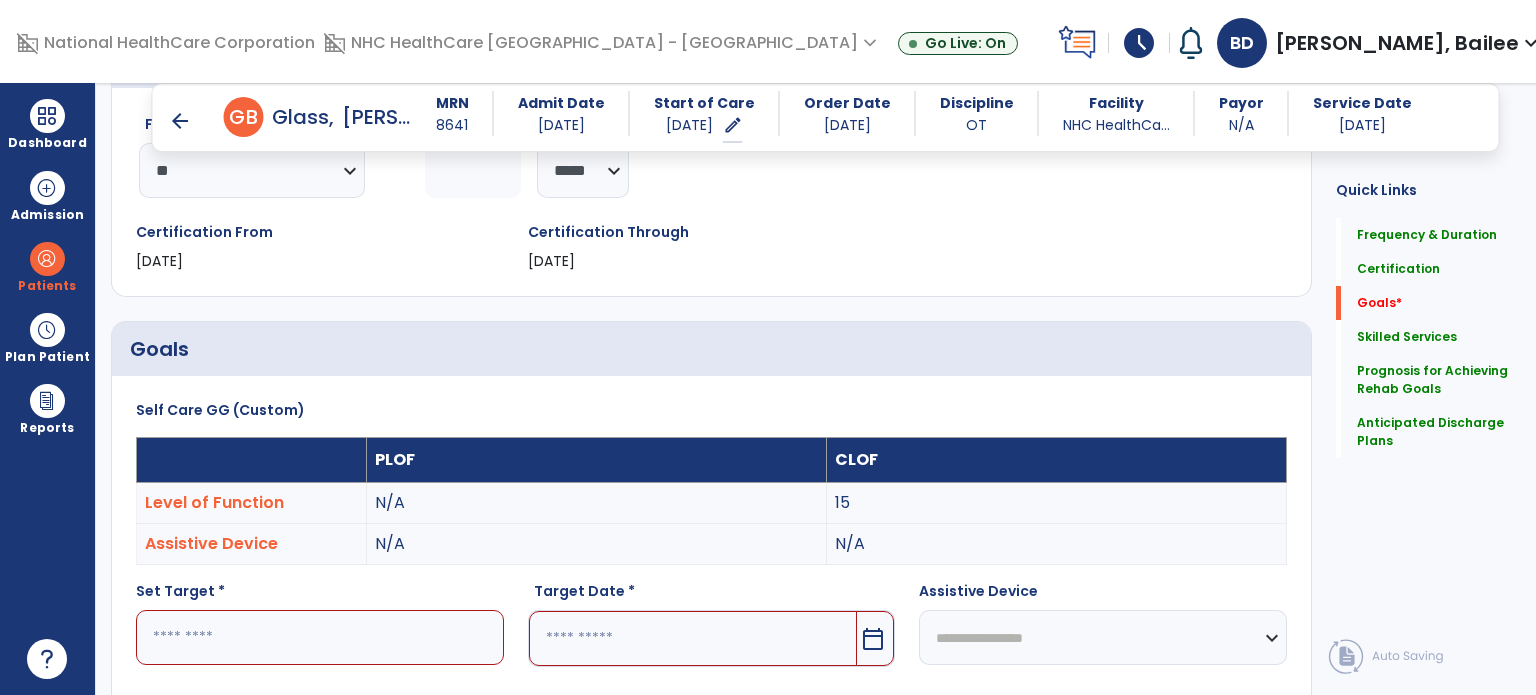 click at bounding box center [320, 637] 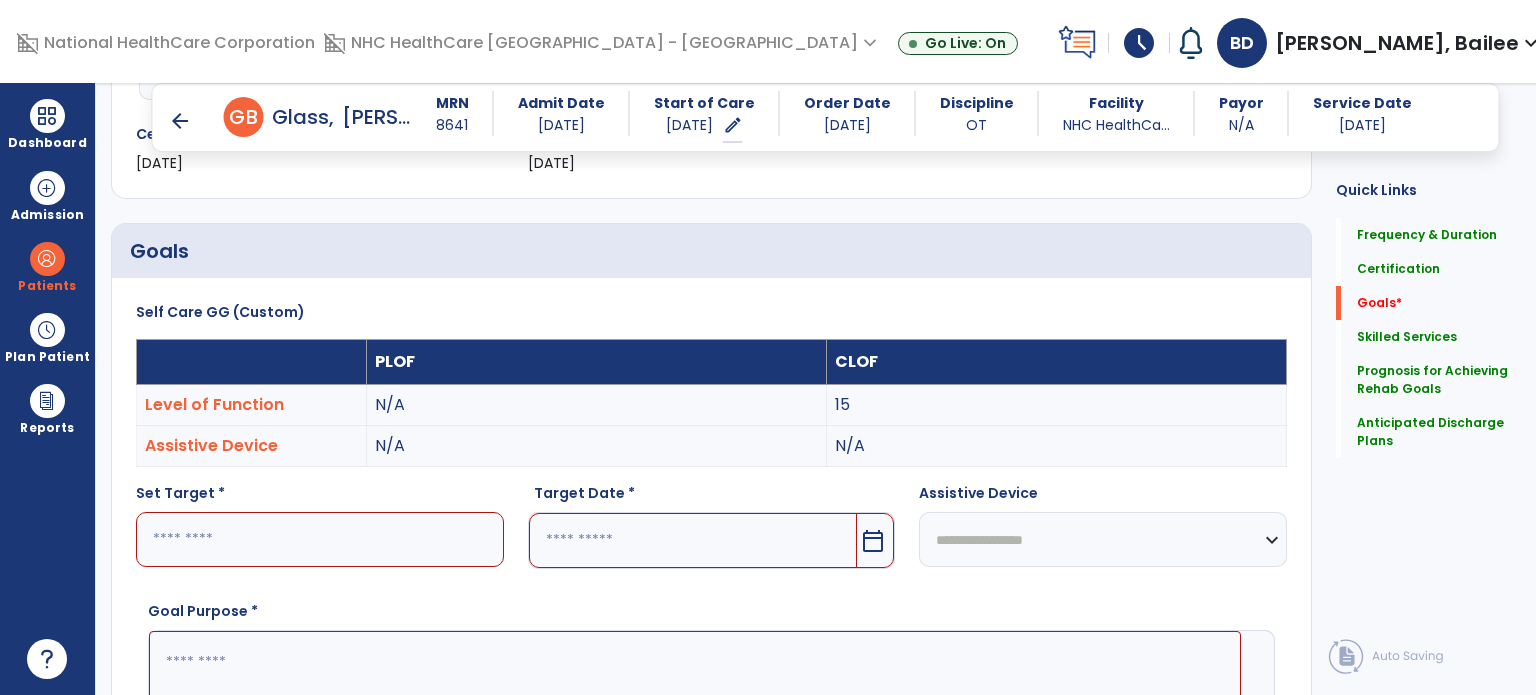 scroll, scrollTop: 392, scrollLeft: 0, axis: vertical 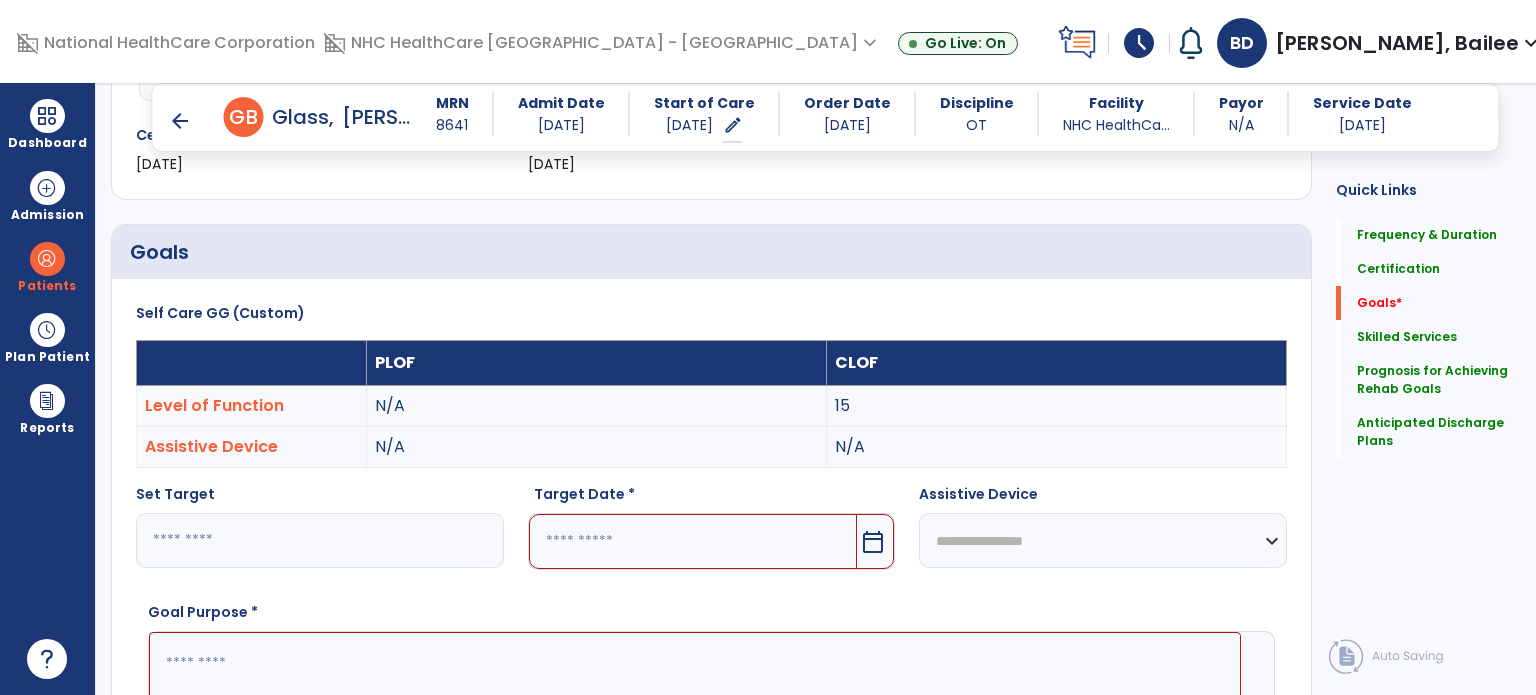 type on "**" 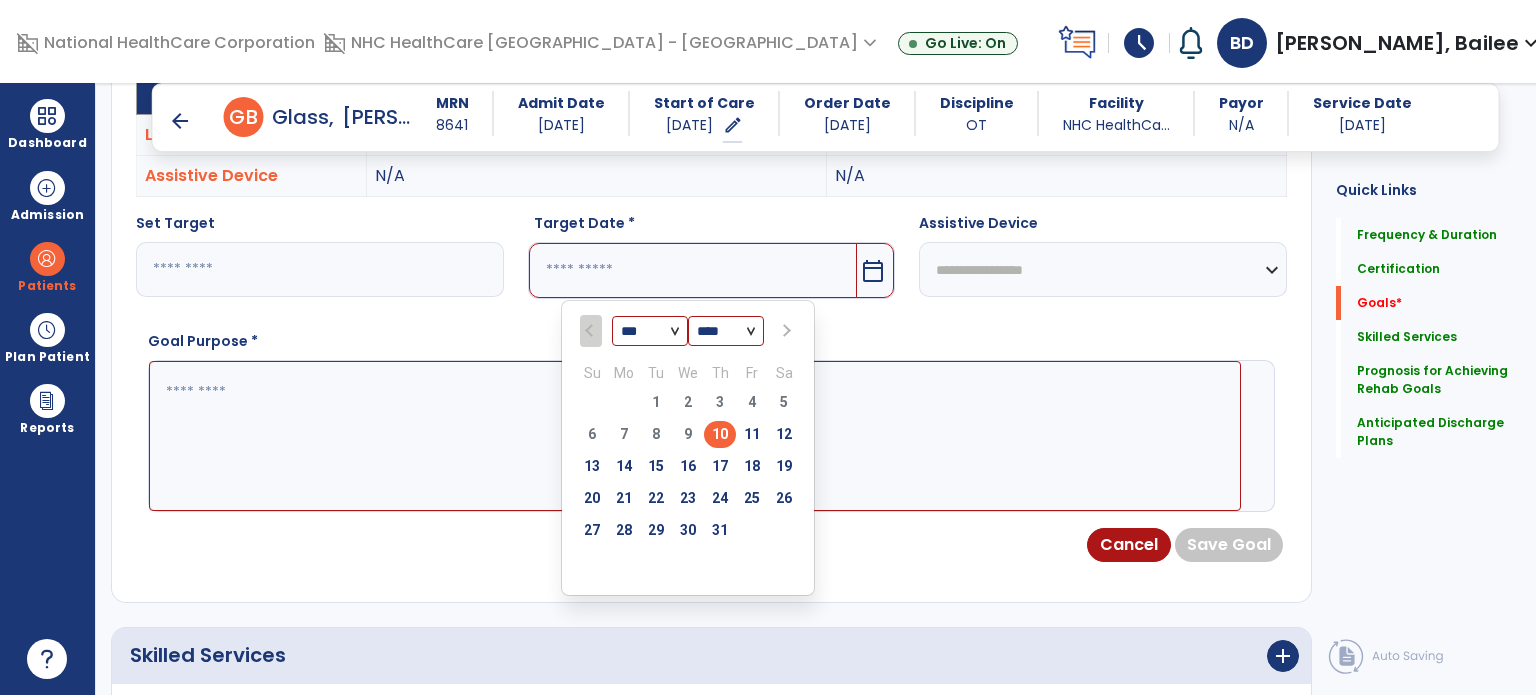 scroll, scrollTop: 668, scrollLeft: 0, axis: vertical 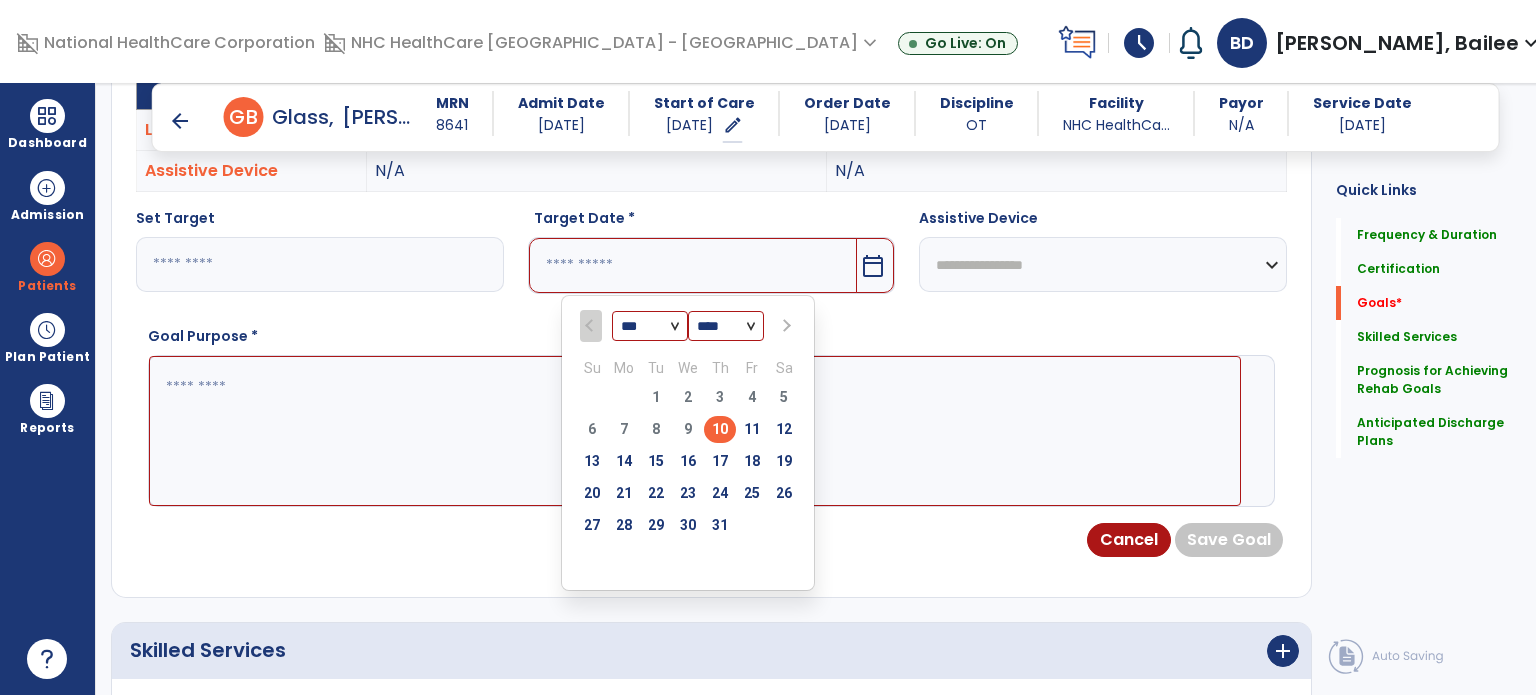click at bounding box center [785, 326] 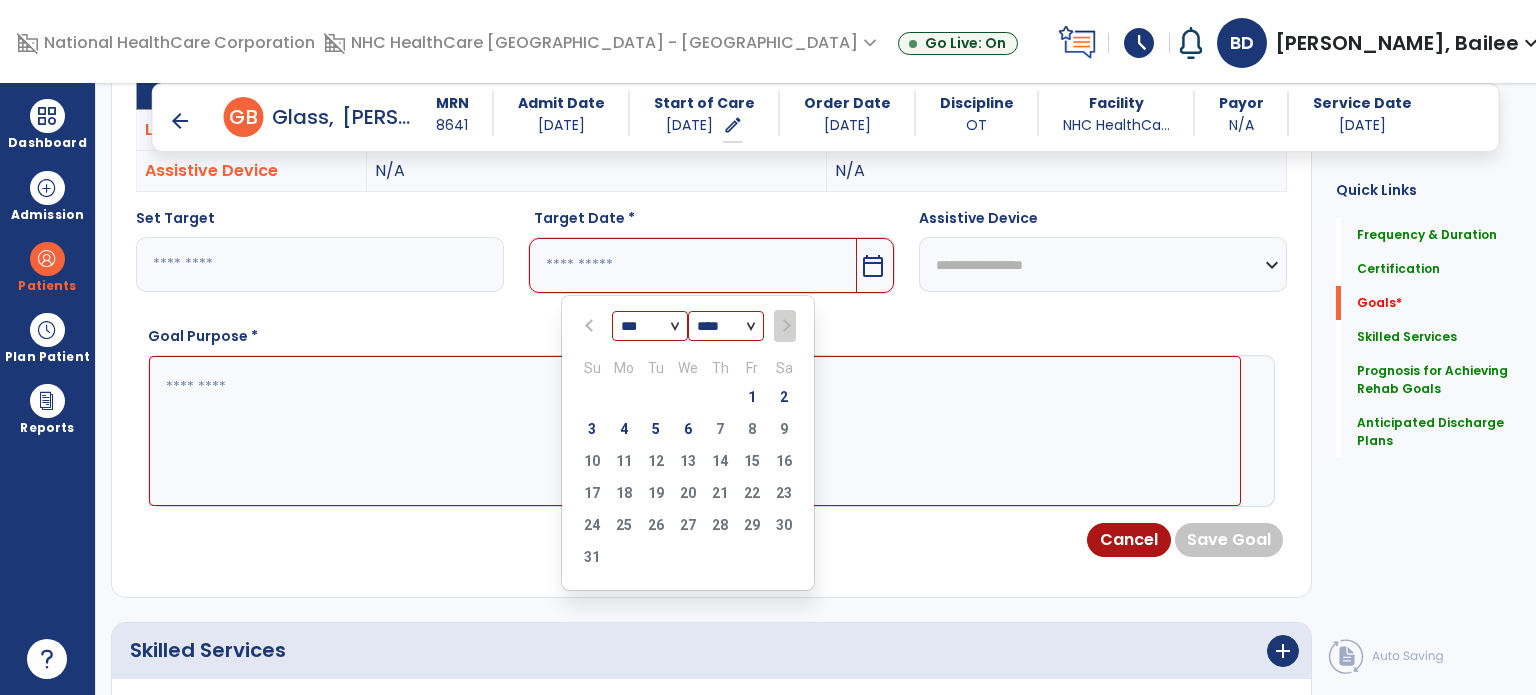 click on "6" at bounding box center (688, 429) 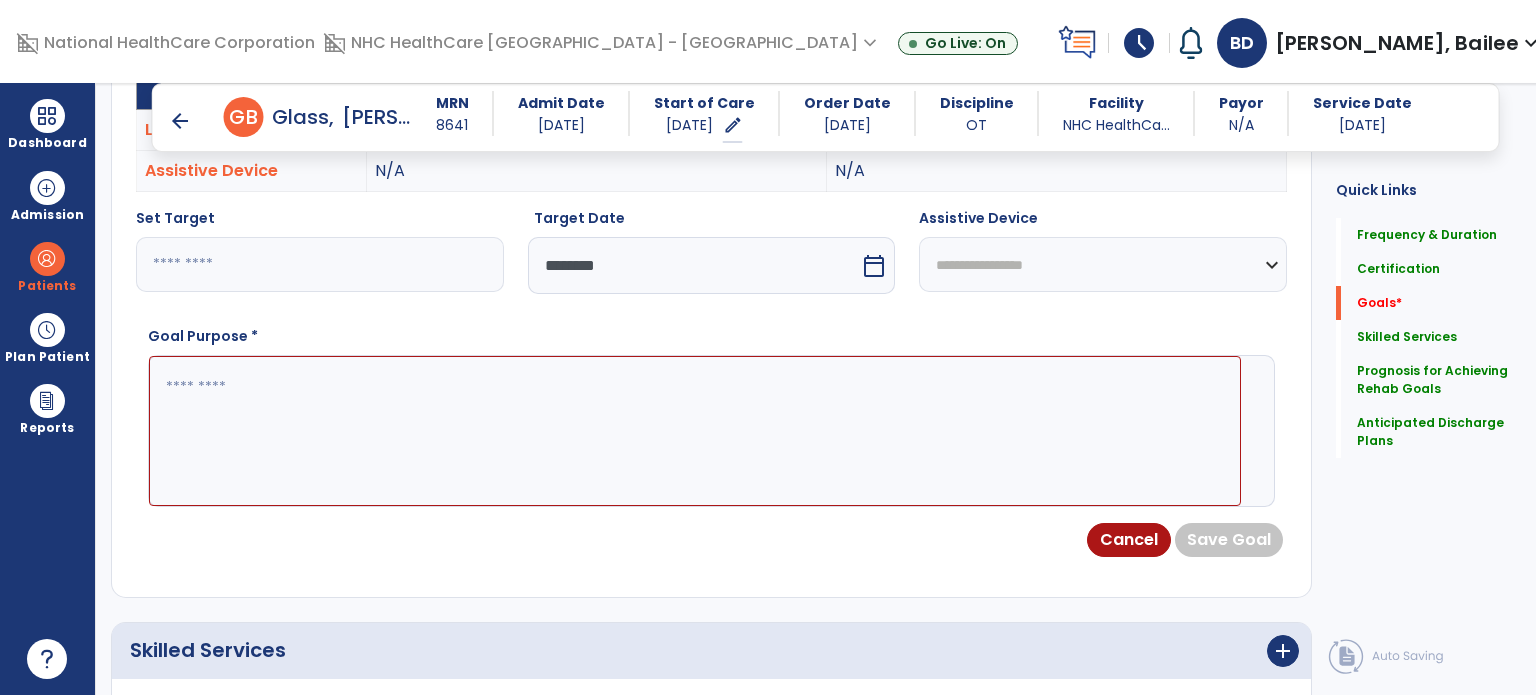 click at bounding box center (695, 431) 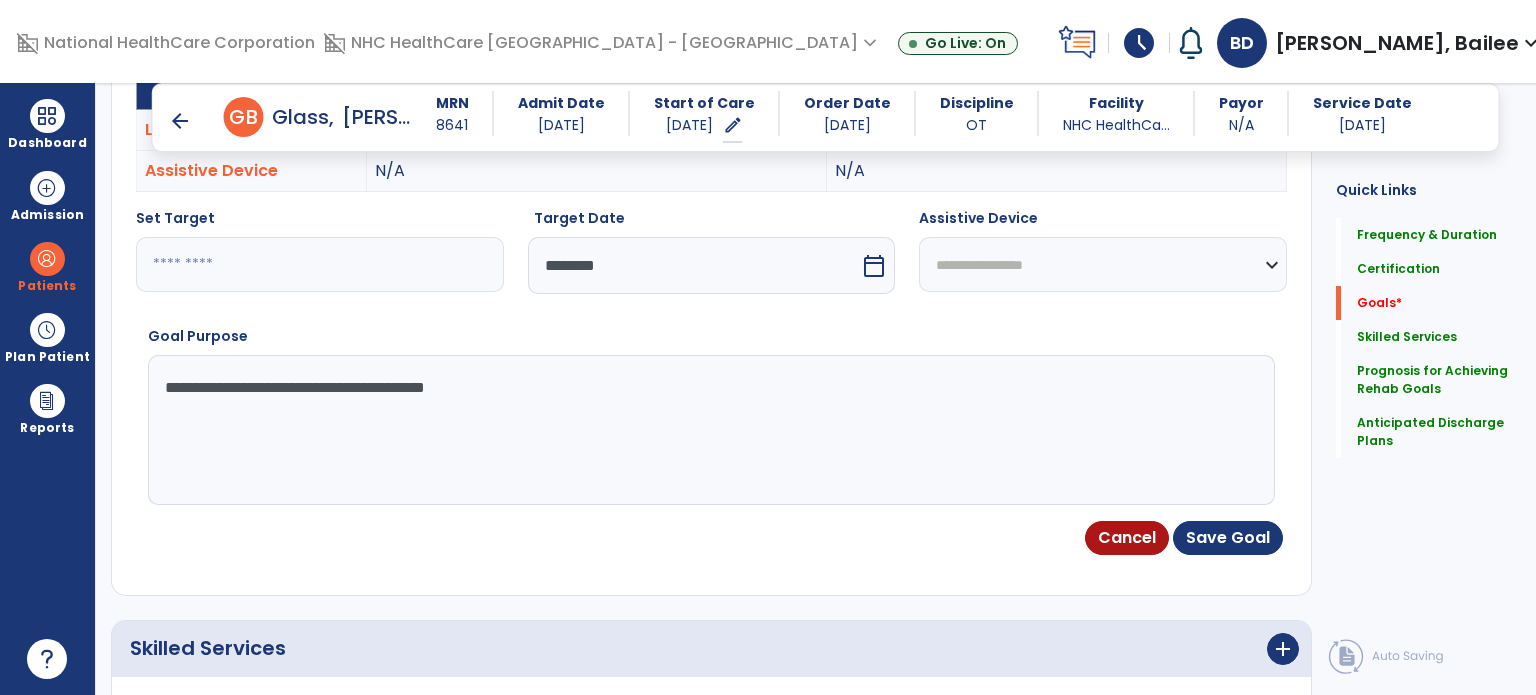 drag, startPoint x: 548, startPoint y: 402, endPoint x: 112, endPoint y: 379, distance: 436.60623 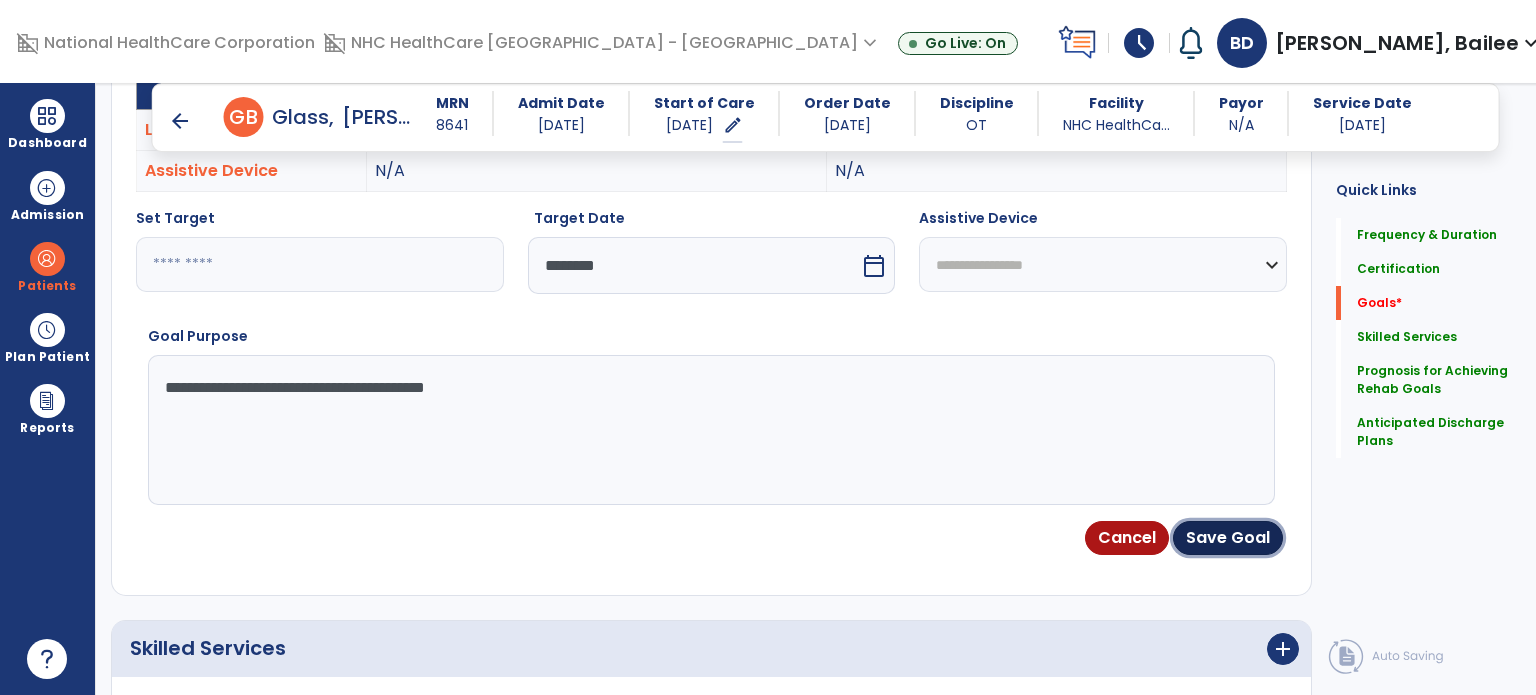 click on "Save Goal" at bounding box center (1228, 538) 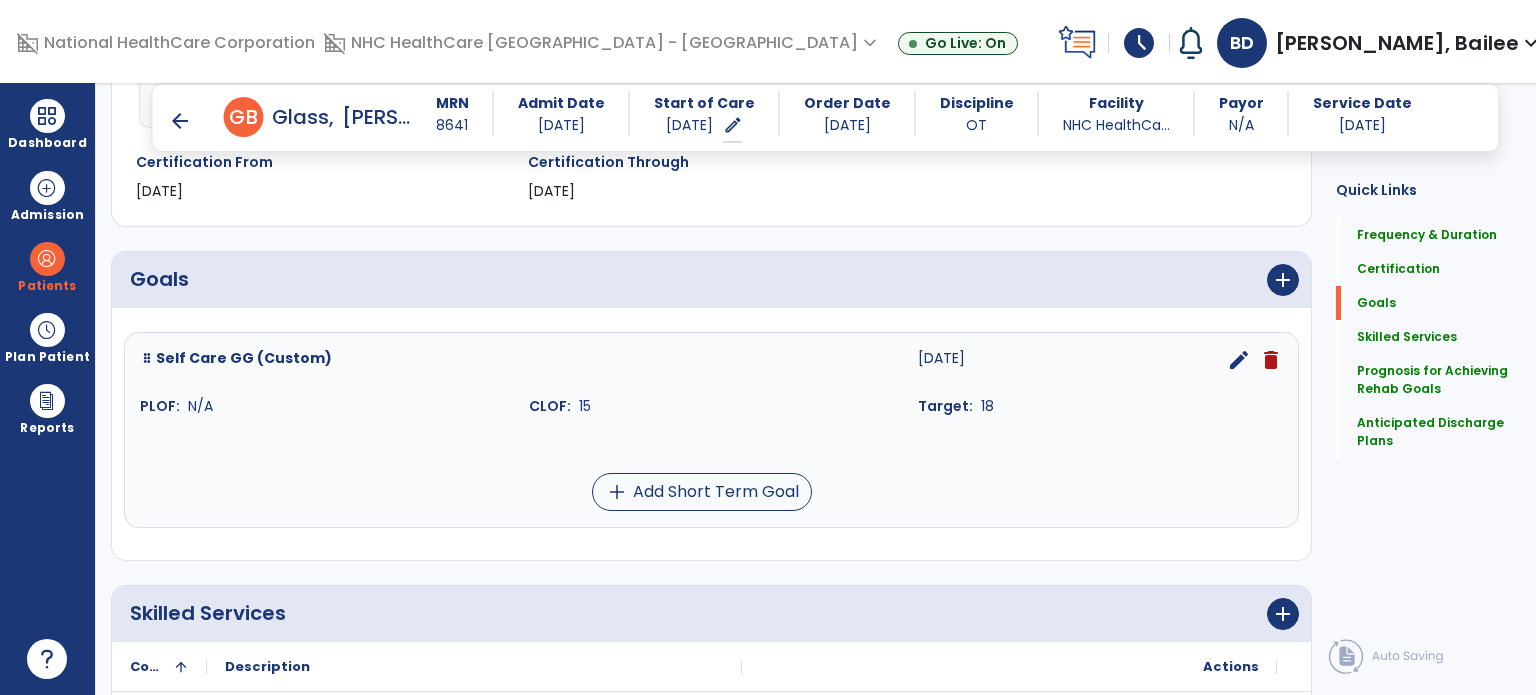 scroll, scrollTop: 368, scrollLeft: 0, axis: vertical 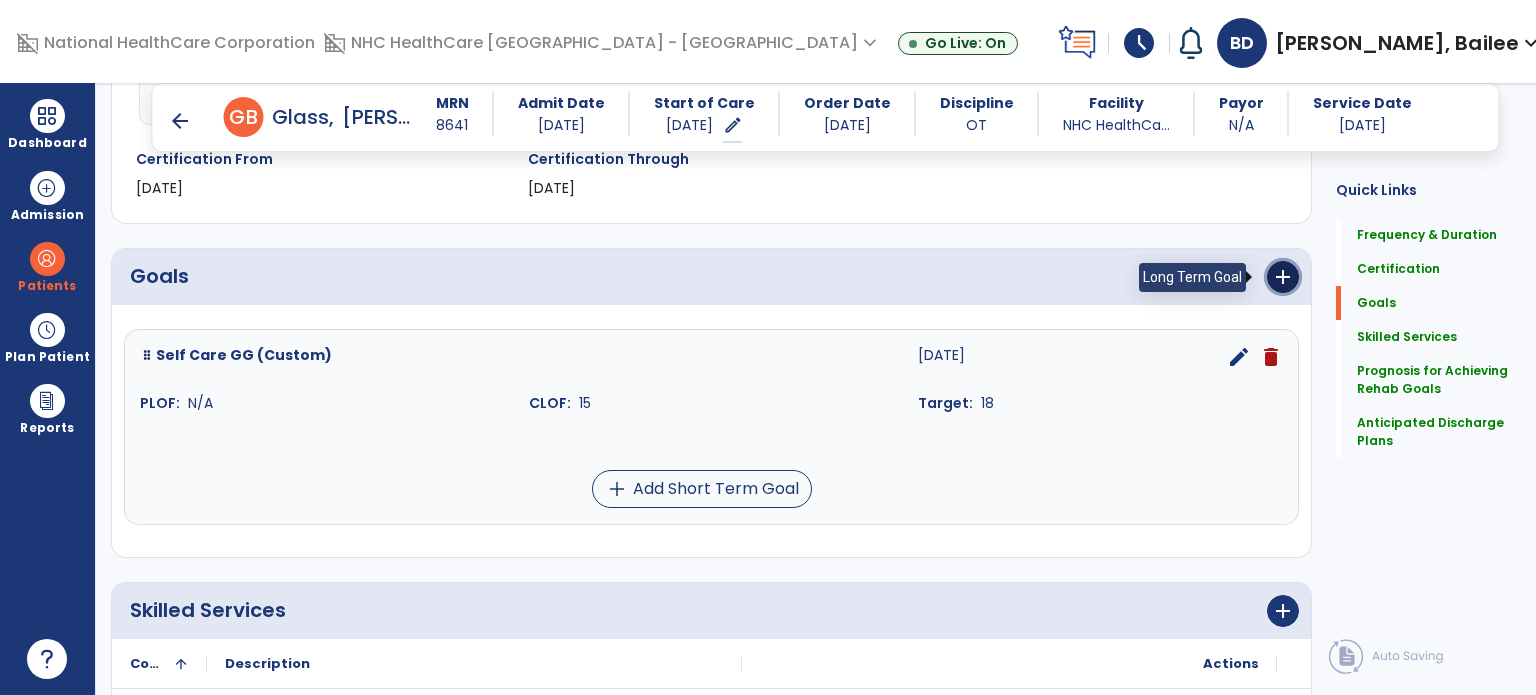 click on "add" at bounding box center [1283, 277] 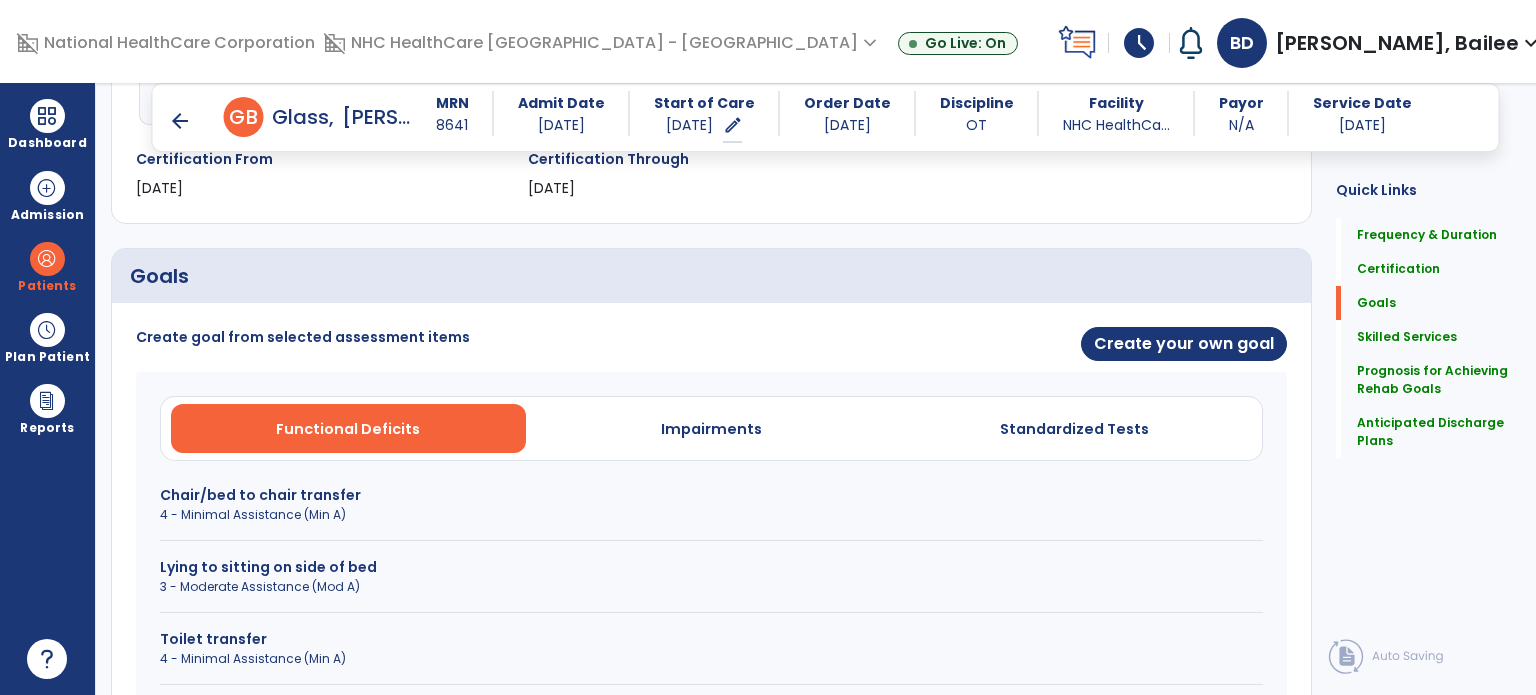 click on "Standardized Tests" at bounding box center (1074, 428) 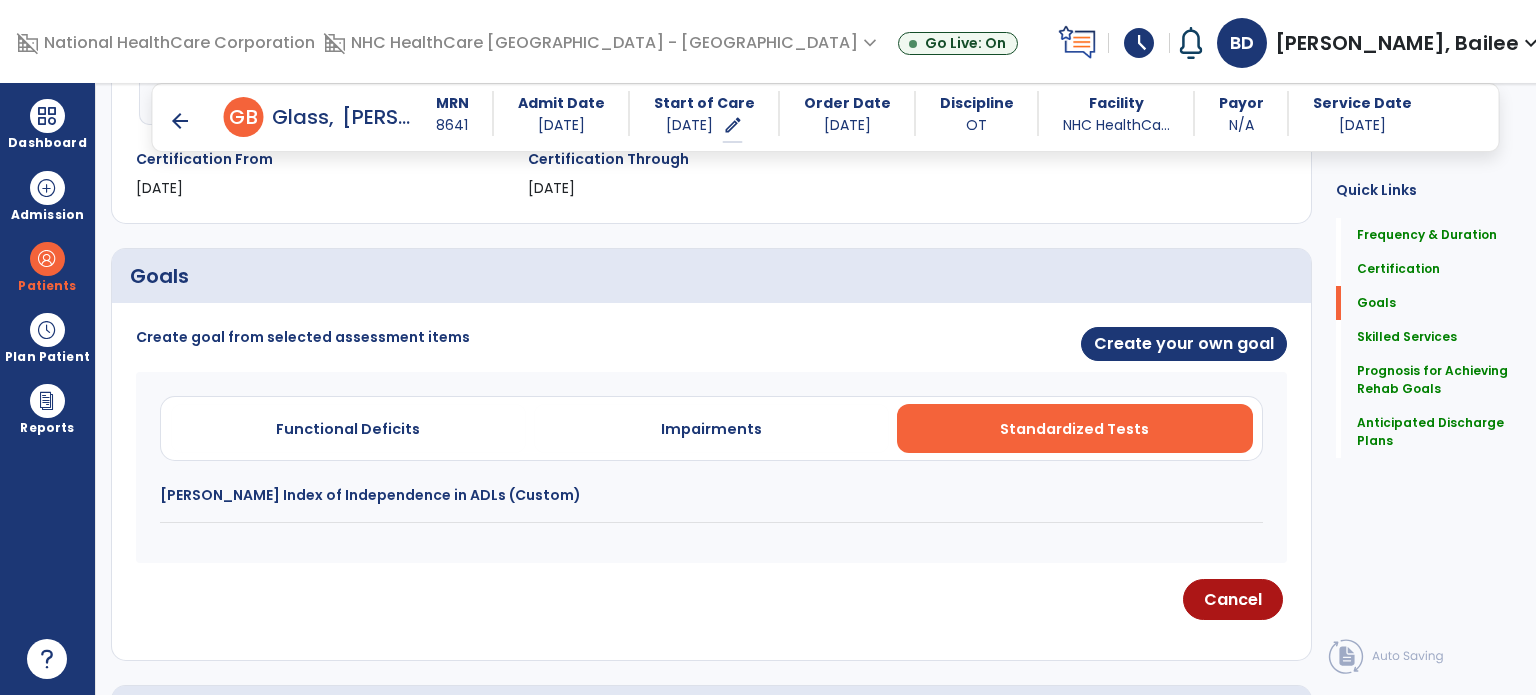 click on "[PERSON_NAME] Index of Independence in ADLs (Custom)" at bounding box center [711, 504] 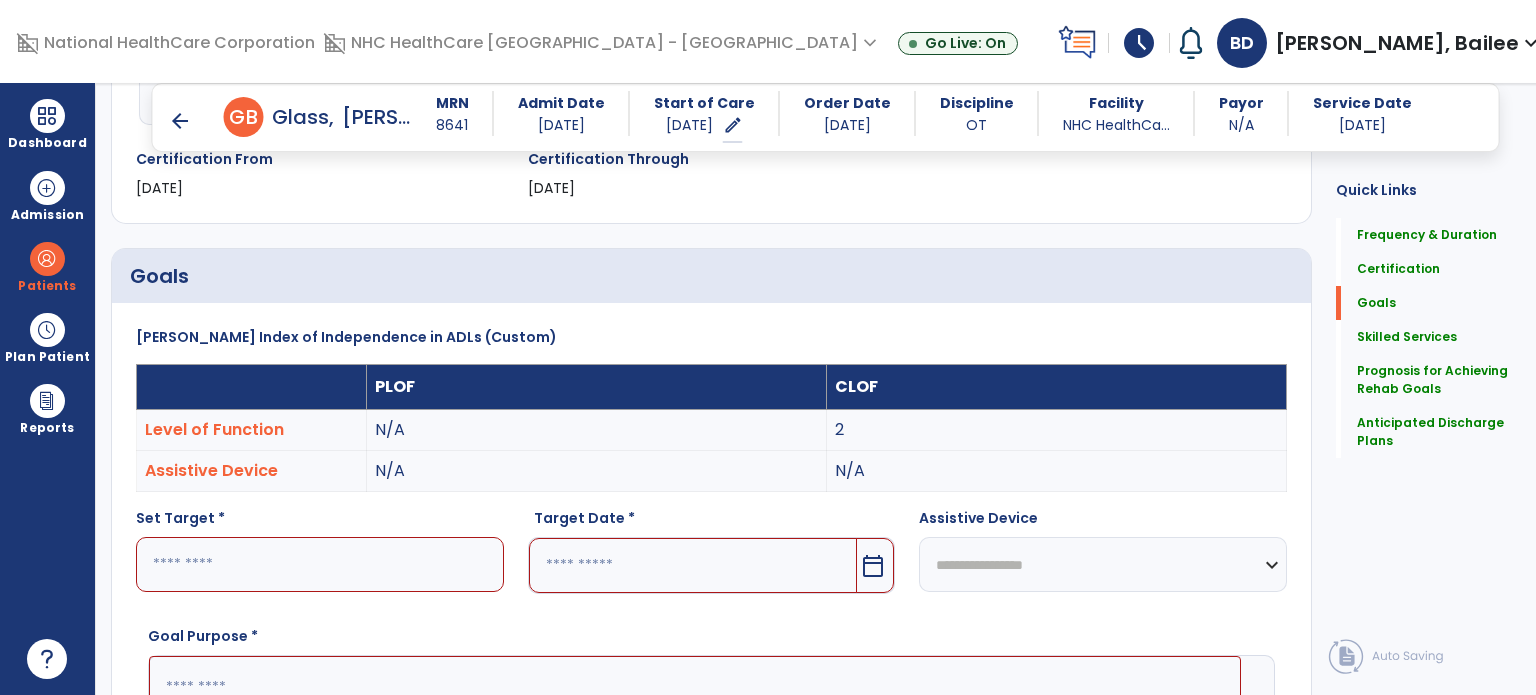 click at bounding box center (320, 564) 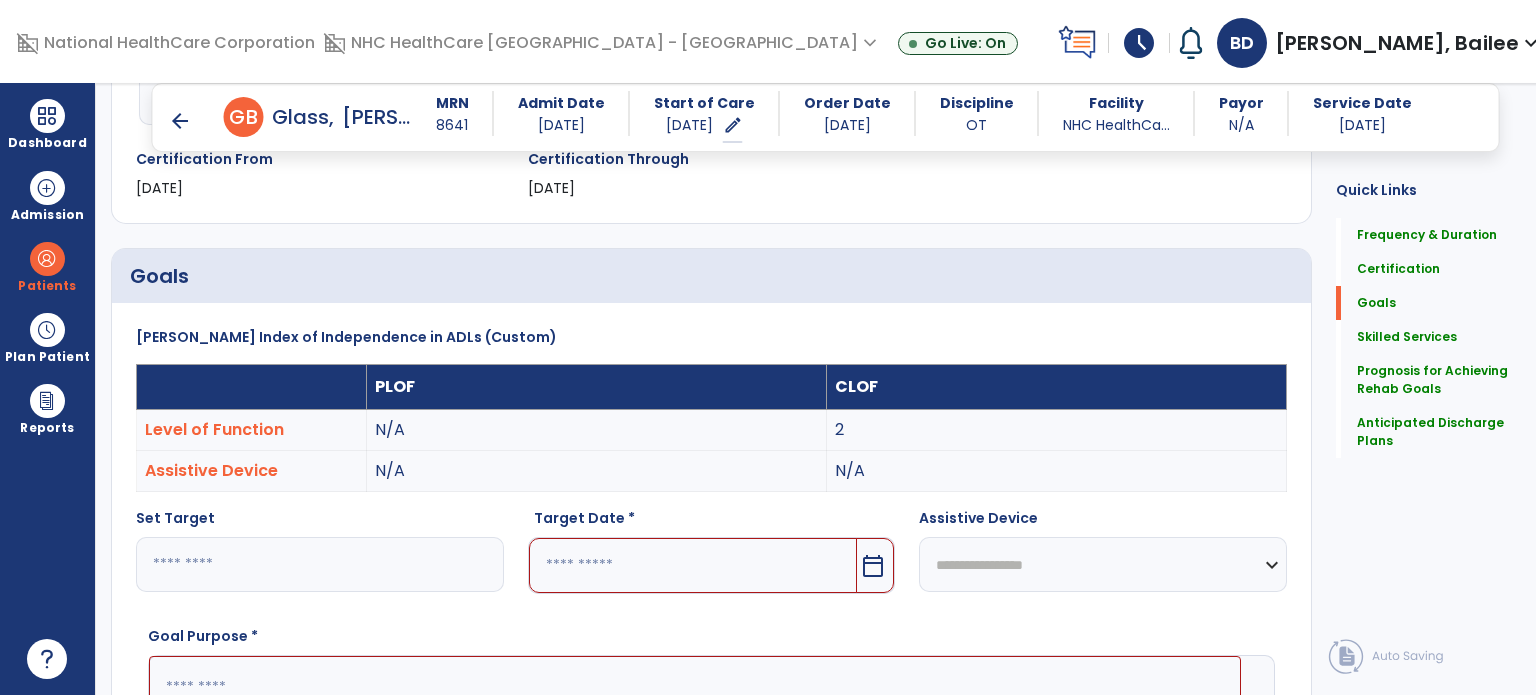 type on "*" 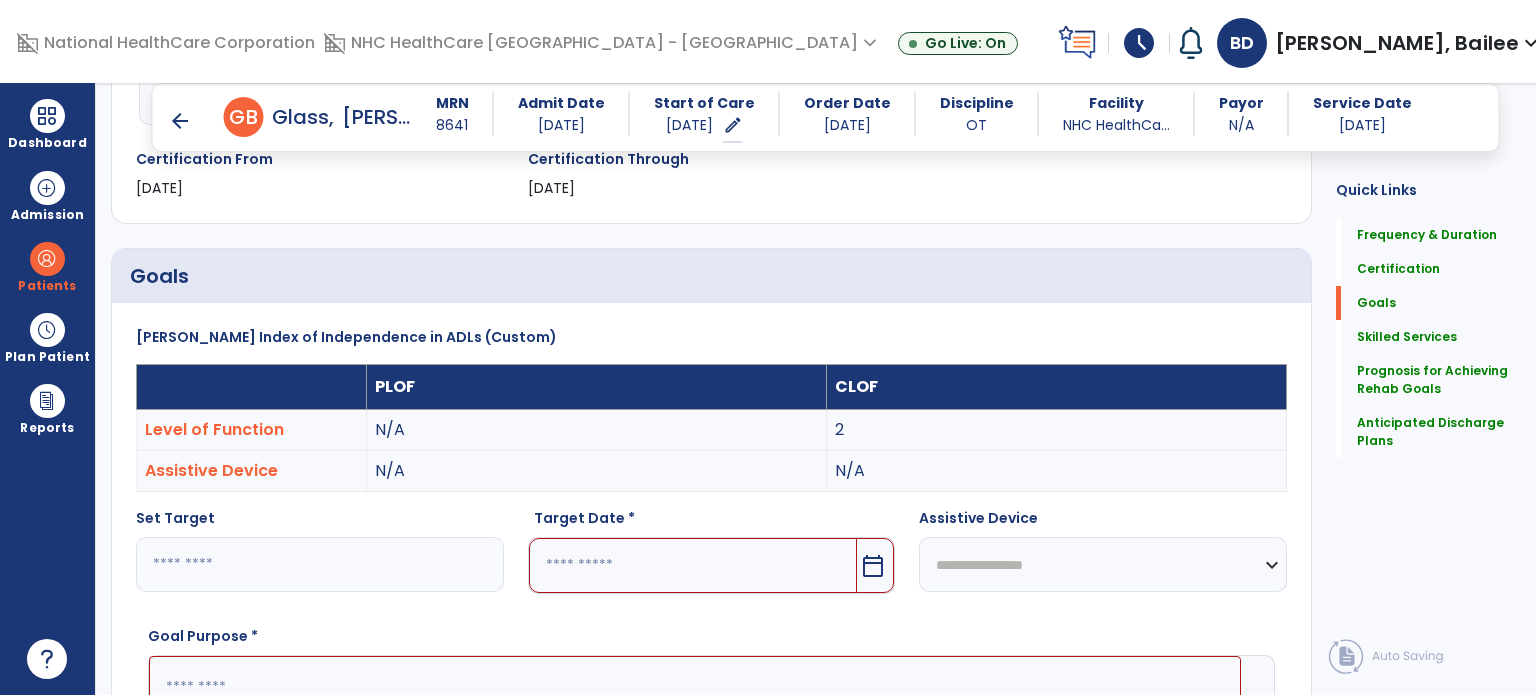 click at bounding box center (693, 565) 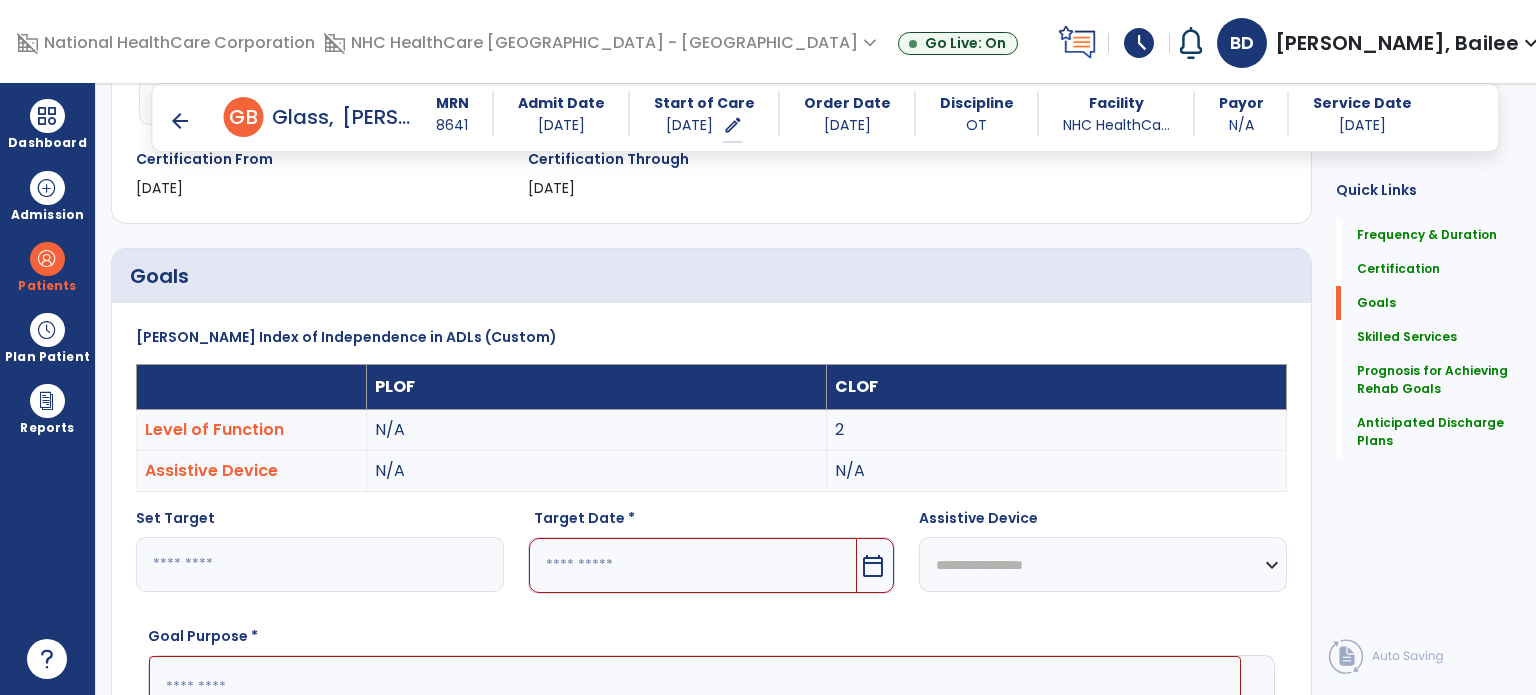 scroll, scrollTop: 711, scrollLeft: 0, axis: vertical 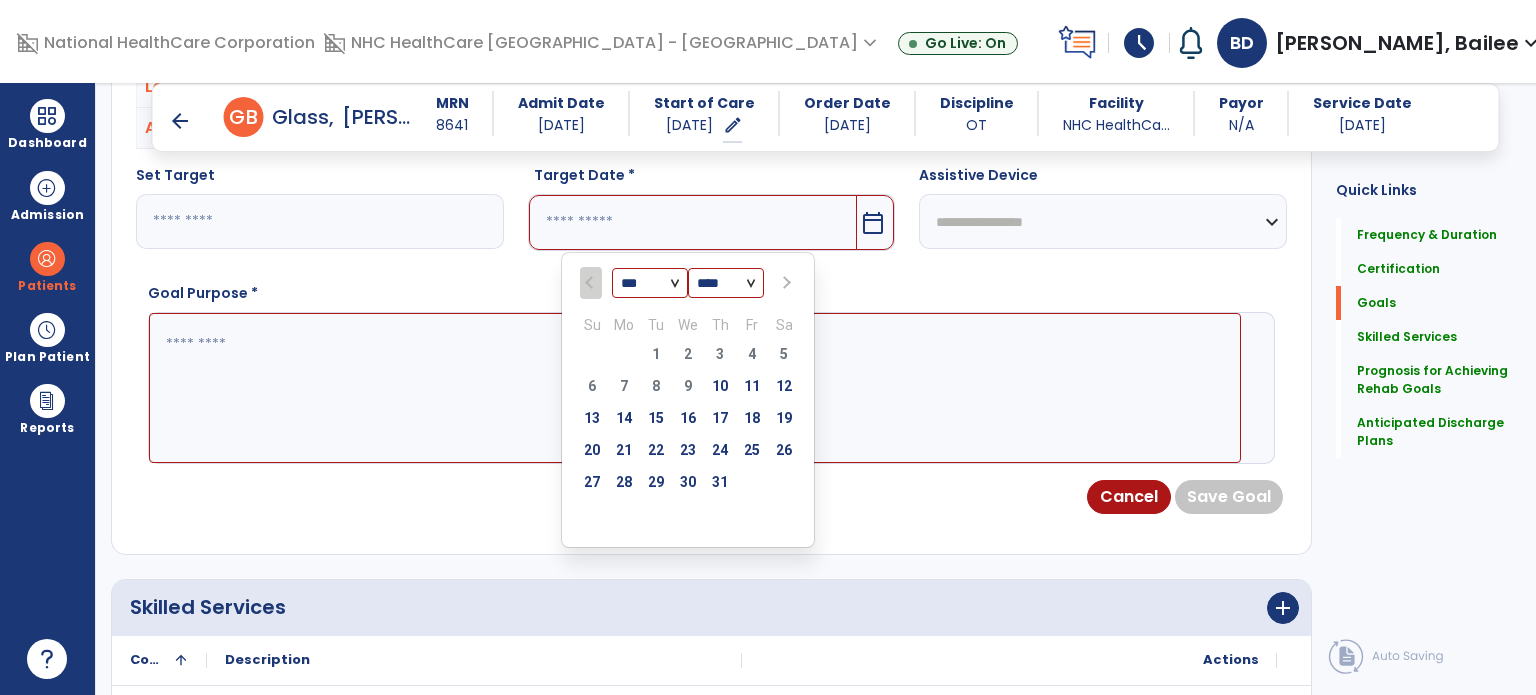 click at bounding box center [785, 283] 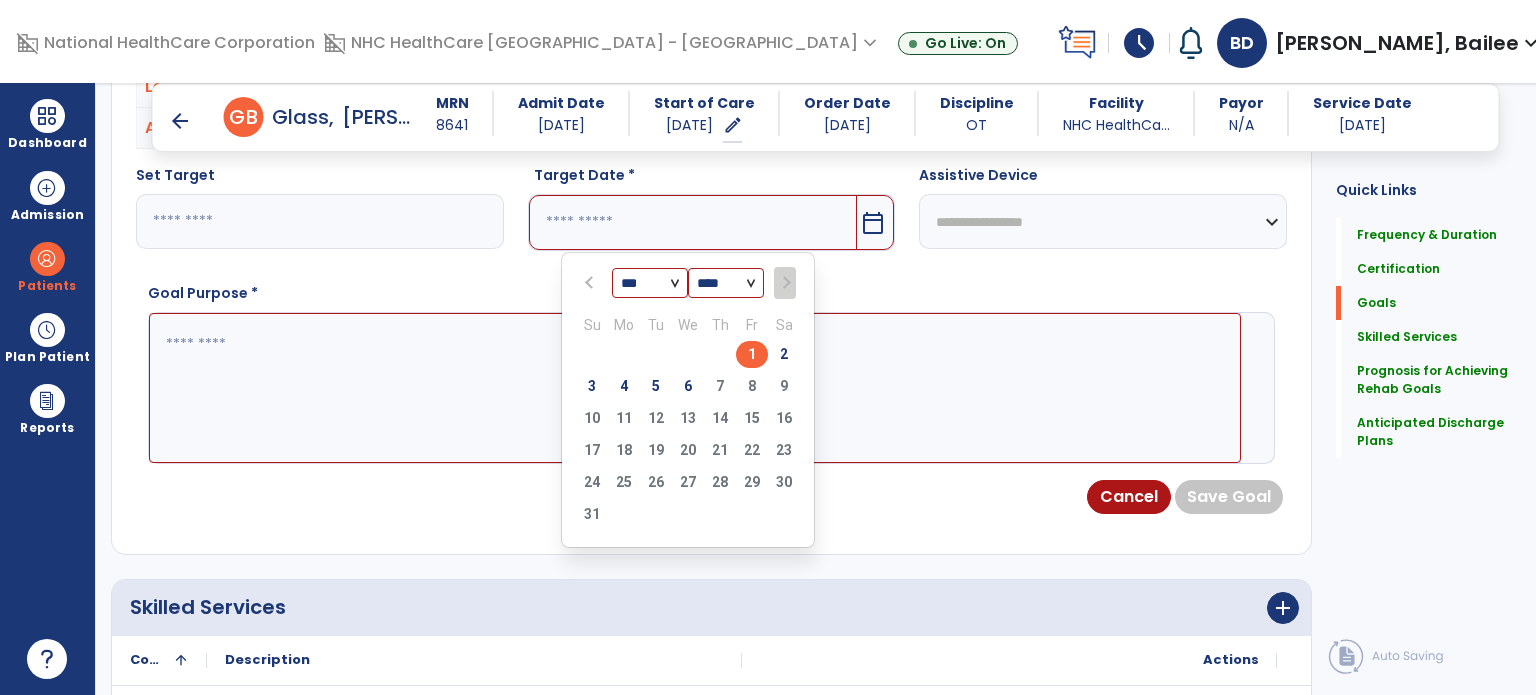 click on "6" at bounding box center [688, 386] 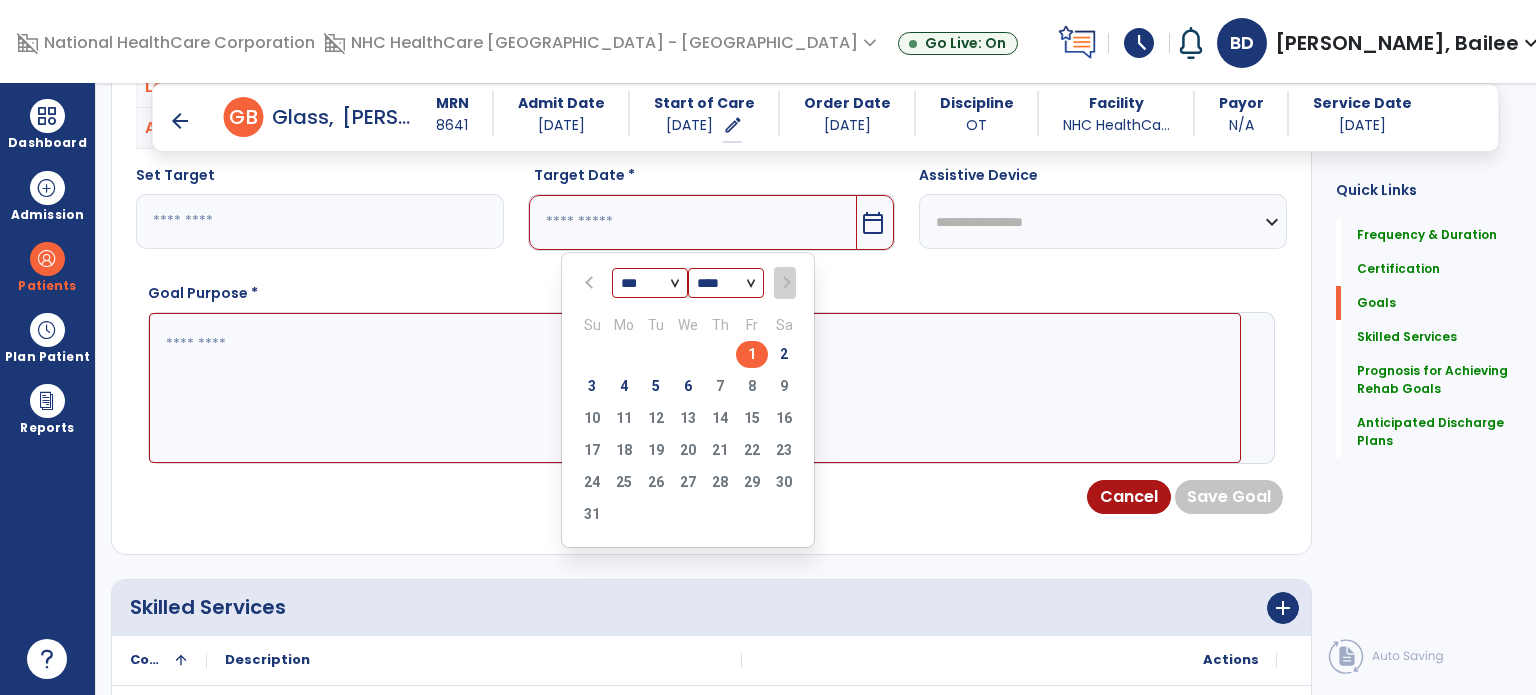 type on "********" 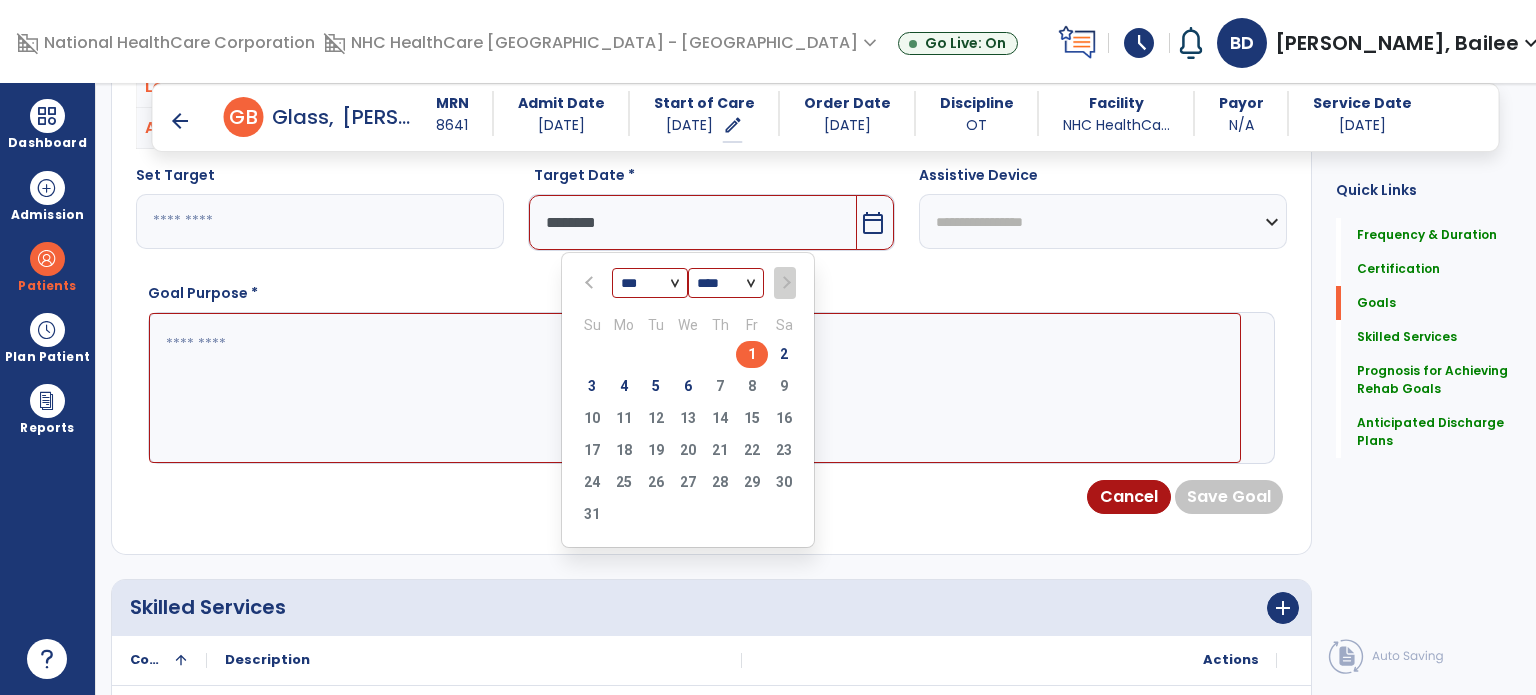 click at bounding box center [695, 388] 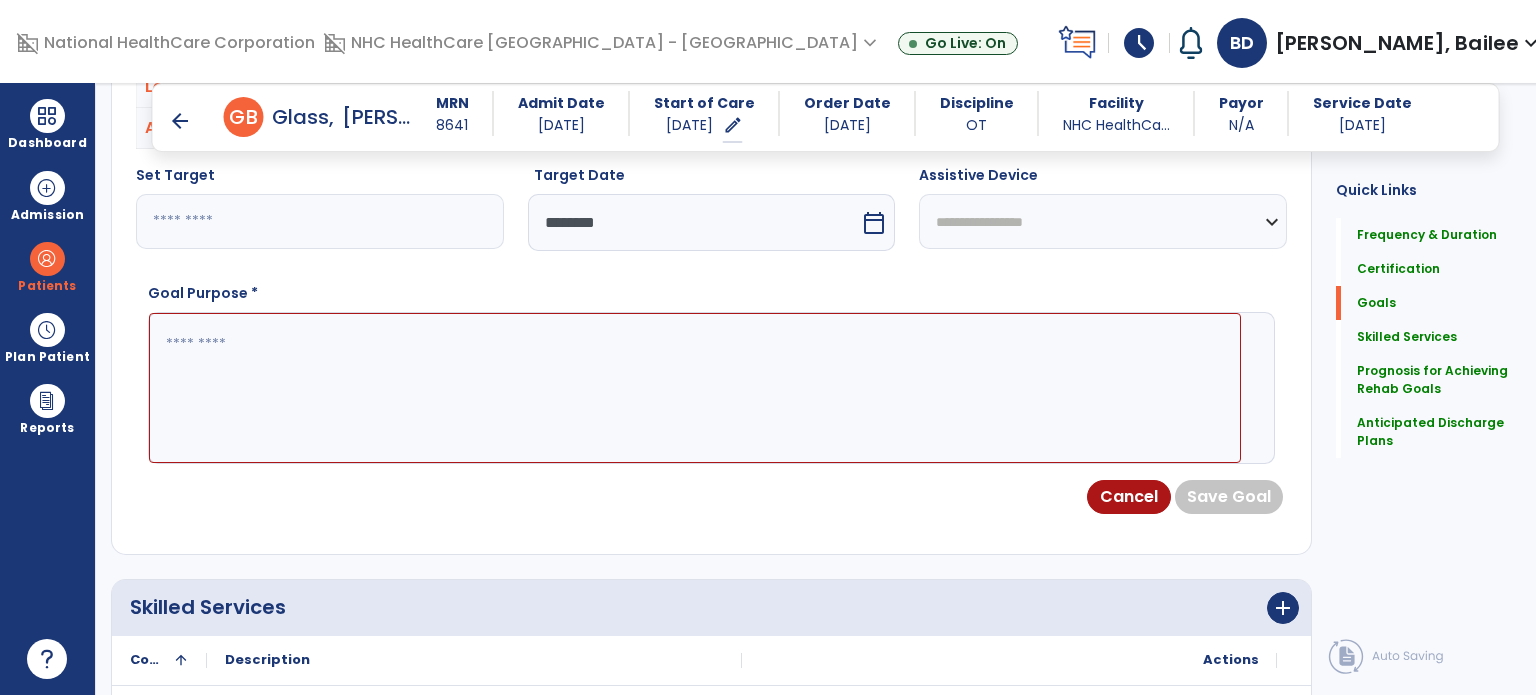 paste on "**********" 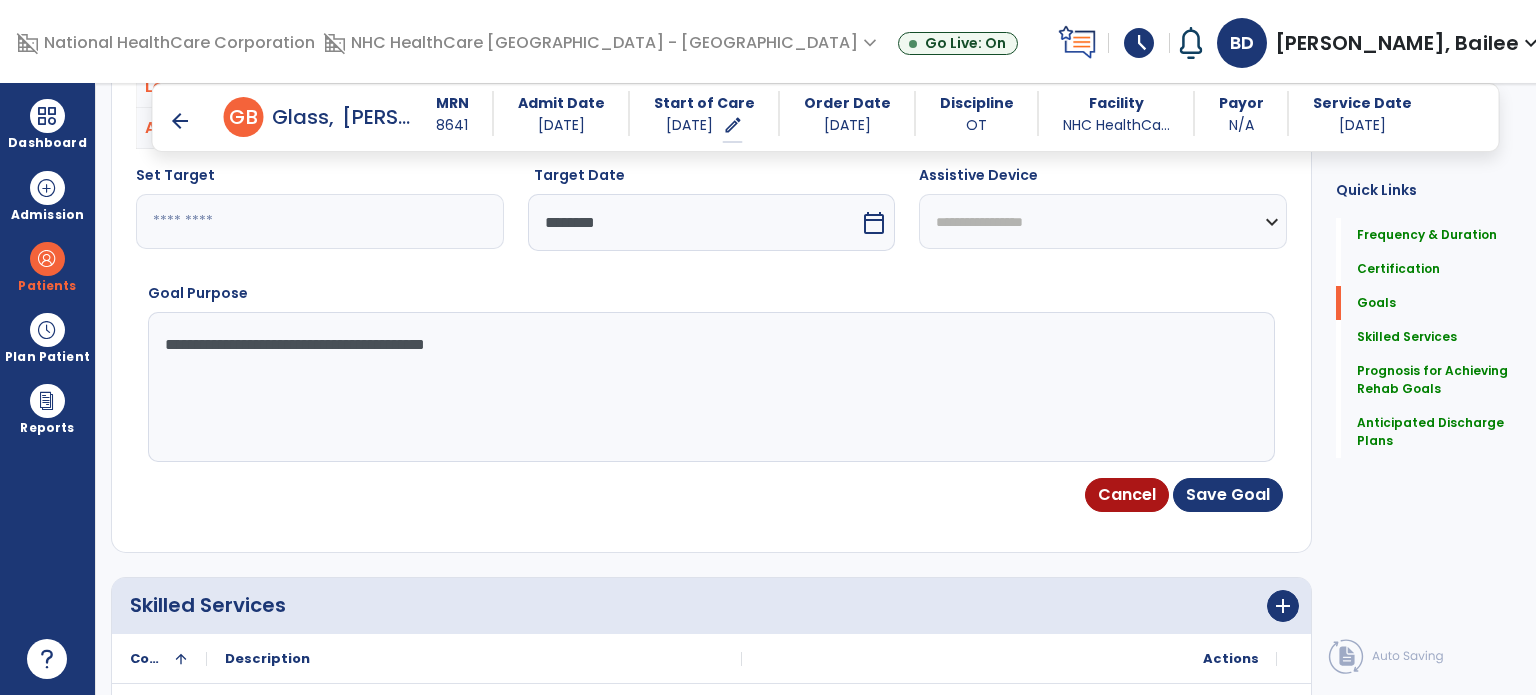 type on "**********" 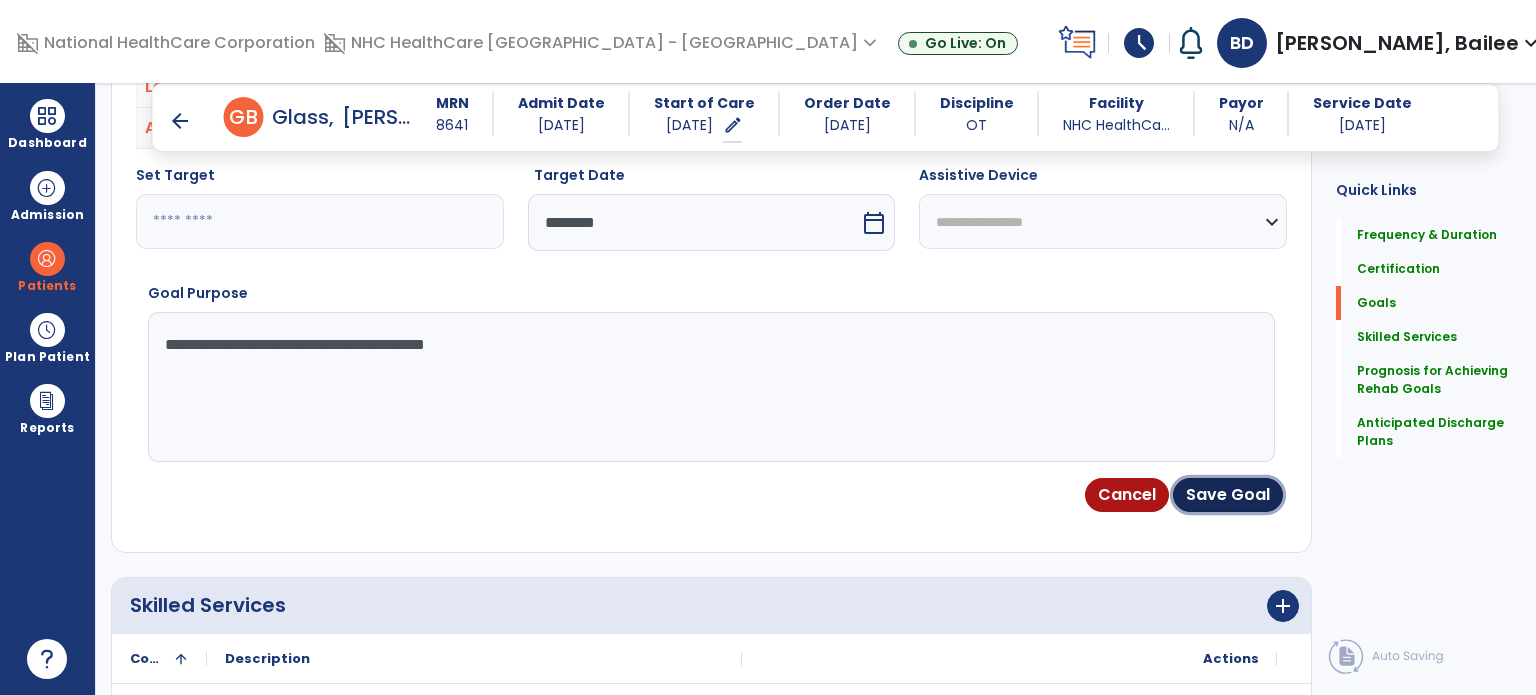 click on "Save Goal" at bounding box center [1228, 495] 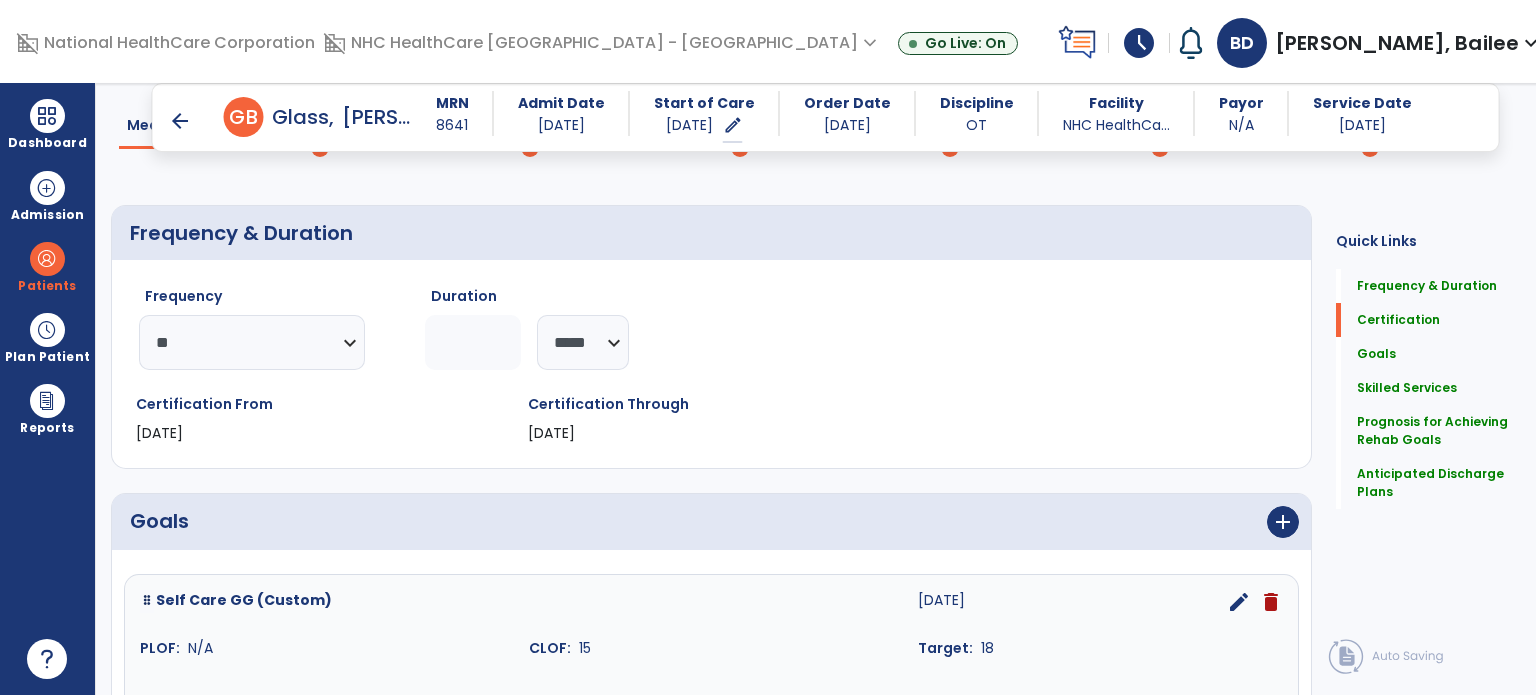 scroll, scrollTop: 627, scrollLeft: 0, axis: vertical 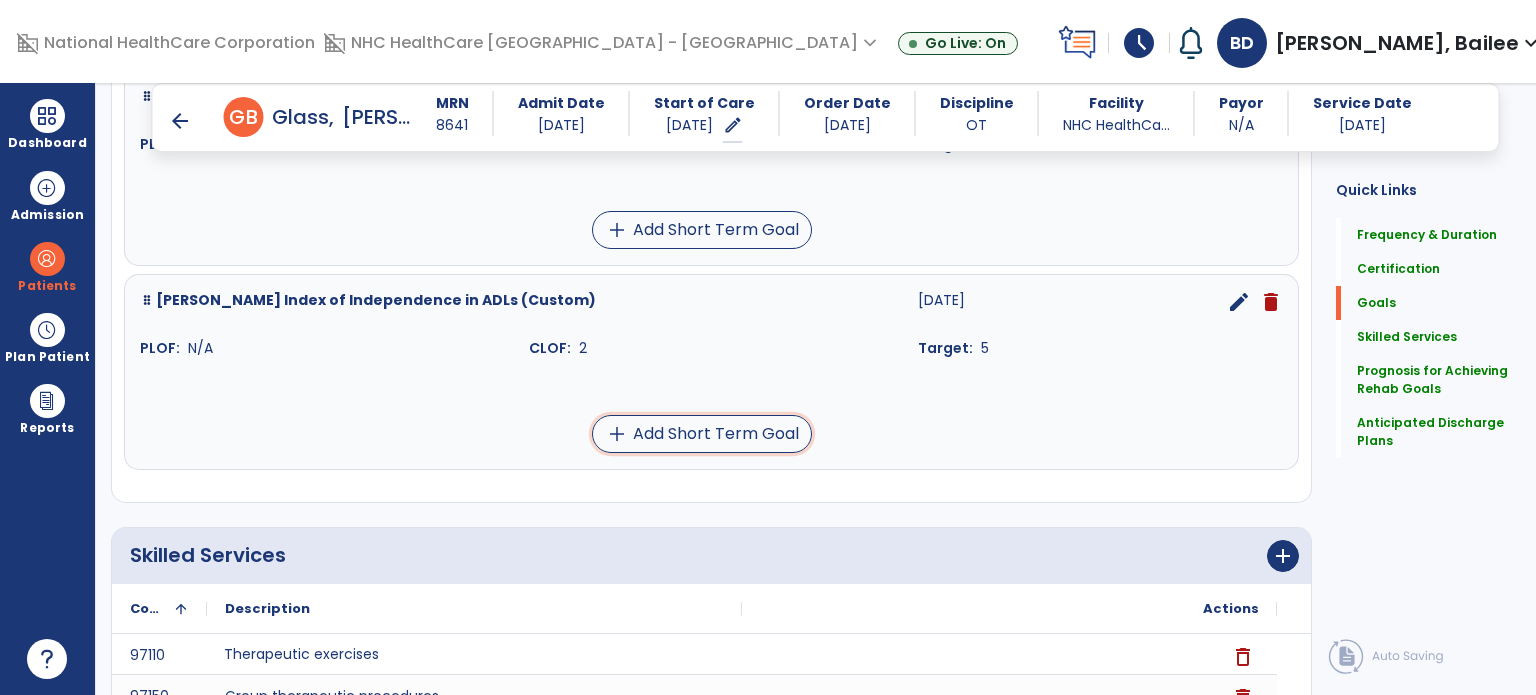 click on "add  Add Short Term Goal" at bounding box center (702, 434) 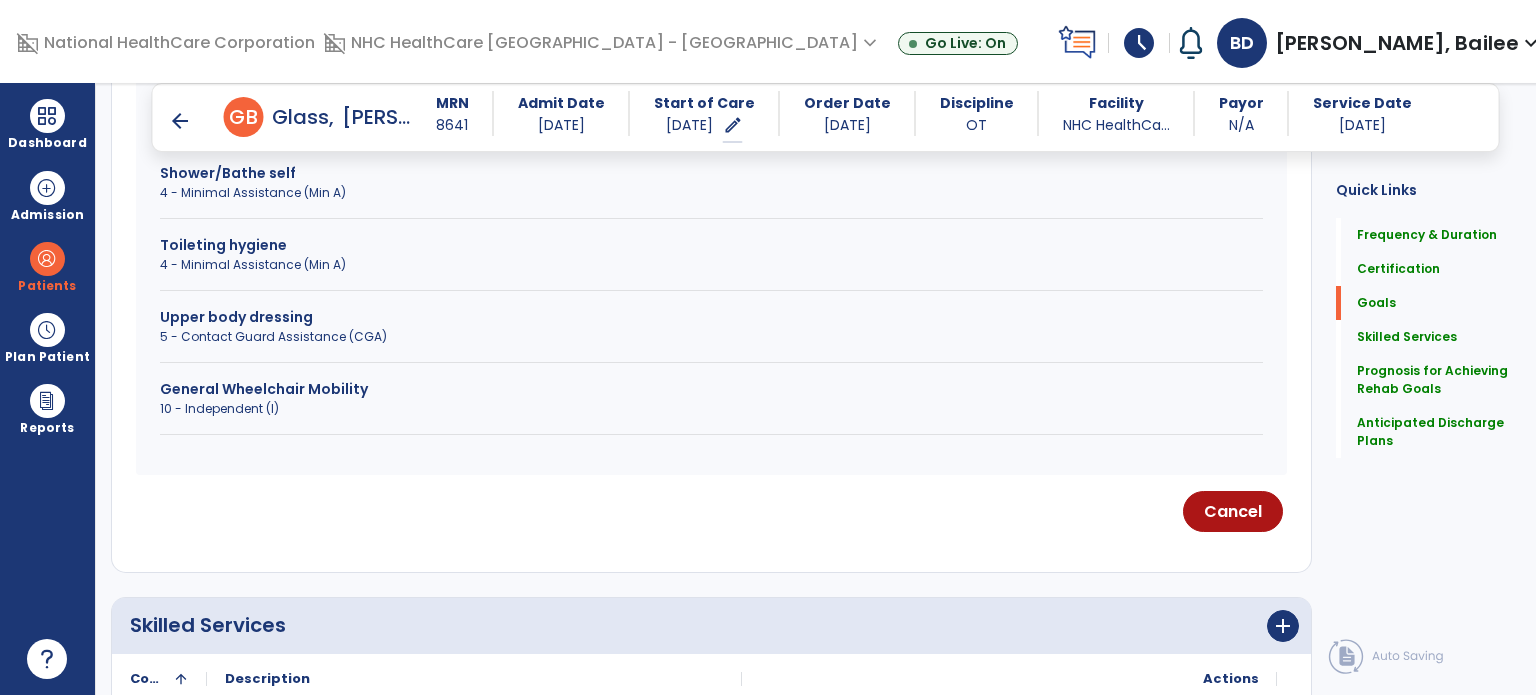scroll, scrollTop: 1266, scrollLeft: 0, axis: vertical 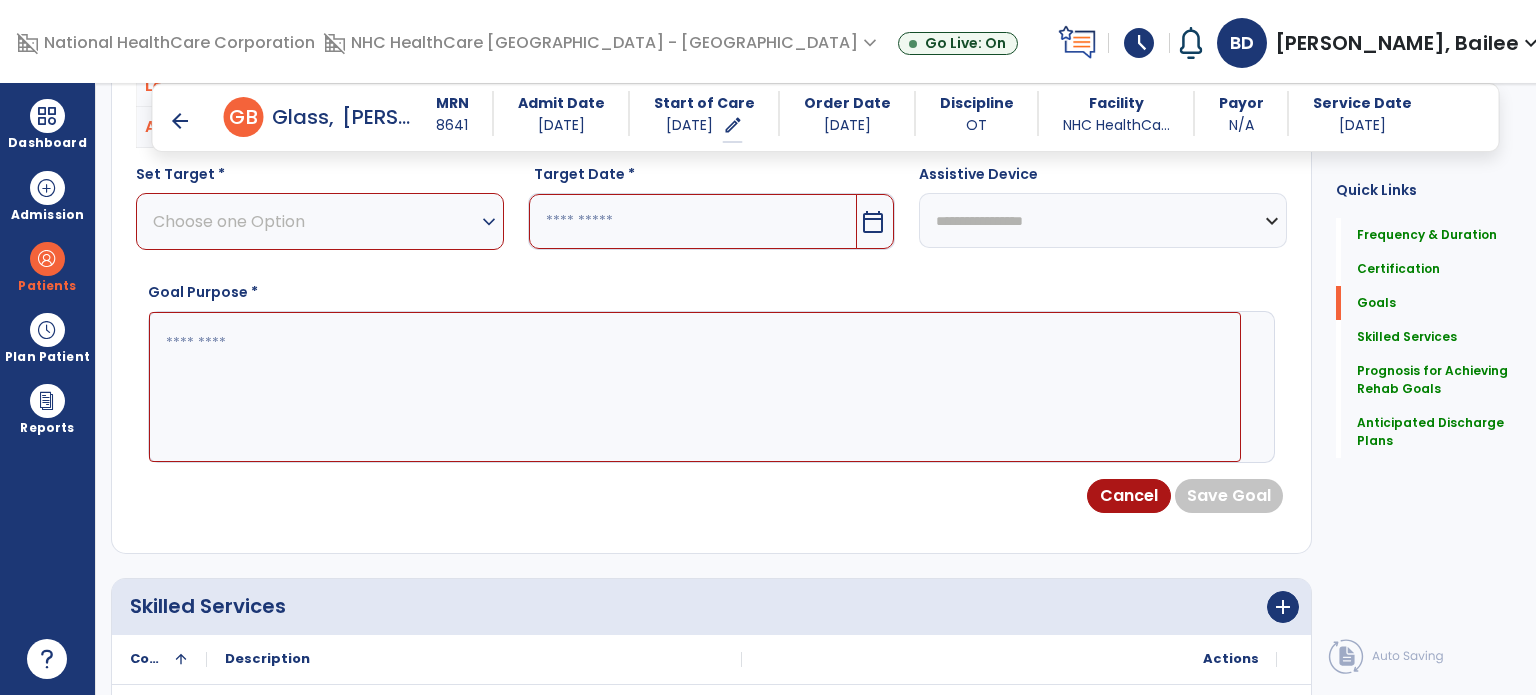 click on "Choose one Option" at bounding box center (315, 221) 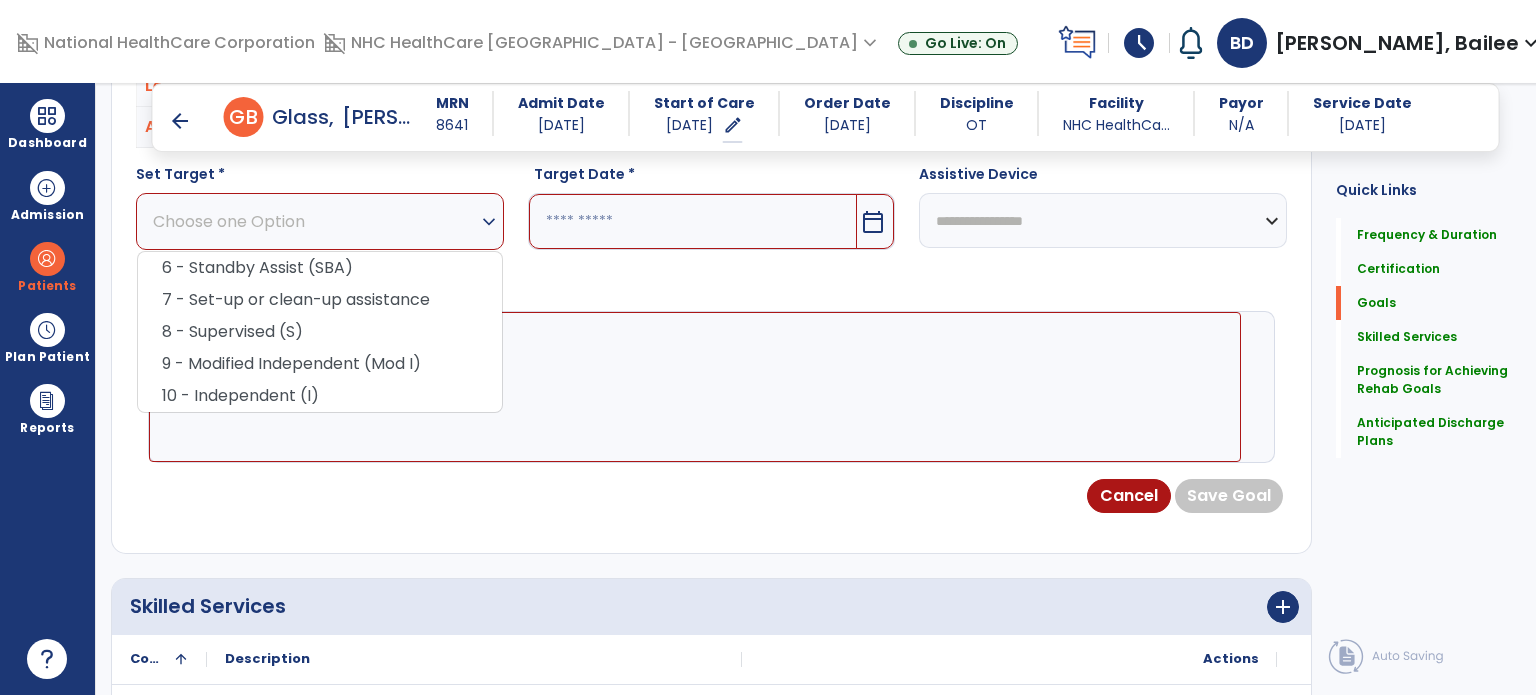 click on "10 - Independent (I)" at bounding box center (320, 396) 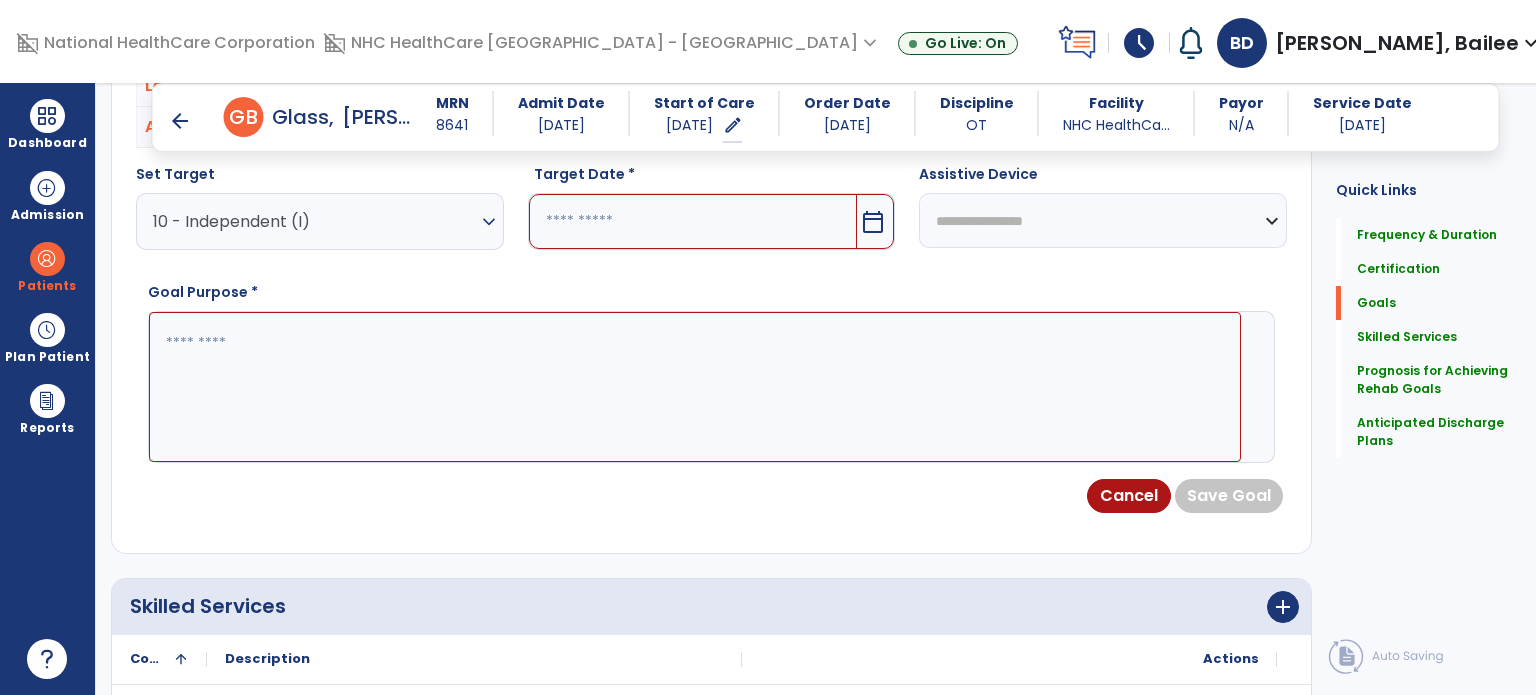 click at bounding box center [695, 387] 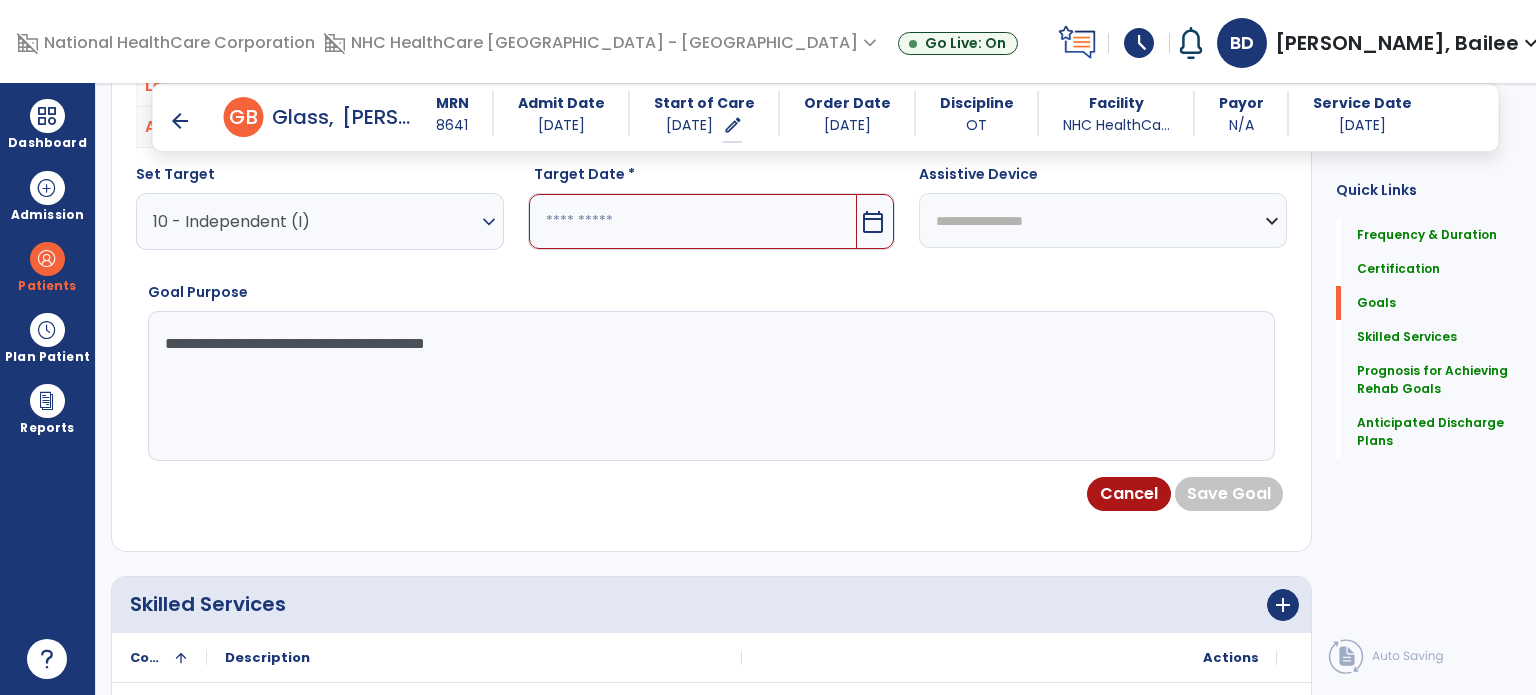 type on "**********" 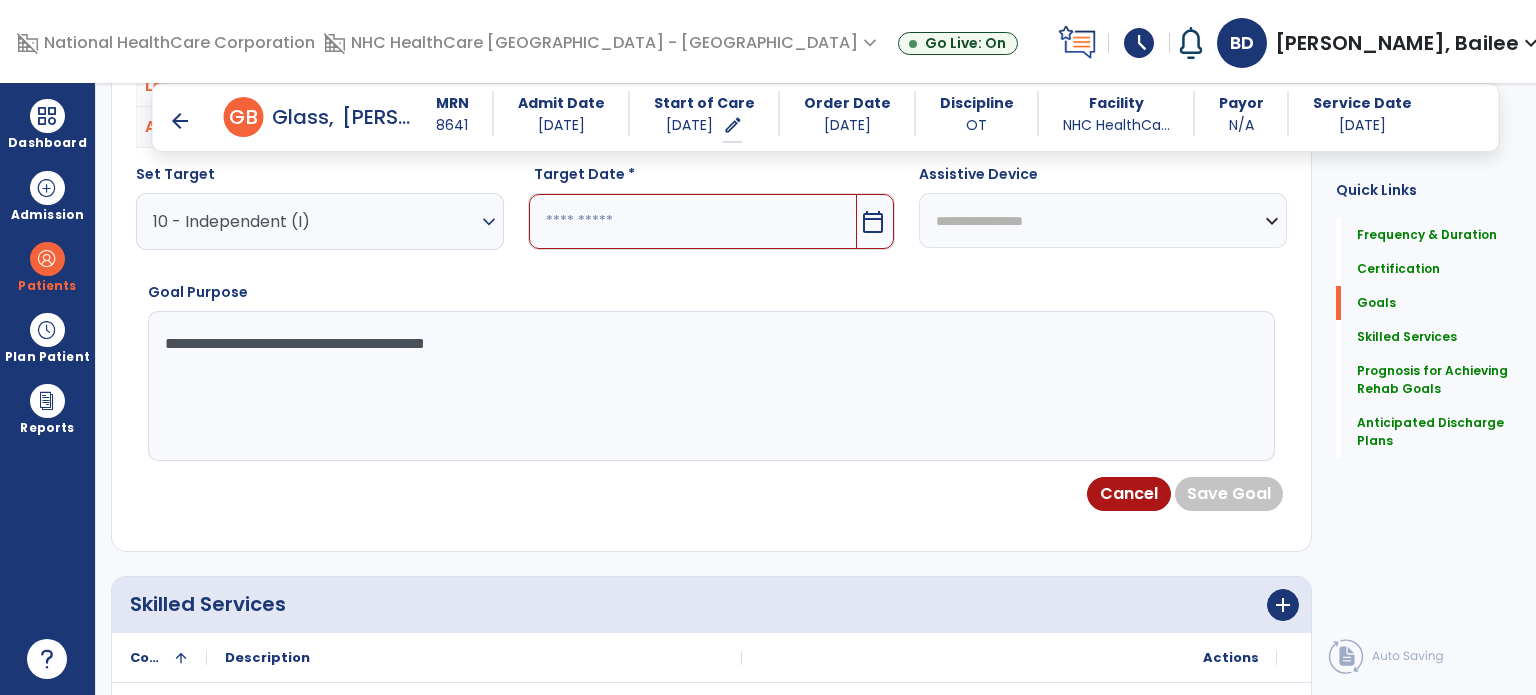 click at bounding box center (693, 221) 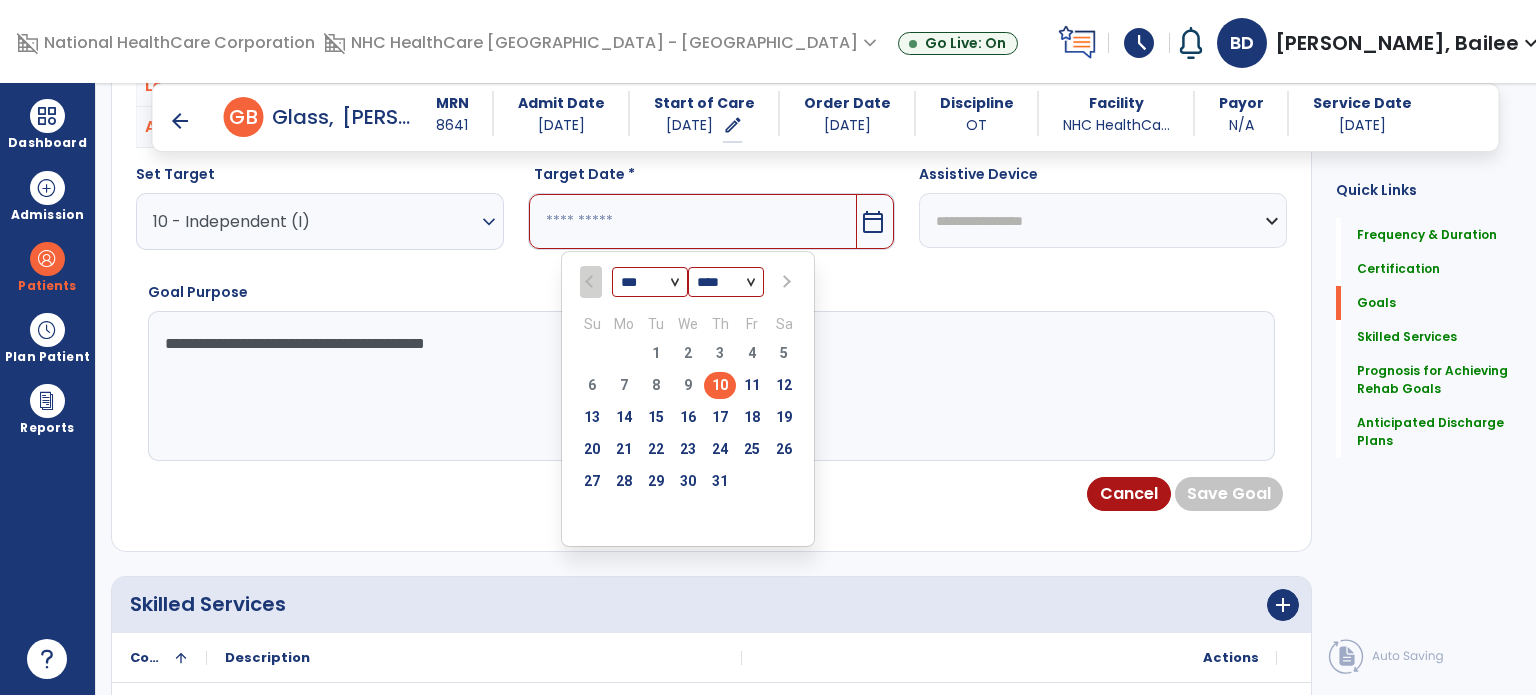 click on "23" at bounding box center (688, 449) 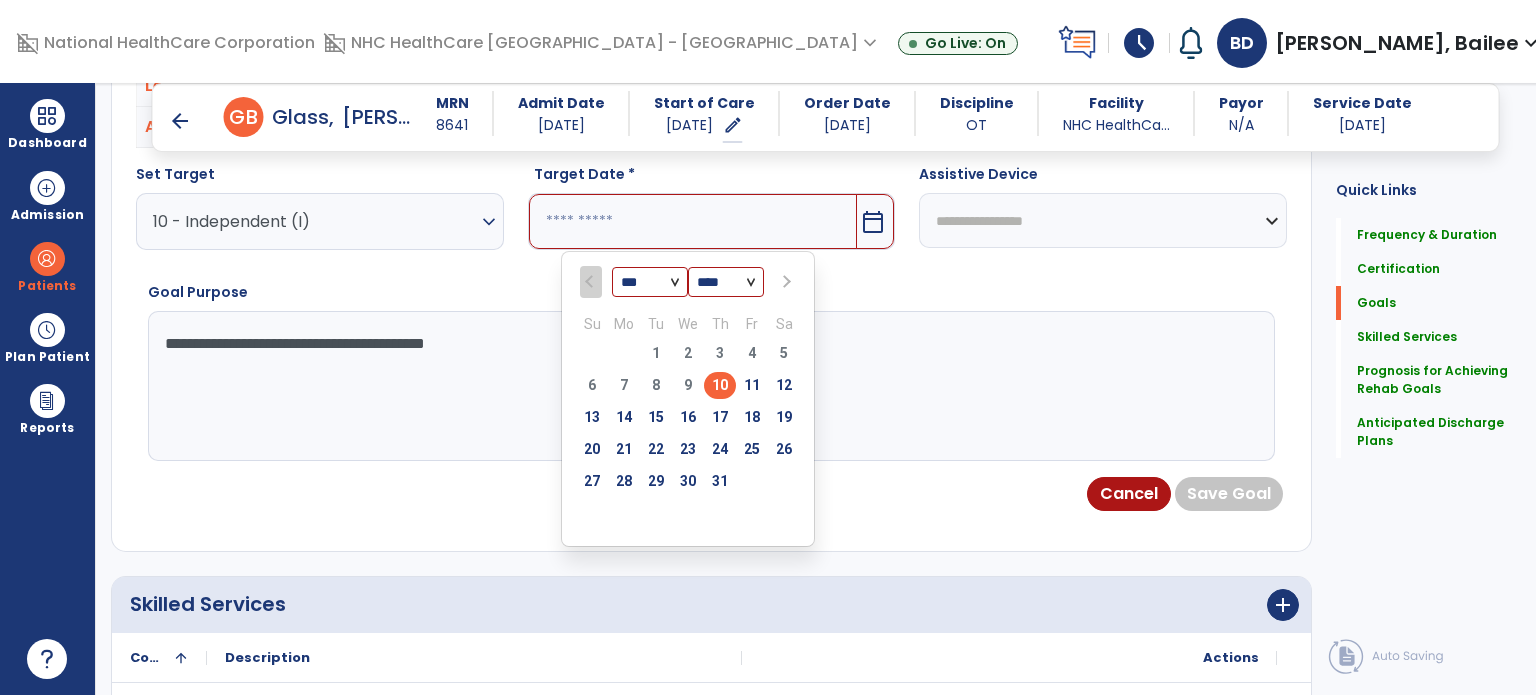type on "*********" 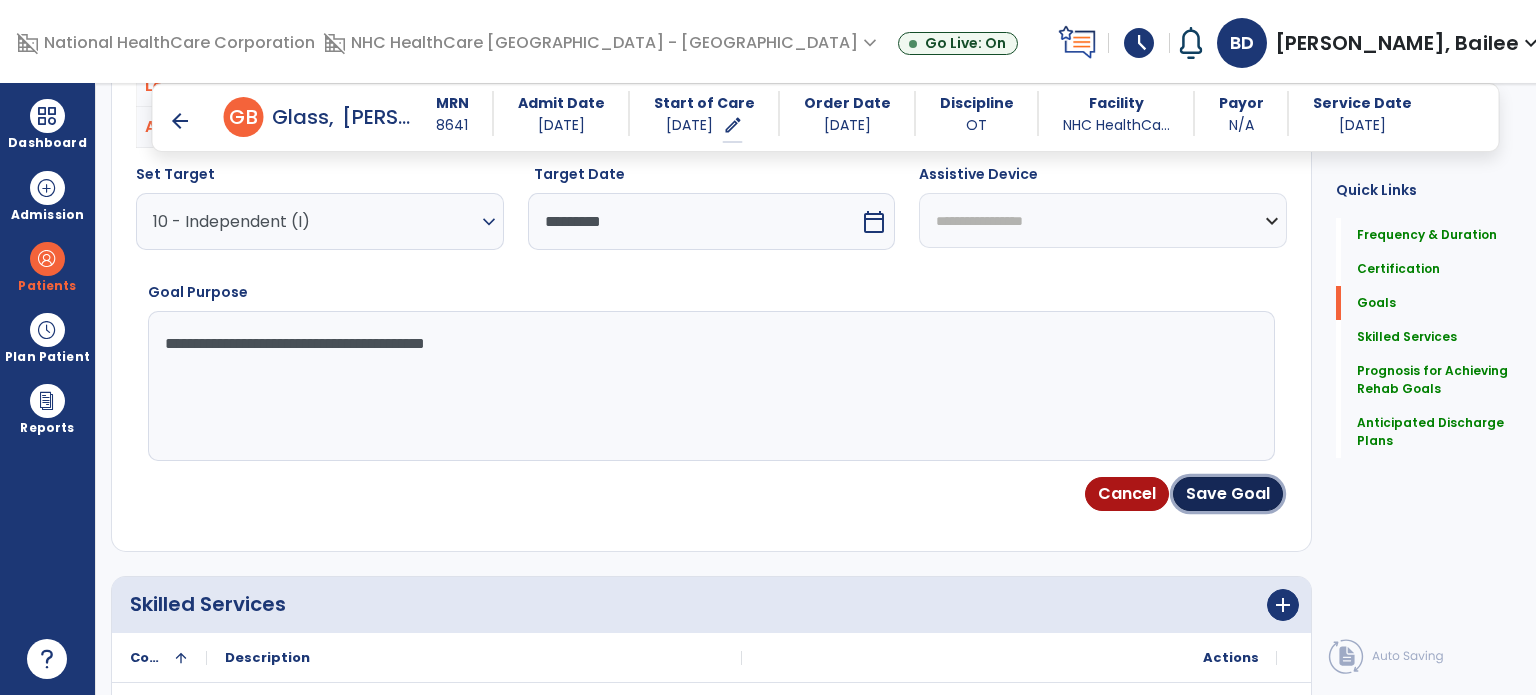 click on "Save Goal" at bounding box center (1228, 494) 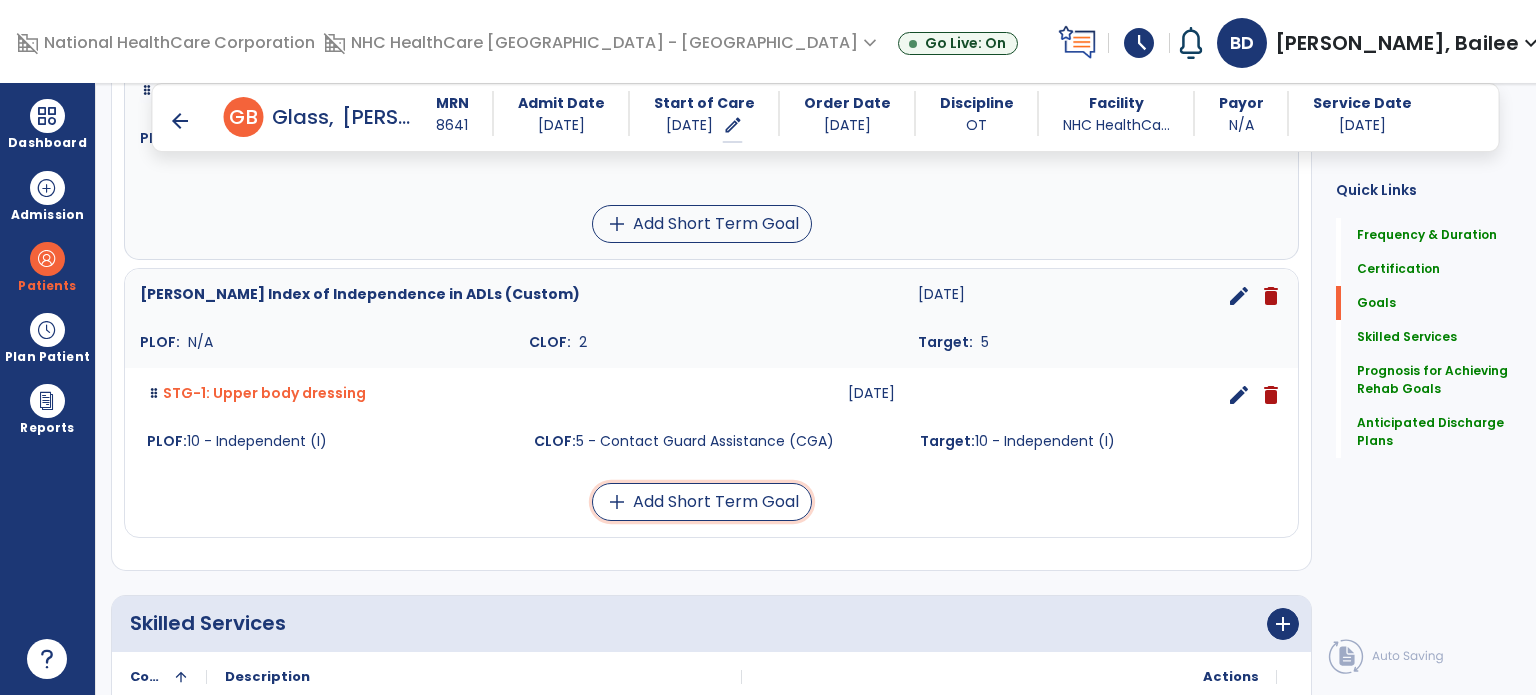 click on "add  Add Short Term Goal" at bounding box center [702, 502] 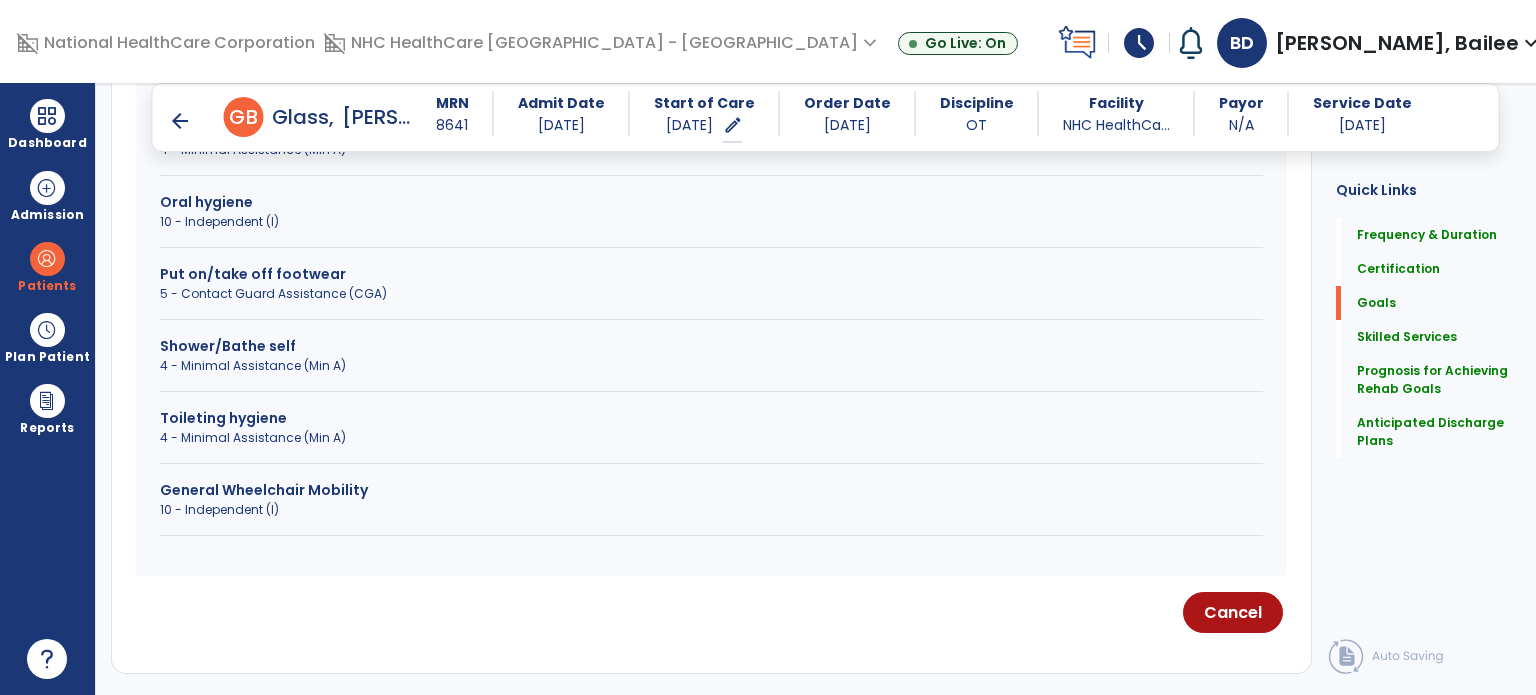 scroll, scrollTop: 1092, scrollLeft: 0, axis: vertical 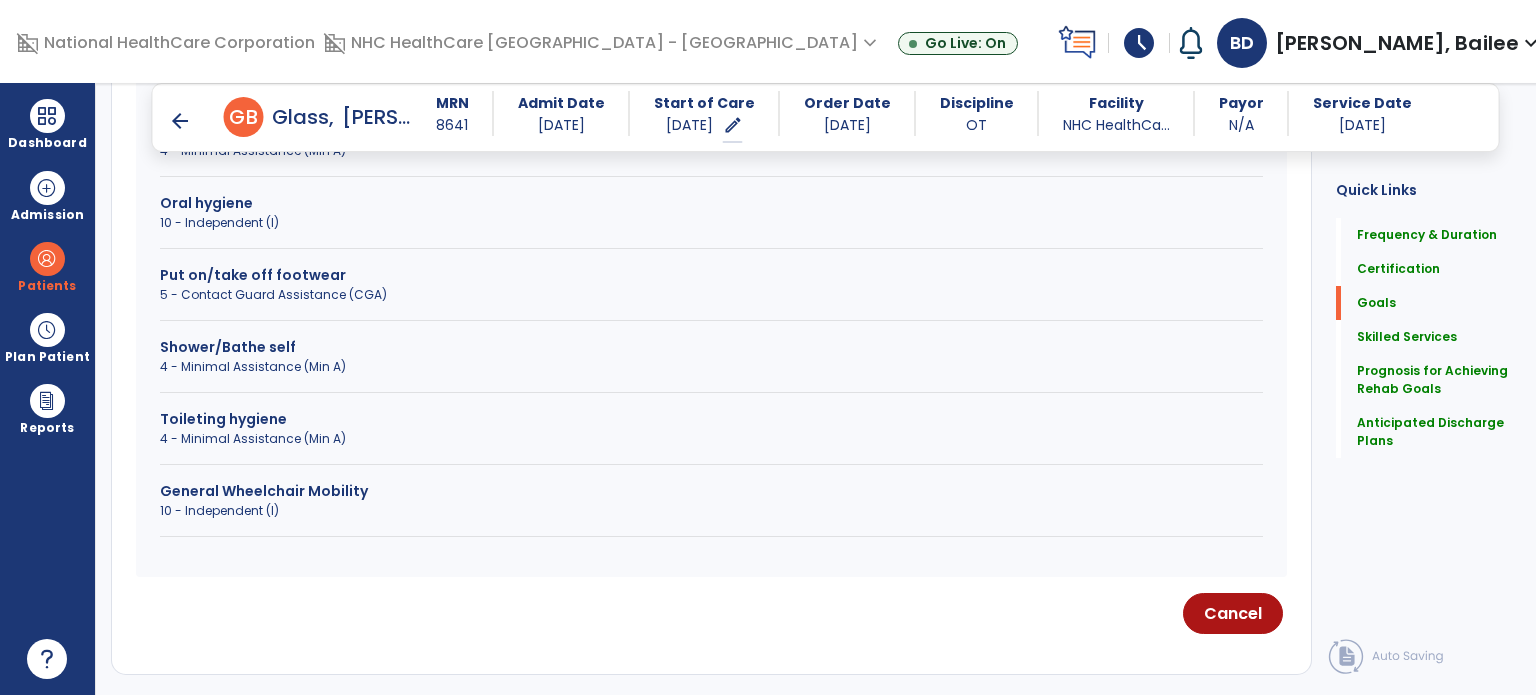 click on "Shower/Bathe self" at bounding box center (711, 347) 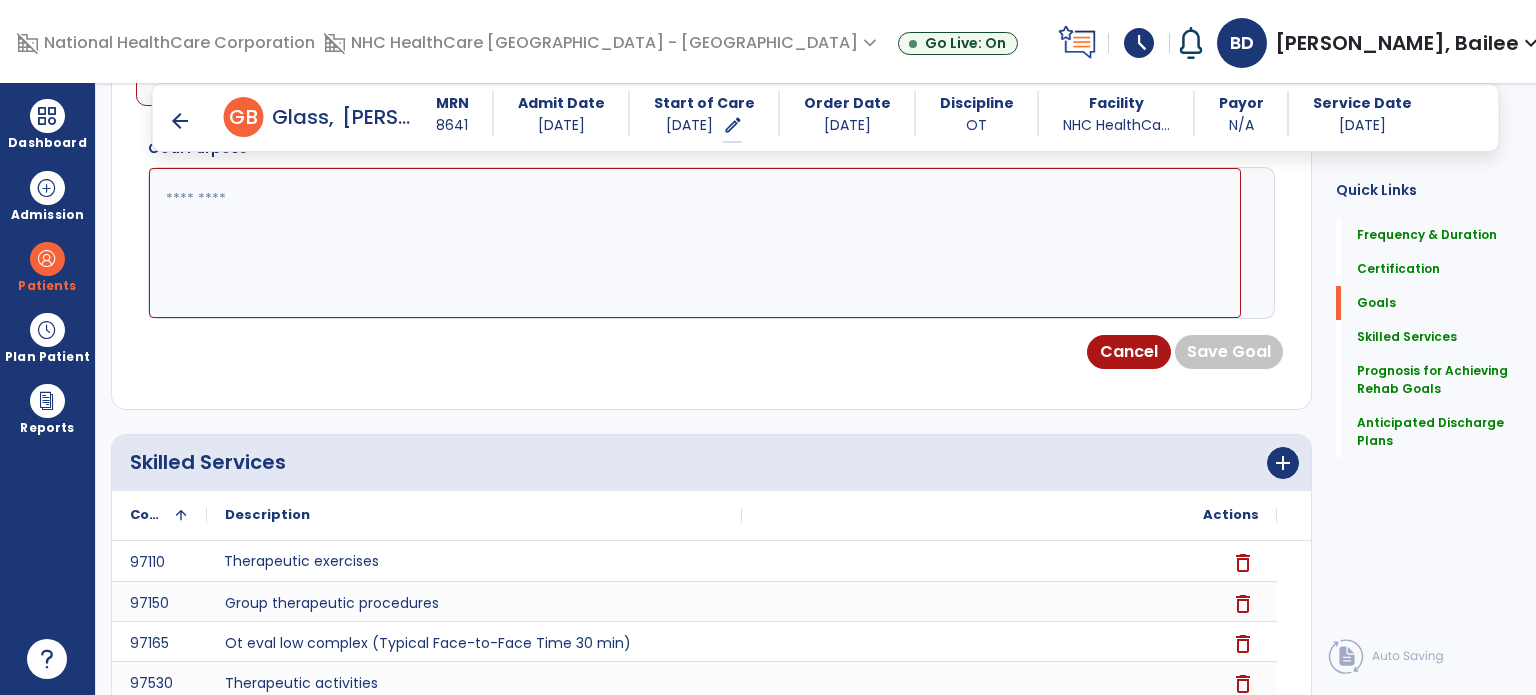 scroll, scrollTop: 821, scrollLeft: 0, axis: vertical 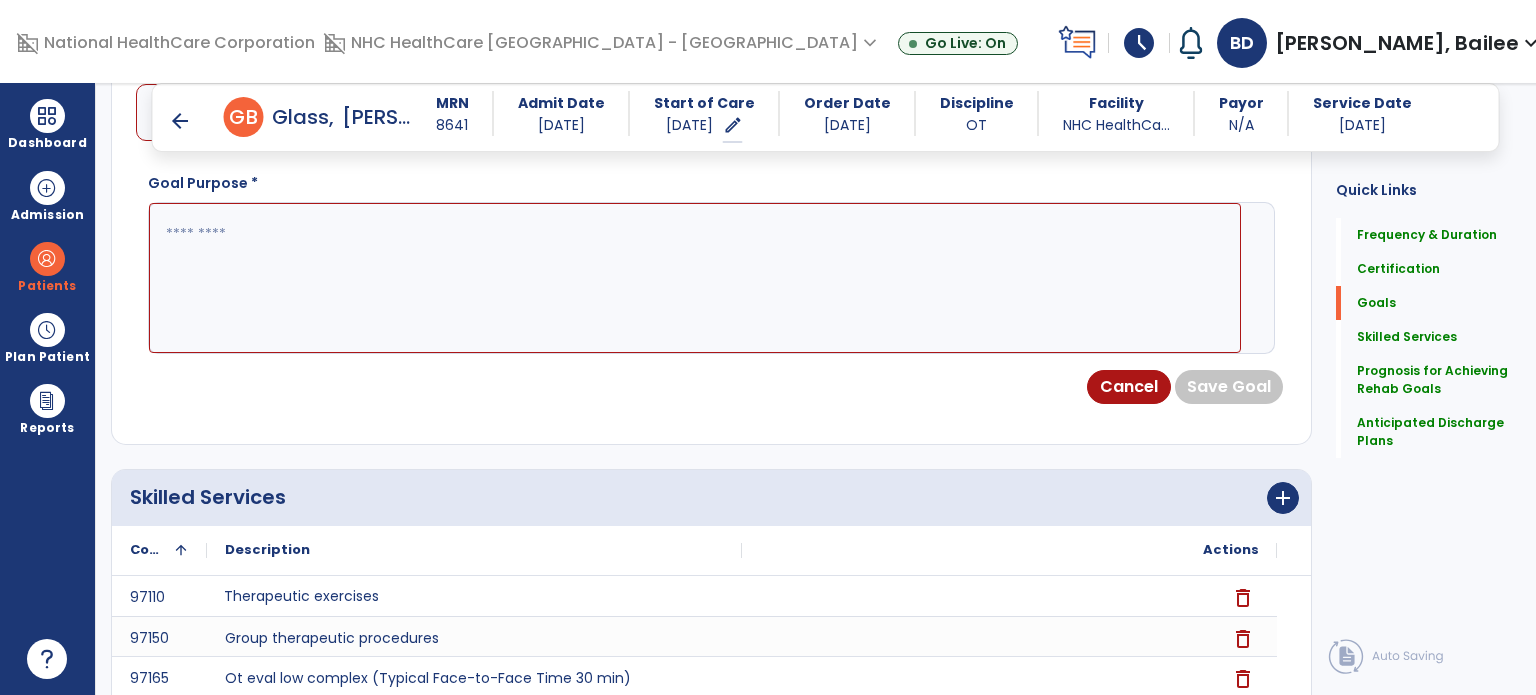 click at bounding box center (695, 278) 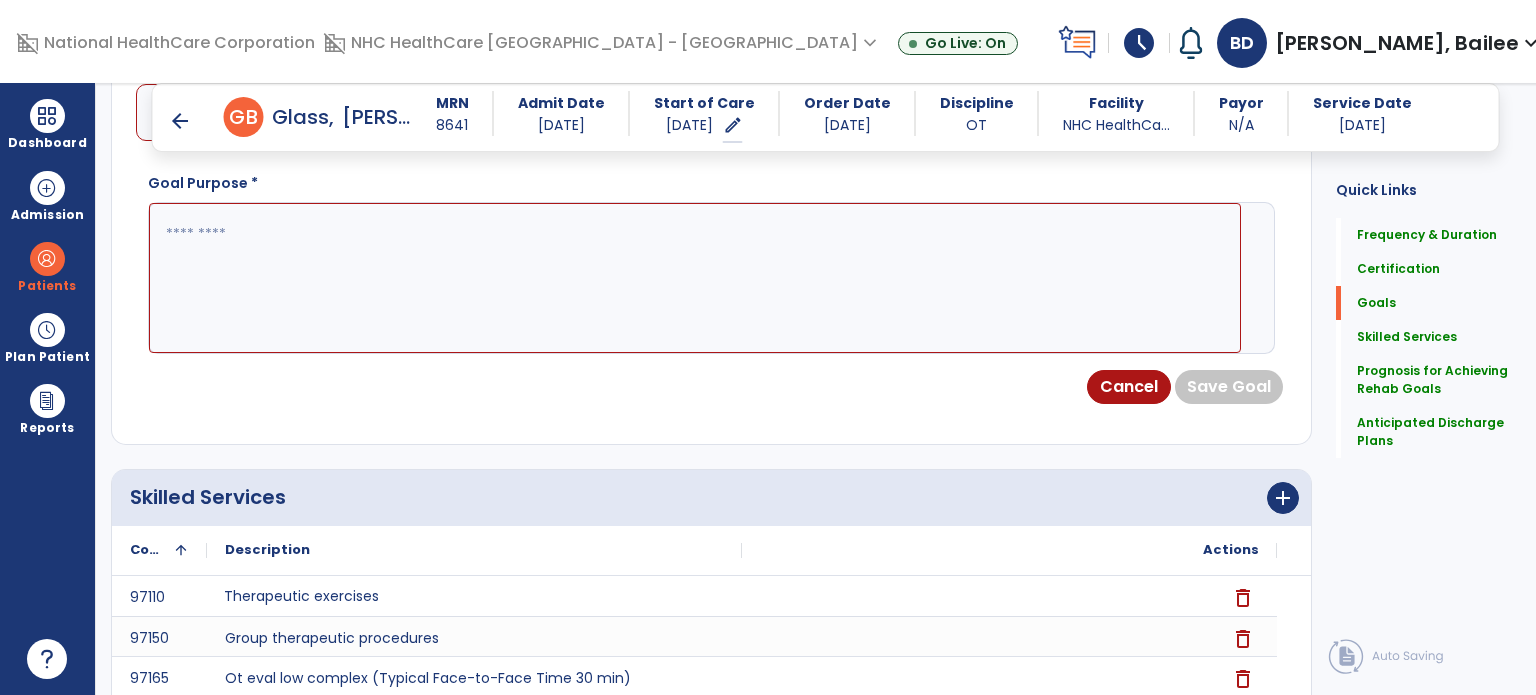 paste on "**********" 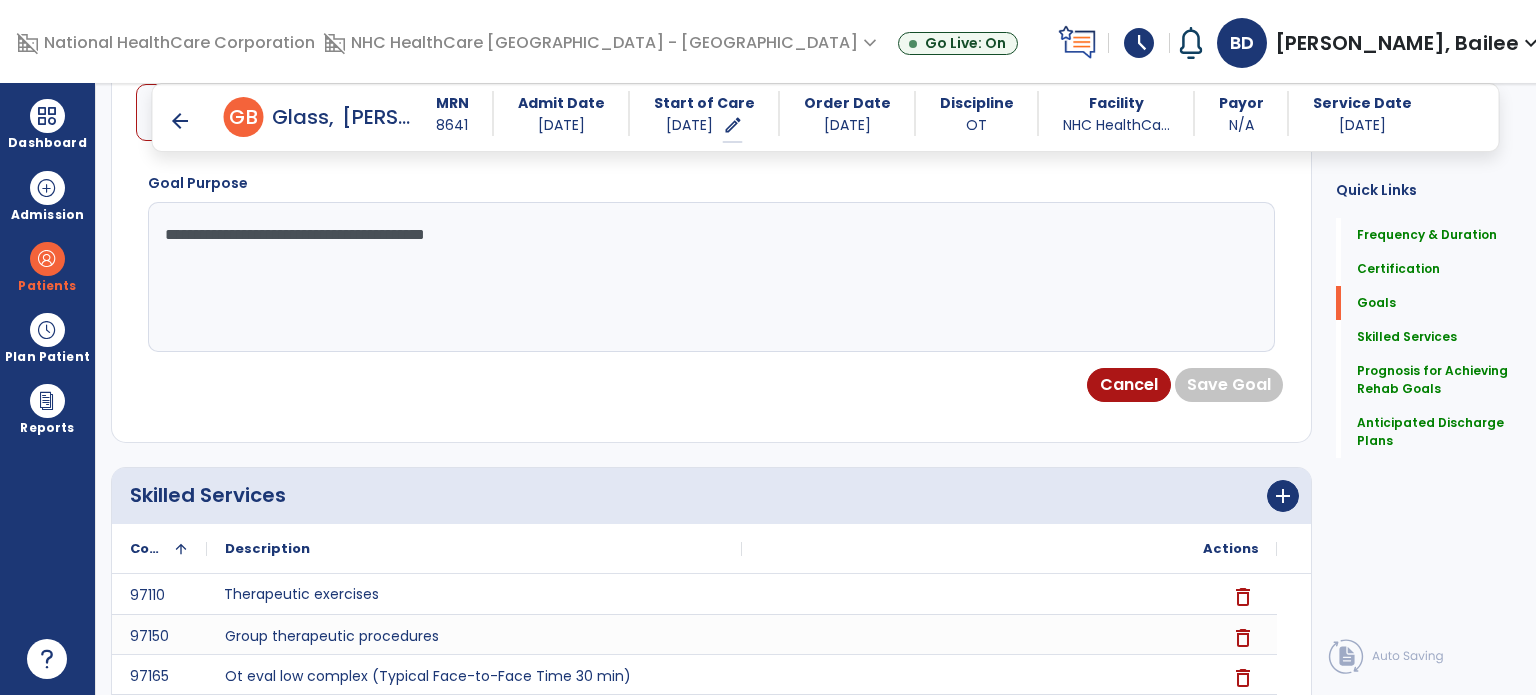 scroll, scrollTop: 655, scrollLeft: 0, axis: vertical 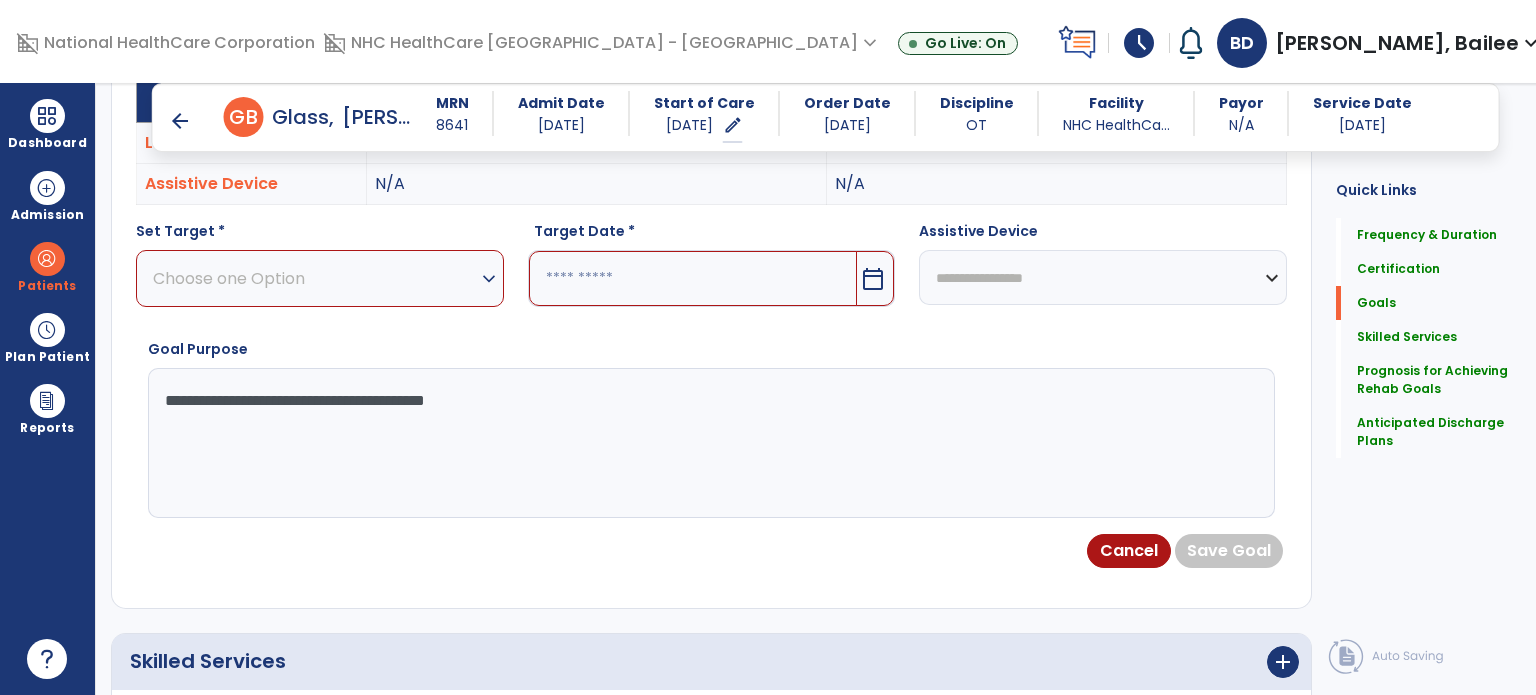type on "**********" 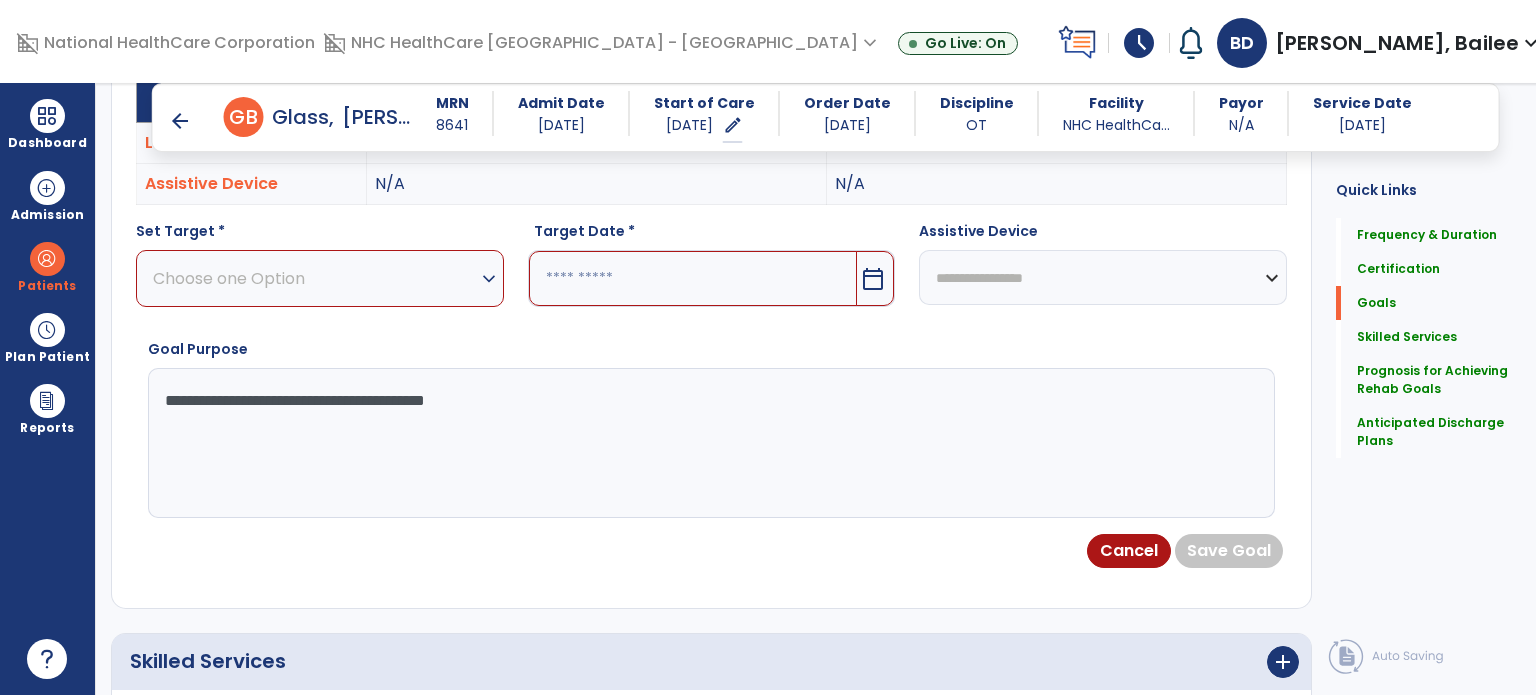 click on "Choose one Option" at bounding box center [315, 278] 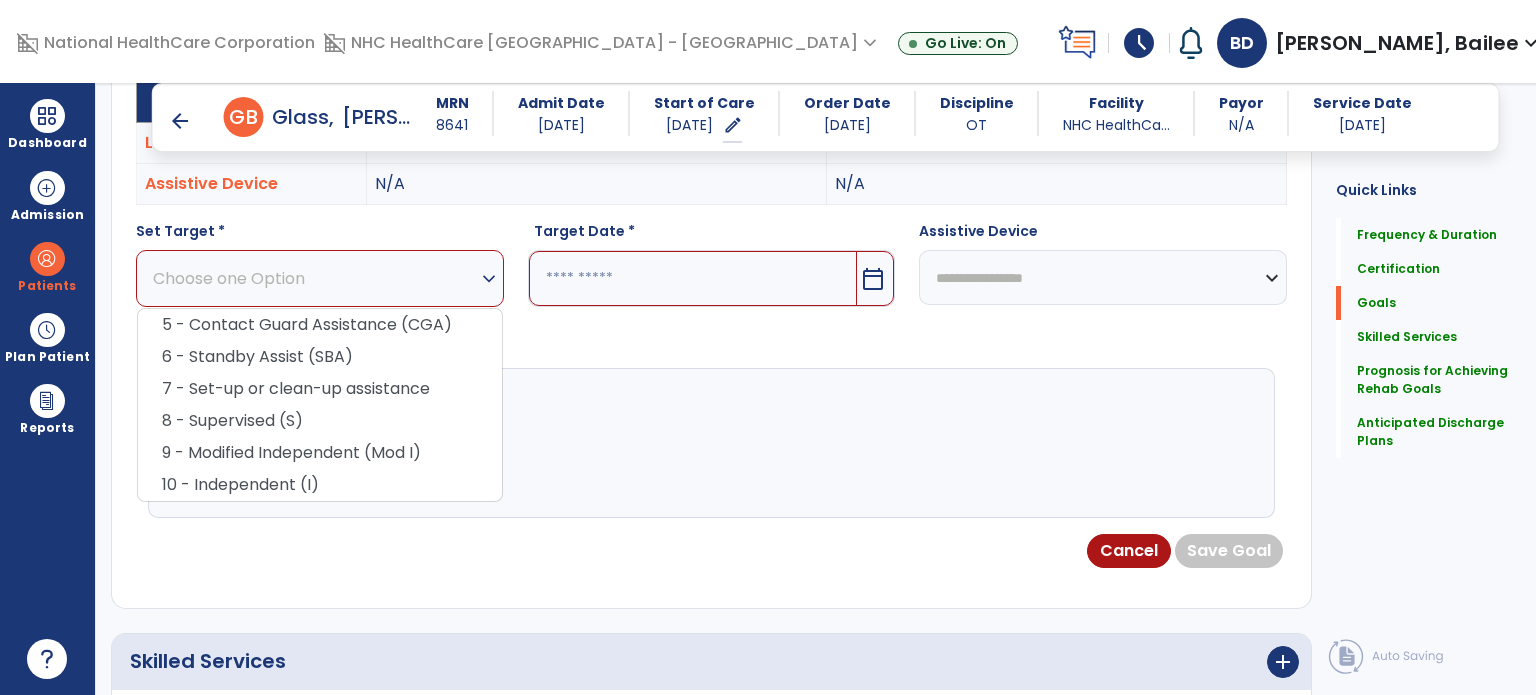 click on "8 - Supervised (S)" at bounding box center [320, 421] 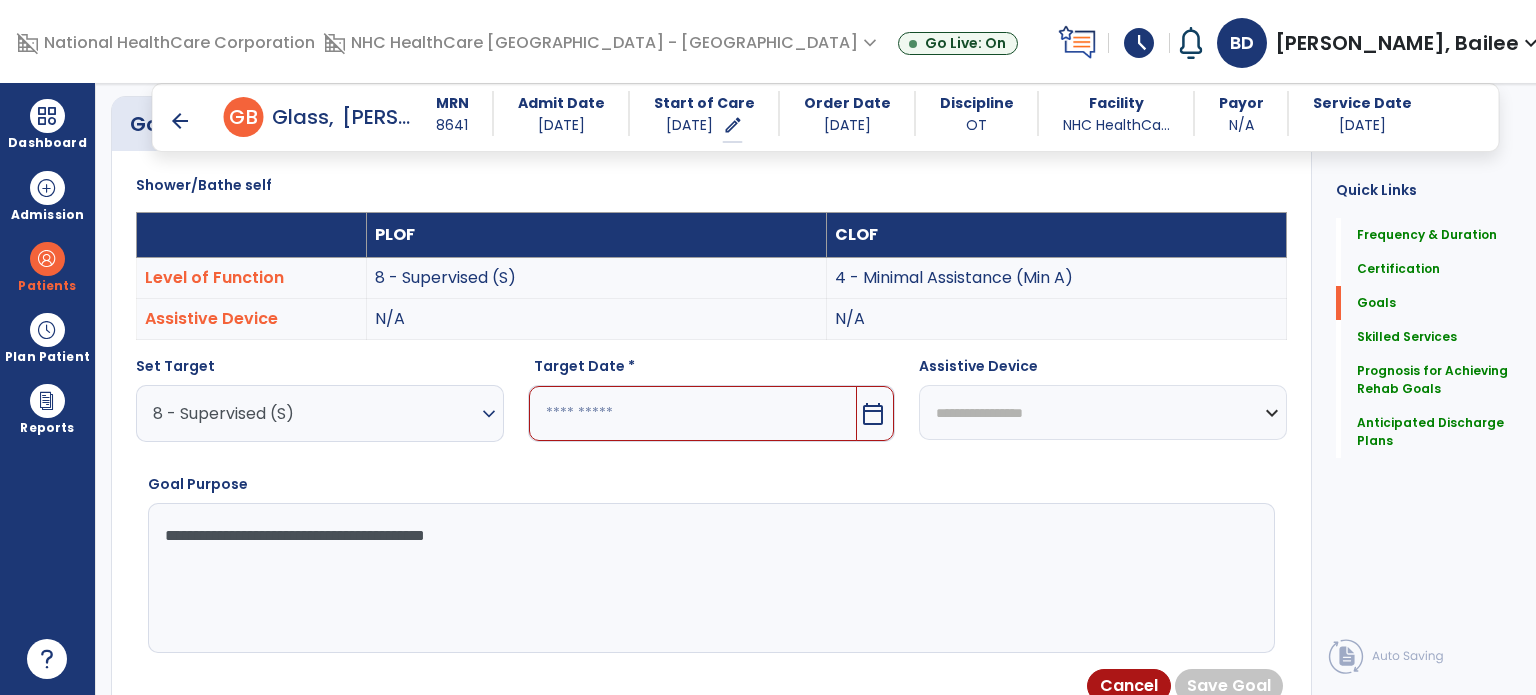 scroll, scrollTop: 519, scrollLeft: 0, axis: vertical 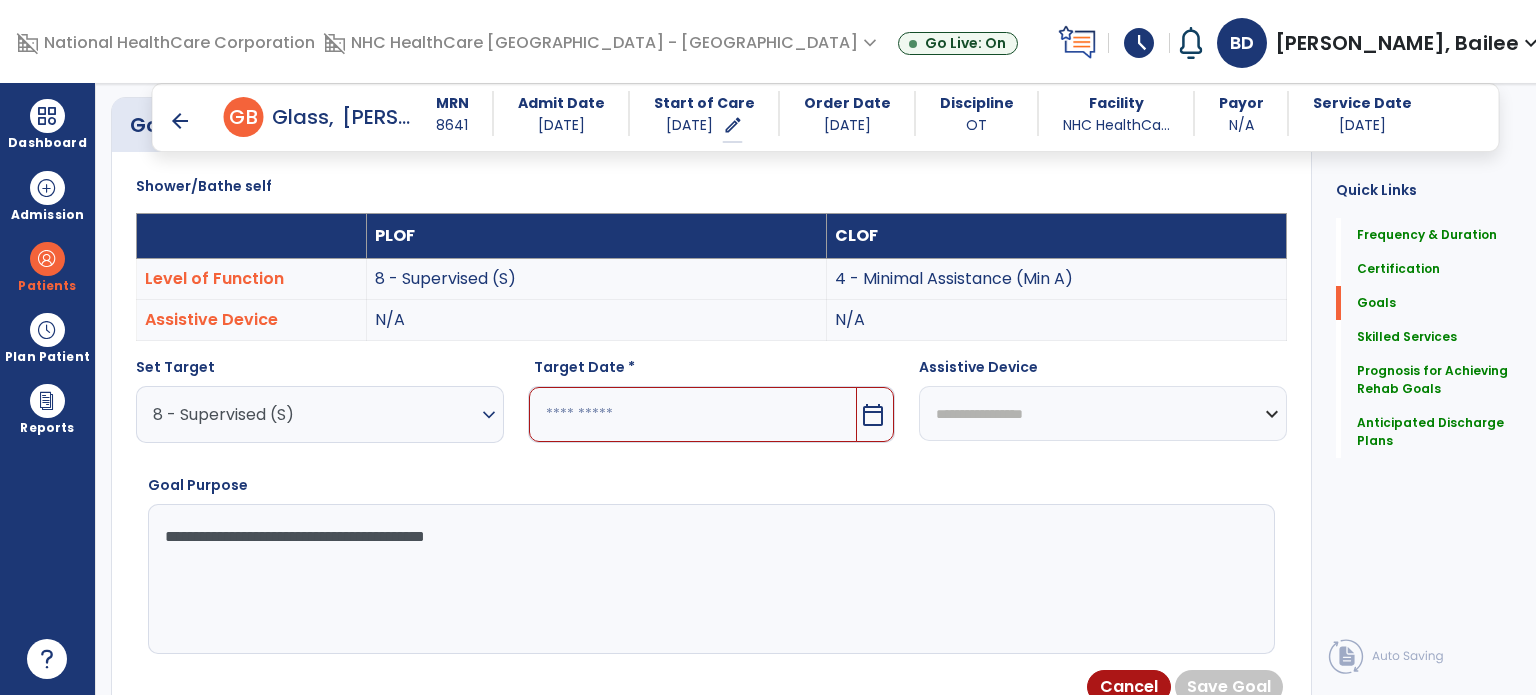 click at bounding box center [693, 414] 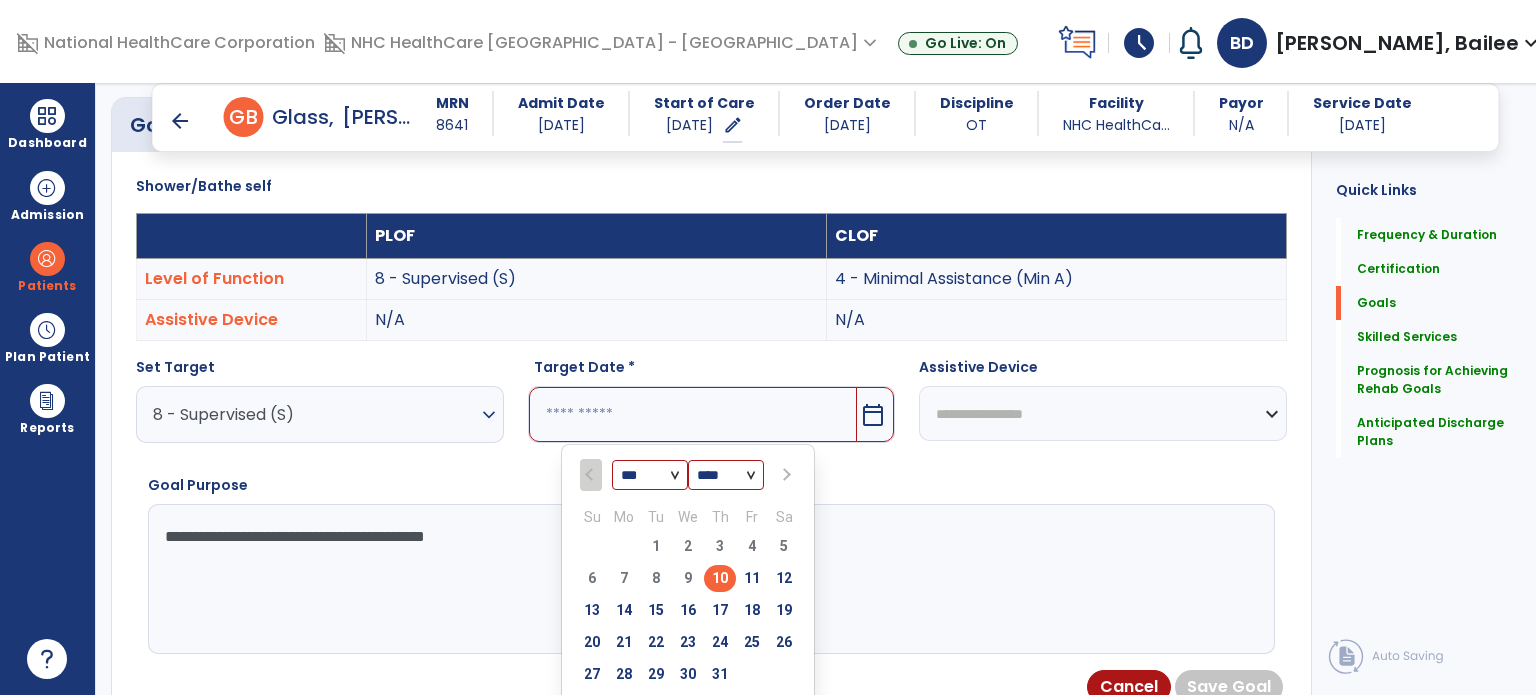 click on "23" at bounding box center (688, 642) 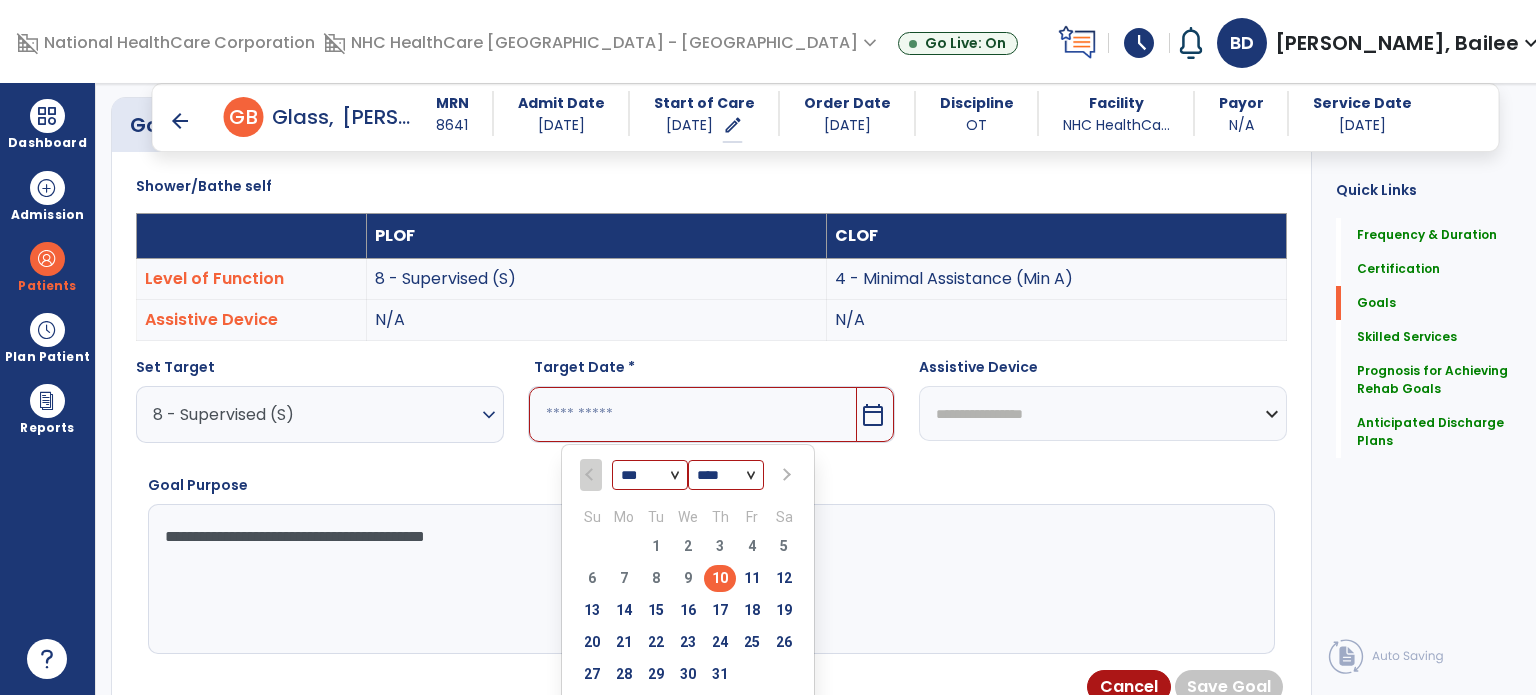 type on "*********" 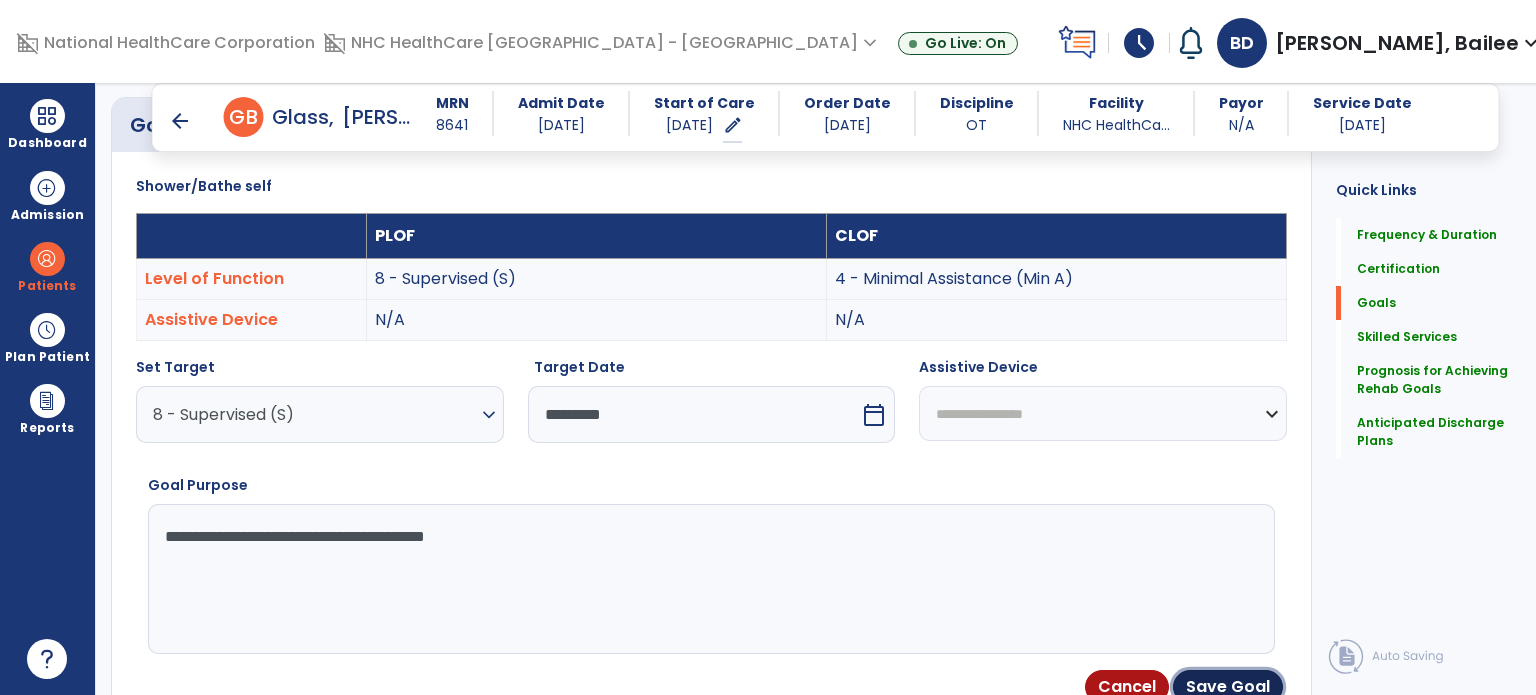 click on "Save Goal" at bounding box center (1228, 687) 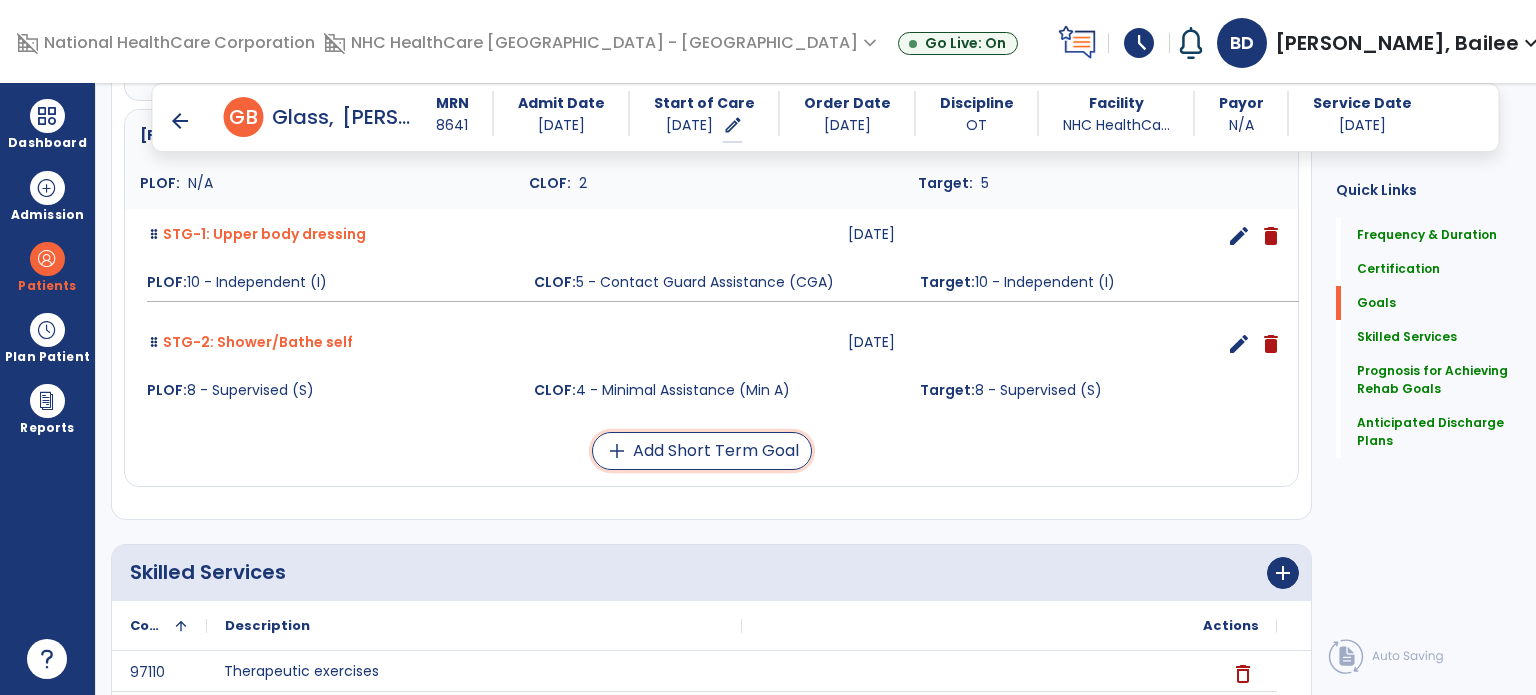 click on "add  Add Short Term Goal" at bounding box center [702, 451] 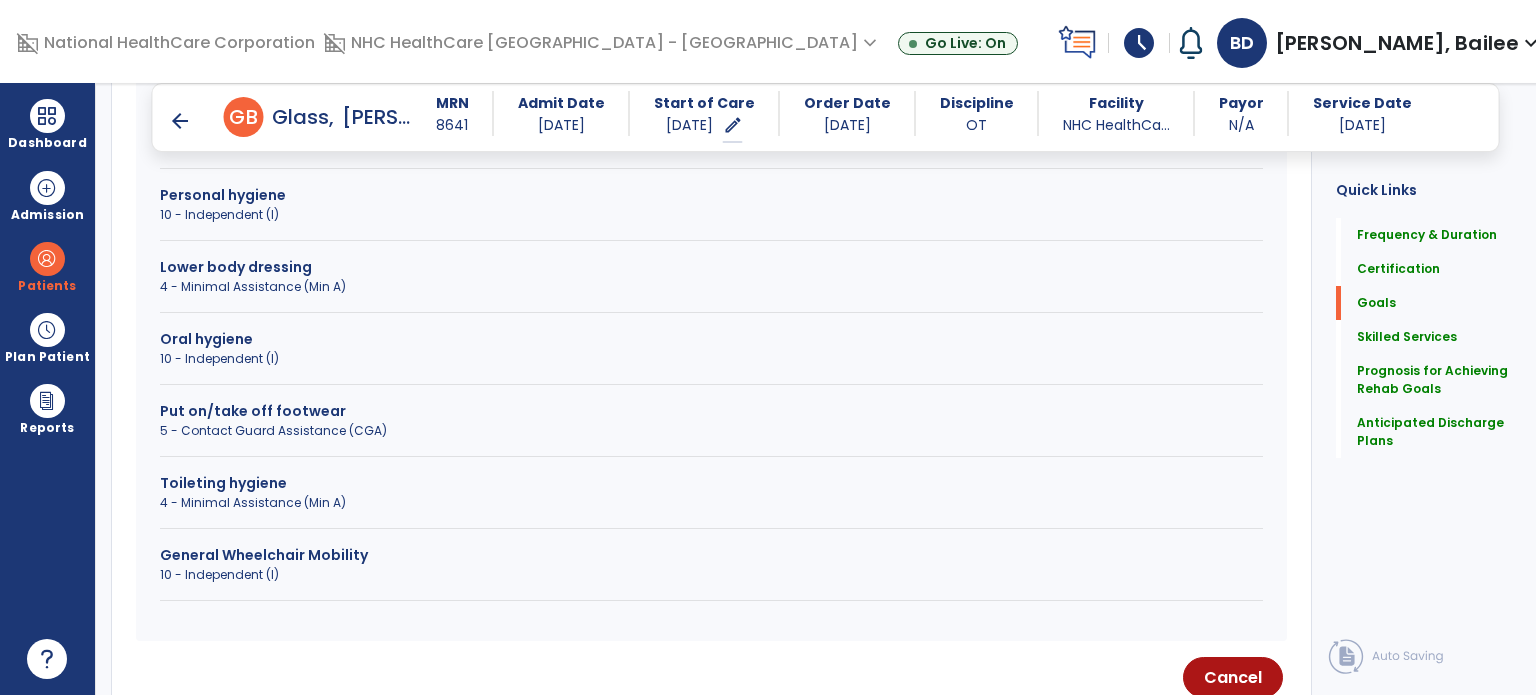 click on "5 - Contact Guard Assistance (CGA)" at bounding box center [711, 431] 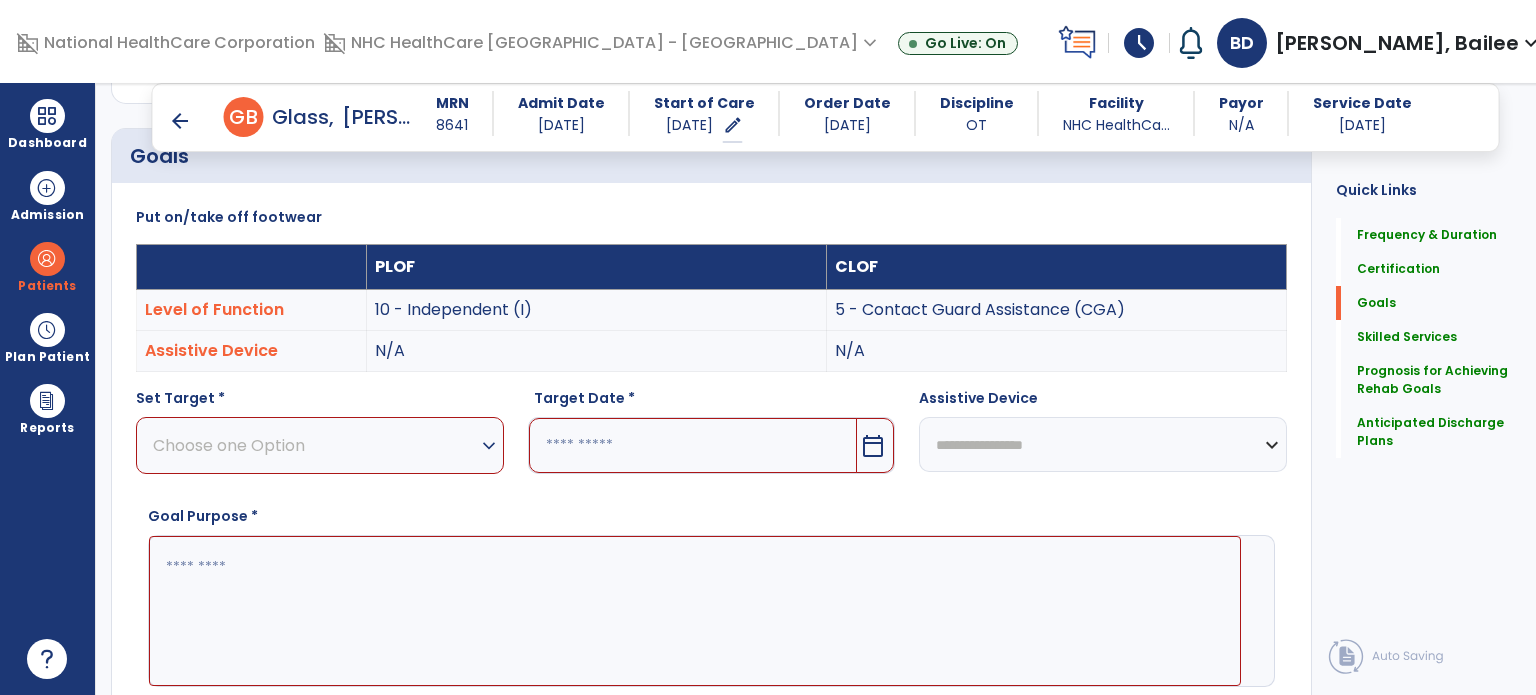 scroll, scrollTop: 444, scrollLeft: 0, axis: vertical 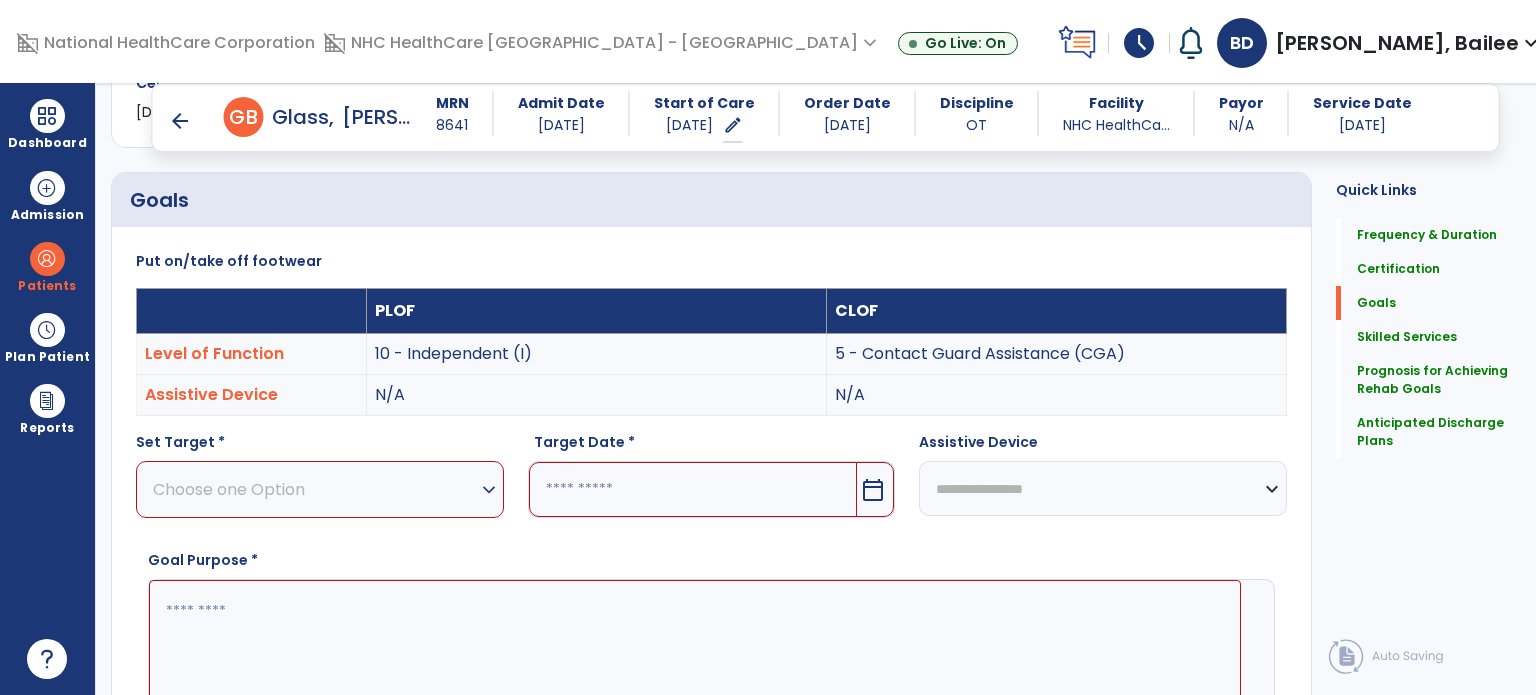 click on "Choose one Option   expand_more" at bounding box center (320, 489) 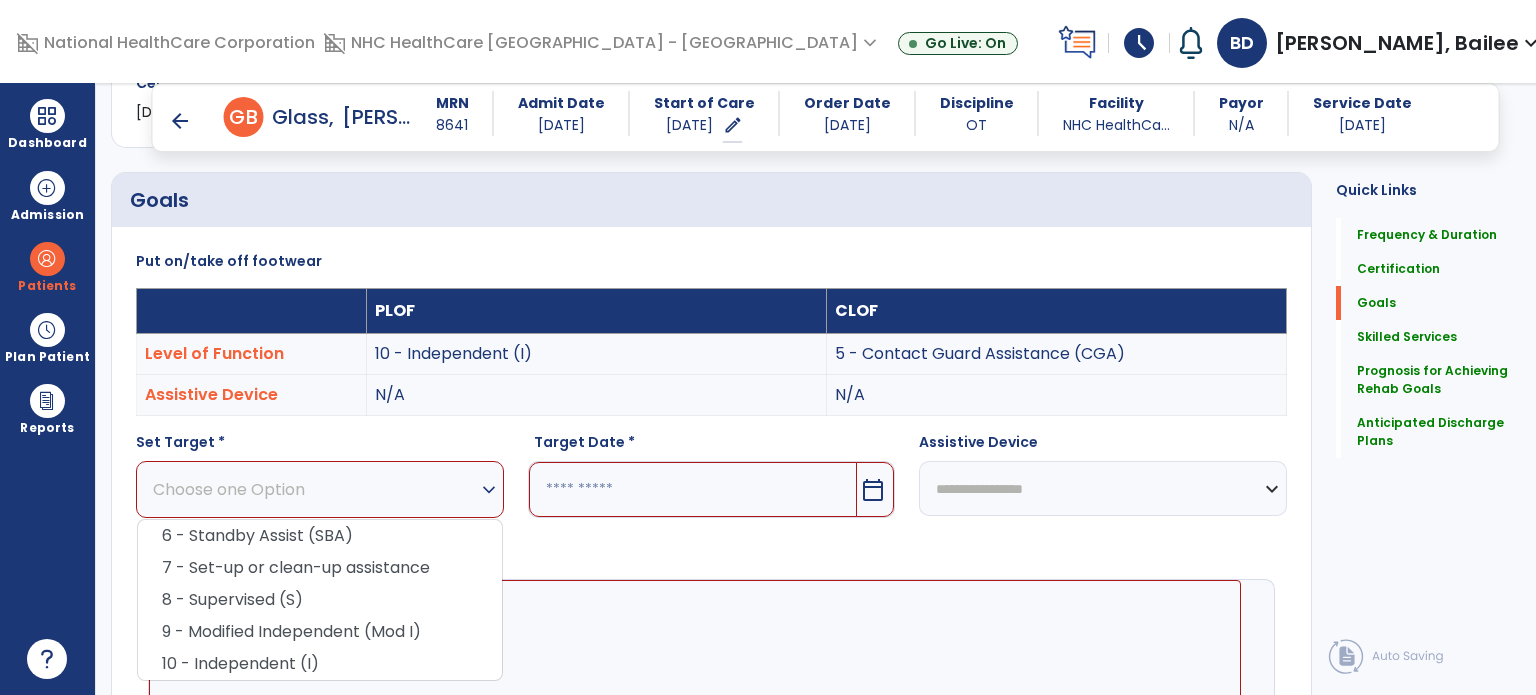 click on "10 - Independent (I)" at bounding box center [320, 664] 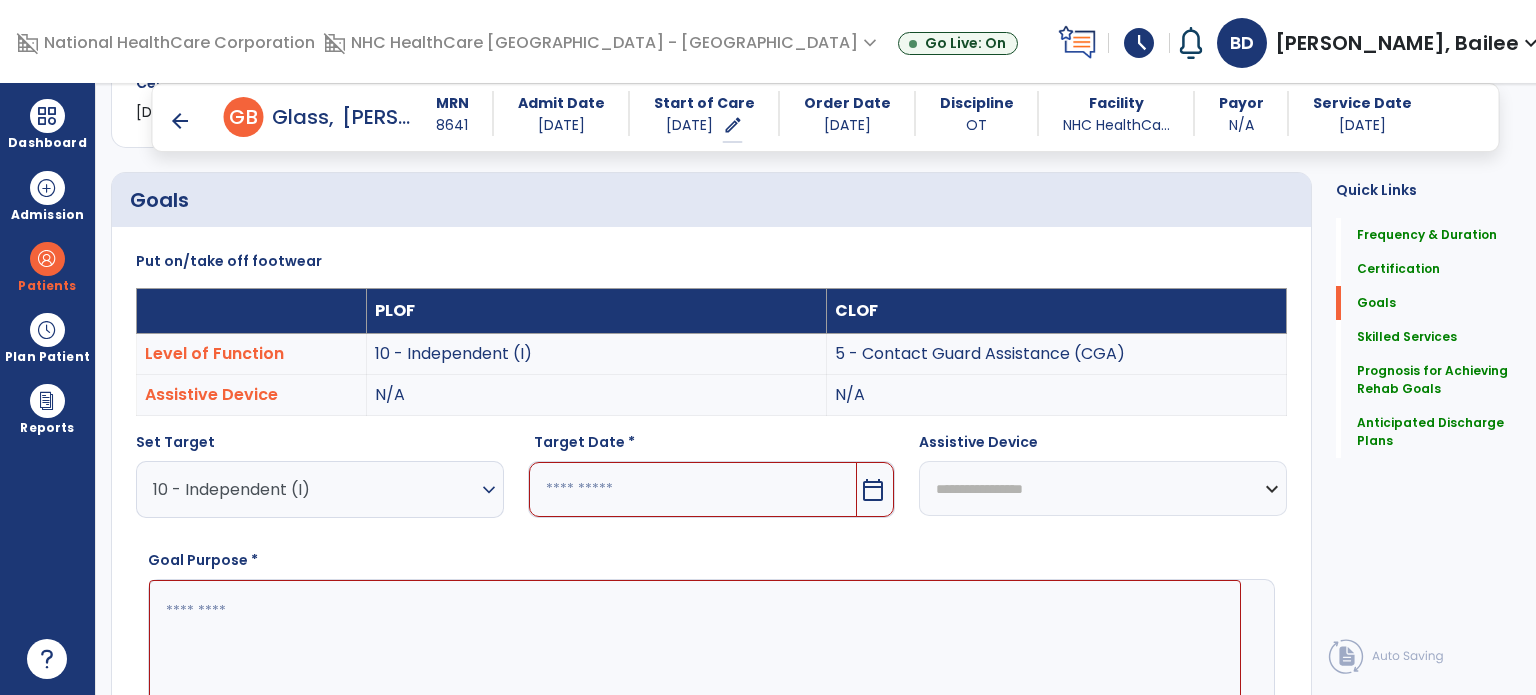 click at bounding box center (695, 655) 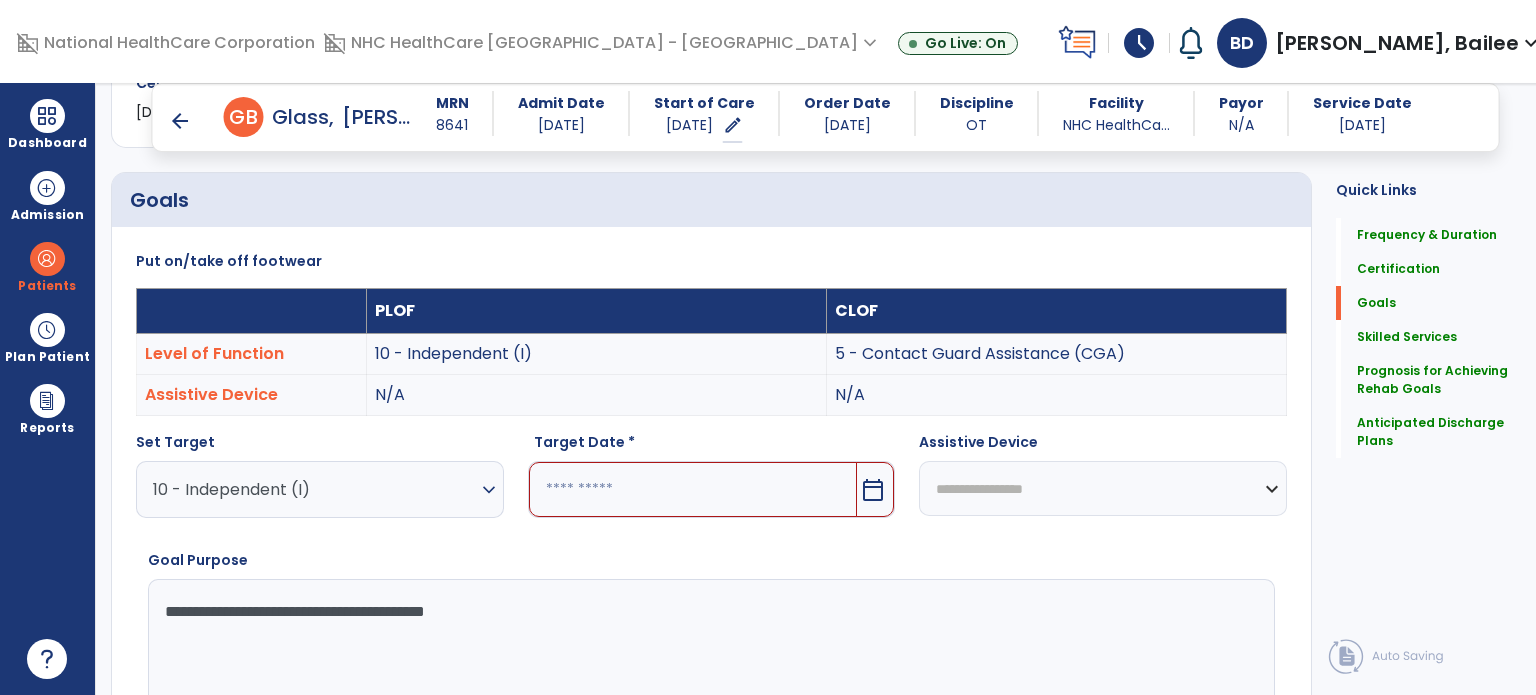 type on "**********" 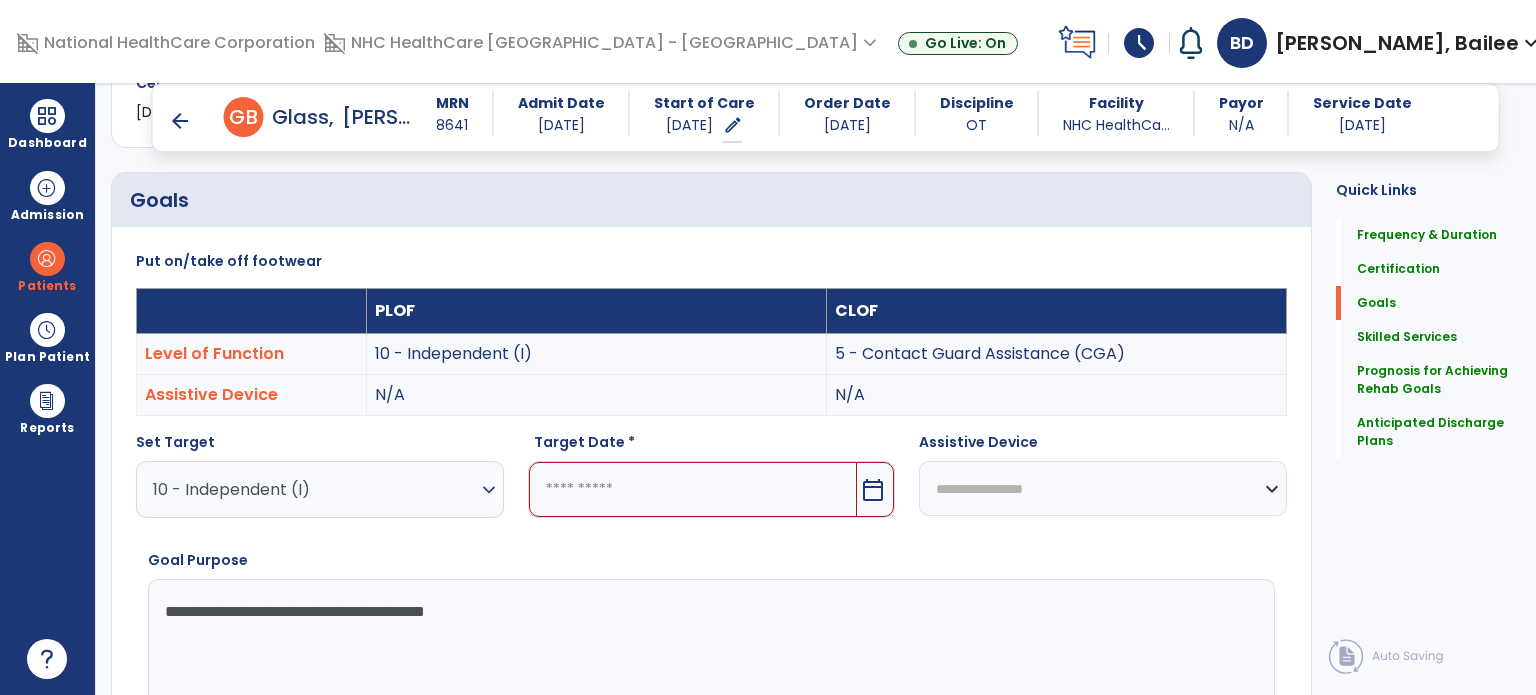 click on "calendar_today" at bounding box center (873, 490) 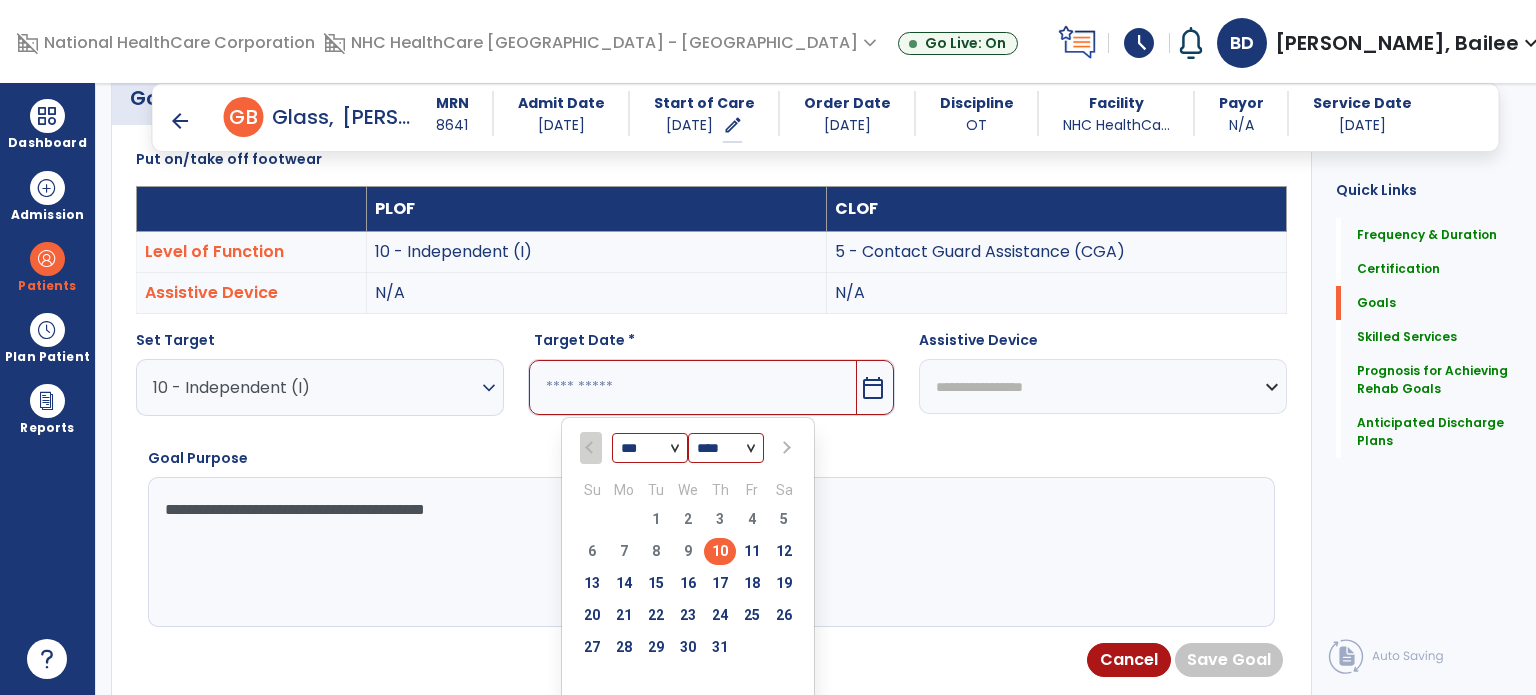 scroll, scrollTop: 560, scrollLeft: 0, axis: vertical 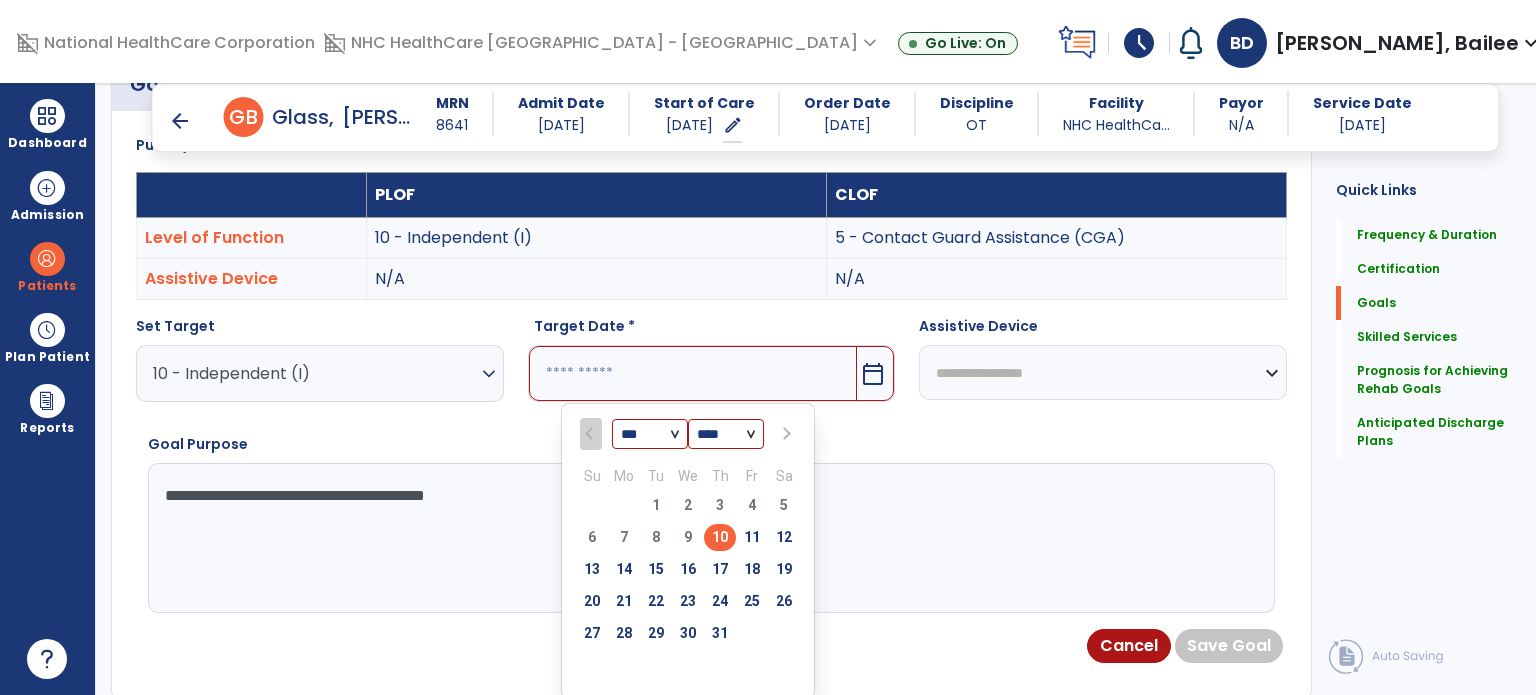 click on "23" at bounding box center [688, 601] 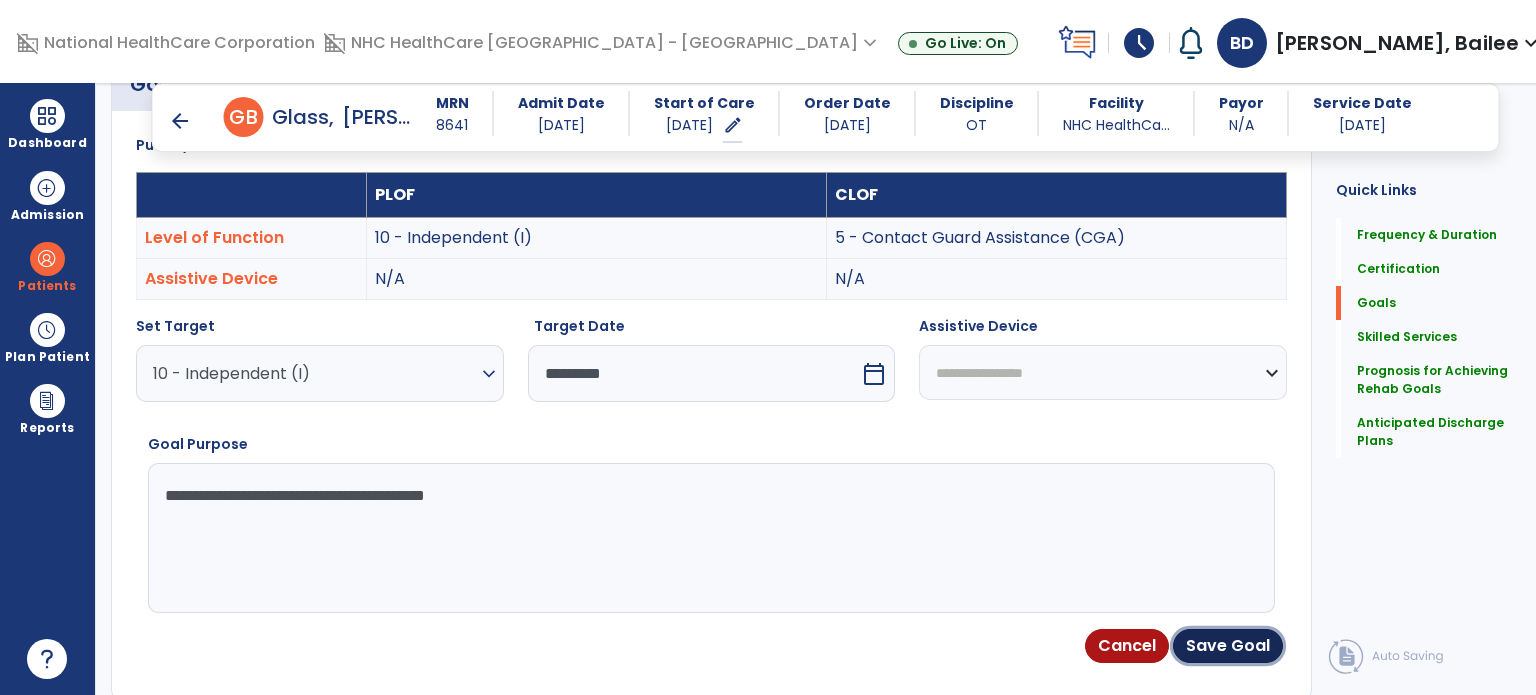 click on "Save Goal" at bounding box center (1228, 646) 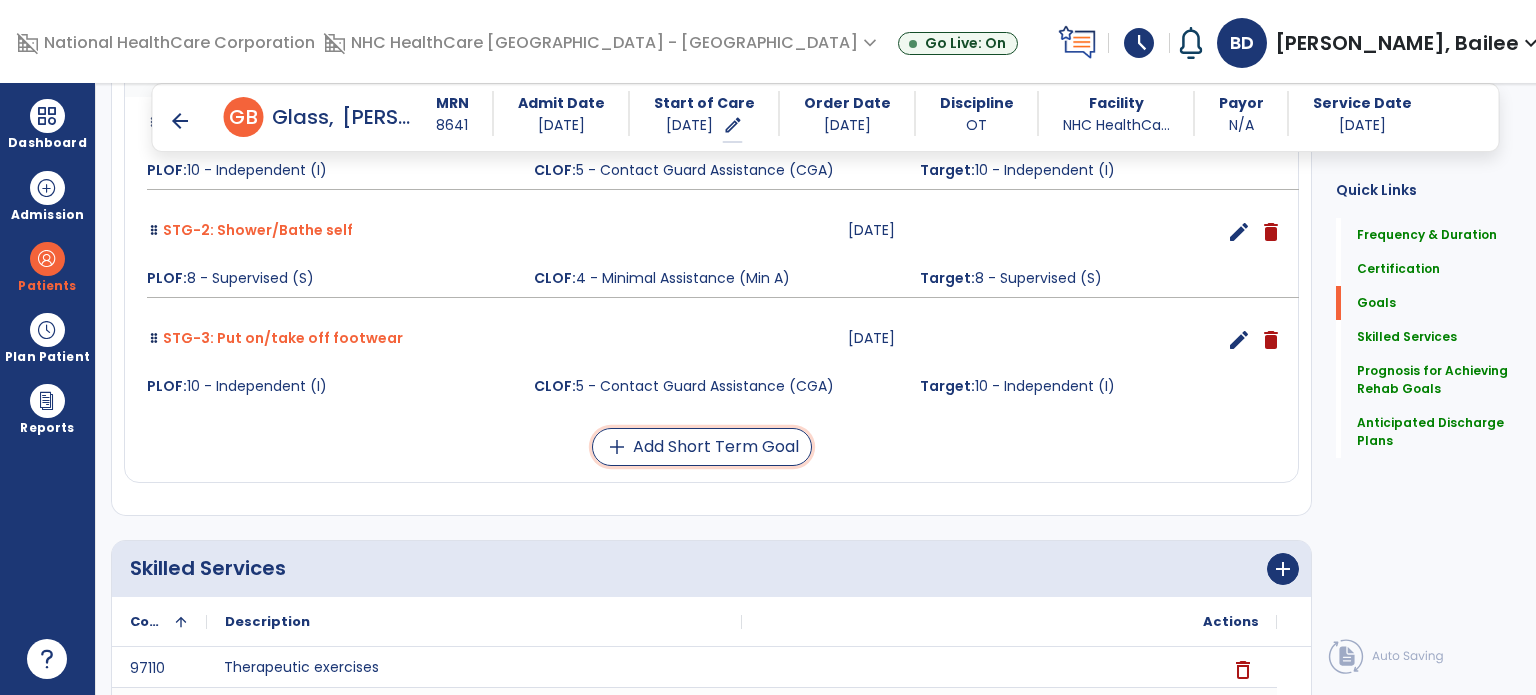 click on "add  Add Short Term Goal" at bounding box center (702, 447) 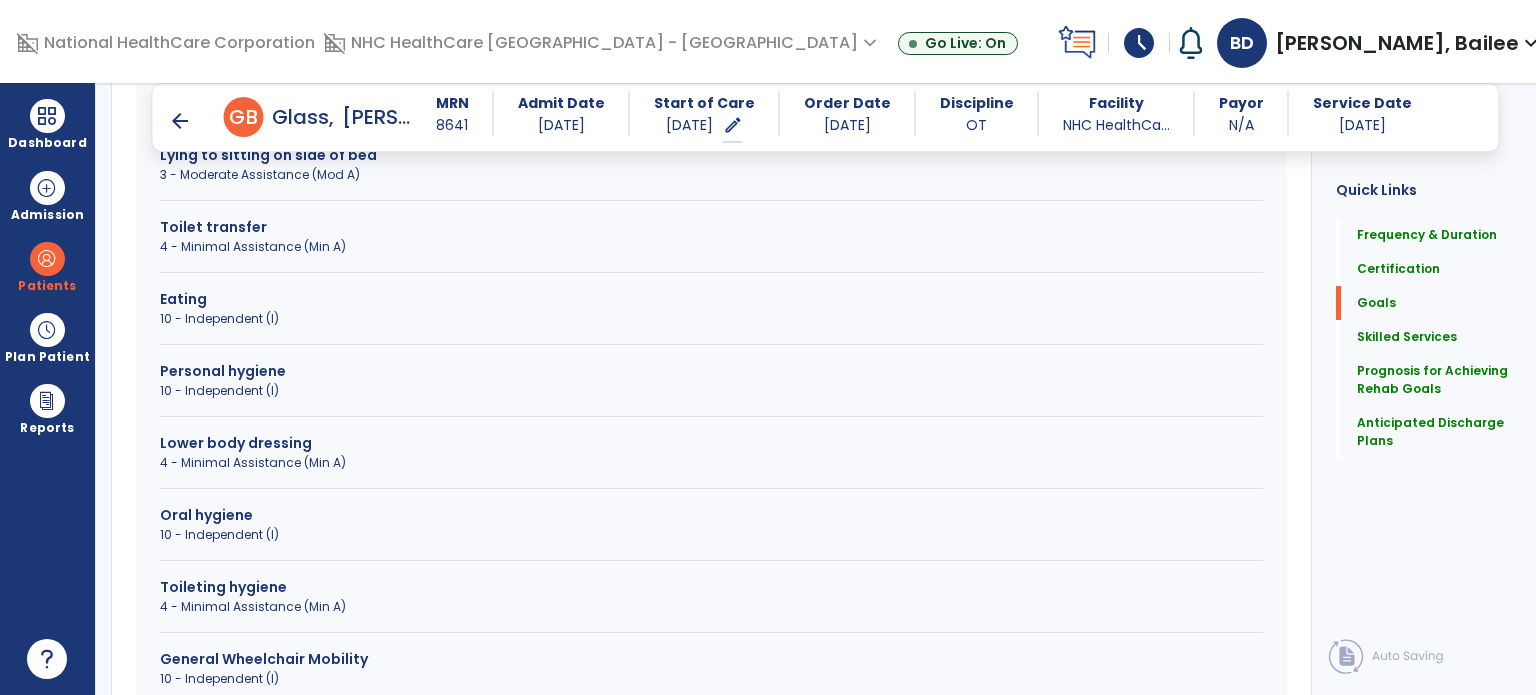scroll, scrollTop: 778, scrollLeft: 0, axis: vertical 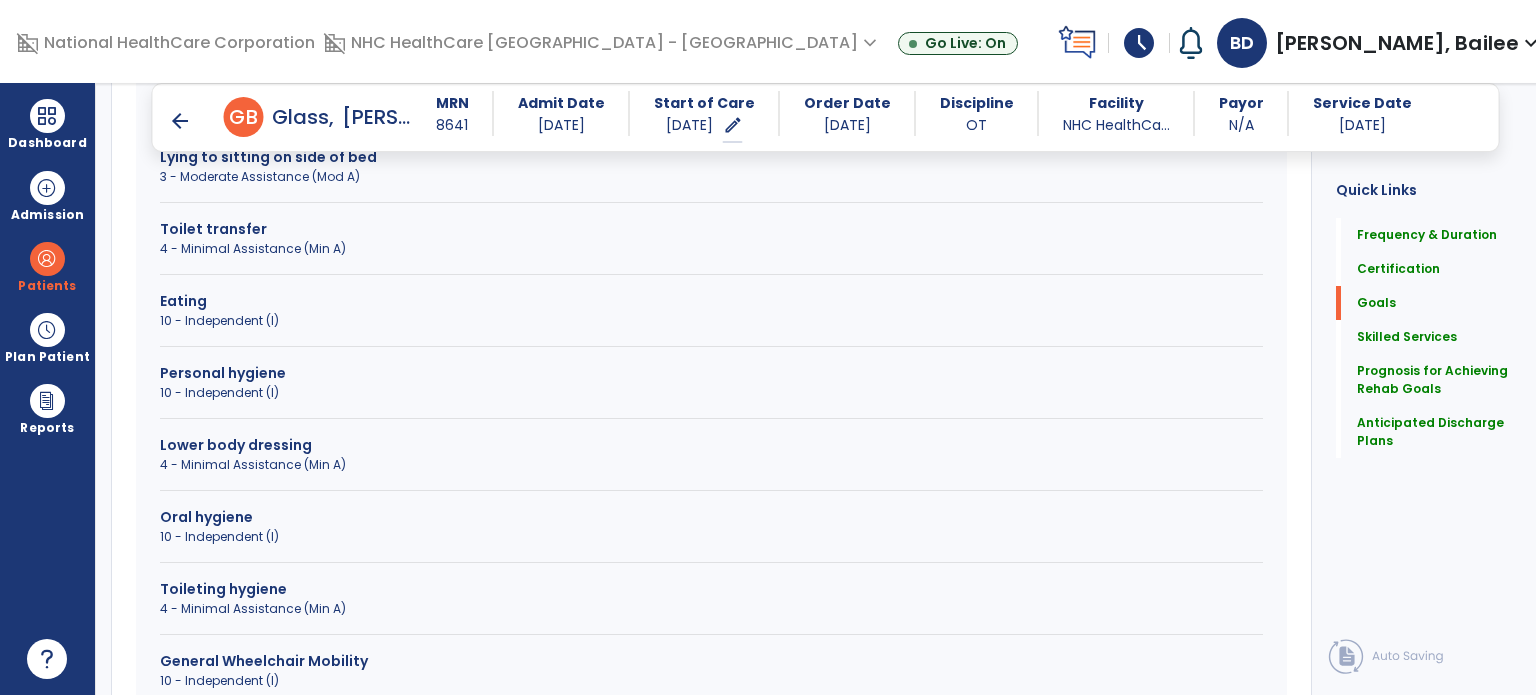 click on "Lower body dressing 4 - Minimal Assistance (Min A)" at bounding box center (711, 463) 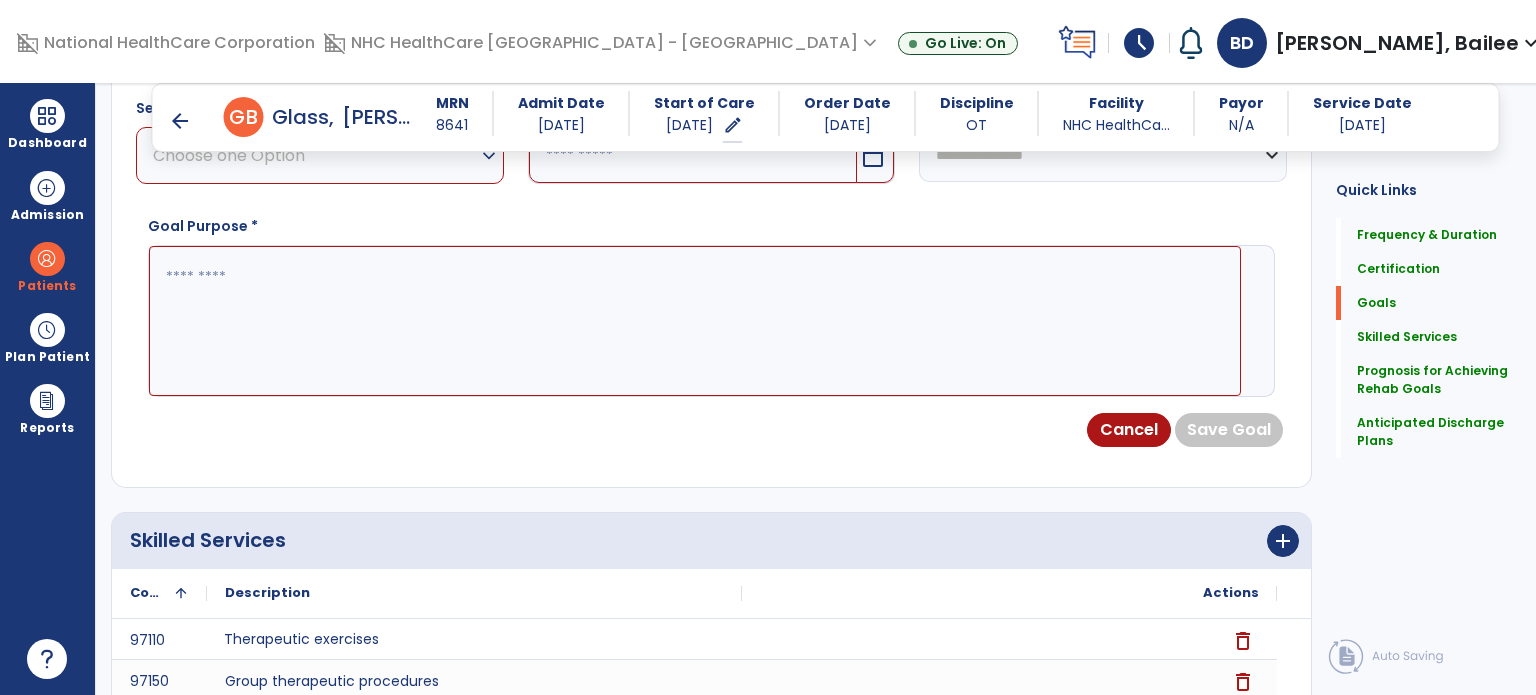 click on "Choose one Option   expand_more" at bounding box center [320, 155] 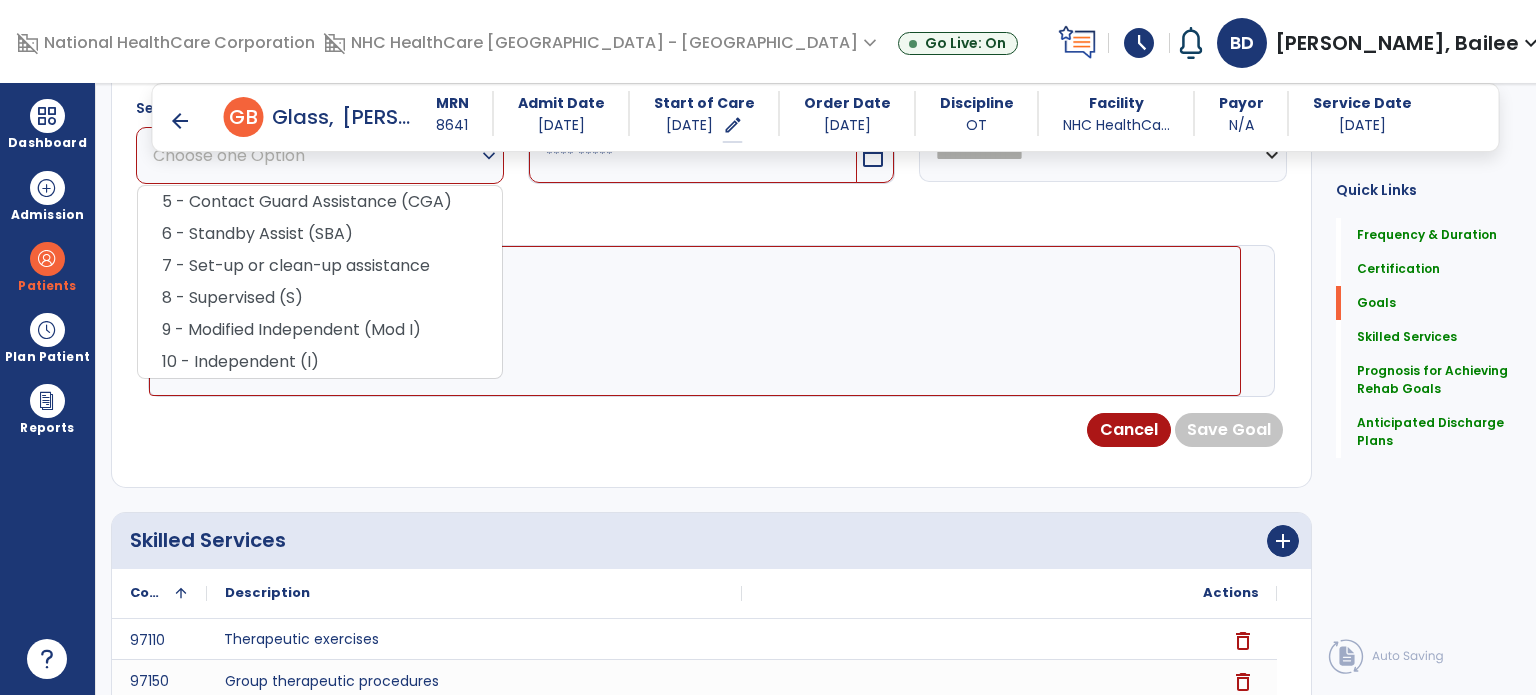 click on "8 - Supervised (S)" at bounding box center (320, 298) 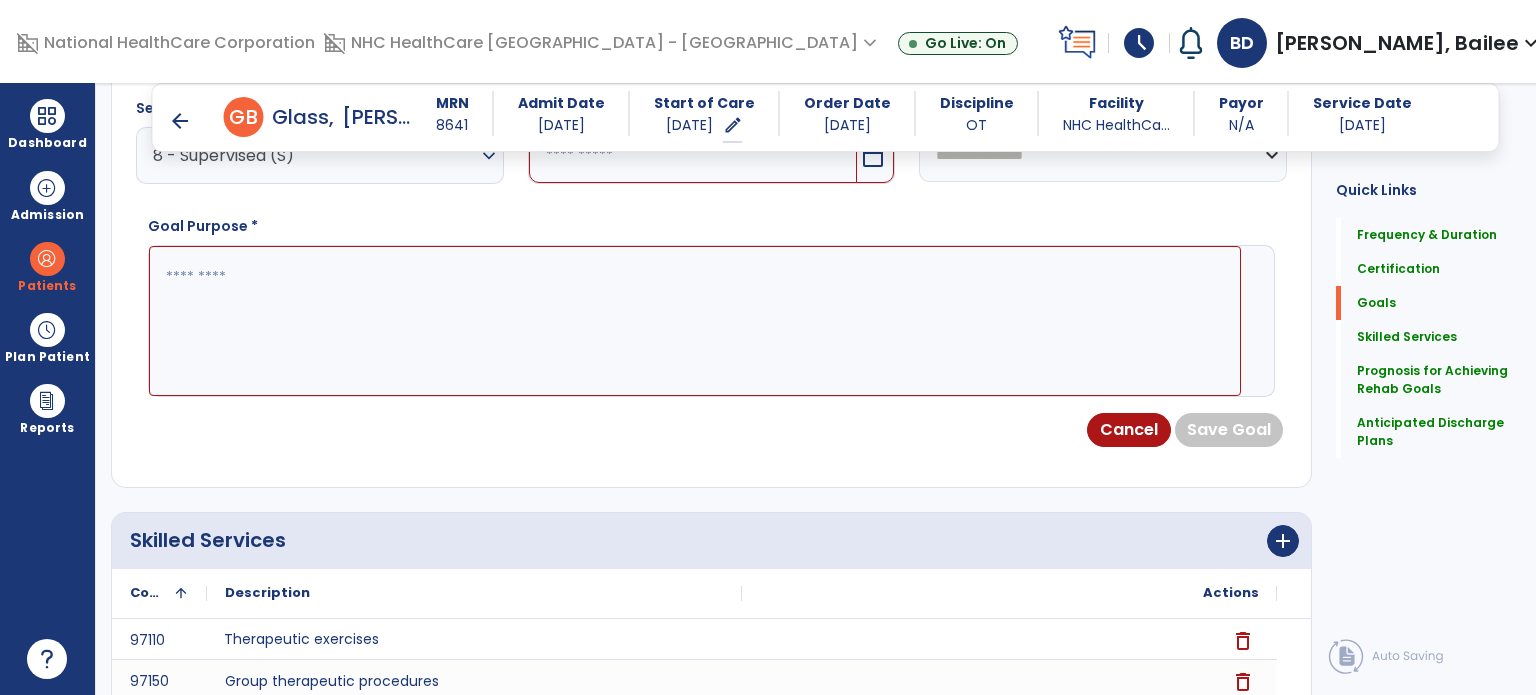 click at bounding box center (695, 321) 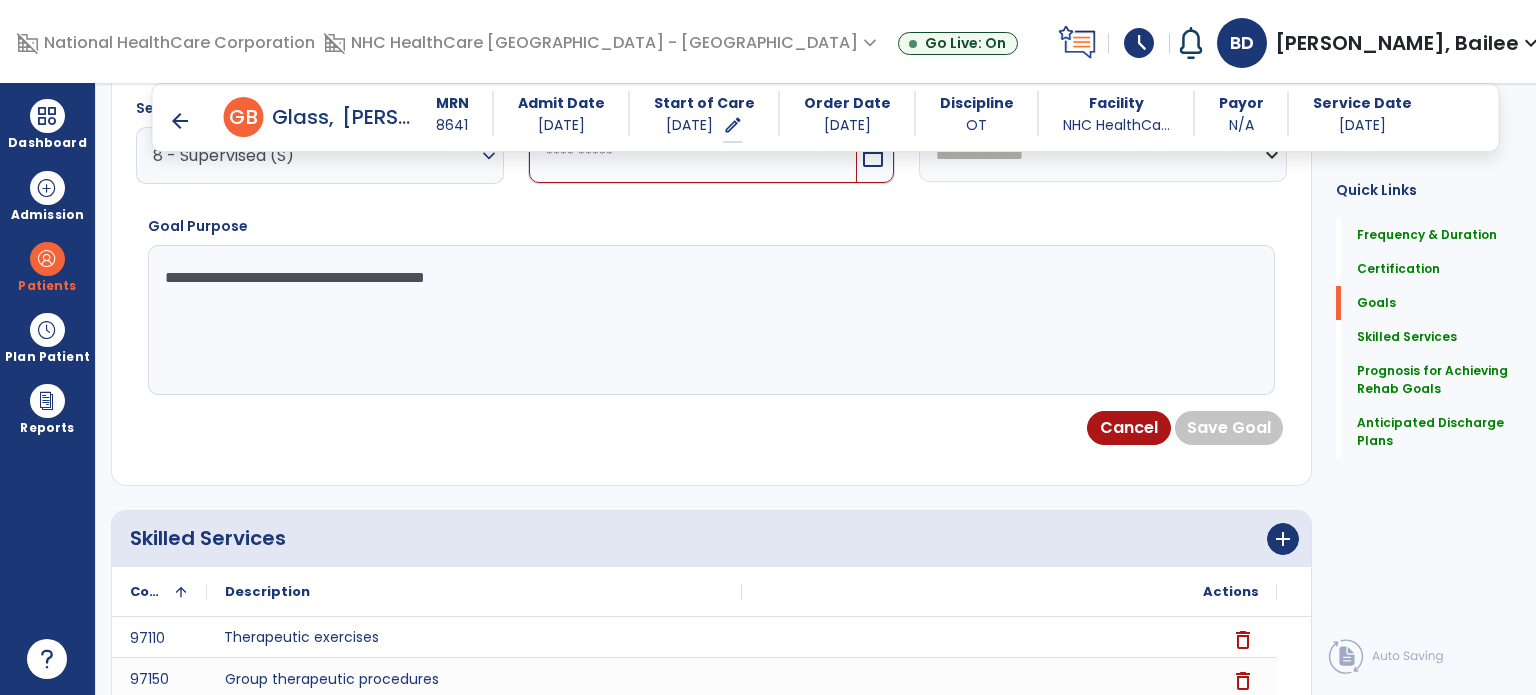 type on "**********" 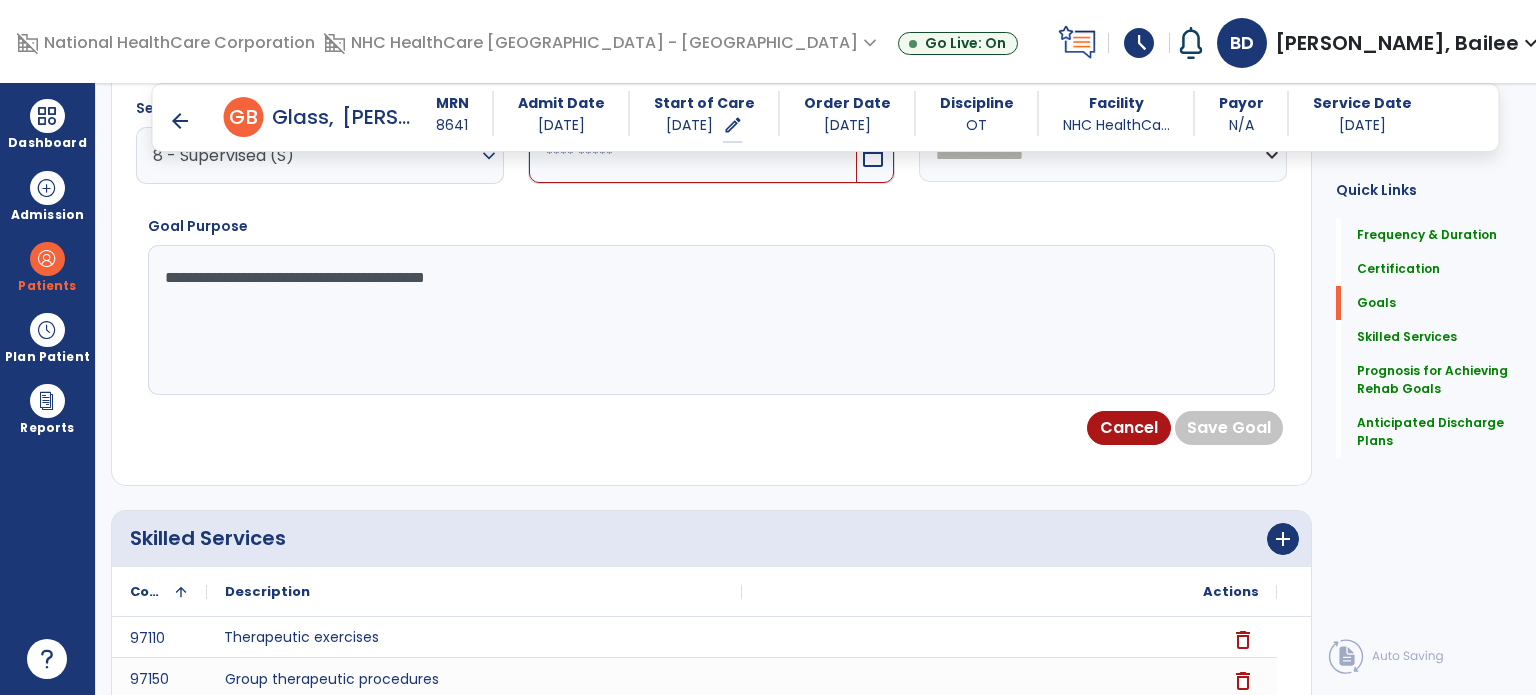 click at bounding box center [693, 155] 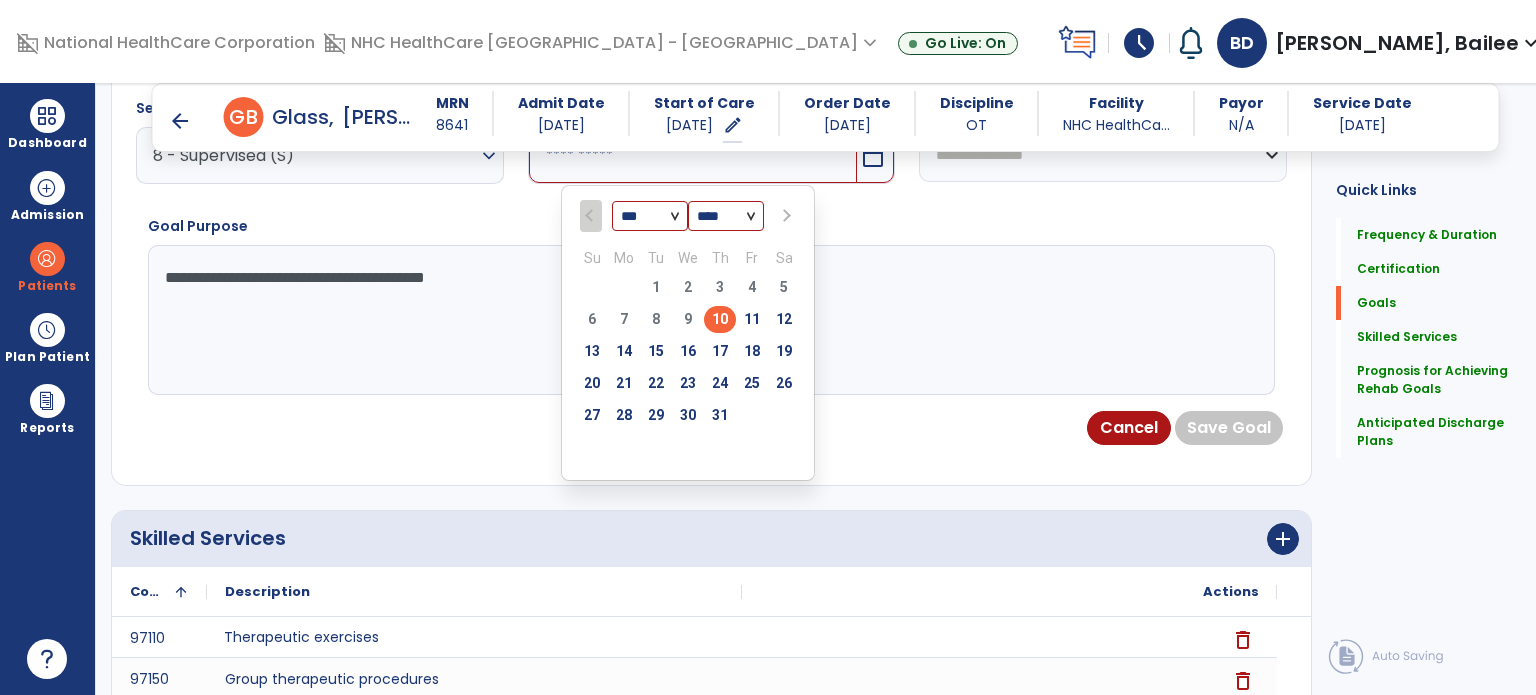 click on "23" at bounding box center [688, 383] 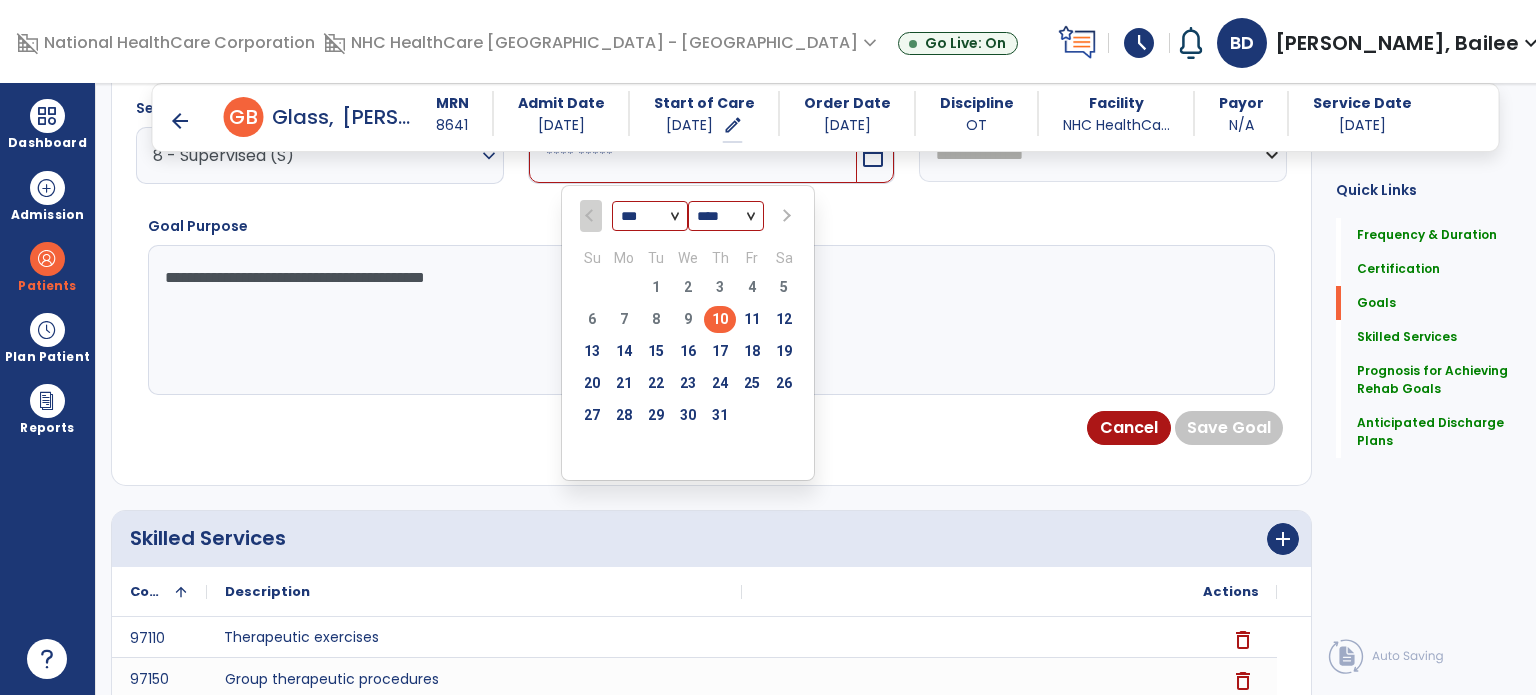 type on "*********" 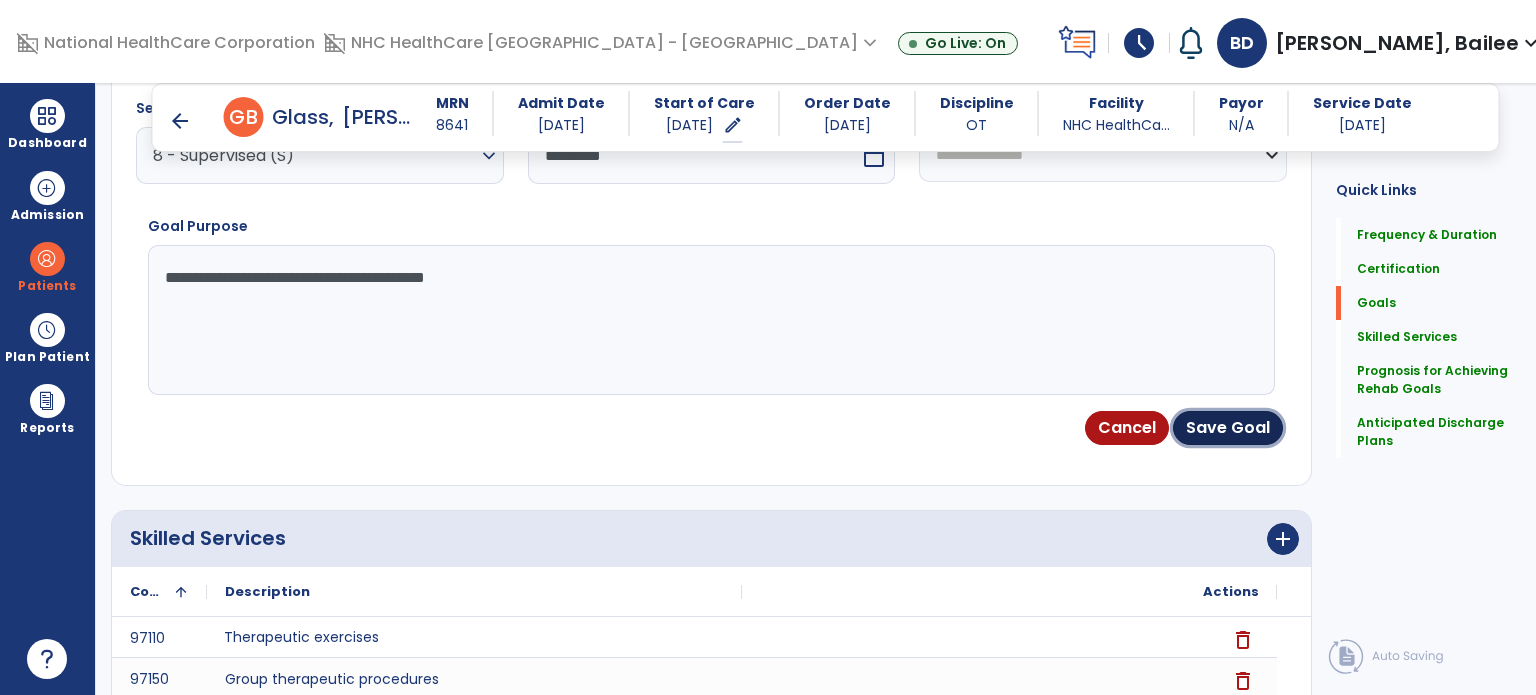 click on "Save Goal" at bounding box center [1228, 428] 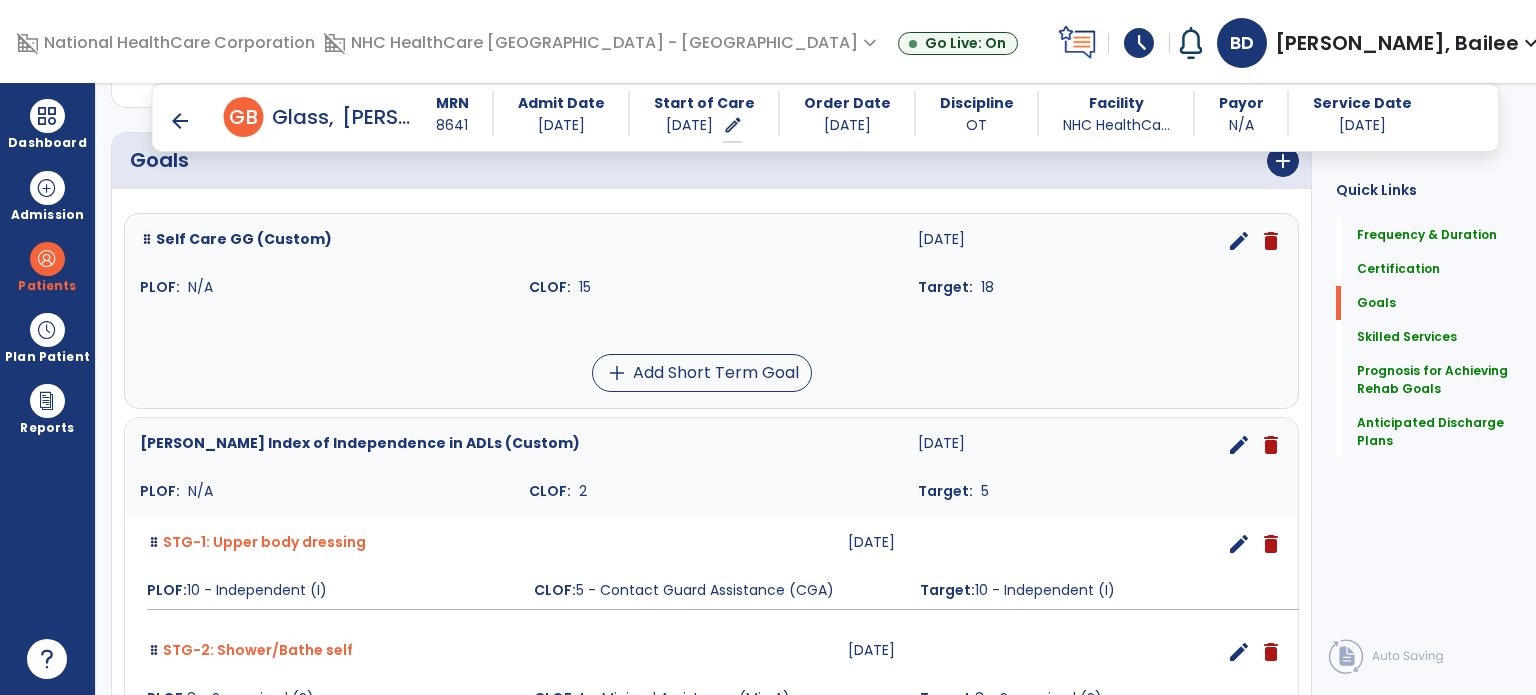 scroll, scrollTop: 480, scrollLeft: 0, axis: vertical 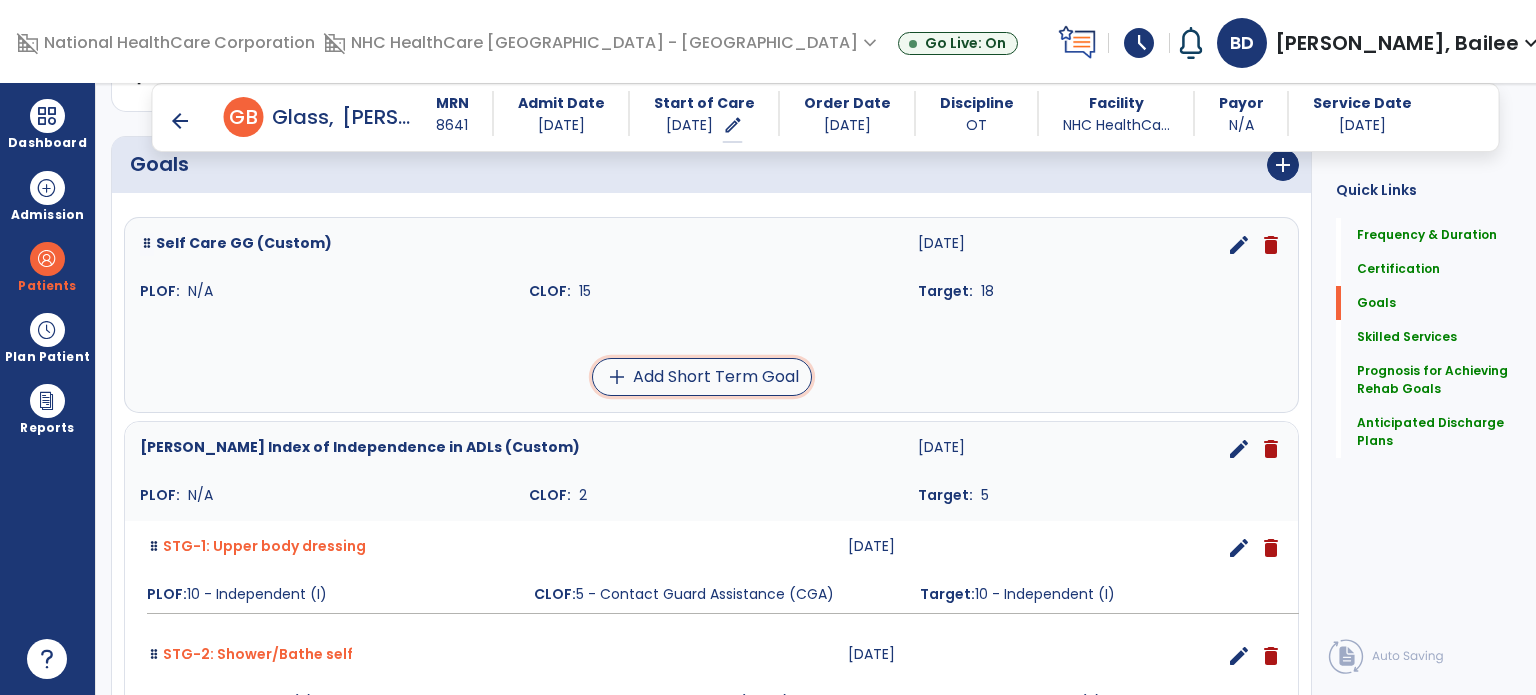 click on "add  Add Short Term Goal" at bounding box center (702, 377) 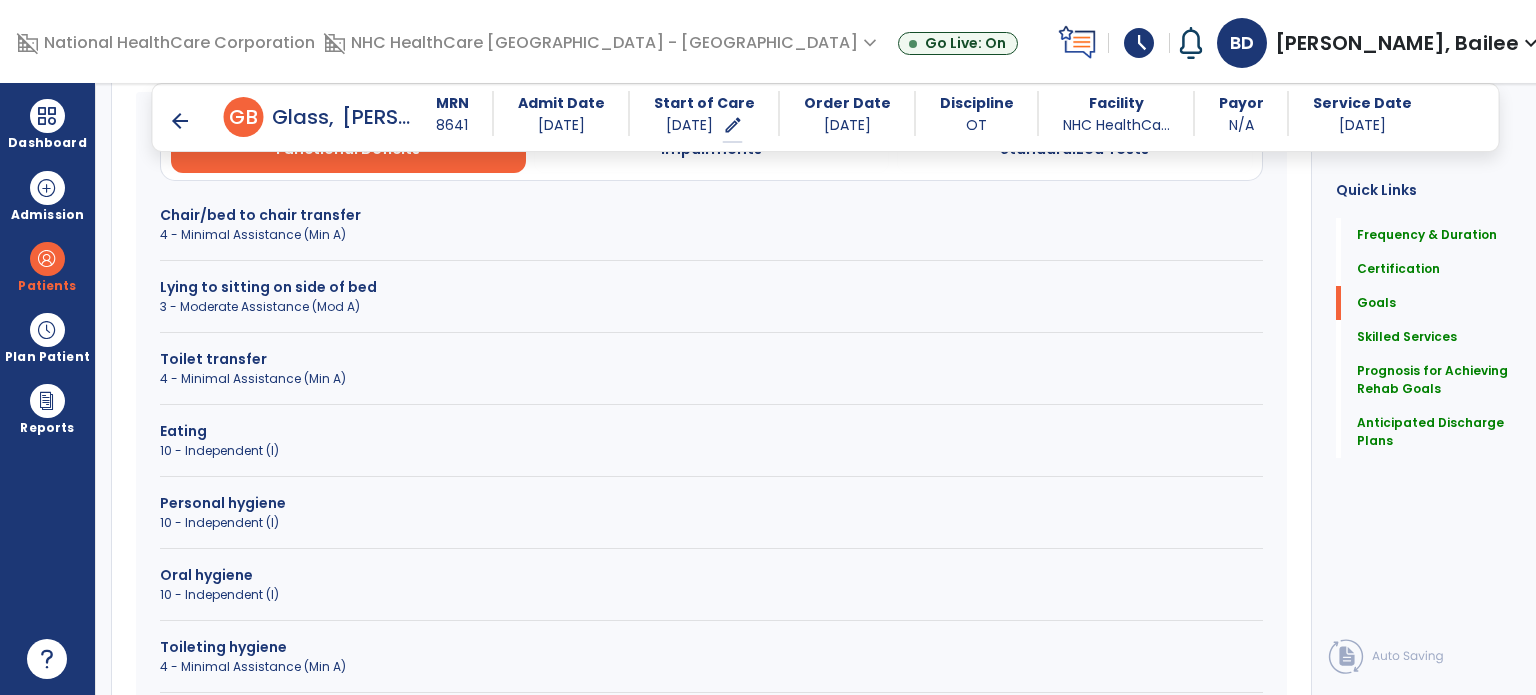 scroll, scrollTop: 648, scrollLeft: 0, axis: vertical 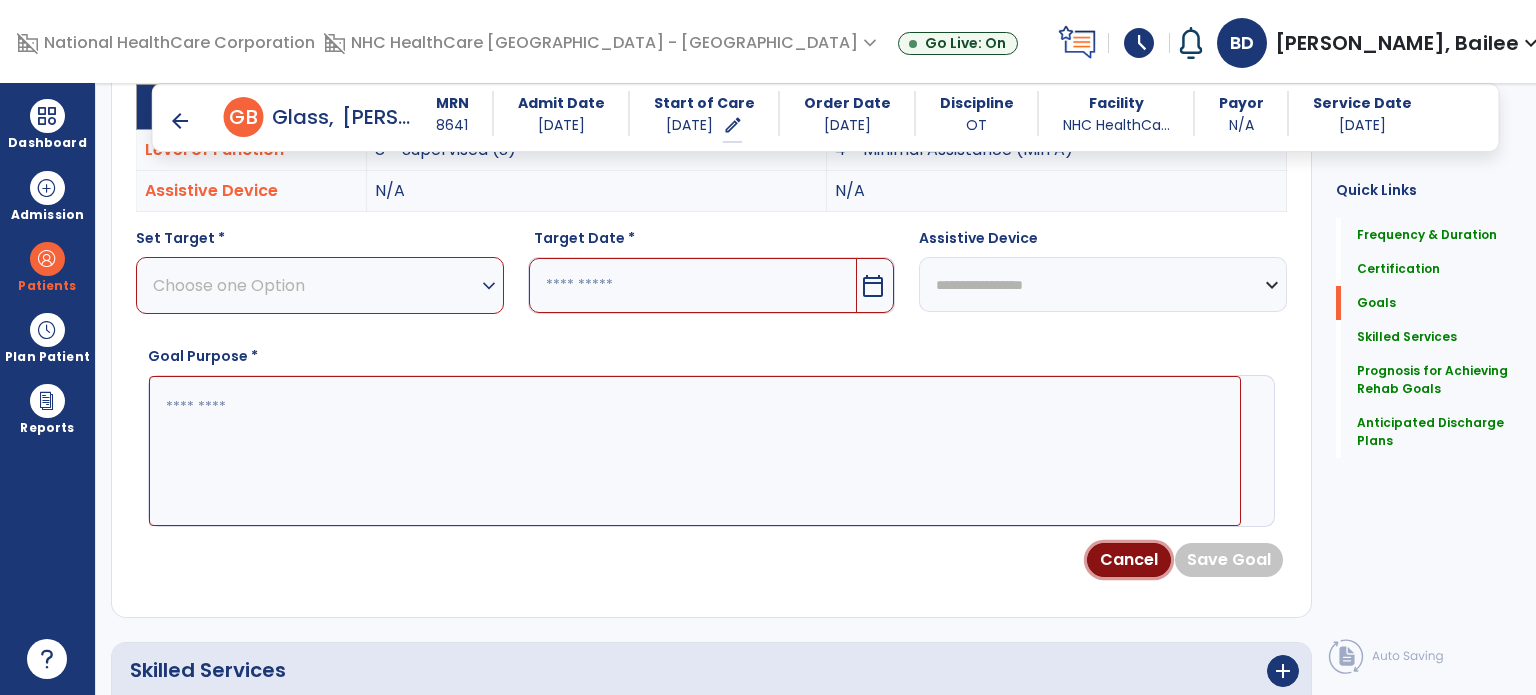 click on "Cancel" at bounding box center [1129, 560] 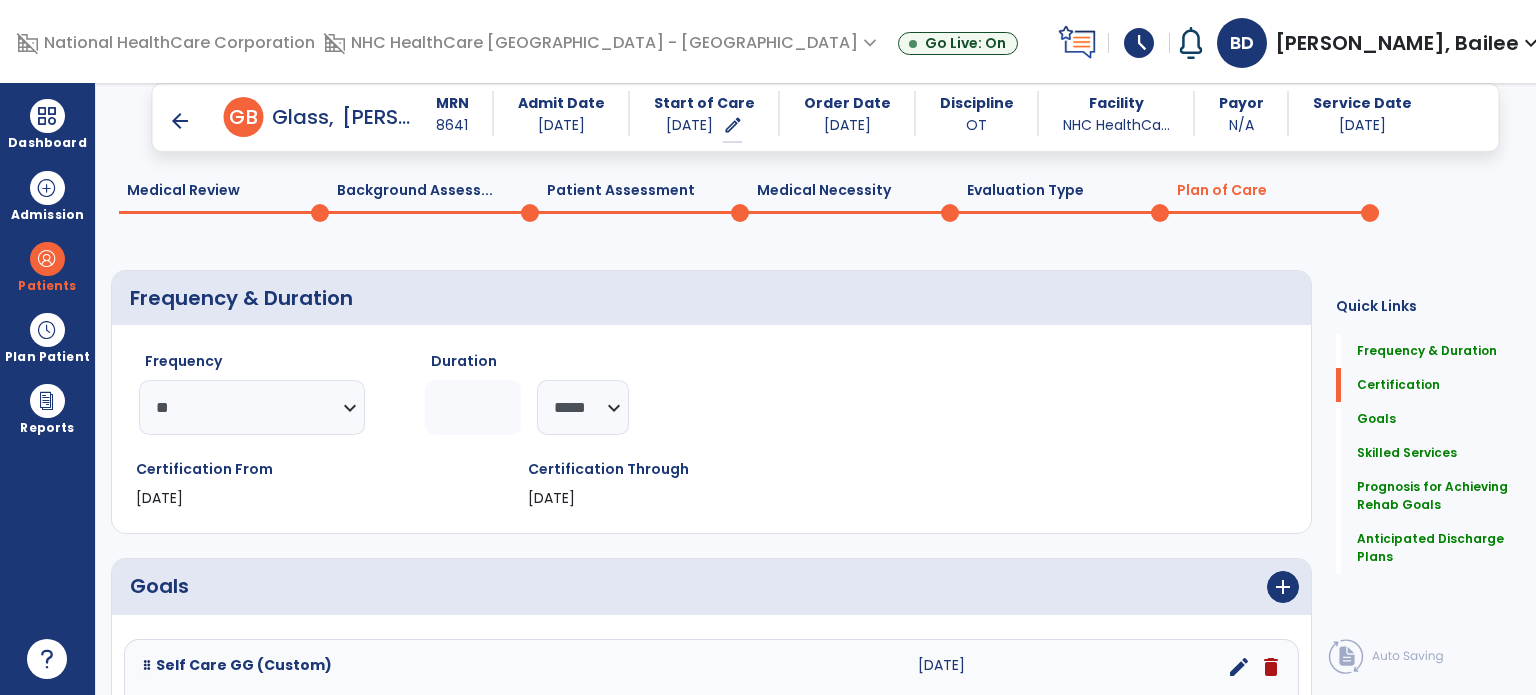 scroll, scrollTop: 346, scrollLeft: 0, axis: vertical 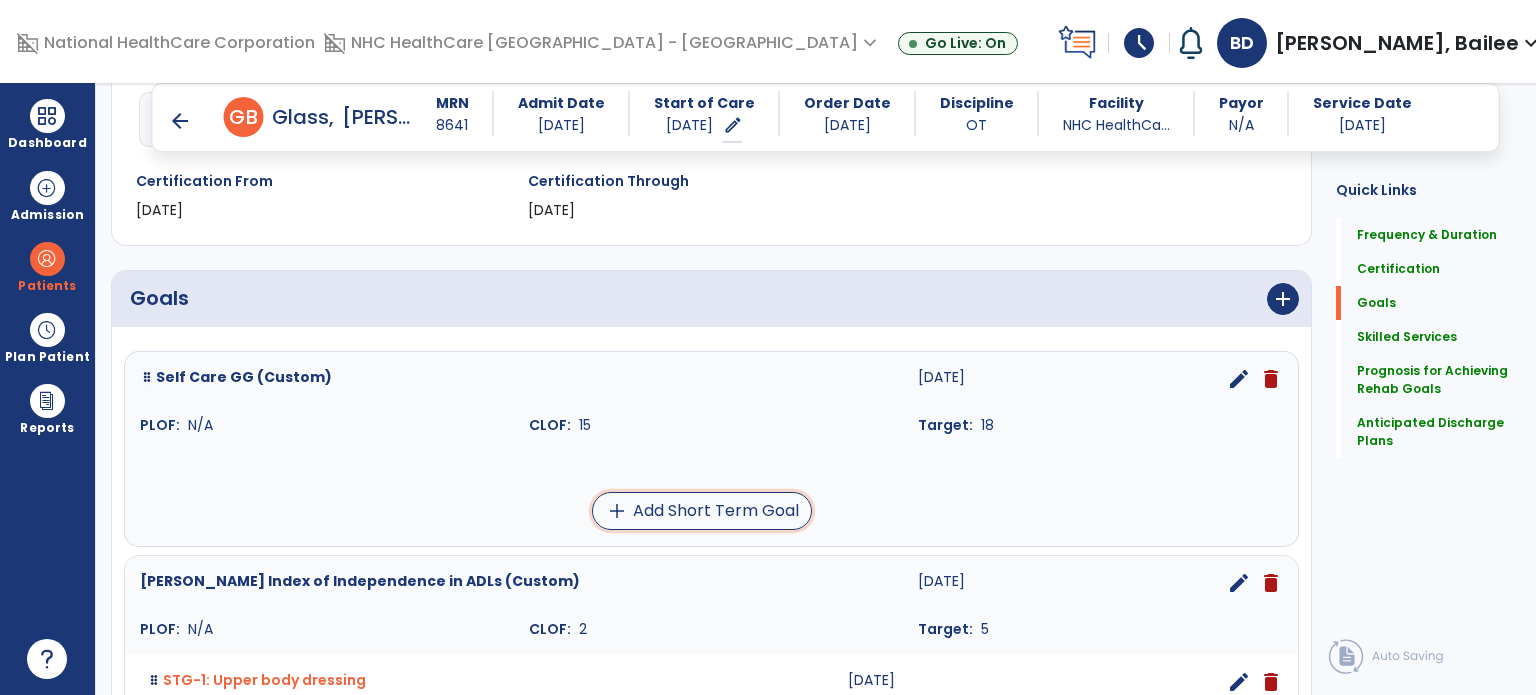 click on "add  Add Short Term Goal" at bounding box center (702, 511) 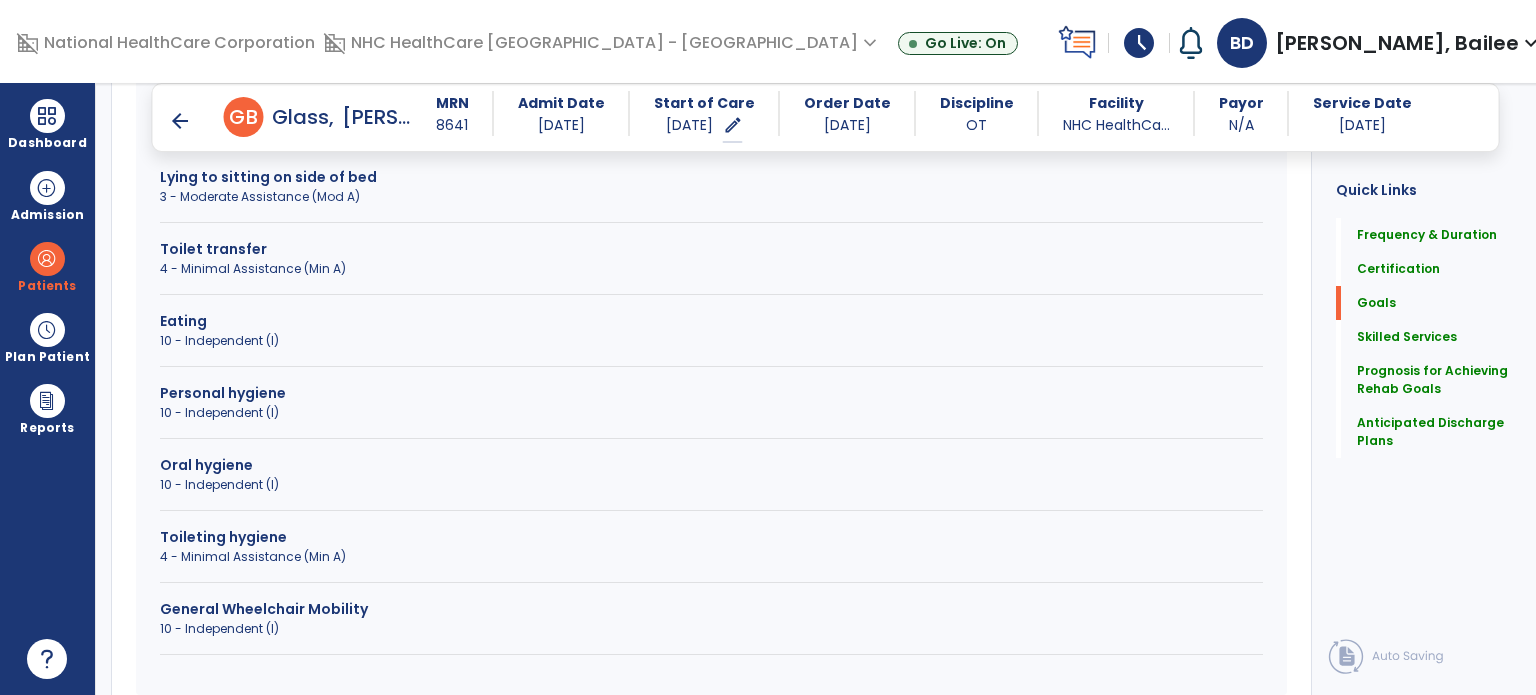 scroll, scrollTop: 759, scrollLeft: 0, axis: vertical 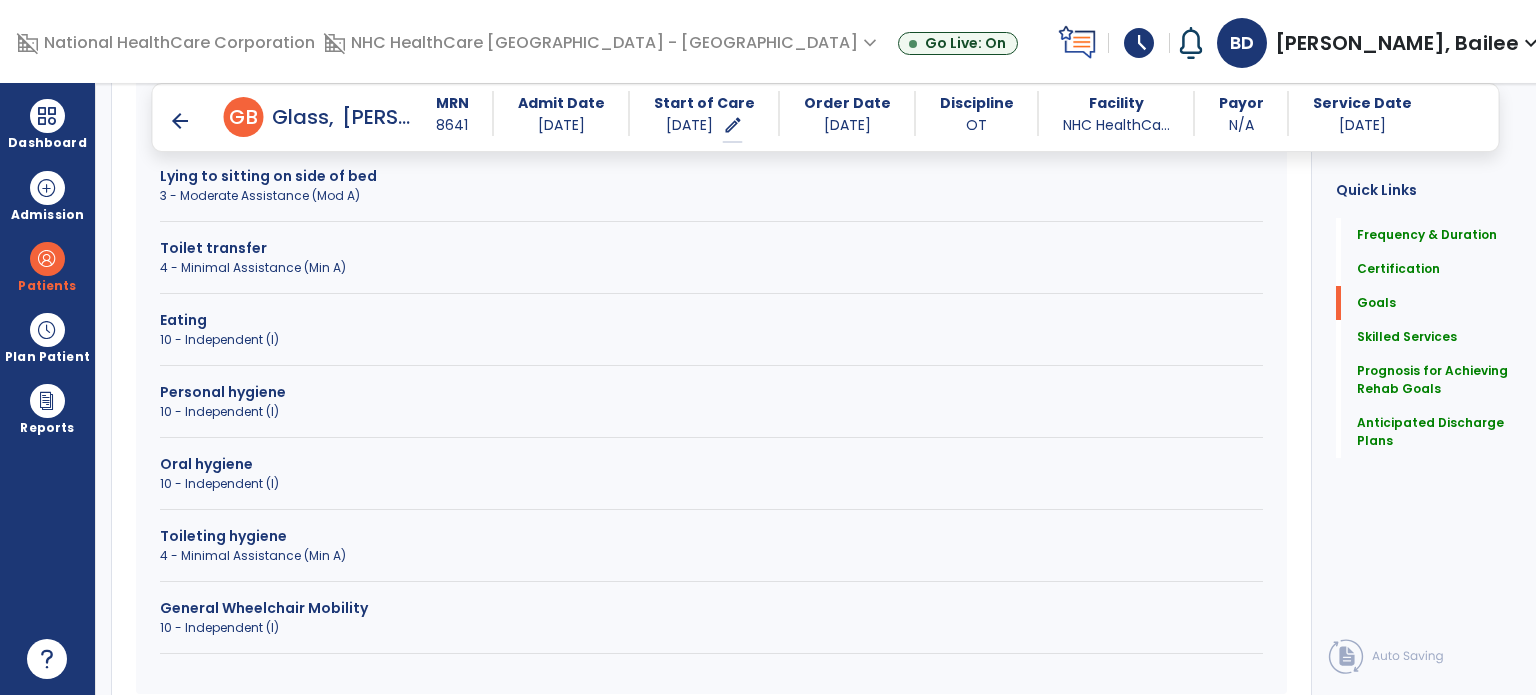 click on "Toileting hygiene" at bounding box center [711, 536] 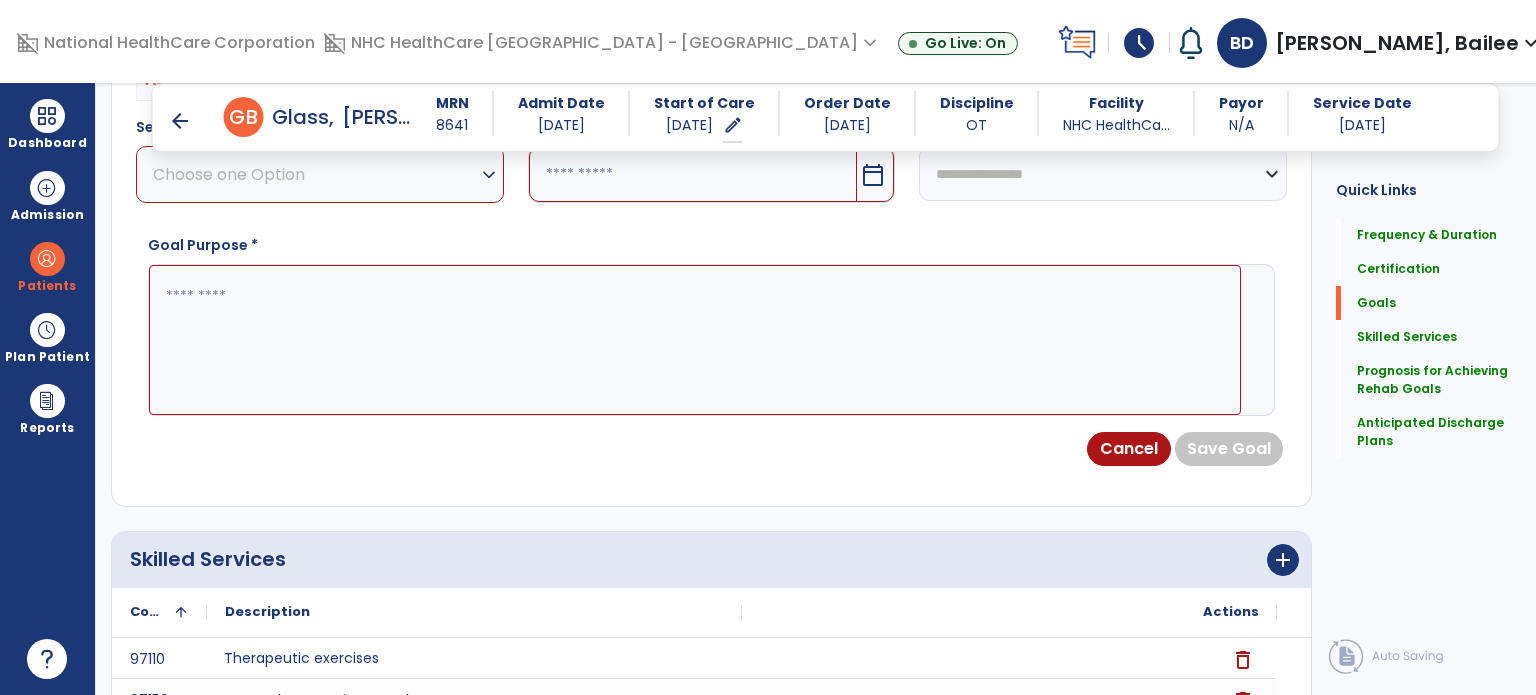 click on "Choose one Option" at bounding box center (315, 174) 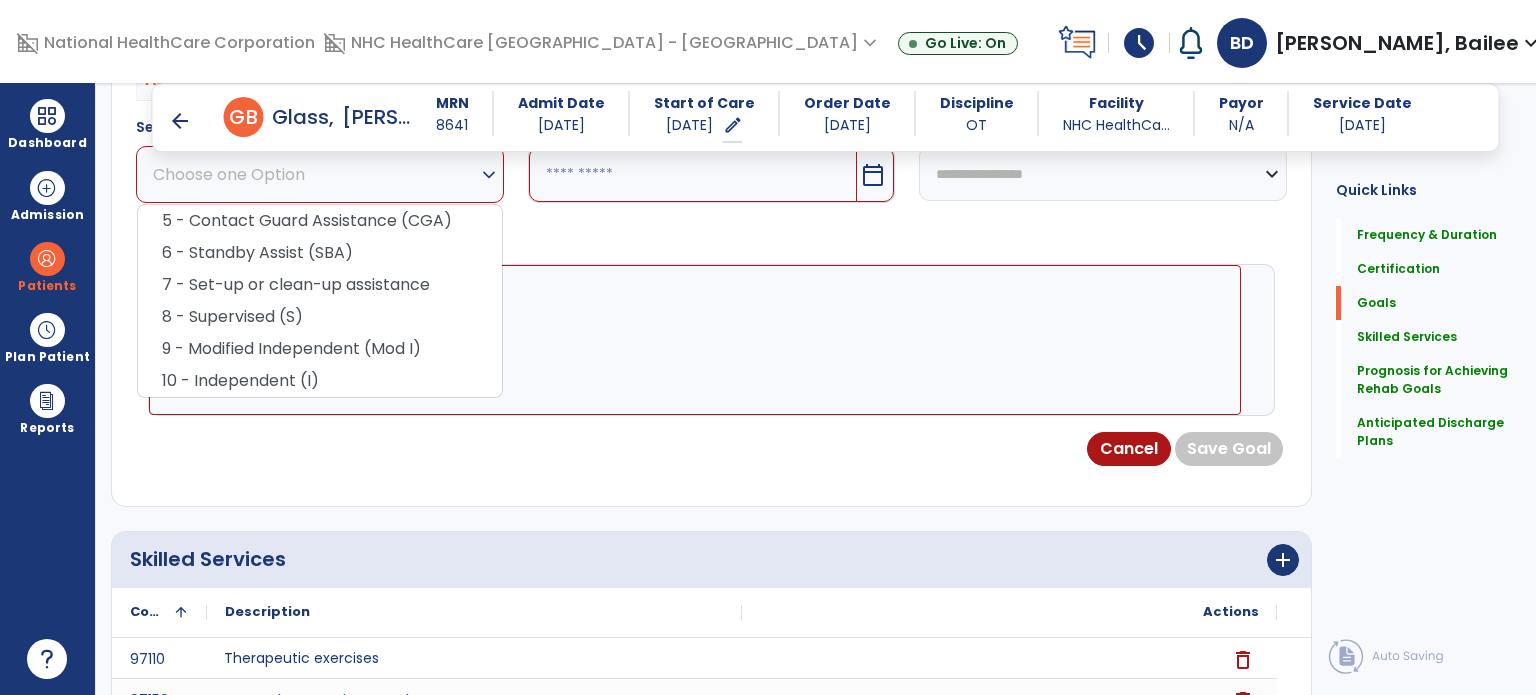click on "8 - Supervised (S)" at bounding box center [320, 317] 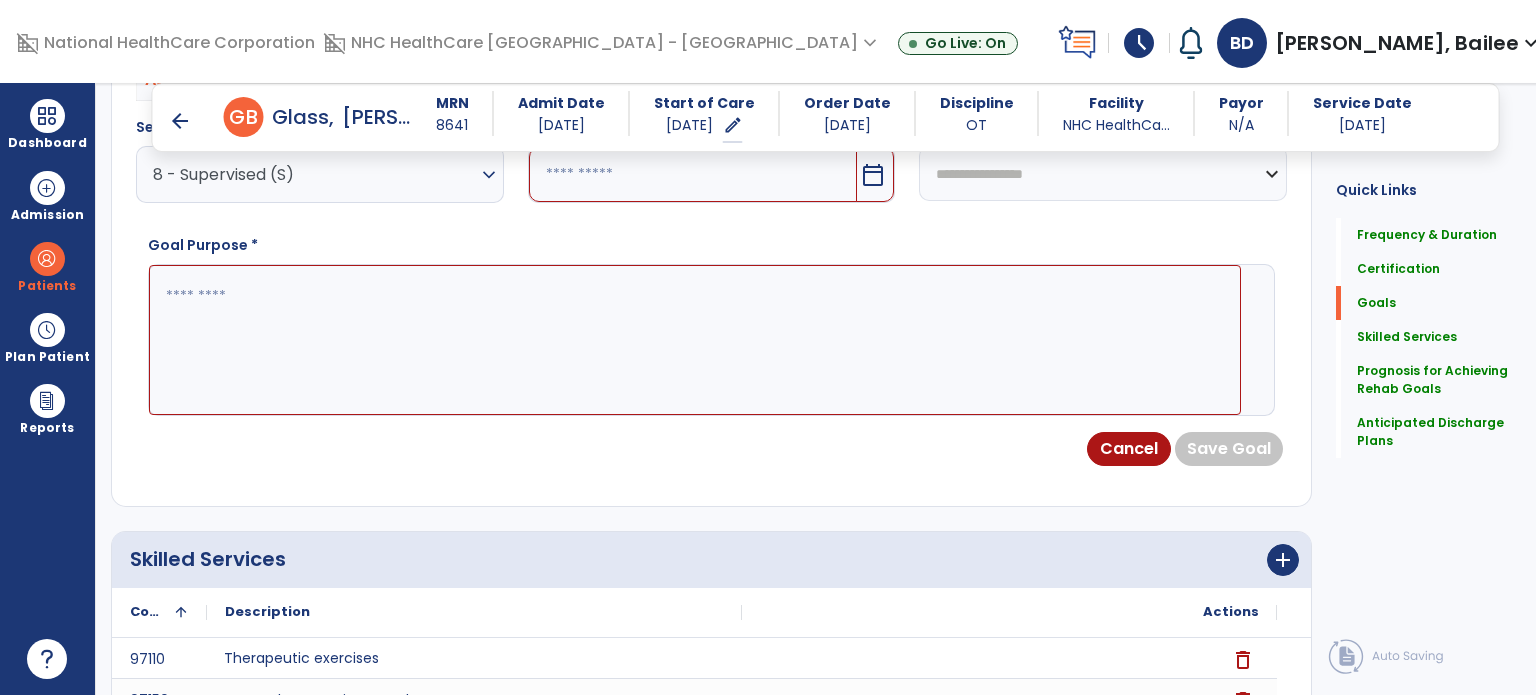click at bounding box center (695, 340) 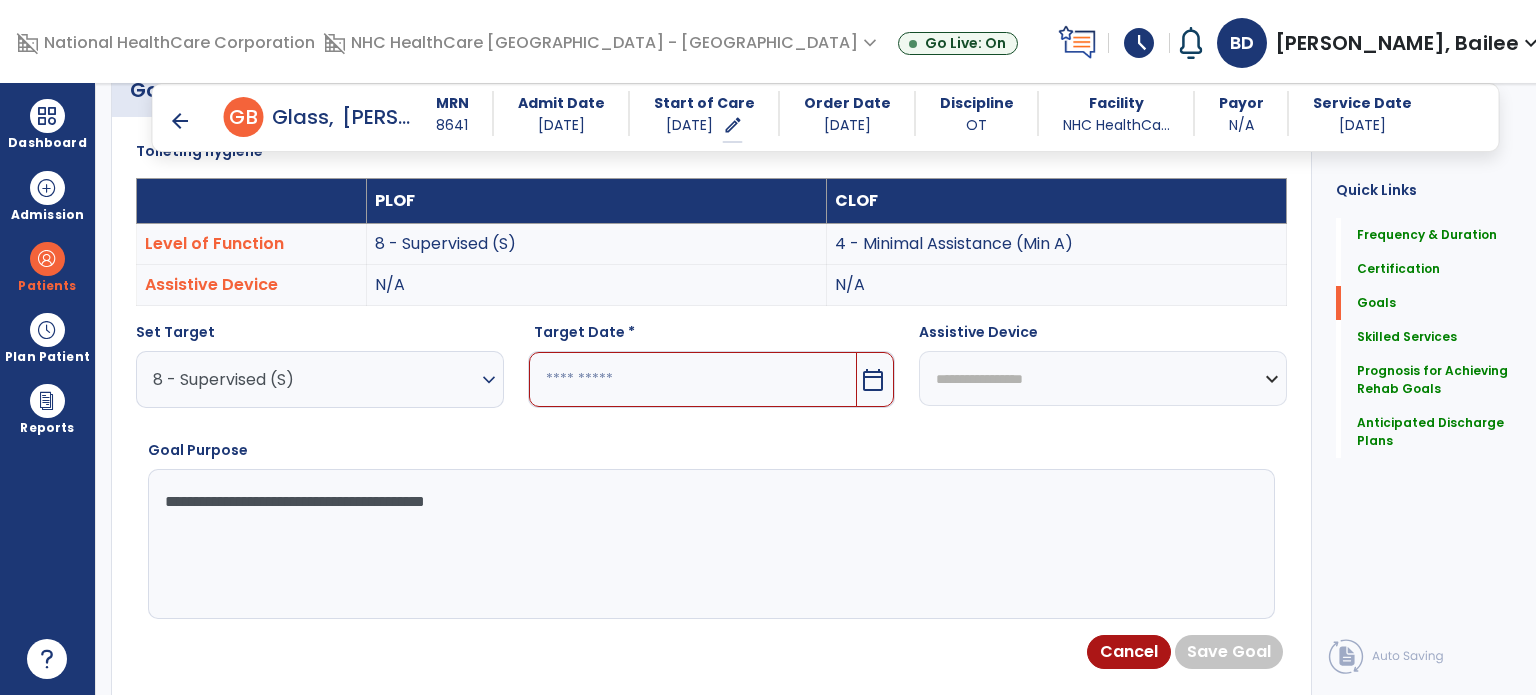 scroll, scrollTop: 552, scrollLeft: 0, axis: vertical 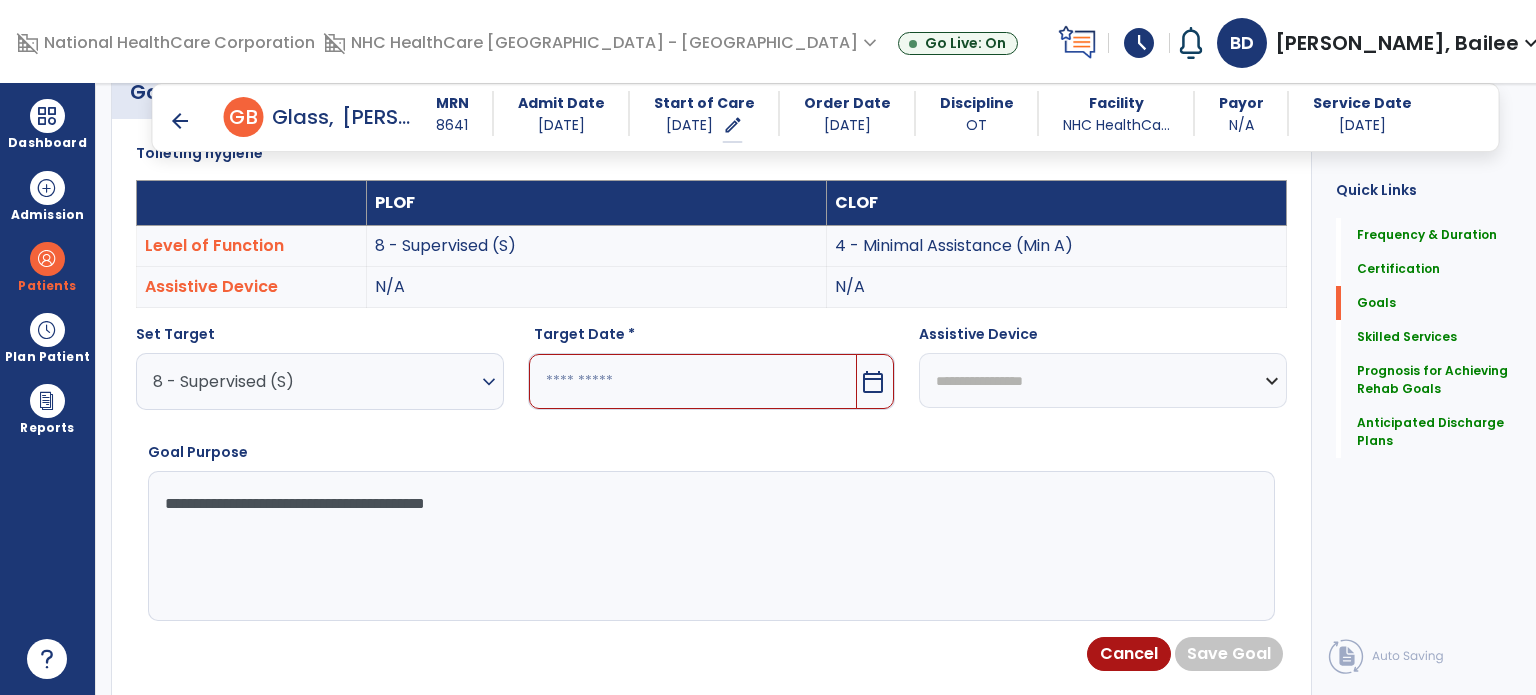 type on "**********" 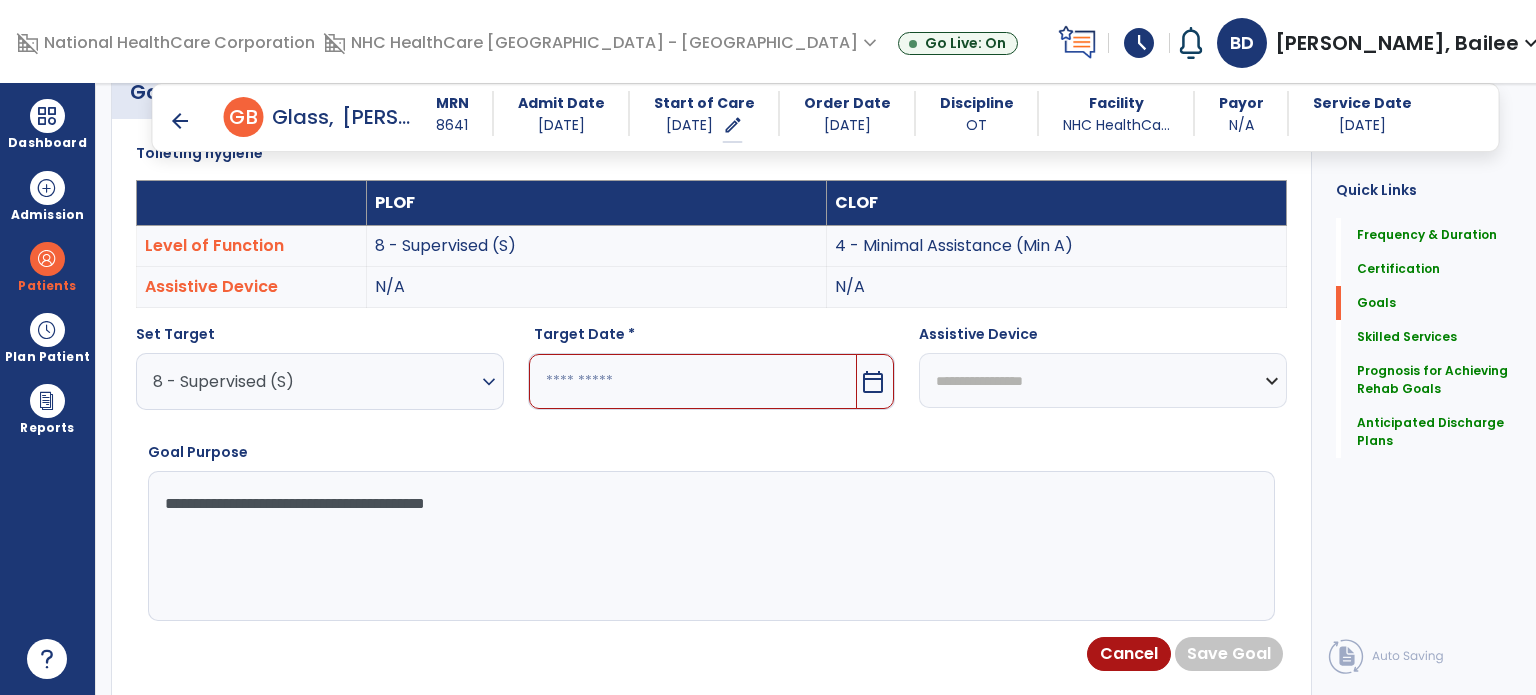click at bounding box center [693, 381] 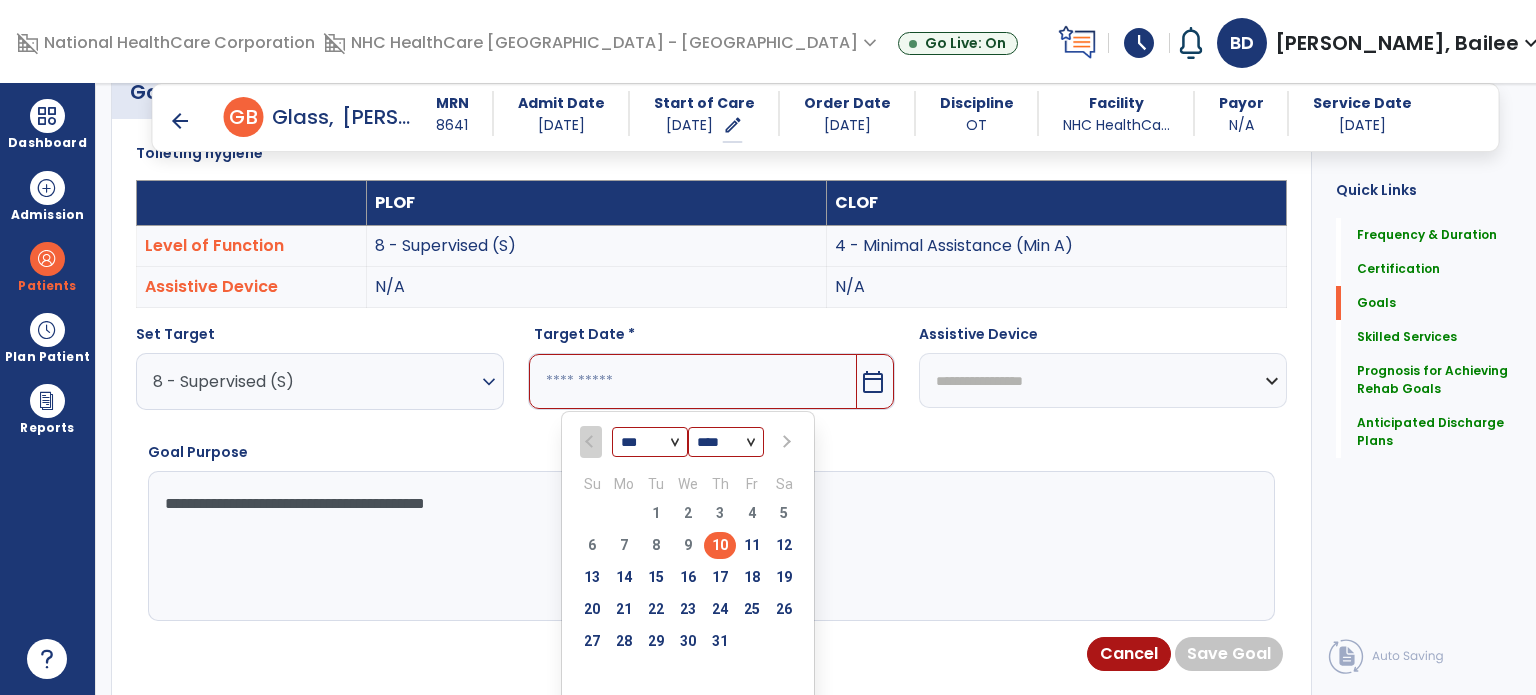 click on "23" at bounding box center (688, 609) 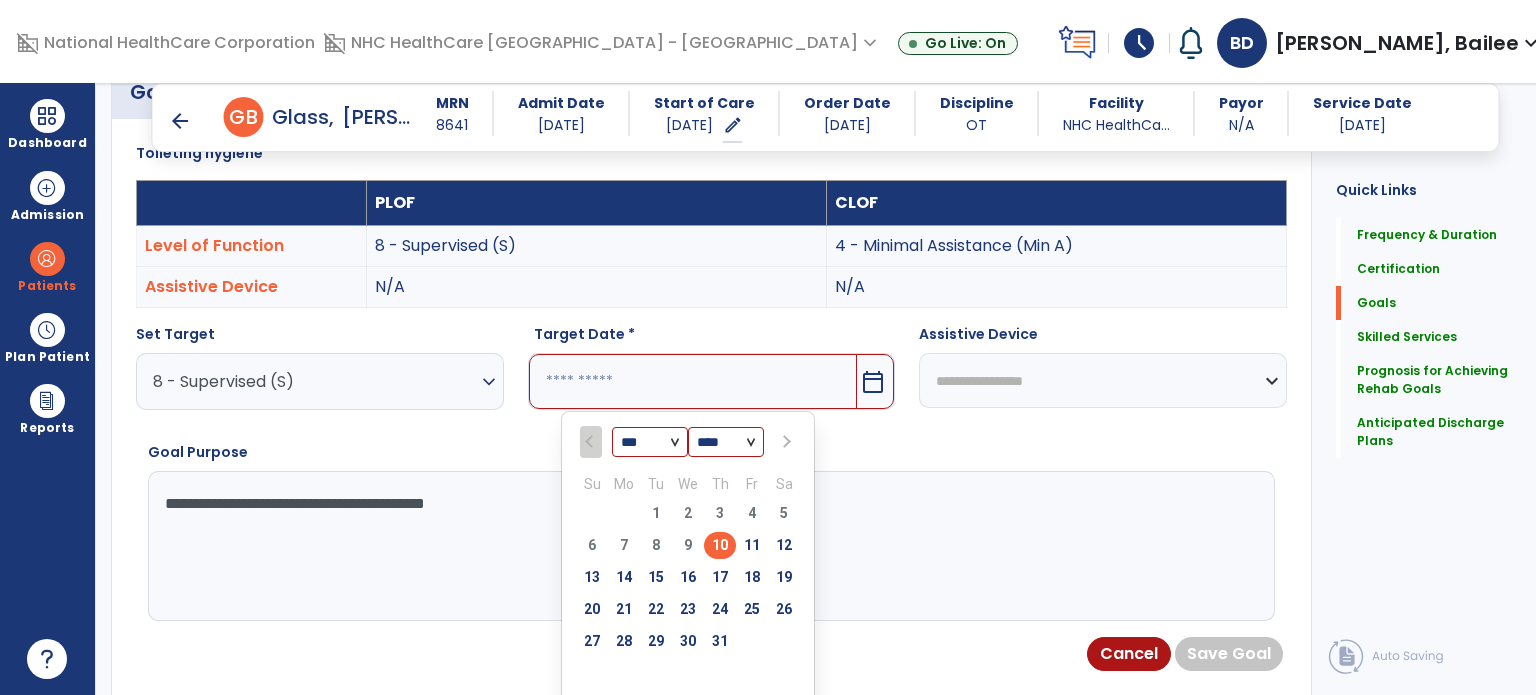 type on "*********" 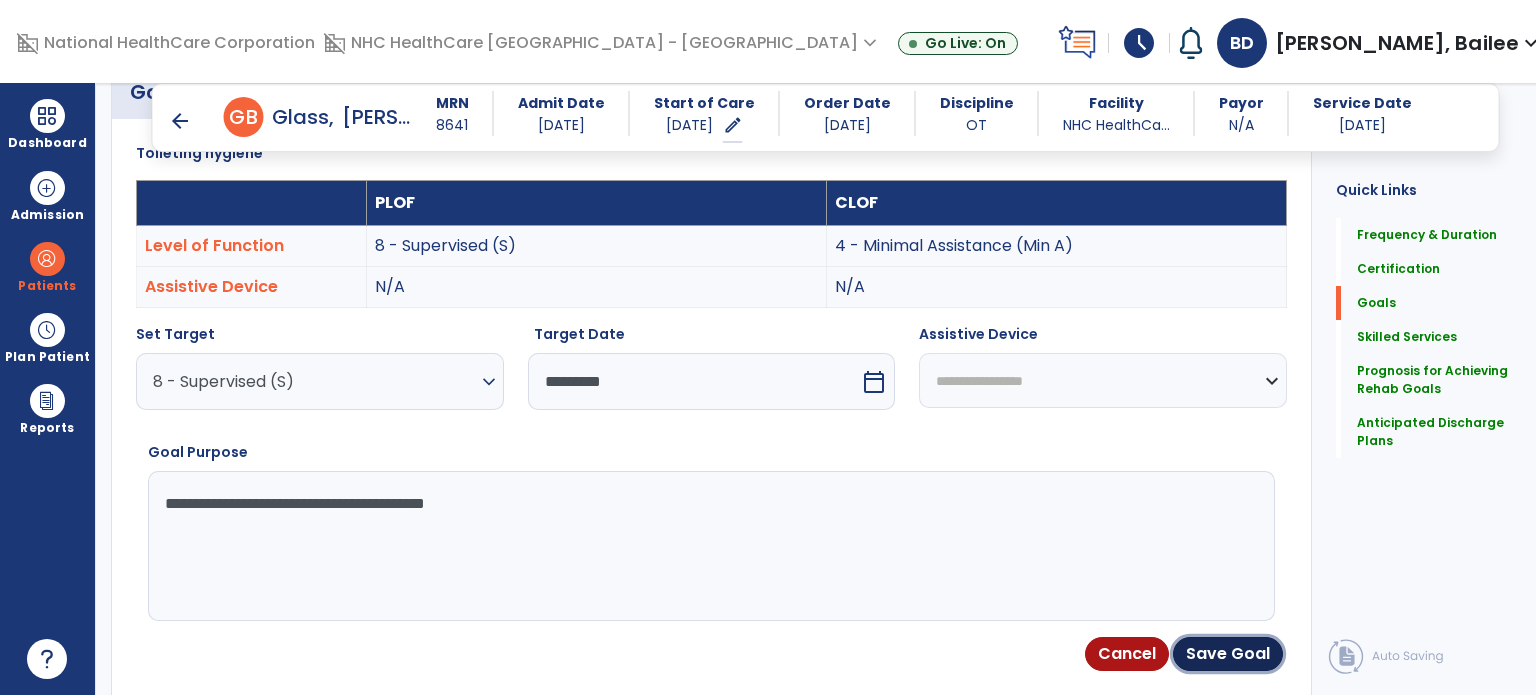 click on "Save Goal" at bounding box center (1228, 654) 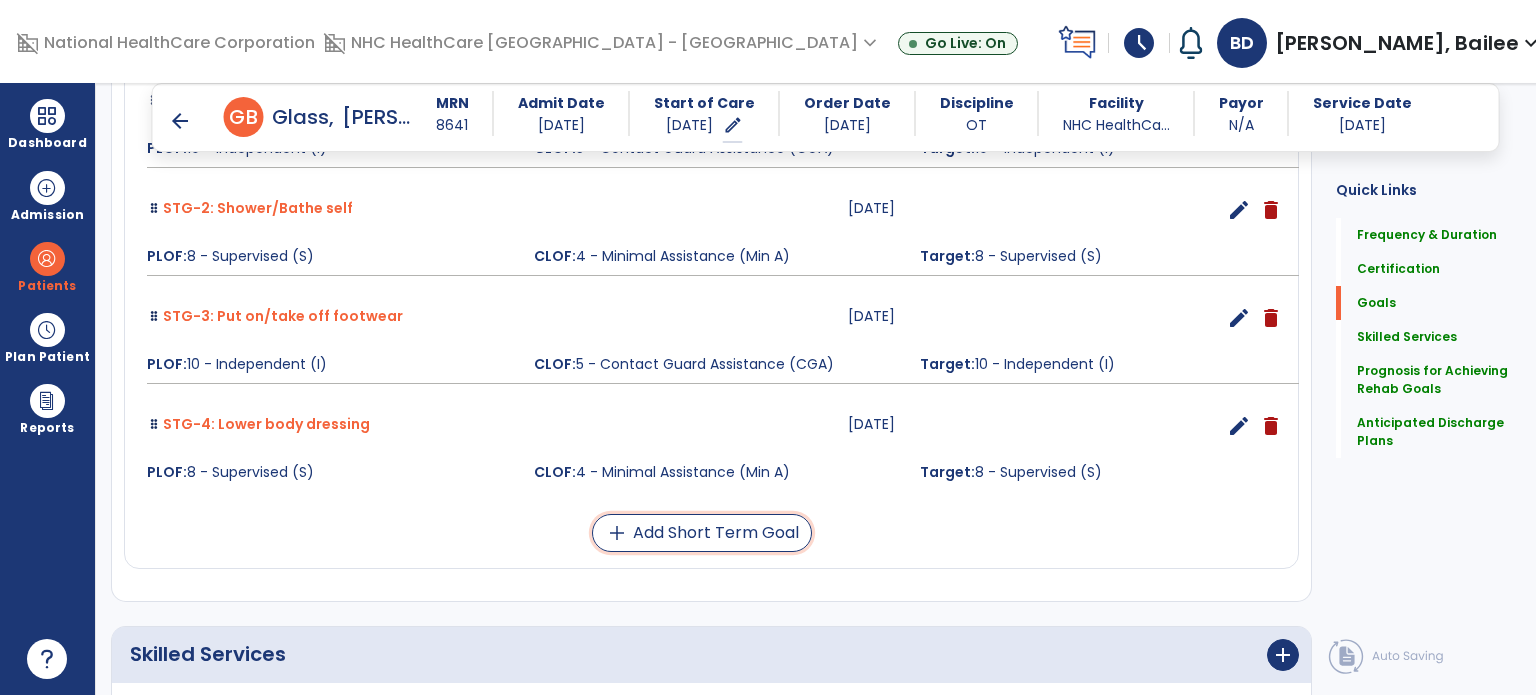 click on "add  Add Short Term Goal" at bounding box center [702, 533] 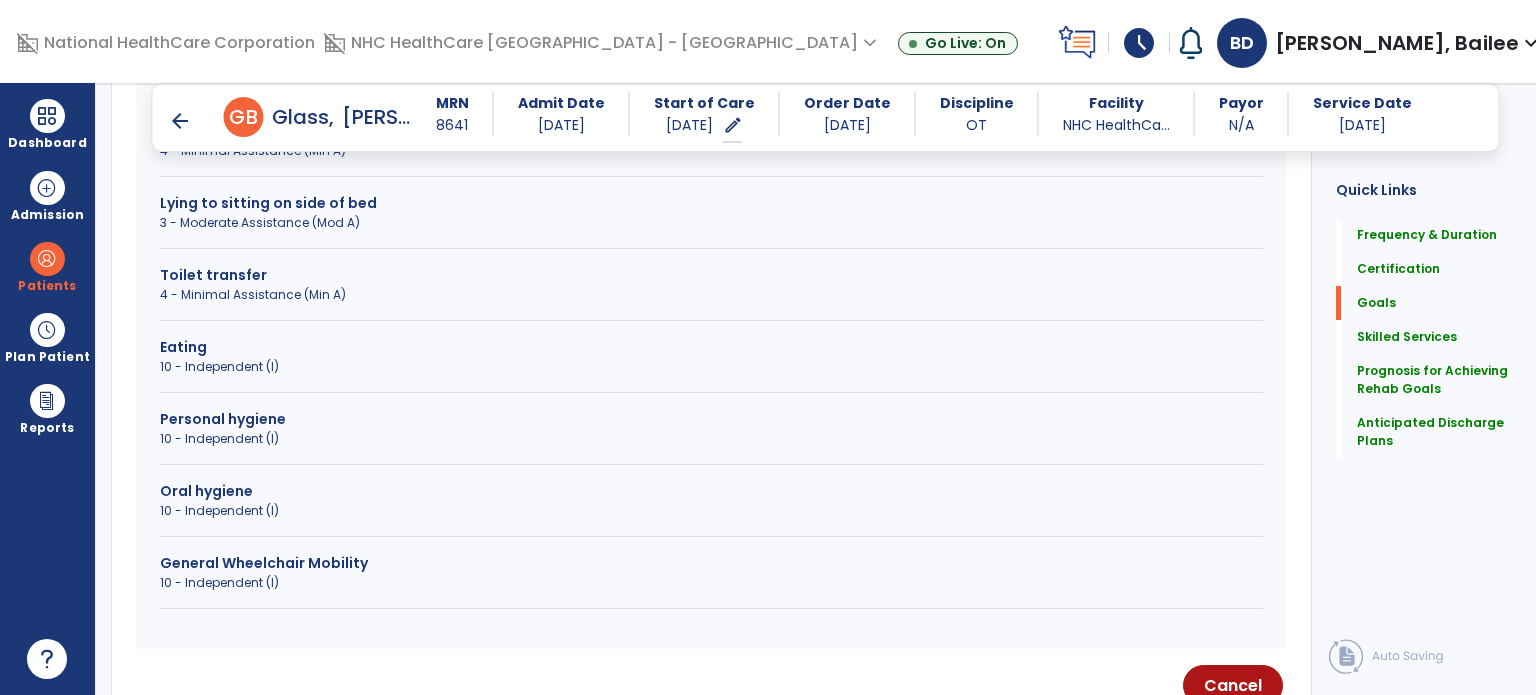 scroll, scrollTop: 724, scrollLeft: 0, axis: vertical 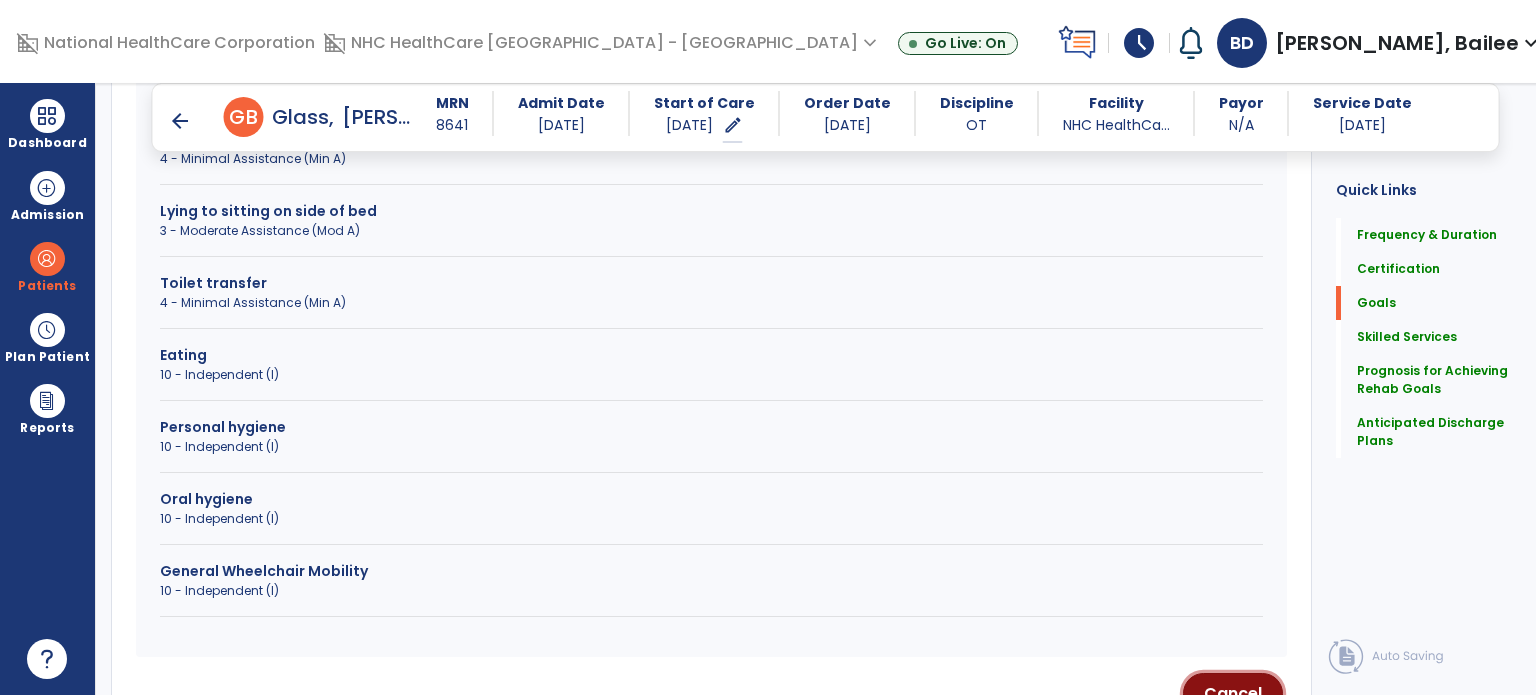 click on "Cancel" at bounding box center [1233, 693] 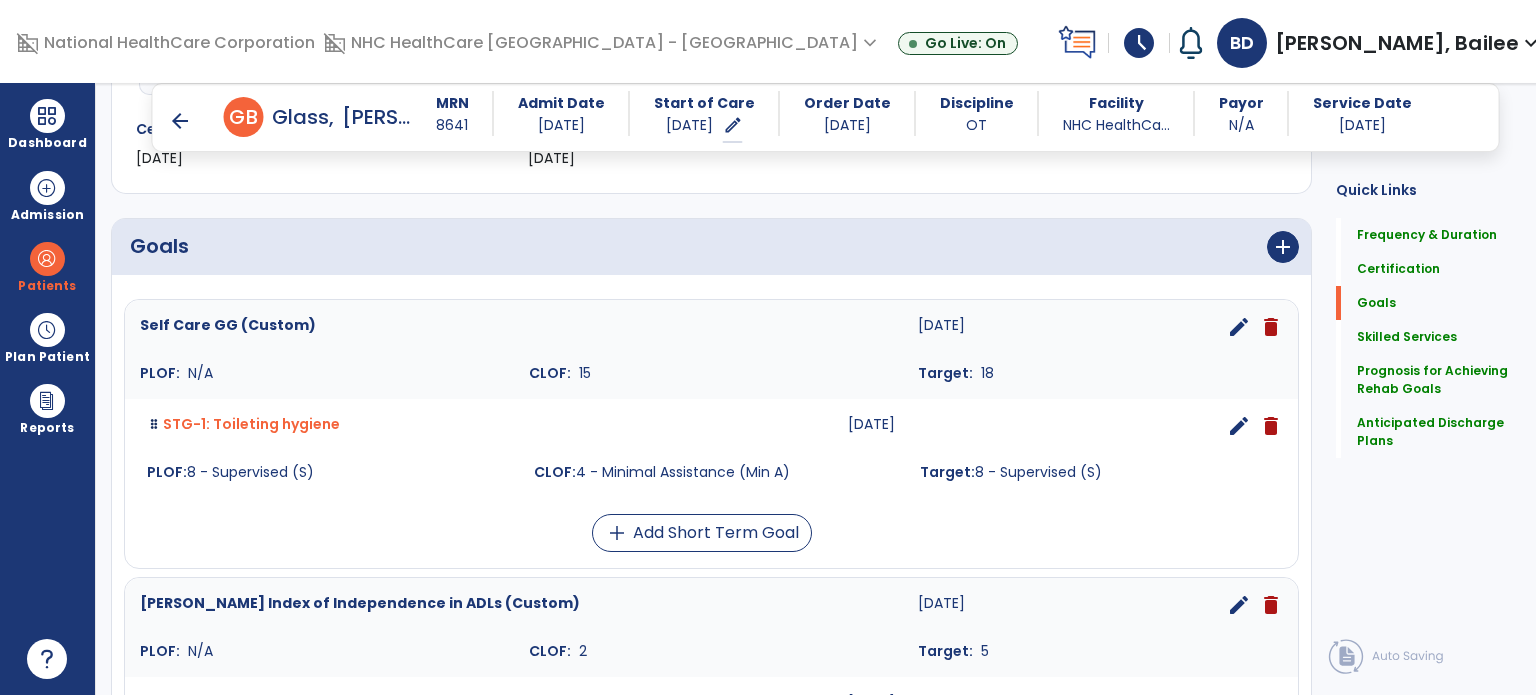 scroll, scrollTop: 390, scrollLeft: 0, axis: vertical 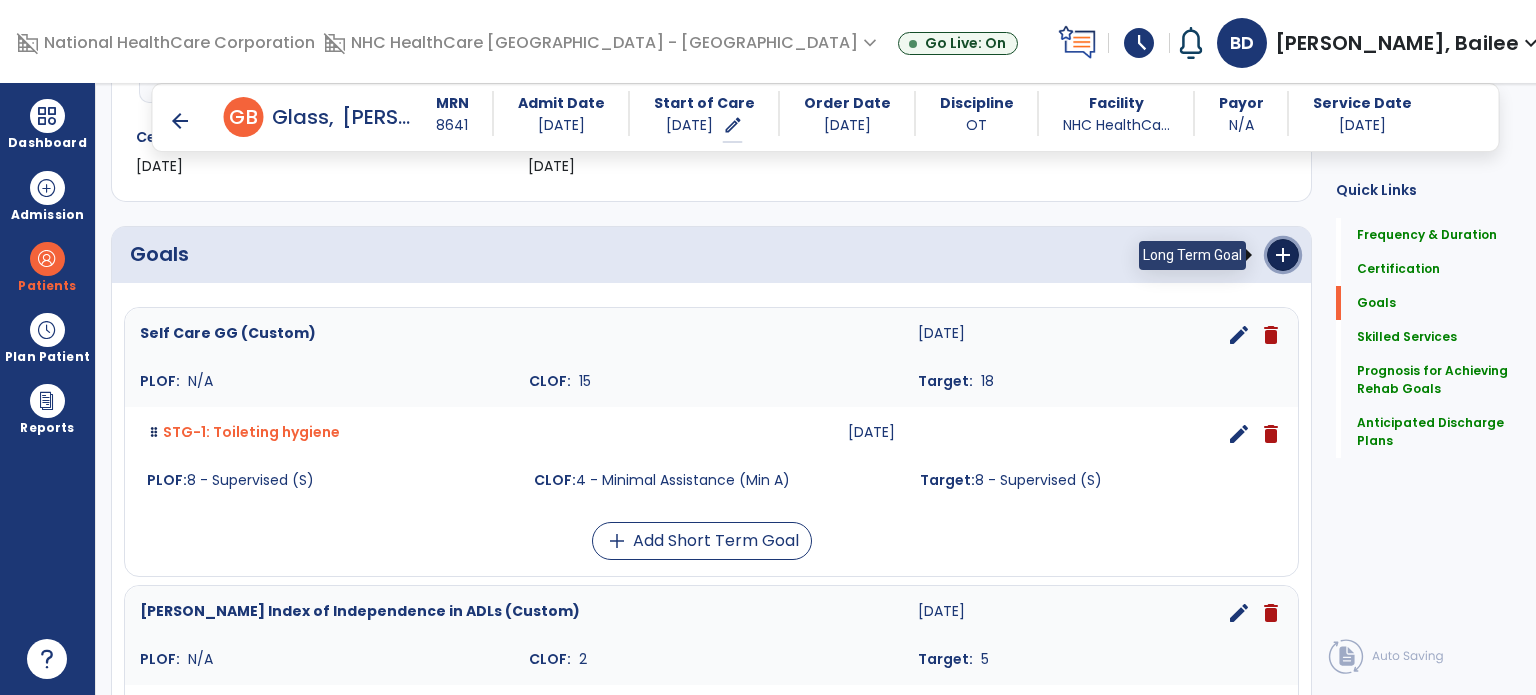click on "add" at bounding box center [1283, 255] 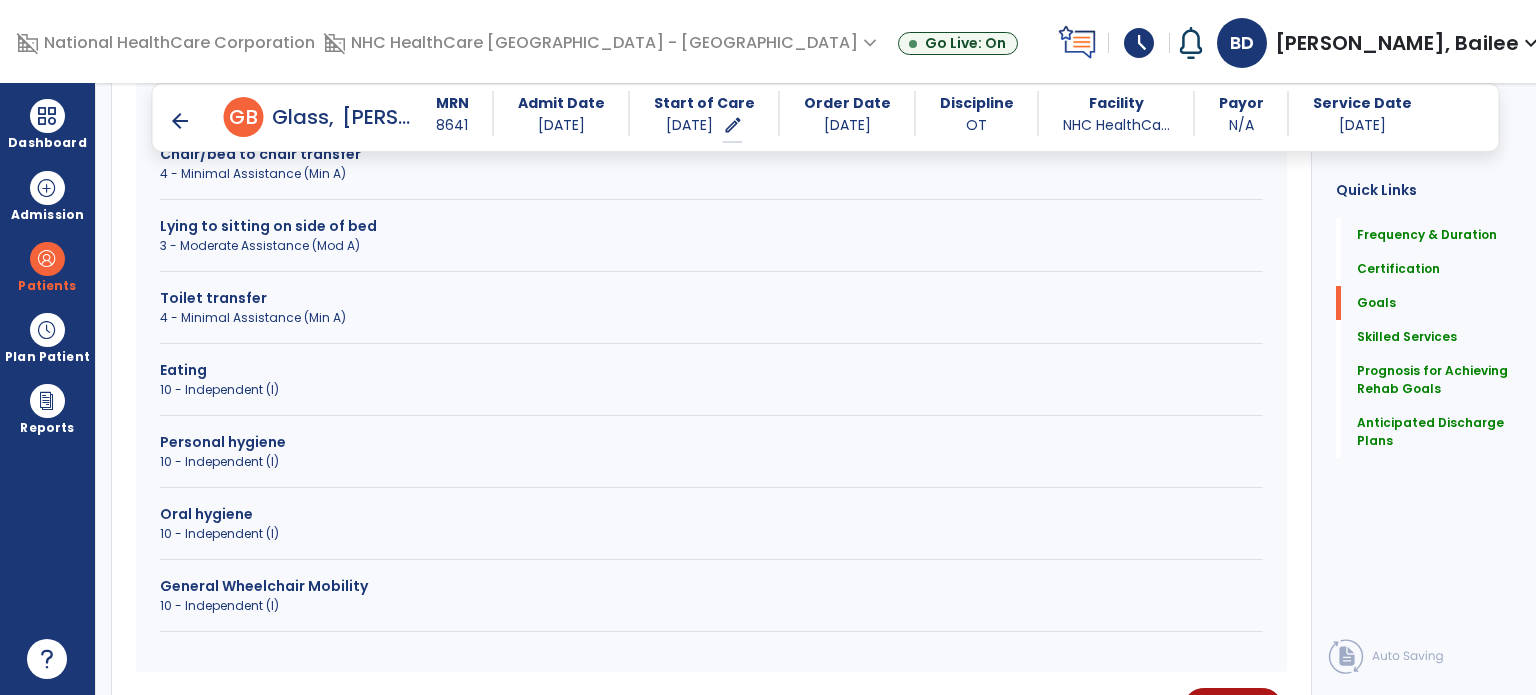 scroll, scrollTop: 710, scrollLeft: 0, axis: vertical 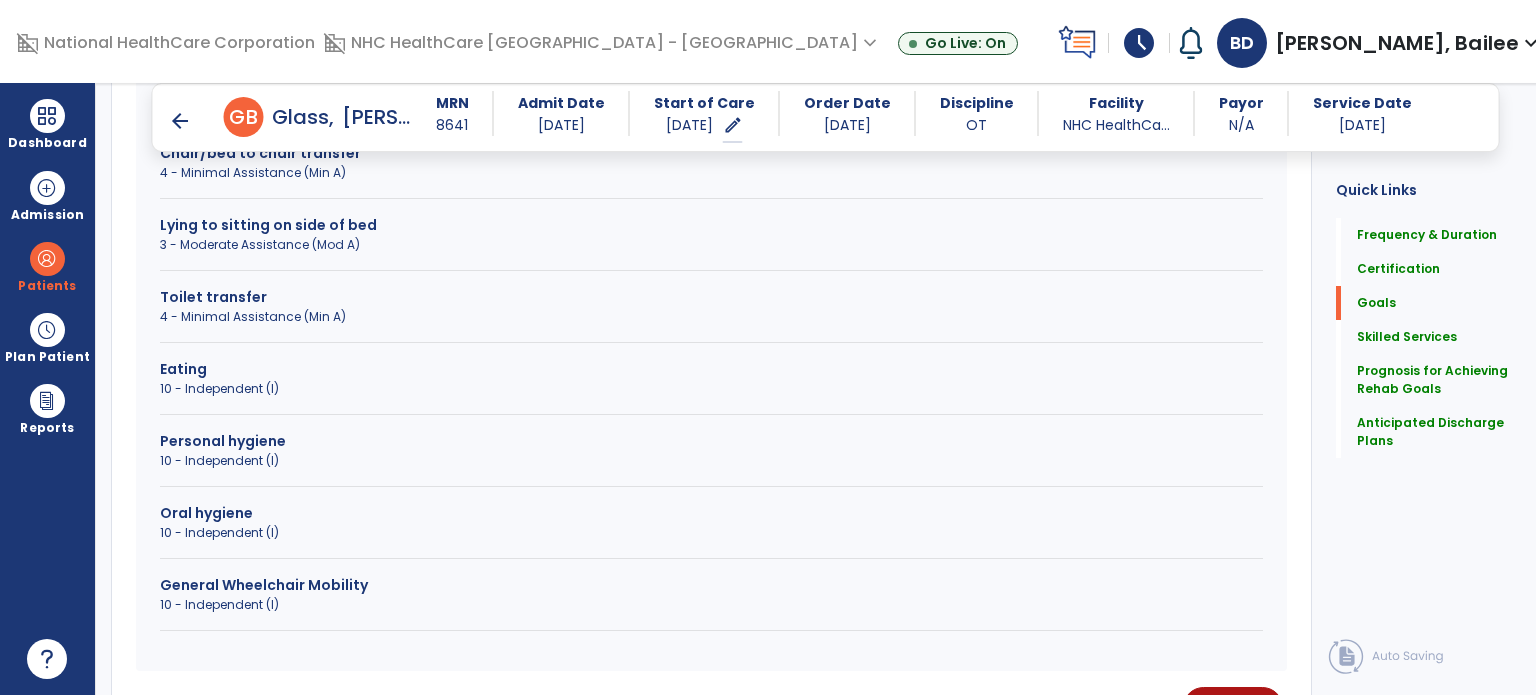 click on "4 - Minimal Assistance (Min A)" at bounding box center [711, 317] 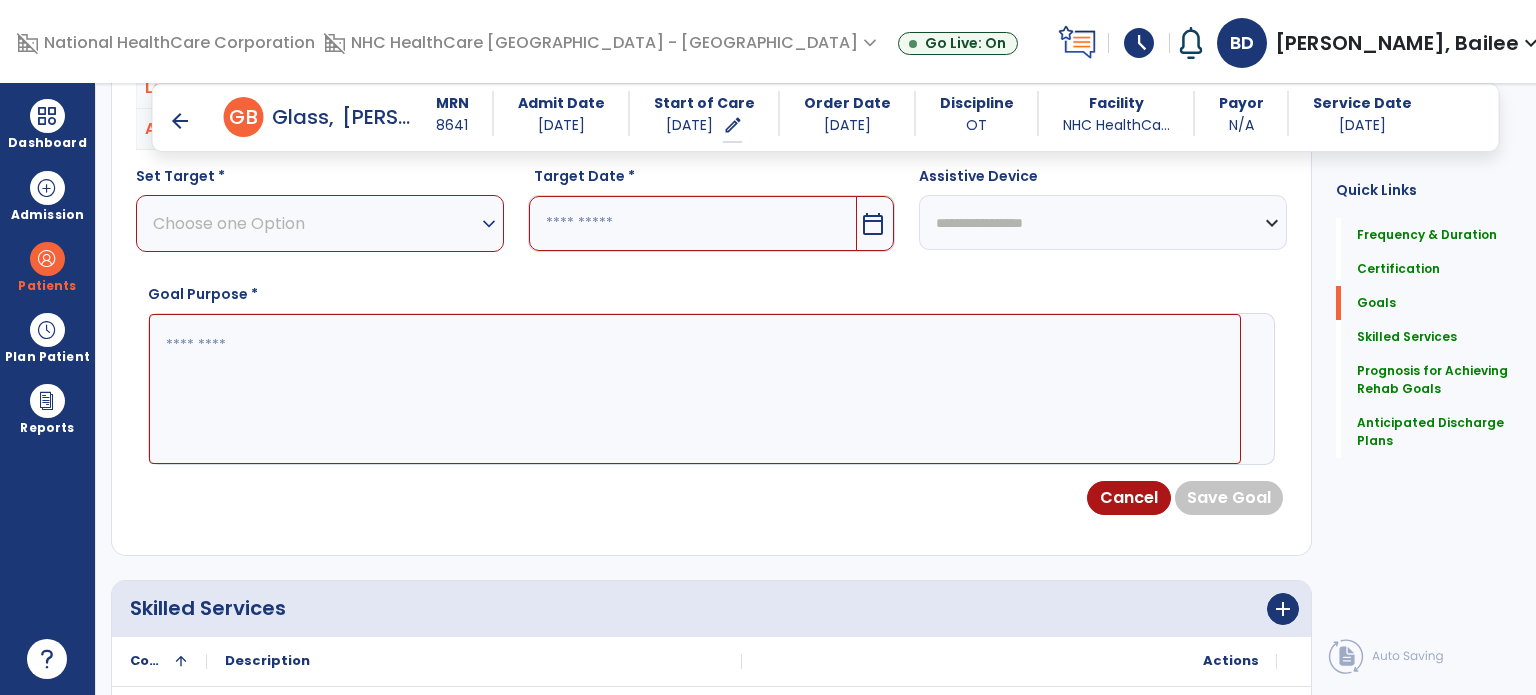click on "Choose one Option" at bounding box center [315, 223] 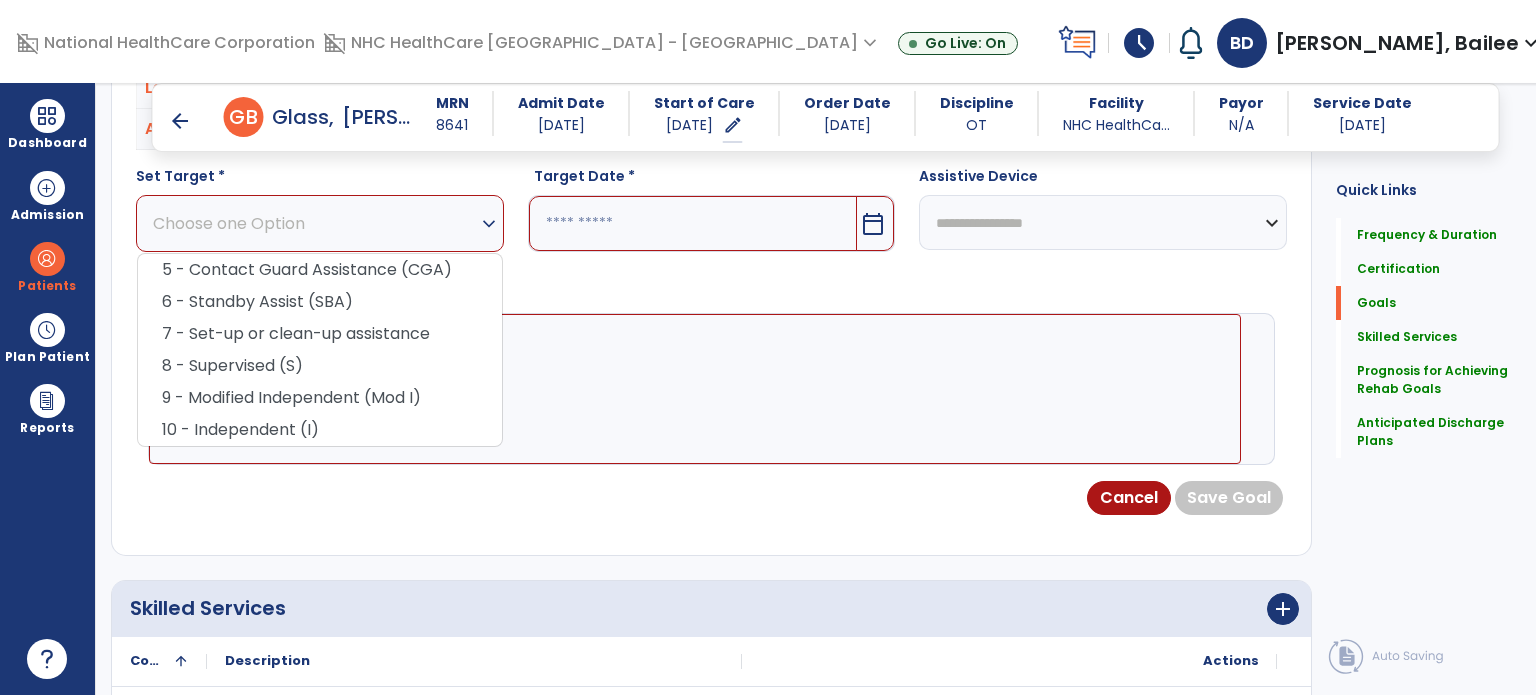 click on "8 - Supervised (S)" at bounding box center (320, 366) 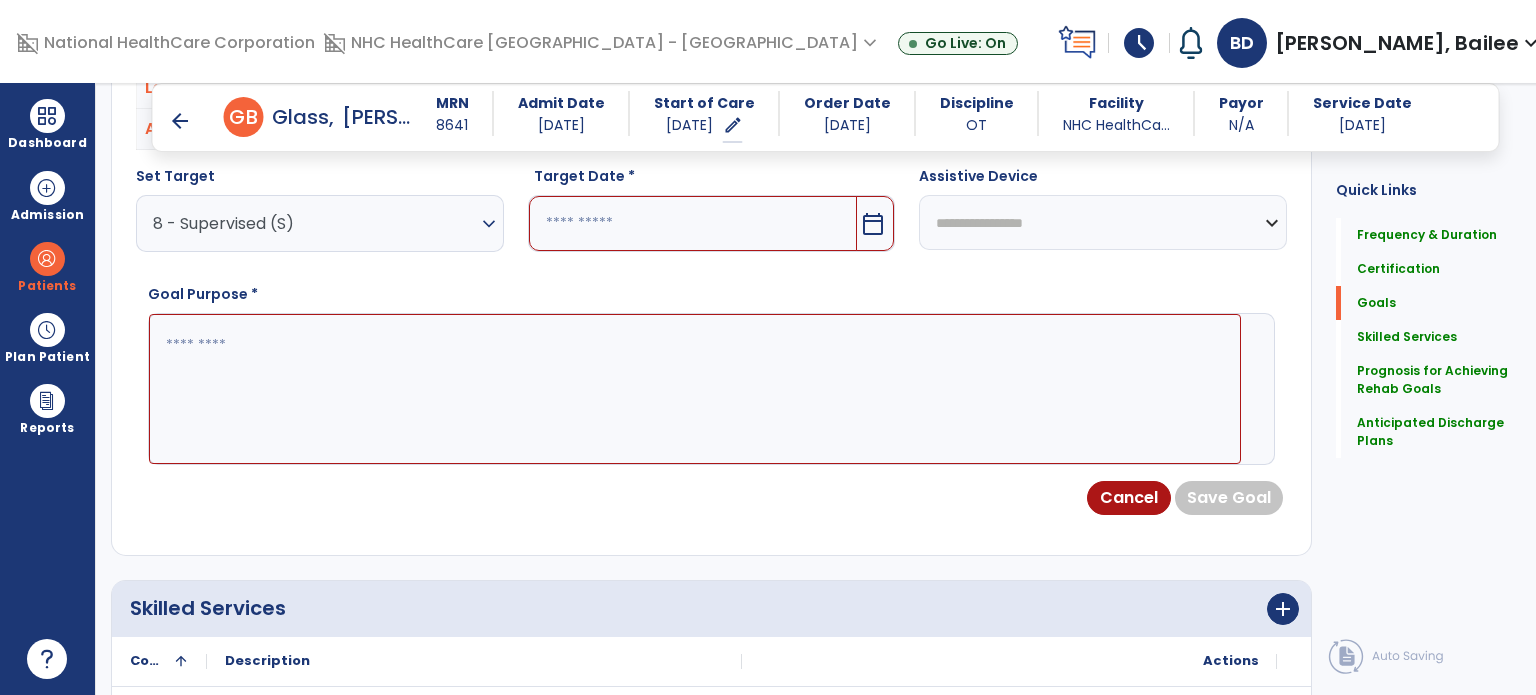 click at bounding box center (695, 389) 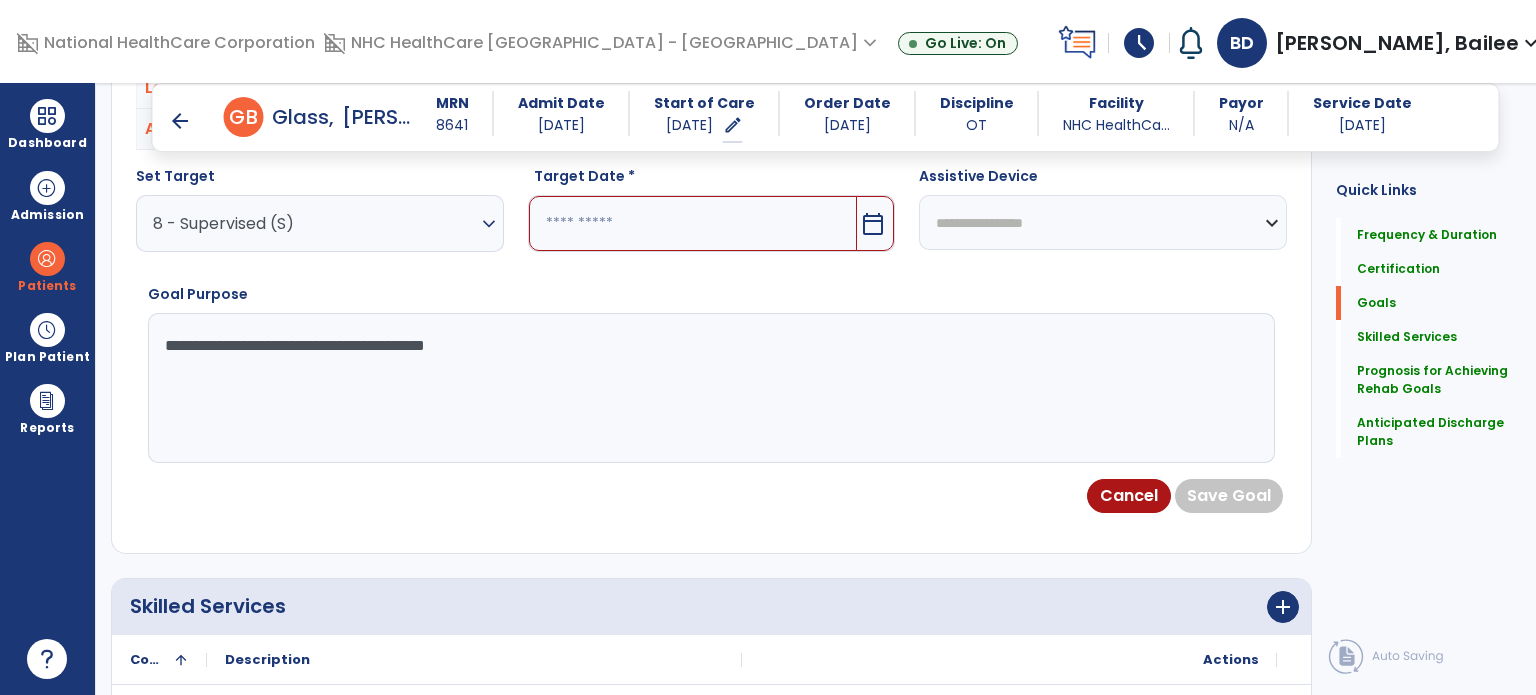 type on "**********" 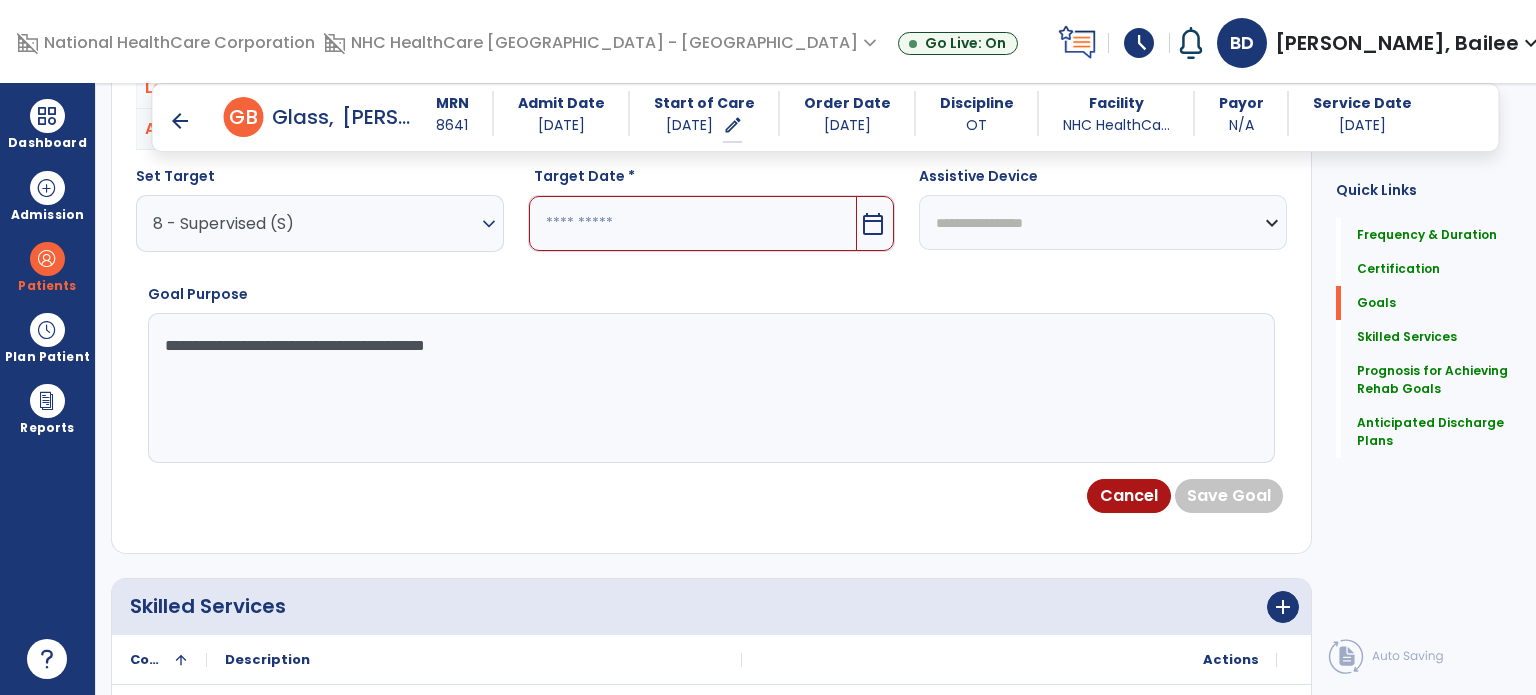 click at bounding box center [693, 223] 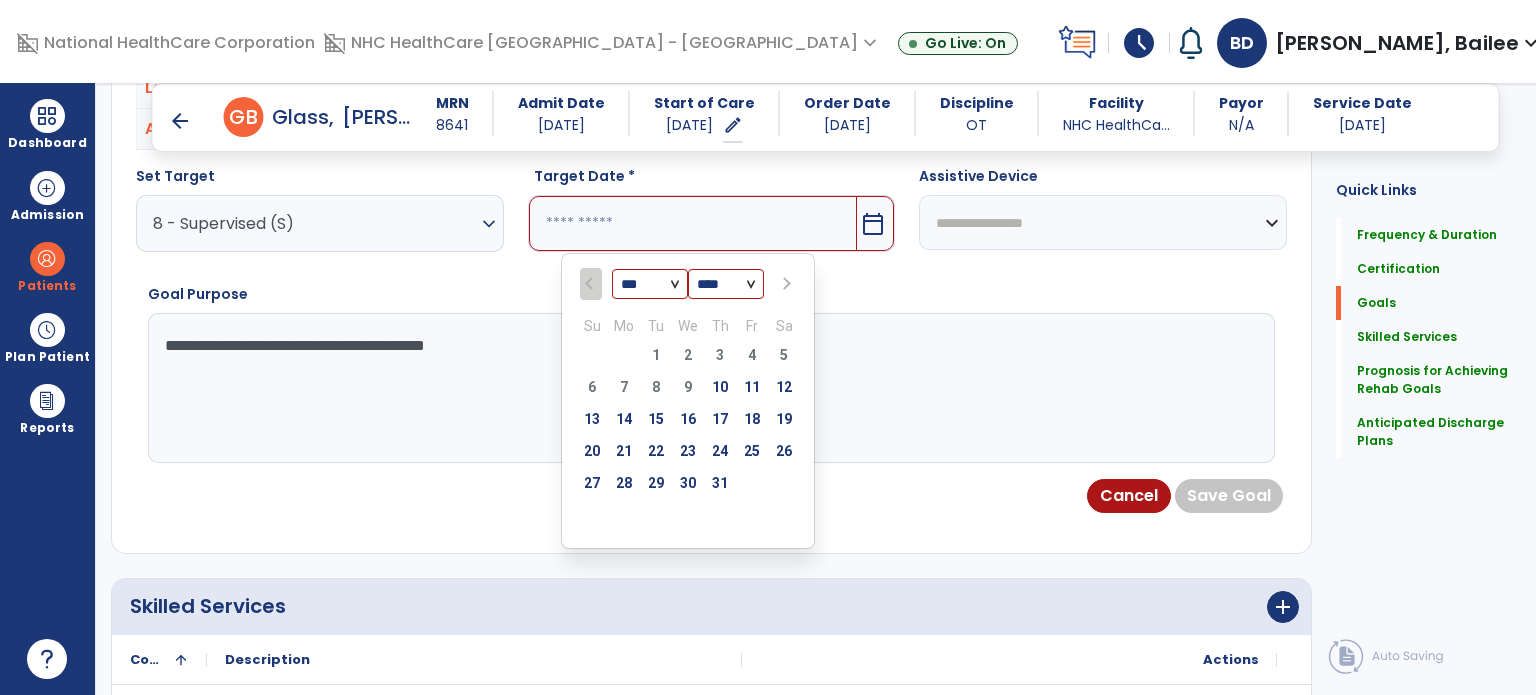 click at bounding box center [785, 284] 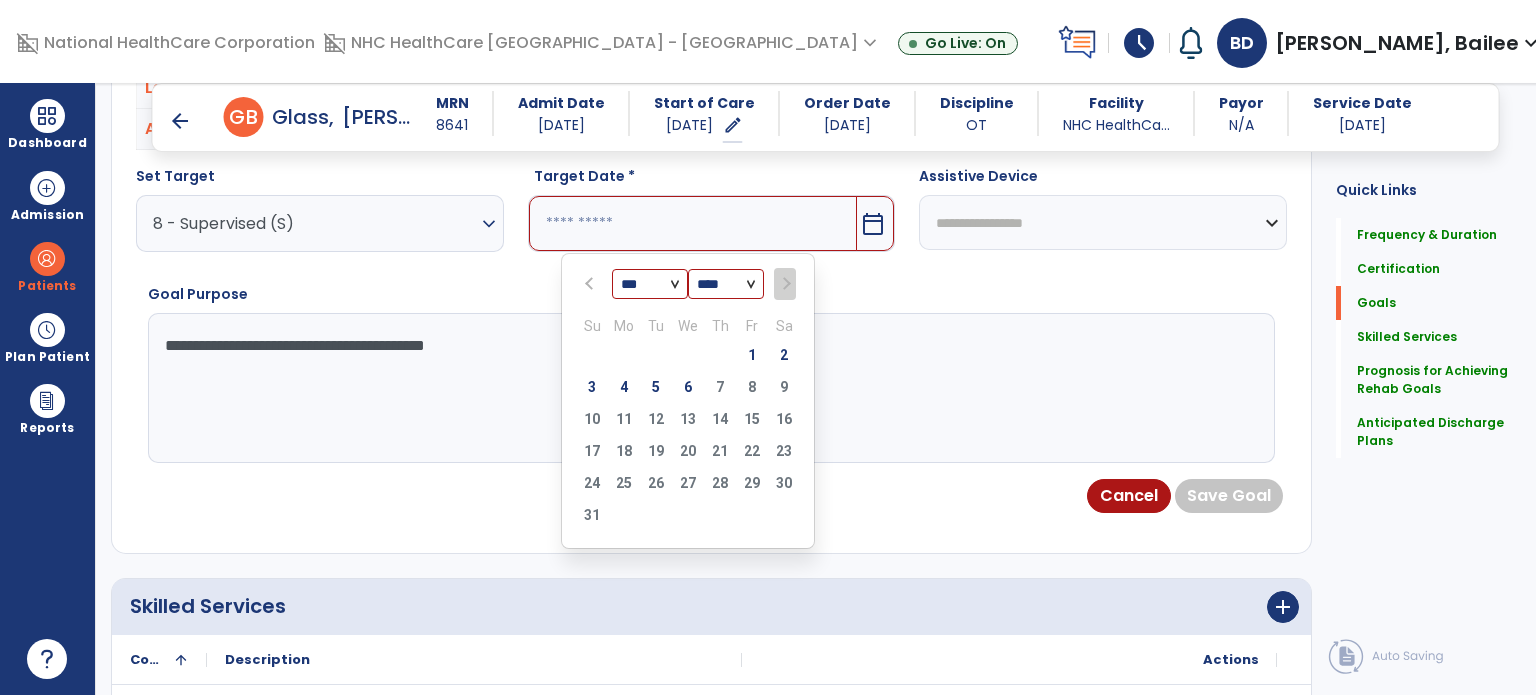click on "6" at bounding box center [688, 387] 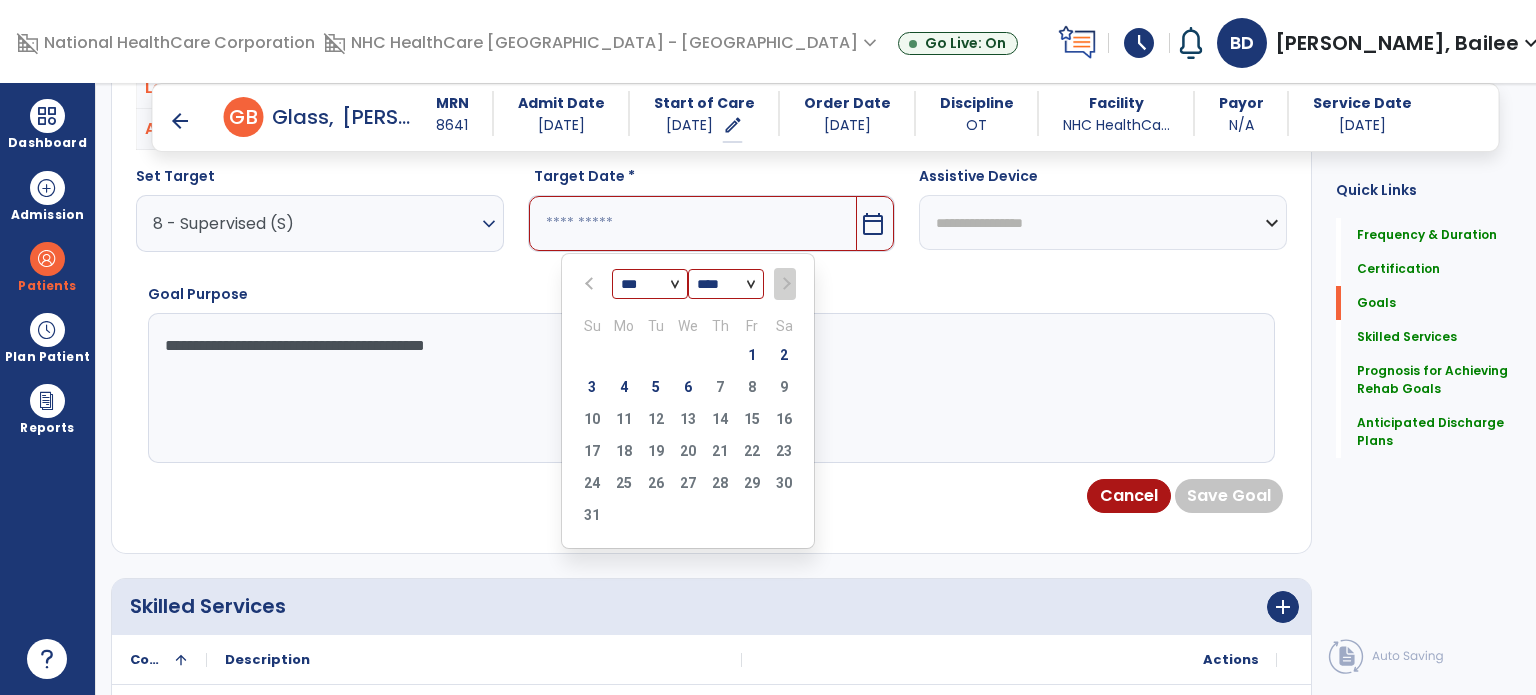 type on "********" 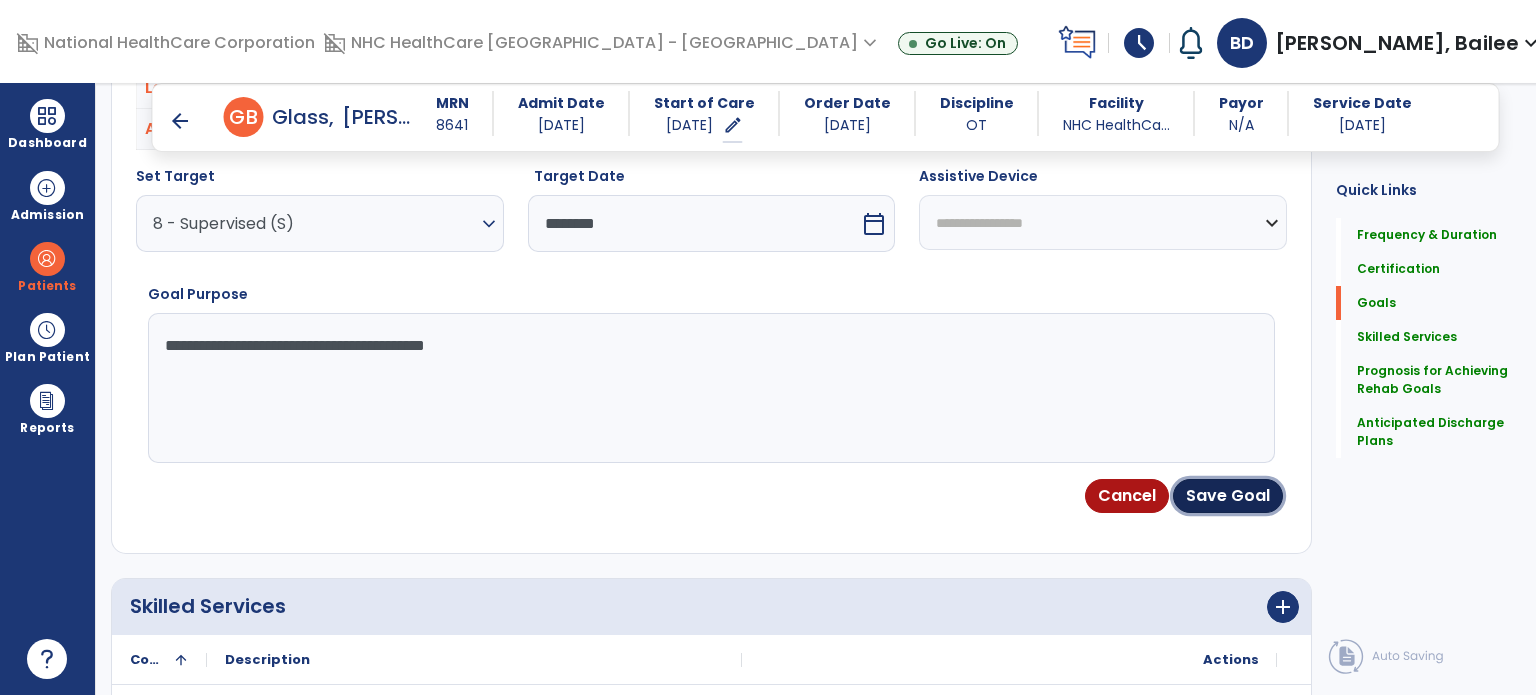 click on "Save Goal" at bounding box center (1228, 496) 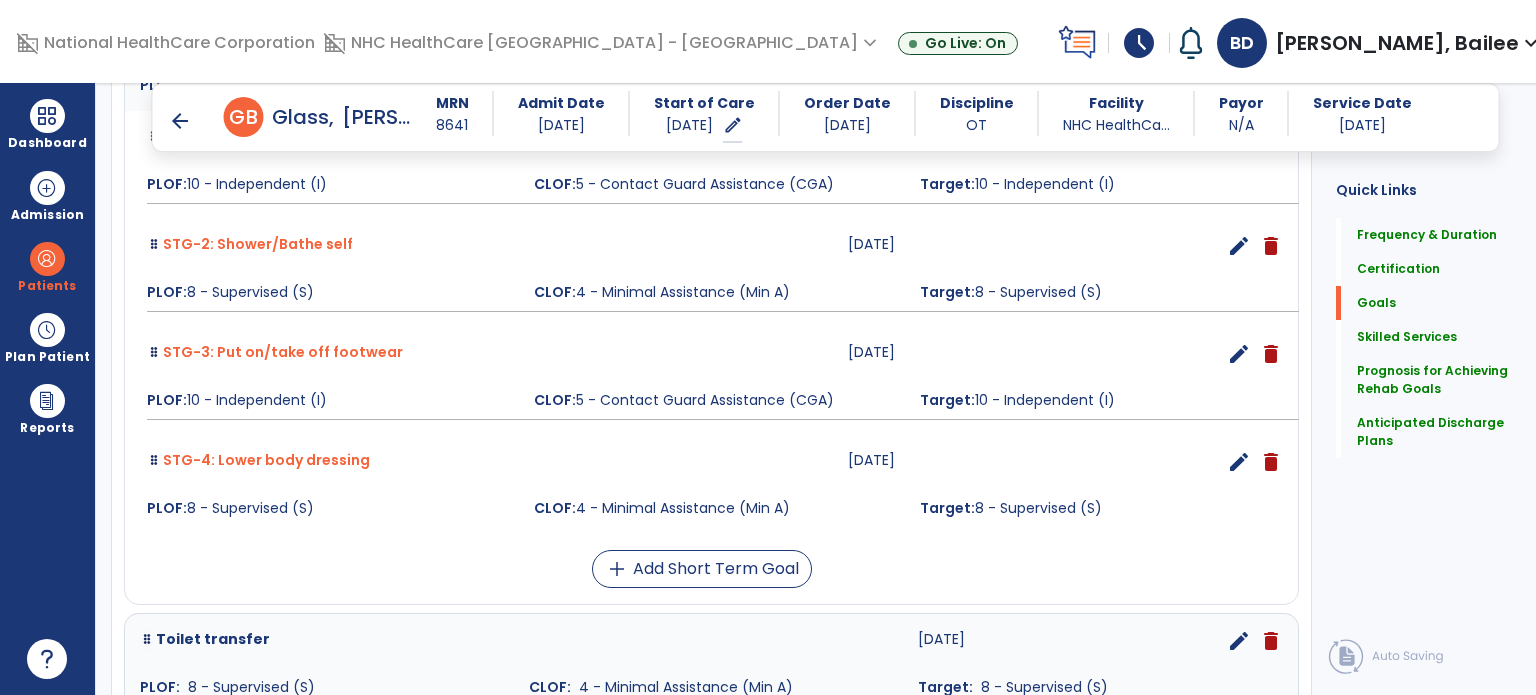 scroll, scrollTop: 1215, scrollLeft: 0, axis: vertical 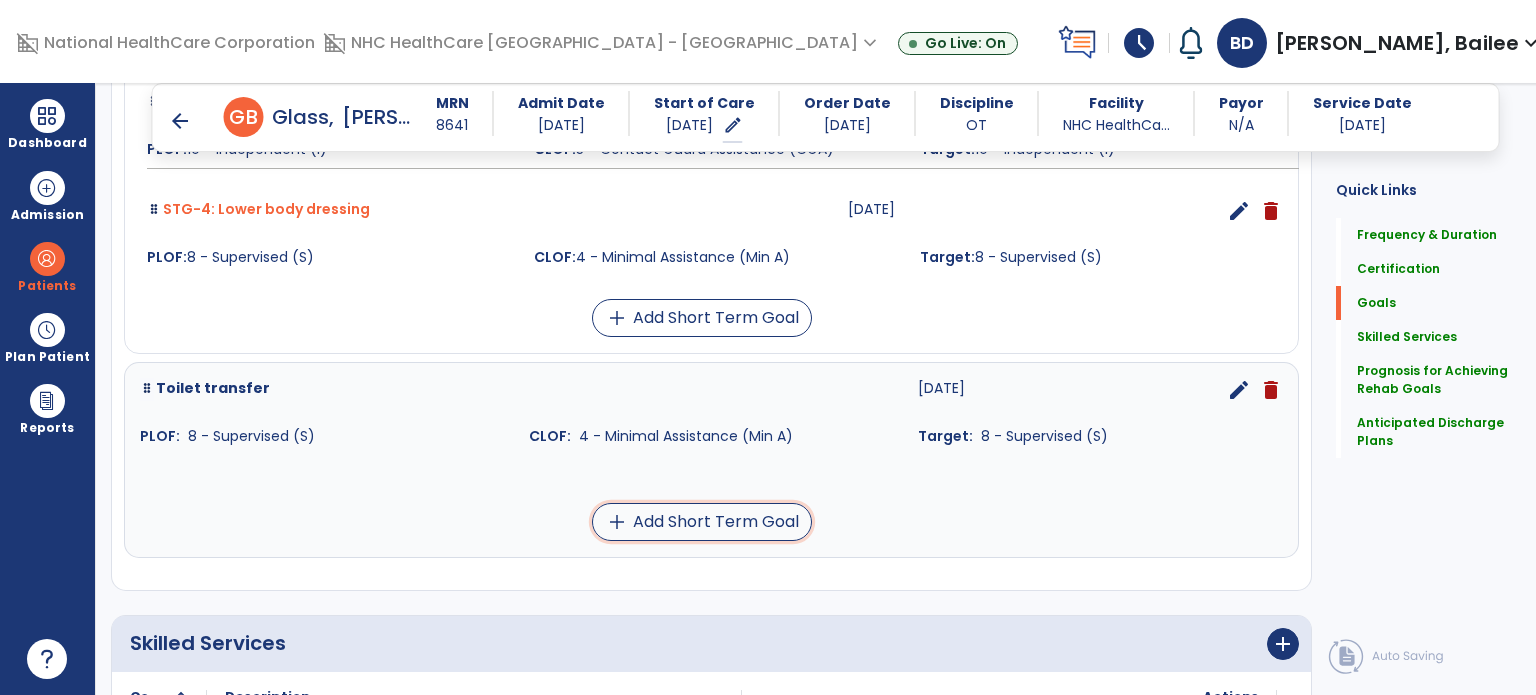 click on "add  Add Short Term Goal" at bounding box center (702, 522) 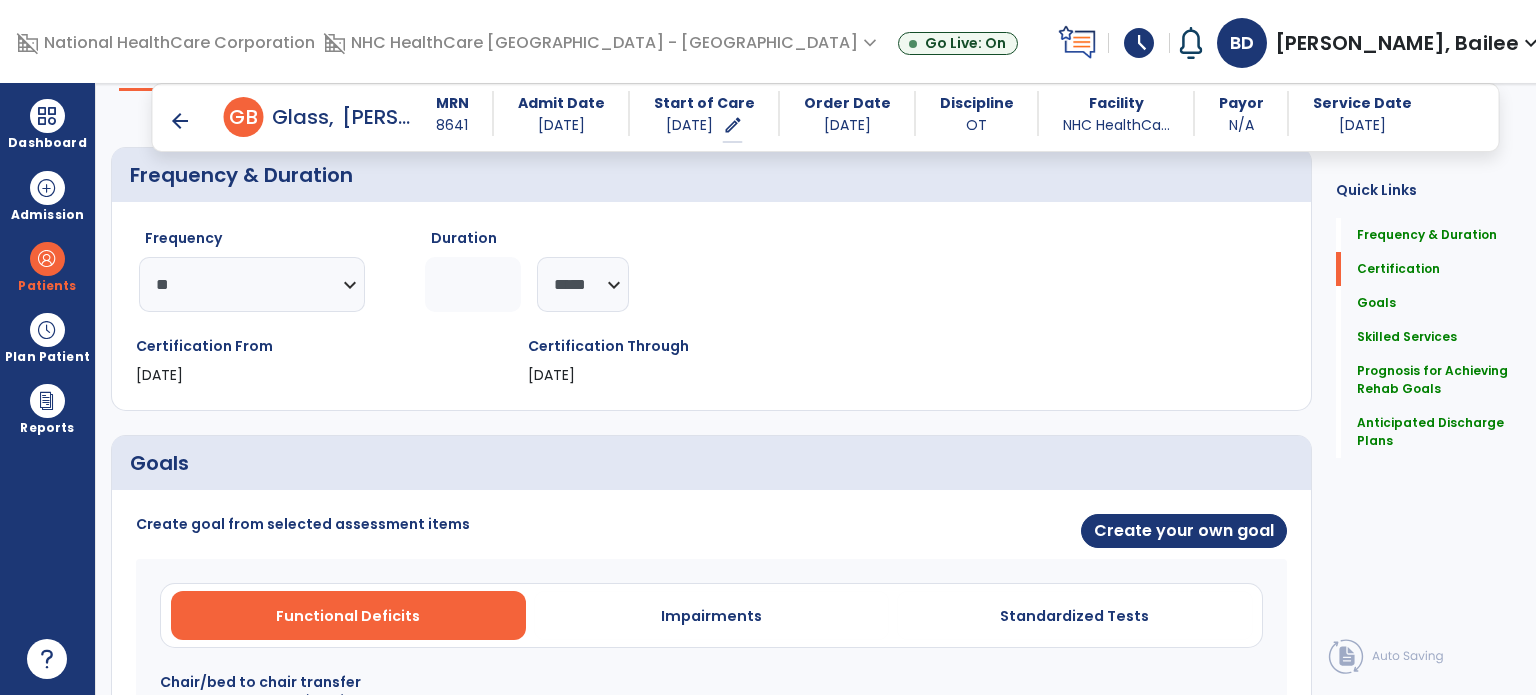 scroll, scrollTop: 157, scrollLeft: 0, axis: vertical 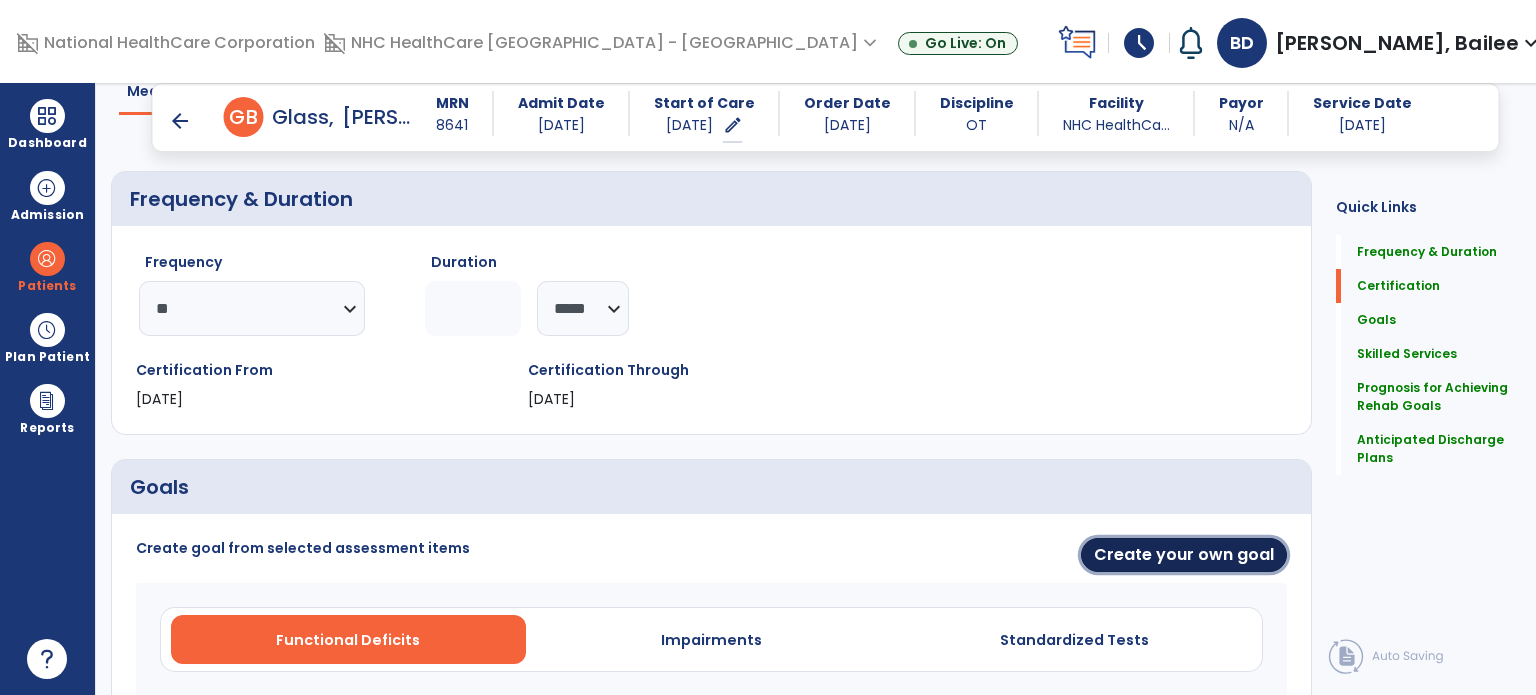 click on "Create your own goal" at bounding box center [1184, 555] 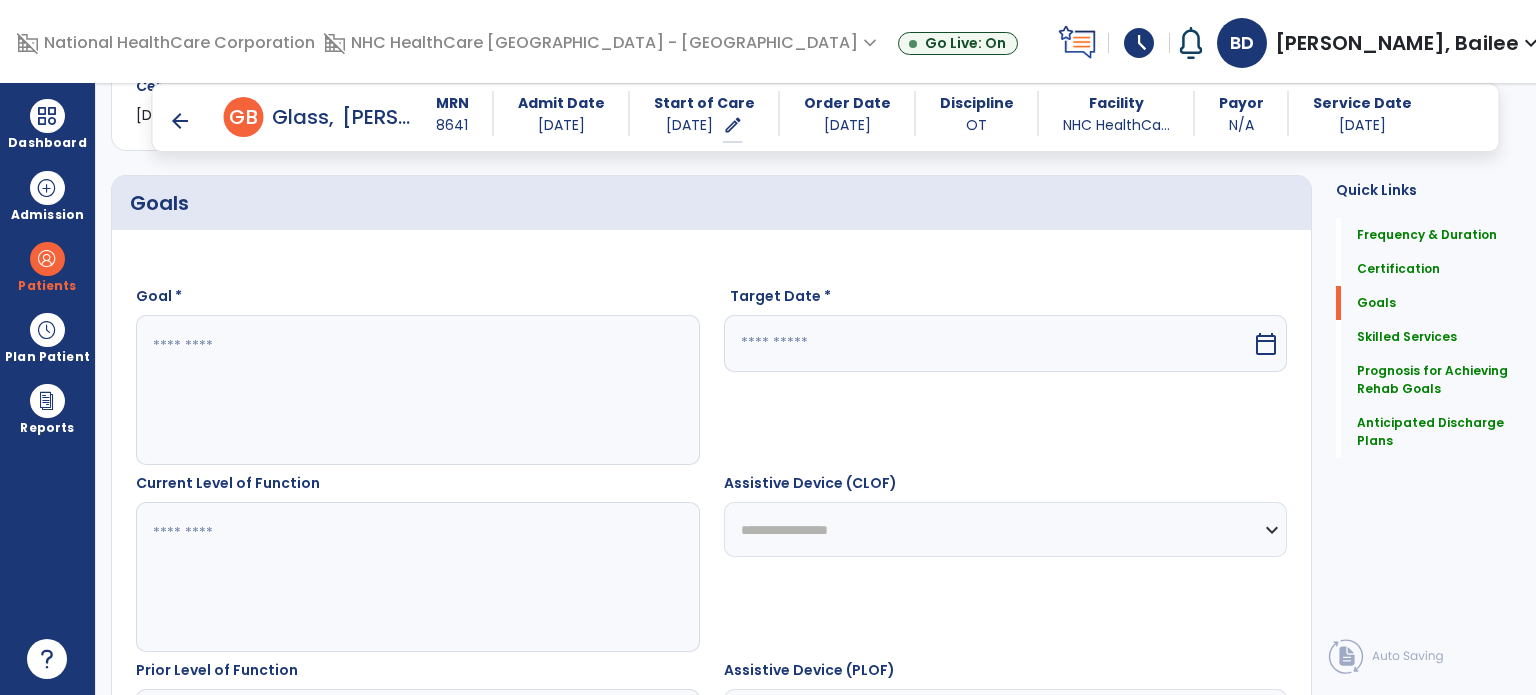 scroll, scrollTop: 447, scrollLeft: 0, axis: vertical 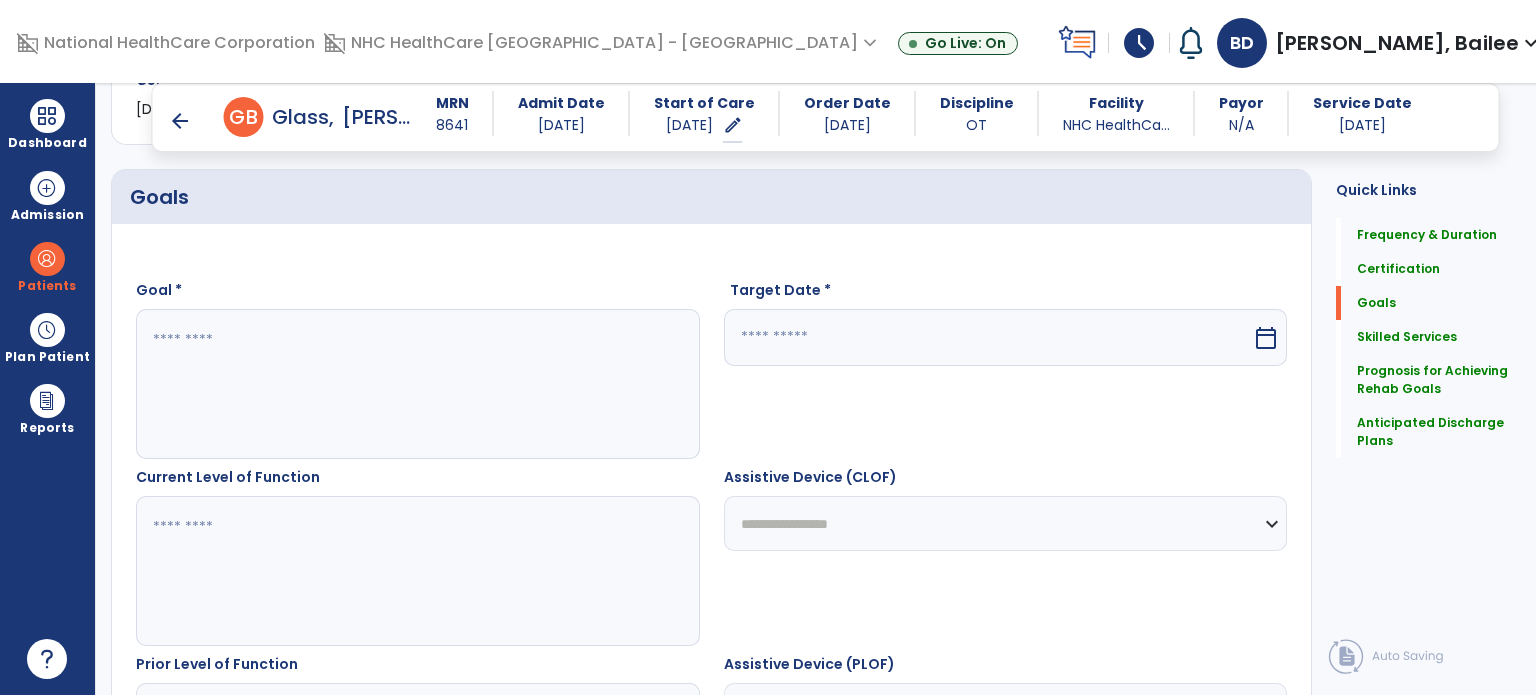 click at bounding box center (409, 384) 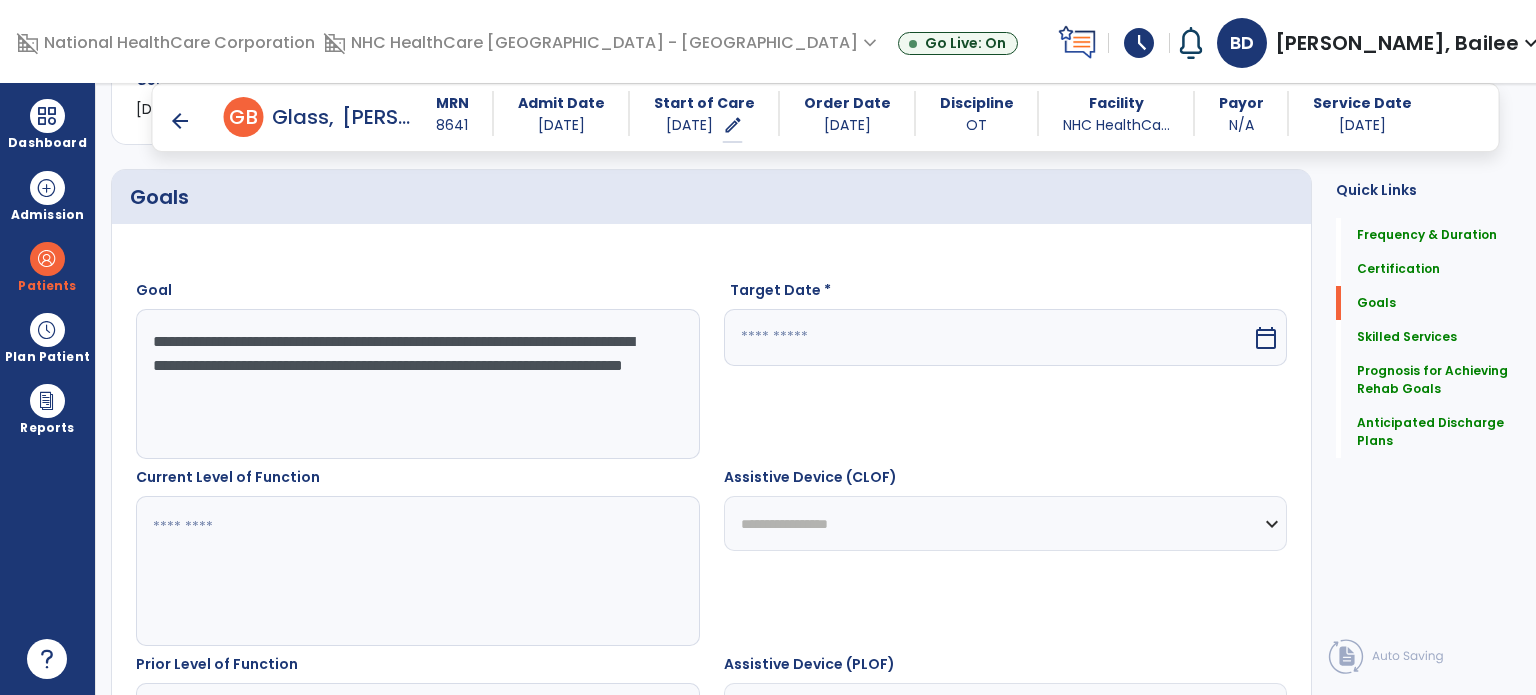 click on "**********" at bounding box center (409, 384) 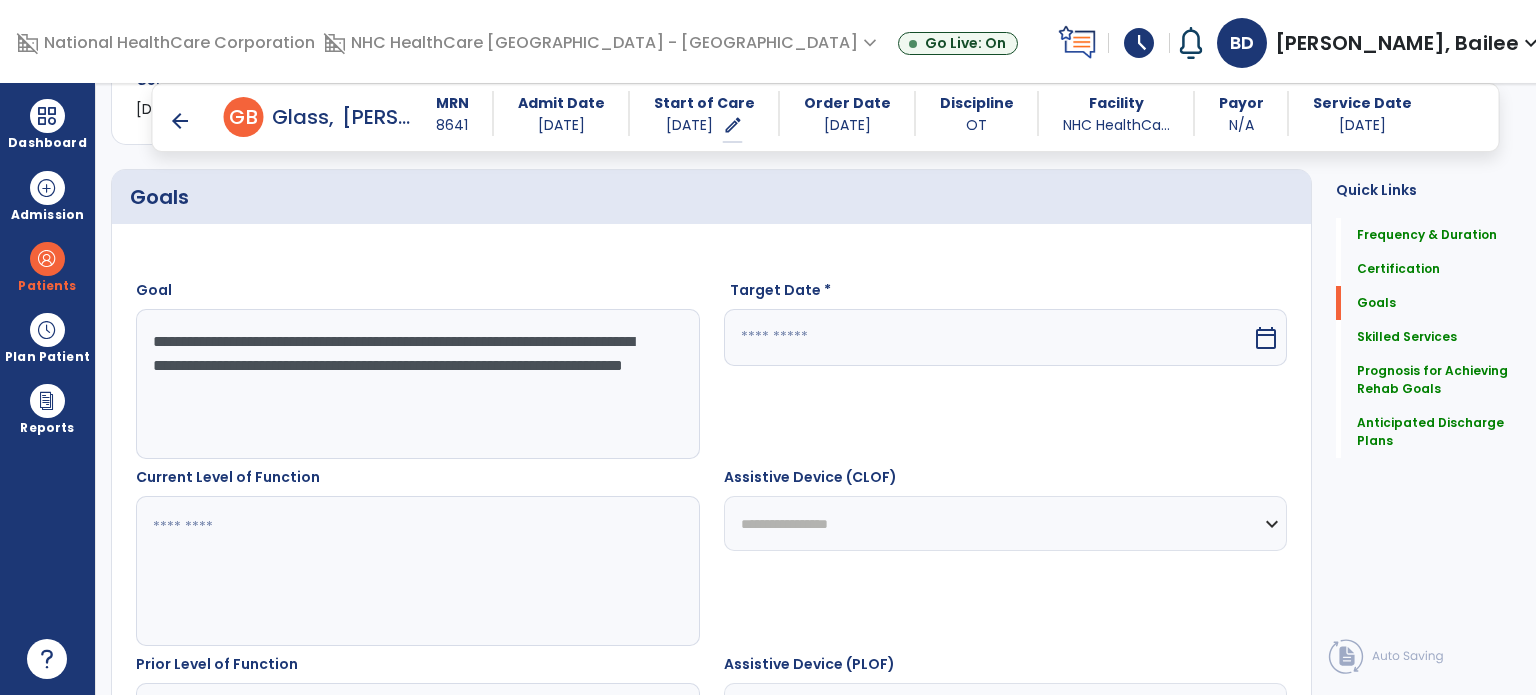 click at bounding box center (988, 337) 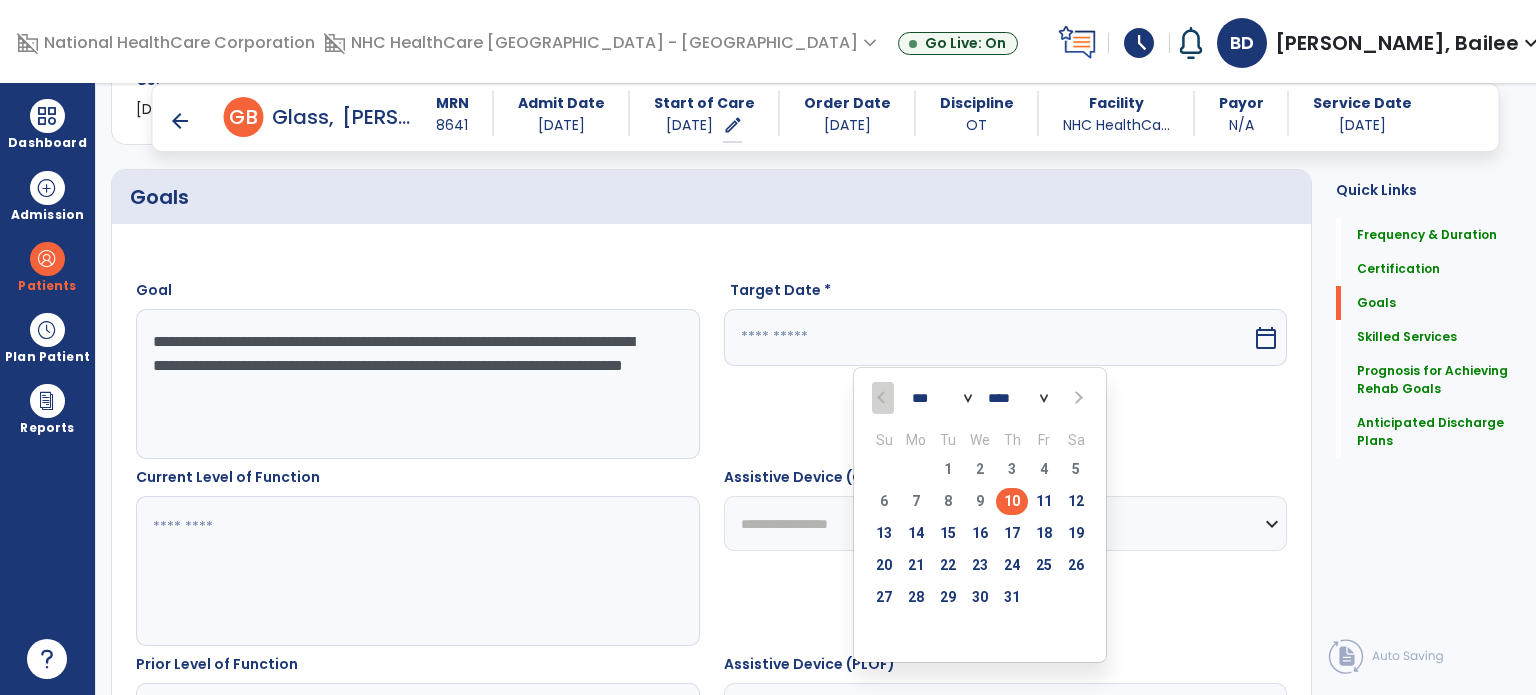 click on "23" at bounding box center [980, 565] 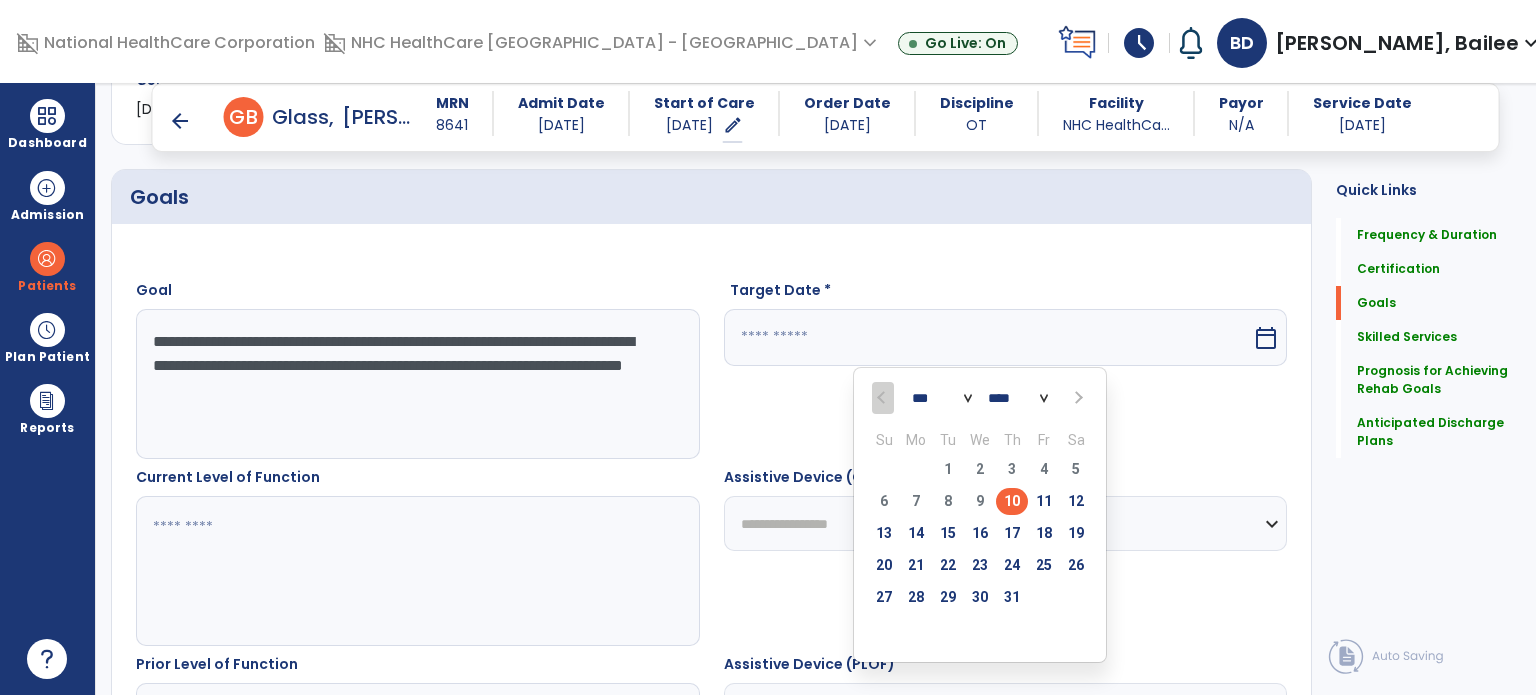 type on "*********" 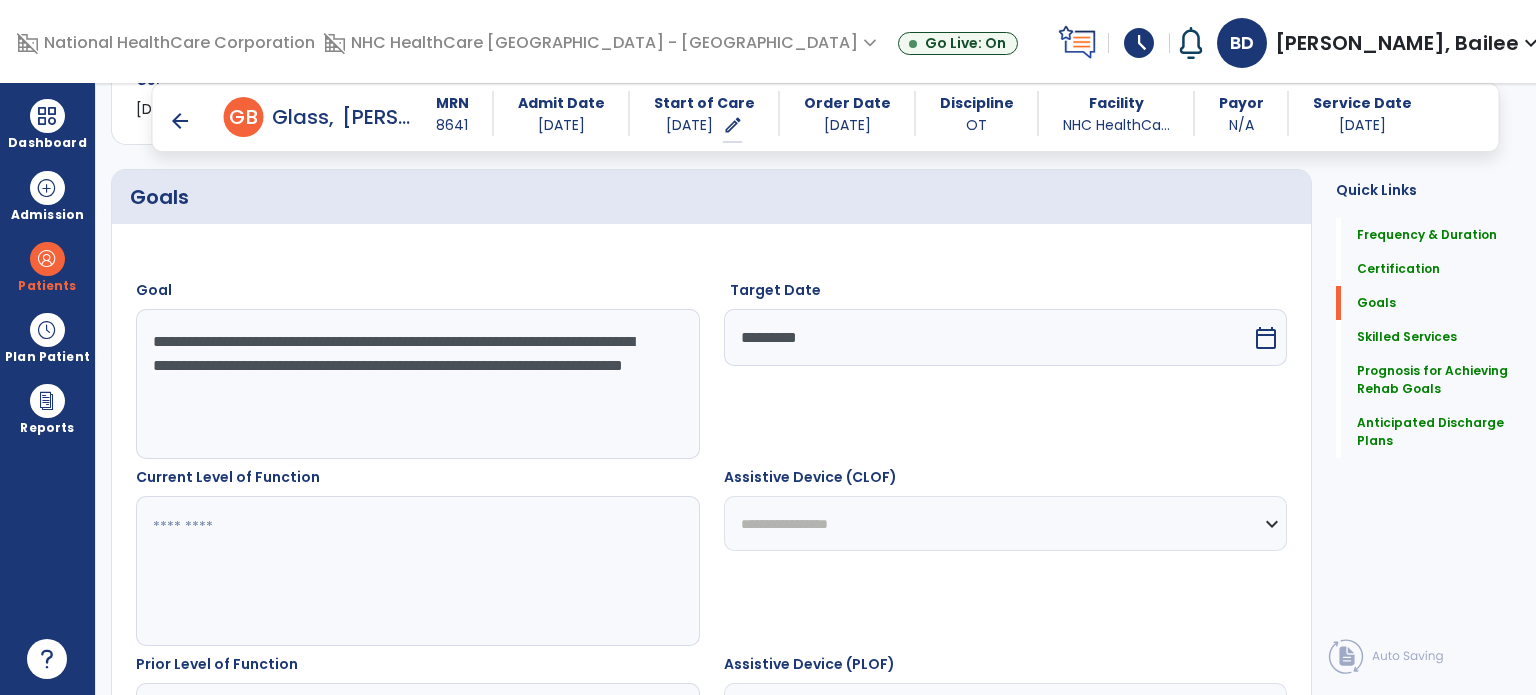 click at bounding box center (409, 571) 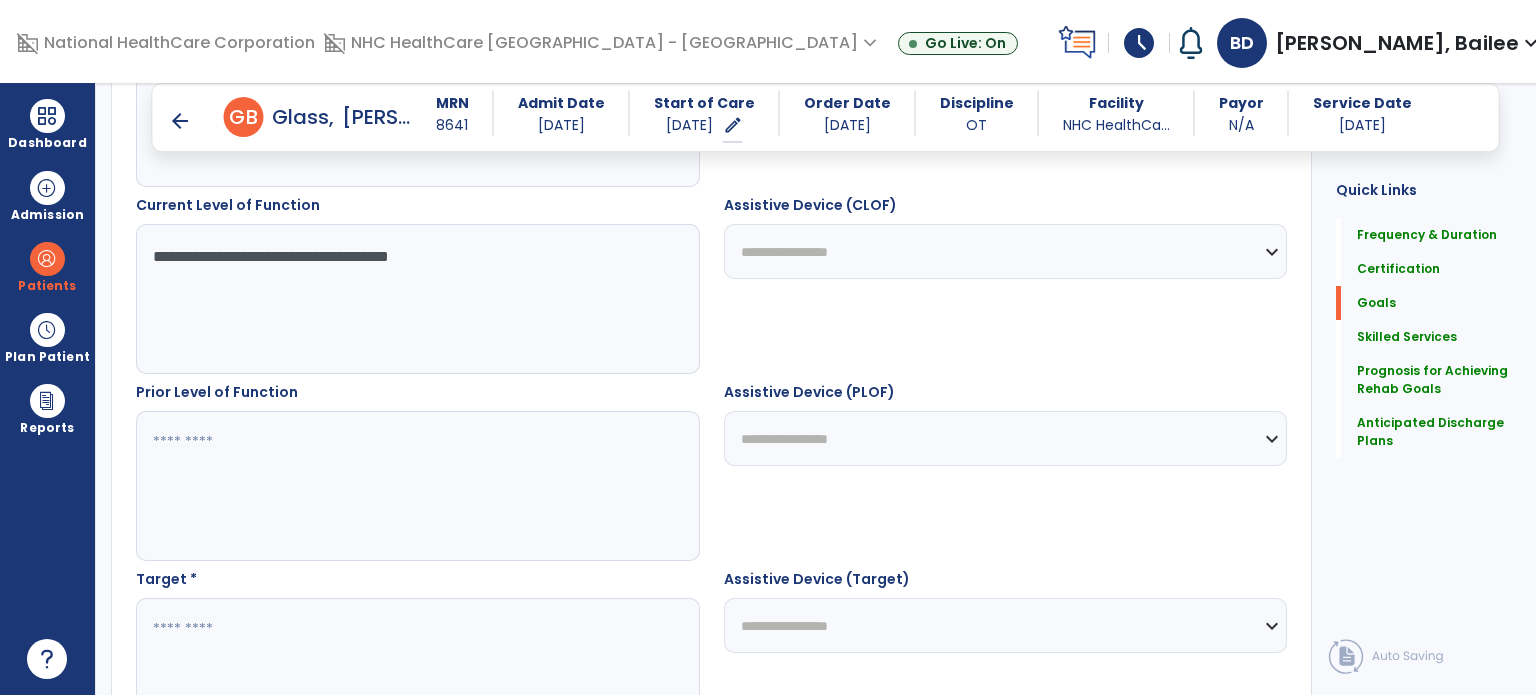 scroll, scrollTop: 879, scrollLeft: 0, axis: vertical 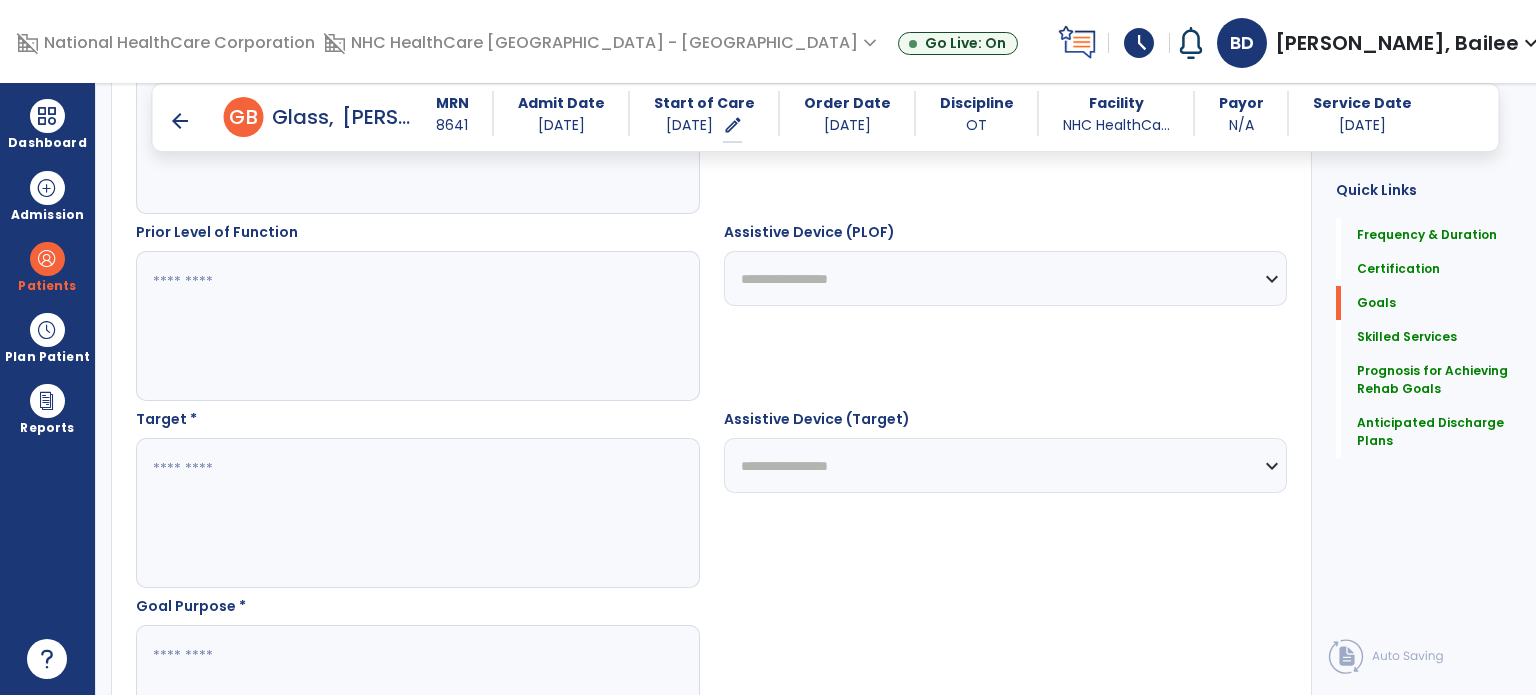 type on "**********" 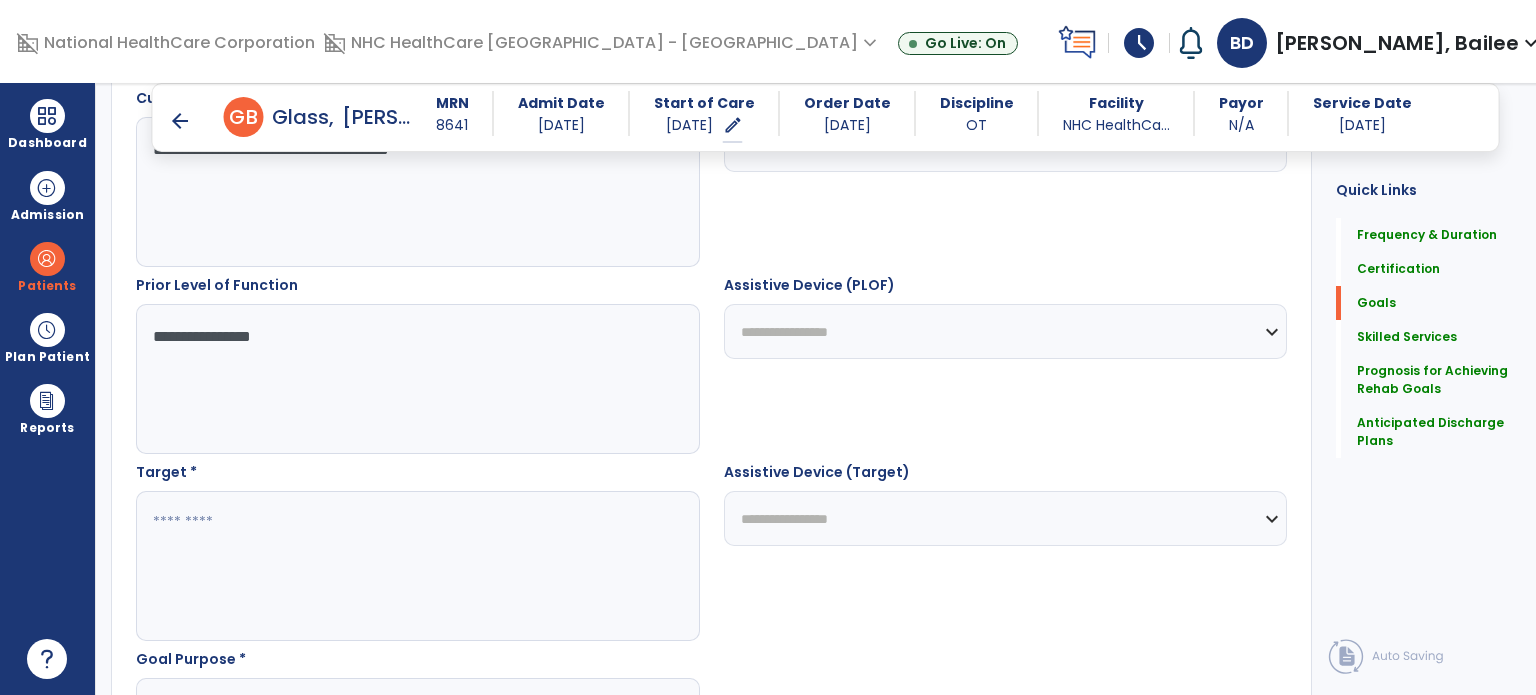 scroll, scrollTop: 827, scrollLeft: 0, axis: vertical 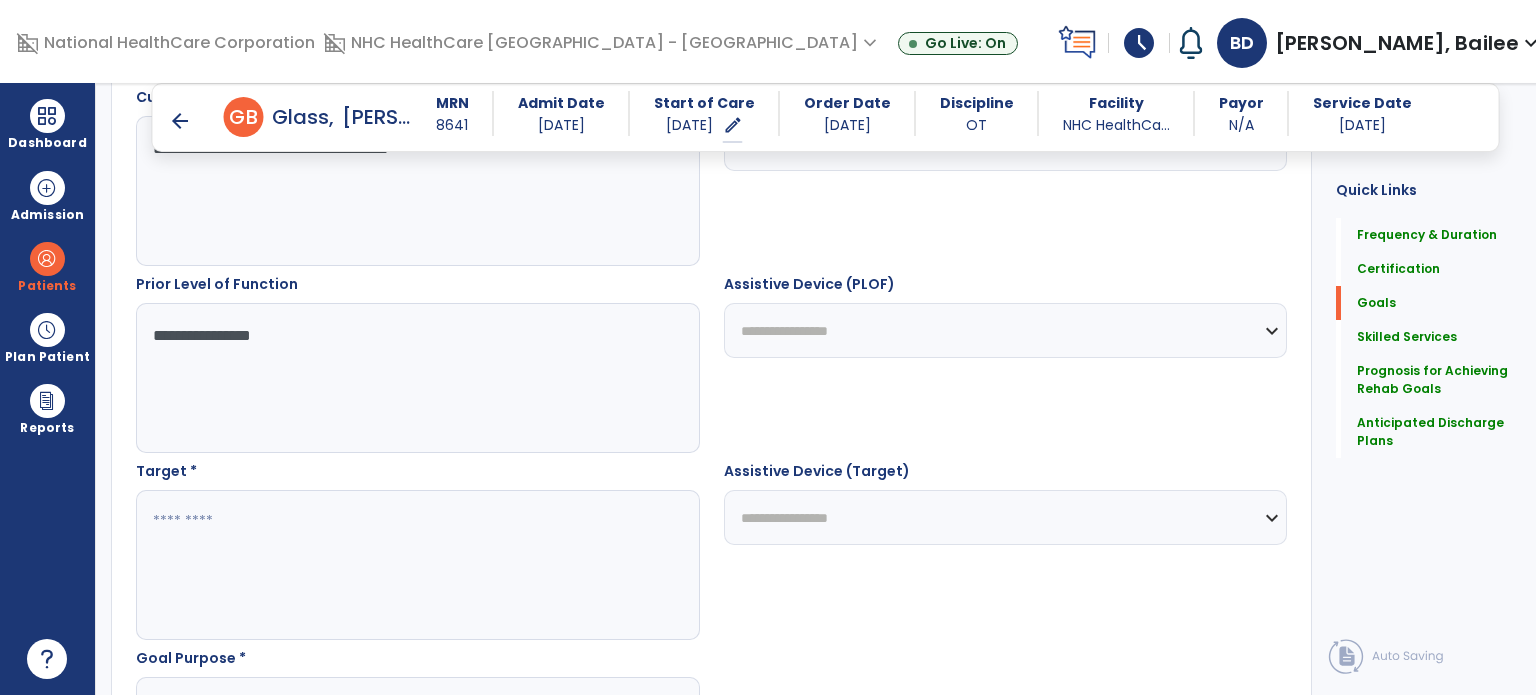 type on "**********" 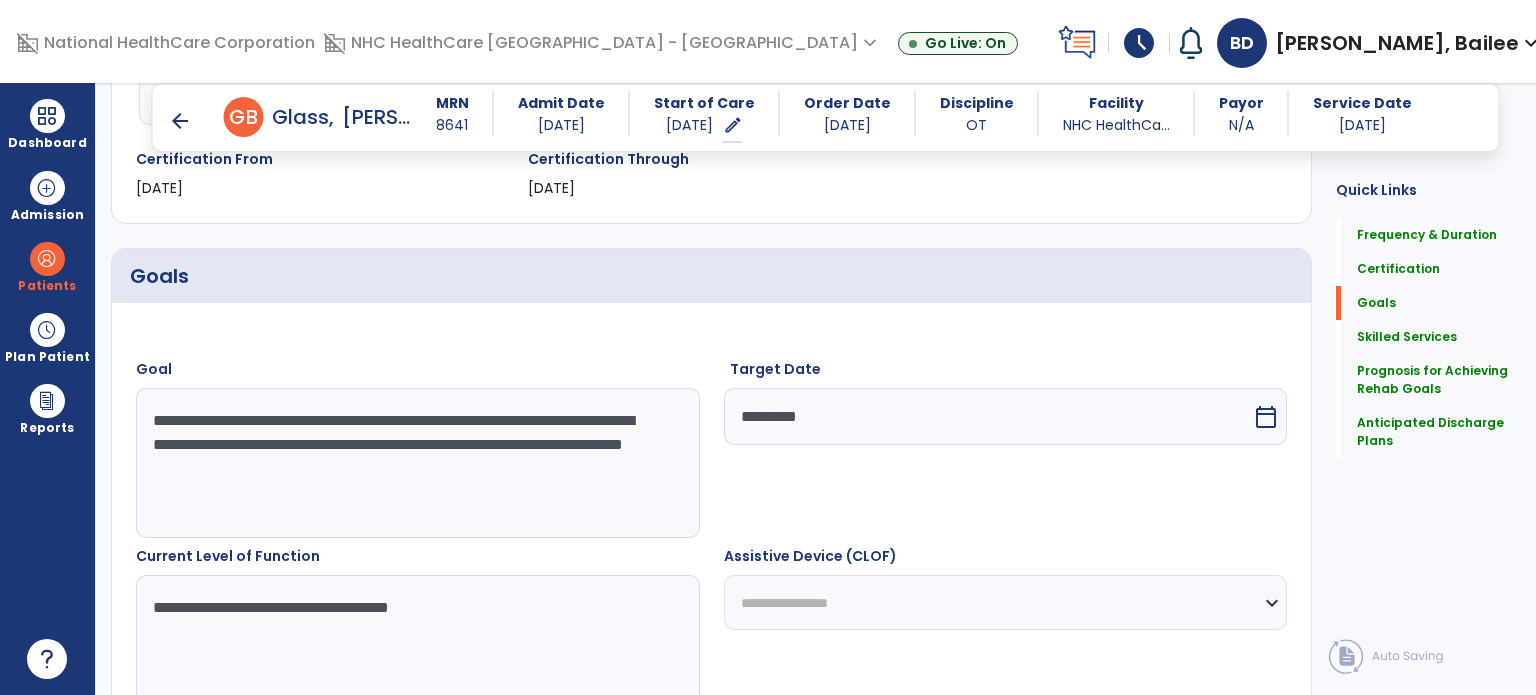 scroll, scrollTop: 368, scrollLeft: 0, axis: vertical 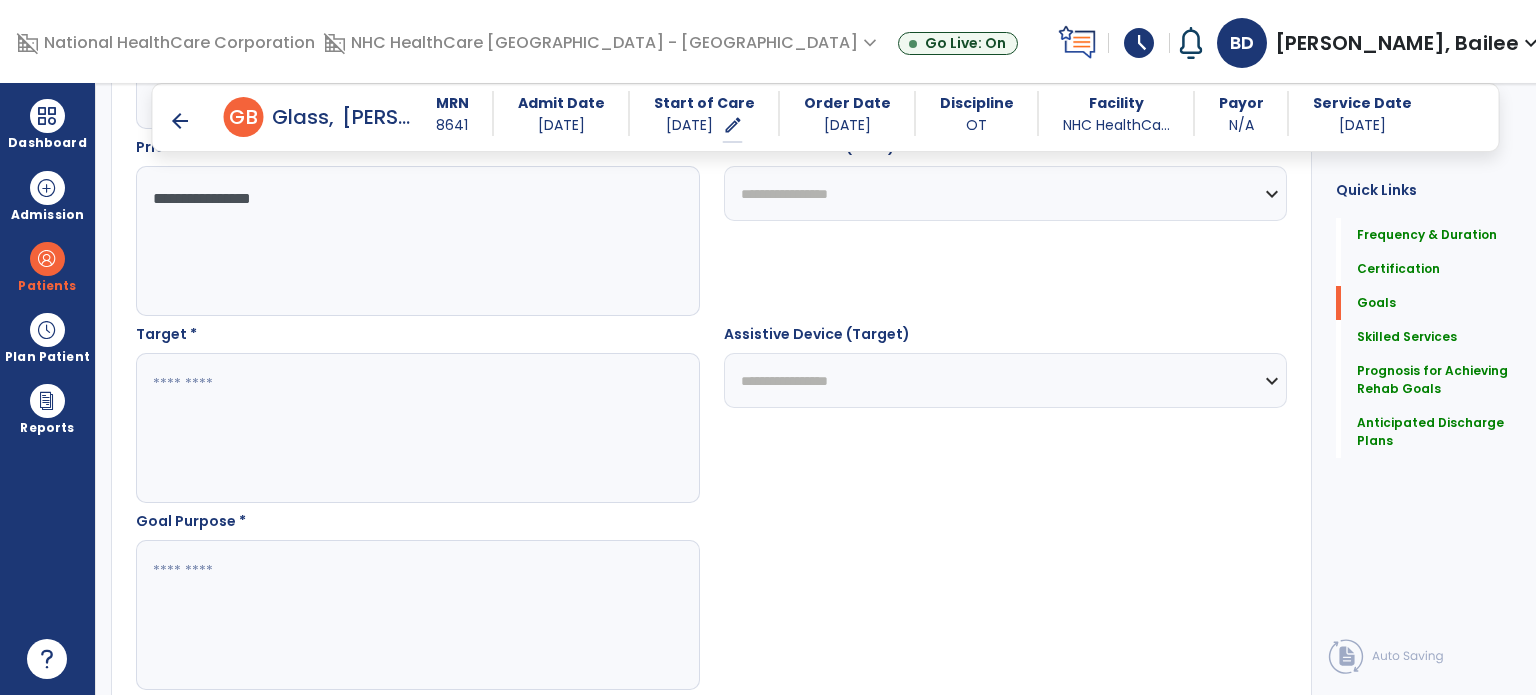 click at bounding box center (409, 428) 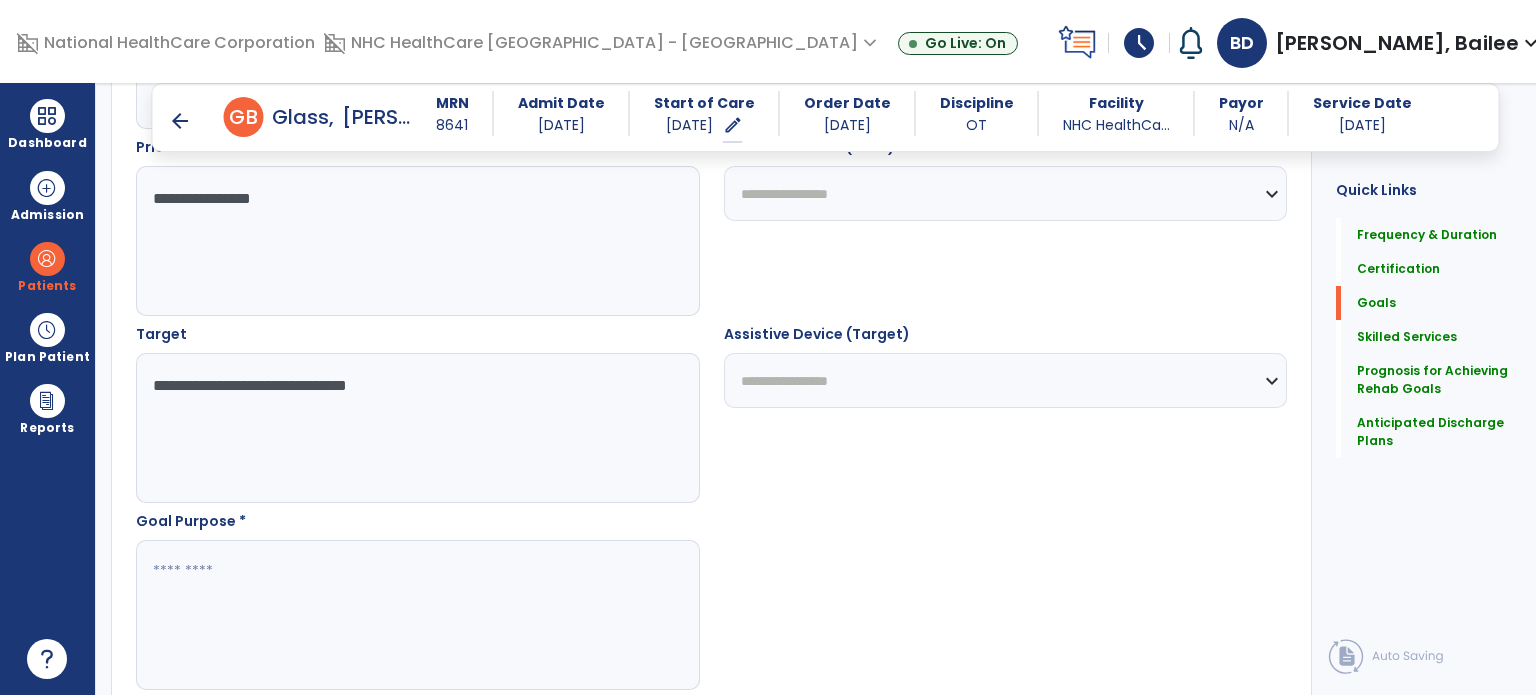 click on "**********" at bounding box center [409, 428] 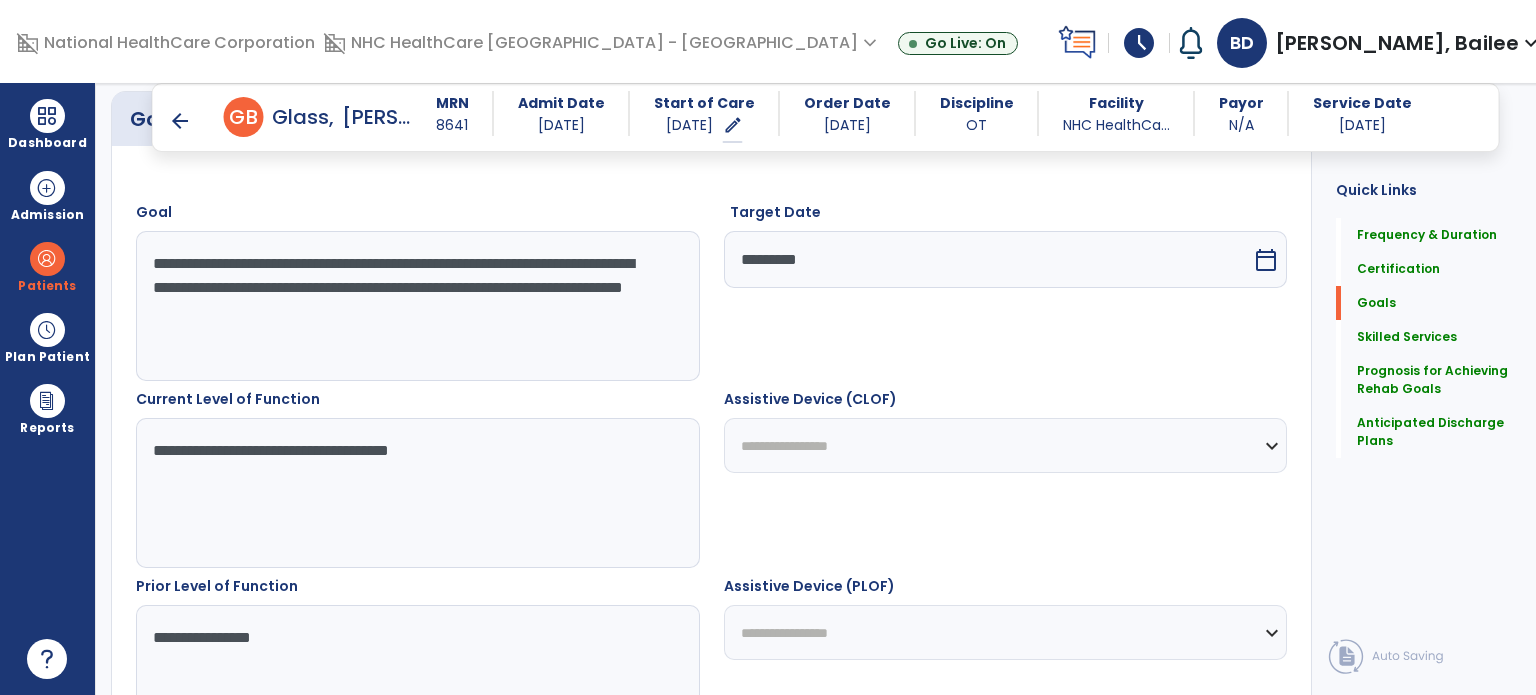 scroll, scrollTop: 524, scrollLeft: 0, axis: vertical 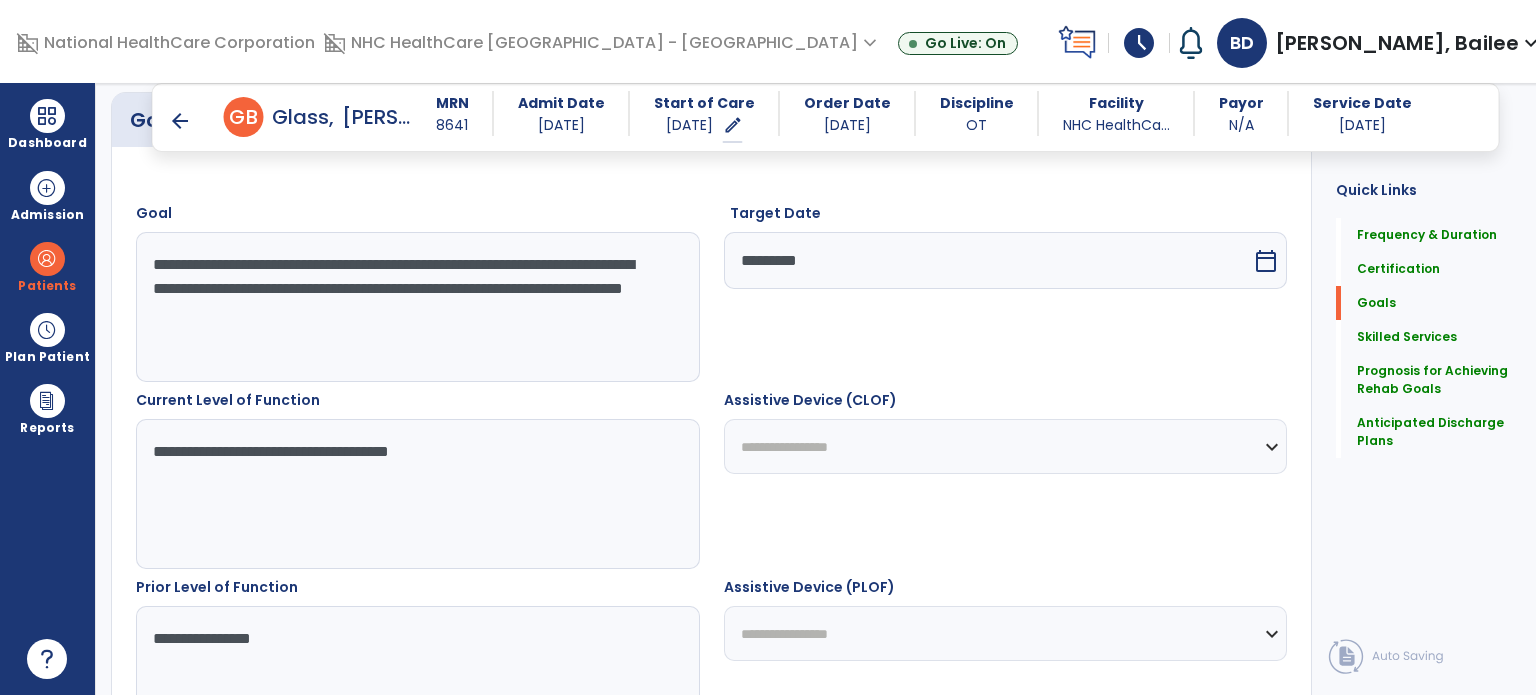 type on "**********" 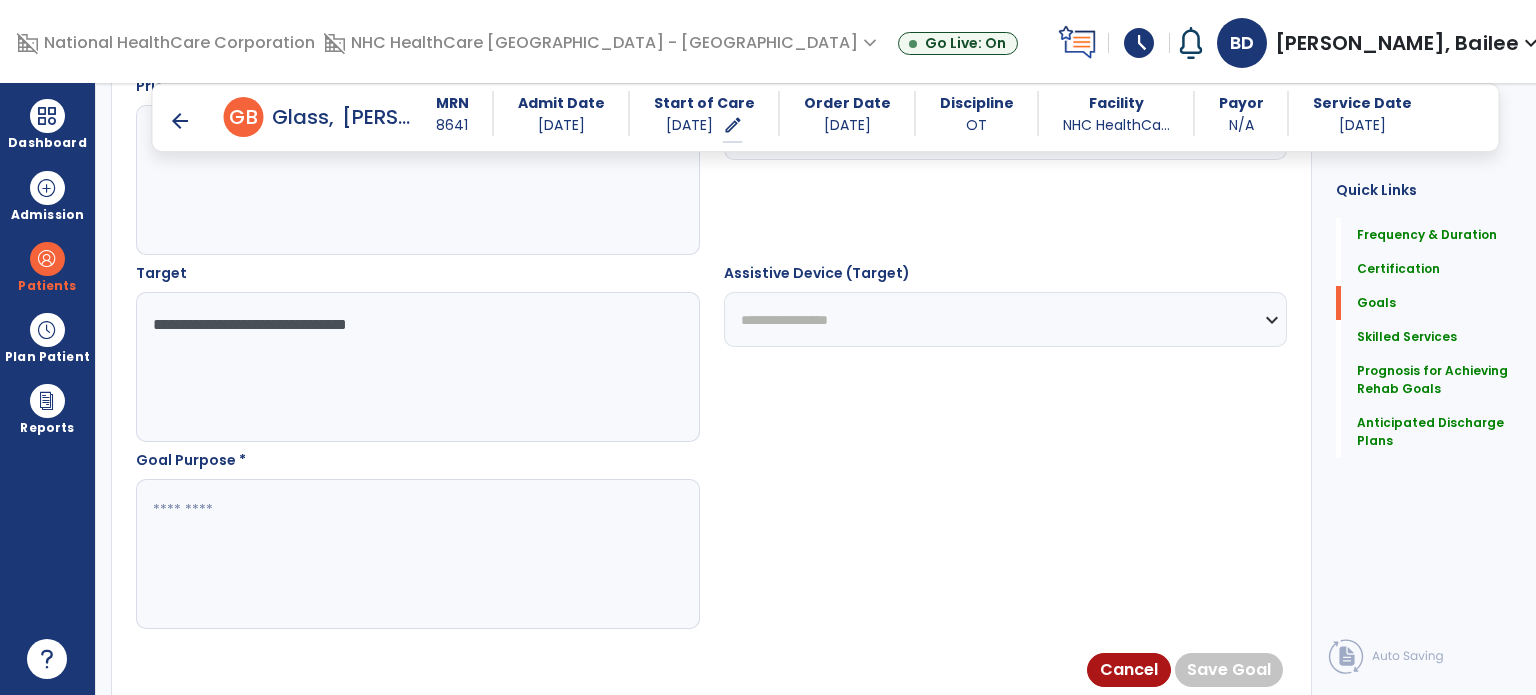 scroll, scrollTop: 1041, scrollLeft: 0, axis: vertical 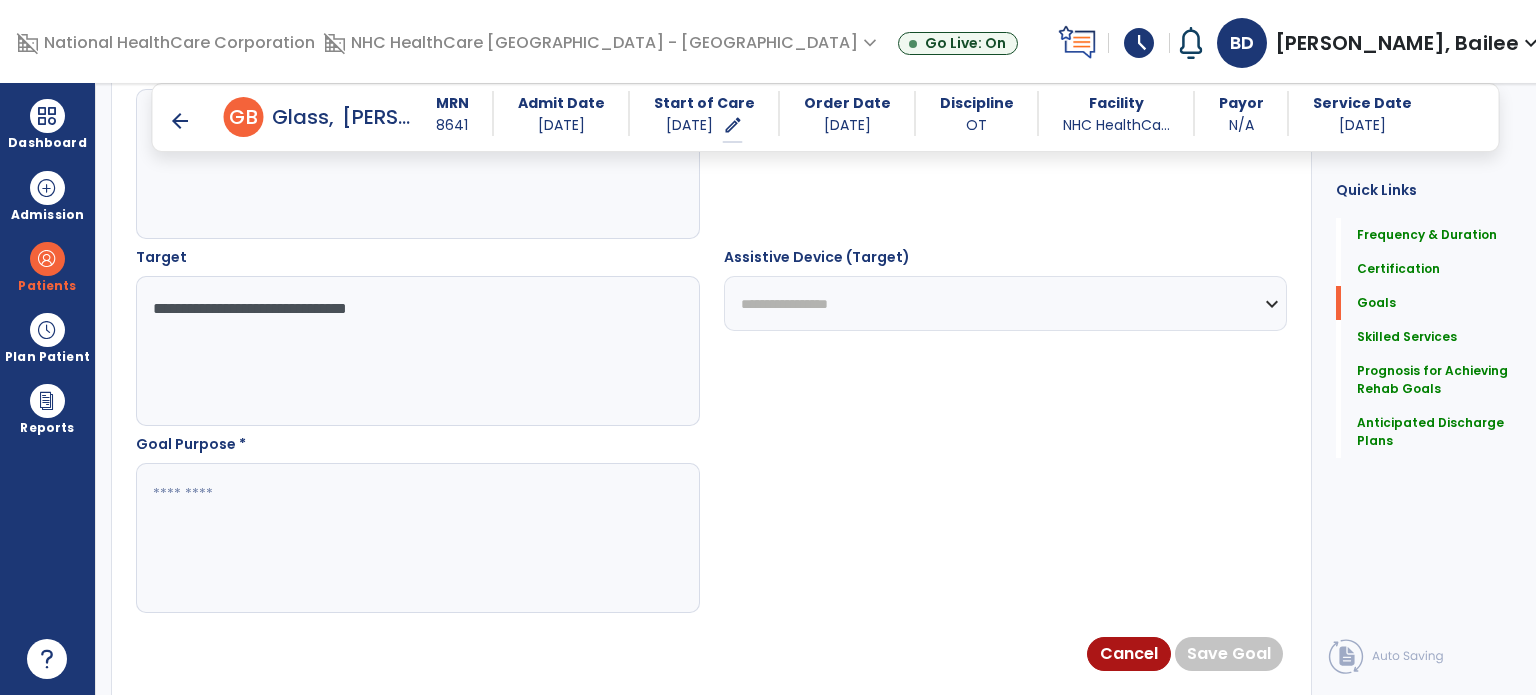 type on "**********" 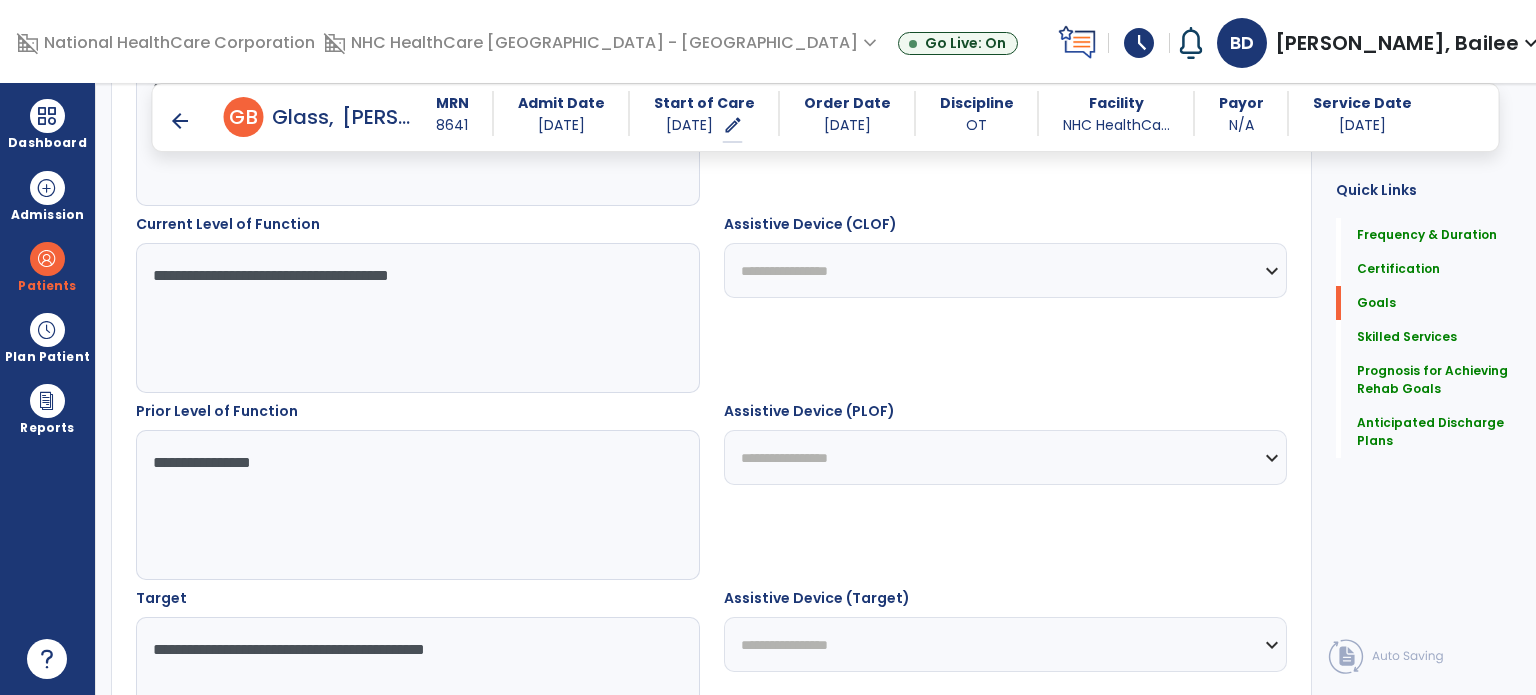 scroll, scrollTop: 611, scrollLeft: 0, axis: vertical 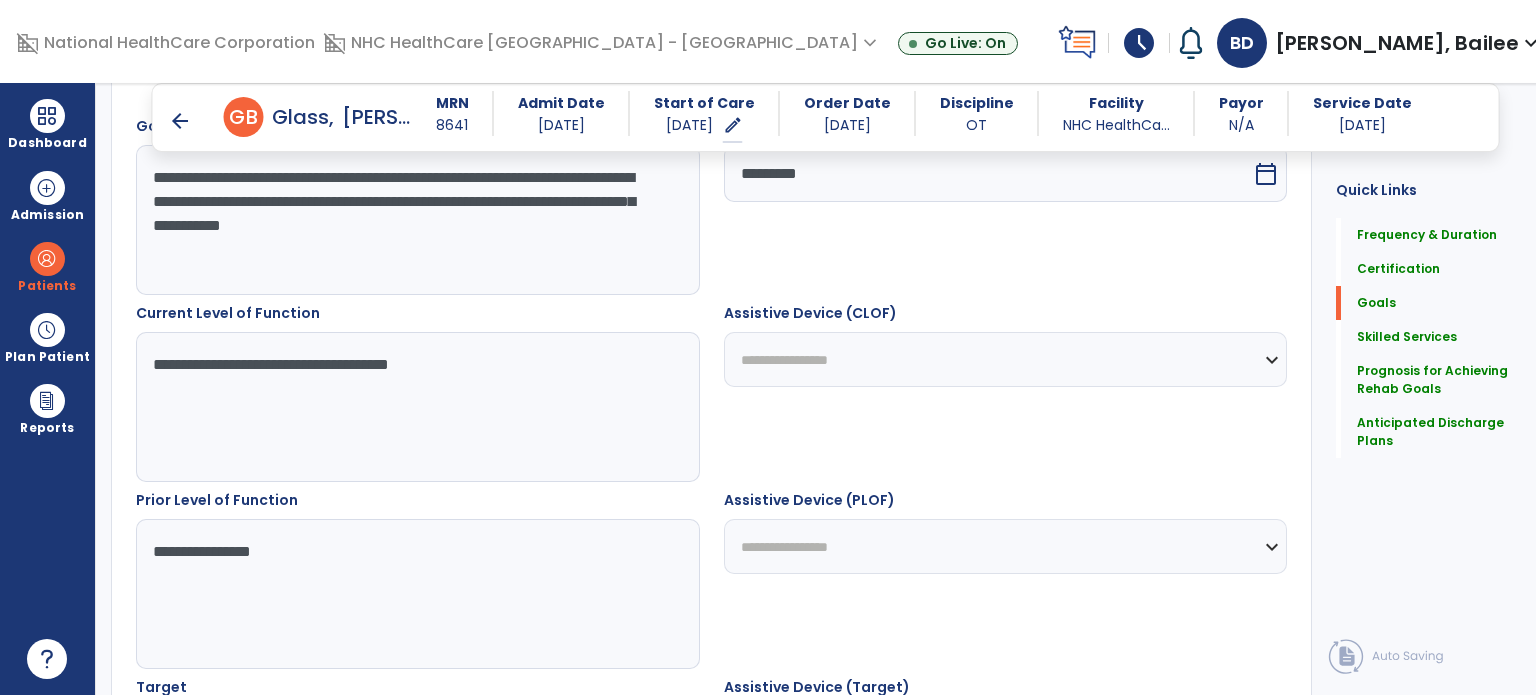 type on "**********" 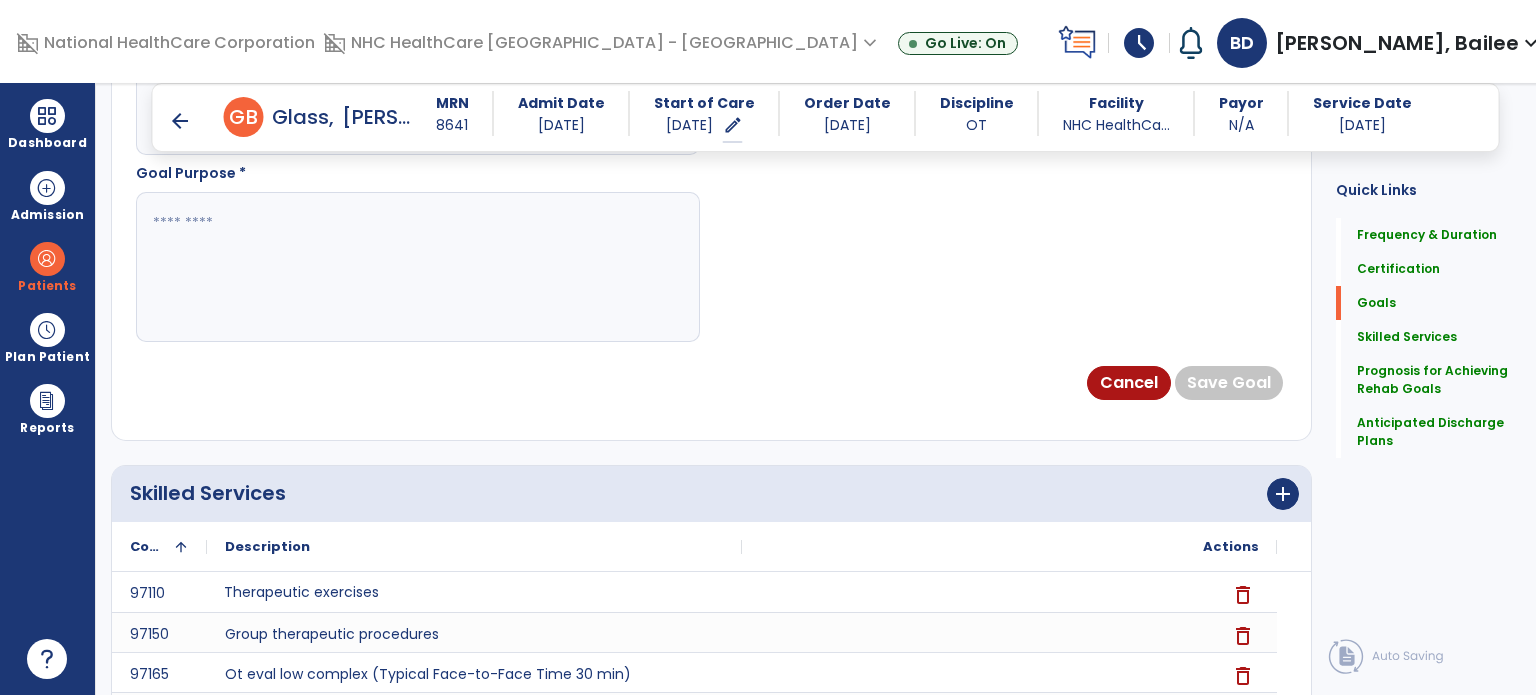 click at bounding box center (409, 267) 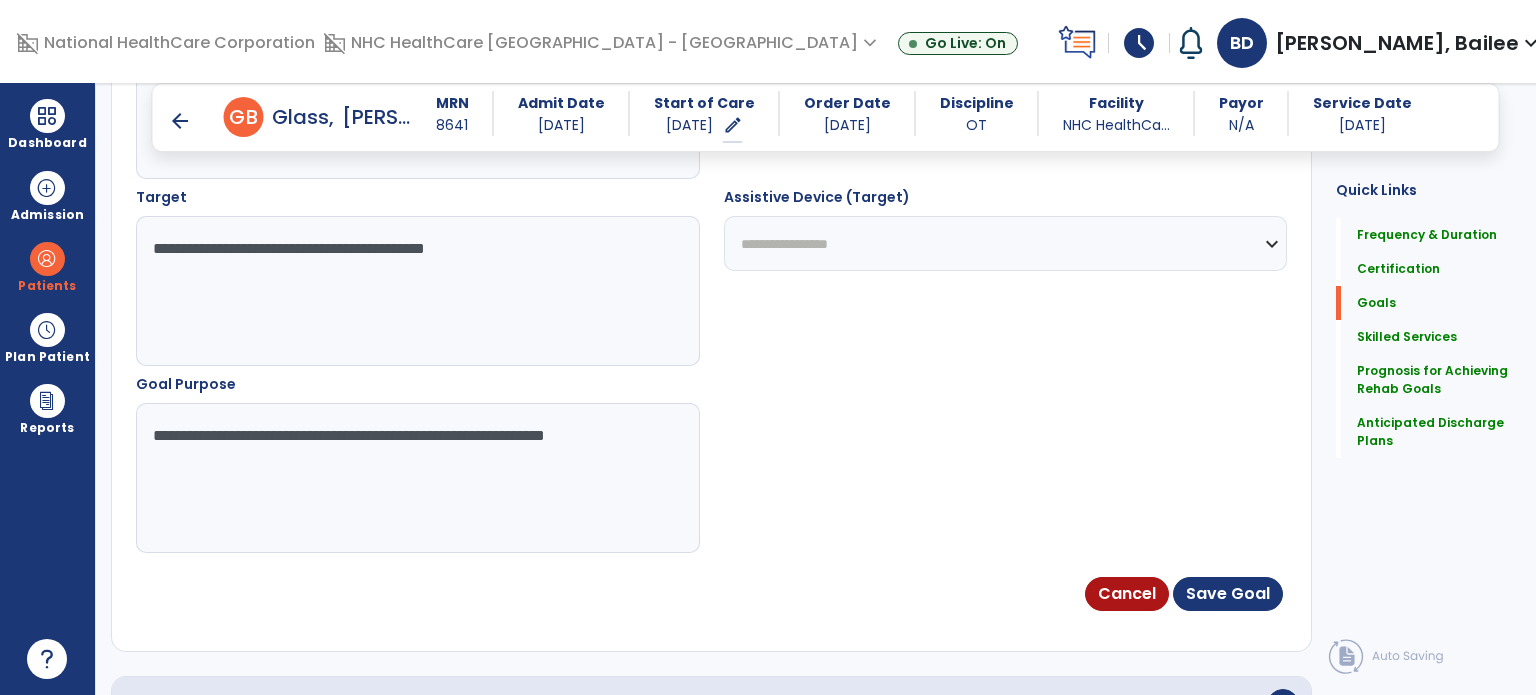 type on "**********" 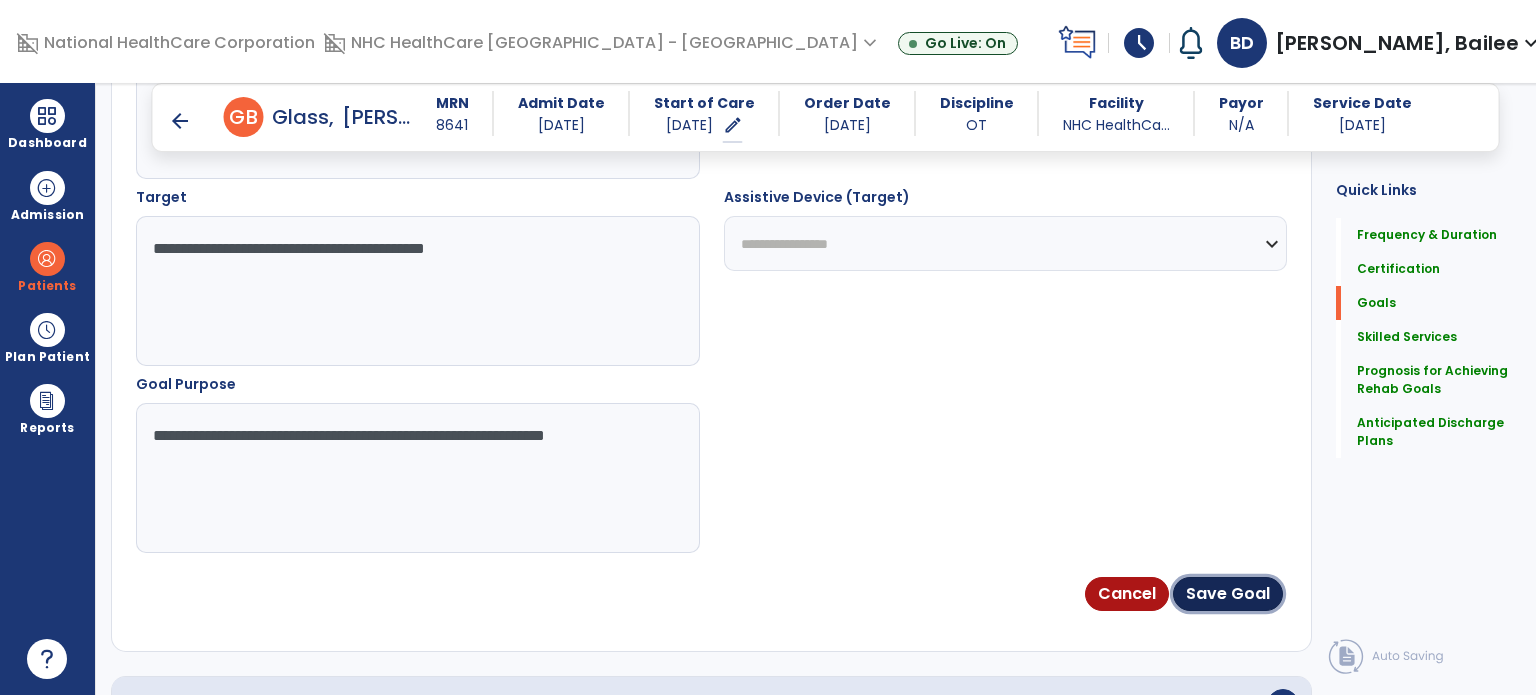 click on "Save Goal" at bounding box center (1228, 594) 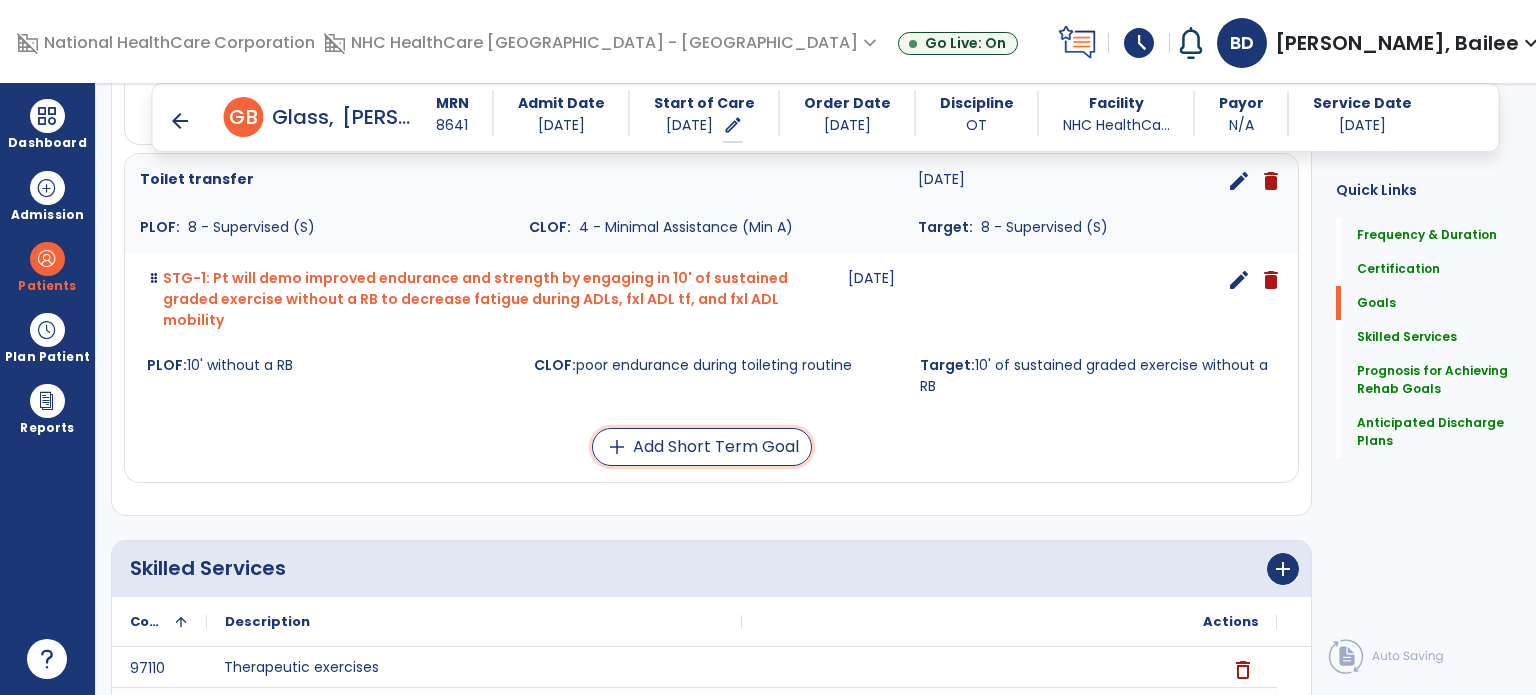 click on "add  Add Short Term Goal" at bounding box center [702, 447] 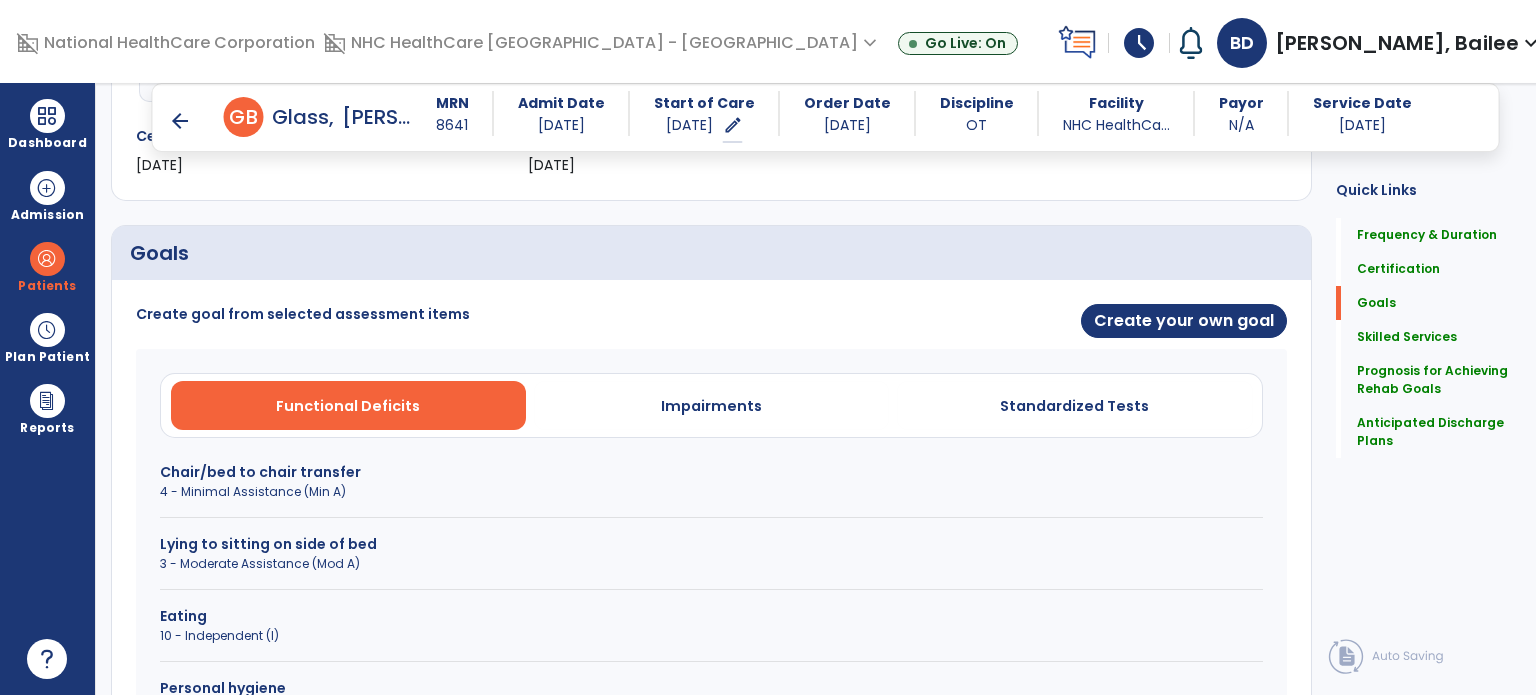 scroll, scrollTop: 436, scrollLeft: 0, axis: vertical 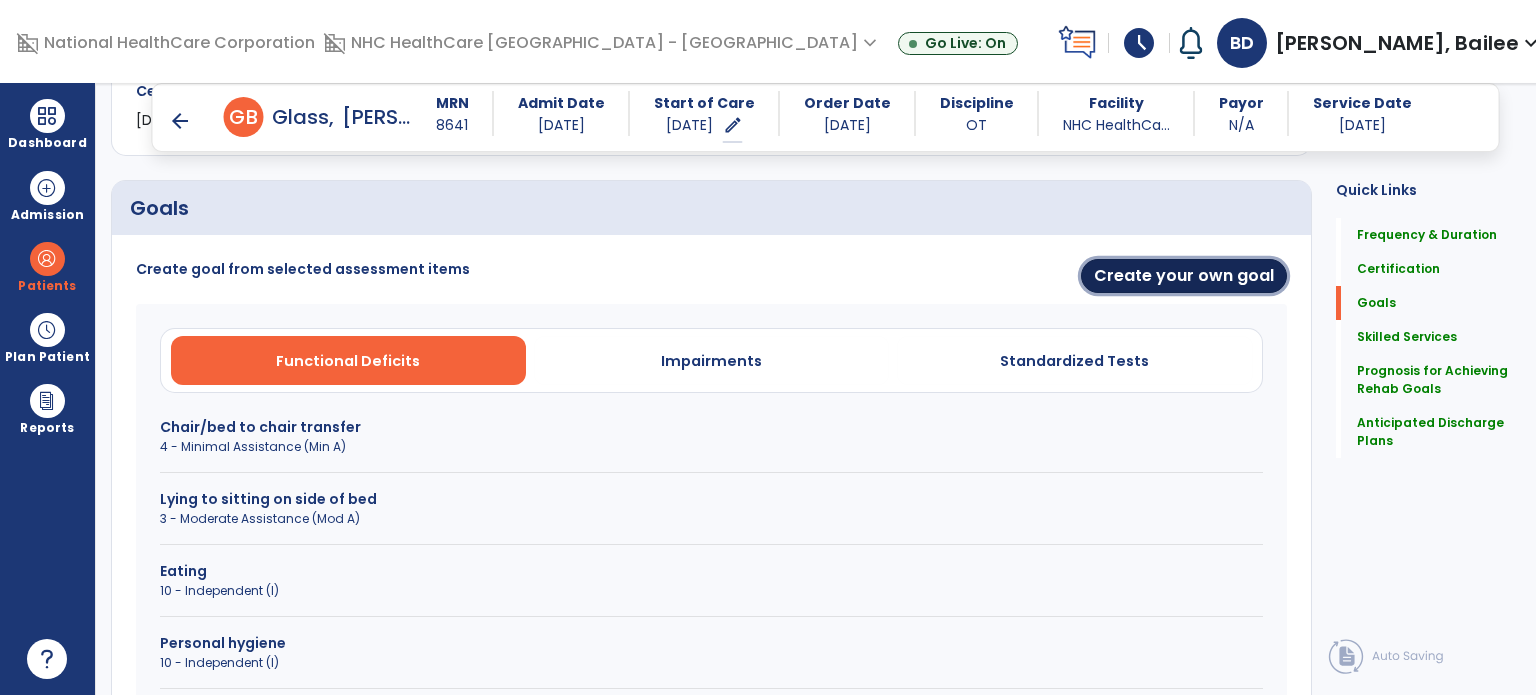 click on "Create your own goal" at bounding box center (1184, 276) 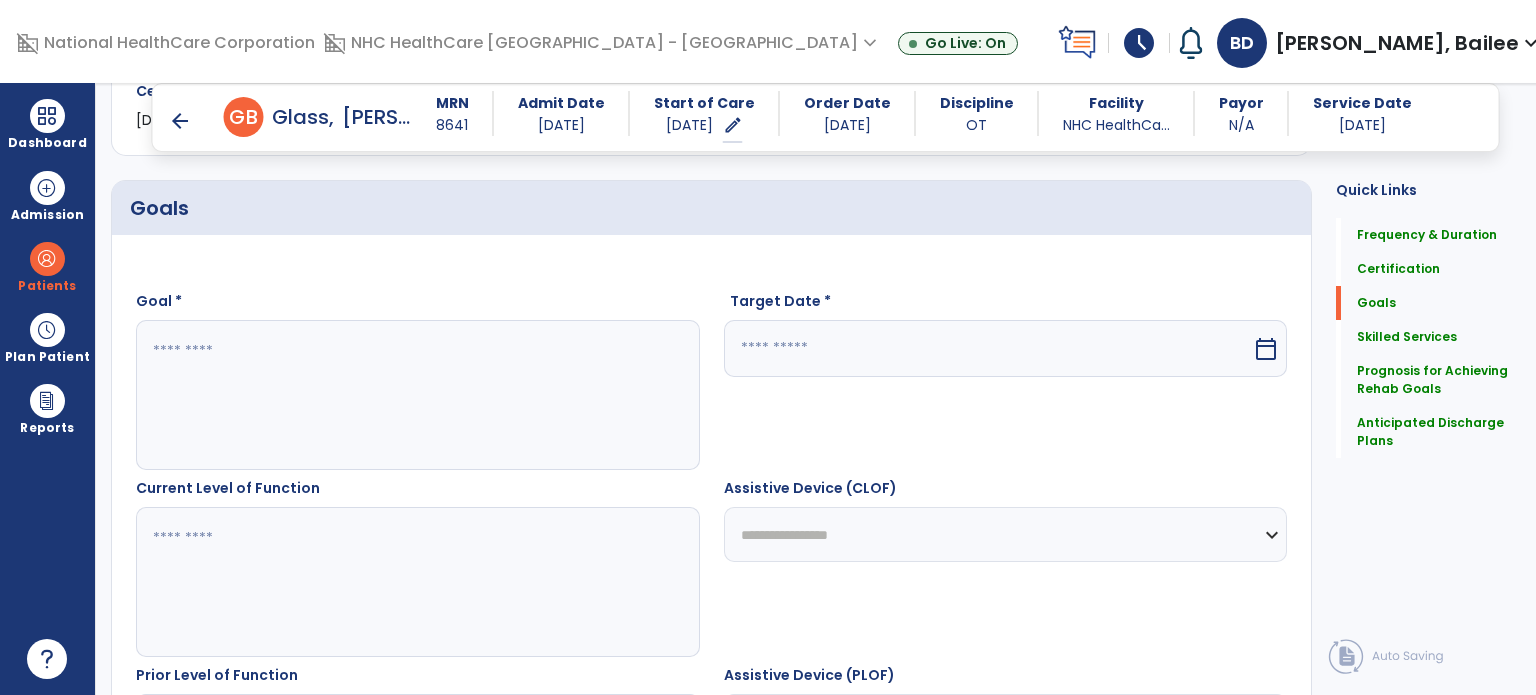 click at bounding box center (409, 395) 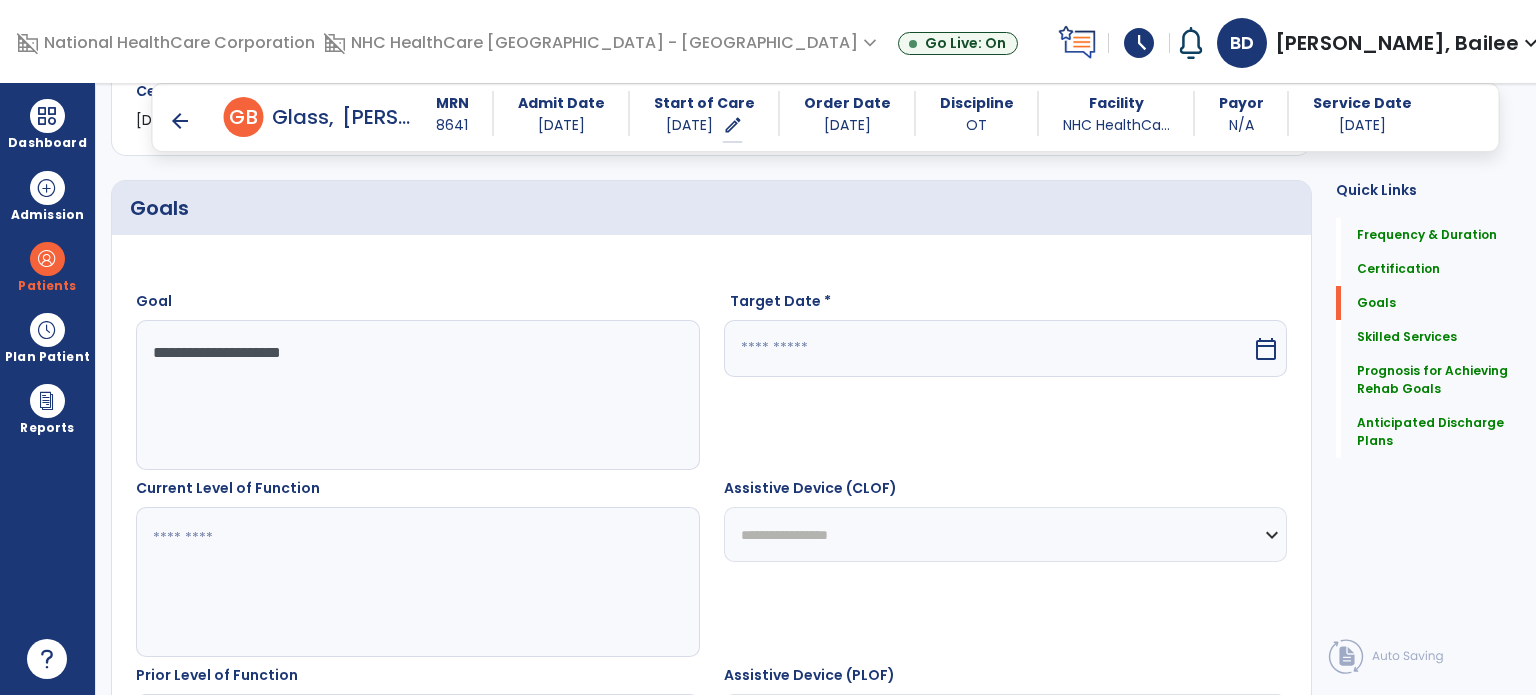 click on "**********" at bounding box center [409, 395] 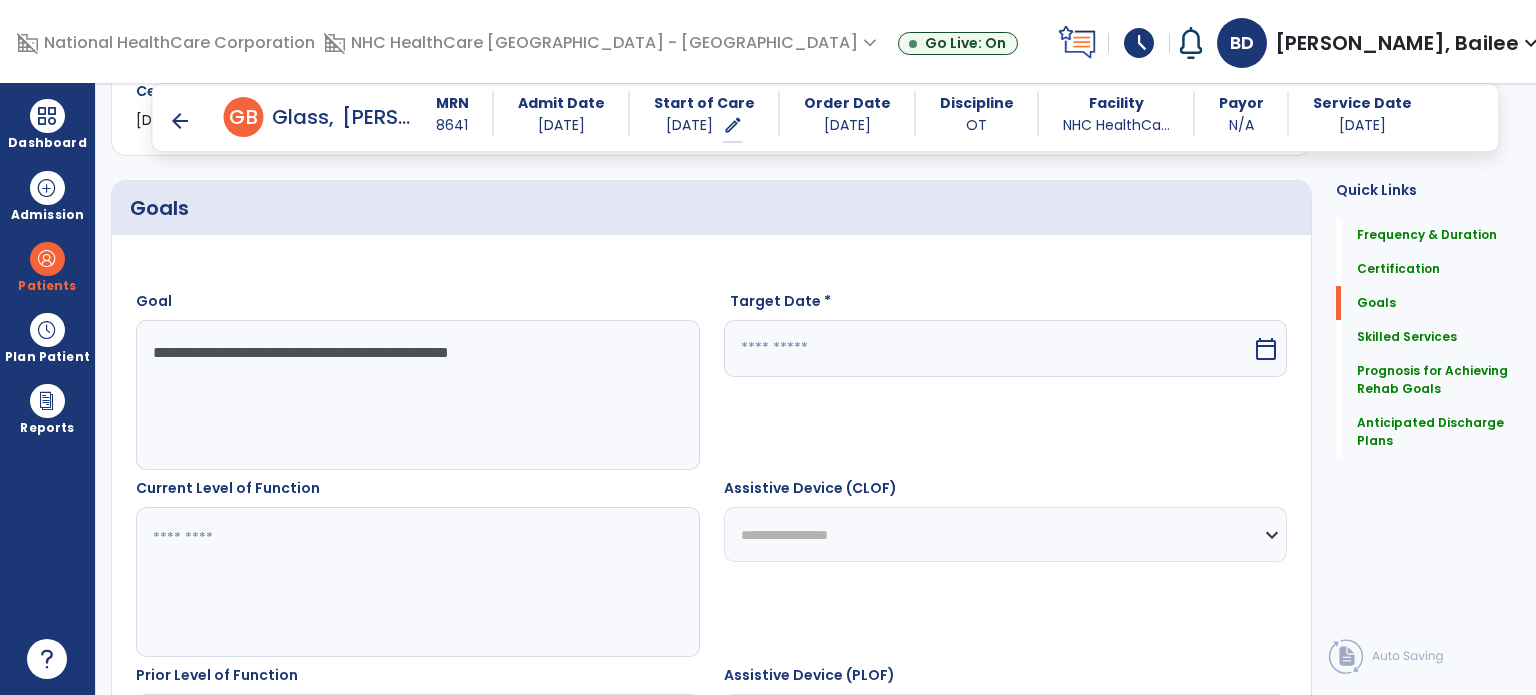 click on "**********" at bounding box center [409, 395] 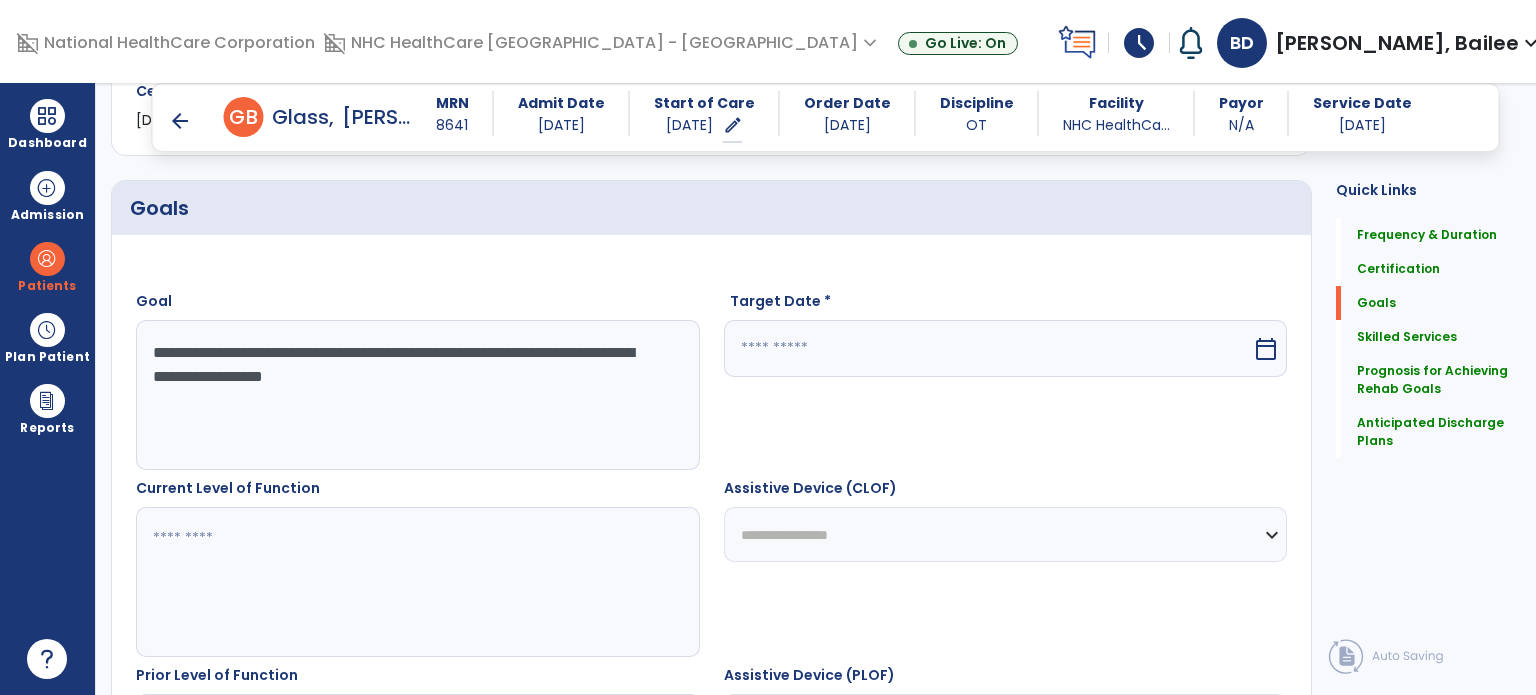 click on "**********" at bounding box center [409, 395] 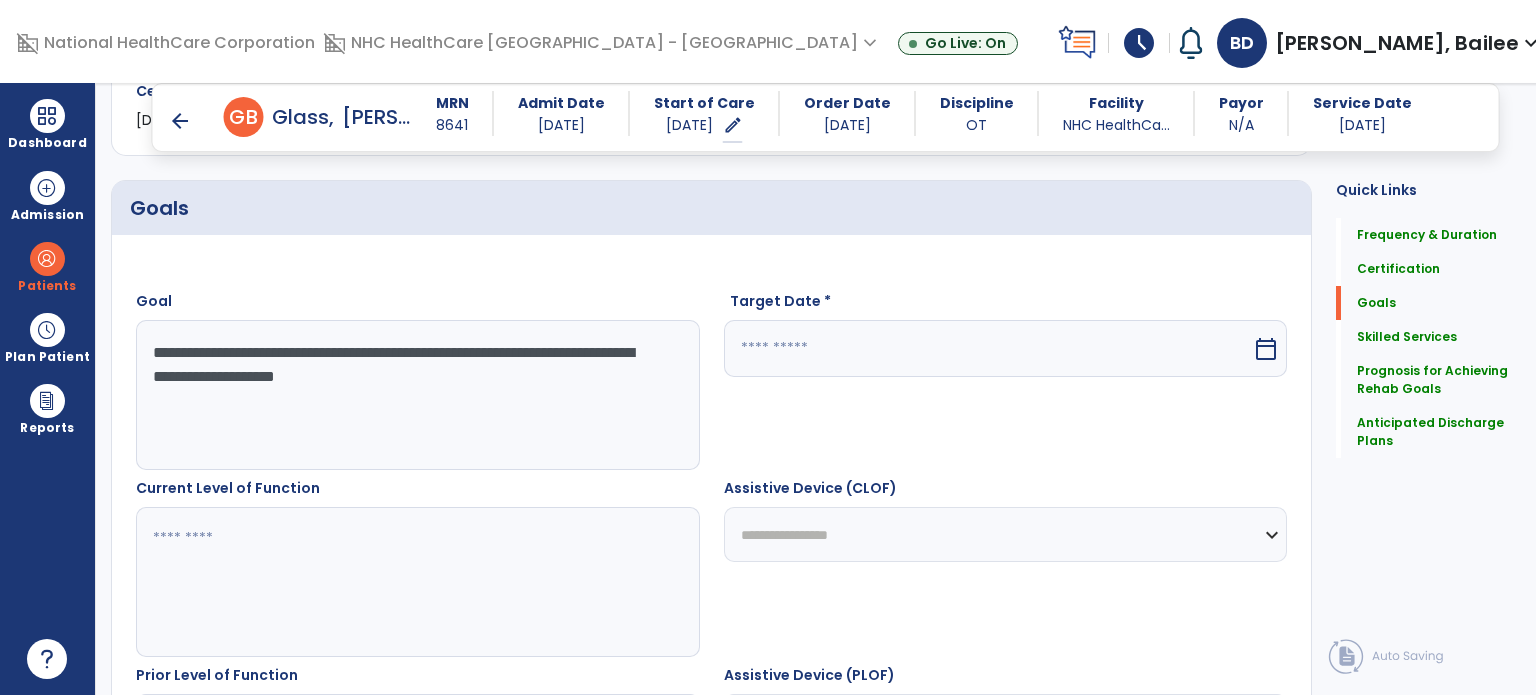 click on "**********" at bounding box center (409, 395) 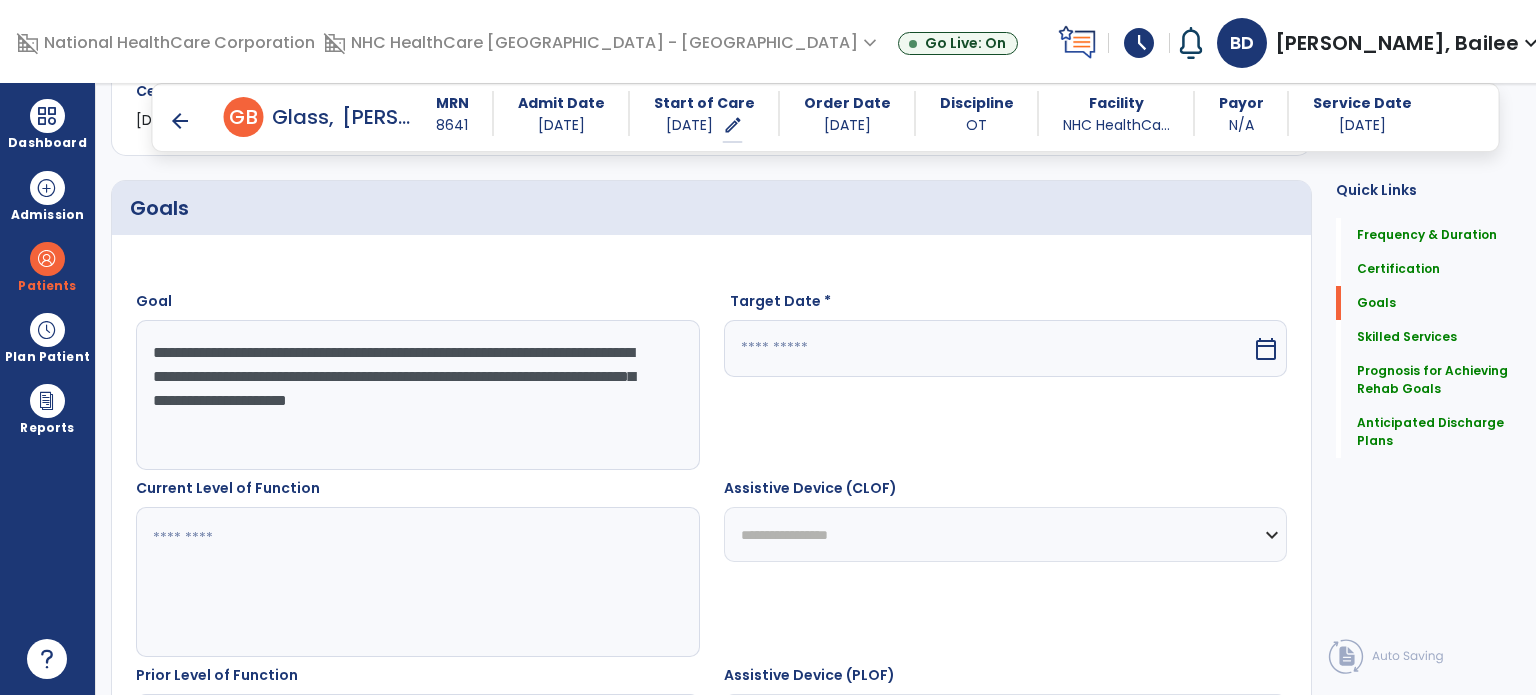 drag, startPoint x: 176, startPoint y: 401, endPoint x: 132, endPoint y: 378, distance: 49.648766 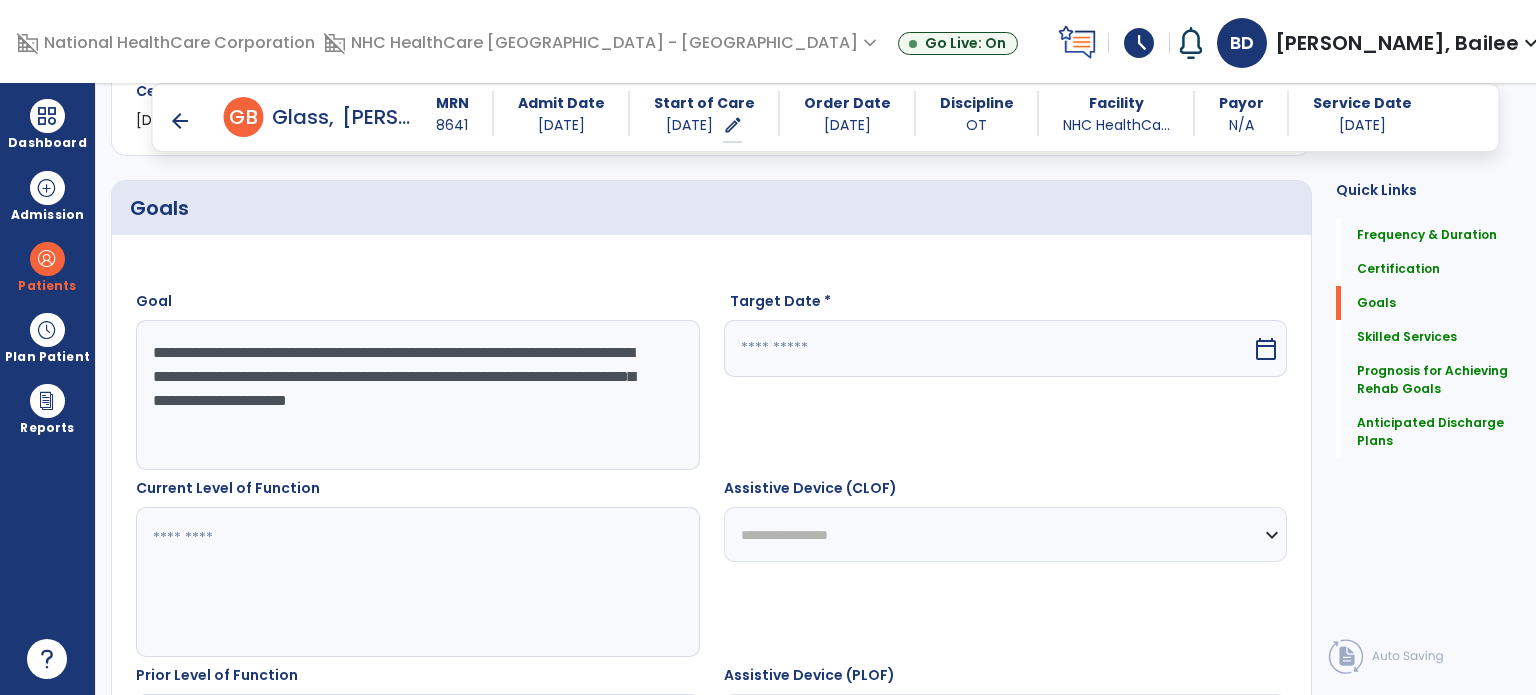 click on "**********" at bounding box center (418, 380) 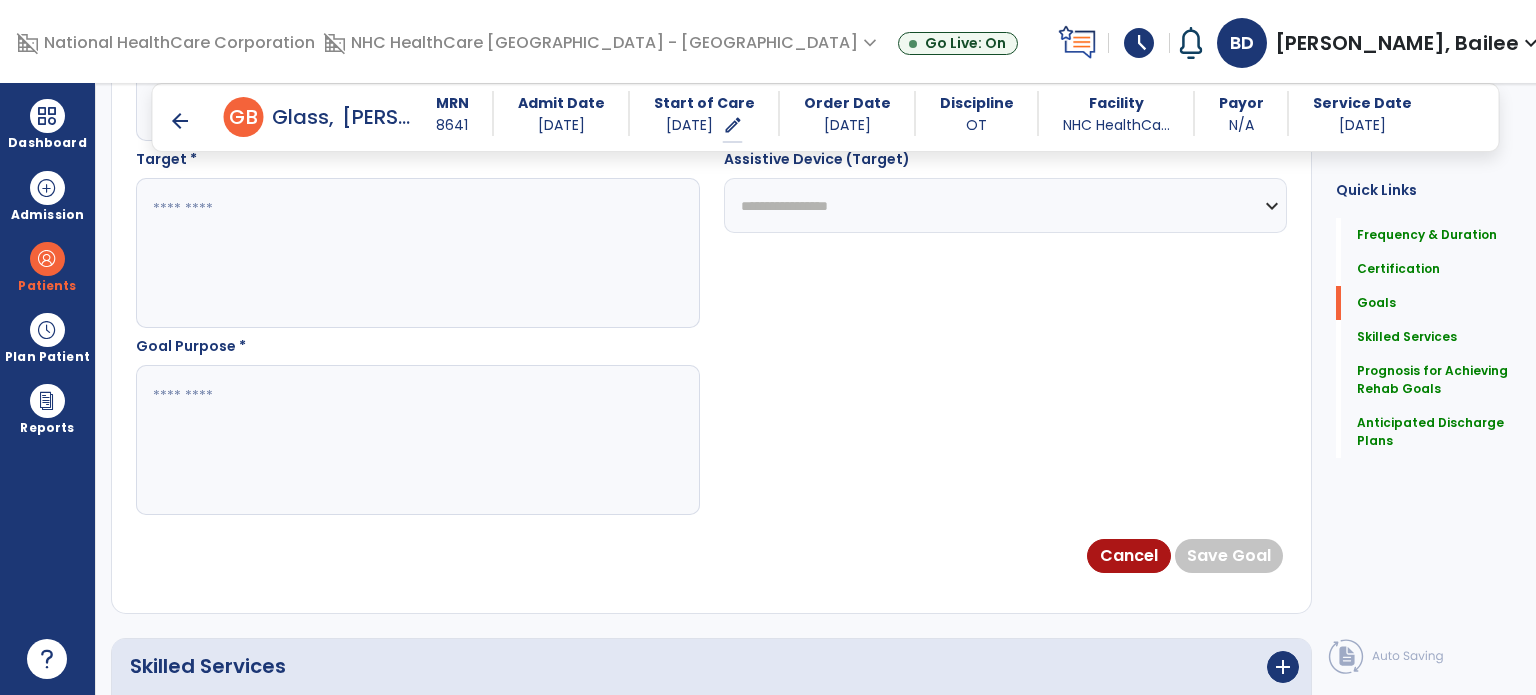scroll, scrollTop: 1145, scrollLeft: 0, axis: vertical 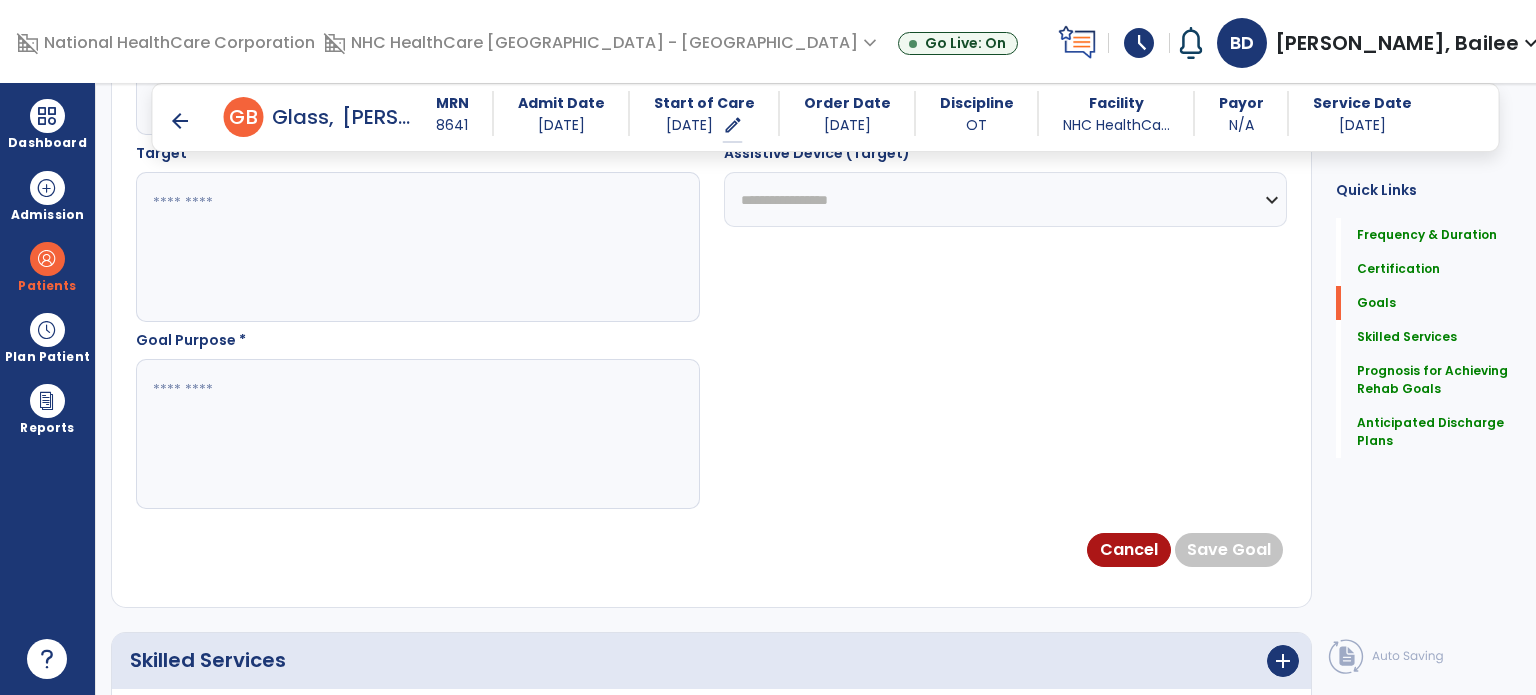 type on "**********" 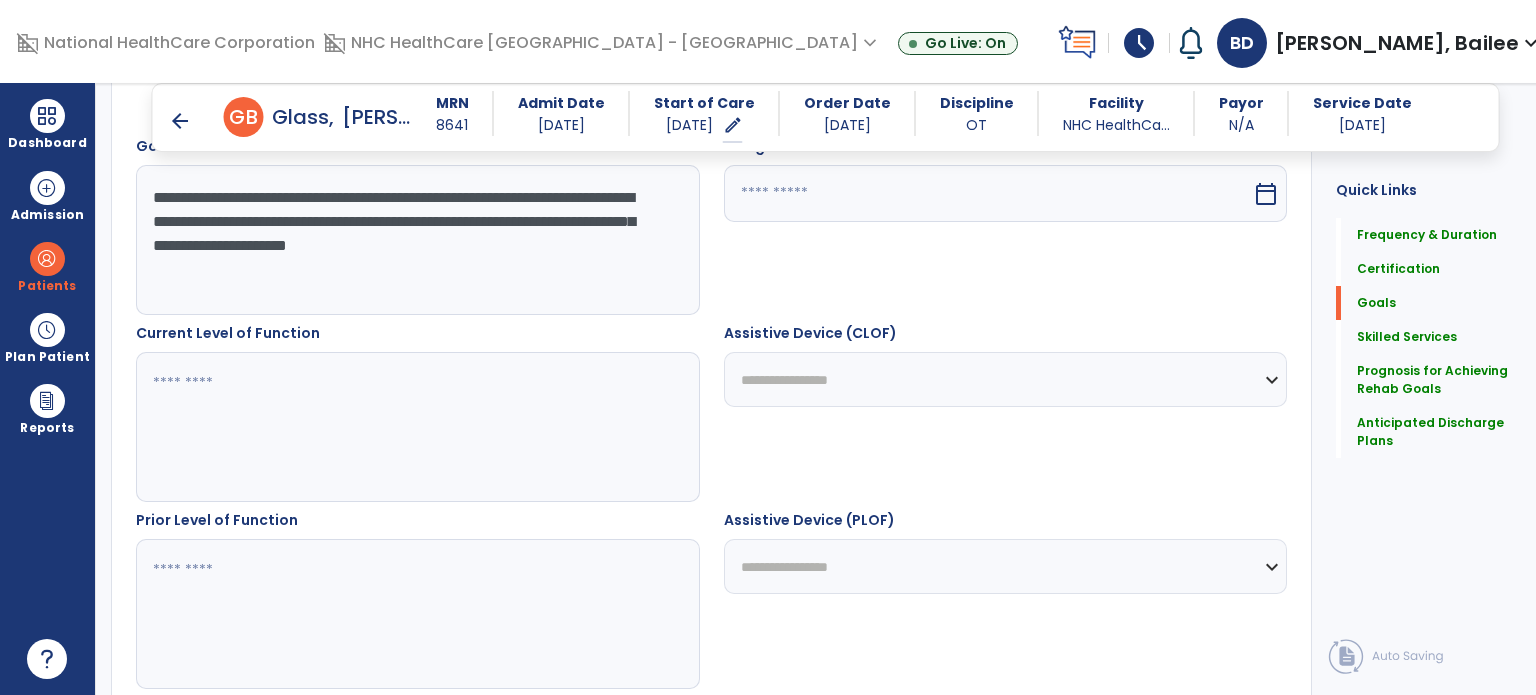 scroll, scrollTop: 590, scrollLeft: 0, axis: vertical 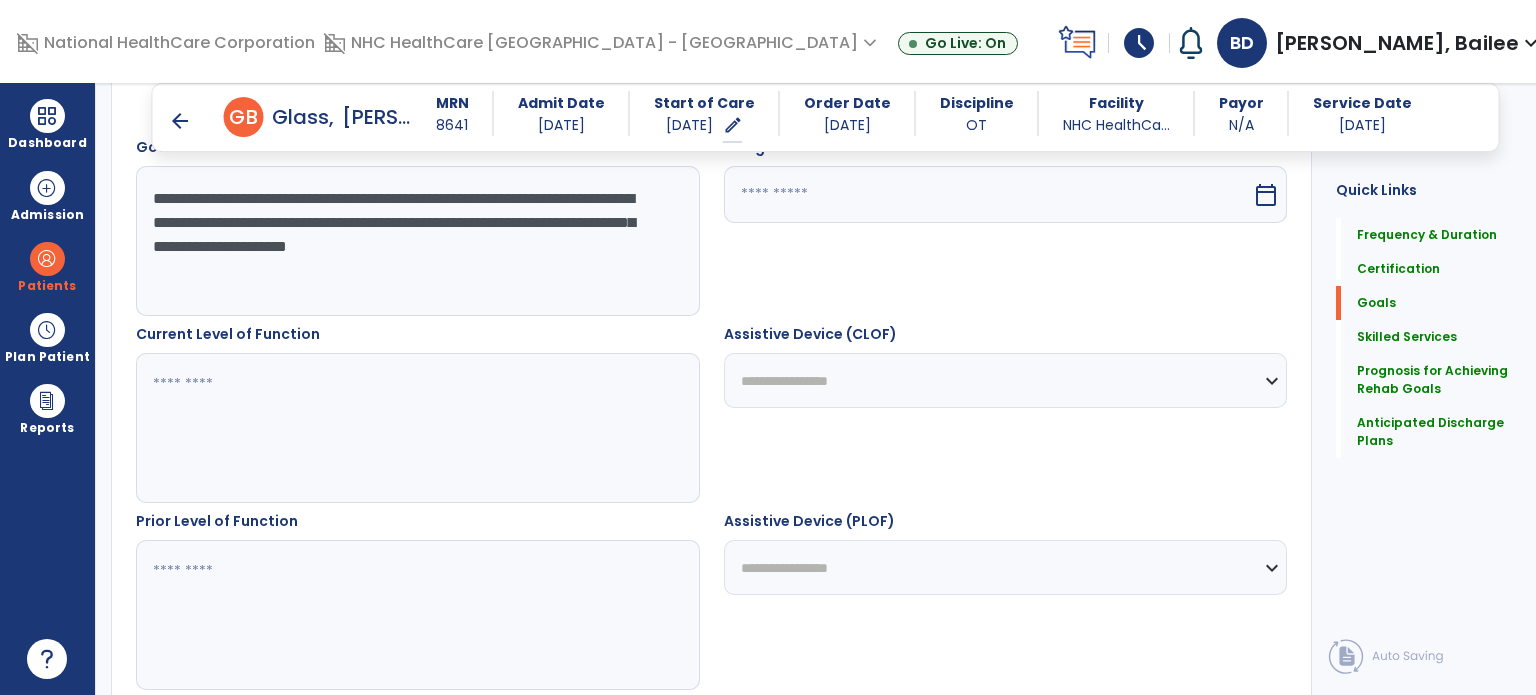 type on "**********" 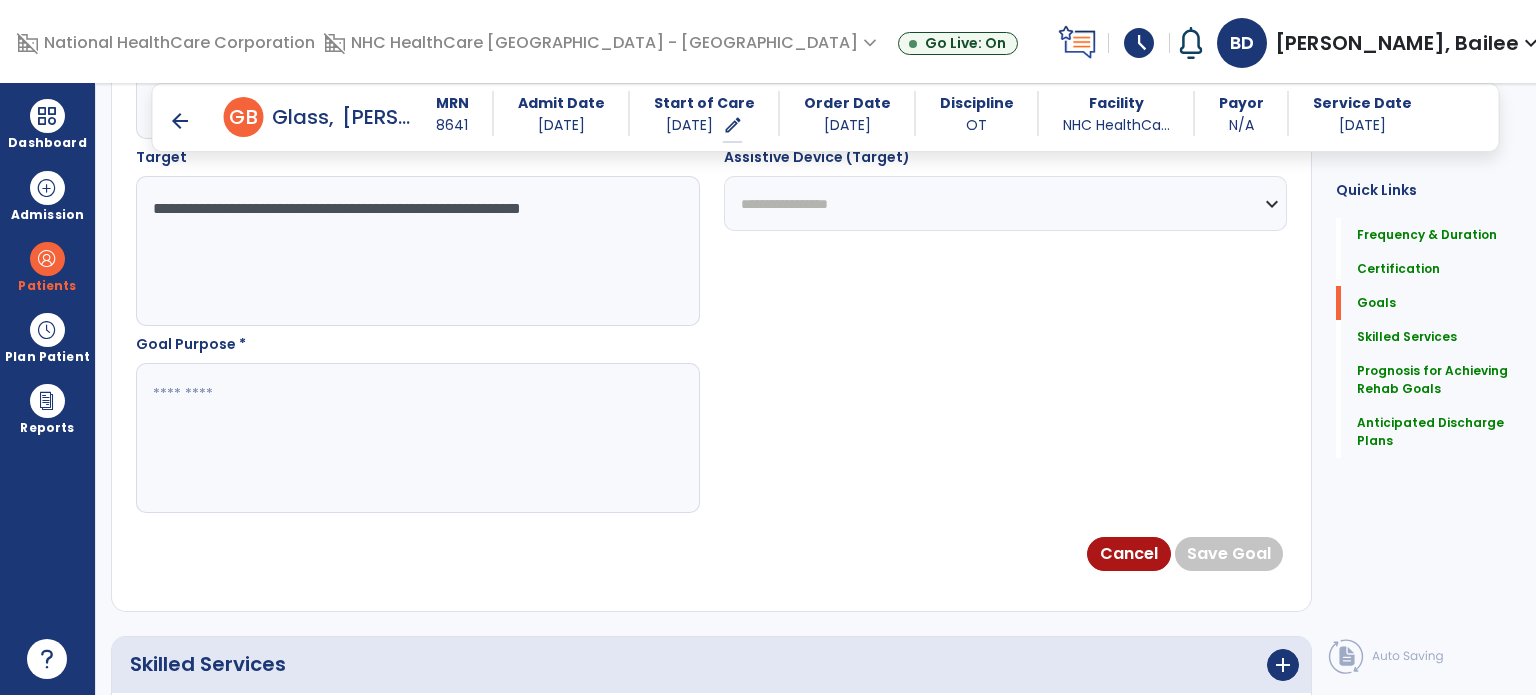 scroll, scrollTop: 1214, scrollLeft: 0, axis: vertical 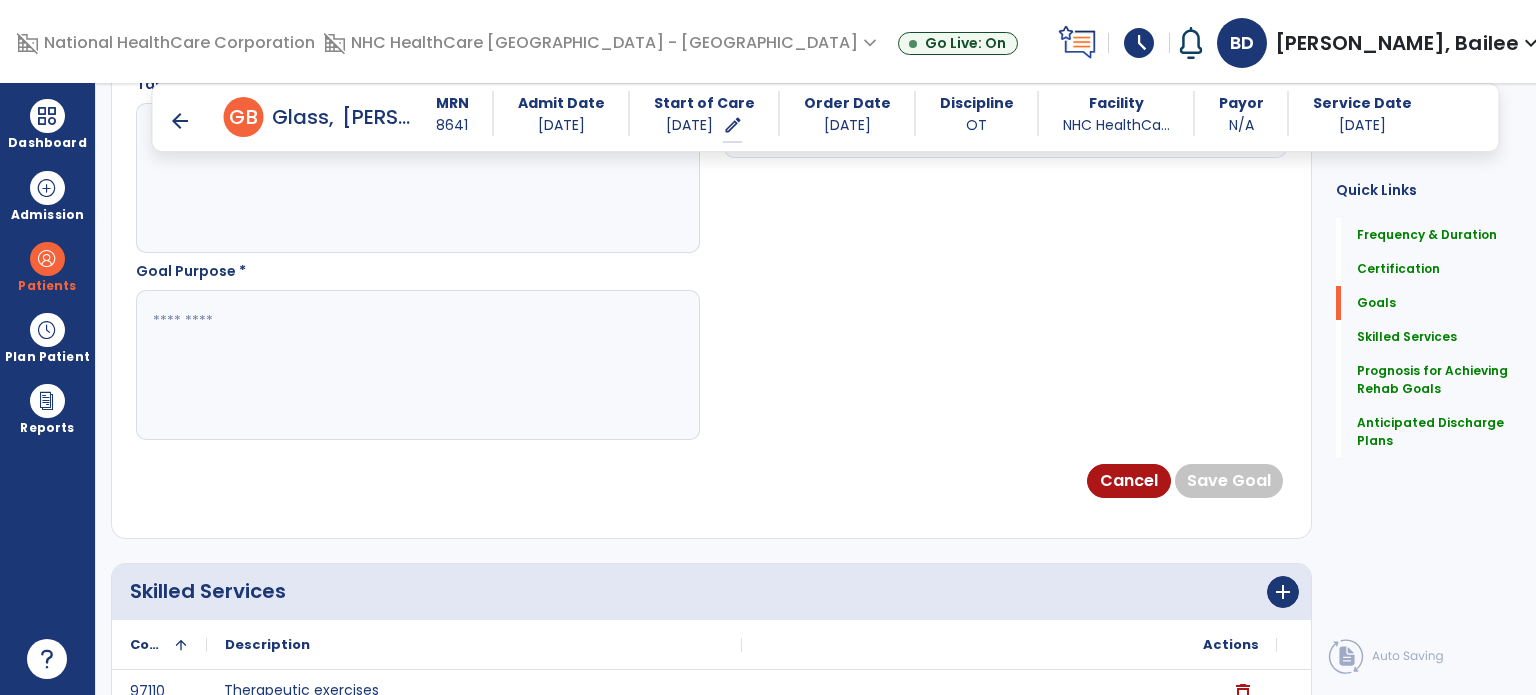 click at bounding box center [409, 365] 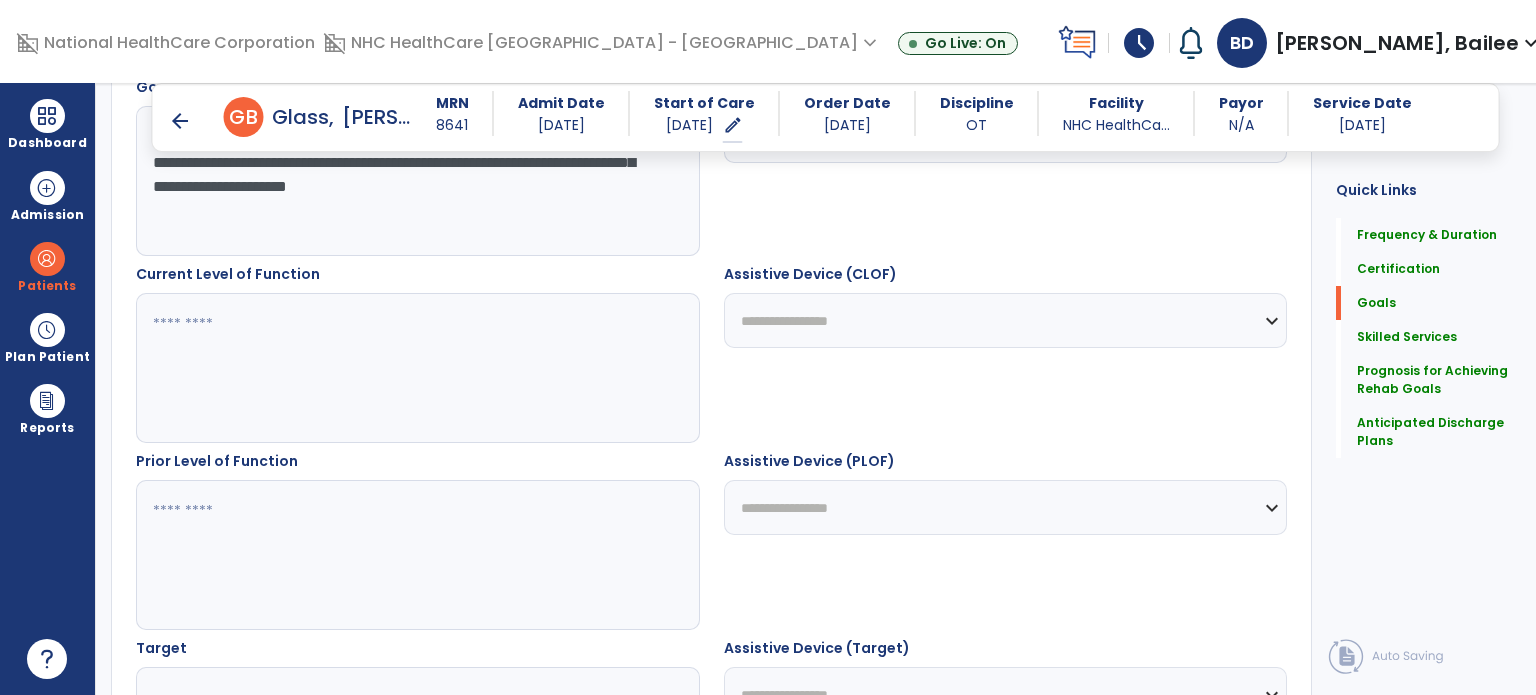 type on "**********" 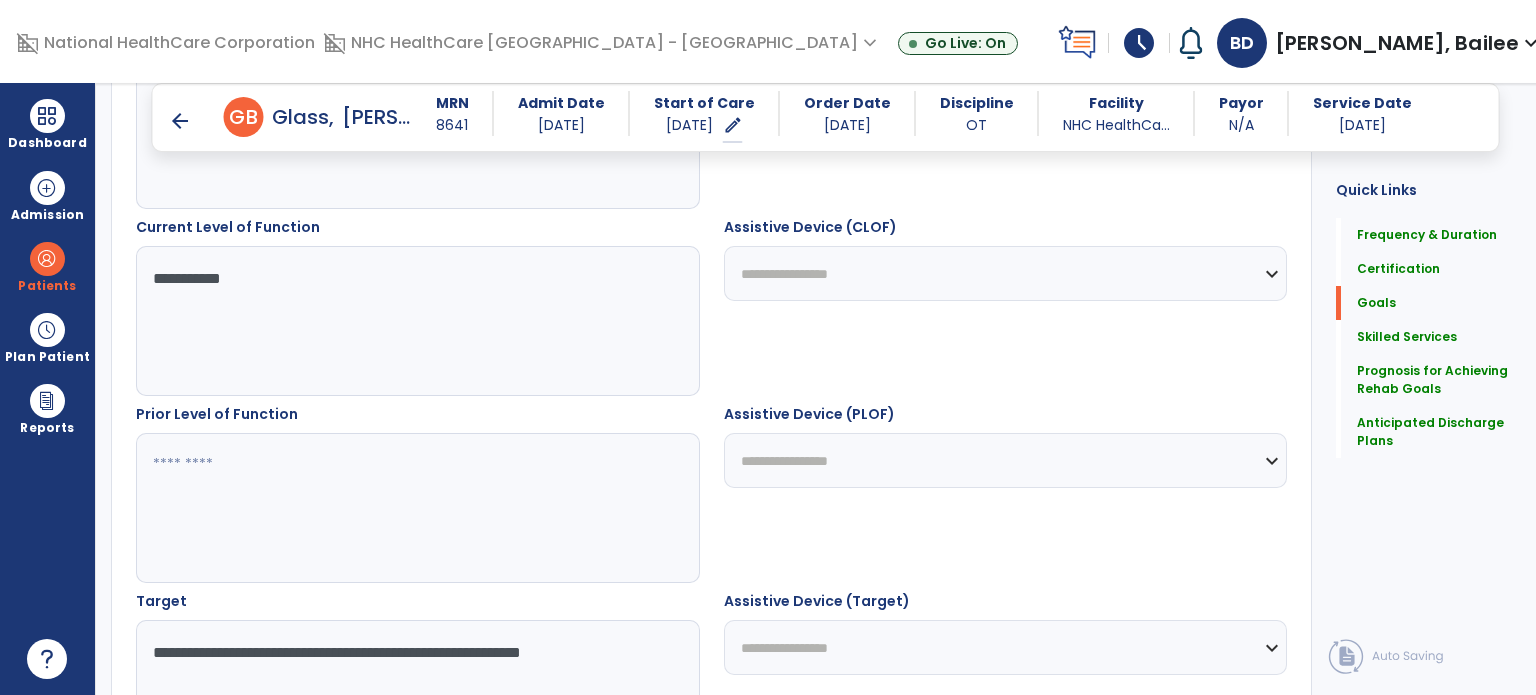 scroll, scrollTop: 698, scrollLeft: 0, axis: vertical 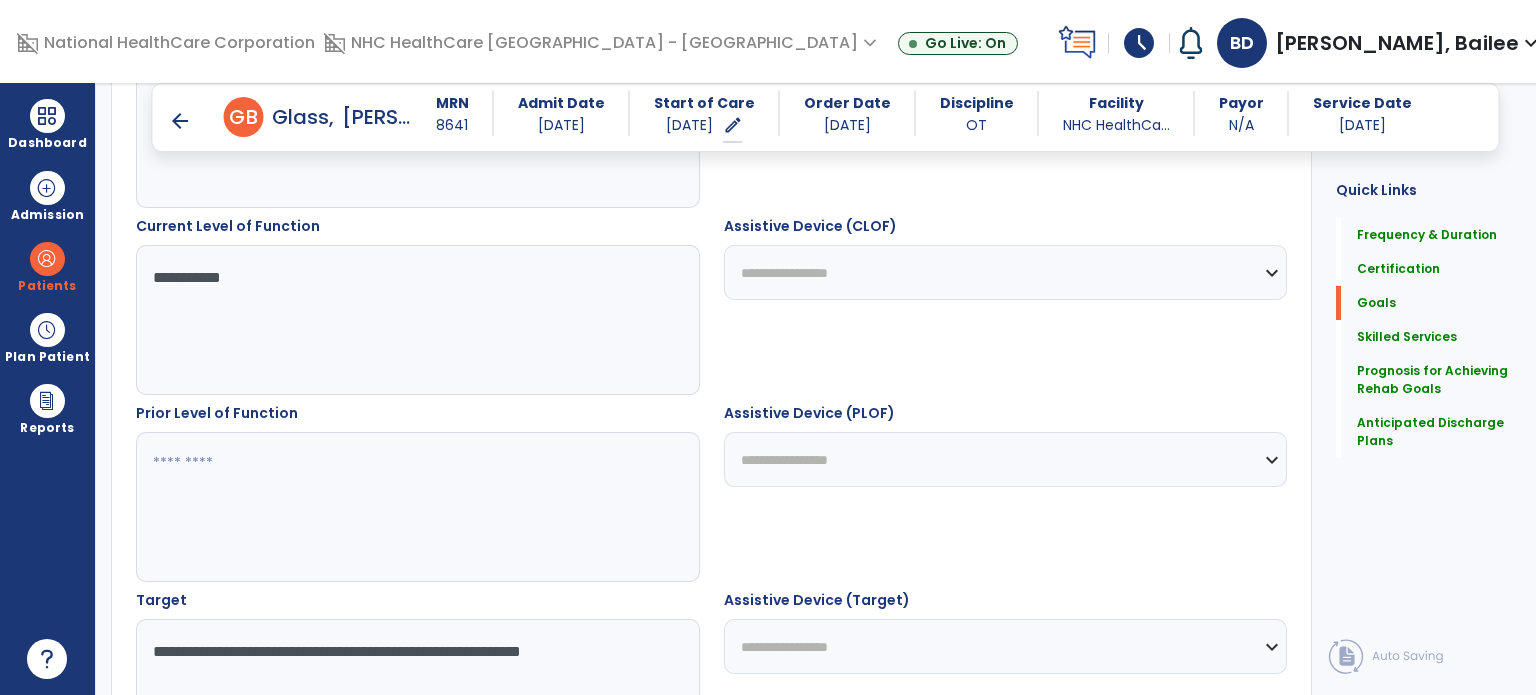type on "**********" 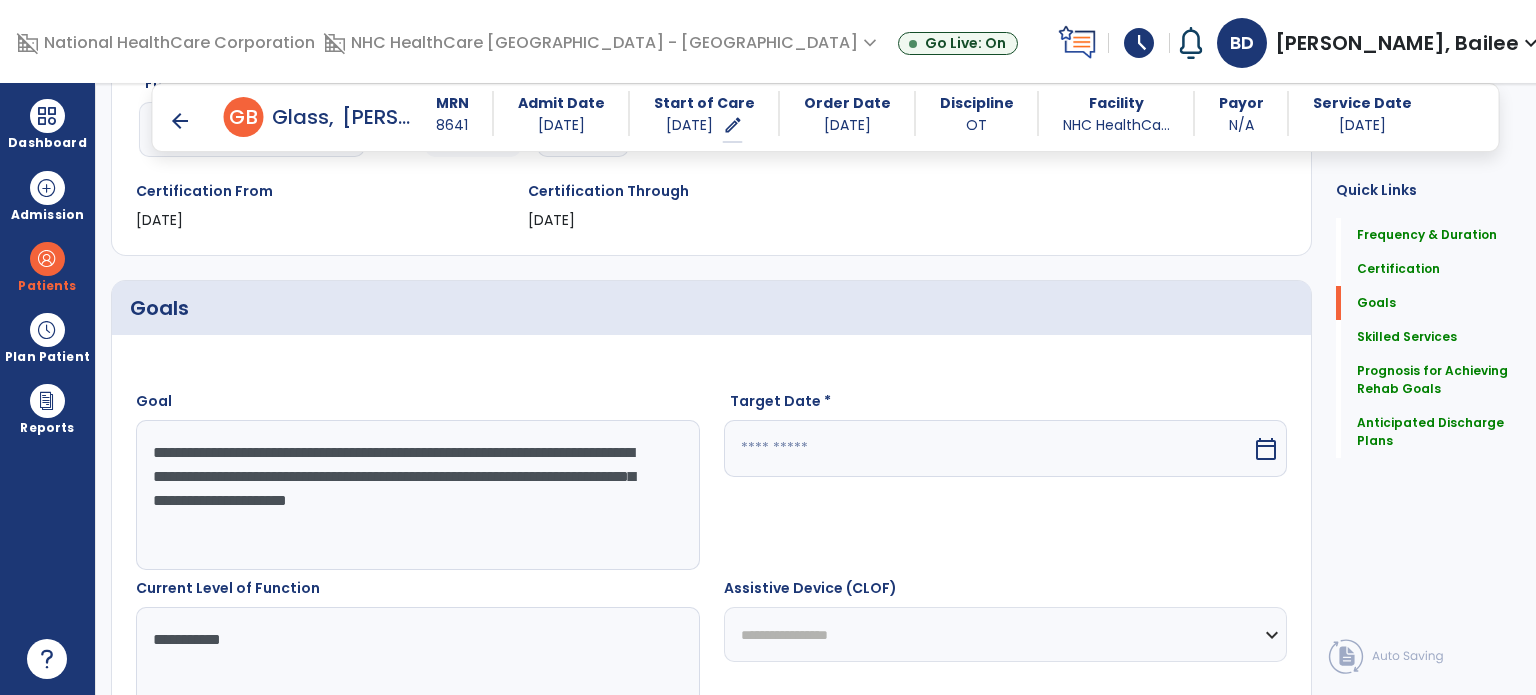 scroll, scrollTop: 337, scrollLeft: 0, axis: vertical 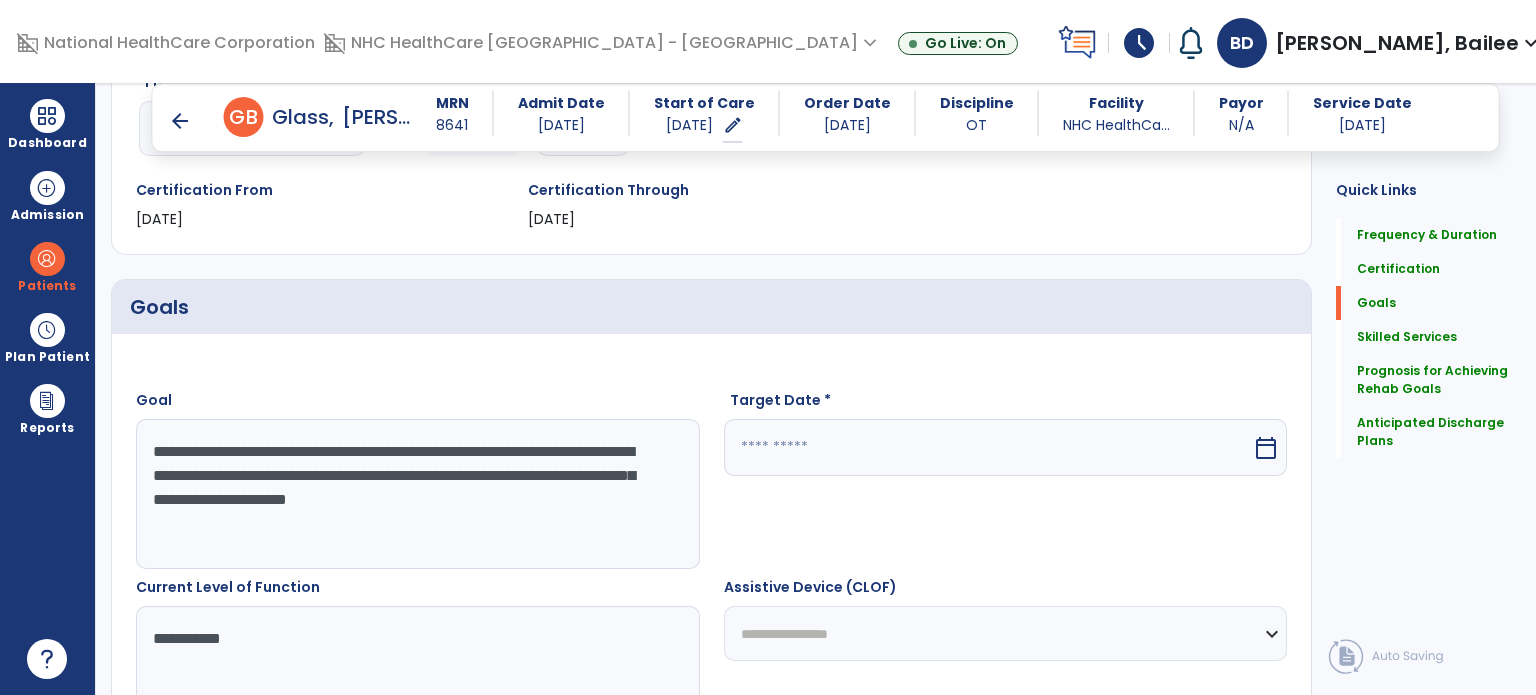 type on "**********" 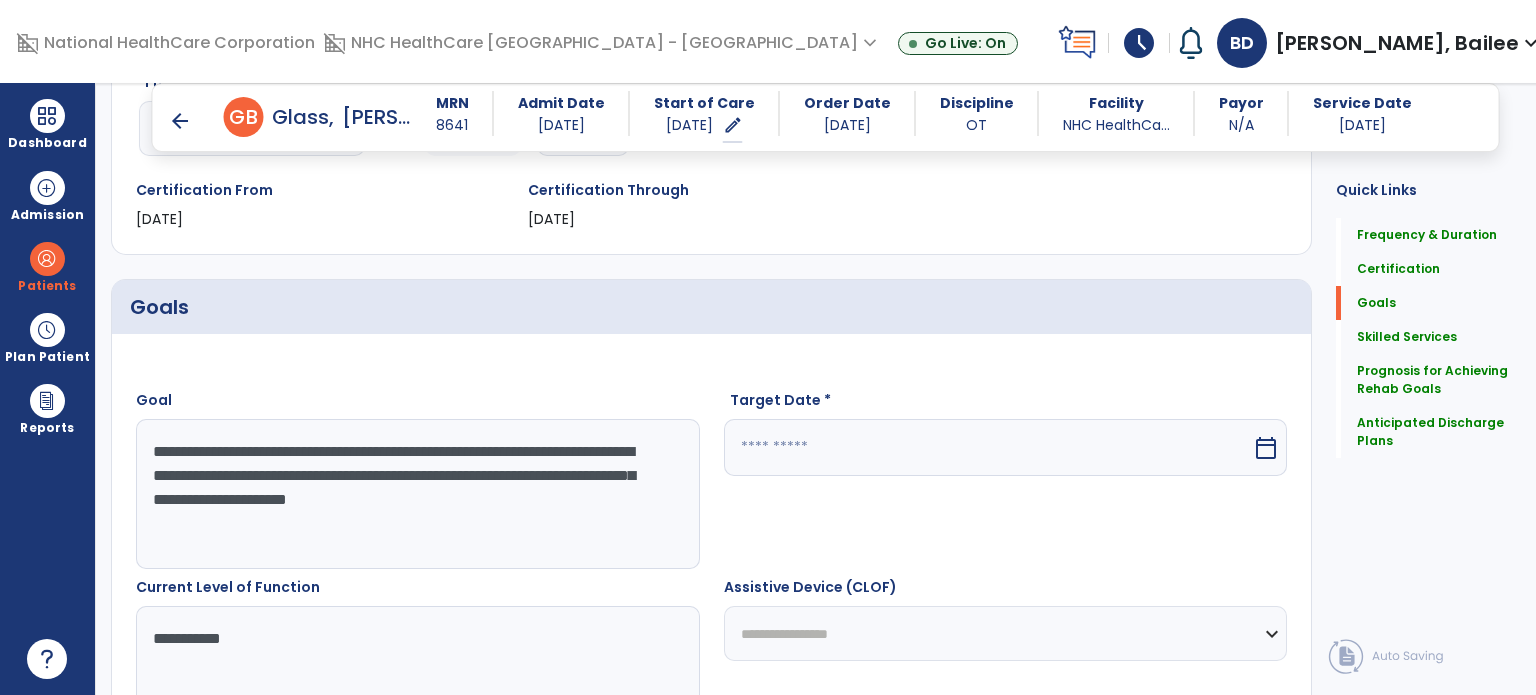 click at bounding box center (988, 447) 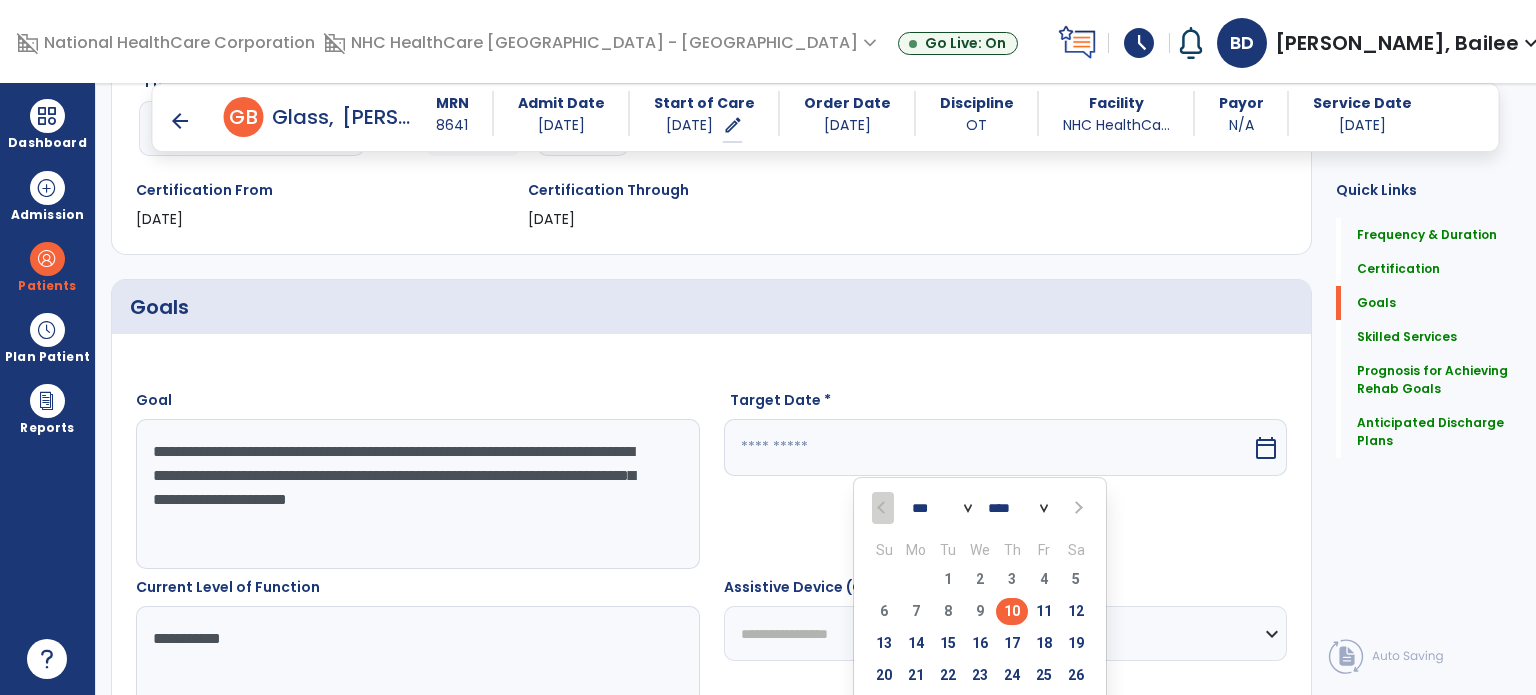 click on "23" at bounding box center [980, 675] 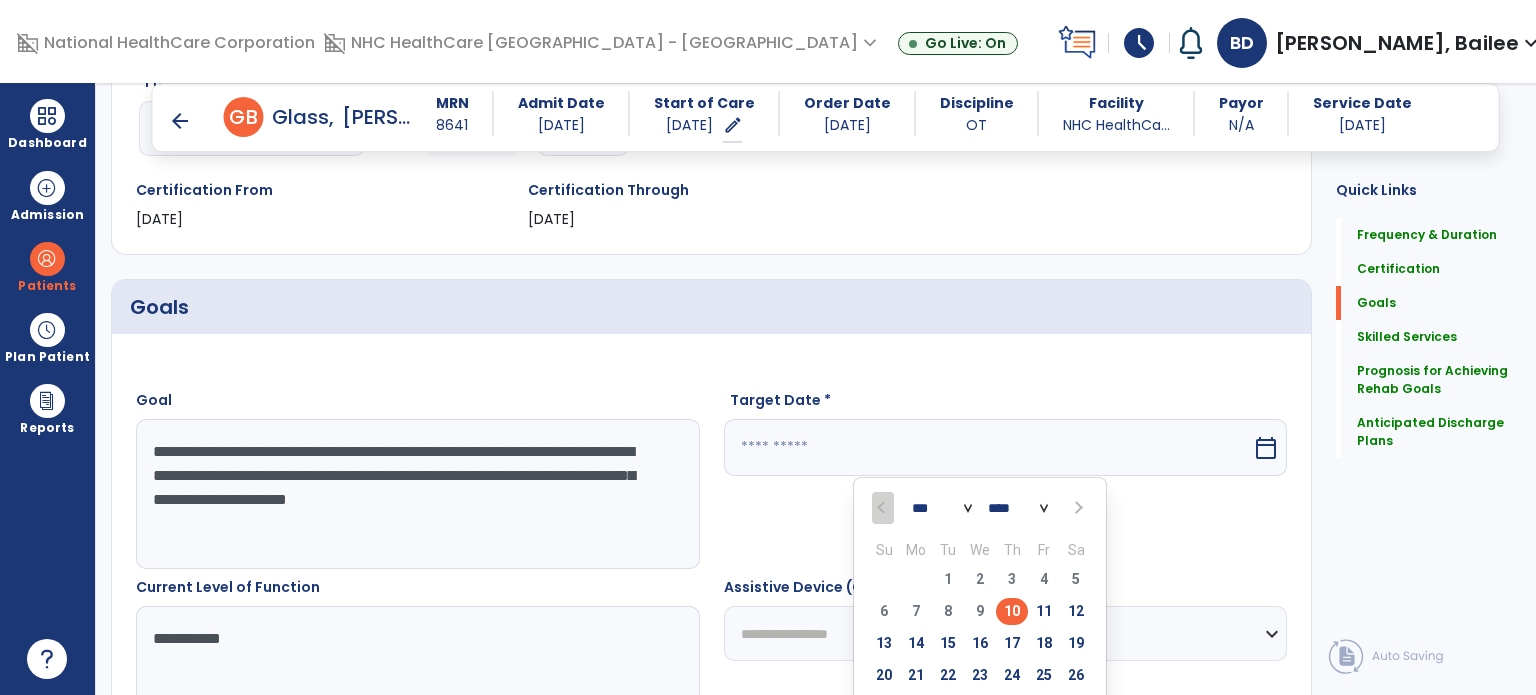 type on "*********" 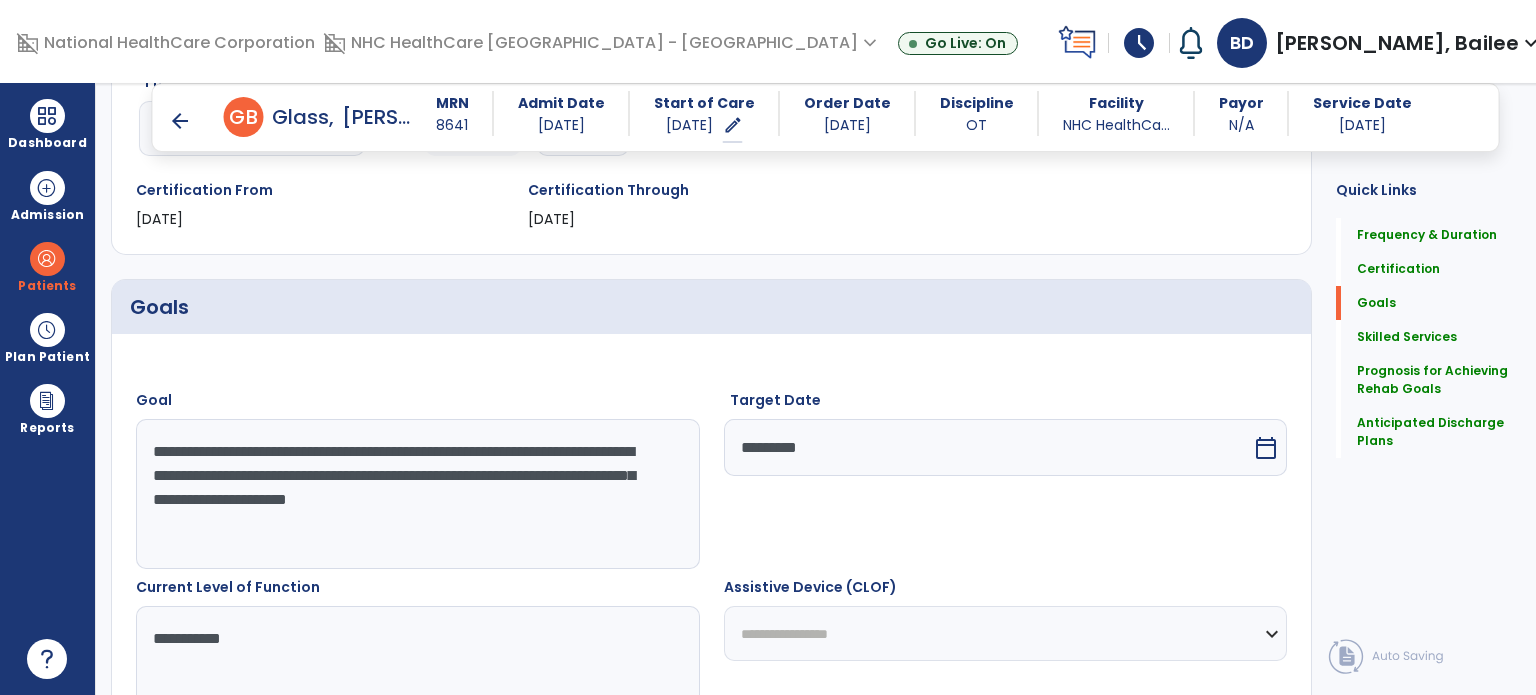 click on "Assistive Device (CLOF)" at bounding box center (1006, 591) 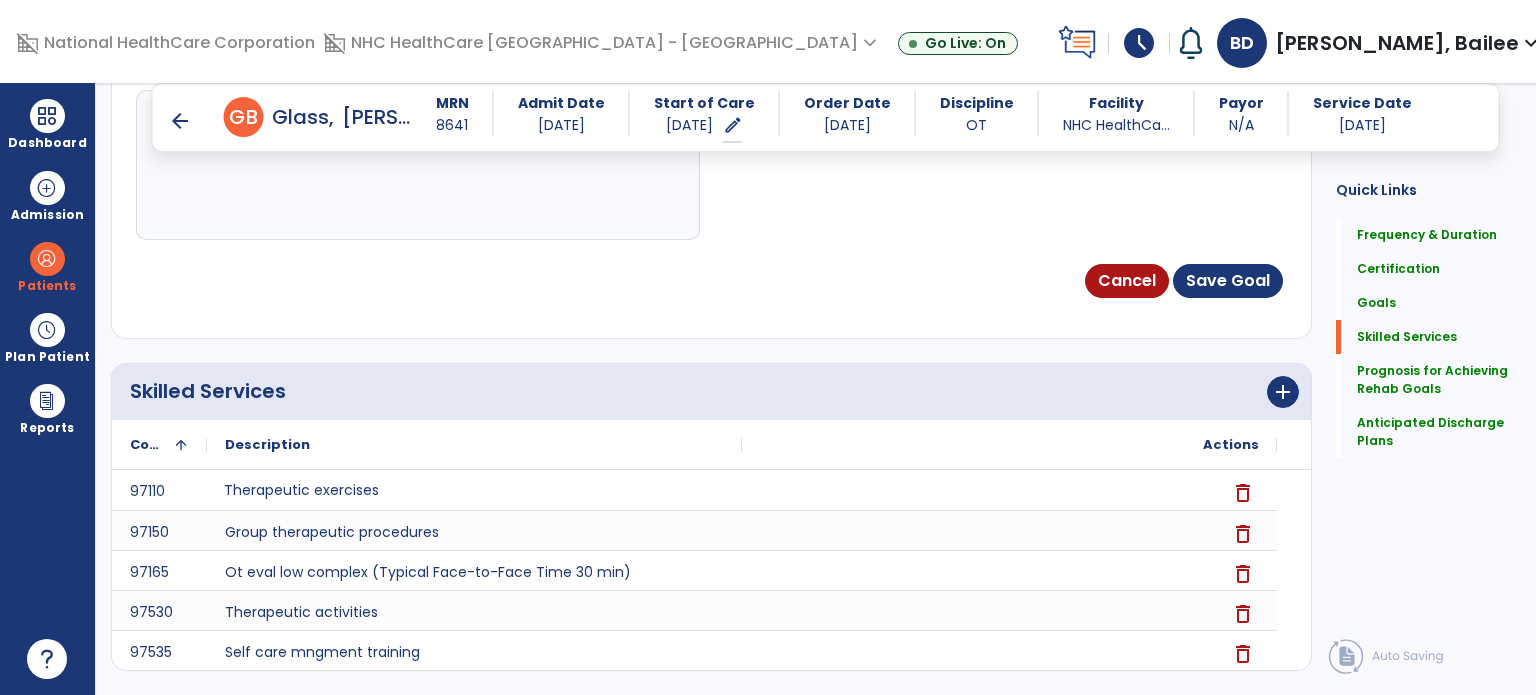 scroll, scrollTop: 1511, scrollLeft: 0, axis: vertical 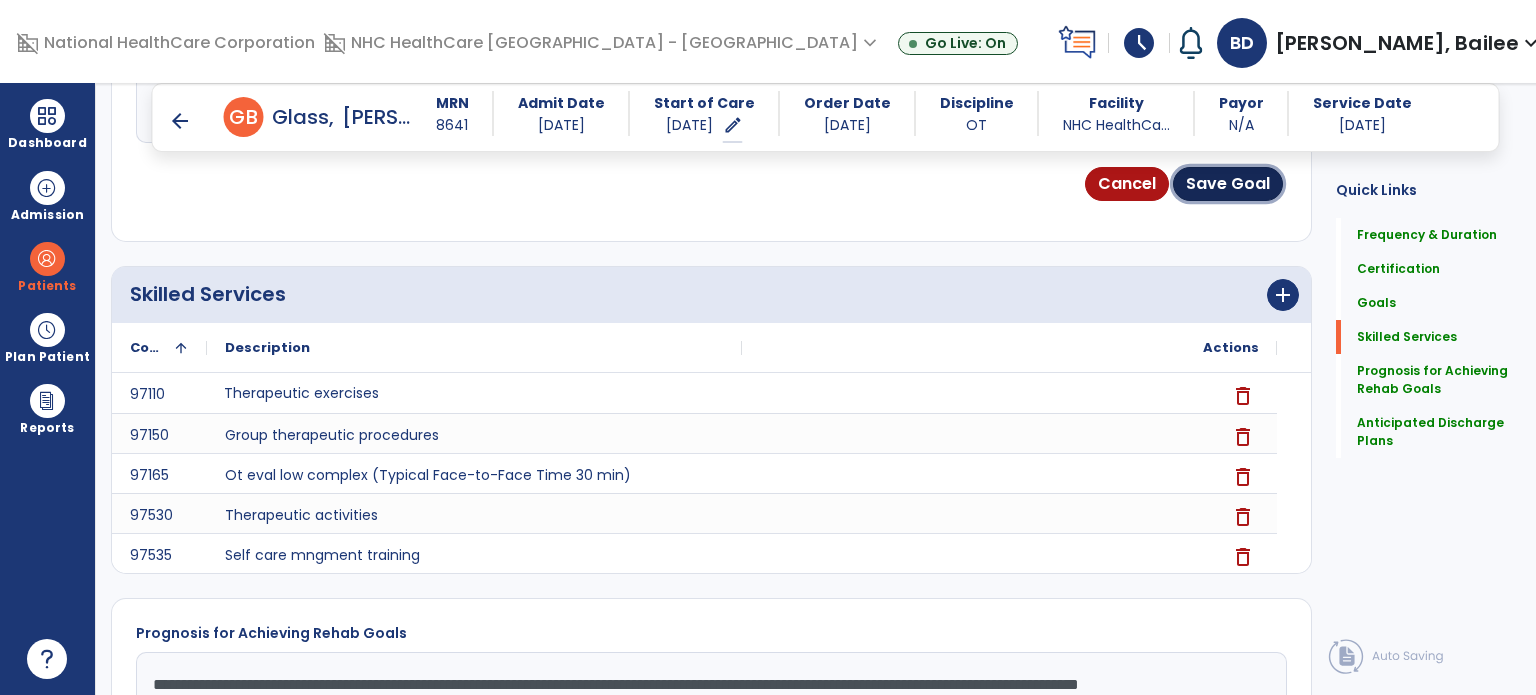 click on "Save Goal" at bounding box center (1228, 184) 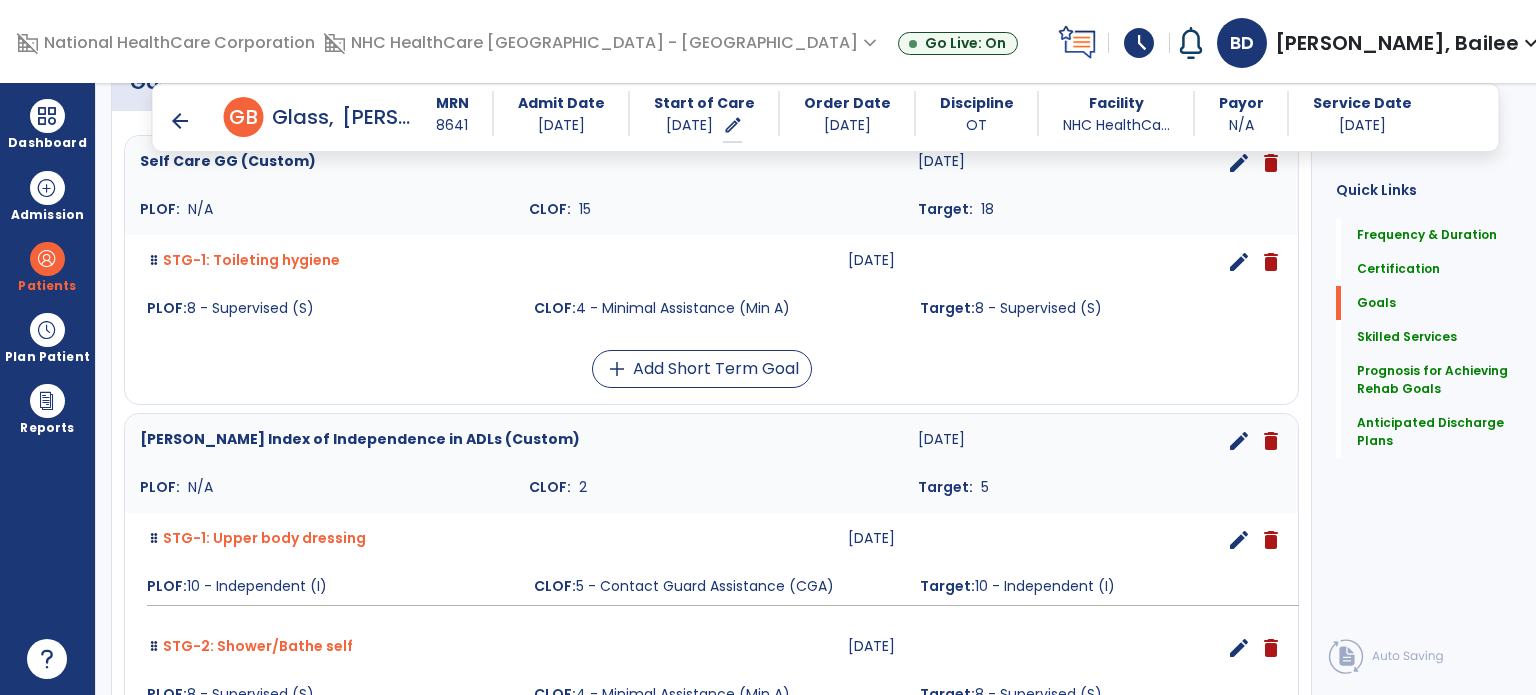 scroll, scrollTop: 0, scrollLeft: 0, axis: both 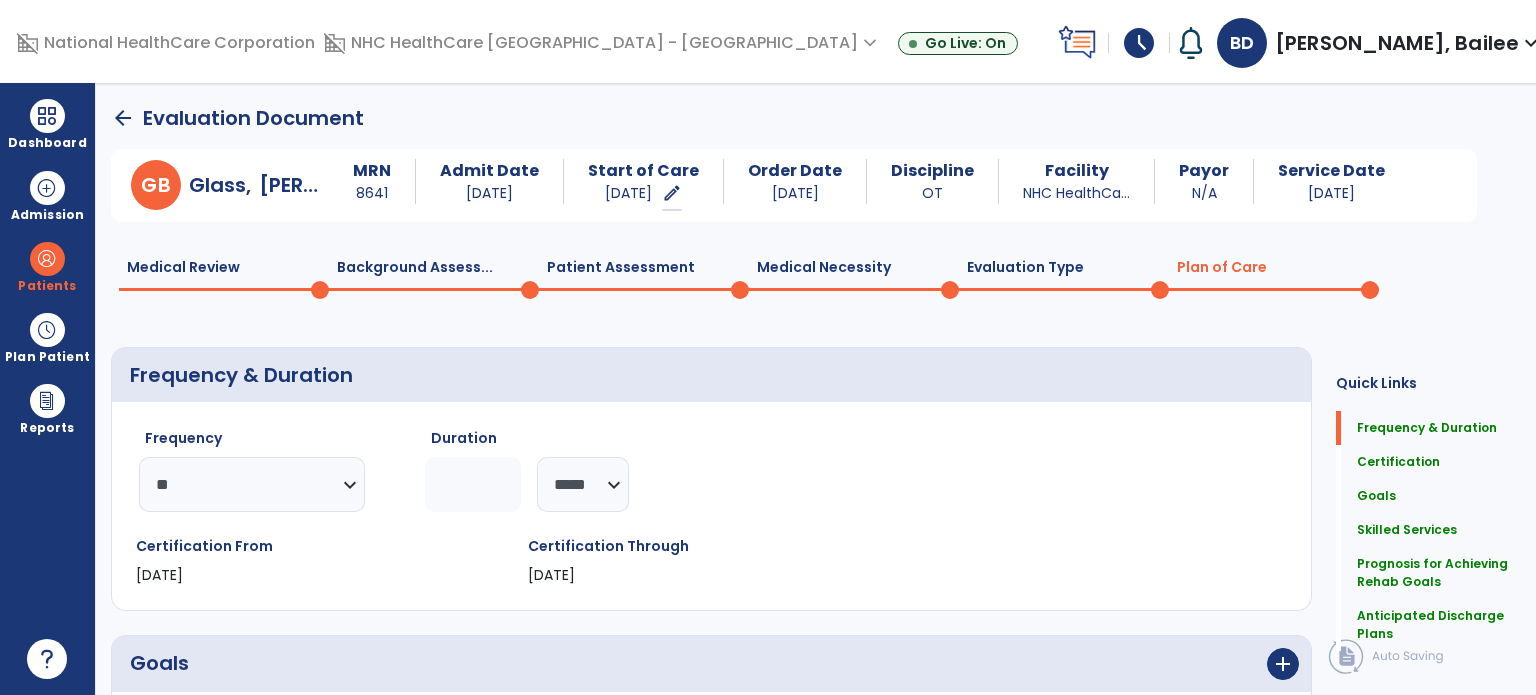 click on "Background Assess...  0" 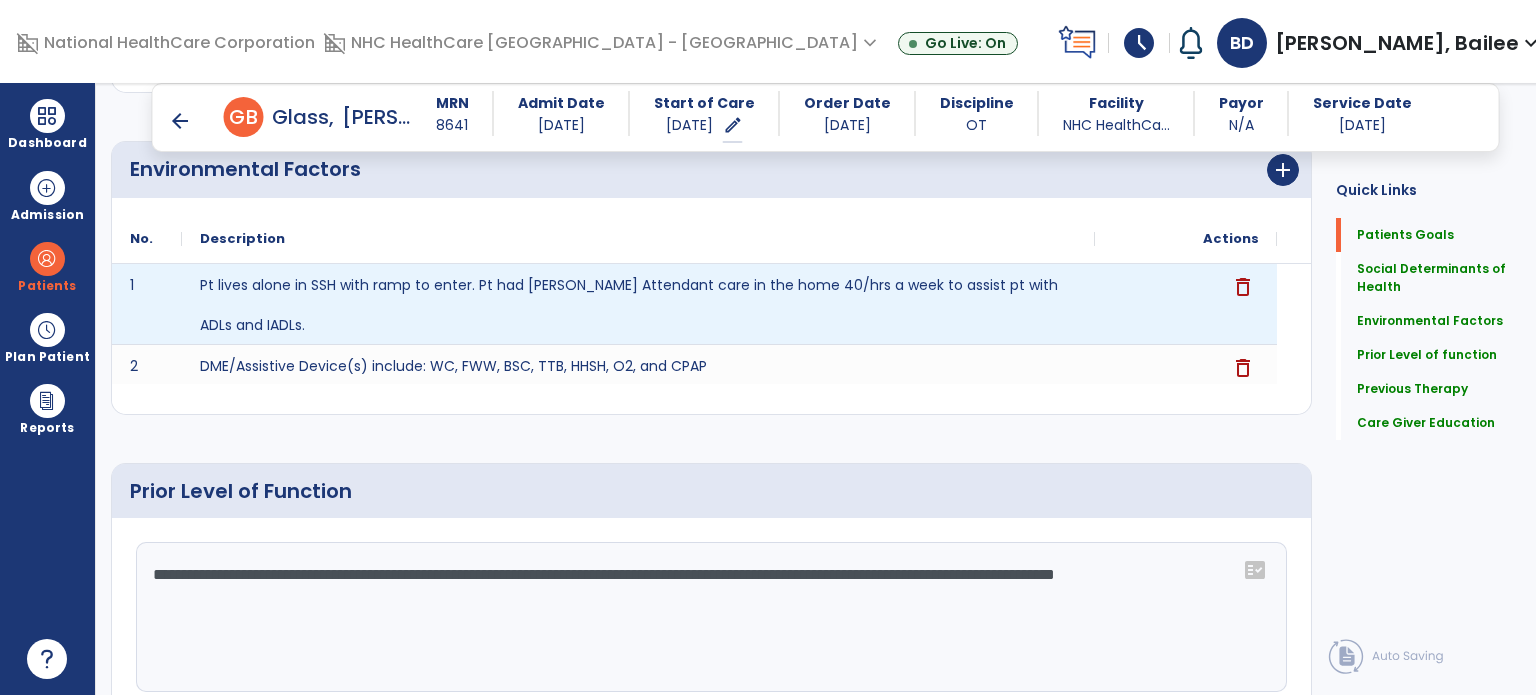 scroll, scrollTop: 832, scrollLeft: 0, axis: vertical 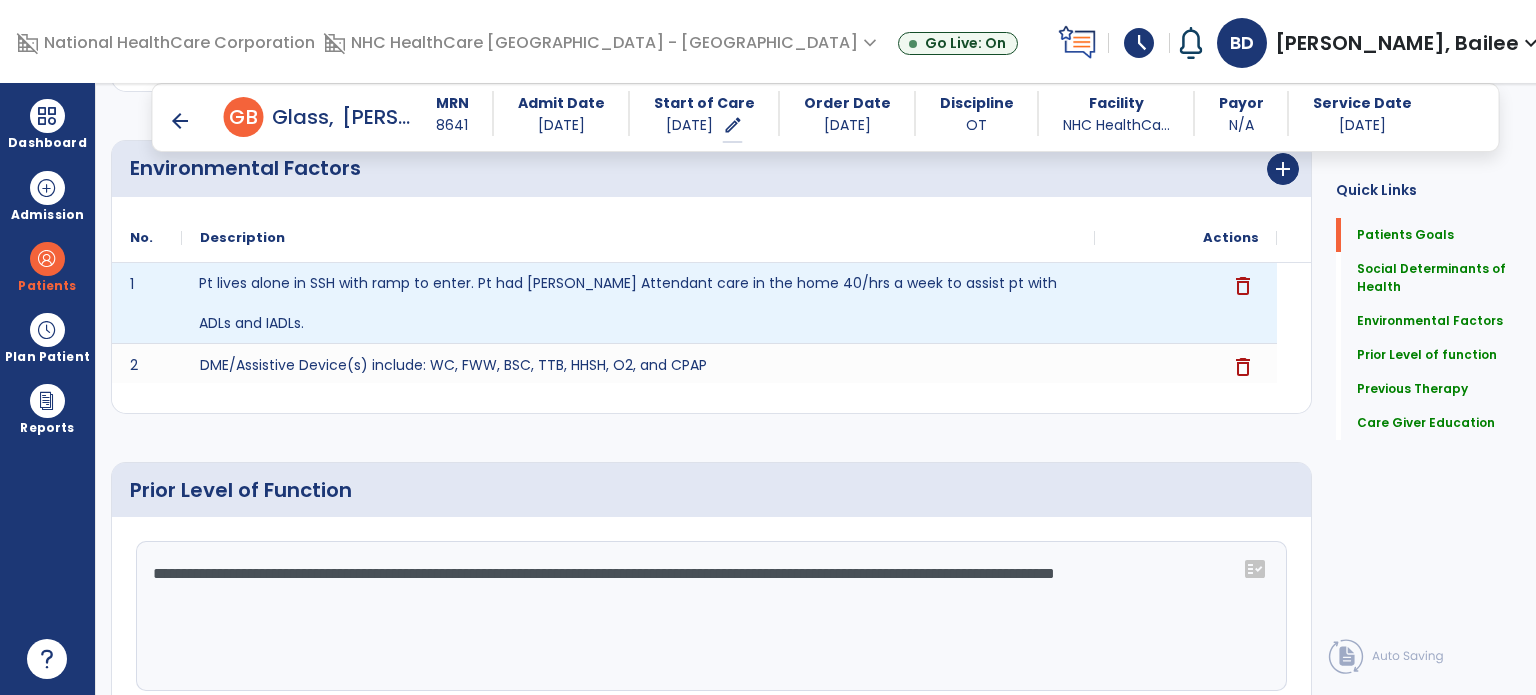 drag, startPoint x: 258, startPoint y: 322, endPoint x: 192, endPoint y: 289, distance: 73.790245 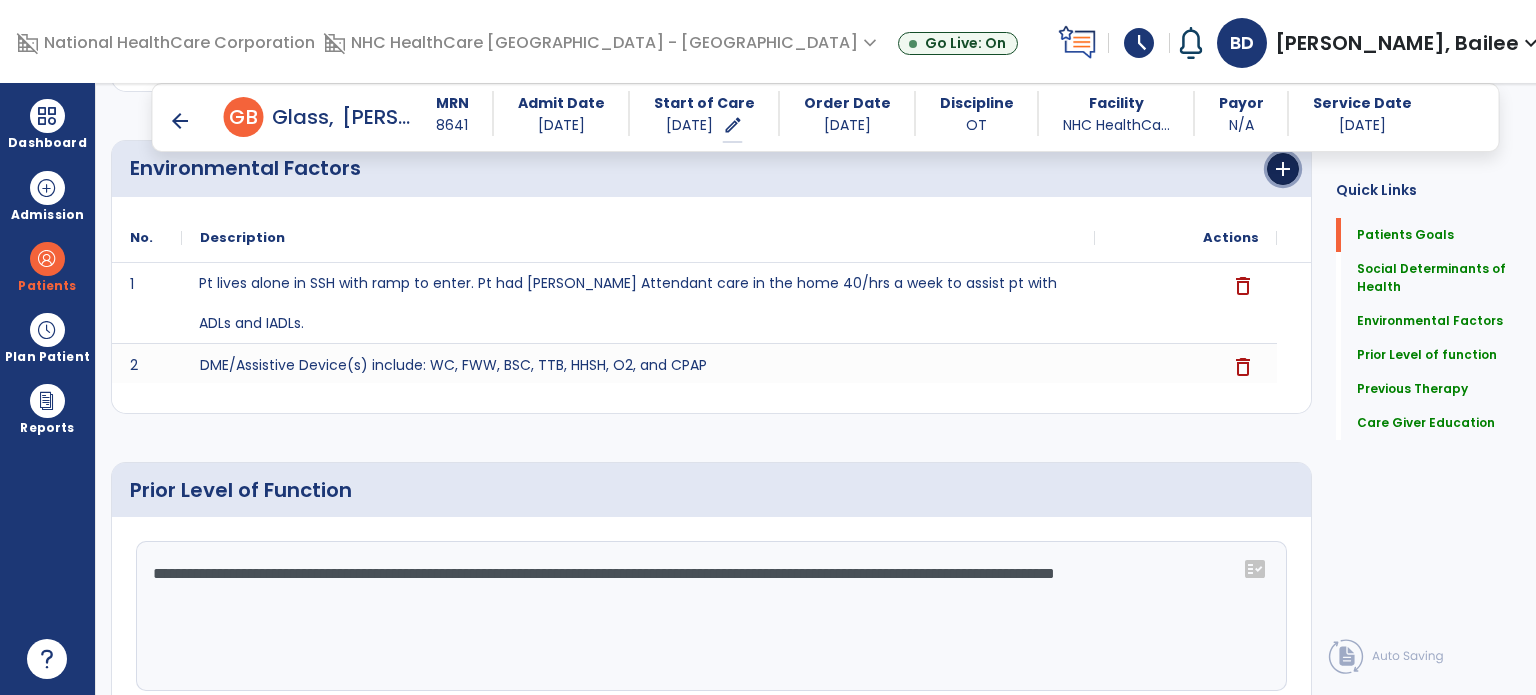 click on "add" 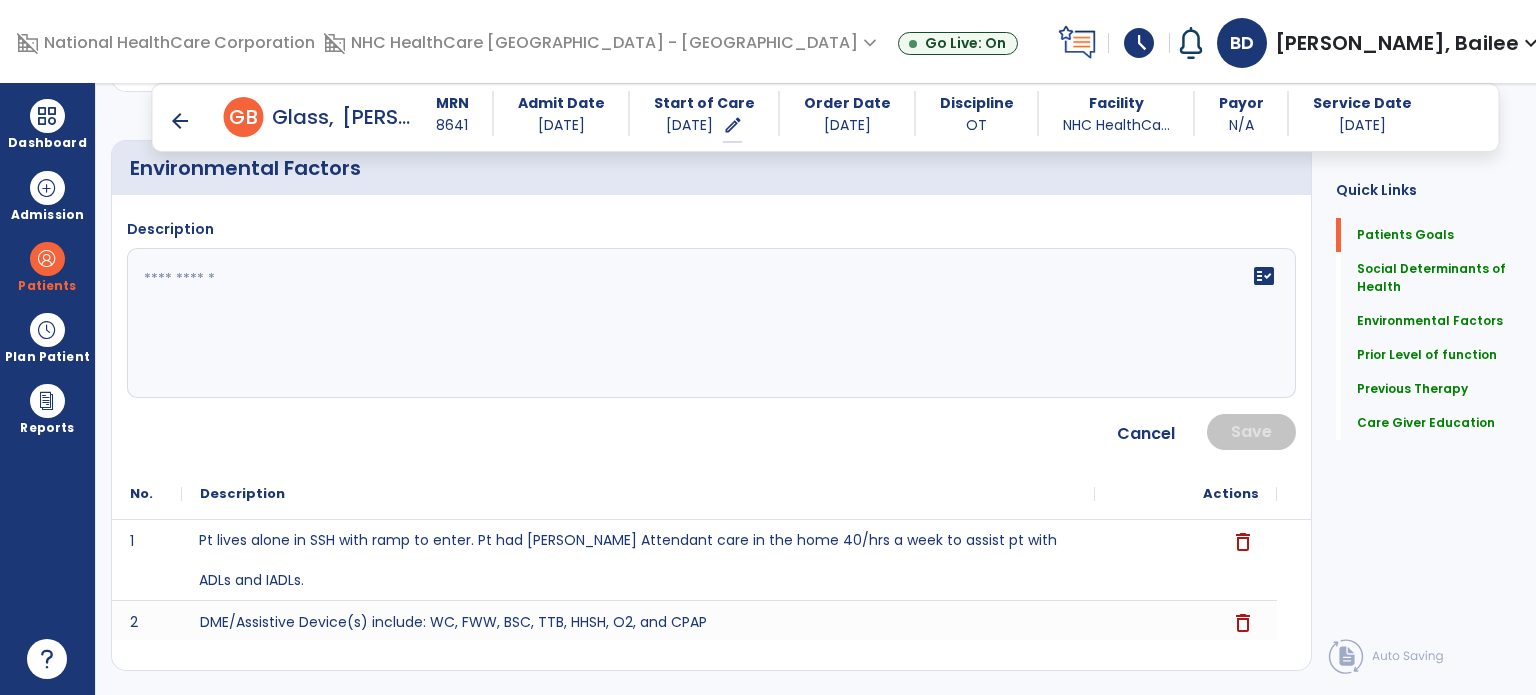 click on "fact_check" 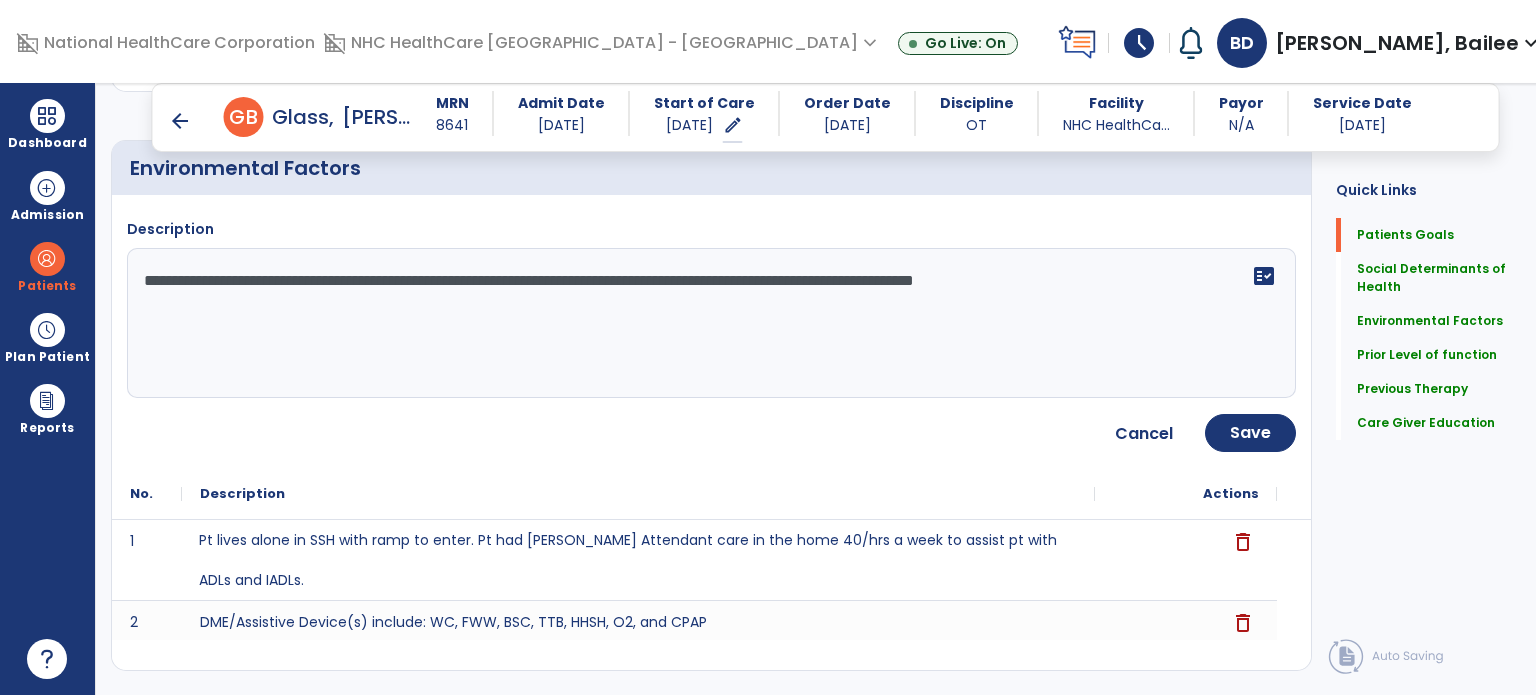 type on "**********" 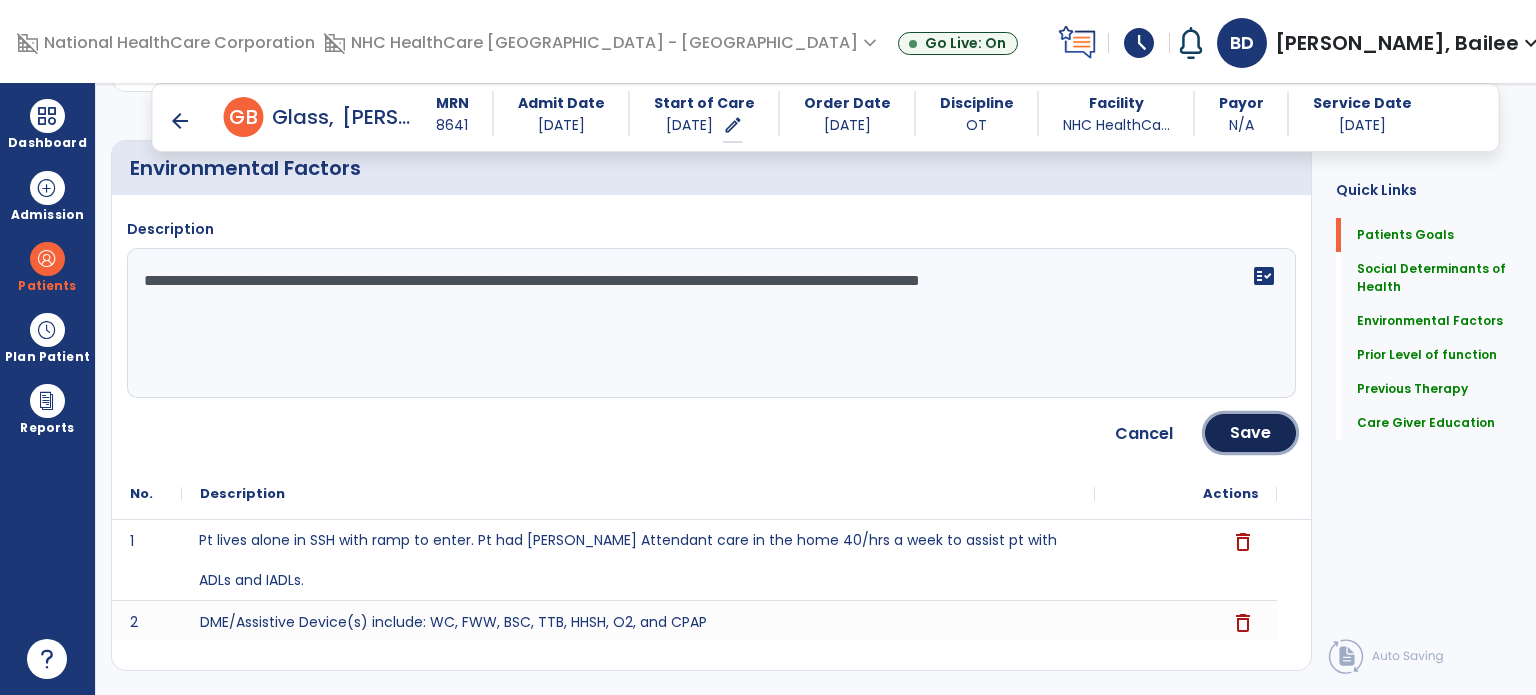 click on "Save" 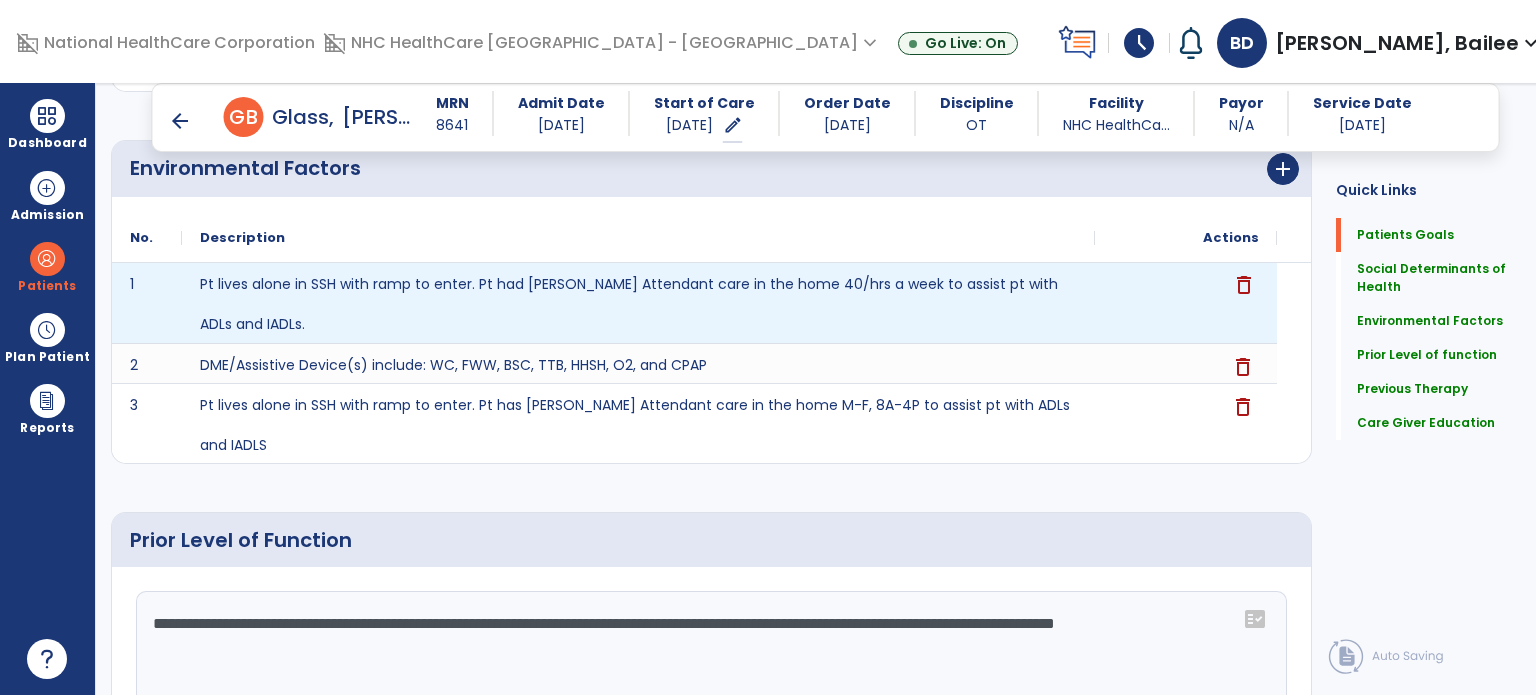 click on "delete" 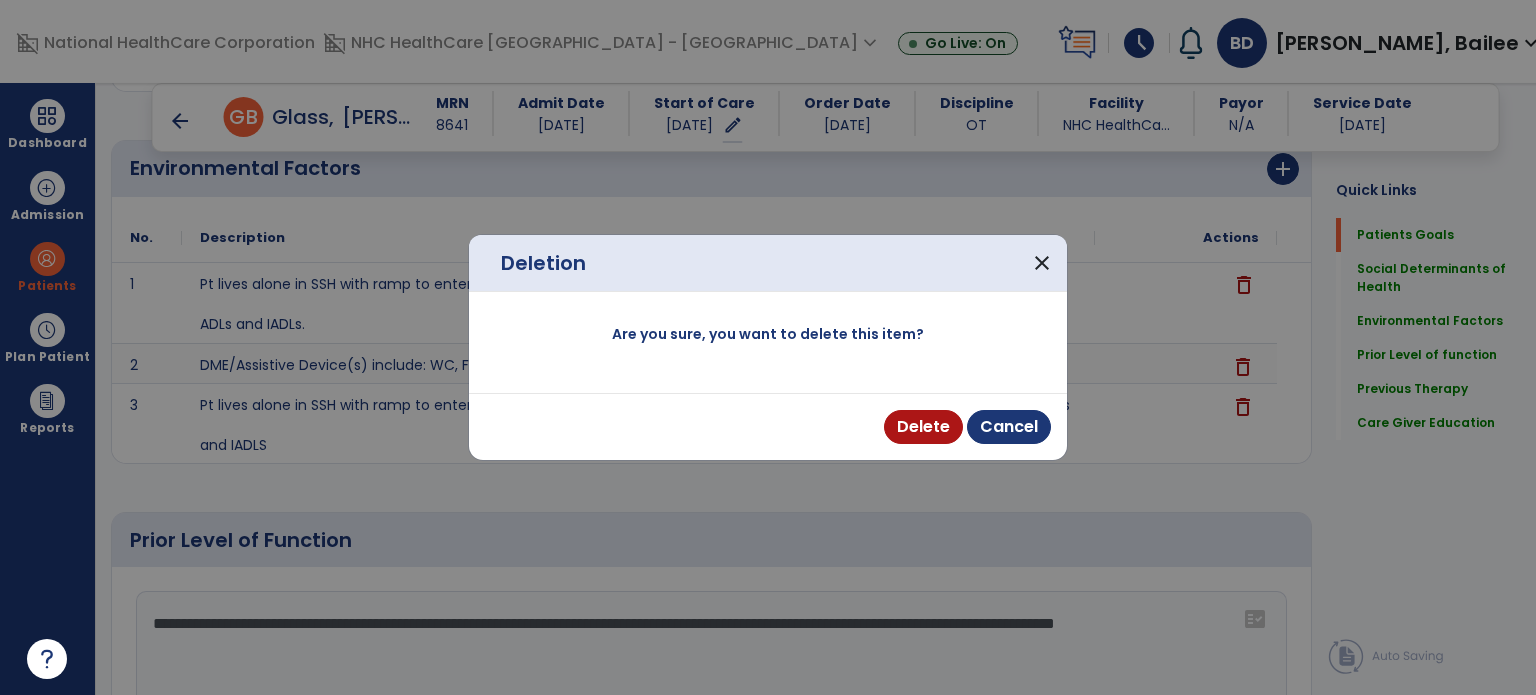 drag, startPoint x: 929, startPoint y: 424, endPoint x: 829, endPoint y: 411, distance: 100.84146 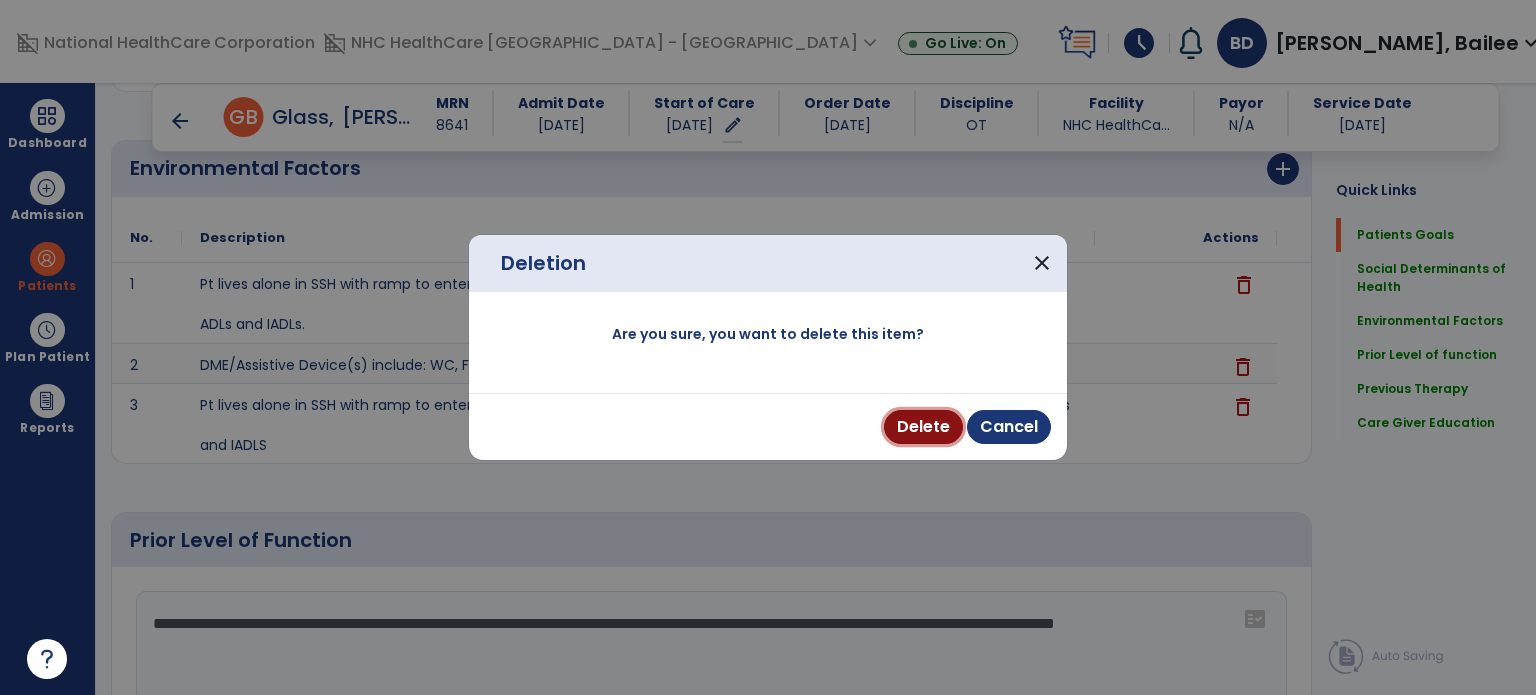 drag, startPoint x: 901, startPoint y: 431, endPoint x: 848, endPoint y: 568, distance: 146.89452 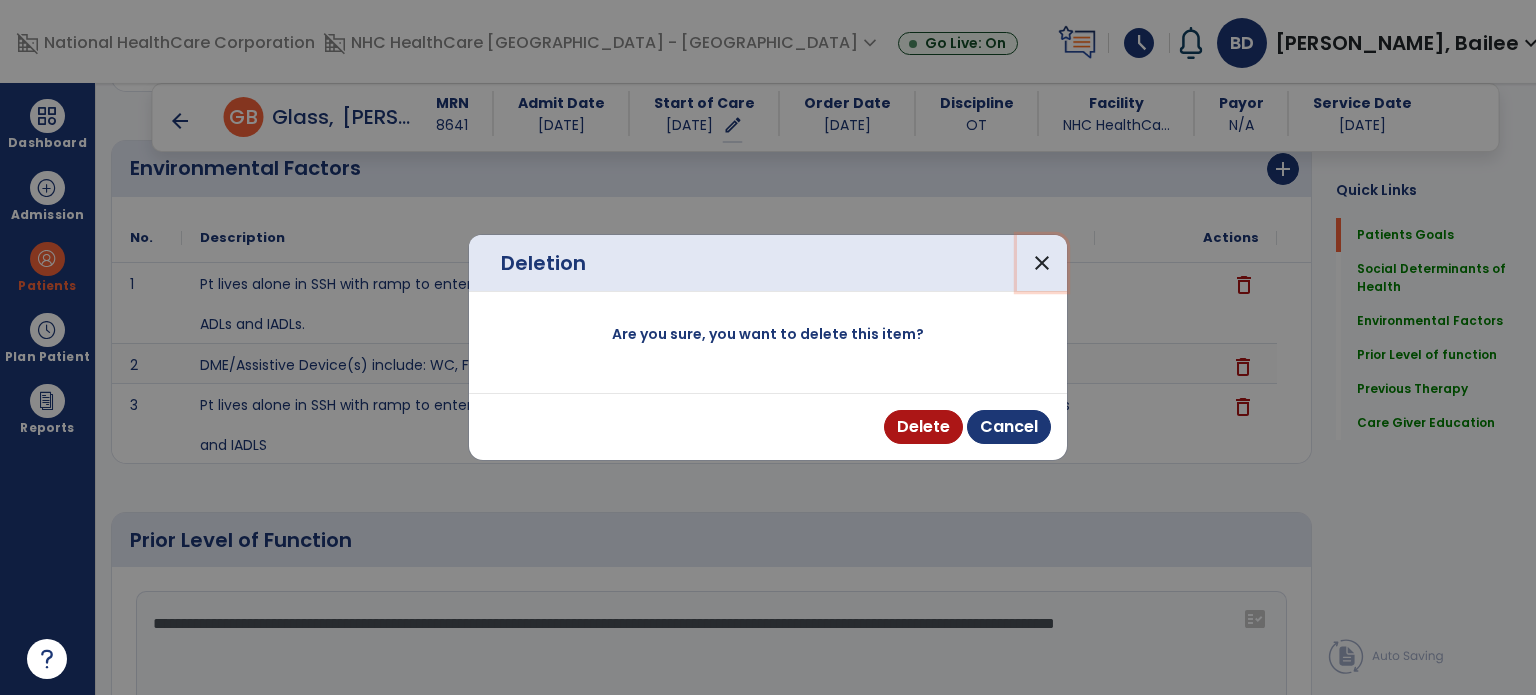 click on "close" at bounding box center (1042, 263) 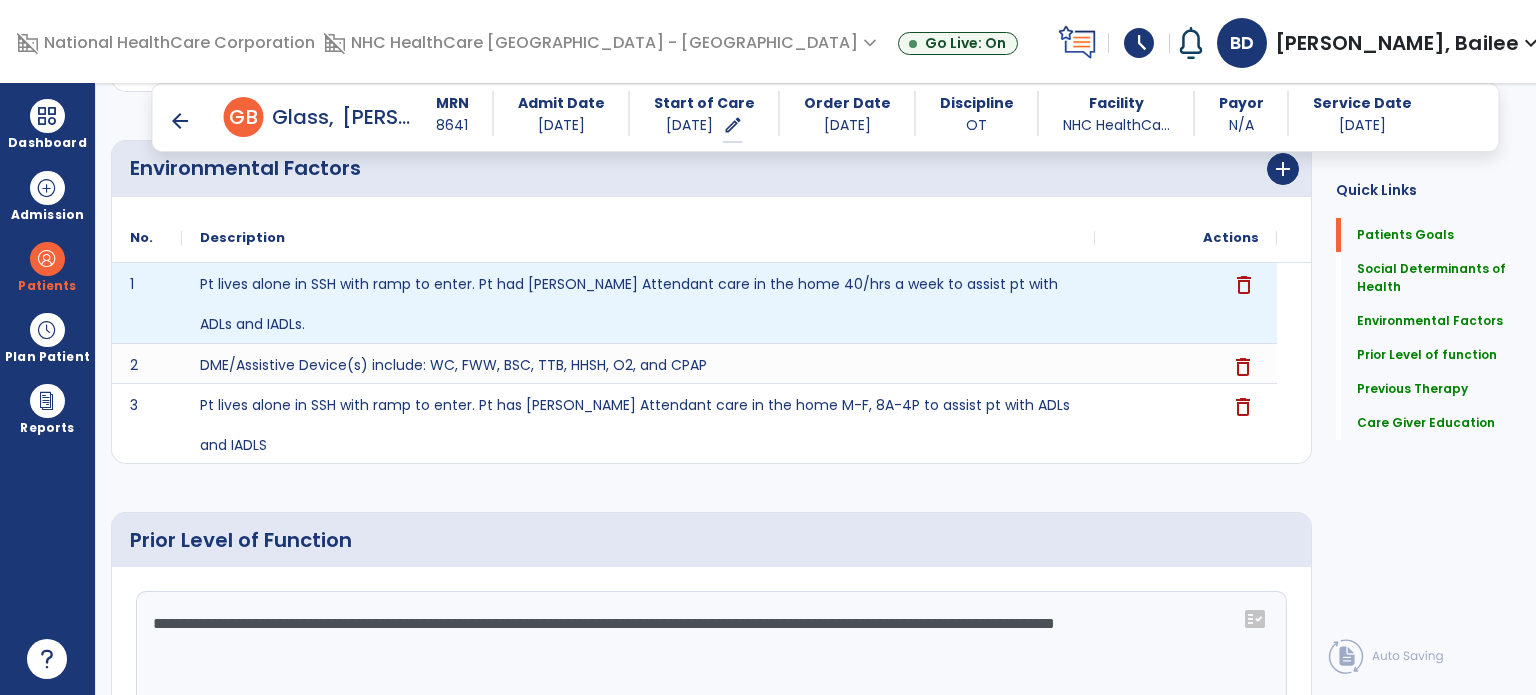 click on "delete" 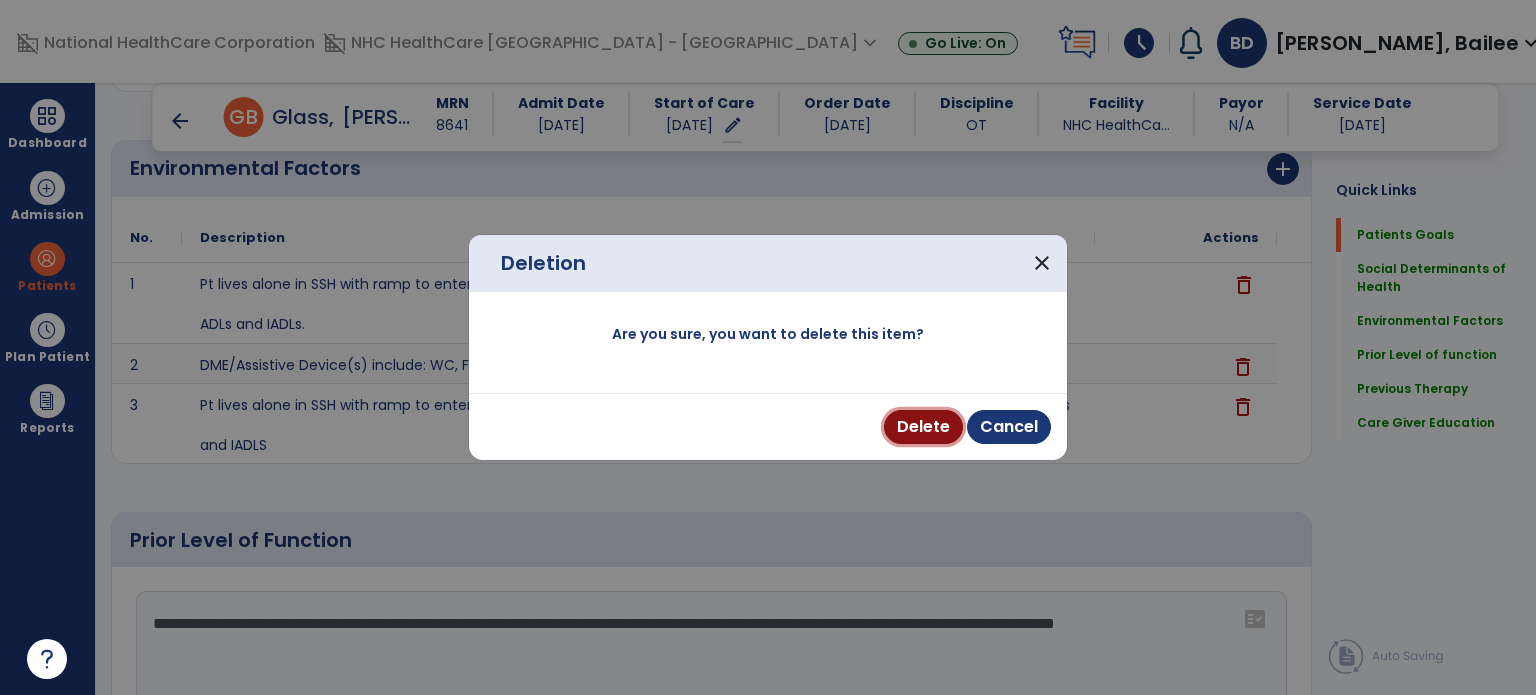 click on "Delete" at bounding box center (923, 427) 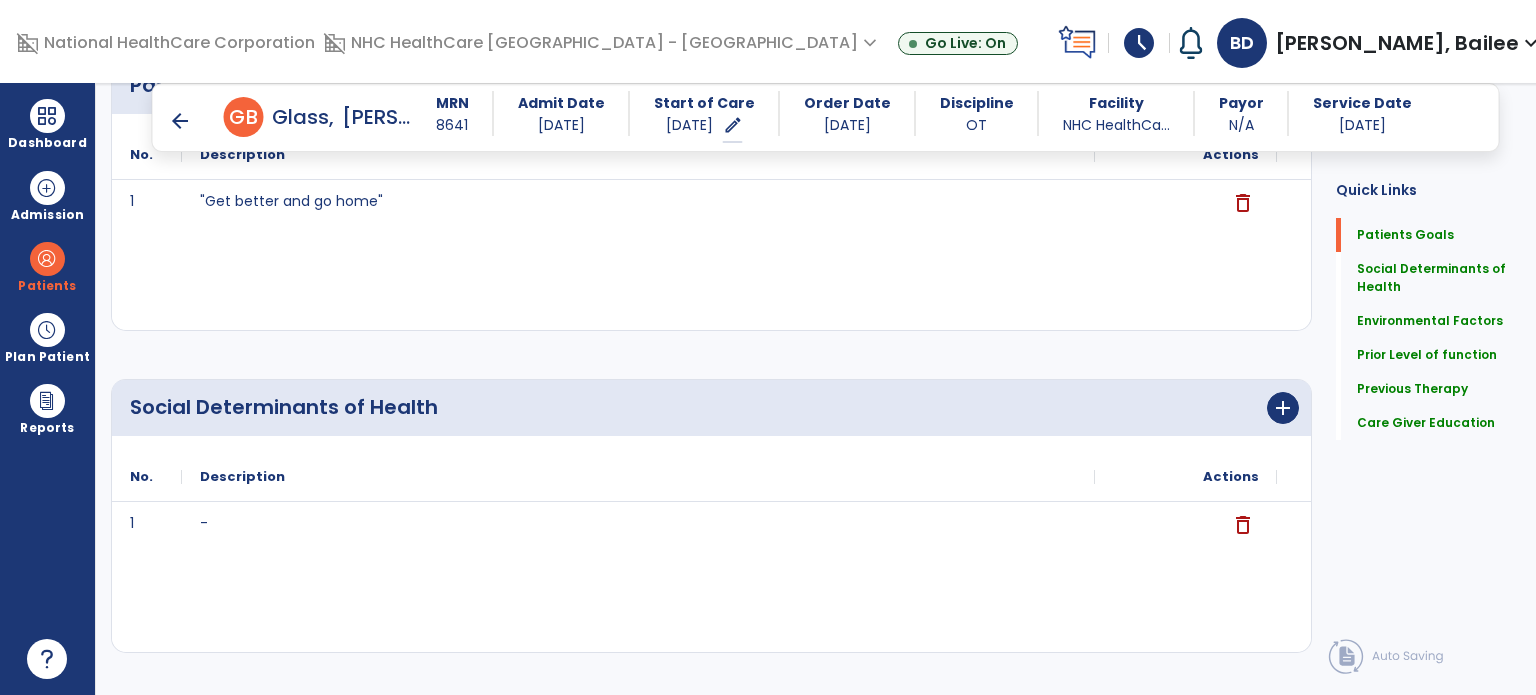 scroll, scrollTop: 0, scrollLeft: 0, axis: both 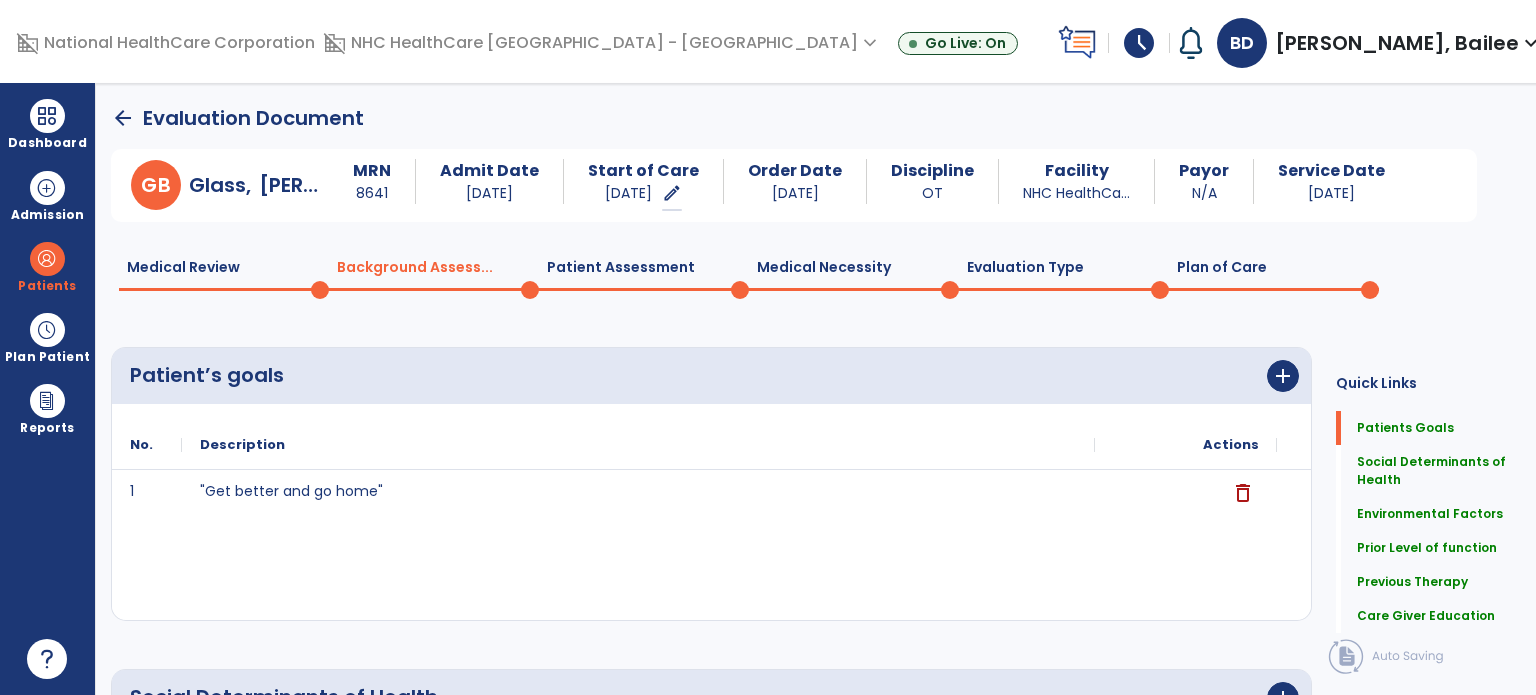 click on "Plan of Care  0" 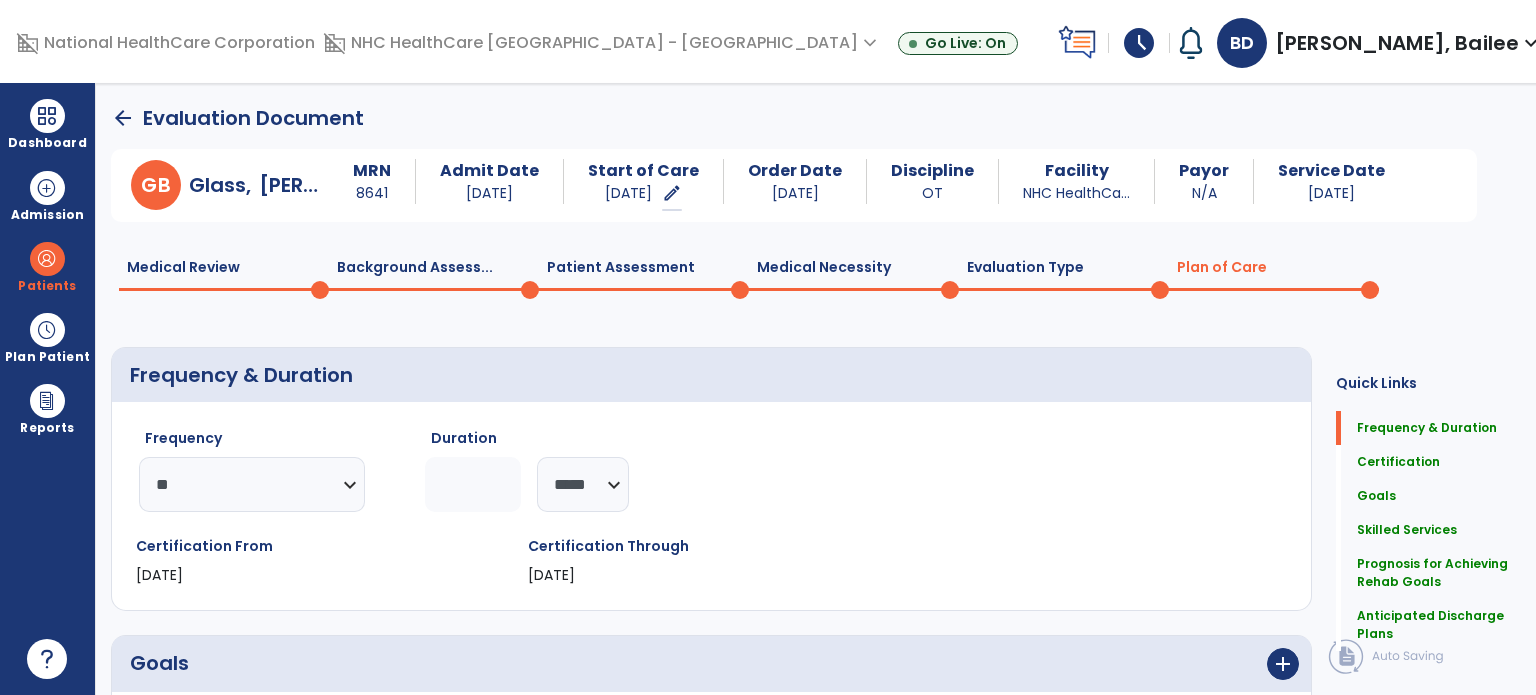 click on "Frequency & Duration" 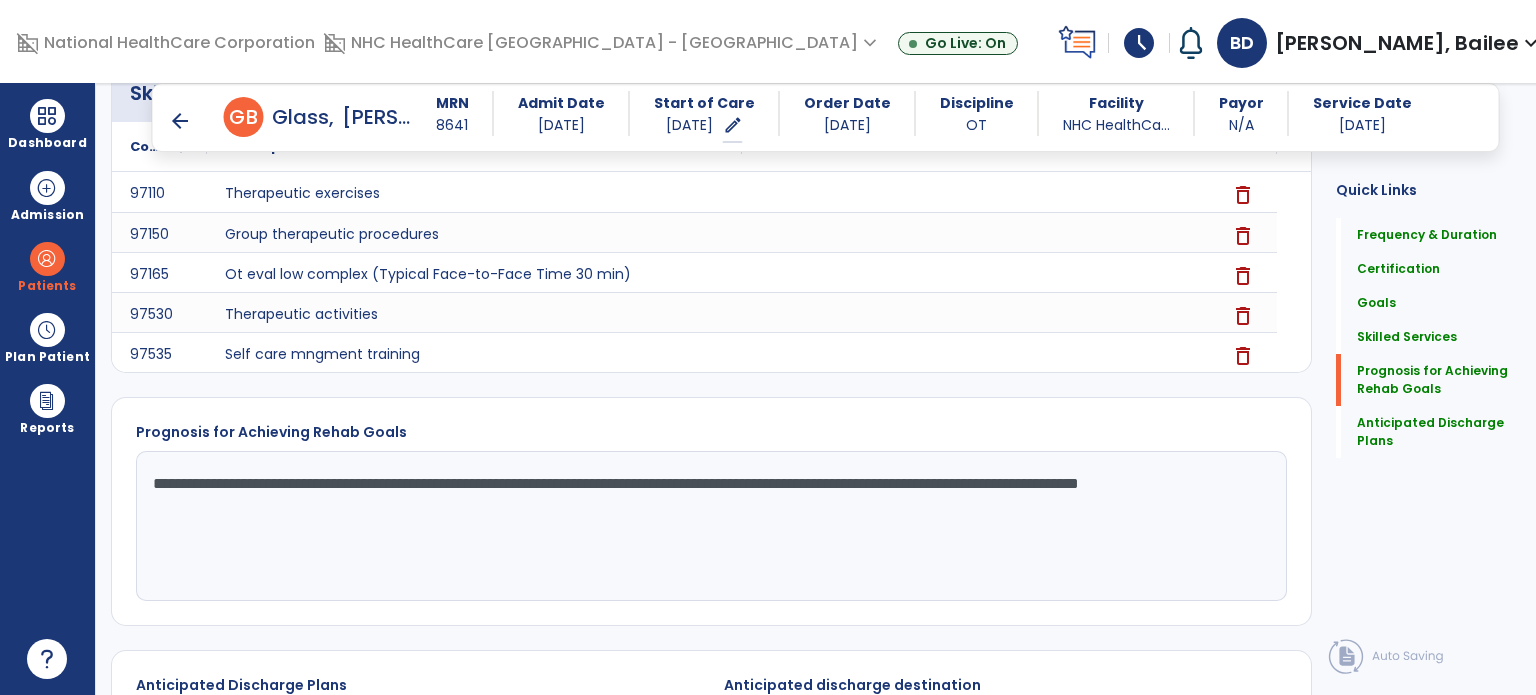 scroll, scrollTop: 2344, scrollLeft: 0, axis: vertical 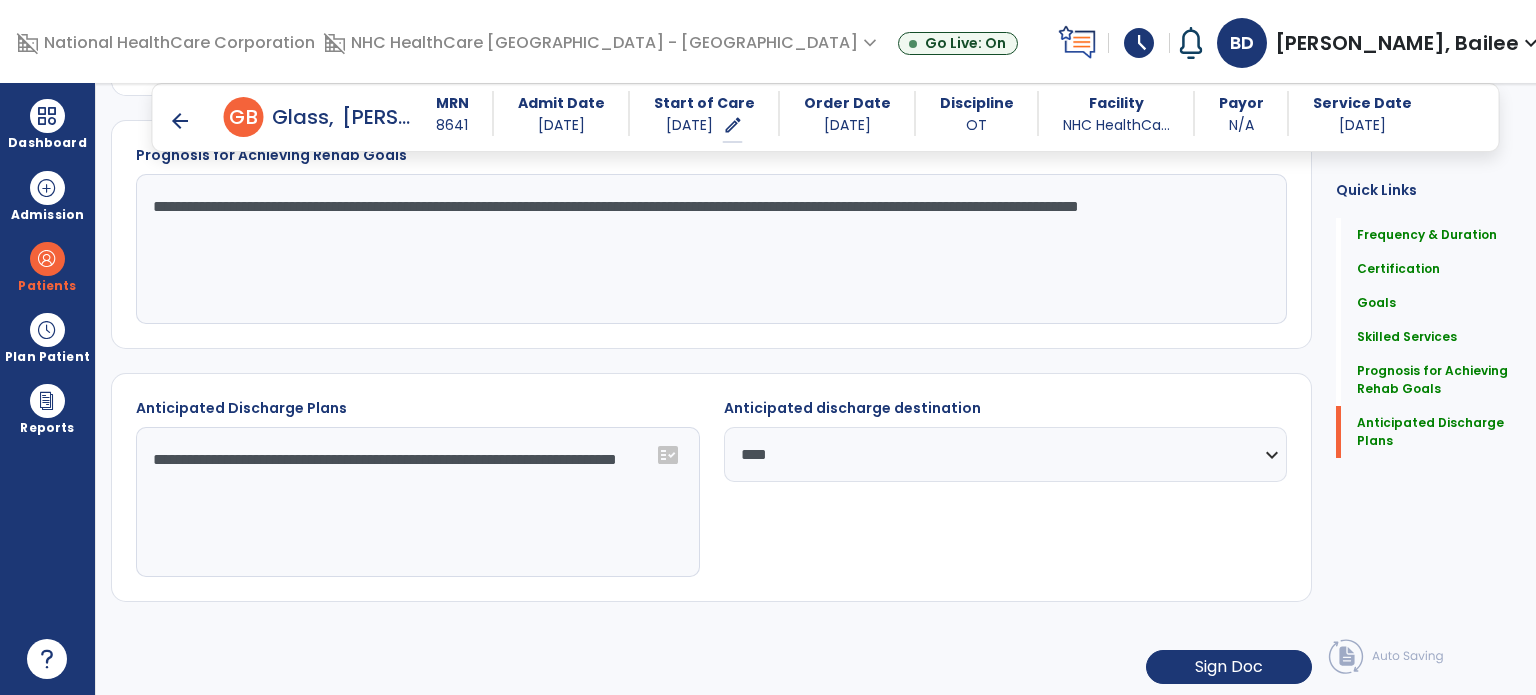 click on "Frequency & Duration  Frequency  ********* ** ** ** ** ** ** **  Duration  * ******** ***** Certification From [DATE] Certification Through [DATE] Goals      add  Self Care GG (Custom)  [DATE]  edit delete PLOF:    N/A CLOF:    15 Target:    18 STG-1: Toileting hygiene  [DATE]  edit delete PLOF:  8 - Supervised (S)  CLOF:  4 - Minimal Assistance (Min A)  Target:  8 - Supervised (S)  add  Add Short Term Goal  [PERSON_NAME] Index of Independence in ADLs (Custom)  [DATE]  edit delete PLOF:    N/A CLOF:    2 Target:    5 STG-1: Upper body dressing  [DATE]  edit delete PLOF:  10 - Independent (I)  CLOF:  5 - Contact Guard Assistance (CGA)  Target:  10 - Independent (I)  STG-2: Shower/Bathe self  [DATE]  edit delete PLOF:  8 - Supervised (S)  CLOF:  4 - Minimal Assistance (Min A)  Target:  8 - Supervised (S)  STG-3: Put on/take off footwear  [DATE]  edit delete PLOF:  10 - Independent (I)  CLOF:  5 - Contact Guard Assistance (CGA)  Target:  10 - Independent (I)" 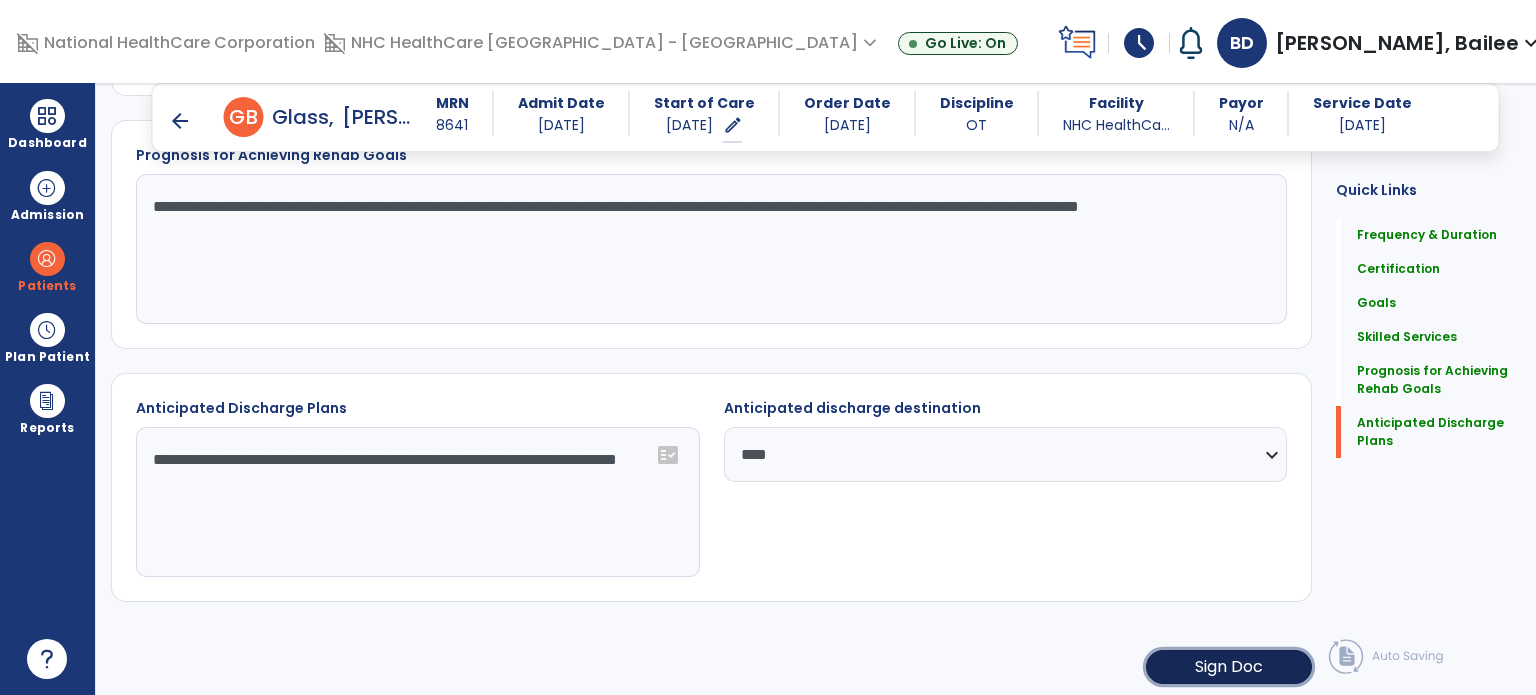 click on "Sign Doc" 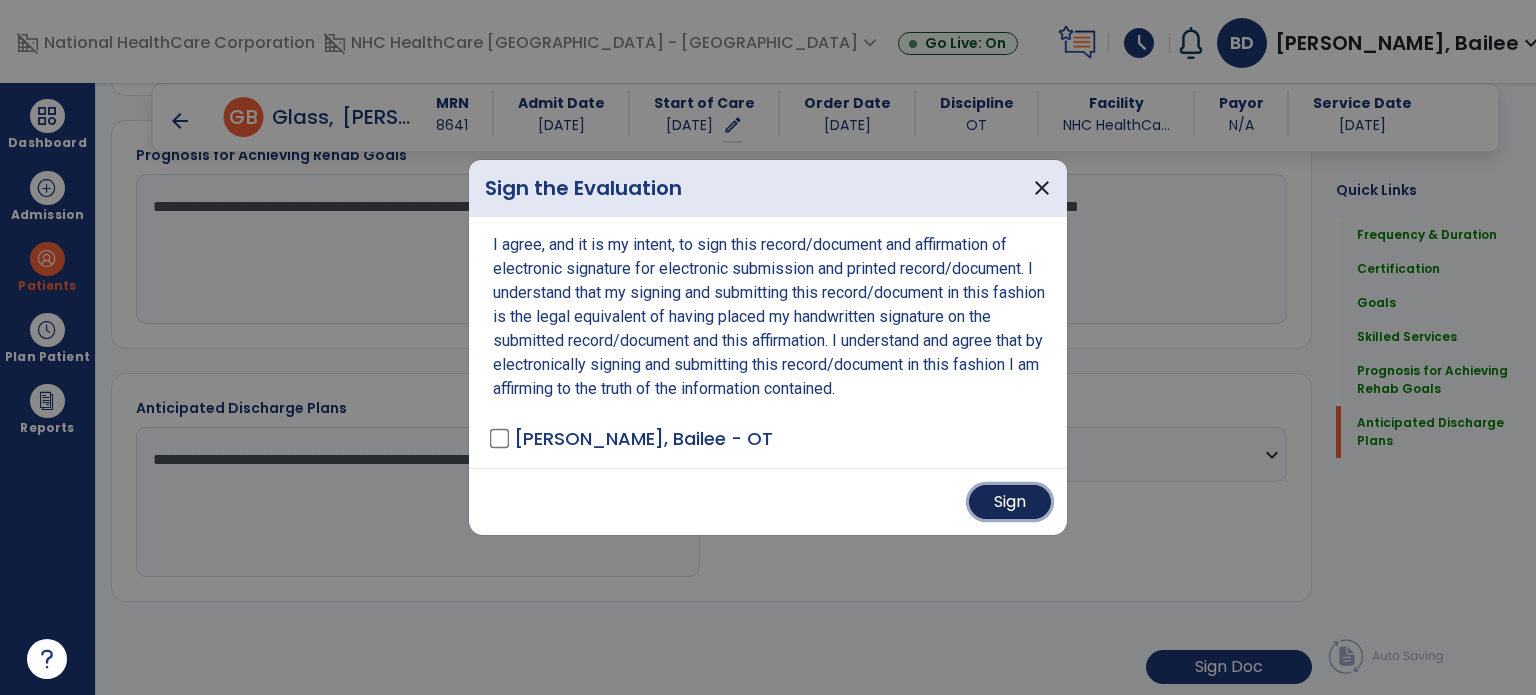 click on "Sign" at bounding box center [1010, 502] 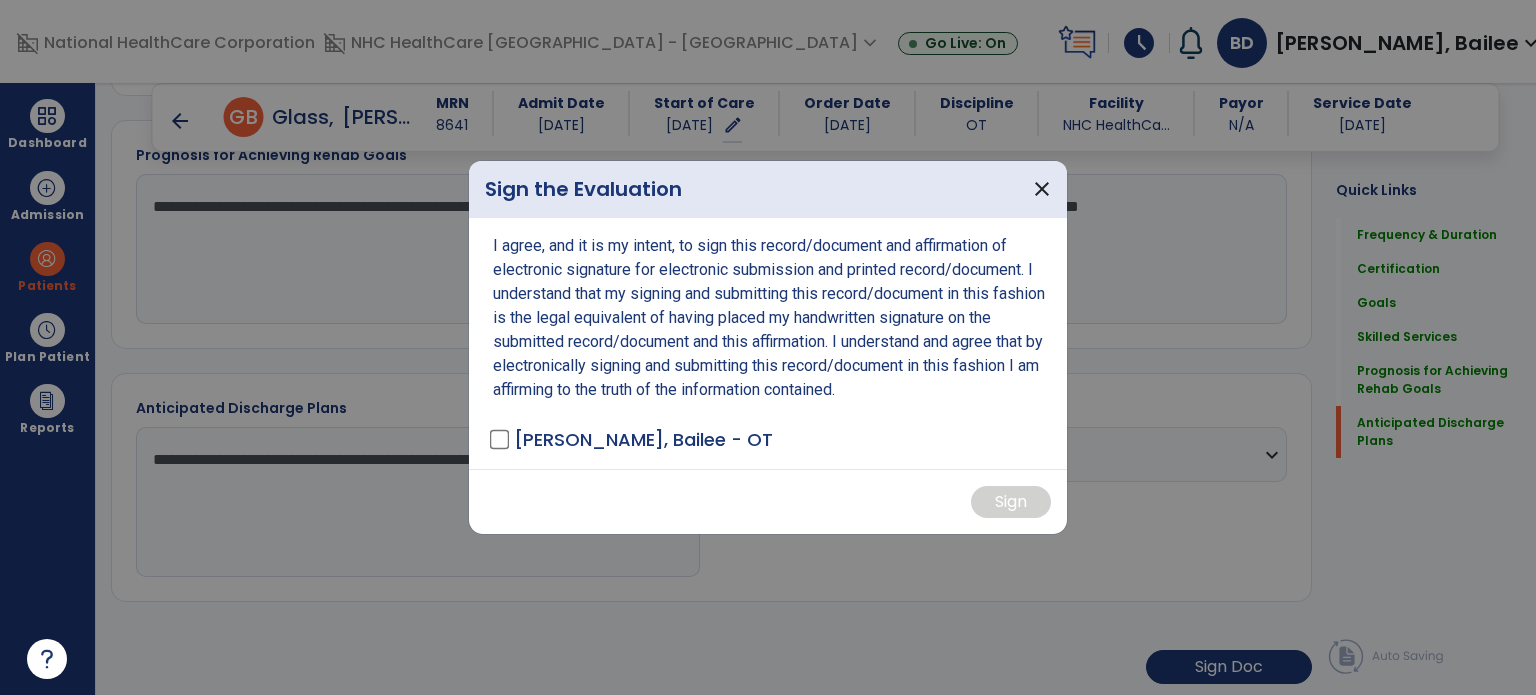 scroll, scrollTop: 2342, scrollLeft: 0, axis: vertical 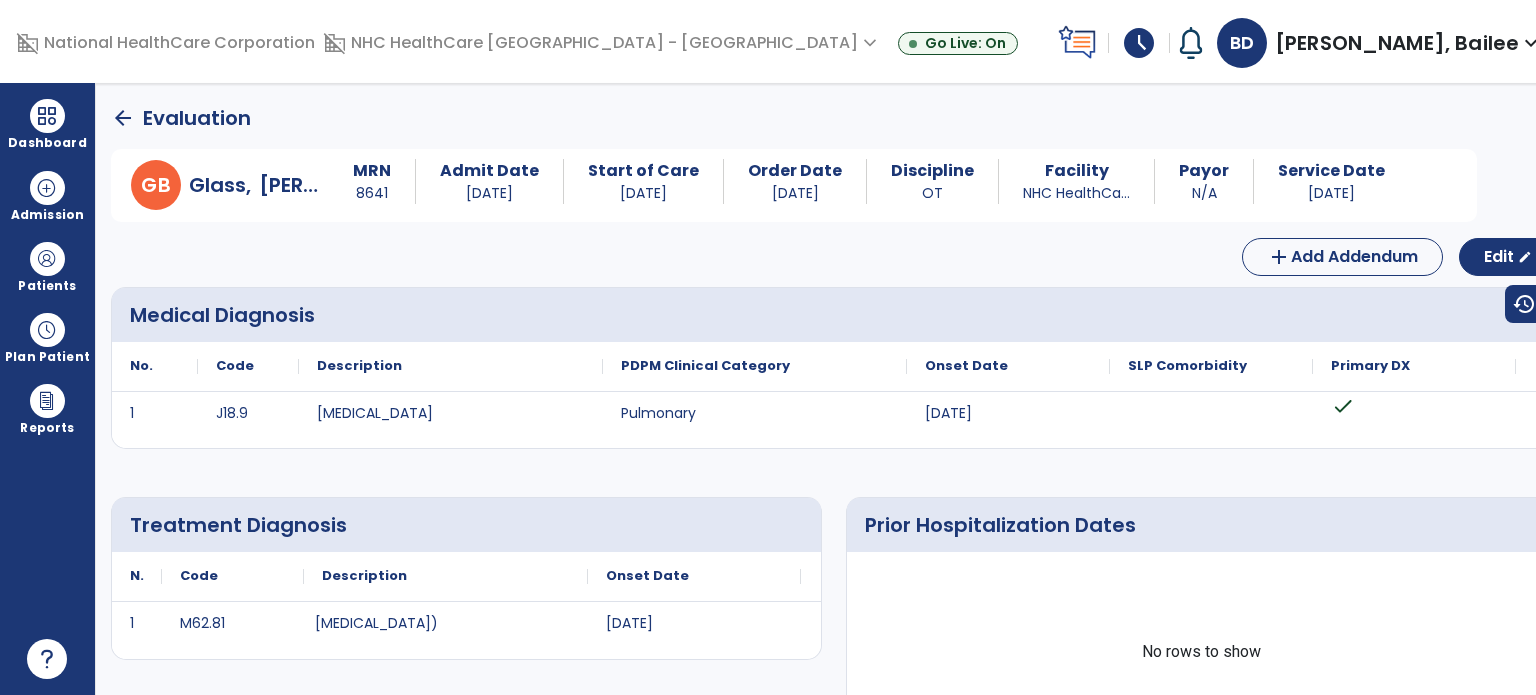 click on "add  Add Addendum Edit  edit" 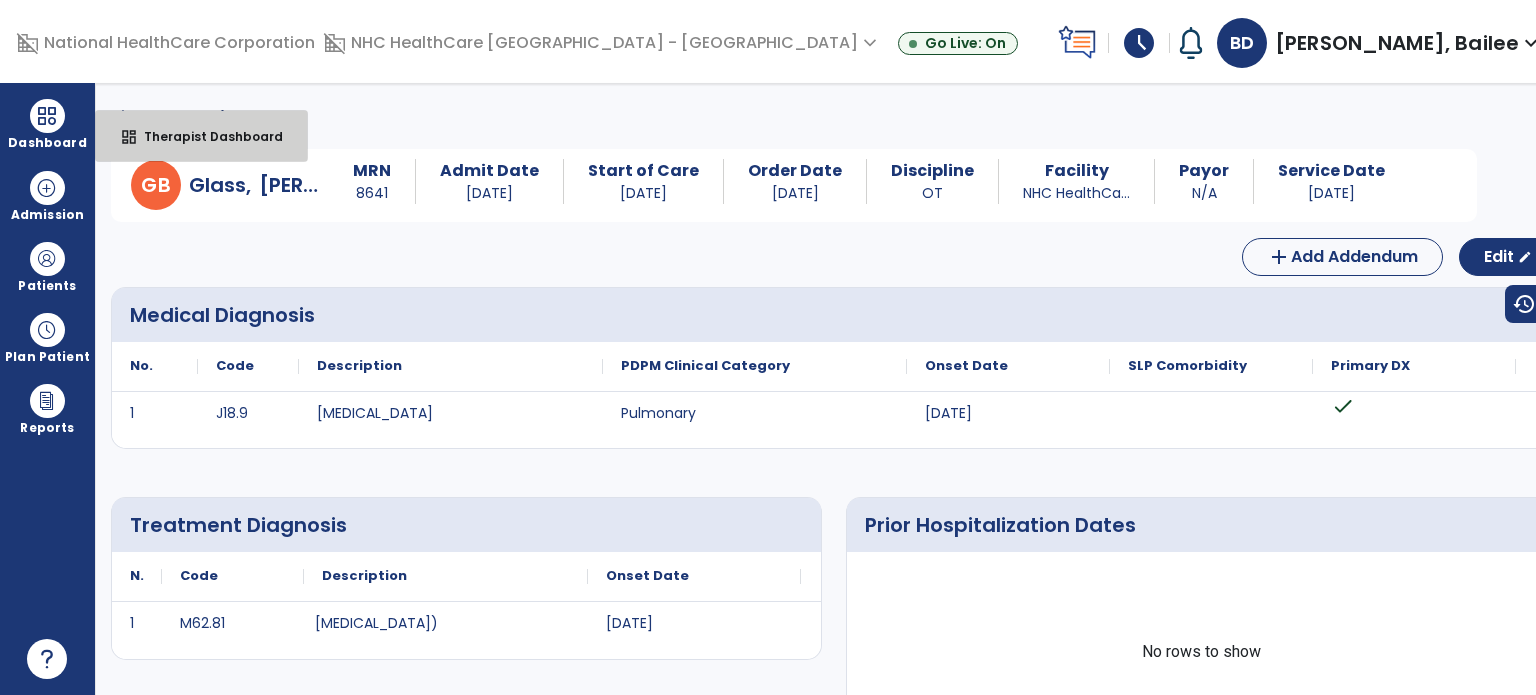 click on "dashboard" at bounding box center [129, 137] 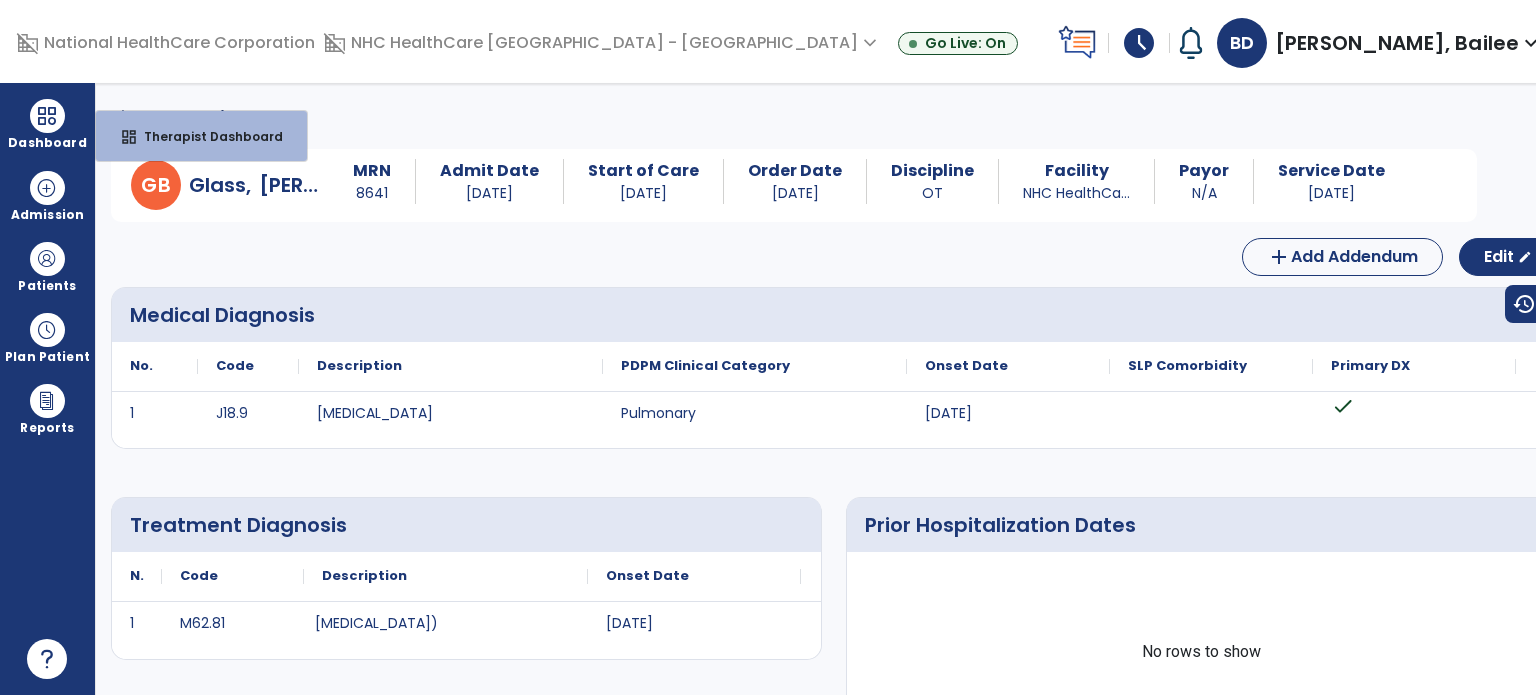 select on "****" 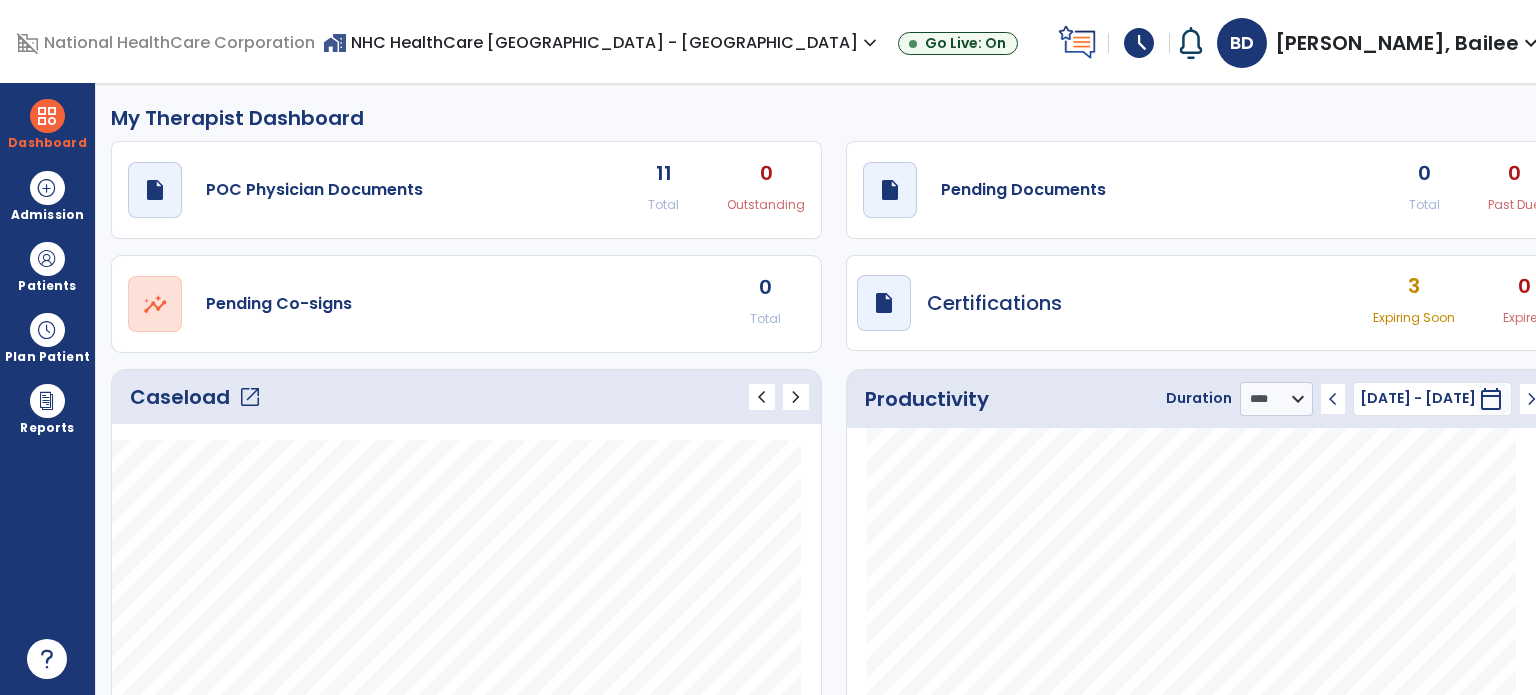 click on "open_in_new" 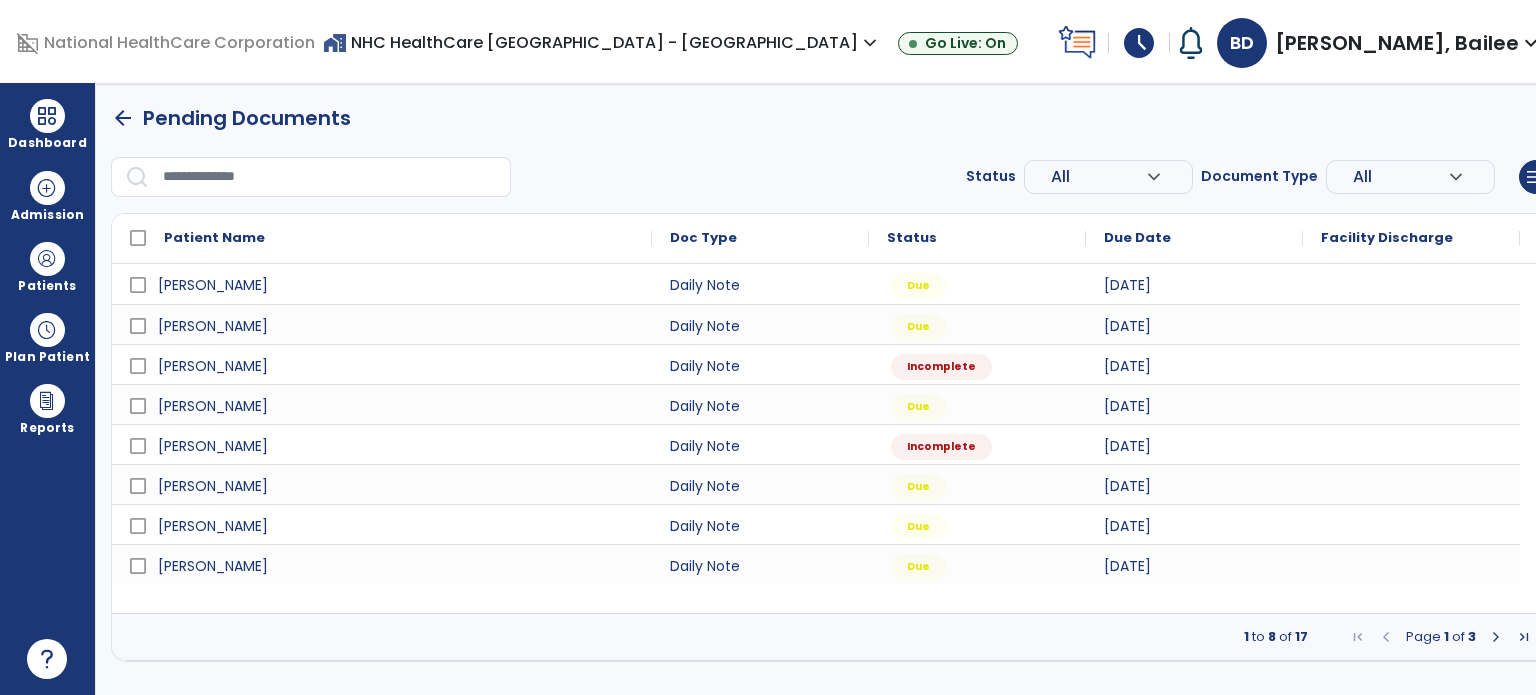 click at bounding box center [1496, 637] 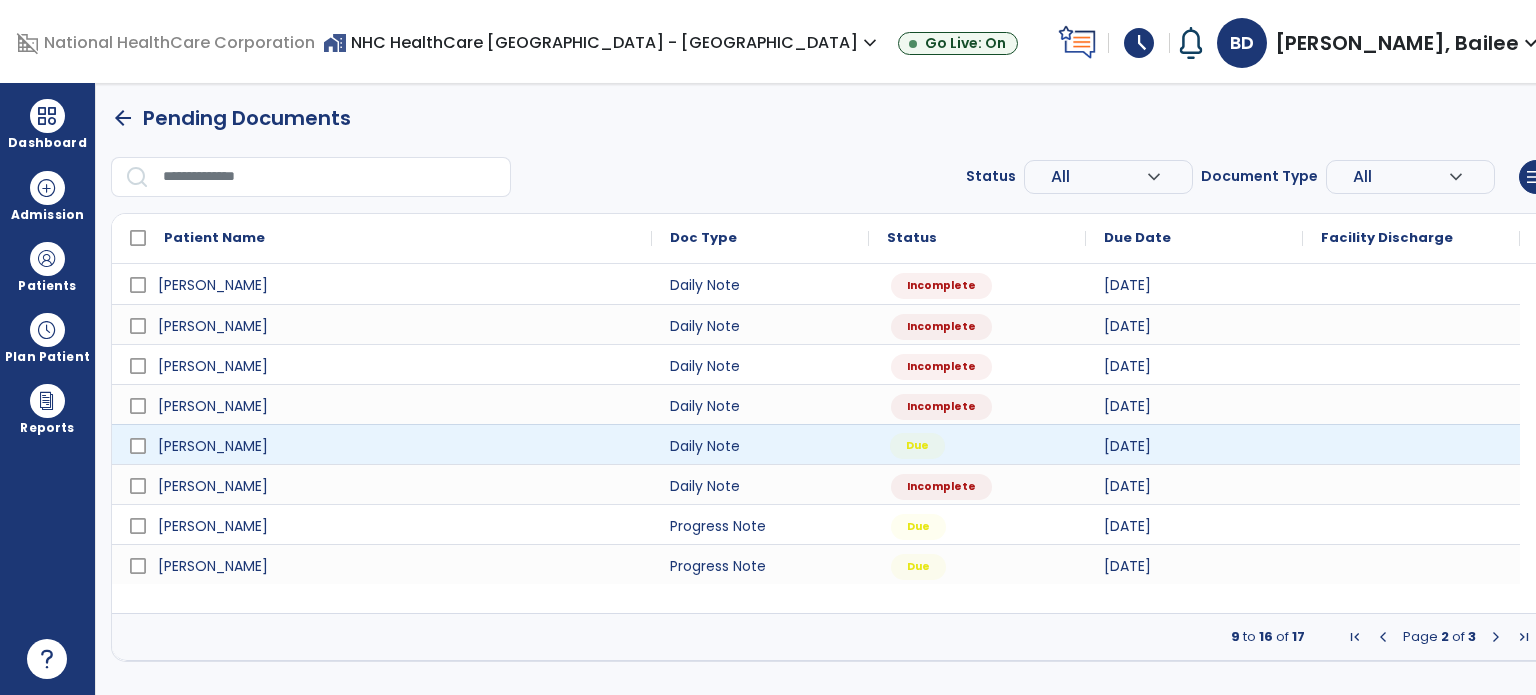 click on "Due" at bounding box center (917, 446) 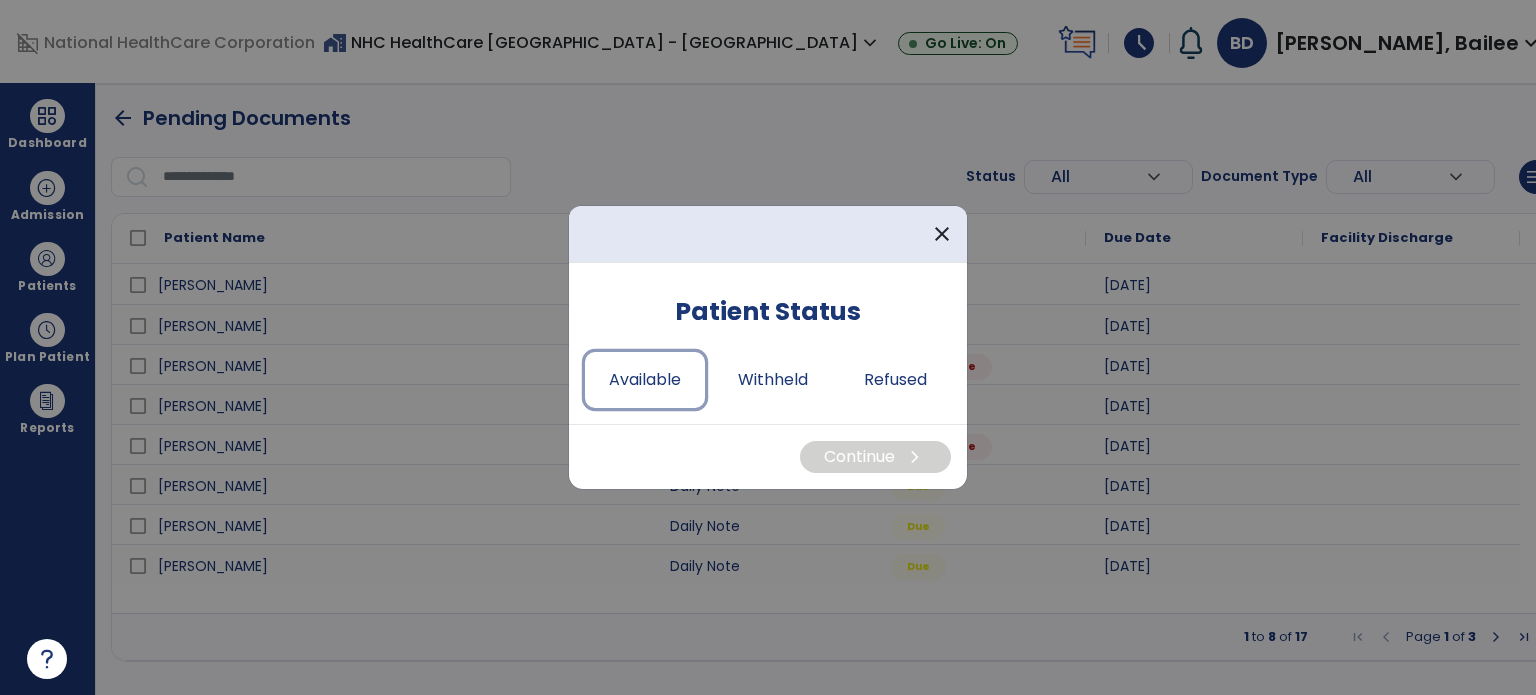 click on "Available" at bounding box center [645, 380] 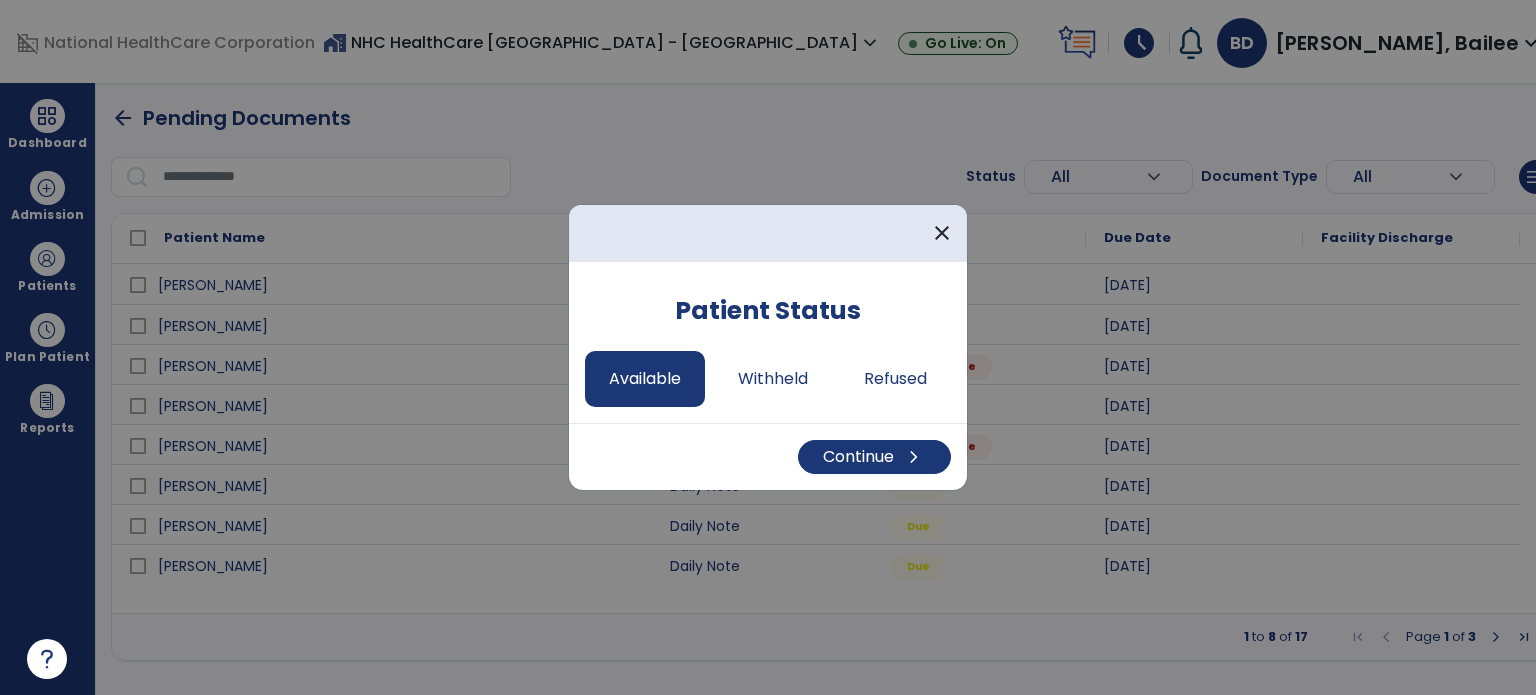 click on "Continue   chevron_right" at bounding box center (768, 456) 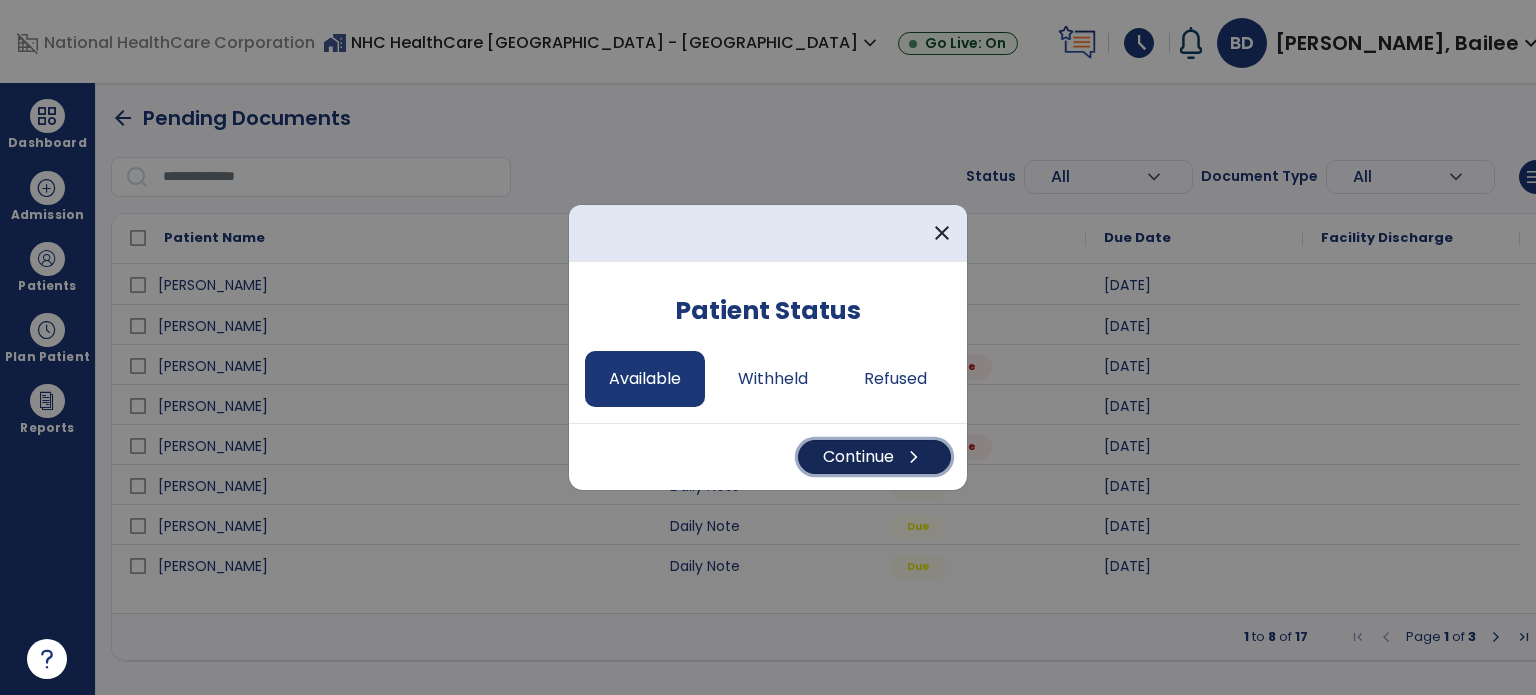 click on "chevron_right" at bounding box center [914, 457] 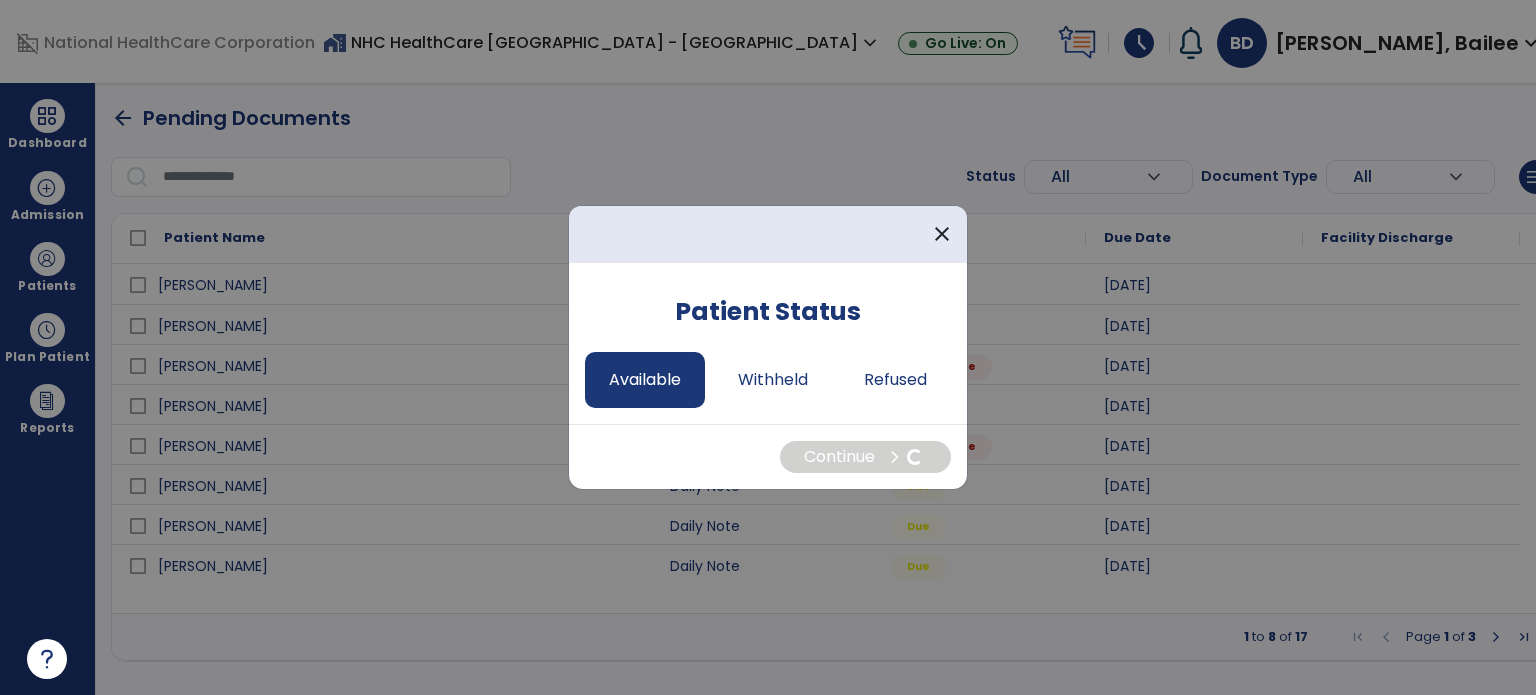 select on "*" 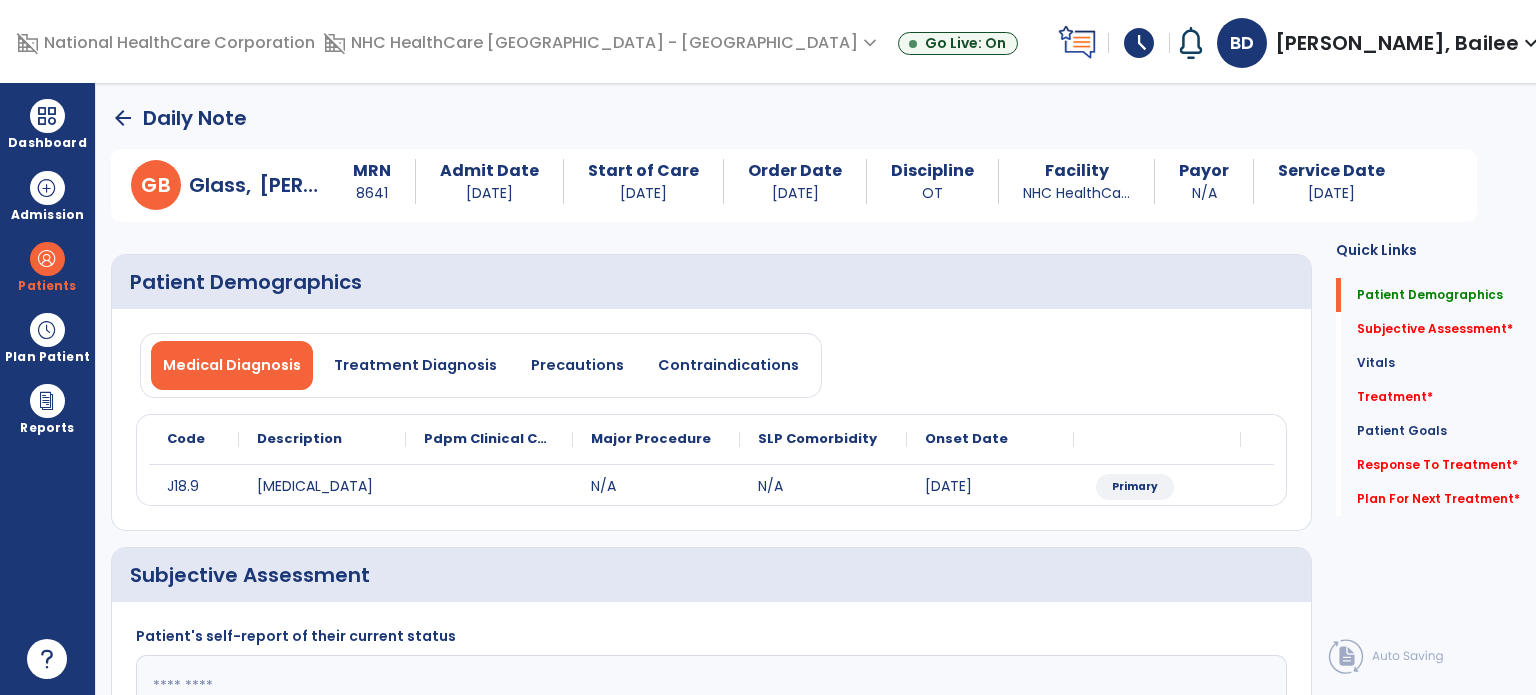 click on "Subjective Assessment   *" 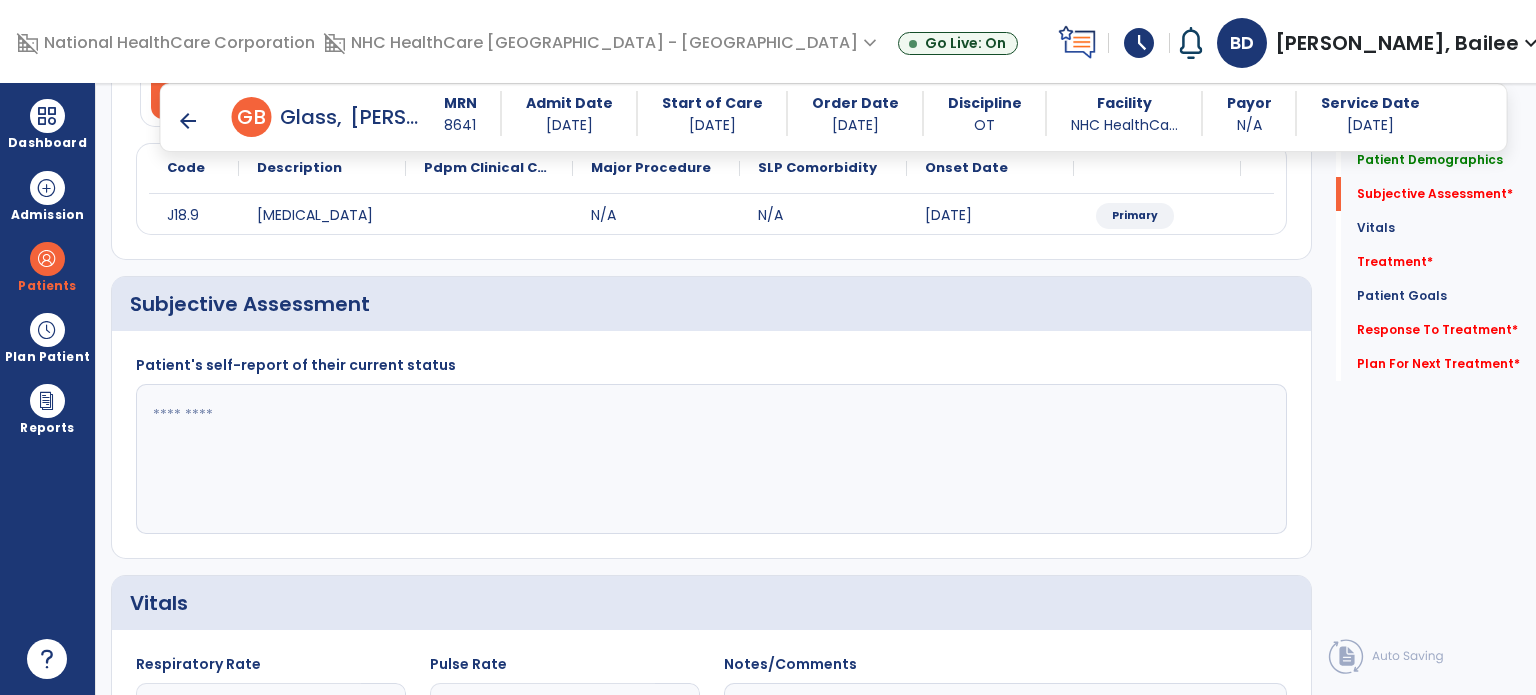 scroll, scrollTop: 298, scrollLeft: 0, axis: vertical 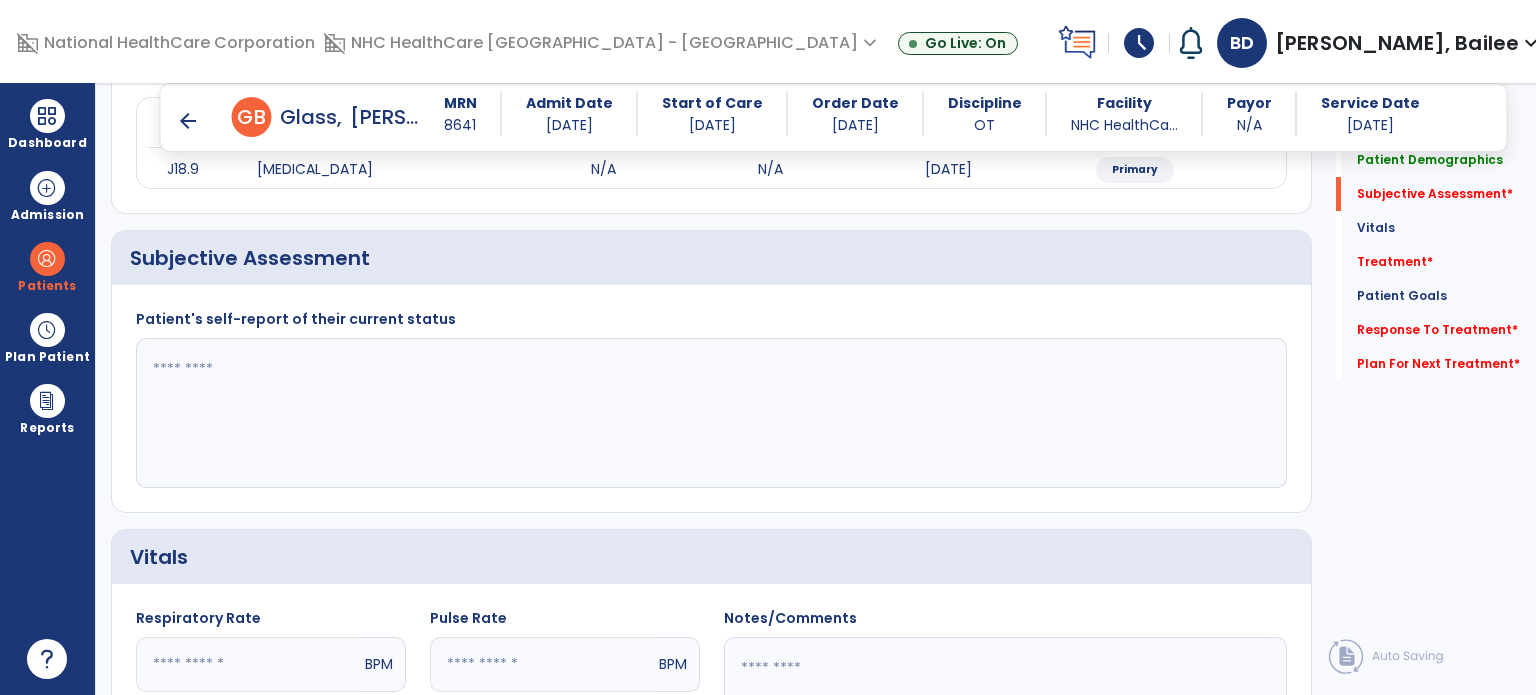 click 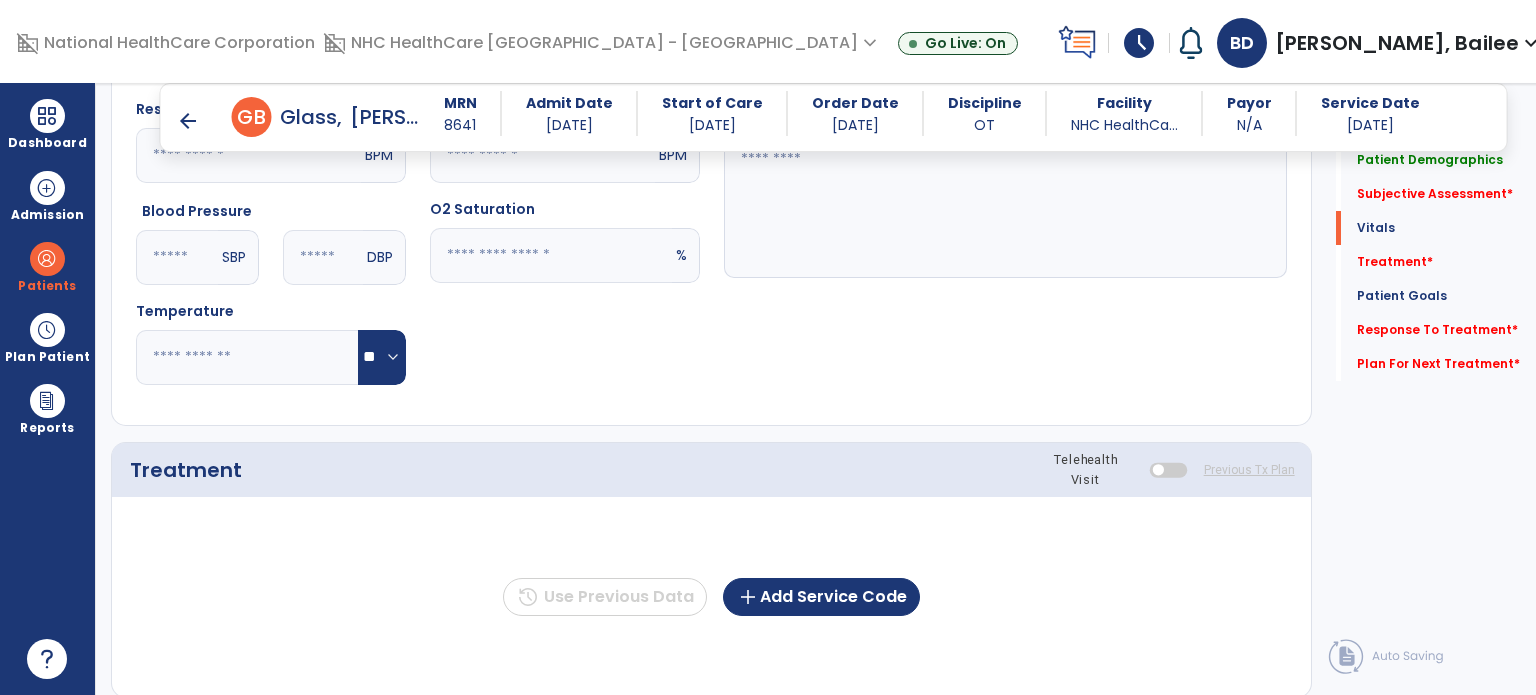 scroll, scrollTop: 825, scrollLeft: 0, axis: vertical 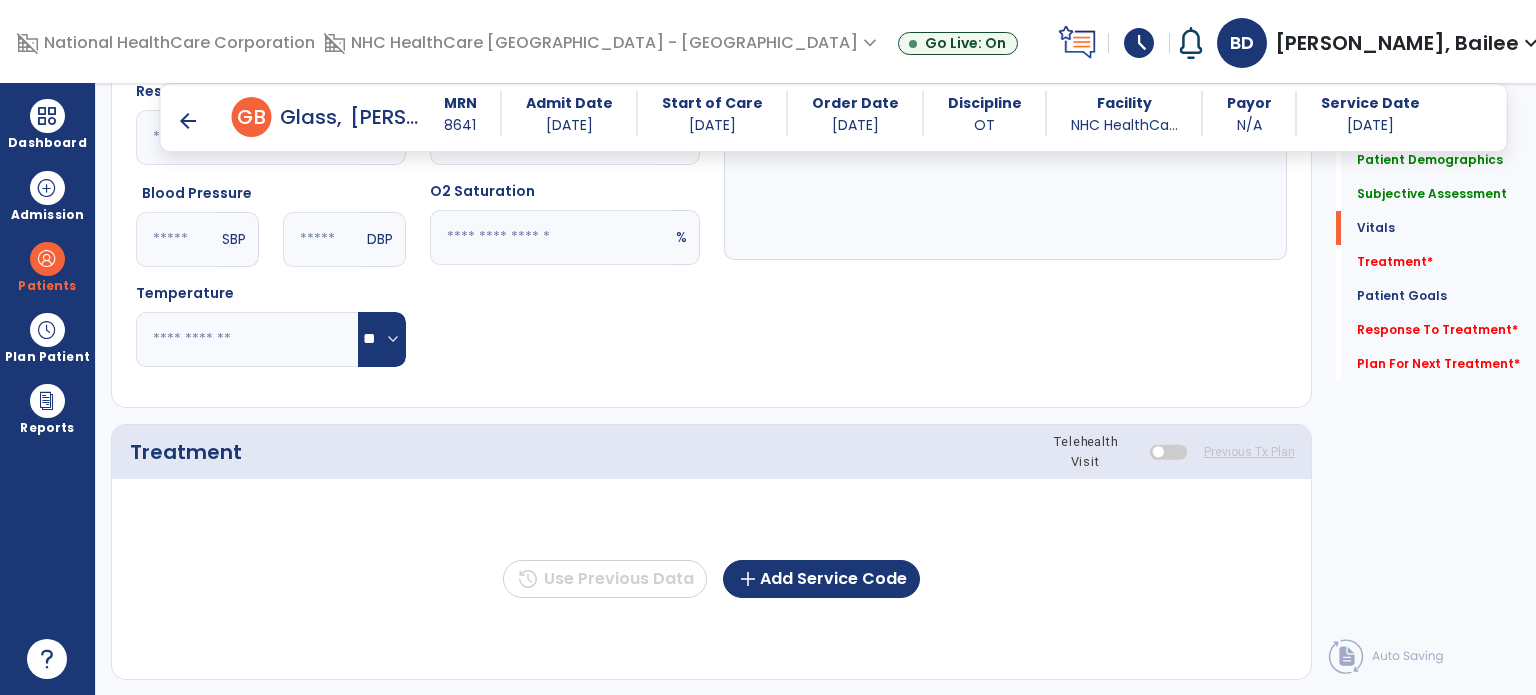 type on "**********" 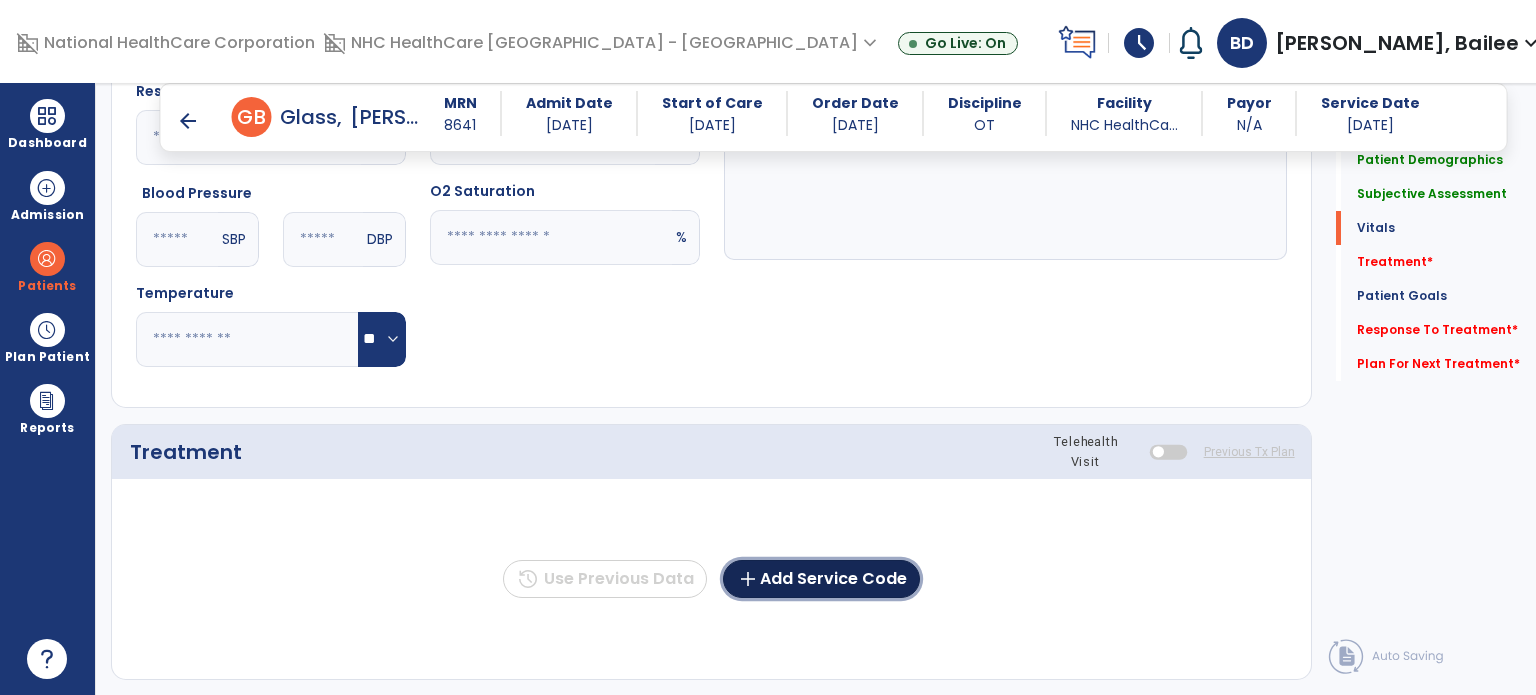 click on "add  Add Service Code" 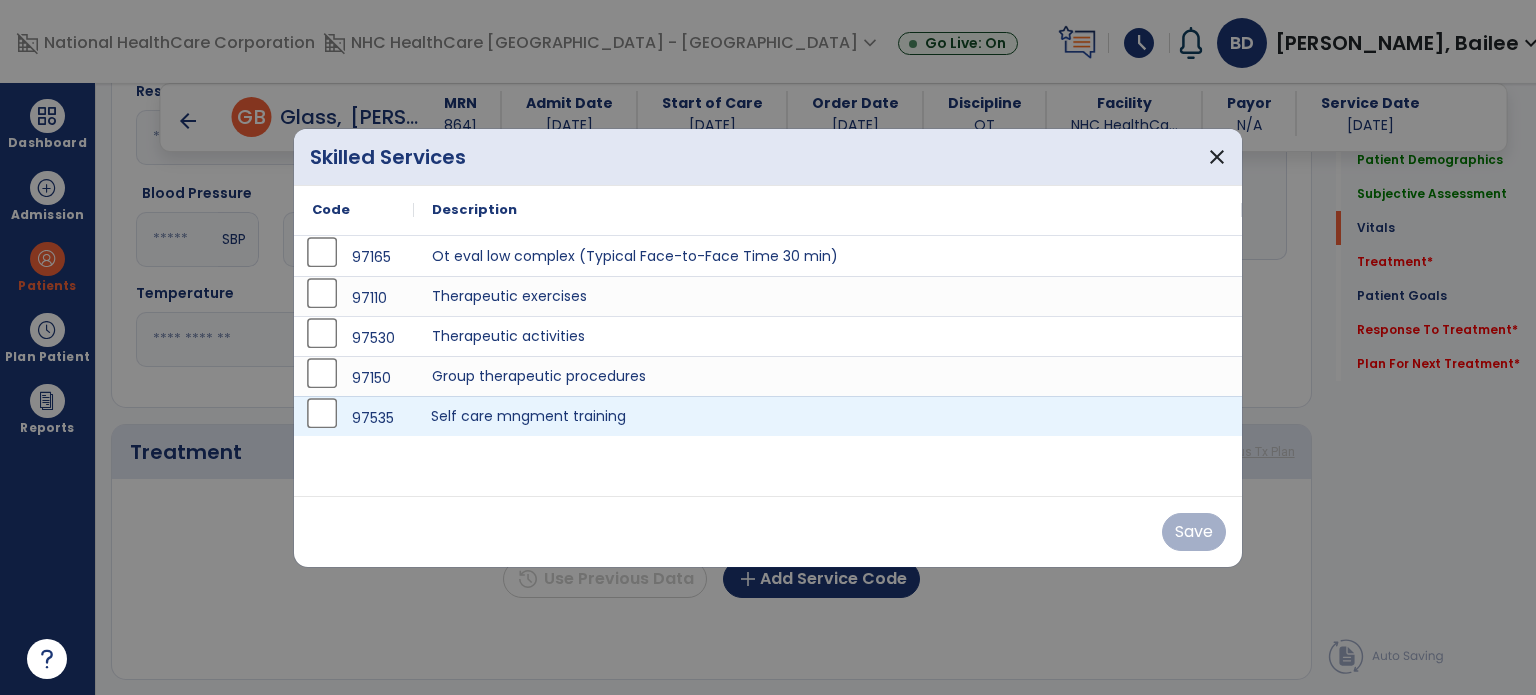 click on "Self care mngment training" at bounding box center (828, 416) 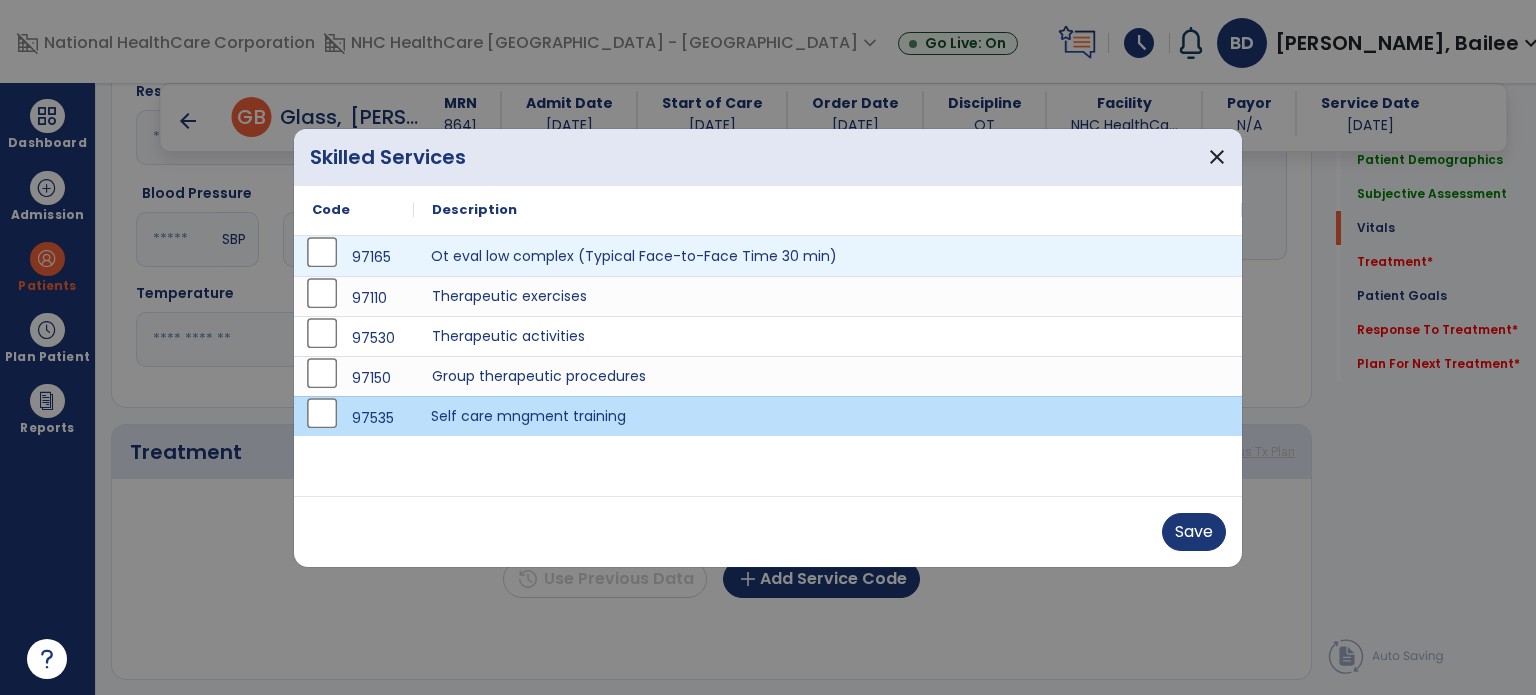 click on "Ot eval low complex (Typical Face-to-Face Time 30 min)" at bounding box center (828, 256) 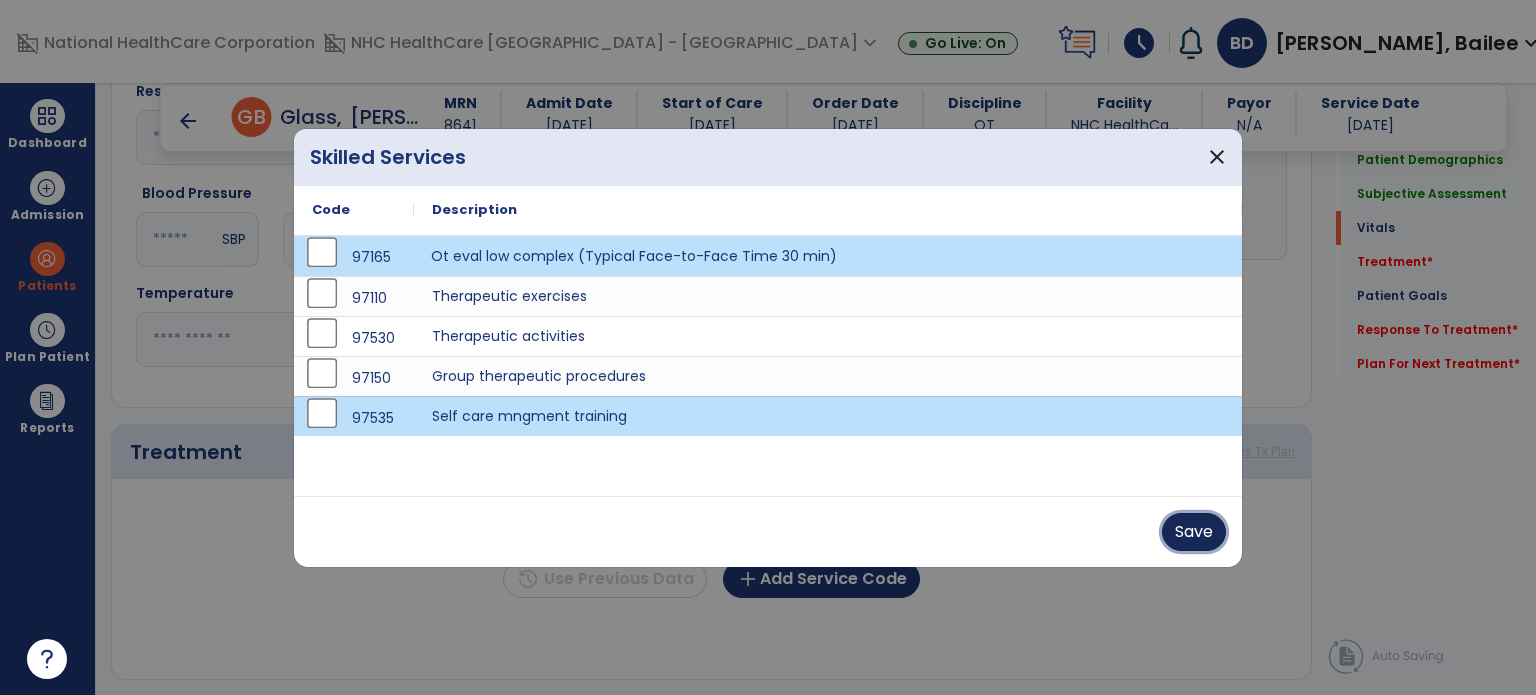 click on "Save" at bounding box center (1194, 532) 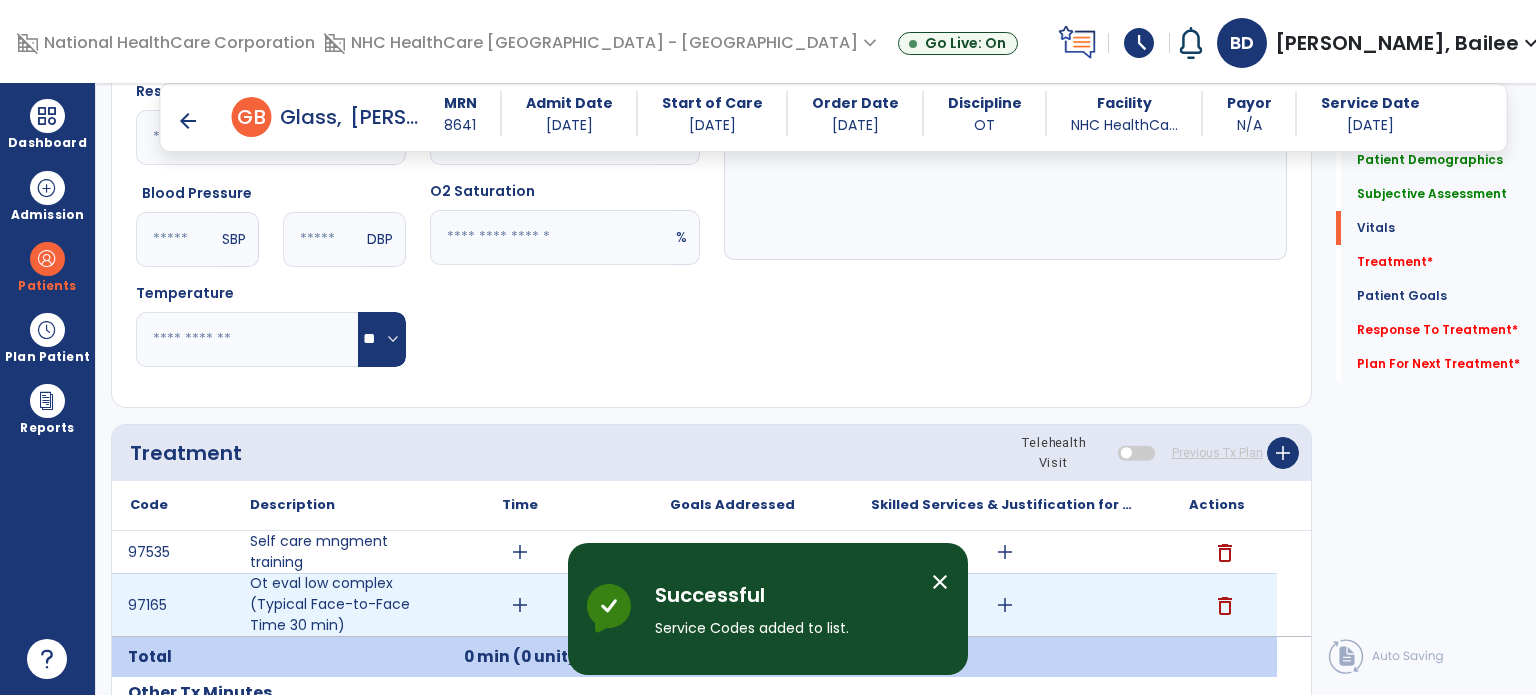 click on "add" at bounding box center (520, 605) 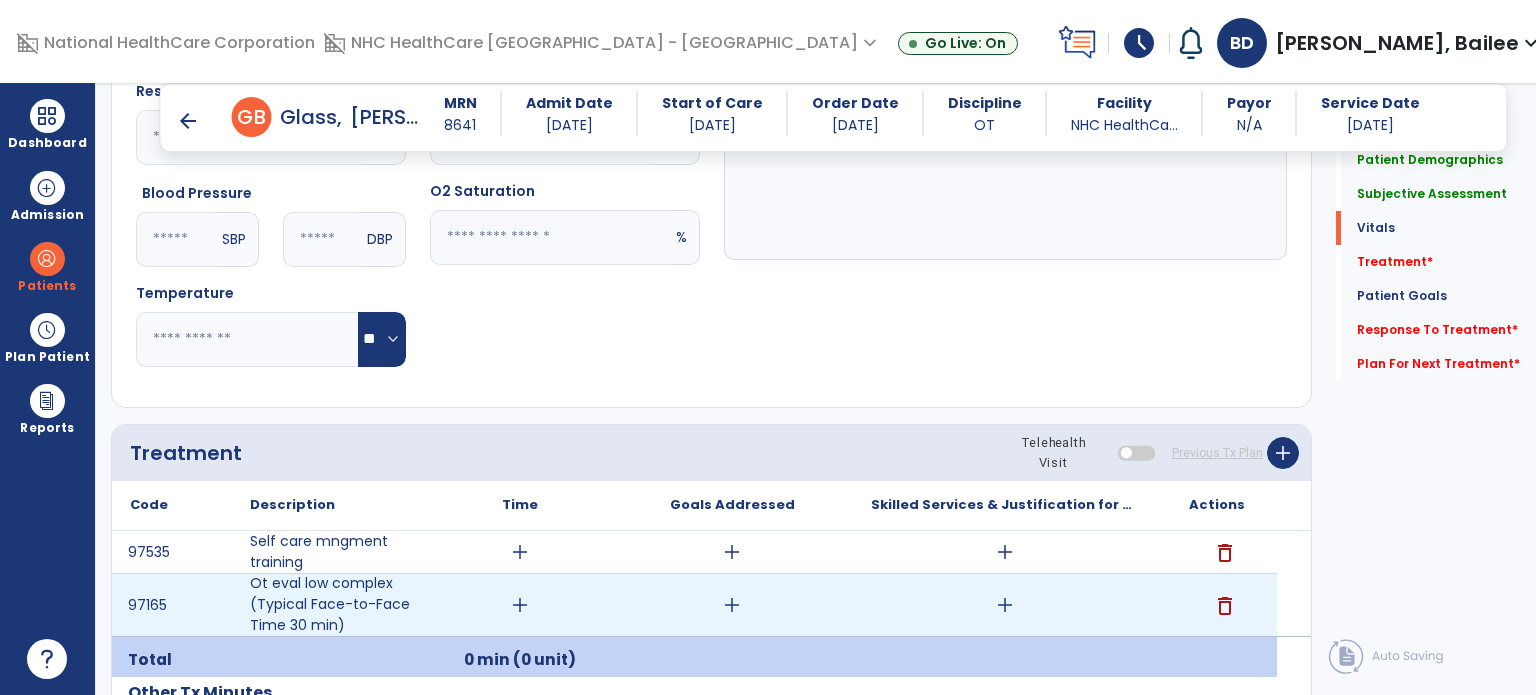 click on "add" at bounding box center (520, 605) 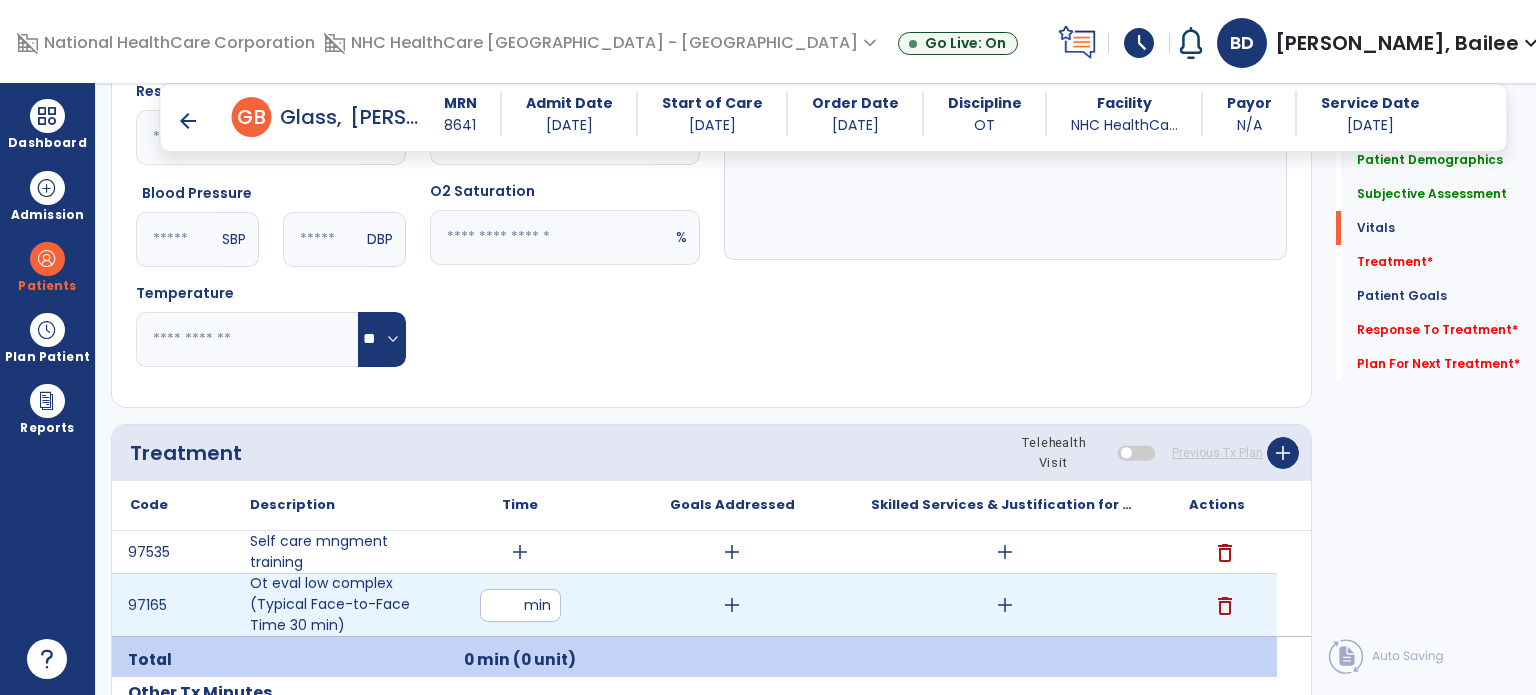 type on "**" 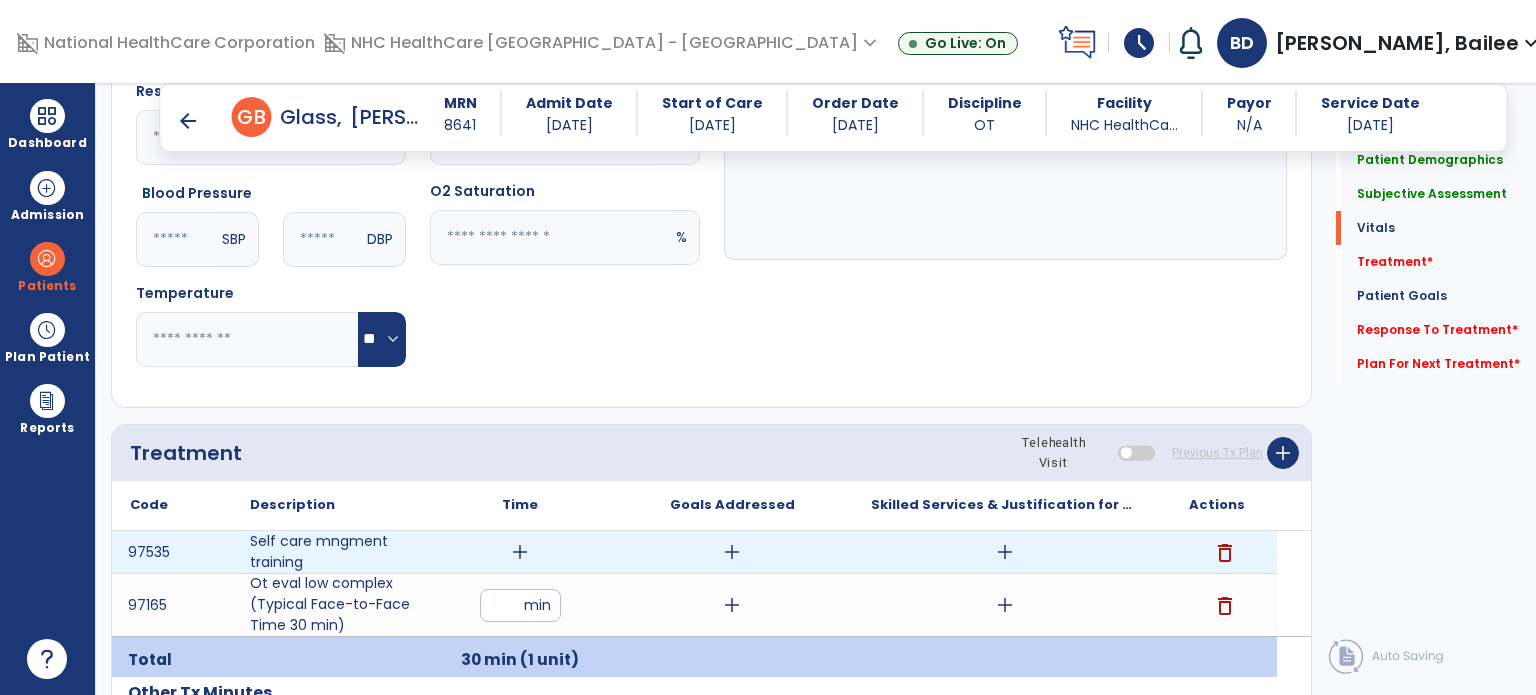 click on "add" at bounding box center (520, 552) 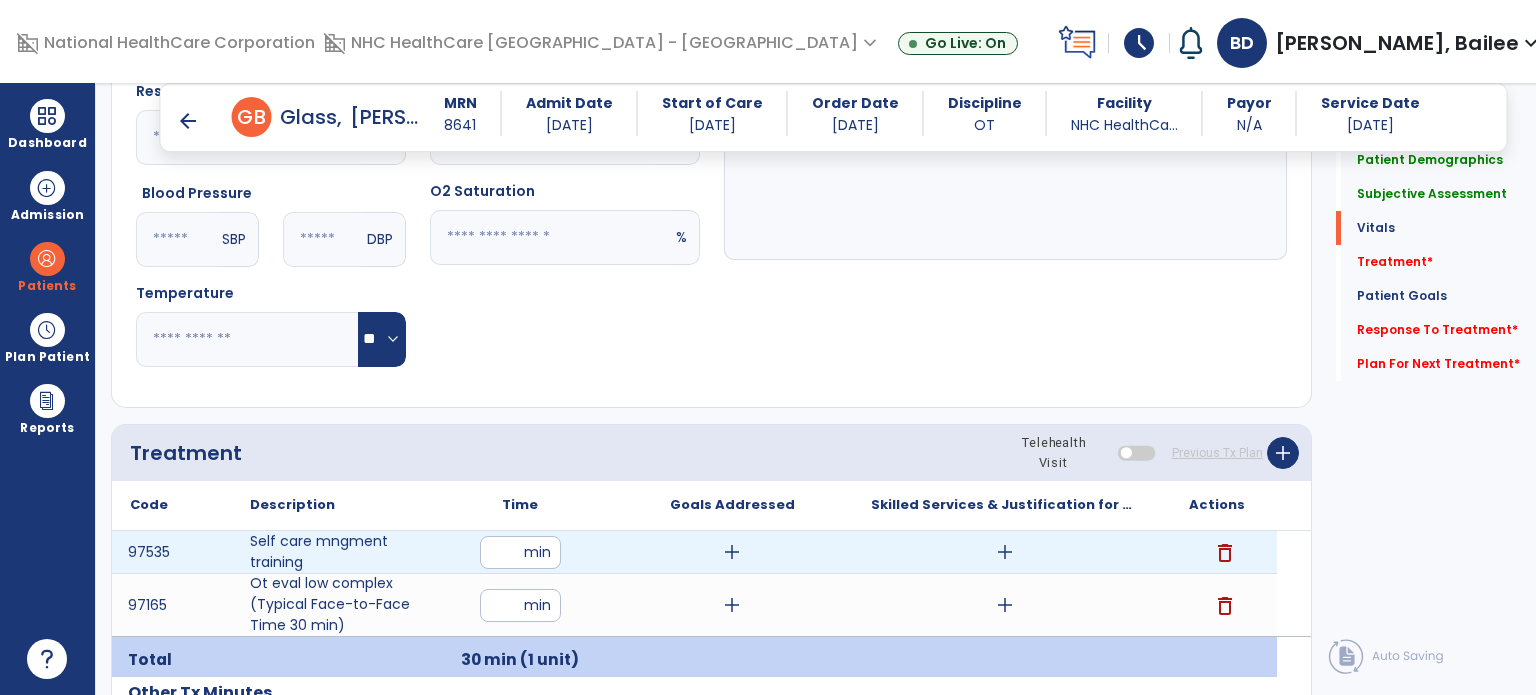 type on "**" 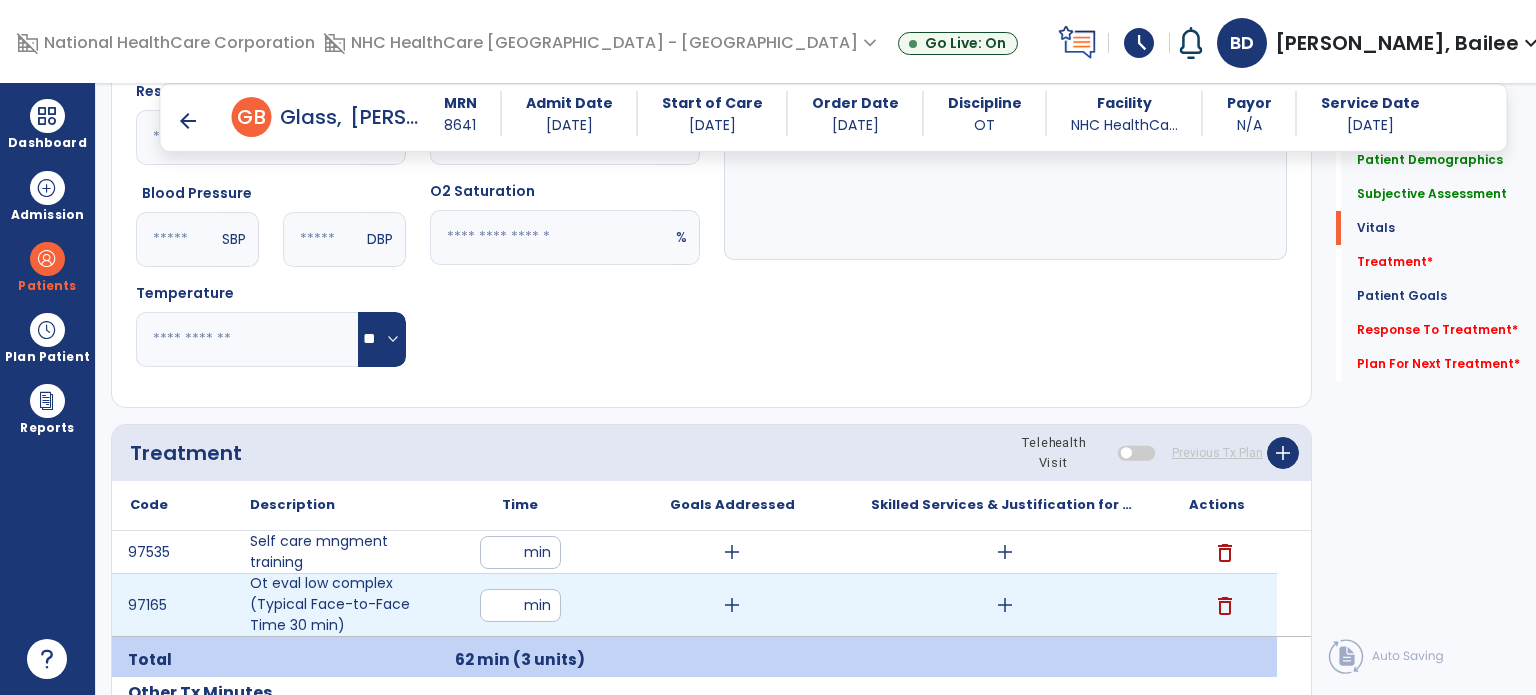 click on "add" at bounding box center (1005, 605) 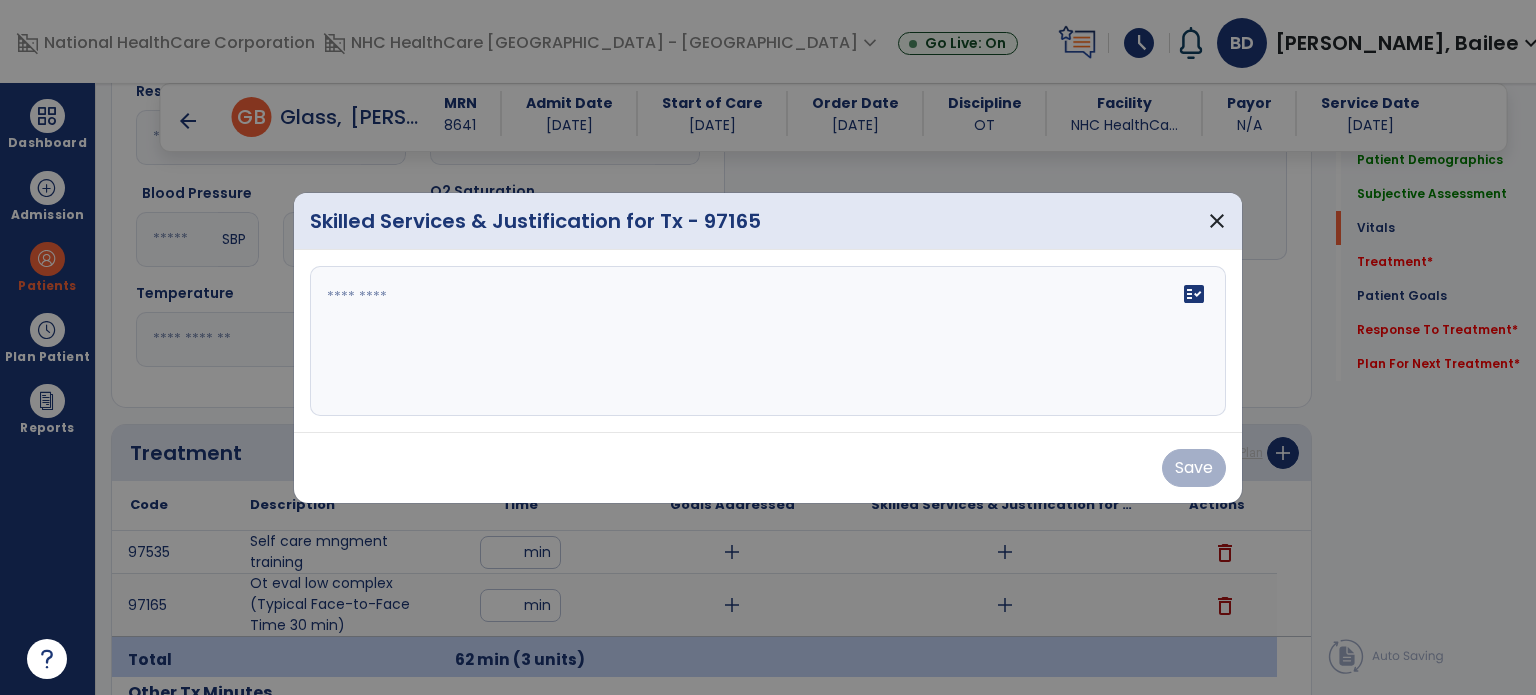 click on "fact_check" at bounding box center (768, 341) 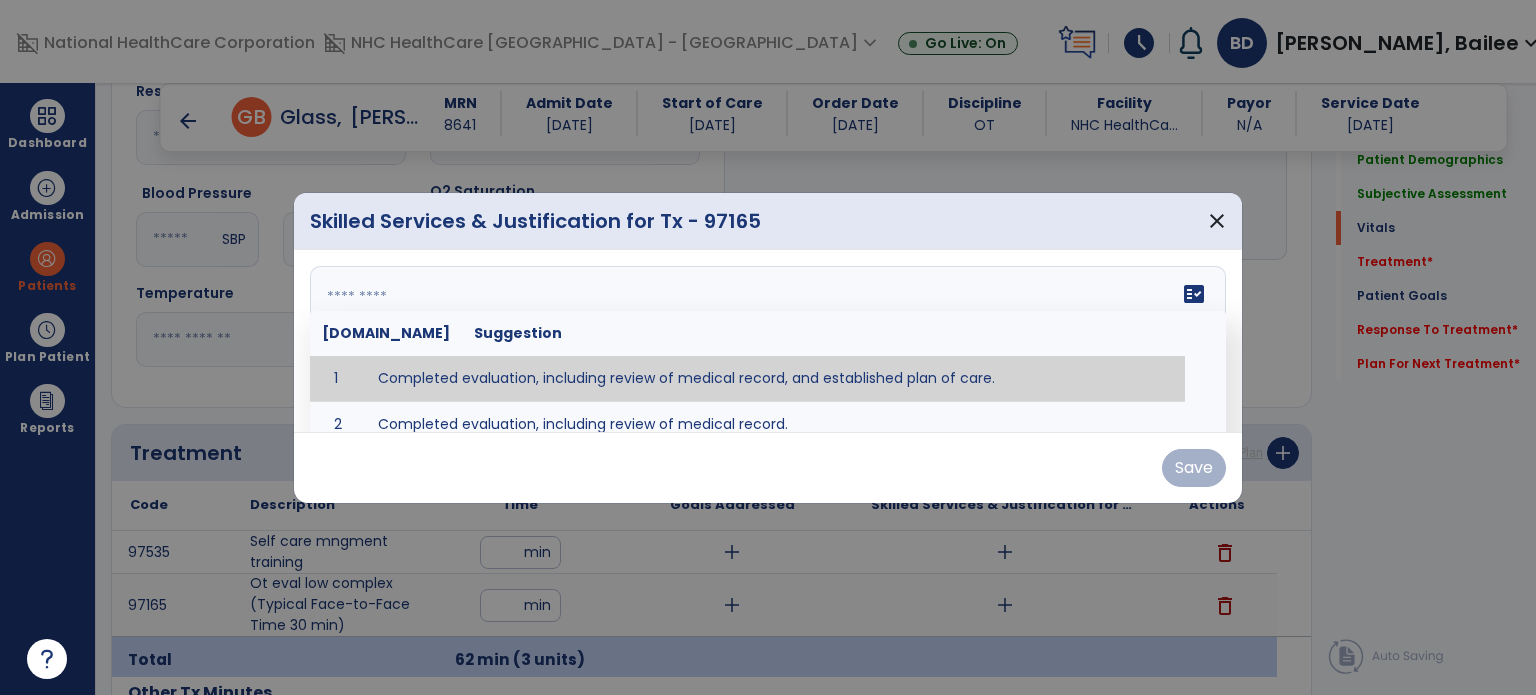 type on "**********" 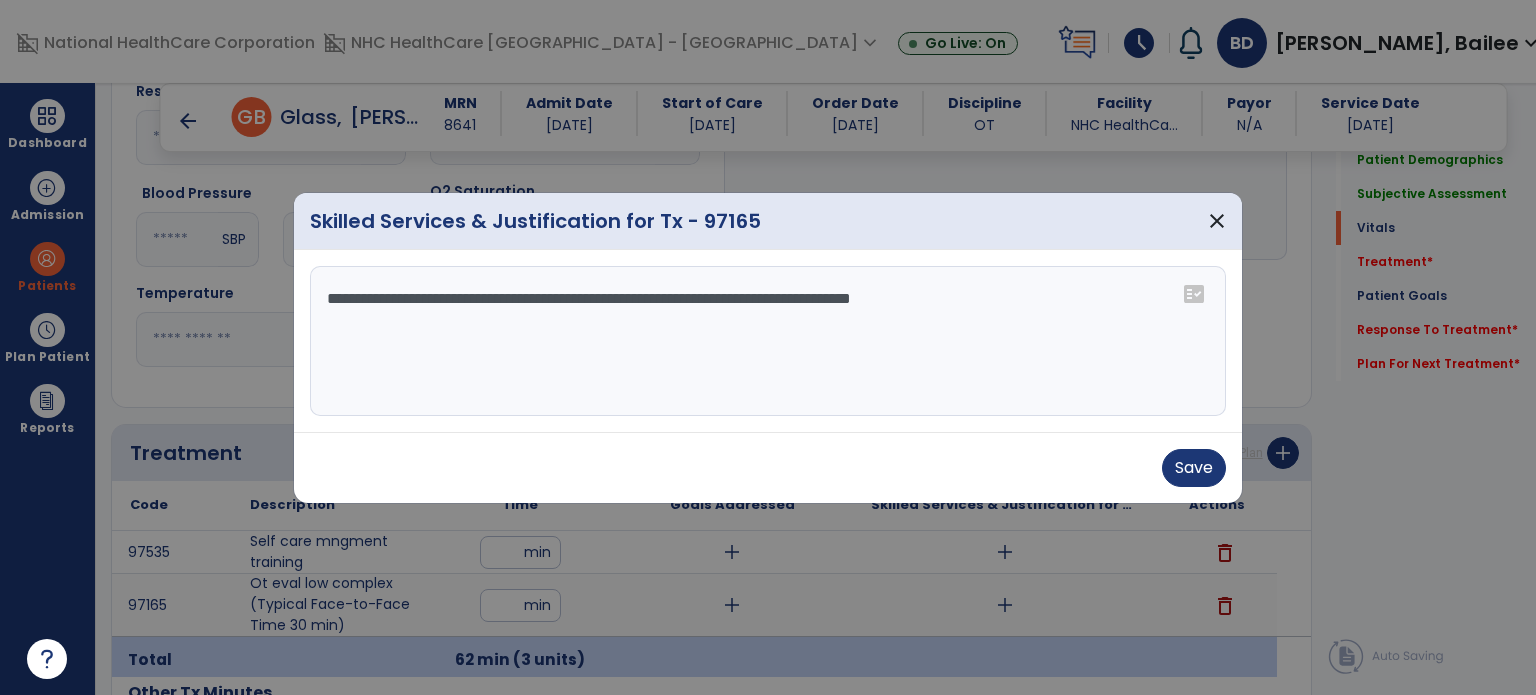 click on "Save" at bounding box center [768, 467] 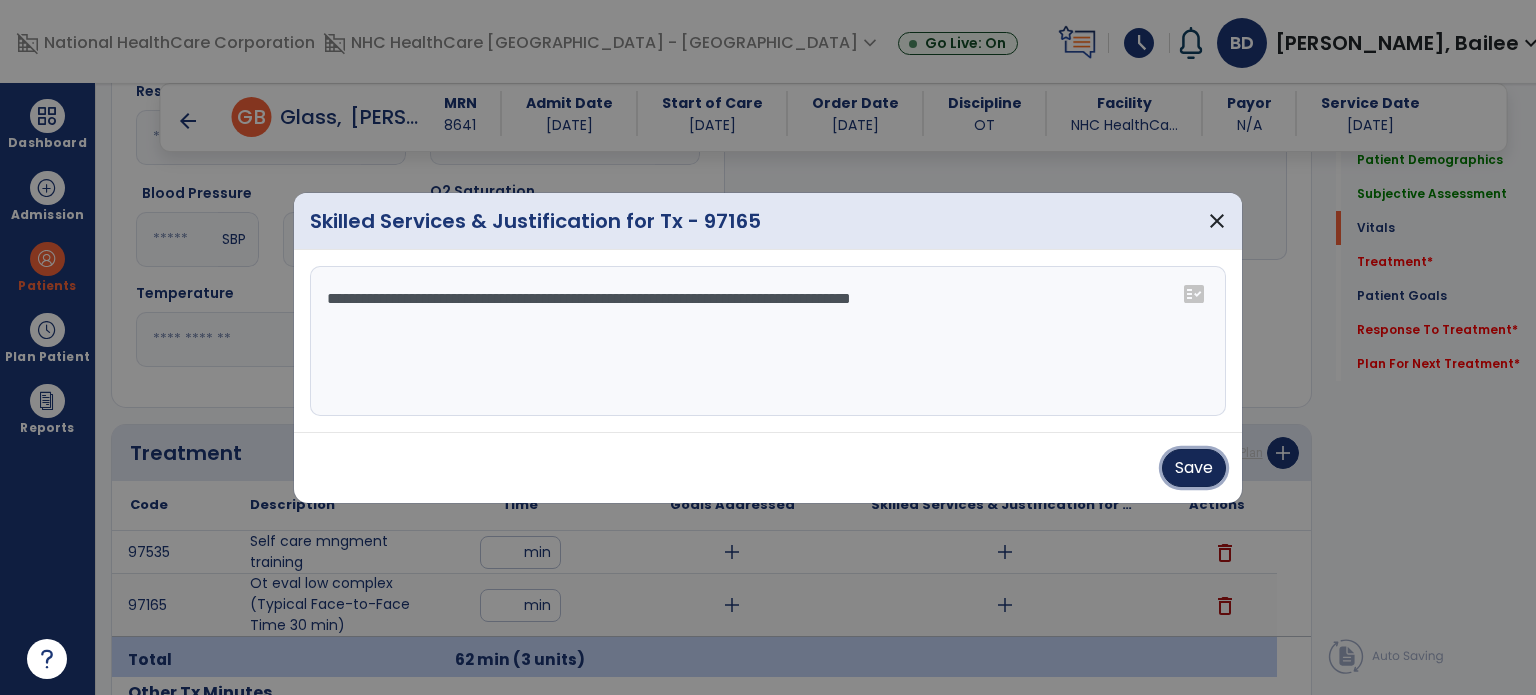 click on "Save" at bounding box center (1194, 468) 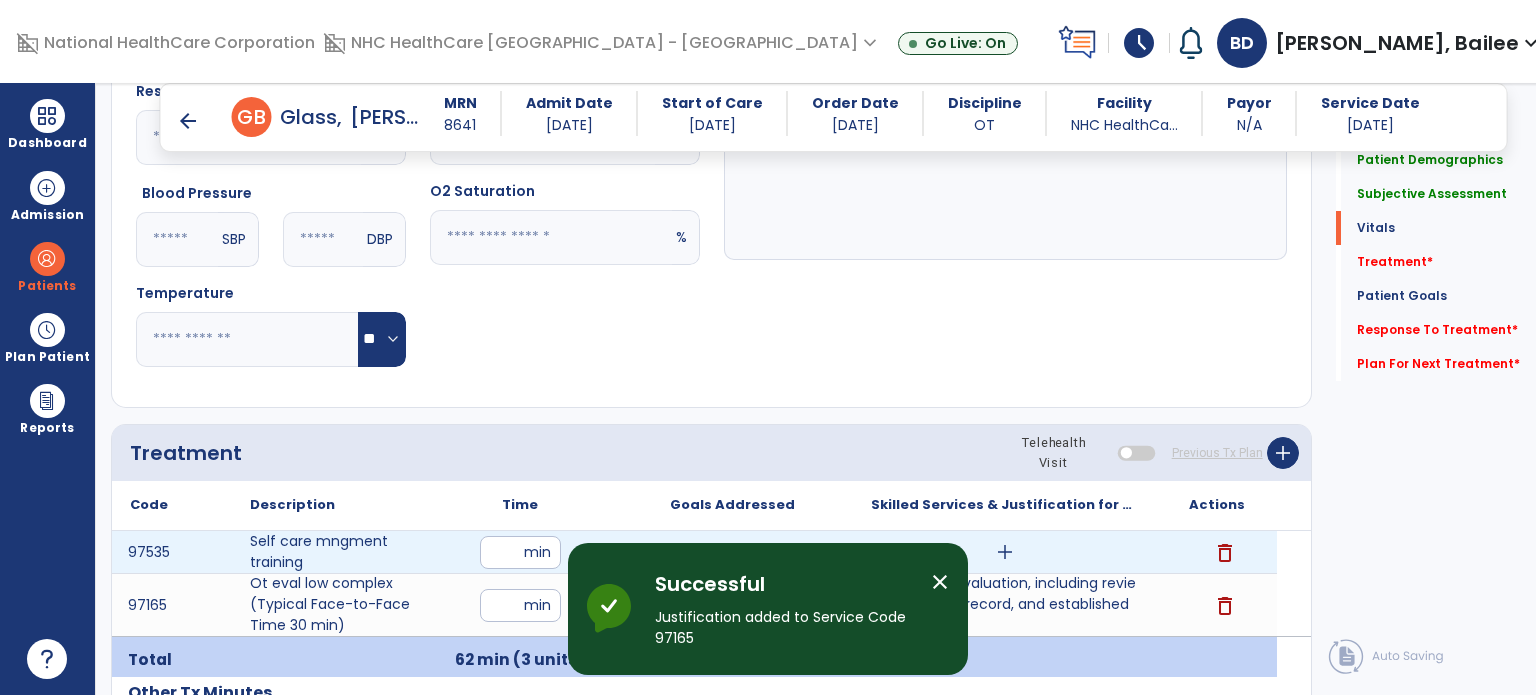 click on "add" at bounding box center (1005, 552) 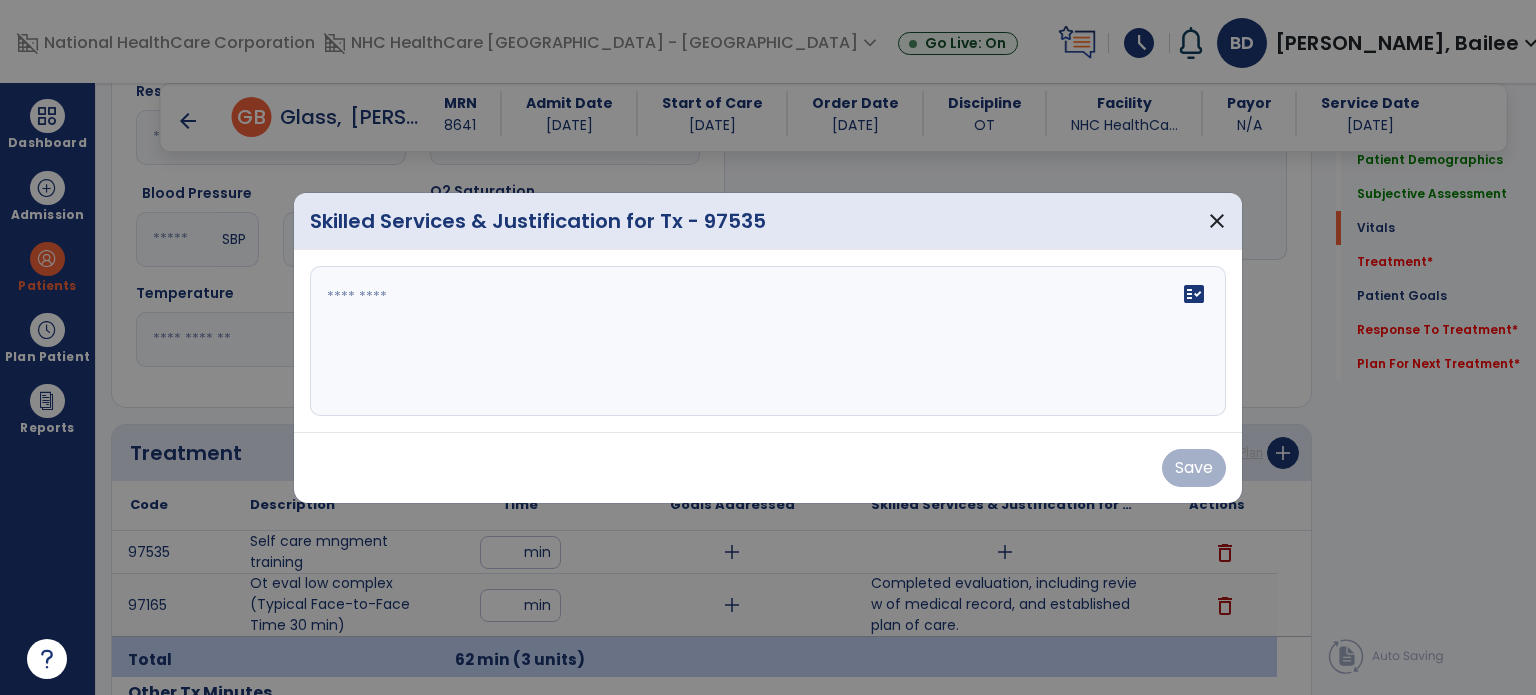 click on "Save" at bounding box center (768, 468) 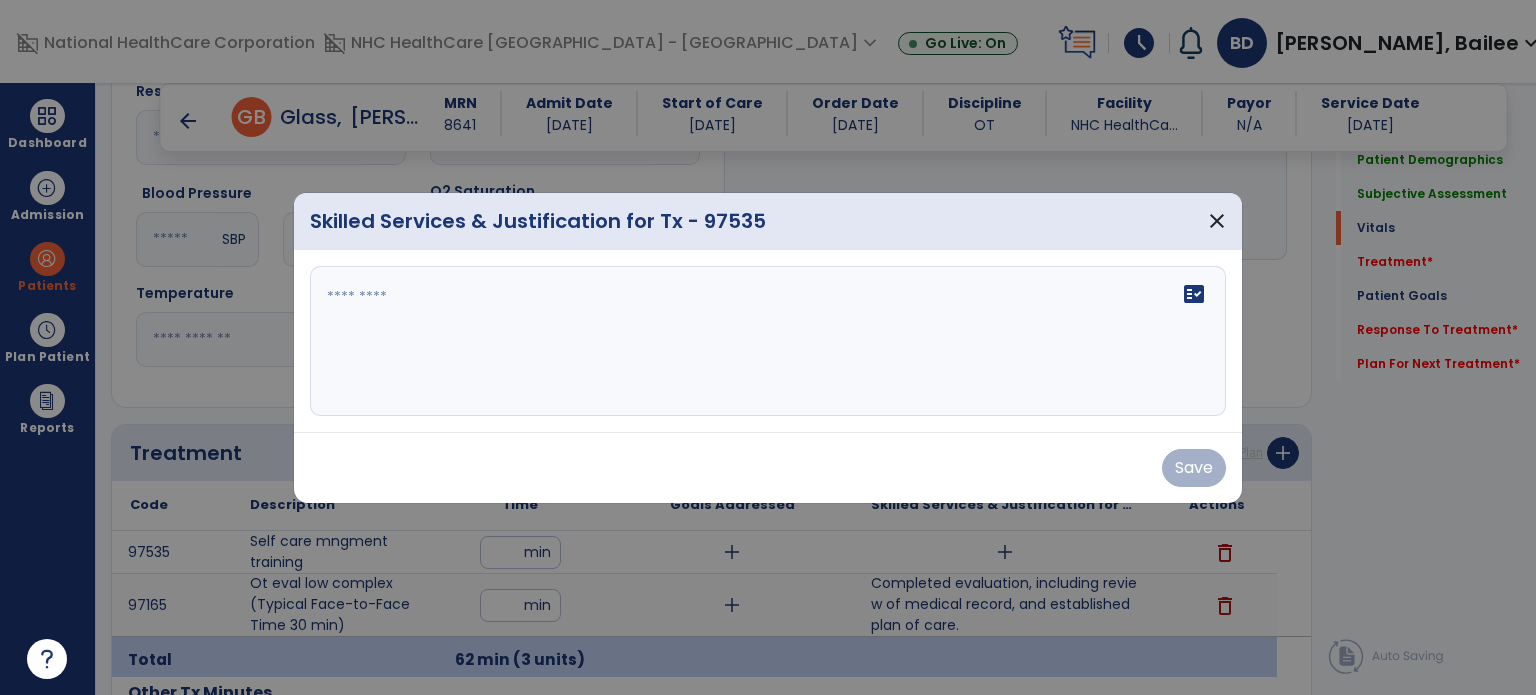click on "fact_check" at bounding box center [768, 341] 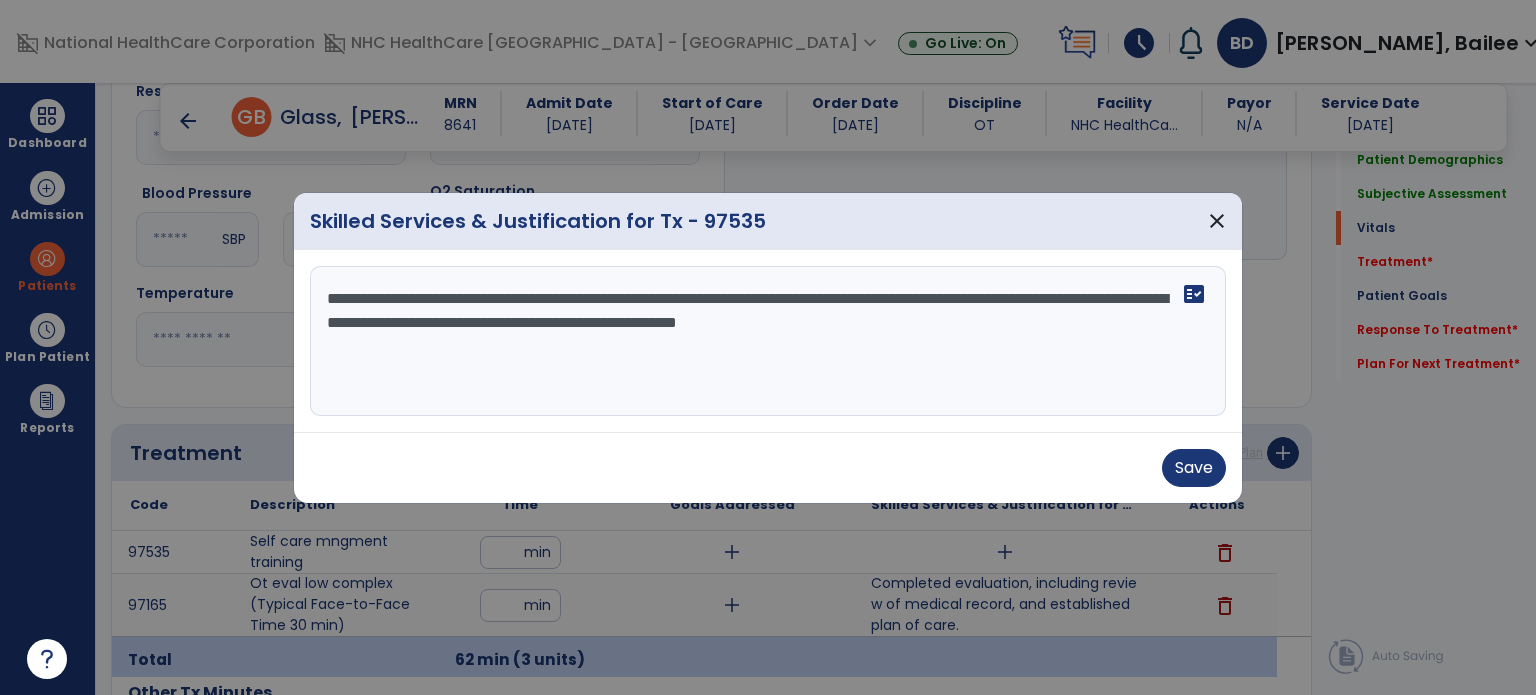 type on "**********" 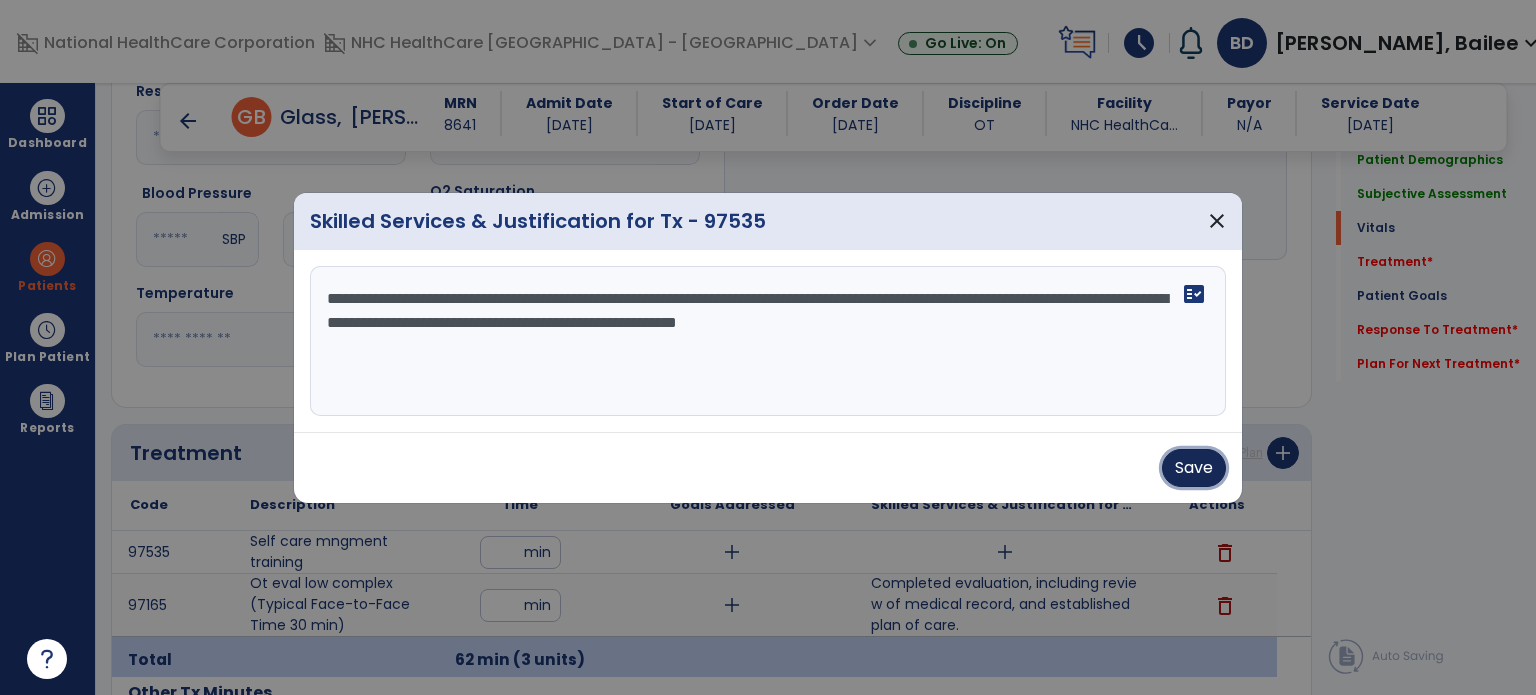 click on "Save" at bounding box center (1194, 468) 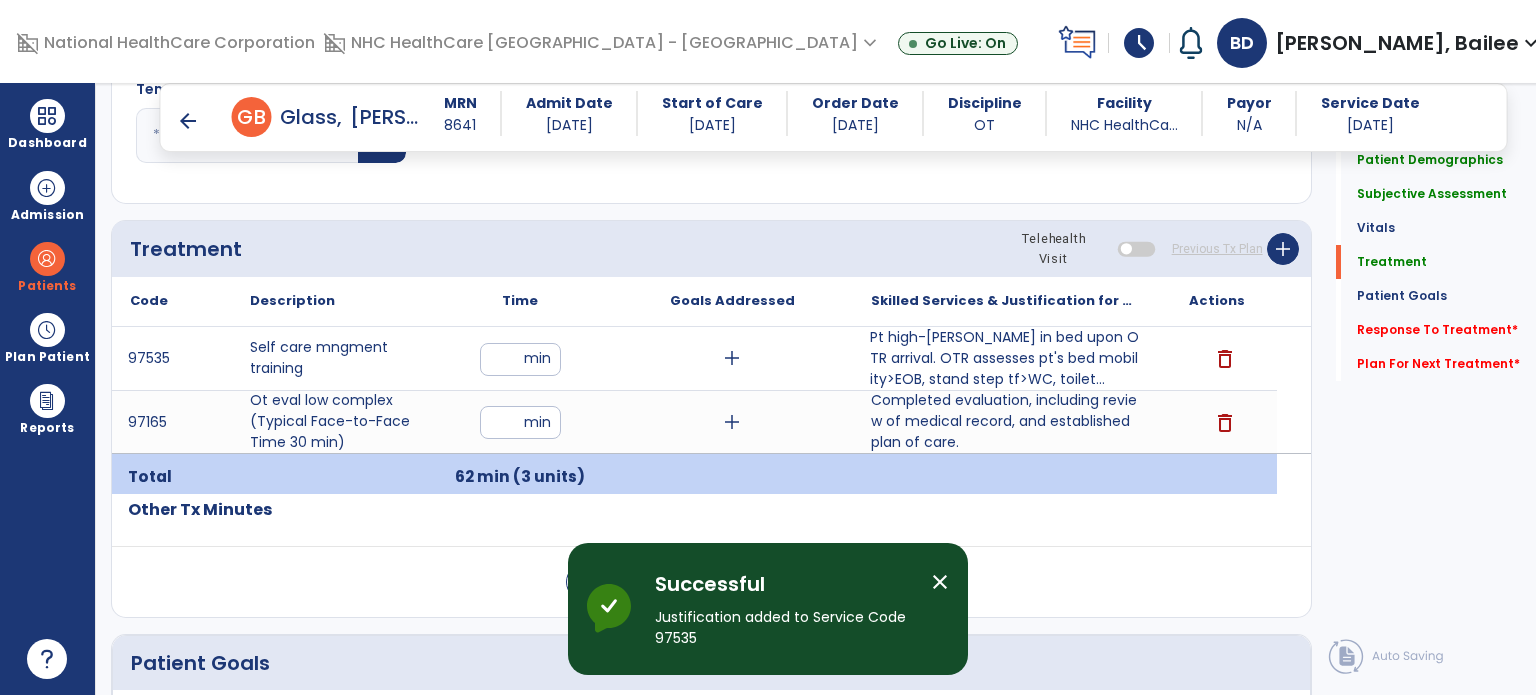 scroll, scrollTop: 1031, scrollLeft: 0, axis: vertical 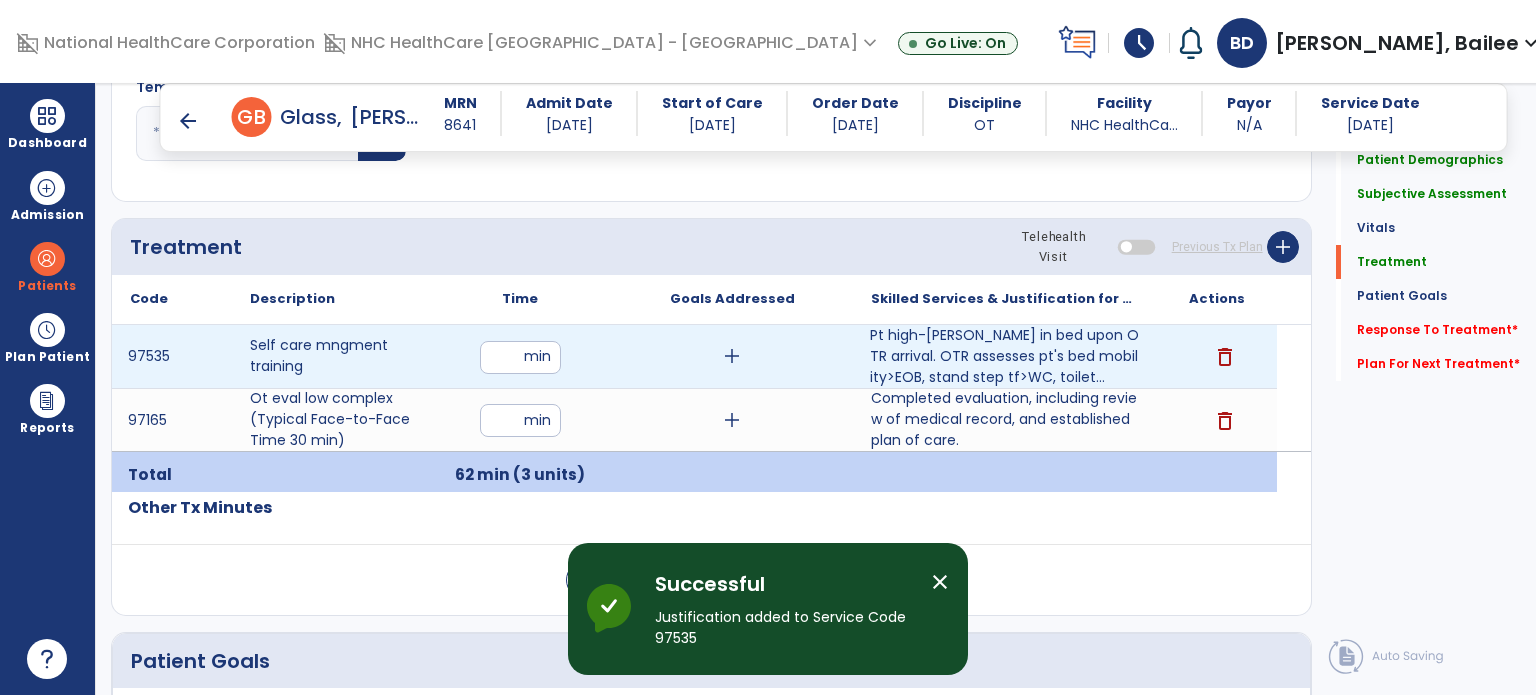 click on "**" at bounding box center [520, 357] 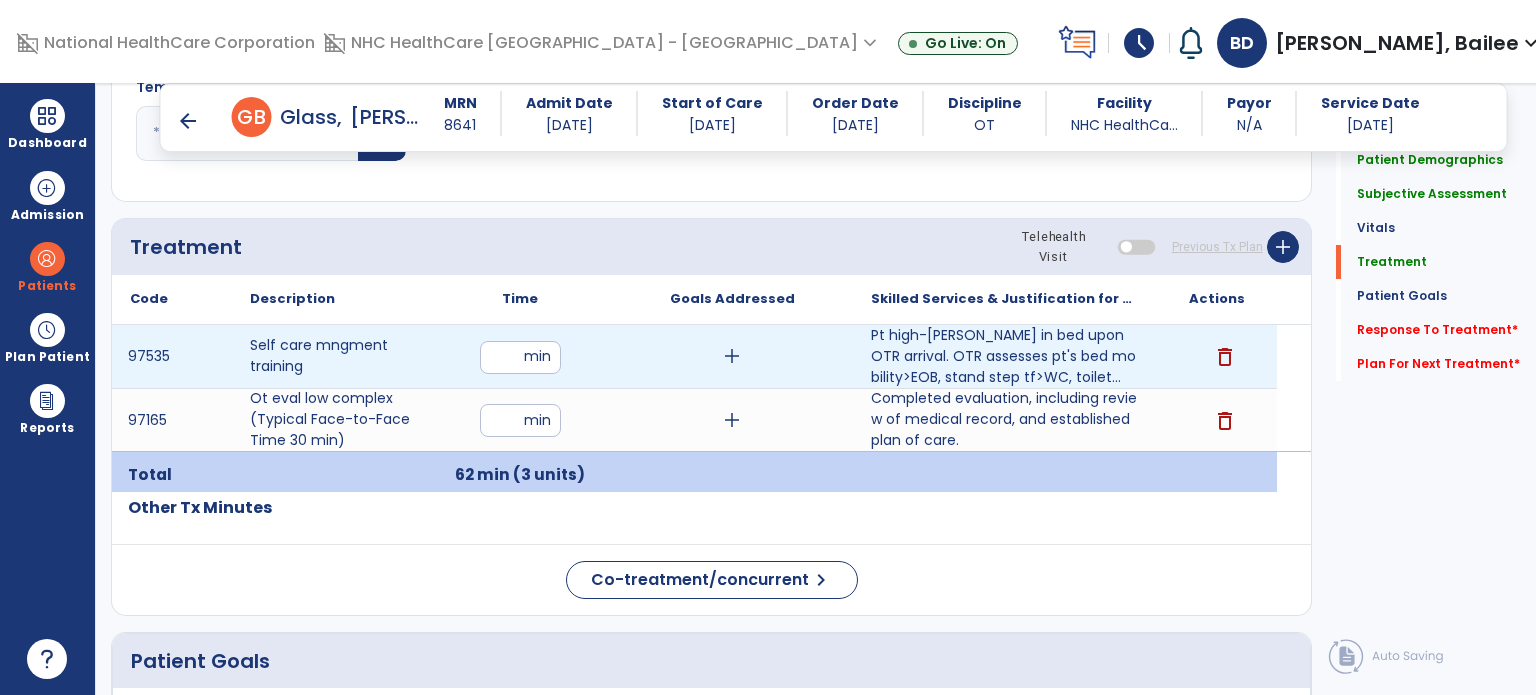 click on "**" at bounding box center (520, 357) 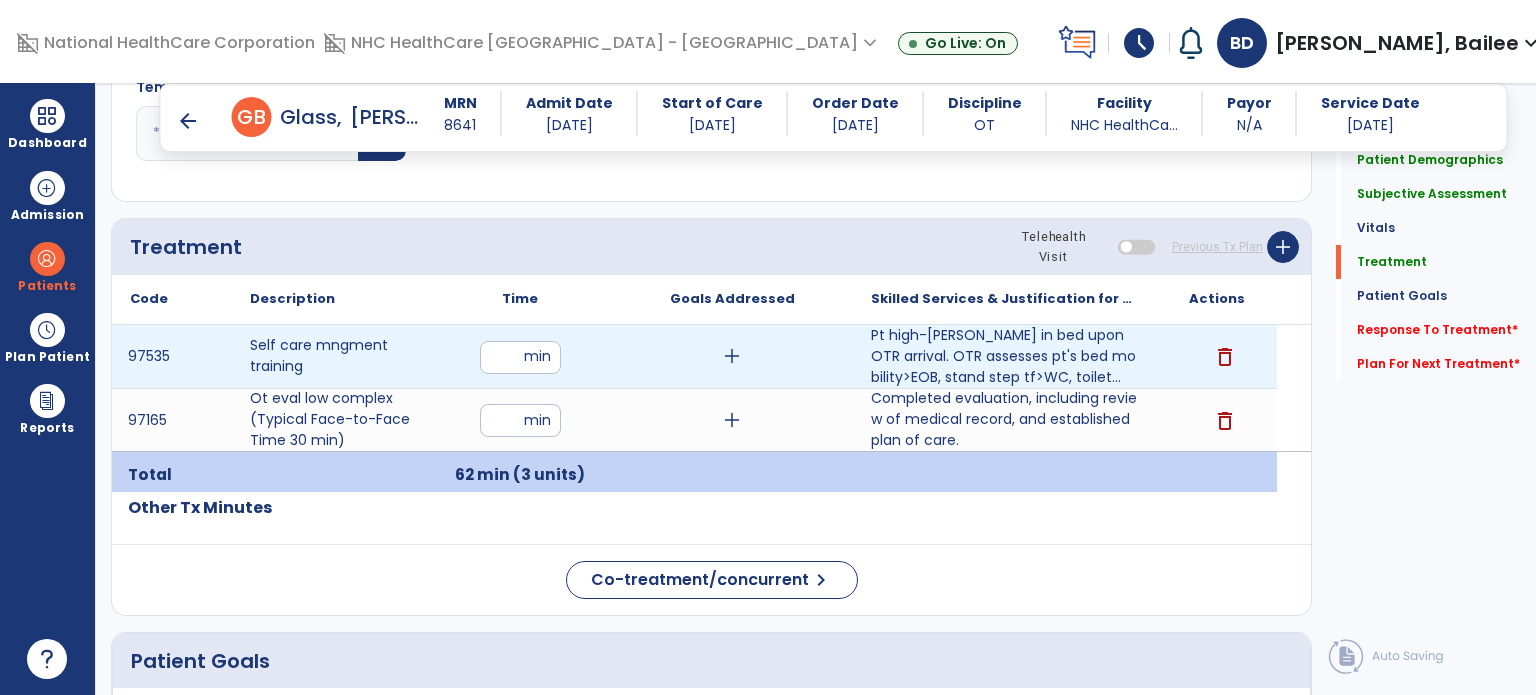 type on "**" 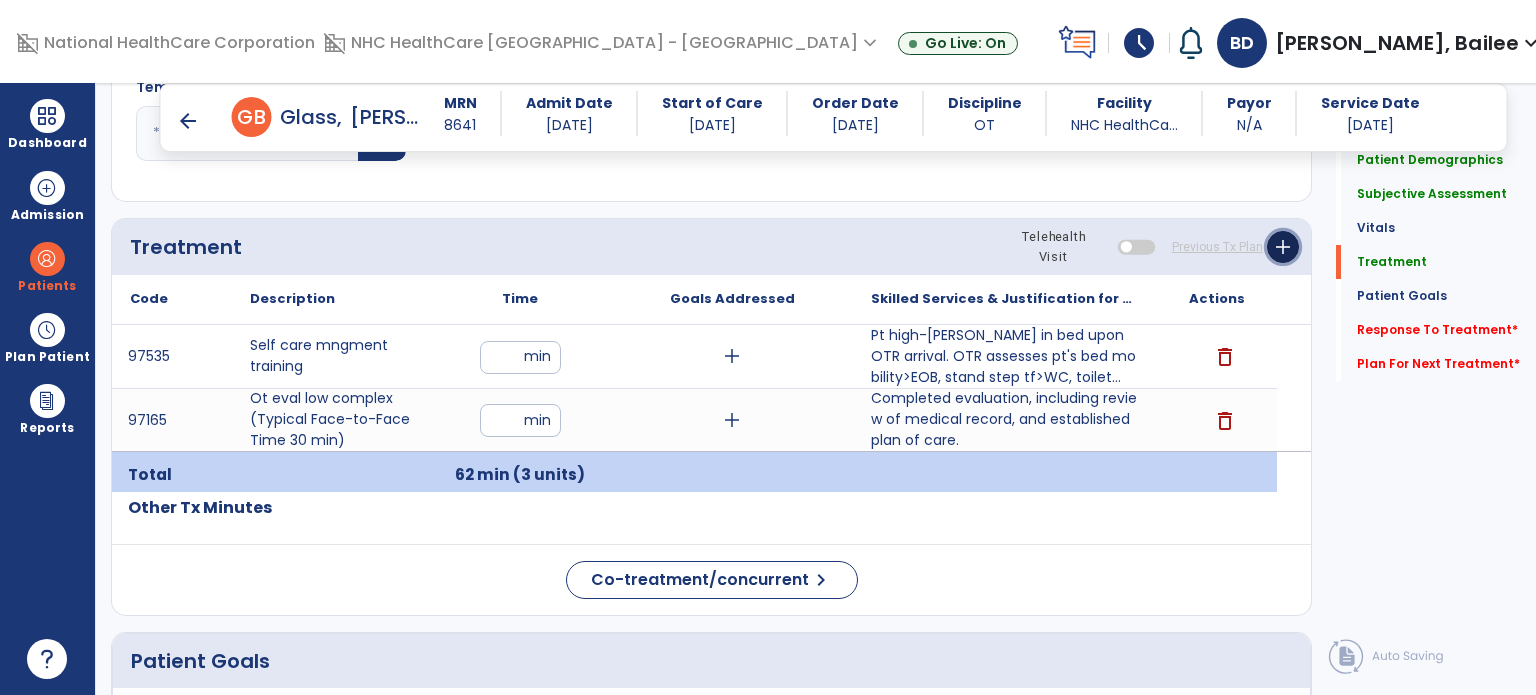 click on "add" 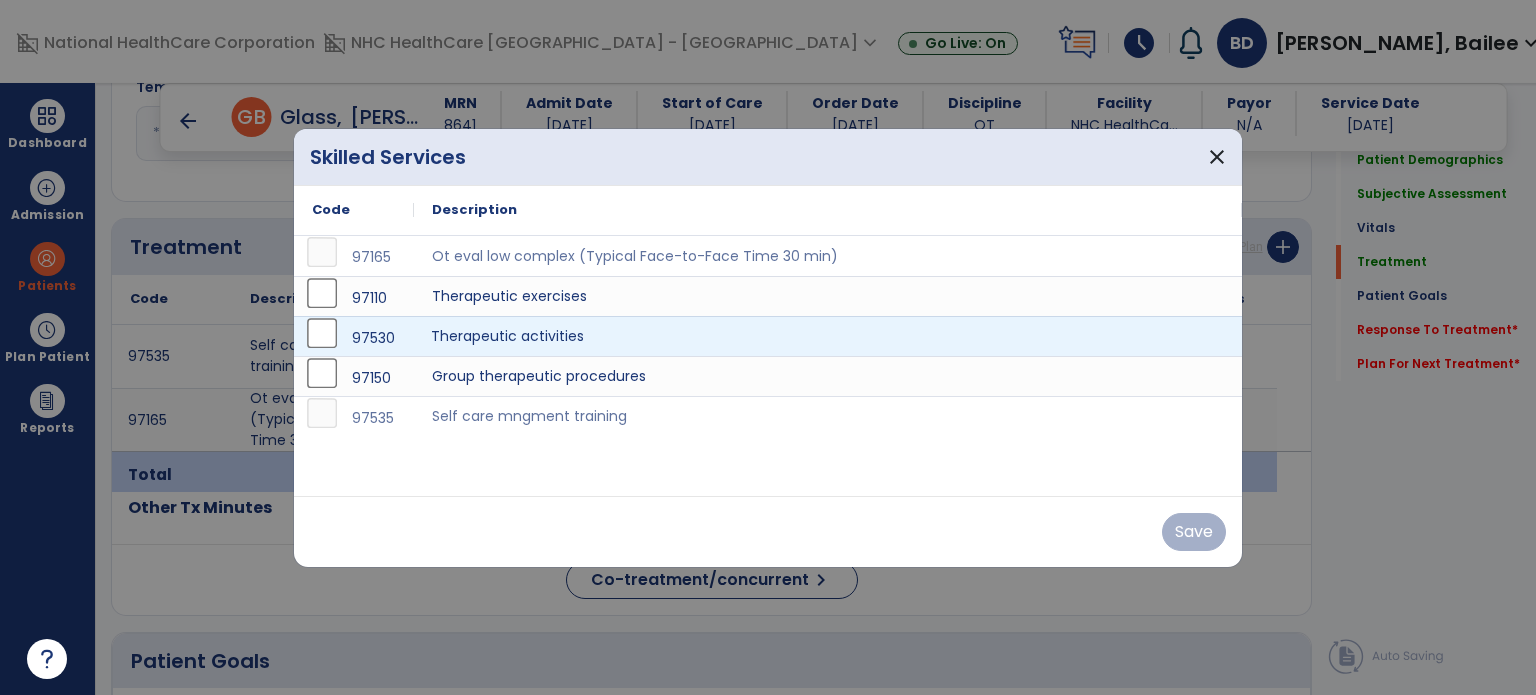 click on "Therapeutic activities" at bounding box center (828, 336) 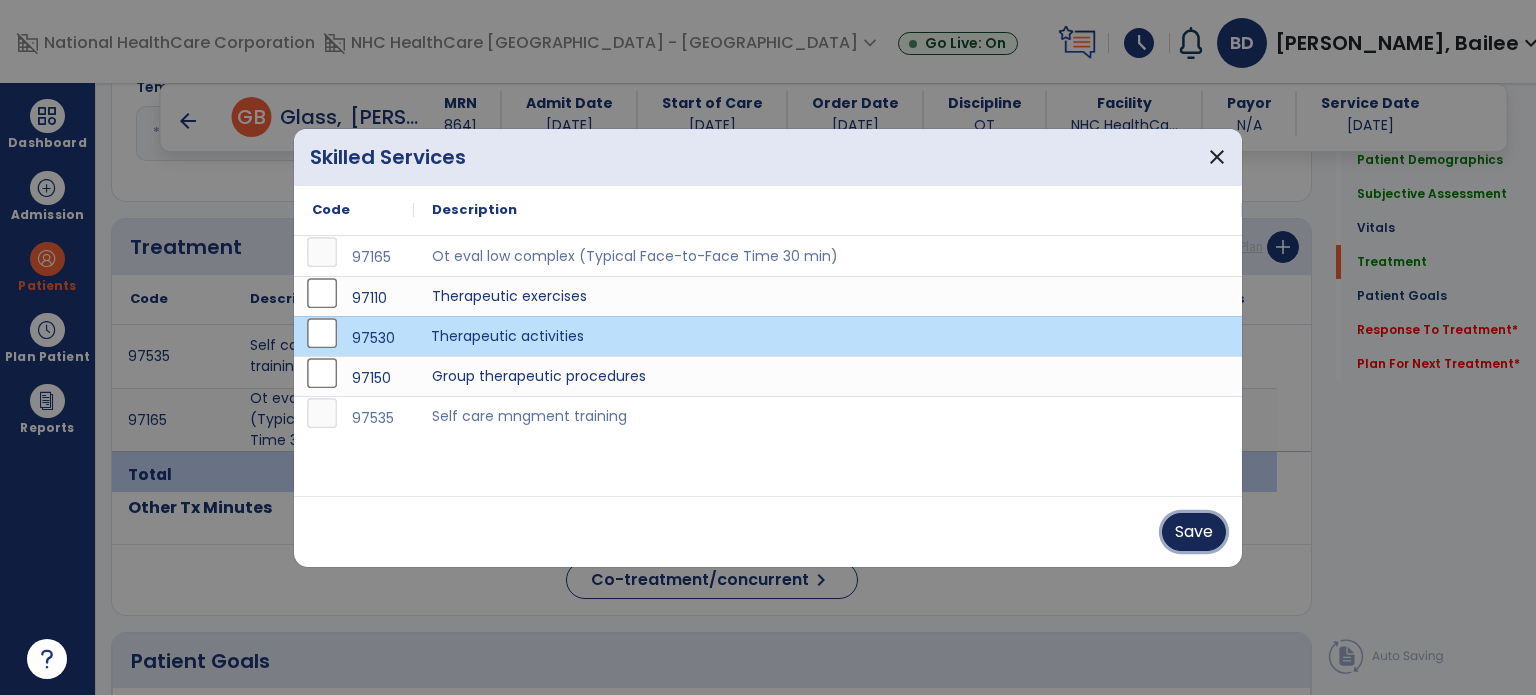 click on "Save" at bounding box center [1194, 532] 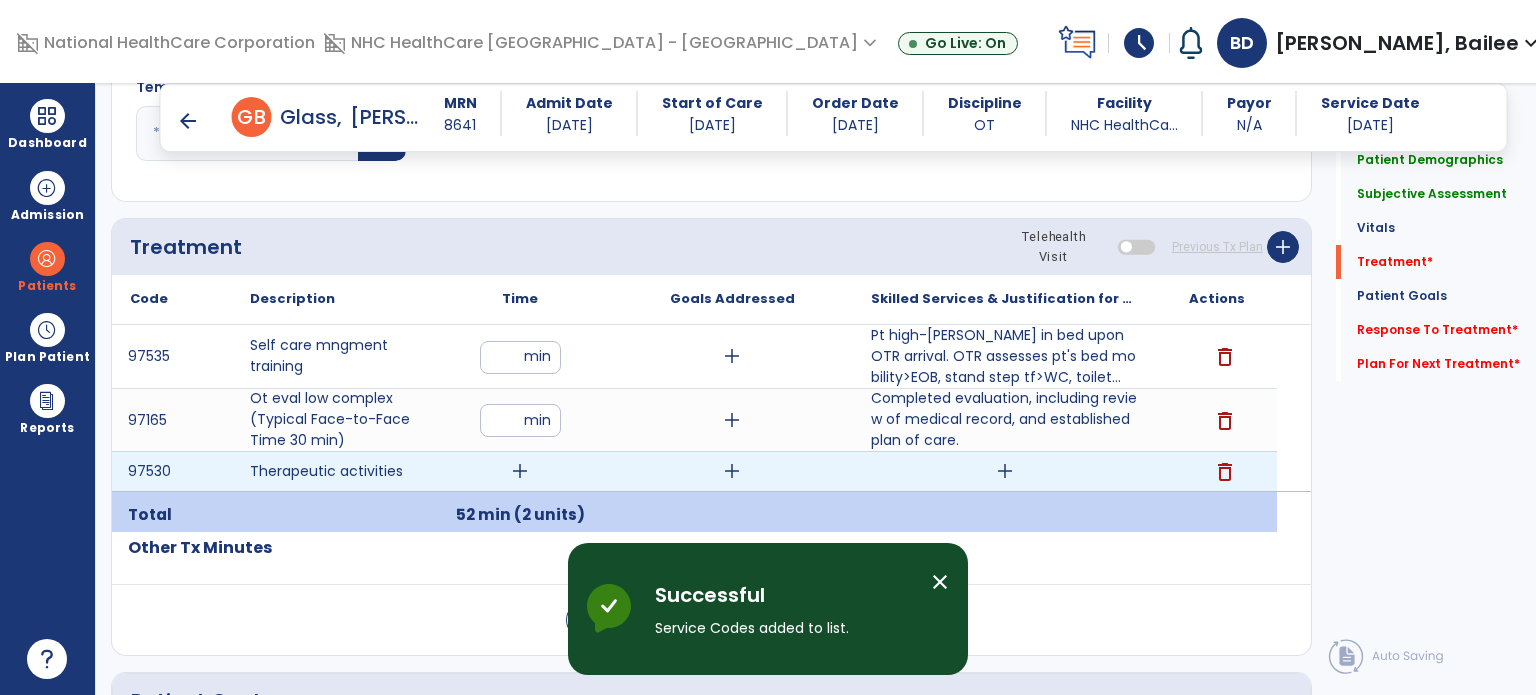 click on "add" at bounding box center [520, 471] 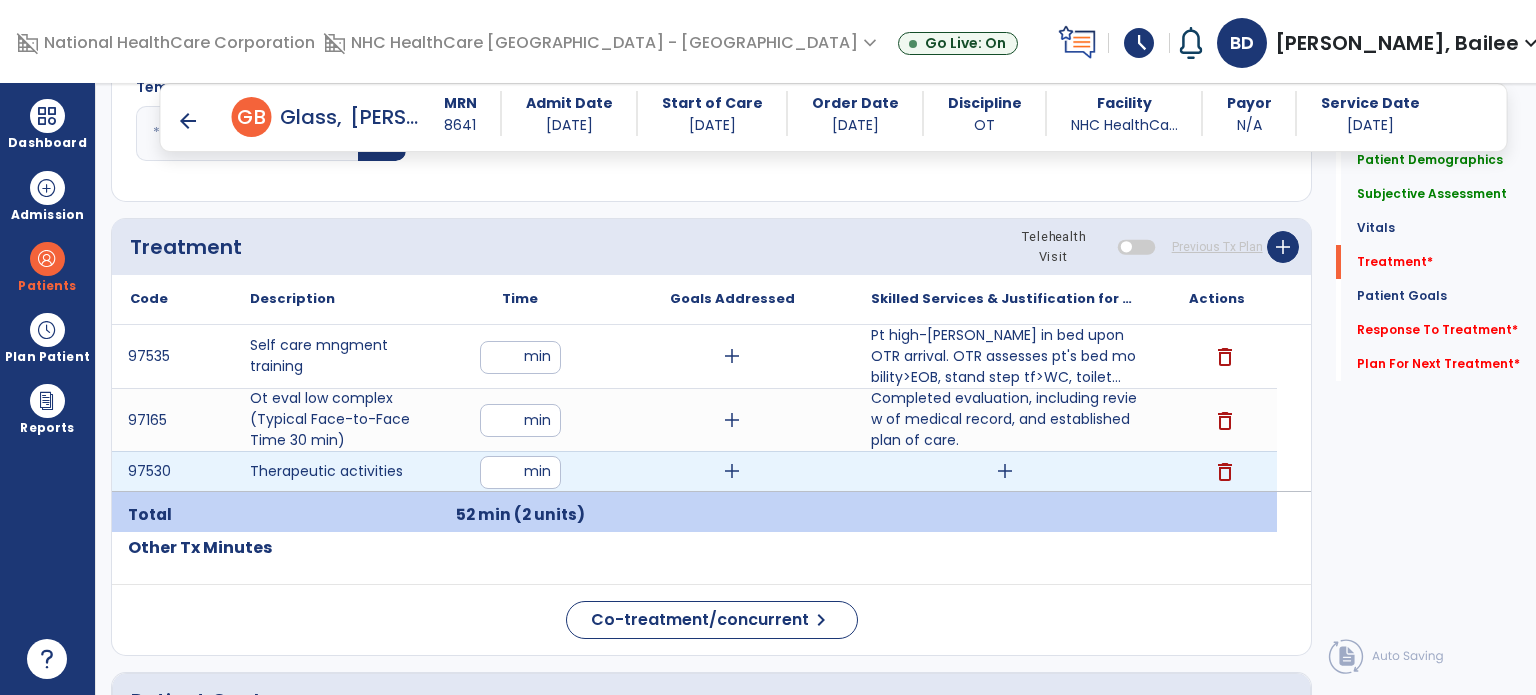 type on "**" 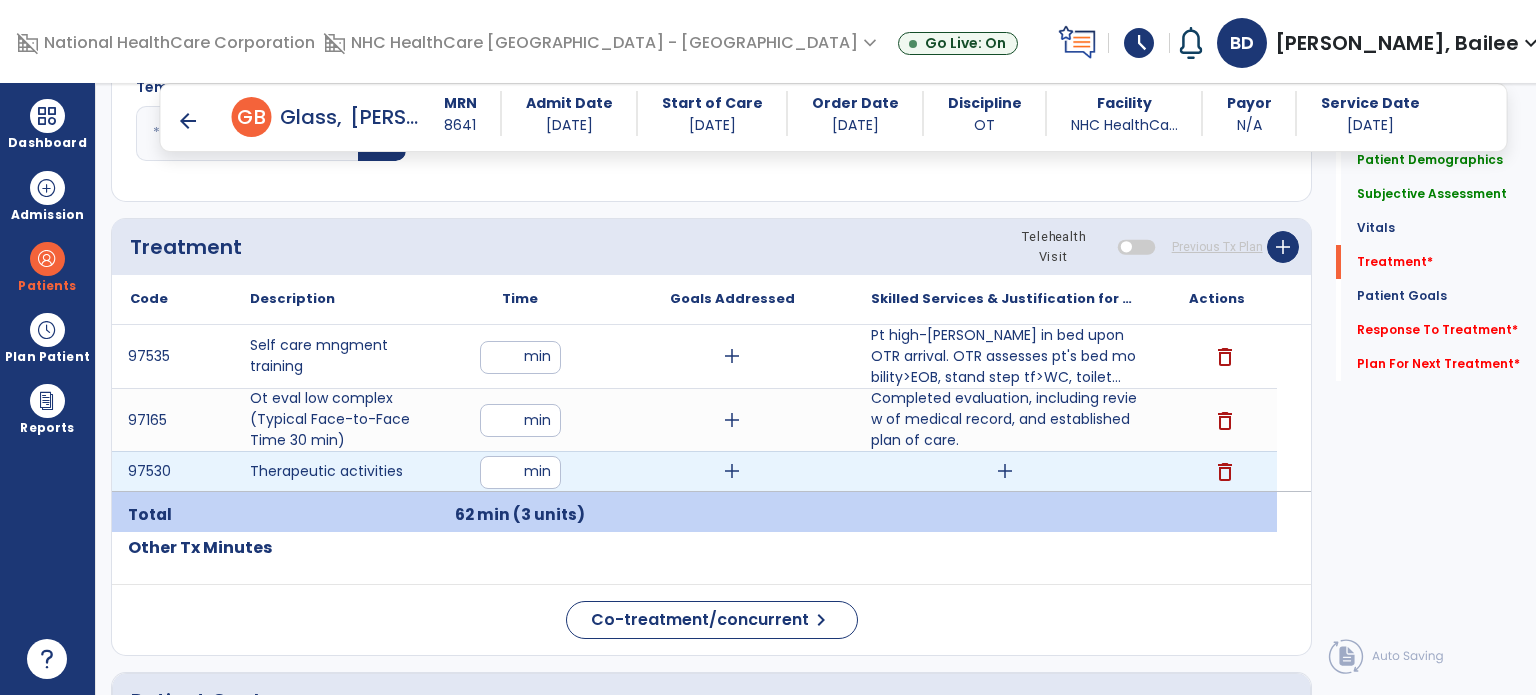click on "add" at bounding box center (1005, 471) 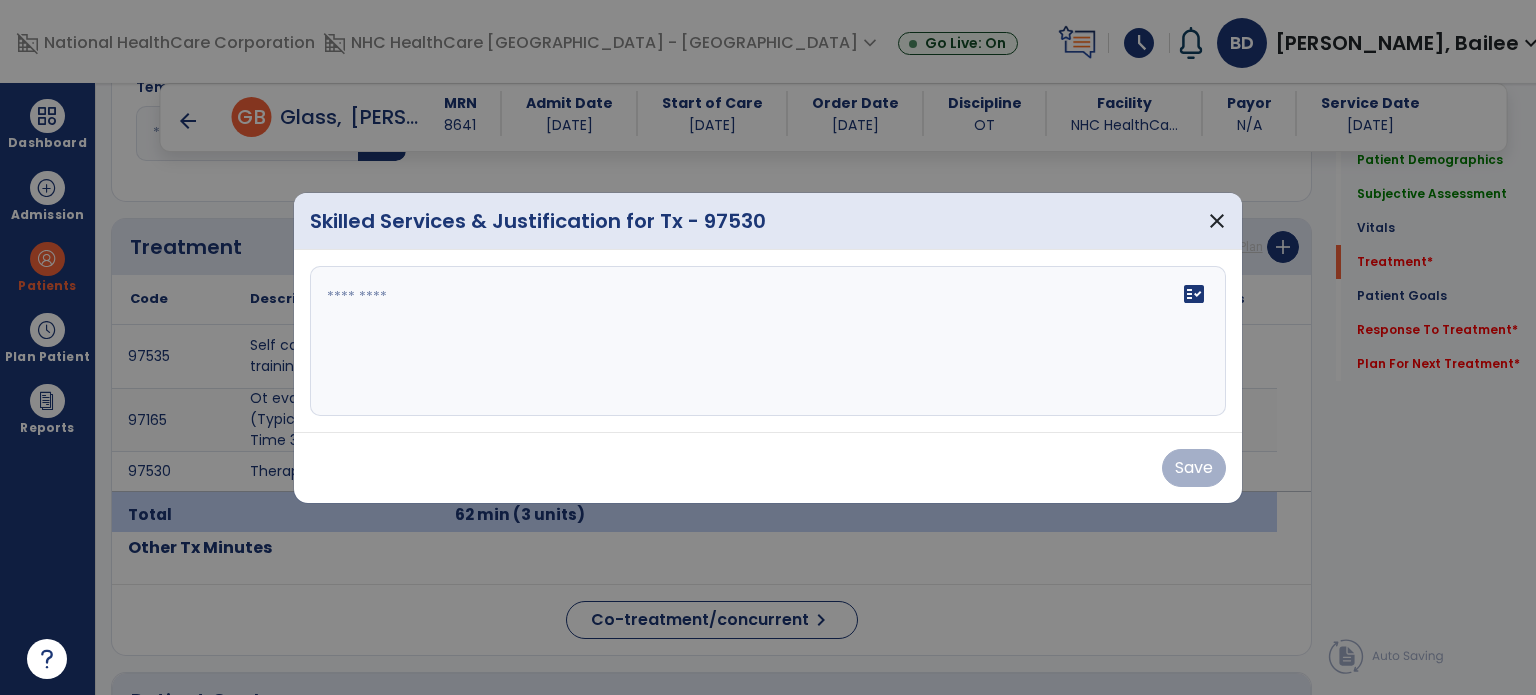 click on "fact_check" at bounding box center [768, 341] 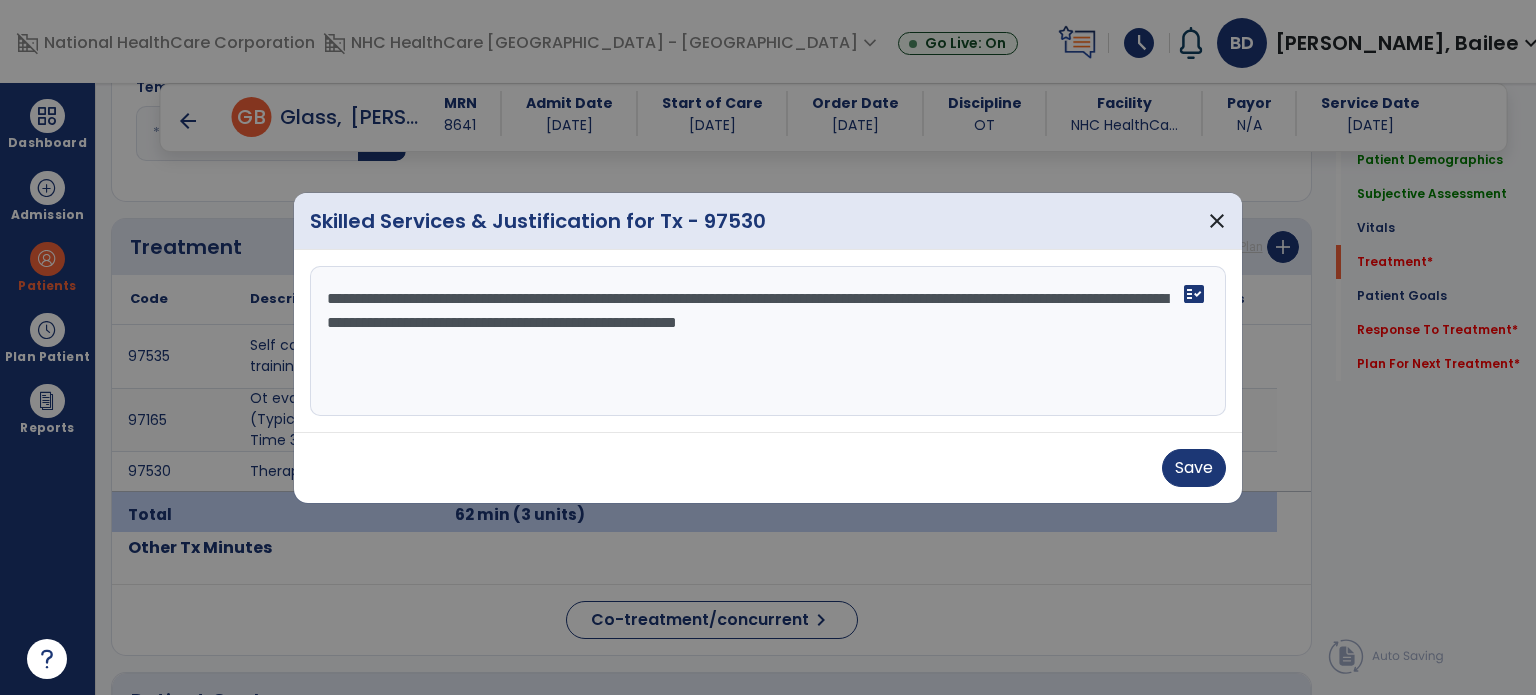 type on "**********" 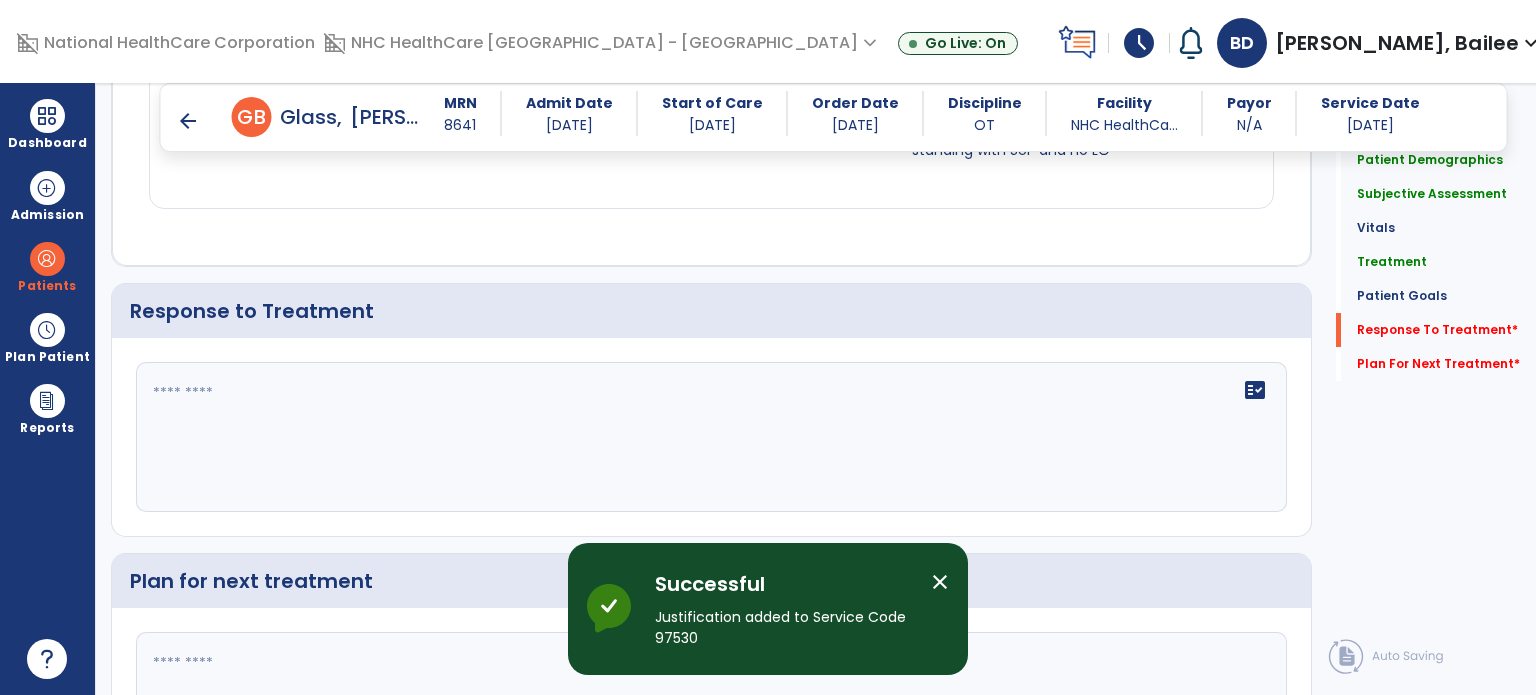 scroll, scrollTop: 3021, scrollLeft: 0, axis: vertical 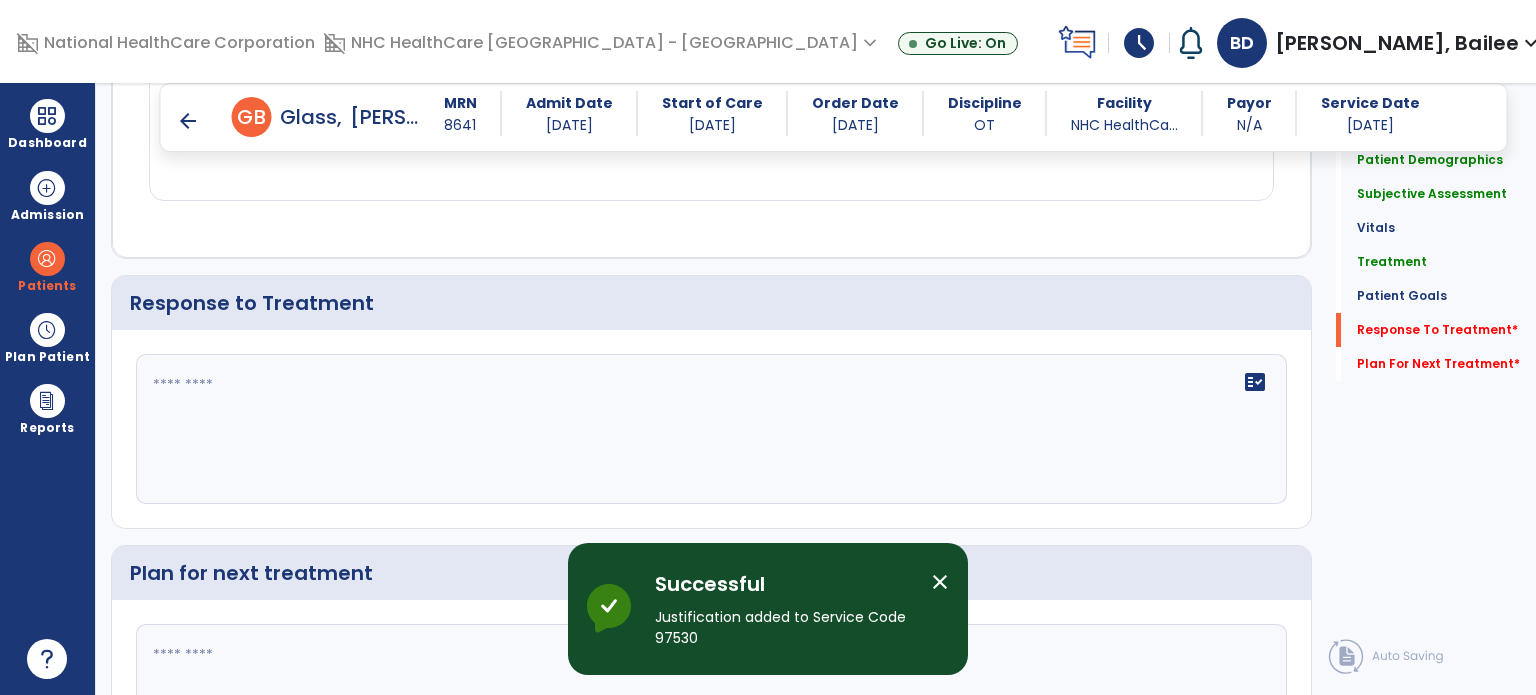 click on "fact_check" 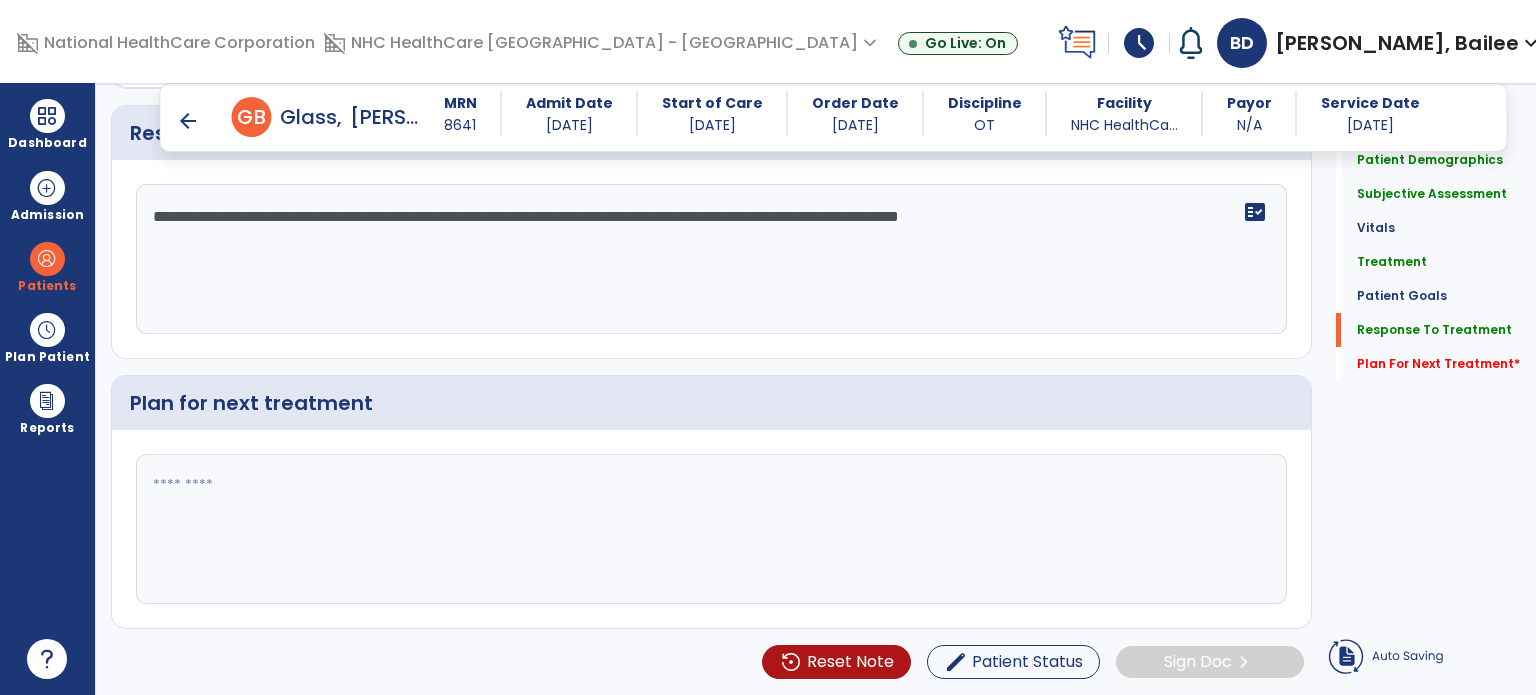 type on "**********" 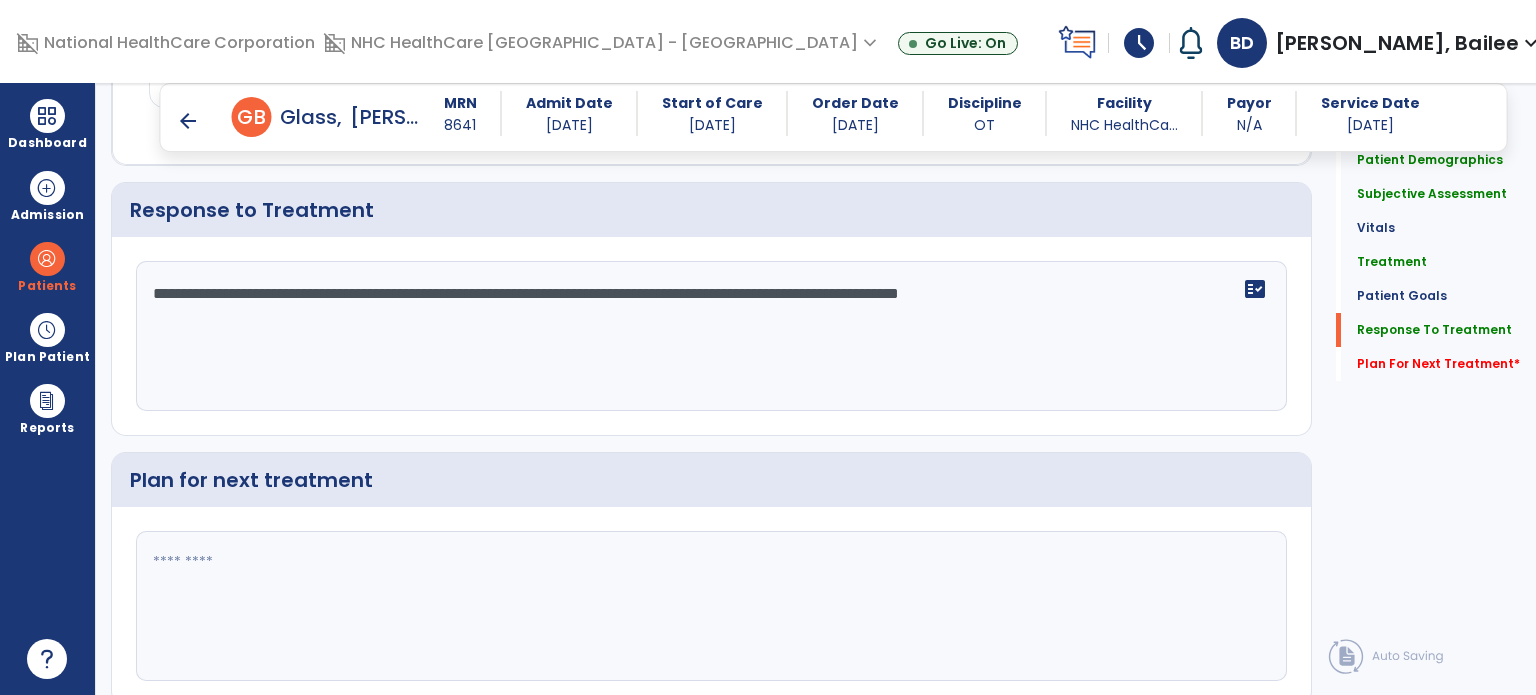 scroll, scrollTop: 3183, scrollLeft: 0, axis: vertical 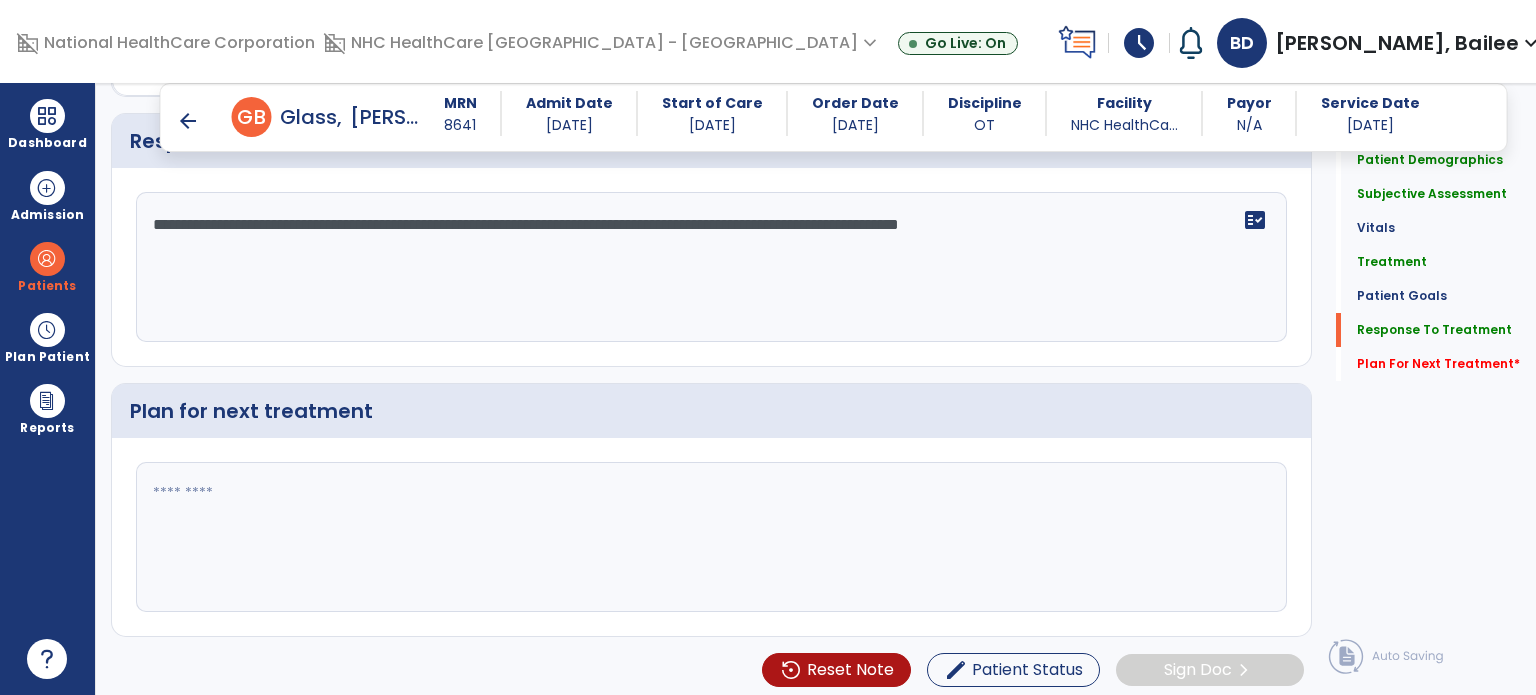 click 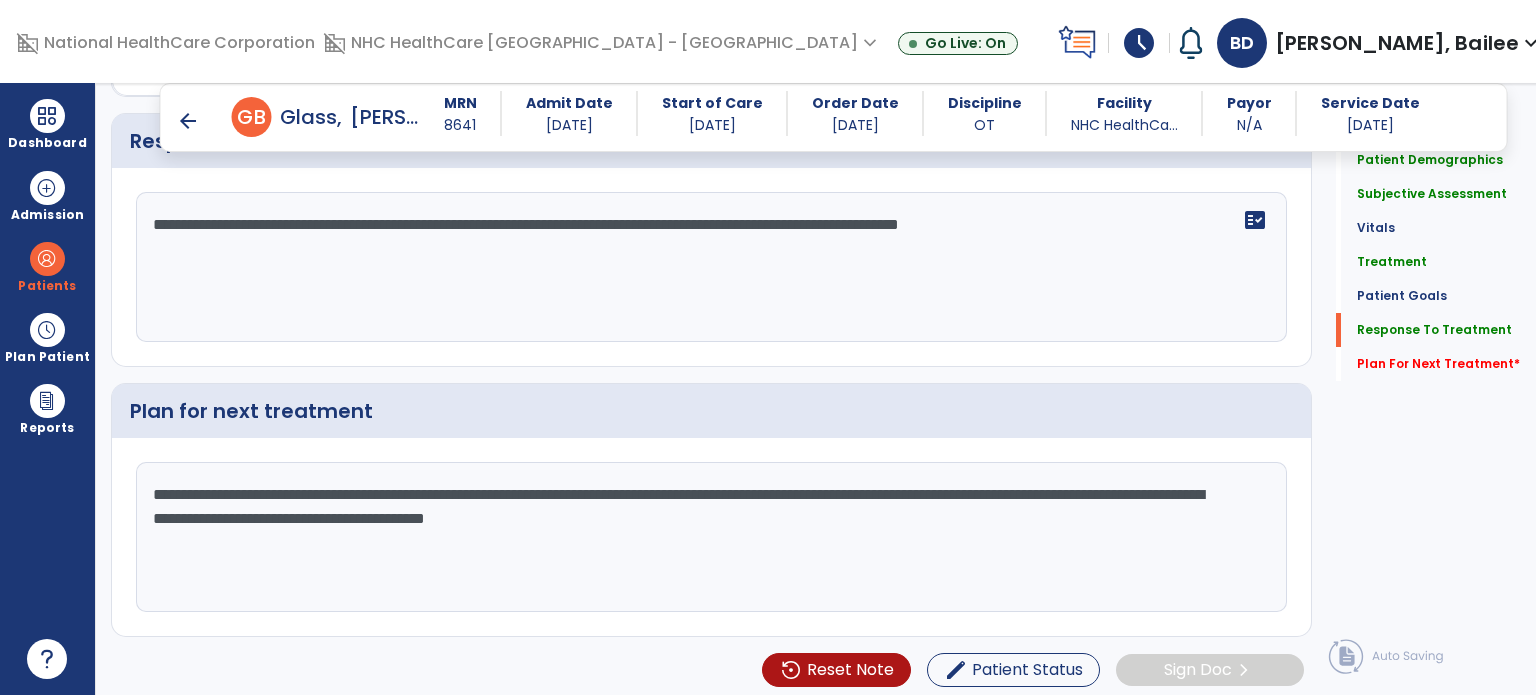 click on "**********" 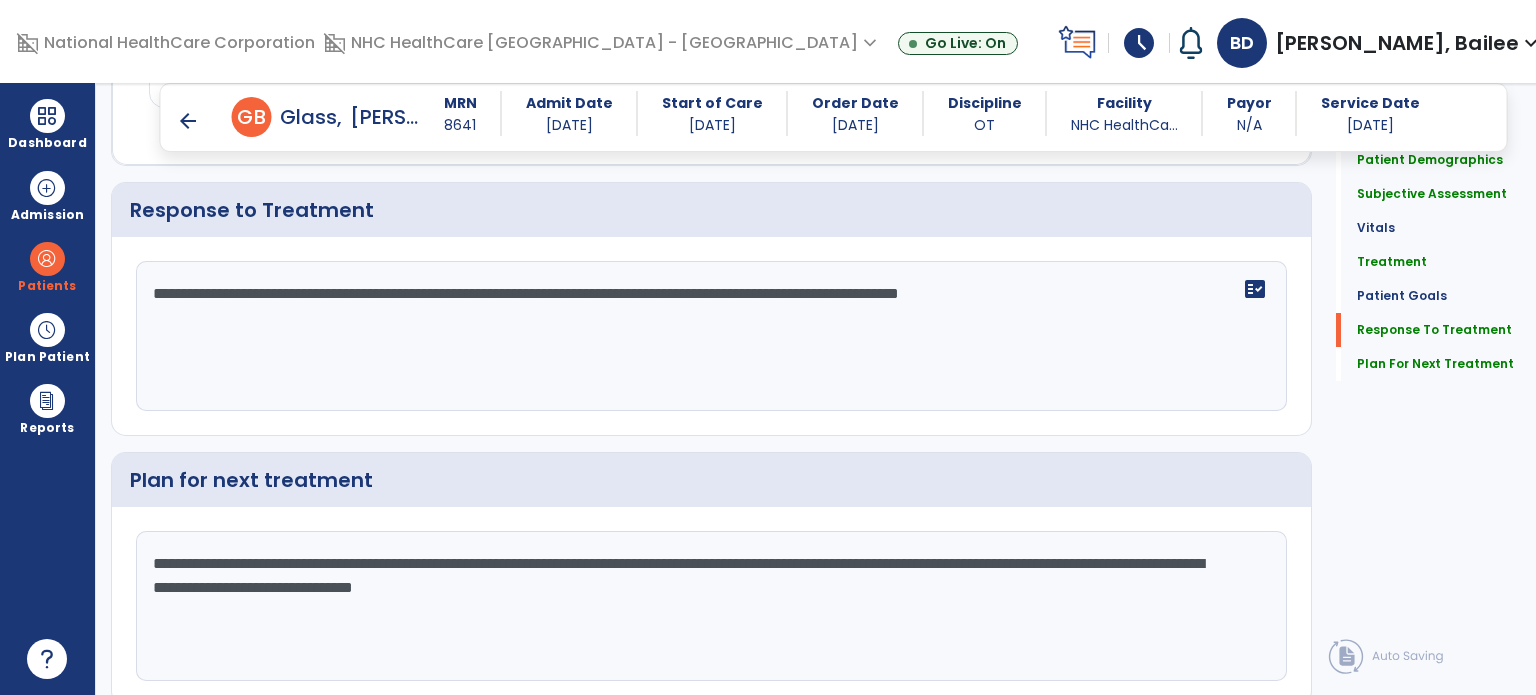 scroll, scrollTop: 3183, scrollLeft: 0, axis: vertical 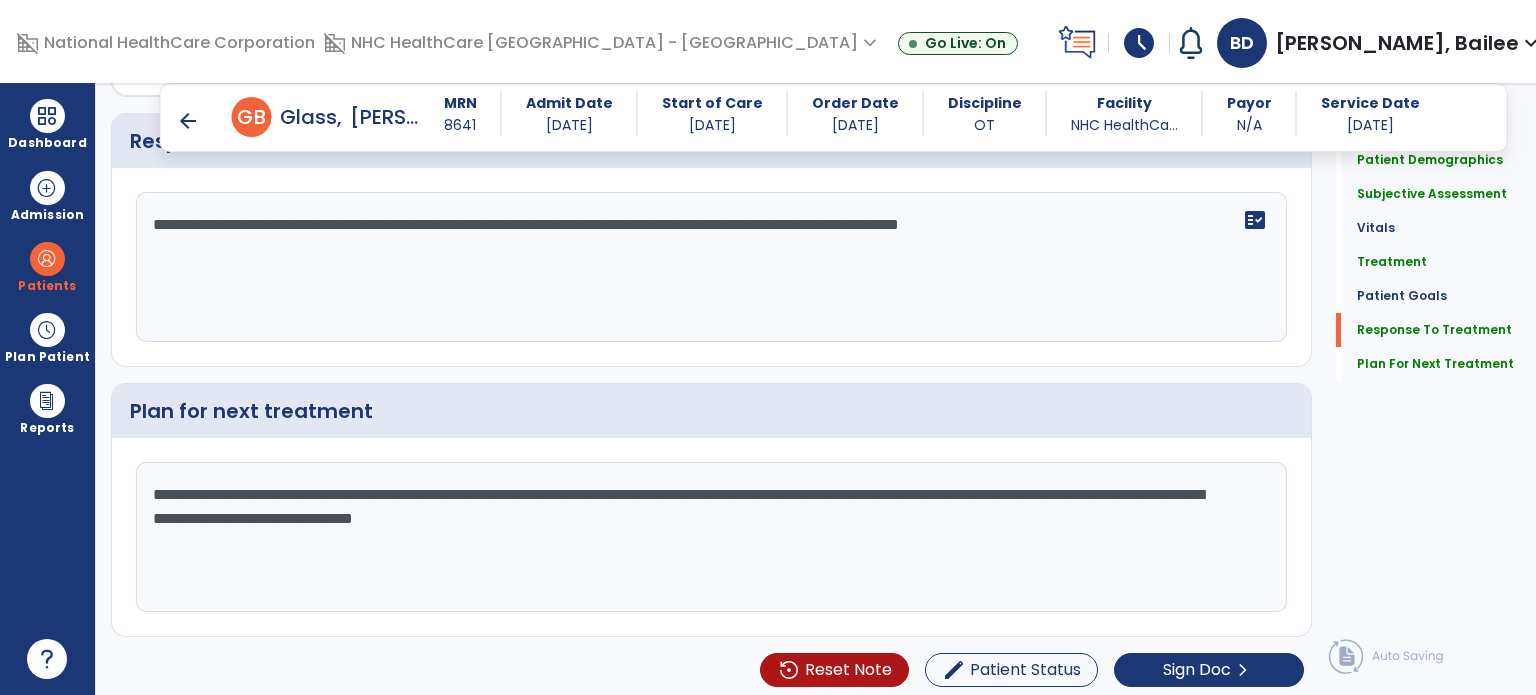 type on "**********" 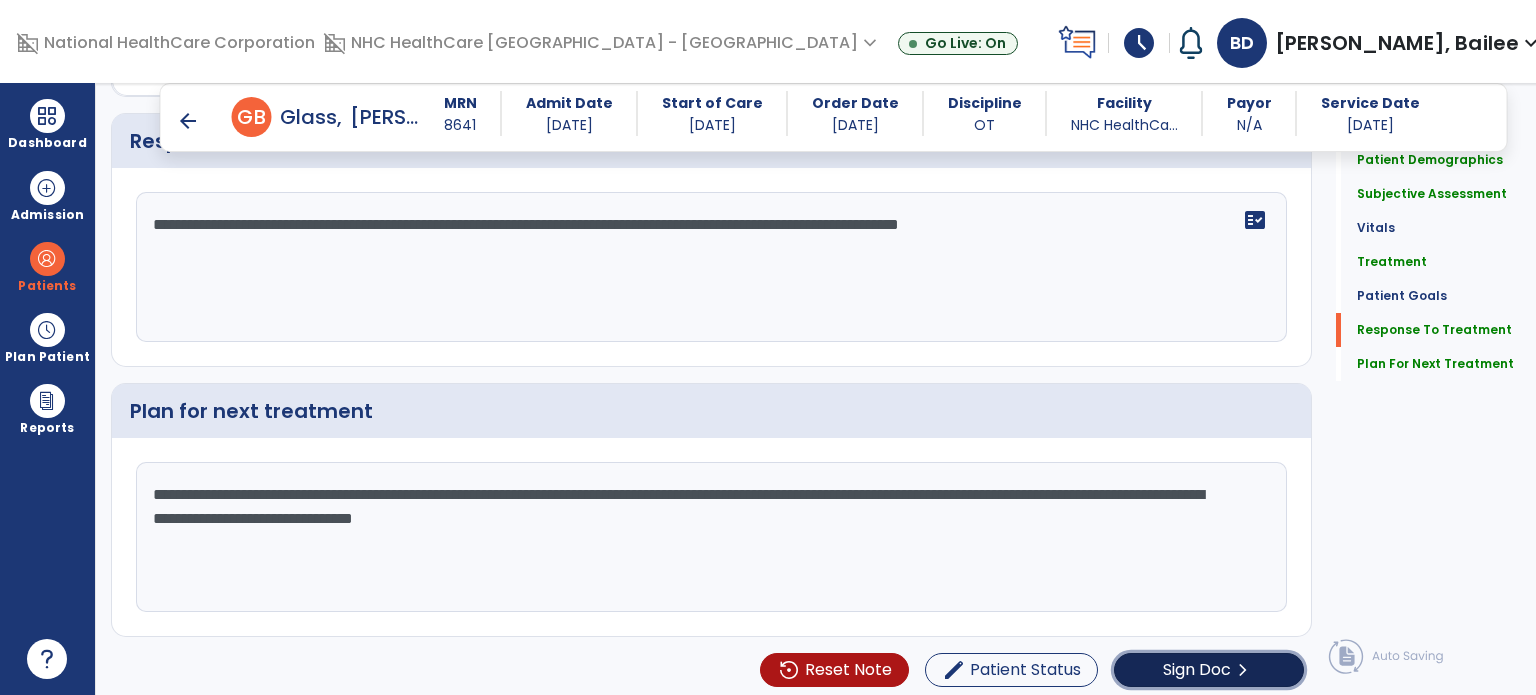click on "chevron_right" 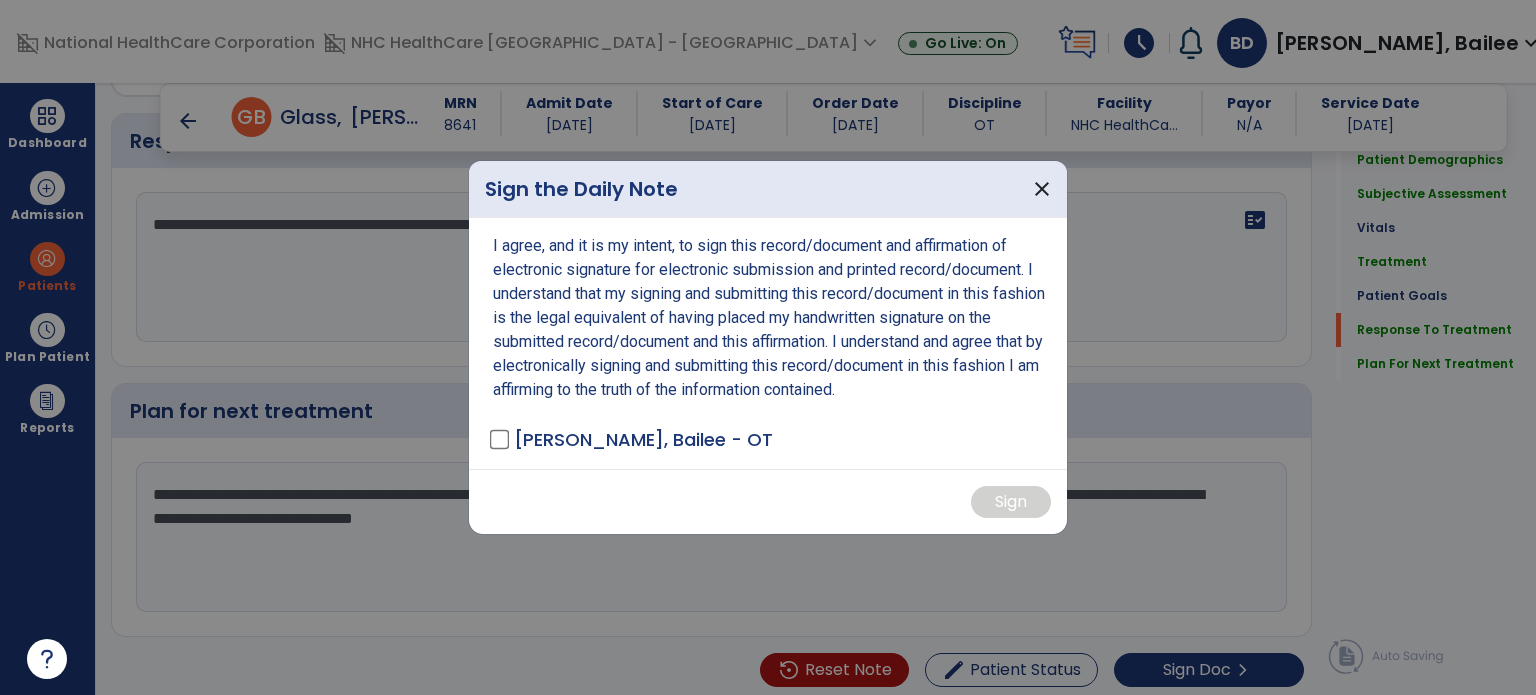click on "I agree, and it is my intent, to sign this record/document and affirmation of electronic signature for electronic submission and printed record/document. I understand that my signing and submitting this record/document in this fashion is the legal equivalent of having placed my handwritten signature on the submitted record/document and this affirmation. I understand and agree that by electronically signing and submitting this record/document in this fashion I am affirming to the truth of the information contained.  [PERSON_NAME], [GEOGRAPHIC_DATA]" at bounding box center [768, 343] 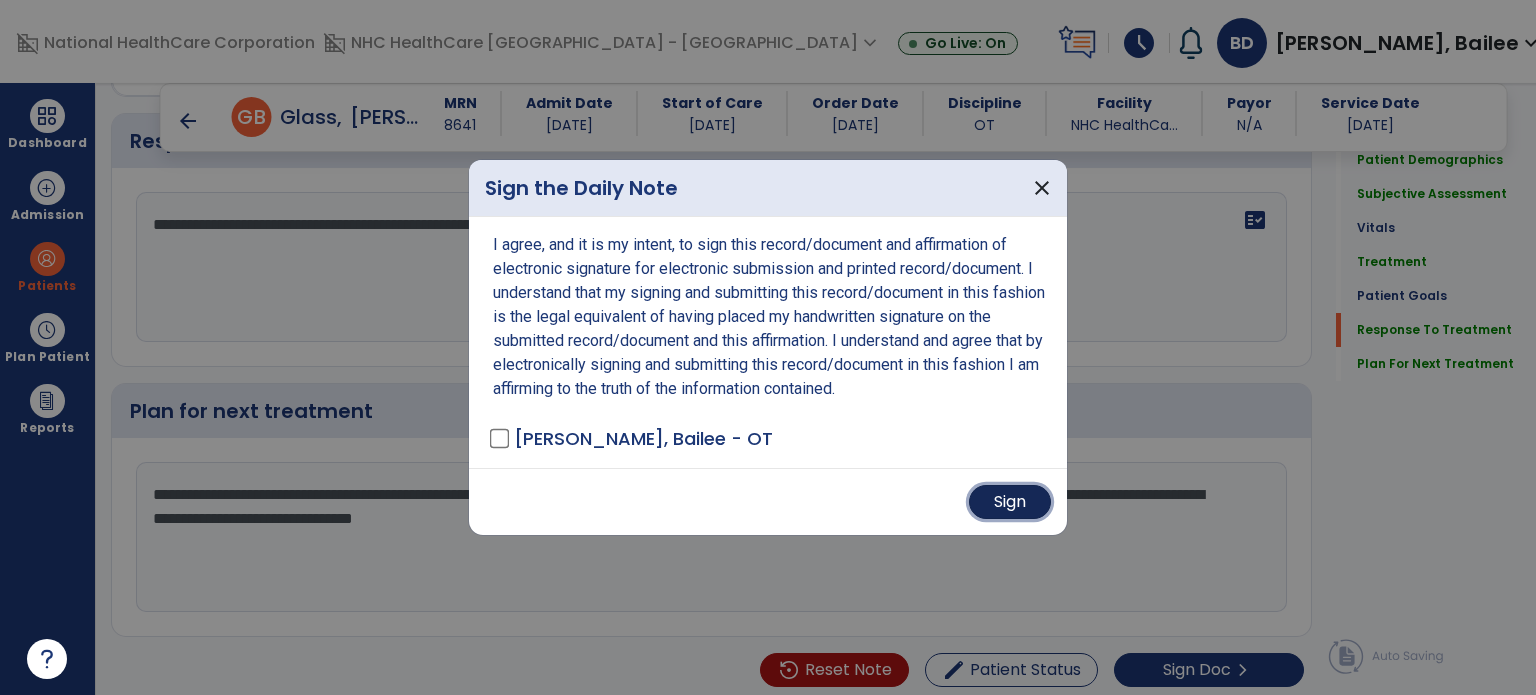 click on "Sign" at bounding box center [1010, 502] 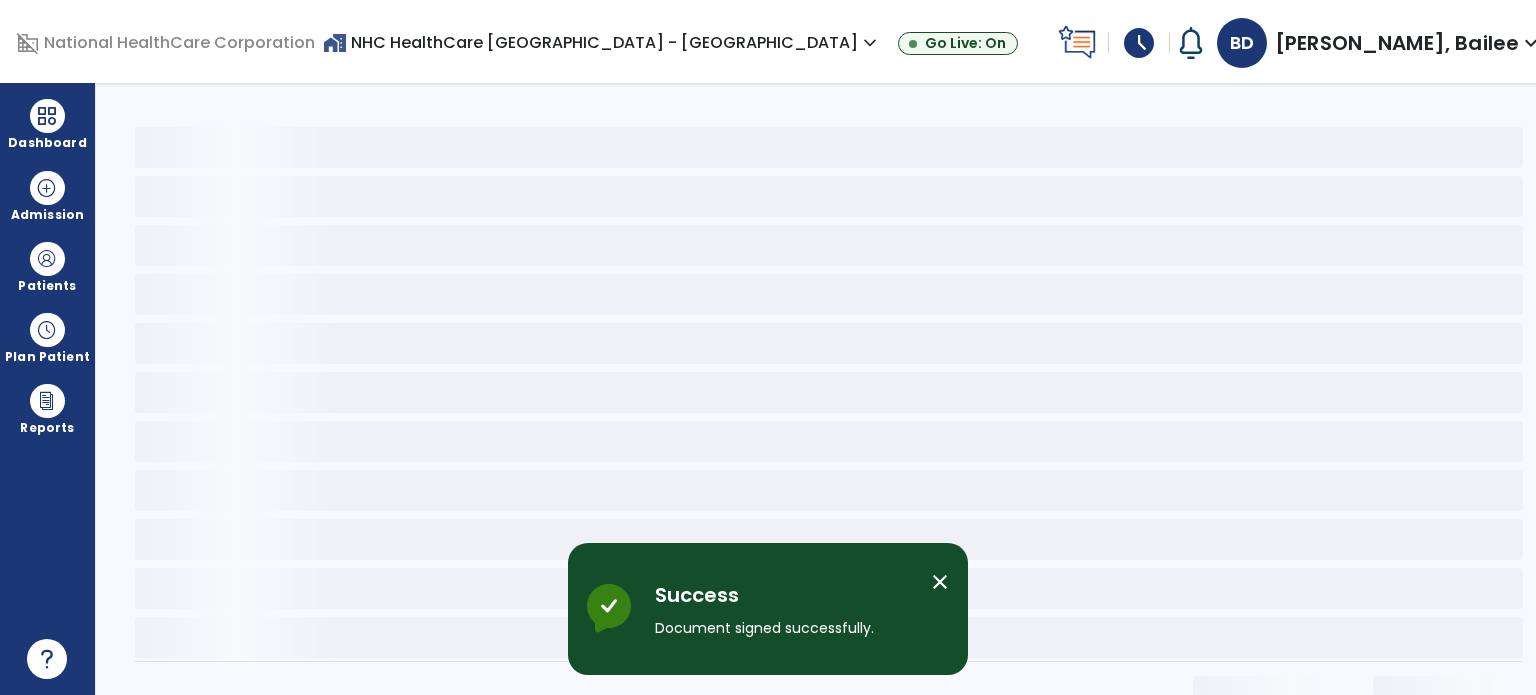 scroll, scrollTop: 0, scrollLeft: 0, axis: both 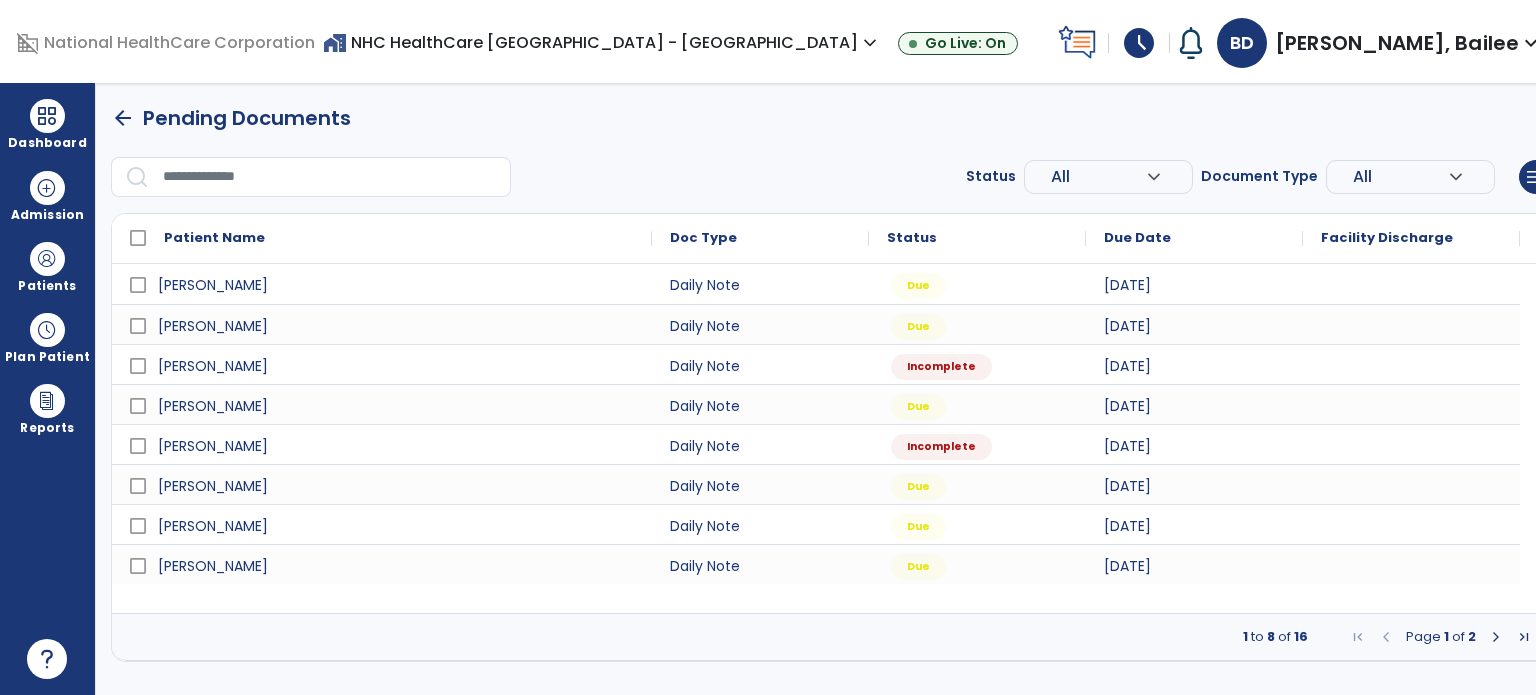 click at bounding box center [1496, 637] 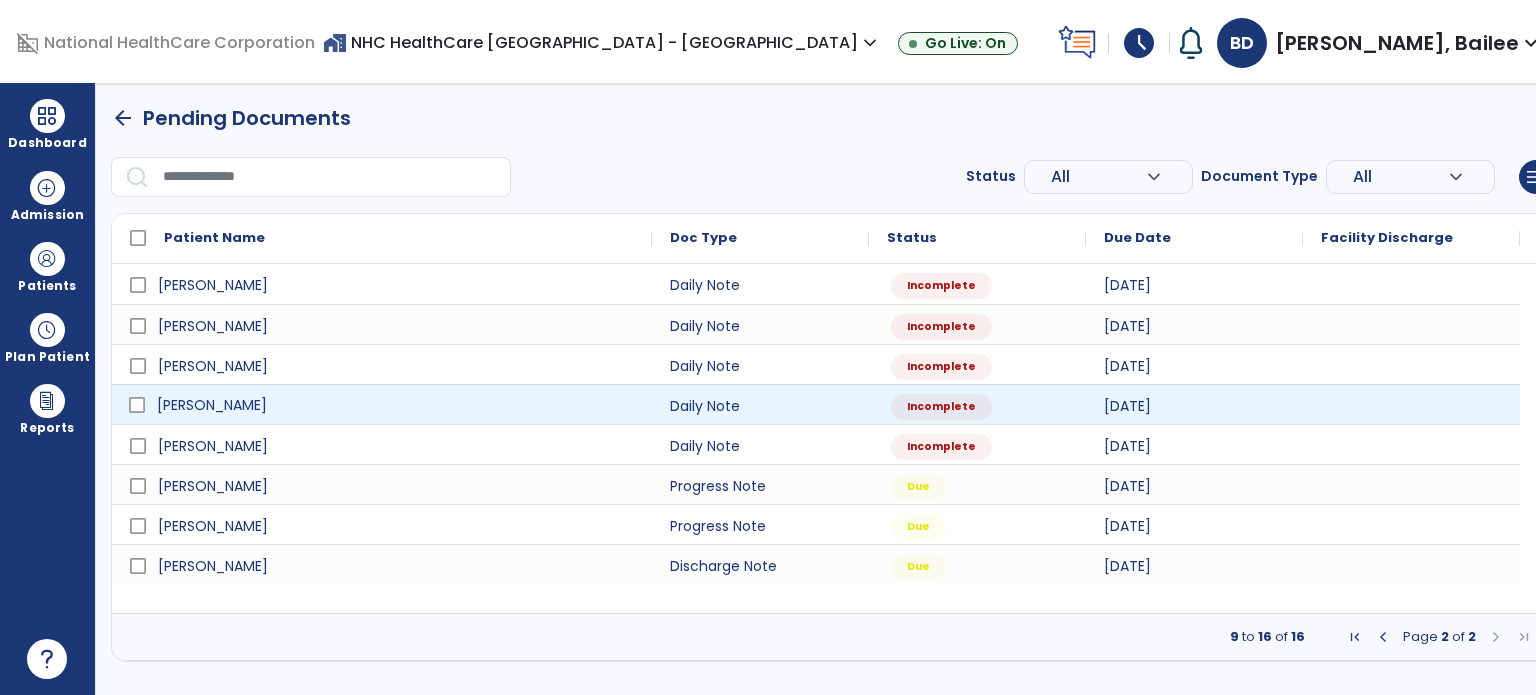 click on "[PERSON_NAME]" at bounding box center (396, 405) 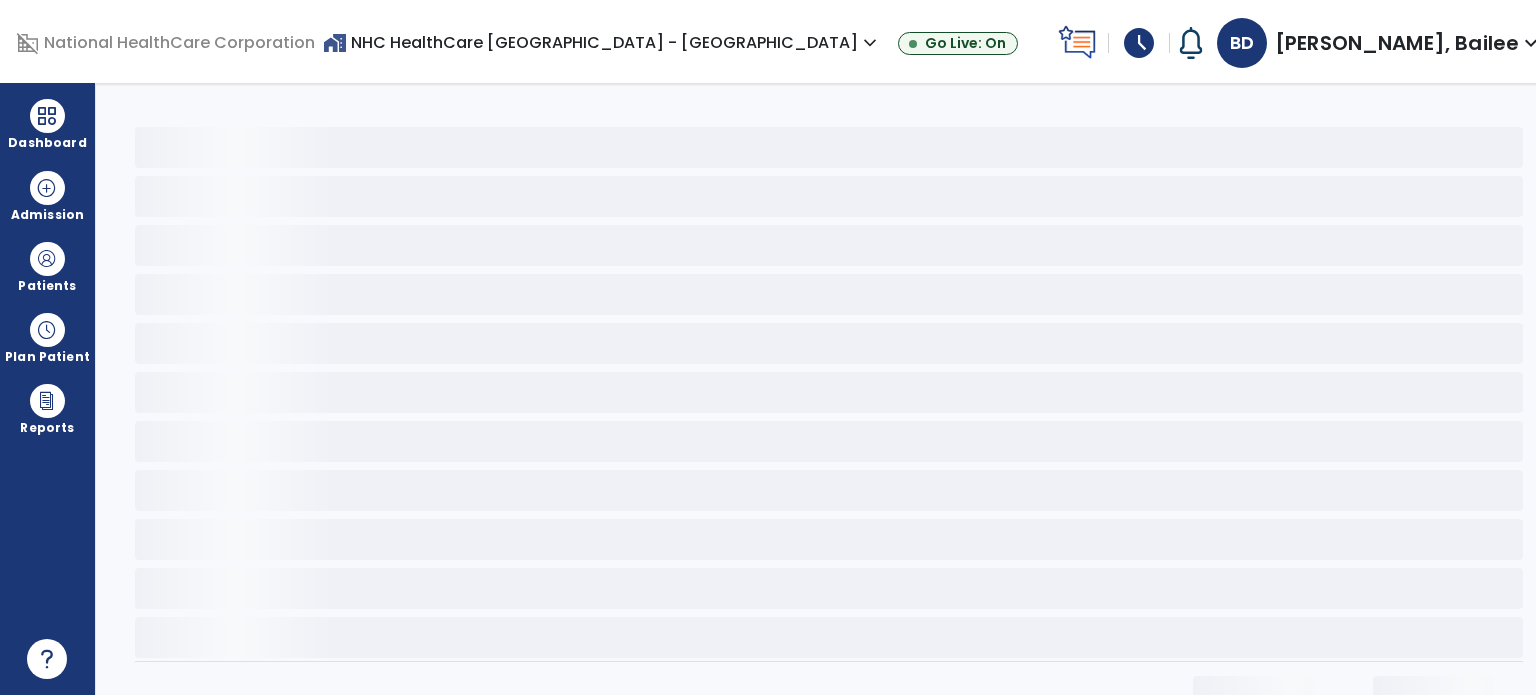 select on "*" 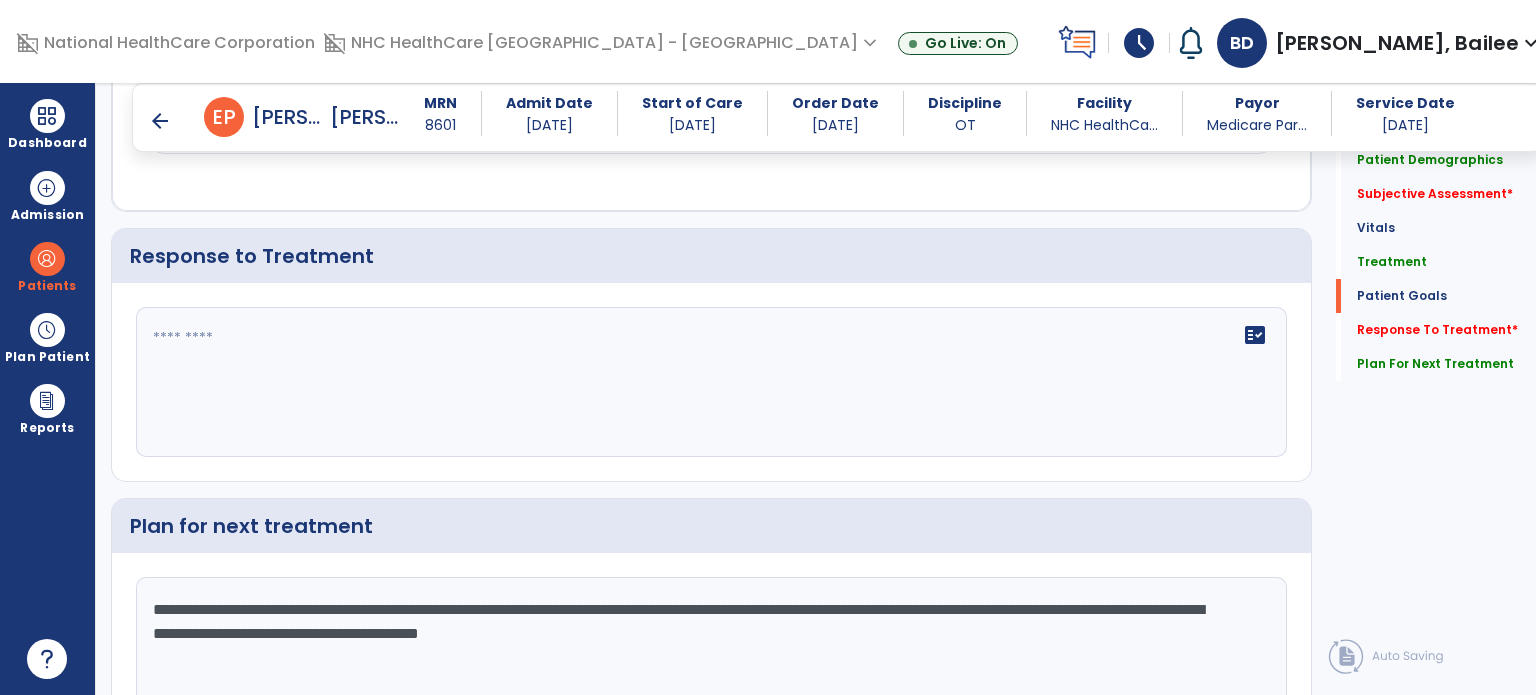 scroll, scrollTop: 3632, scrollLeft: 0, axis: vertical 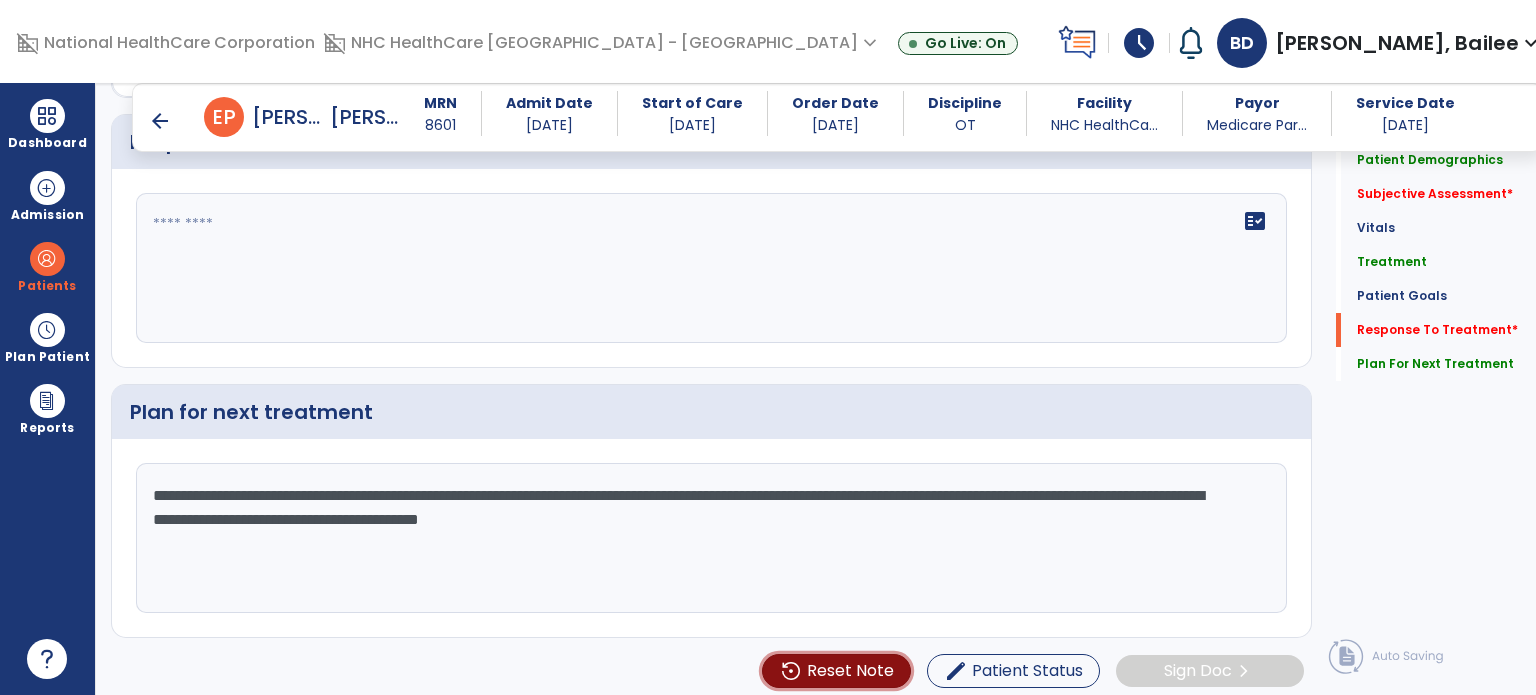 click on "settings_backup_restore  Reset Note" 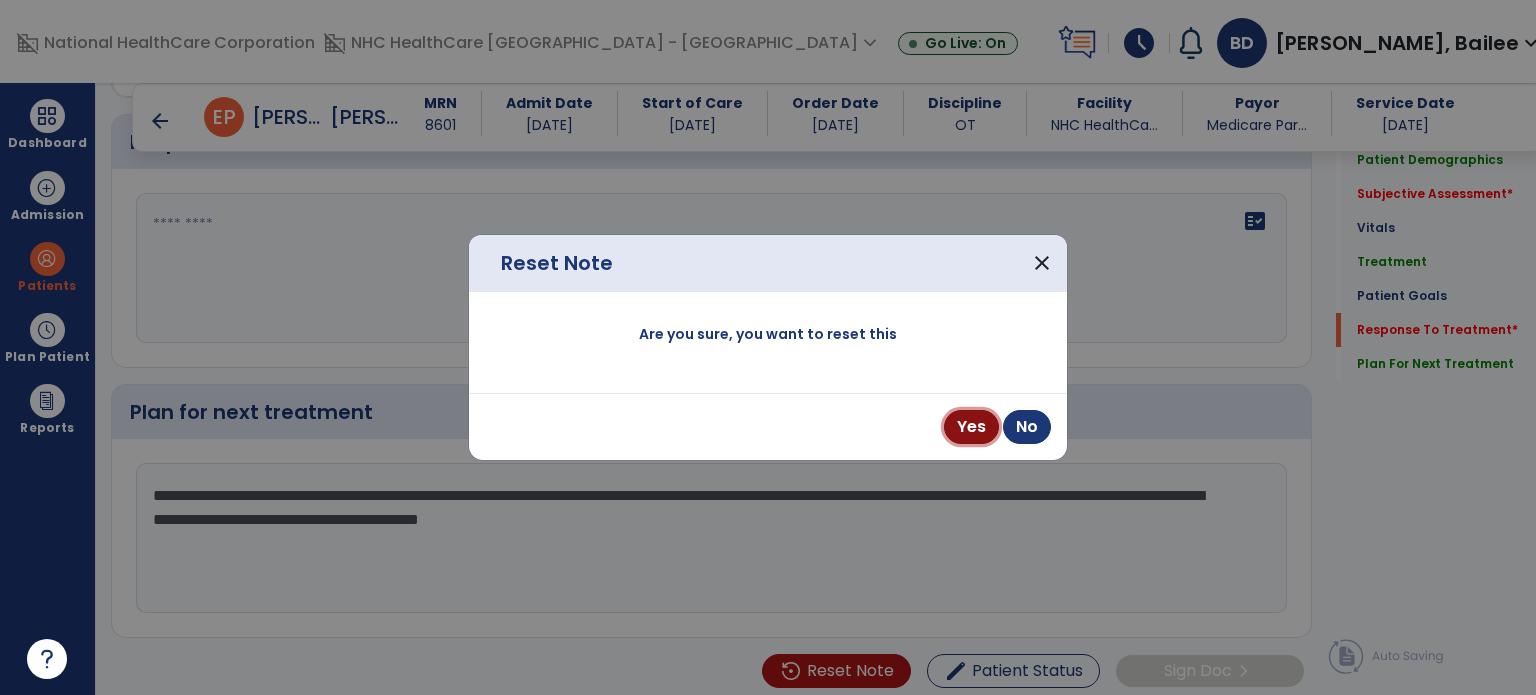 click on "Yes" at bounding box center (971, 427) 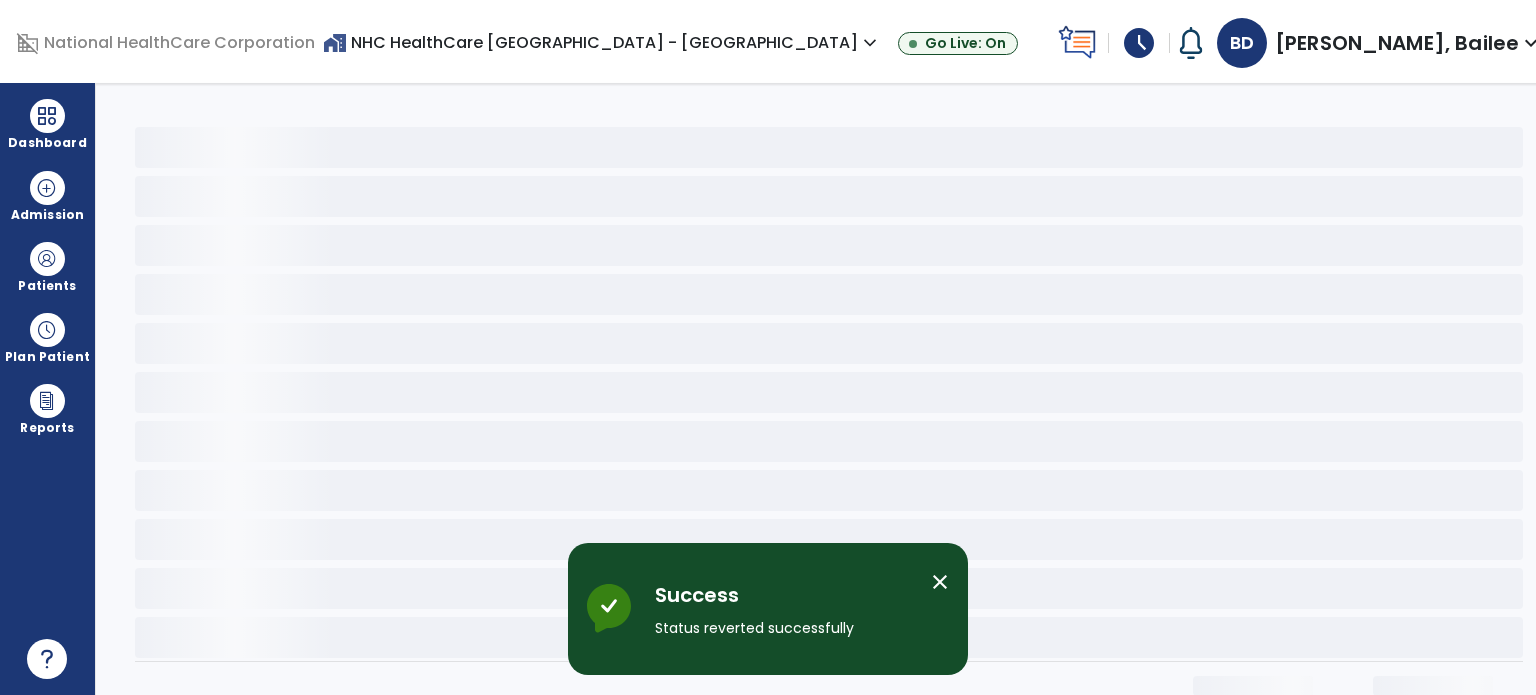 scroll, scrollTop: 0, scrollLeft: 0, axis: both 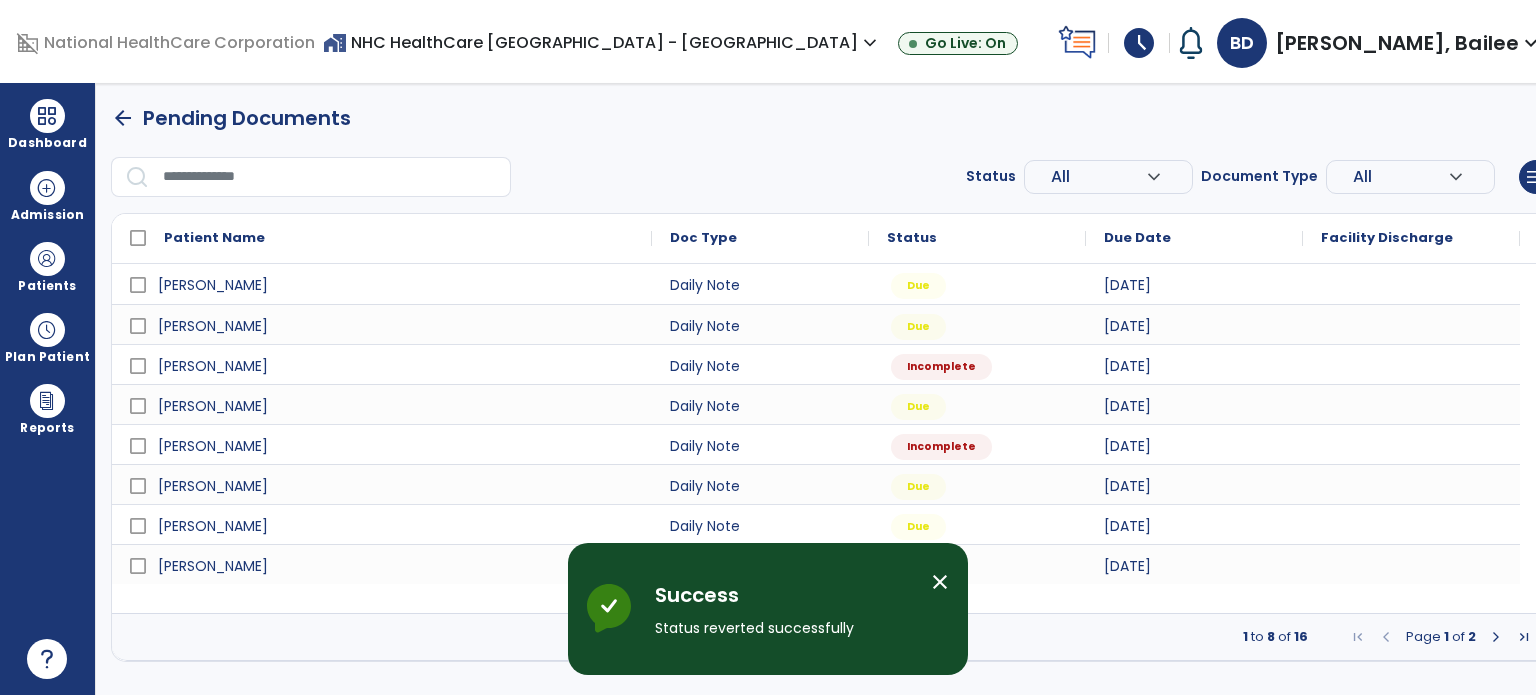 click on "Plan Patient" at bounding box center (47, 286) 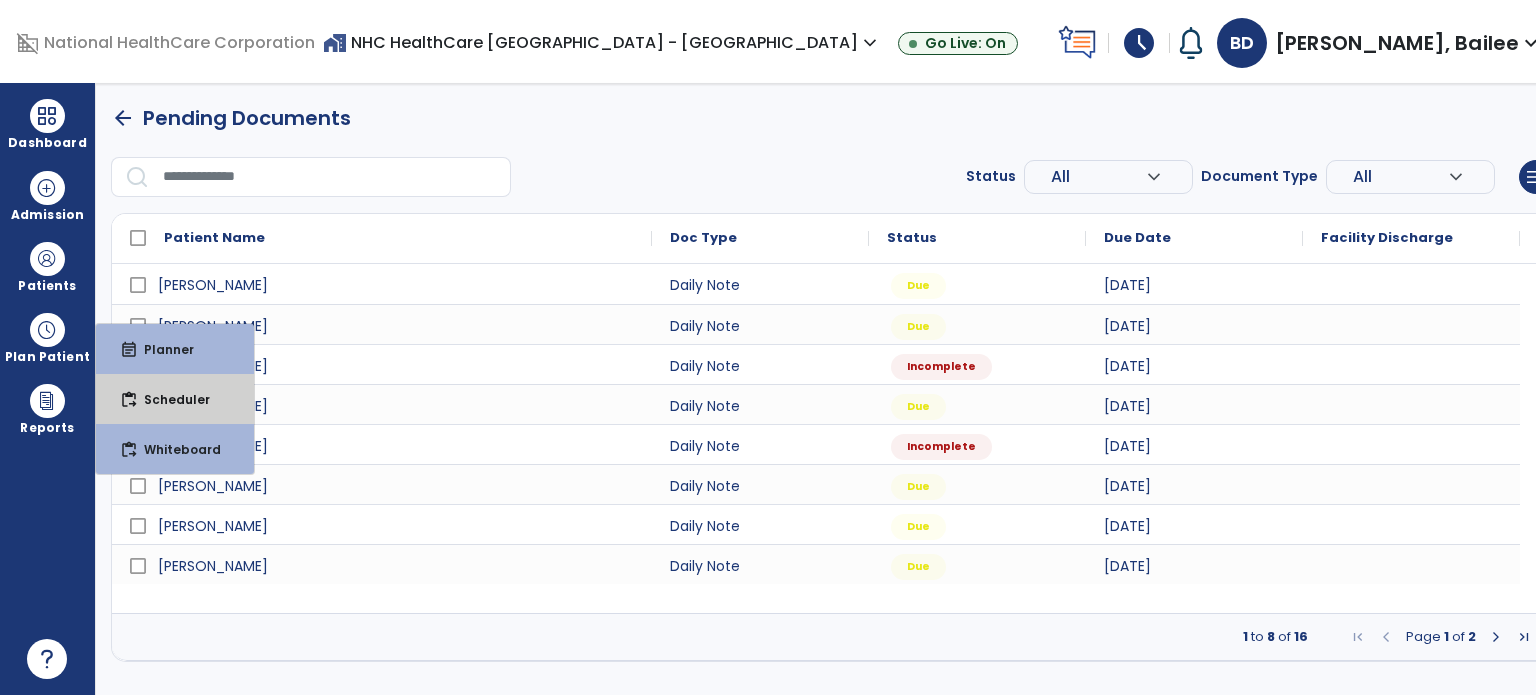 click on "Scheduler" at bounding box center (169, 399) 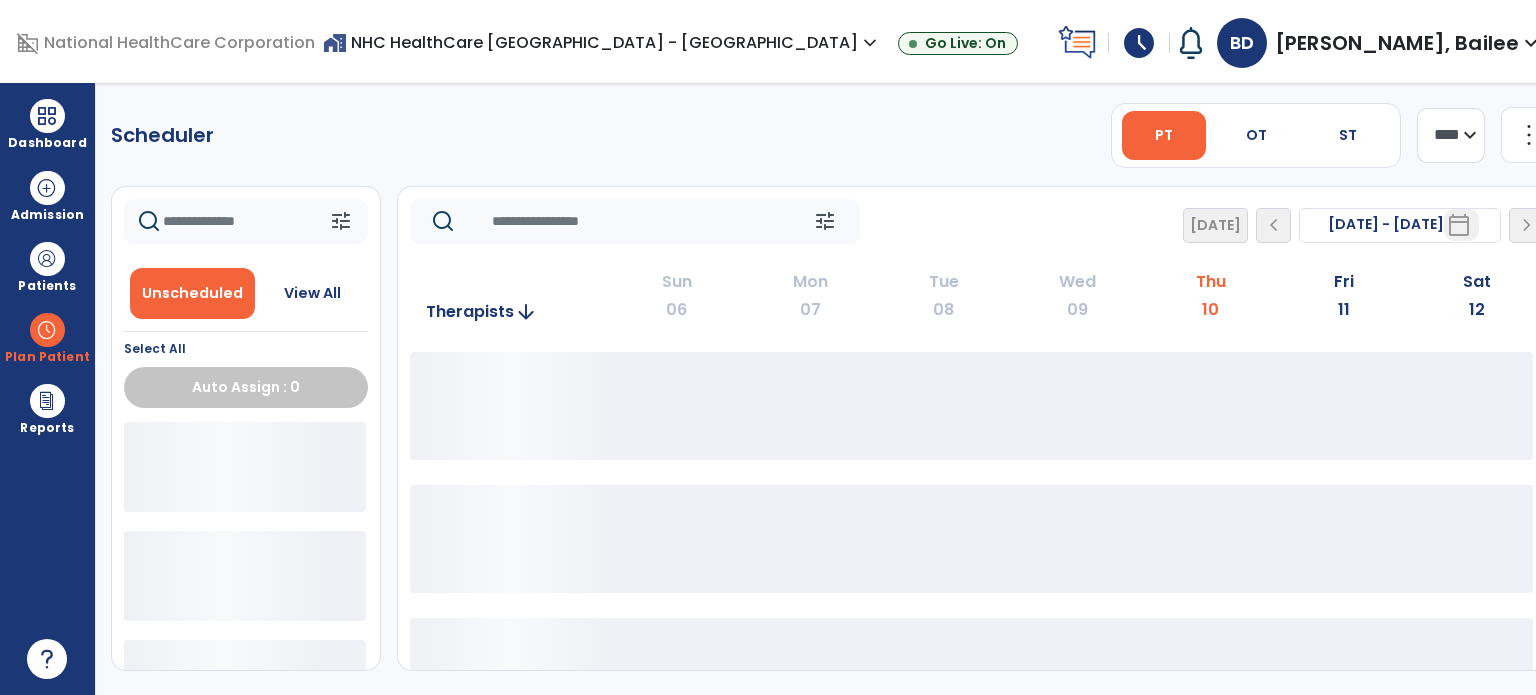 click on "OT" at bounding box center [1256, 135] 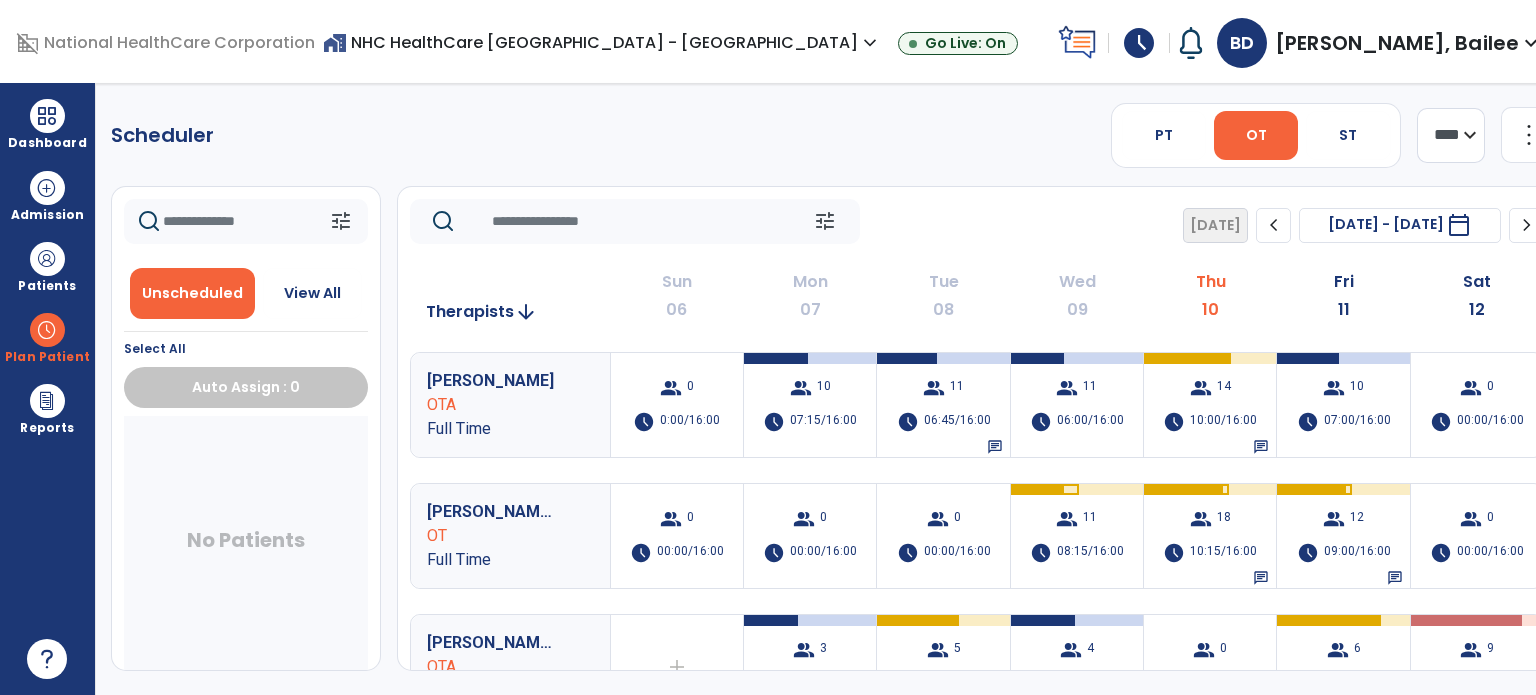click on "group" at bounding box center [1201, 519] 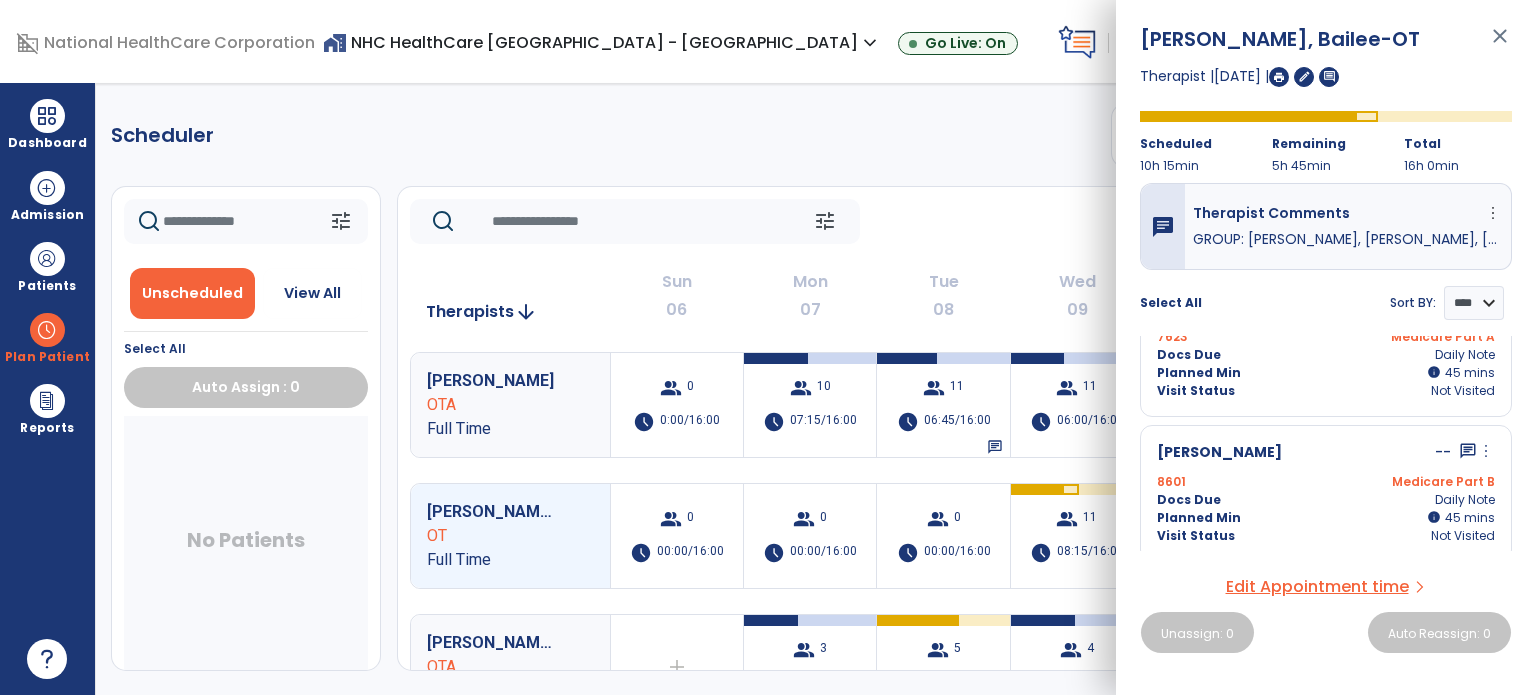scroll, scrollTop: 1508, scrollLeft: 0, axis: vertical 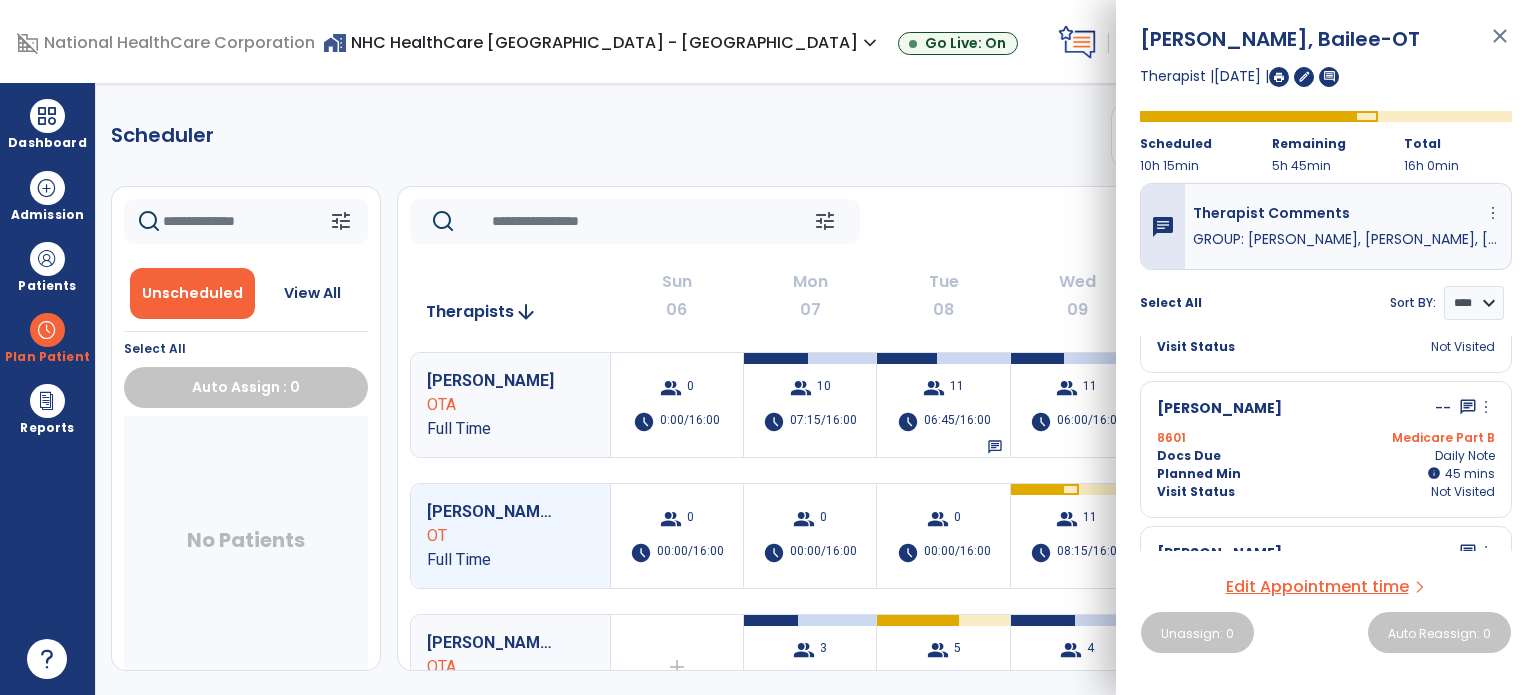 click on "Visit Status  Not Visited" at bounding box center [1326, 492] 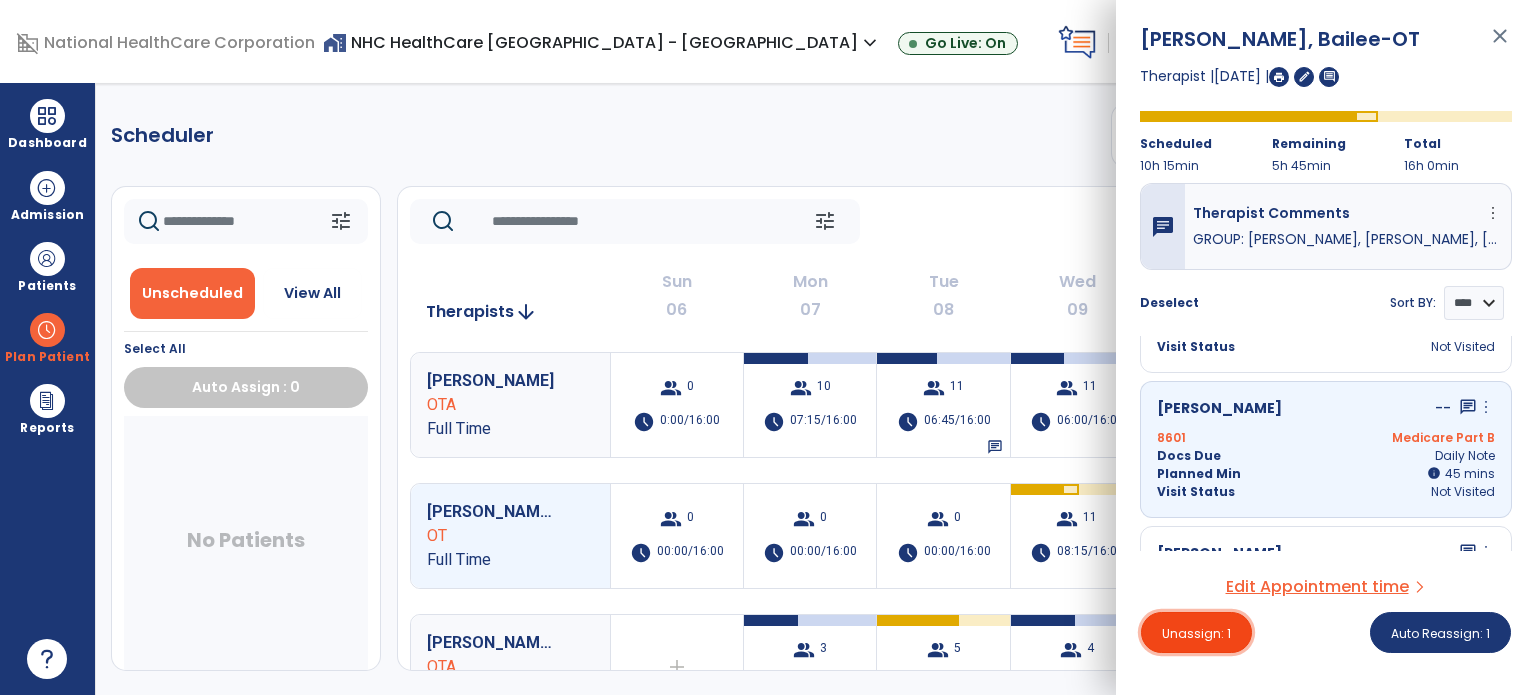 click on "Unassign: 1" at bounding box center (1196, 632) 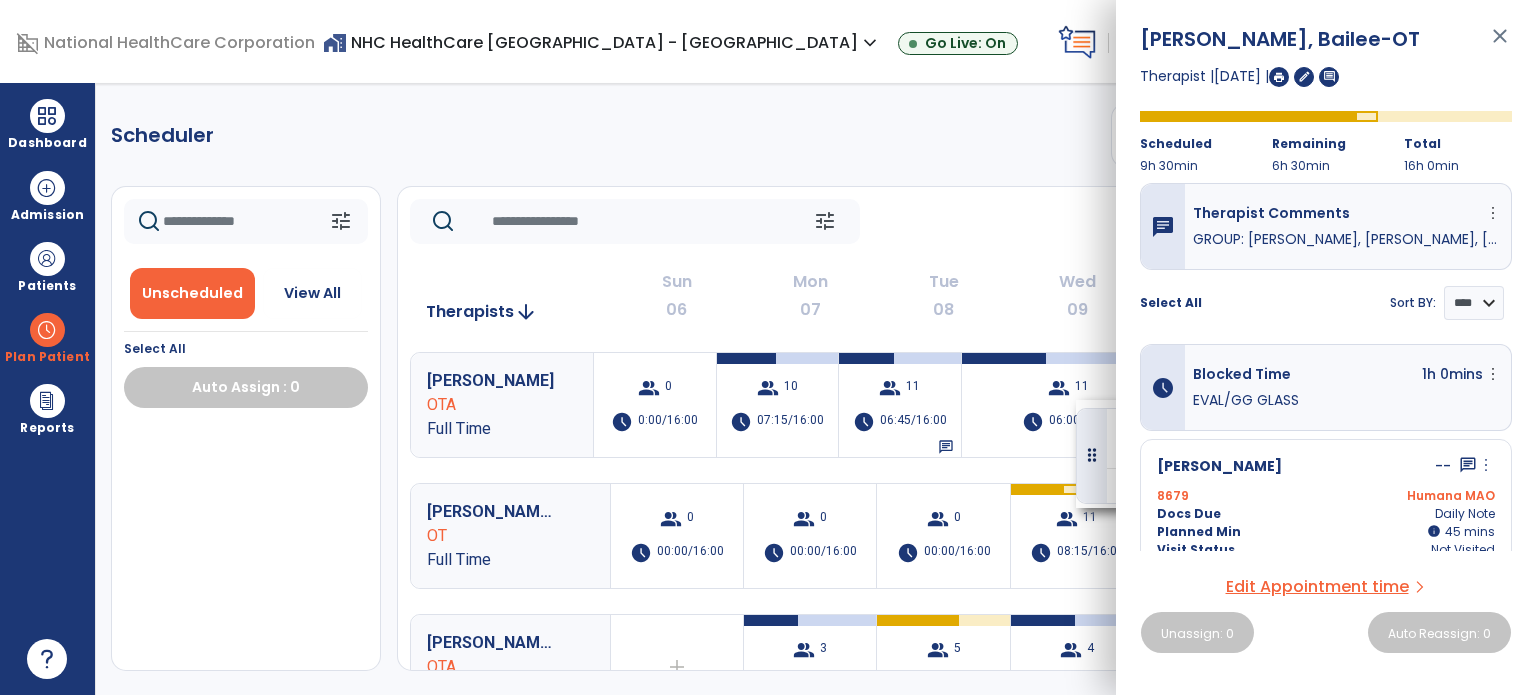drag, startPoint x: 136, startPoint y: 473, endPoint x: 1077, endPoint y: 400, distance: 943.82733 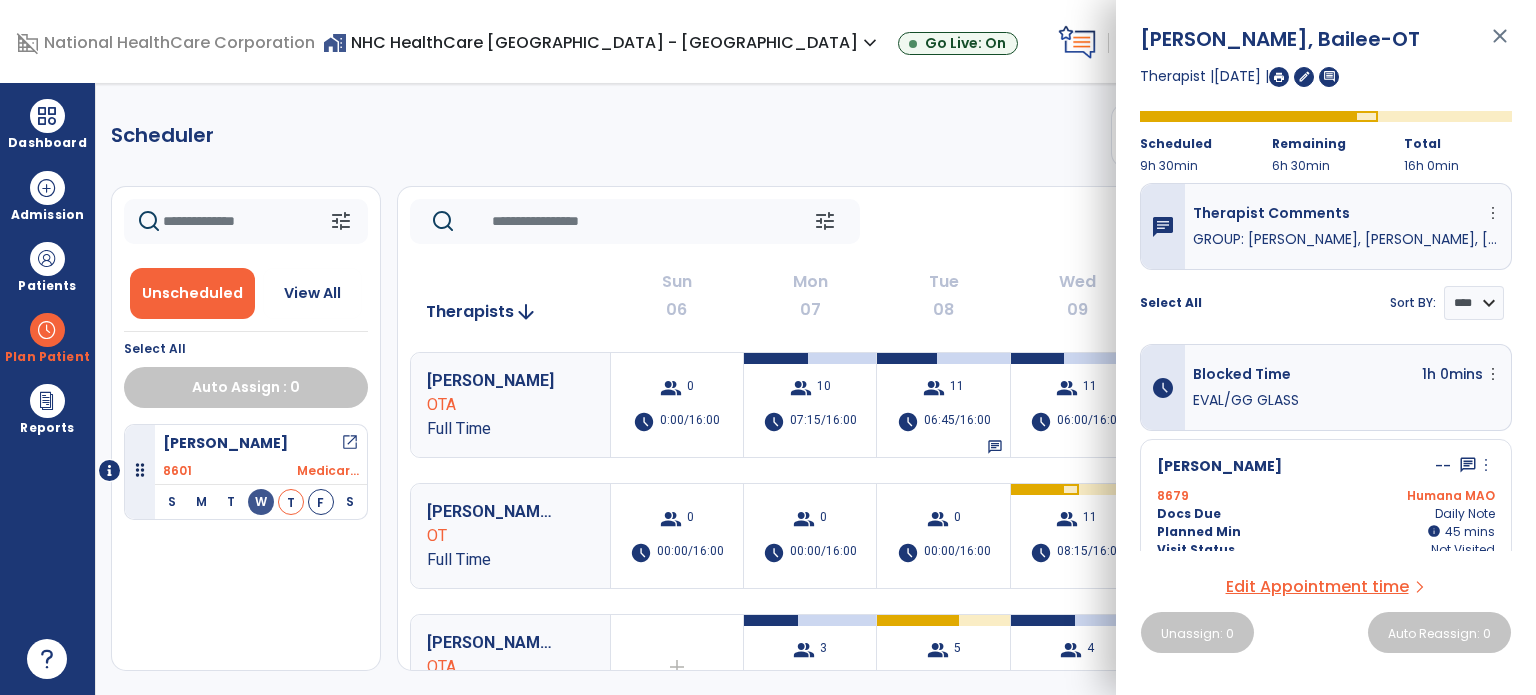 click on "Scheduler   PT   OT   ST  **** *** more_vert  Manage Labor   View All Therapists   Print" 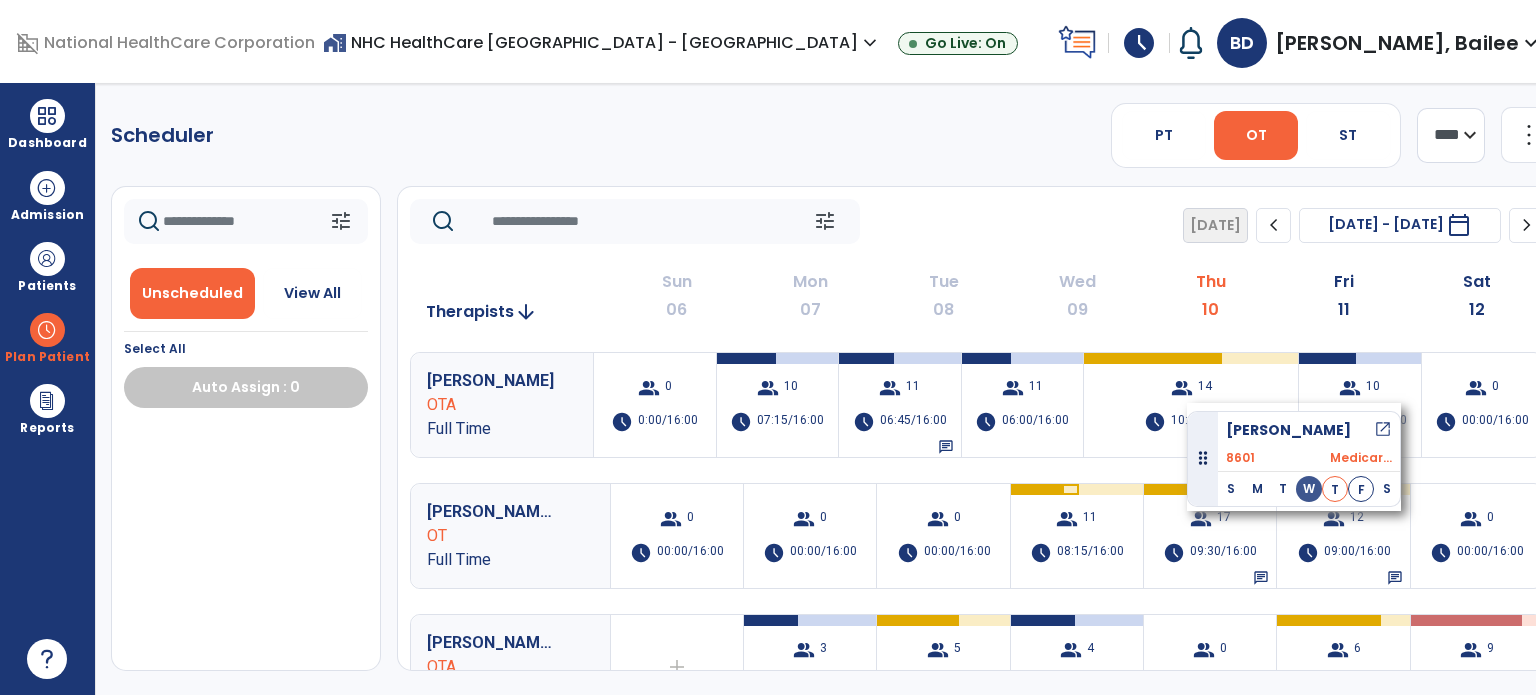 drag, startPoint x: 145, startPoint y: 471, endPoint x: 1201, endPoint y: 408, distance: 1057.8776 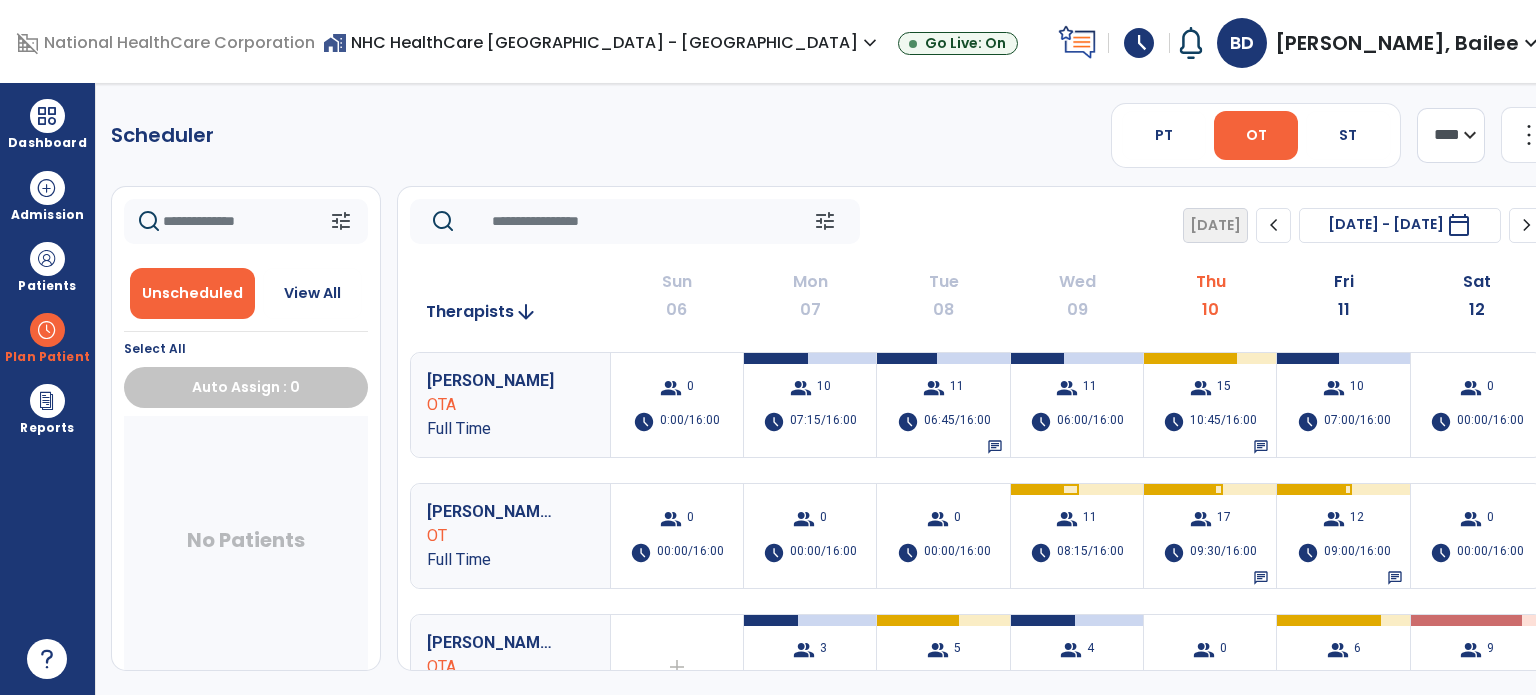 click at bounding box center (47, 330) 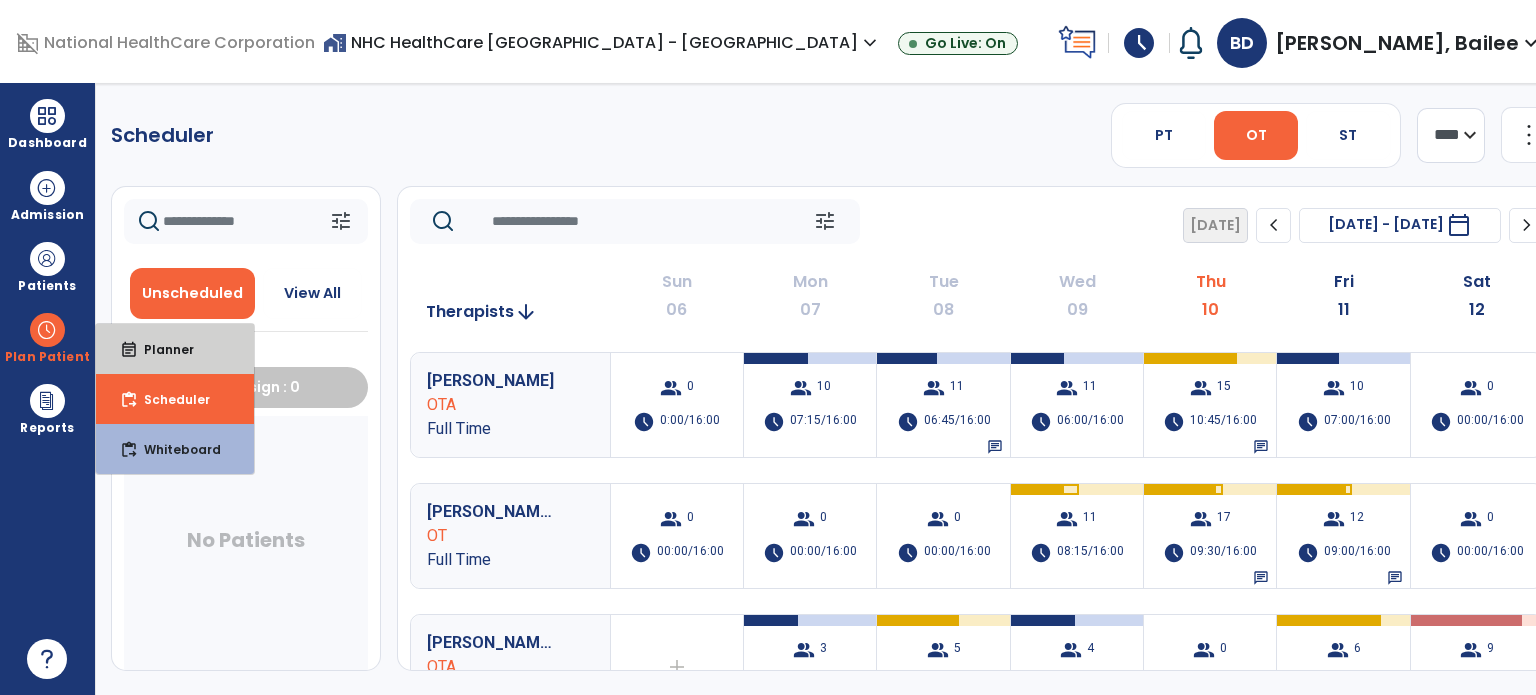 click on "event_note" at bounding box center [129, 350] 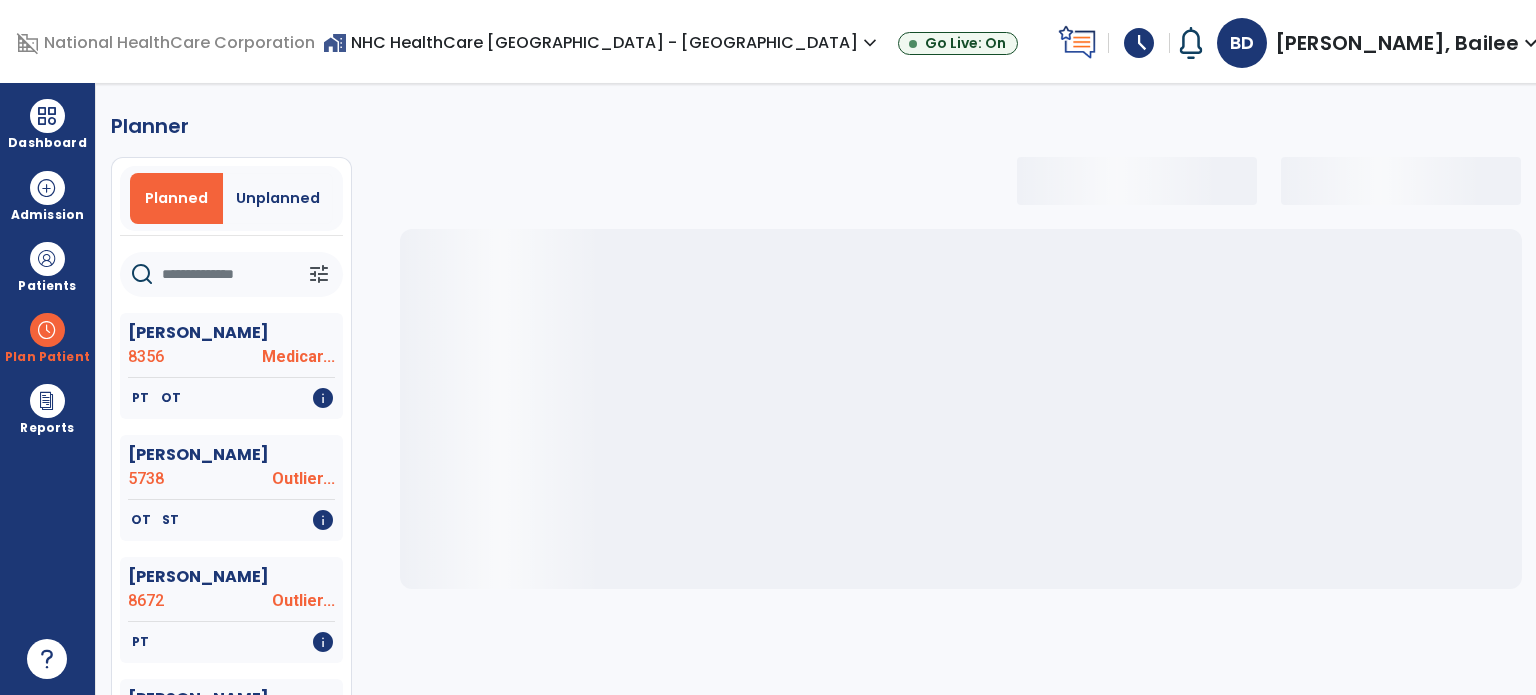 click on "tune" 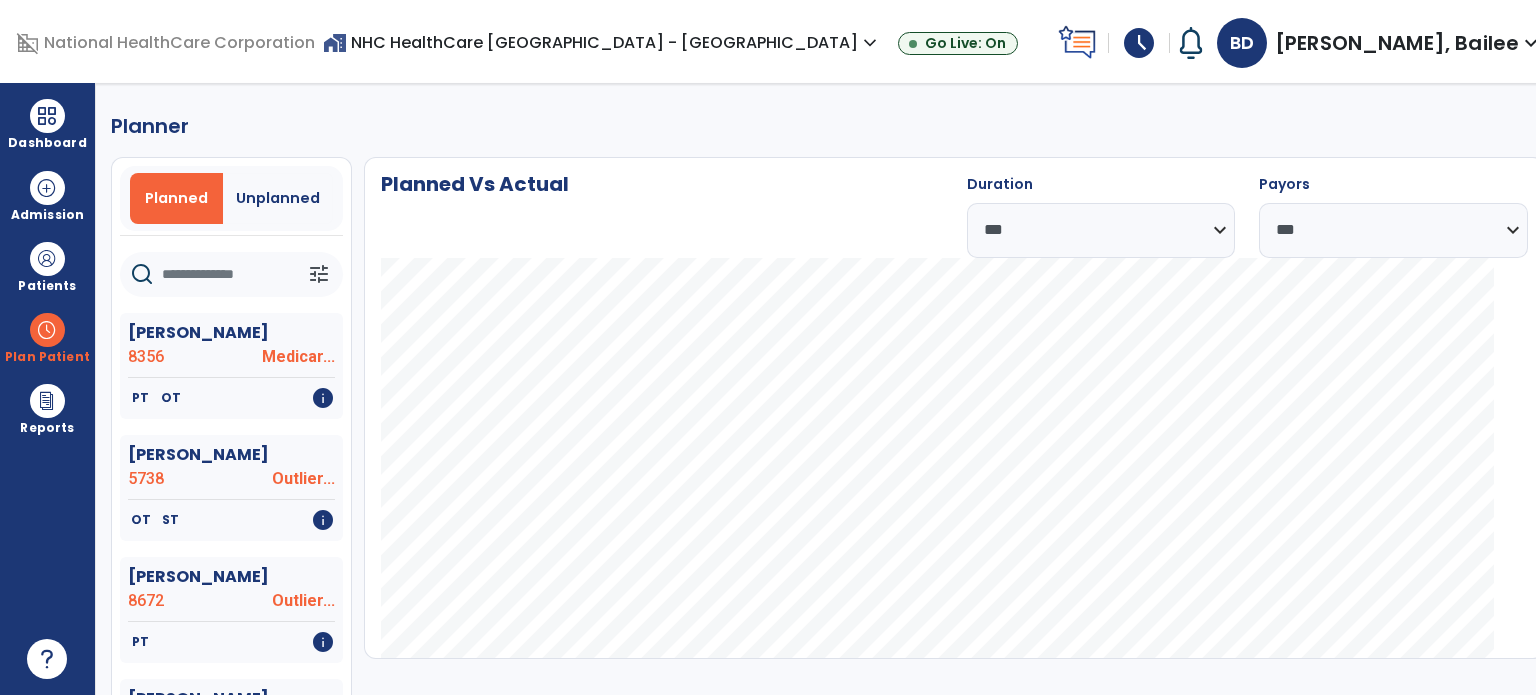click 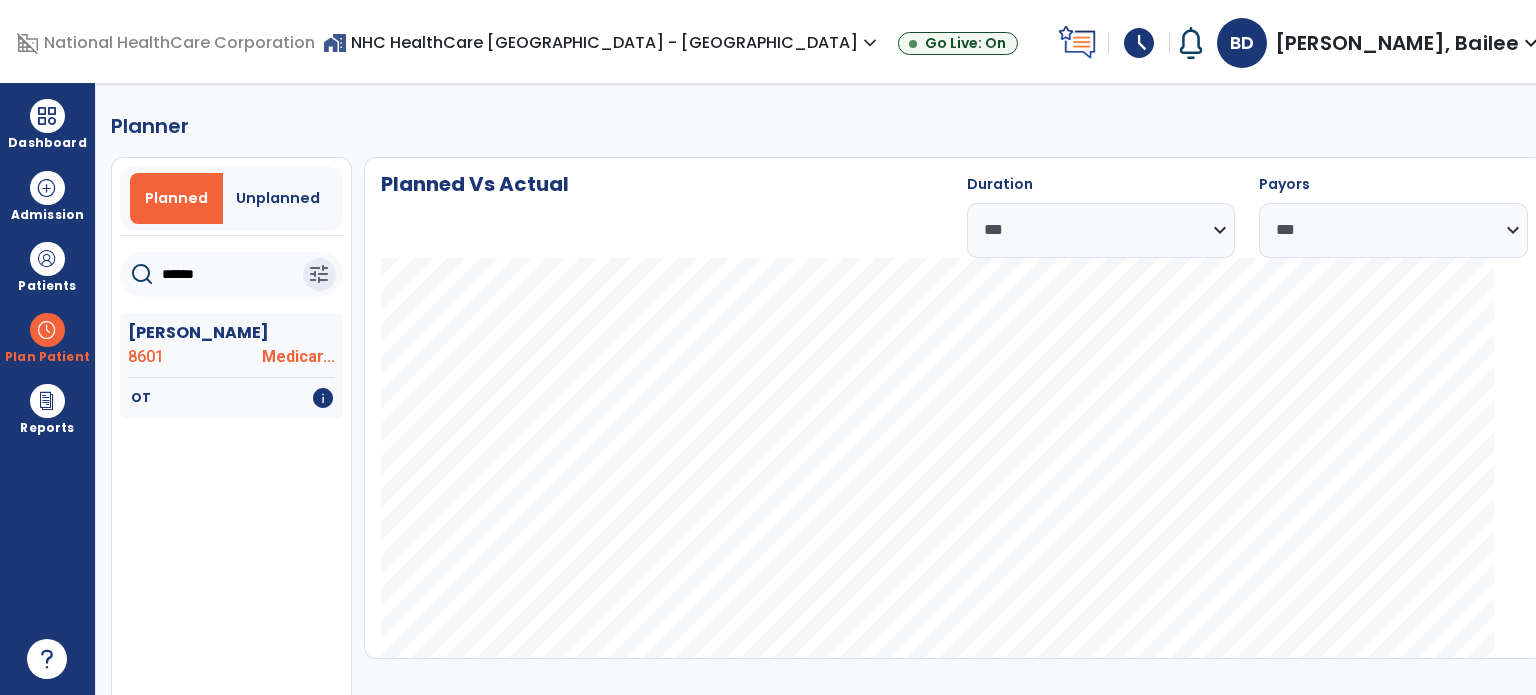type on "******" 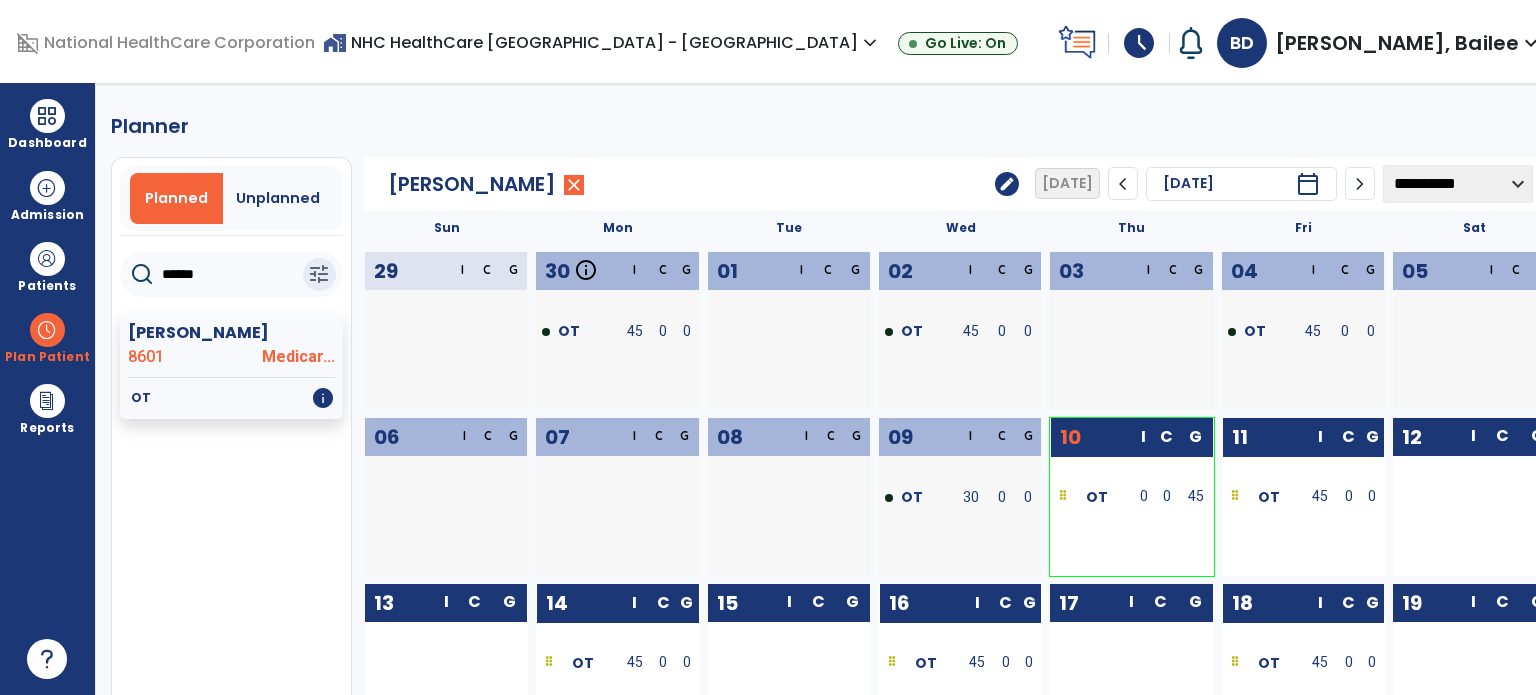click on "OT" at bounding box center [1091, 496] 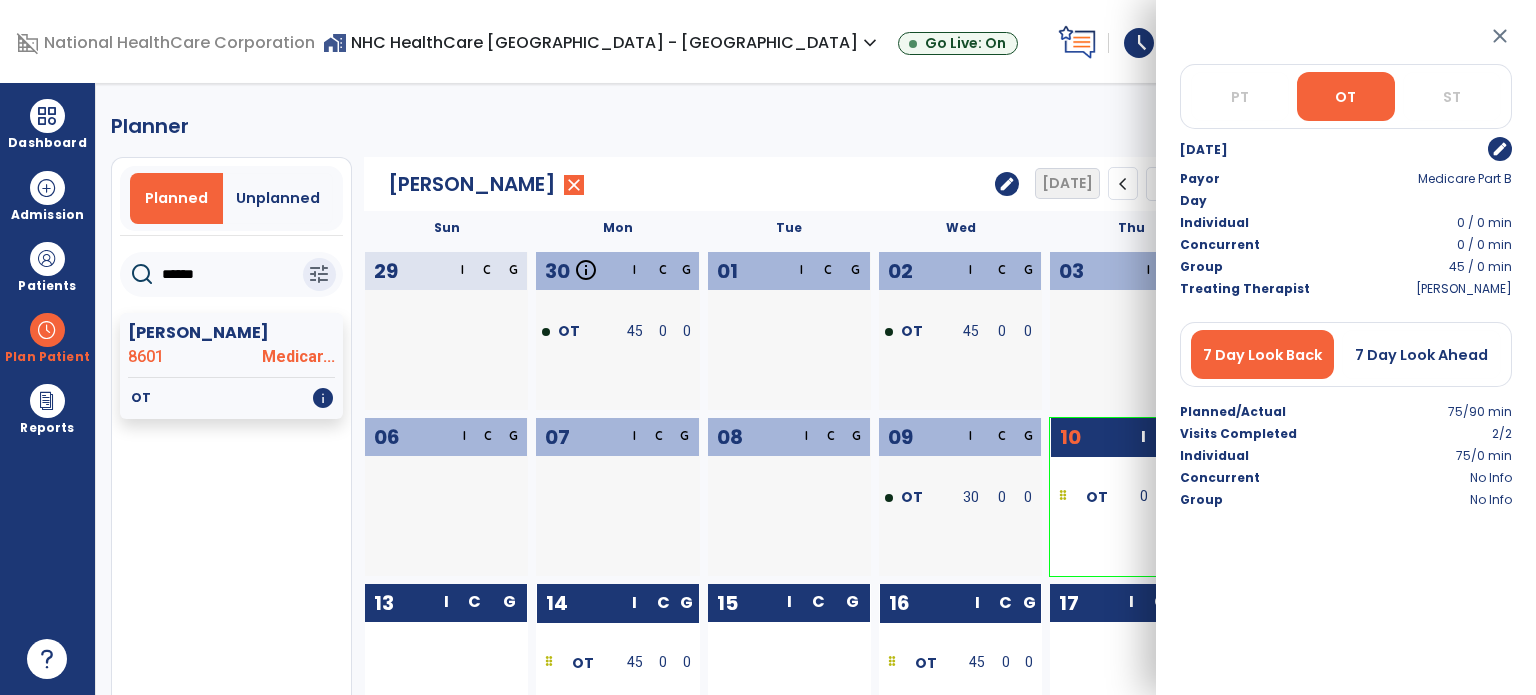 click on "edit" at bounding box center (1500, 149) 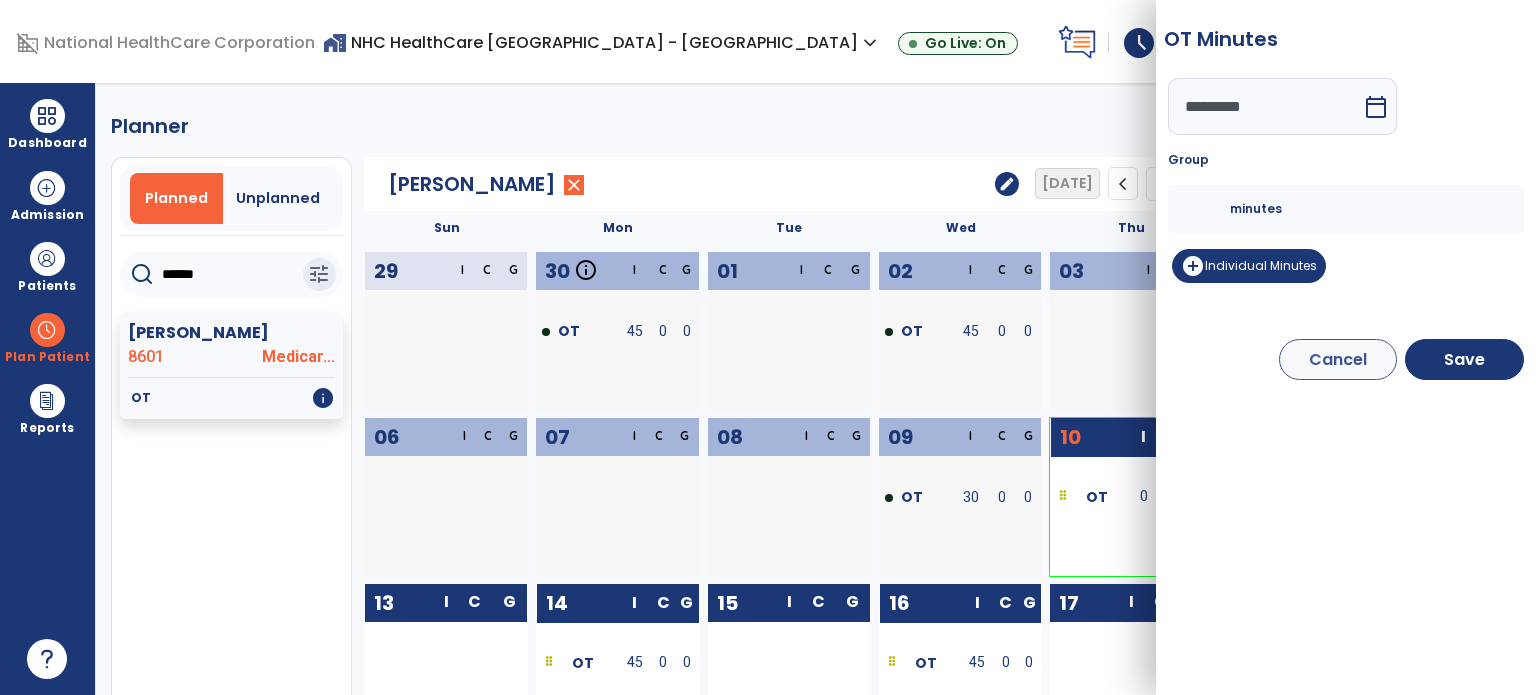 click on "**" at bounding box center [1206, 209] 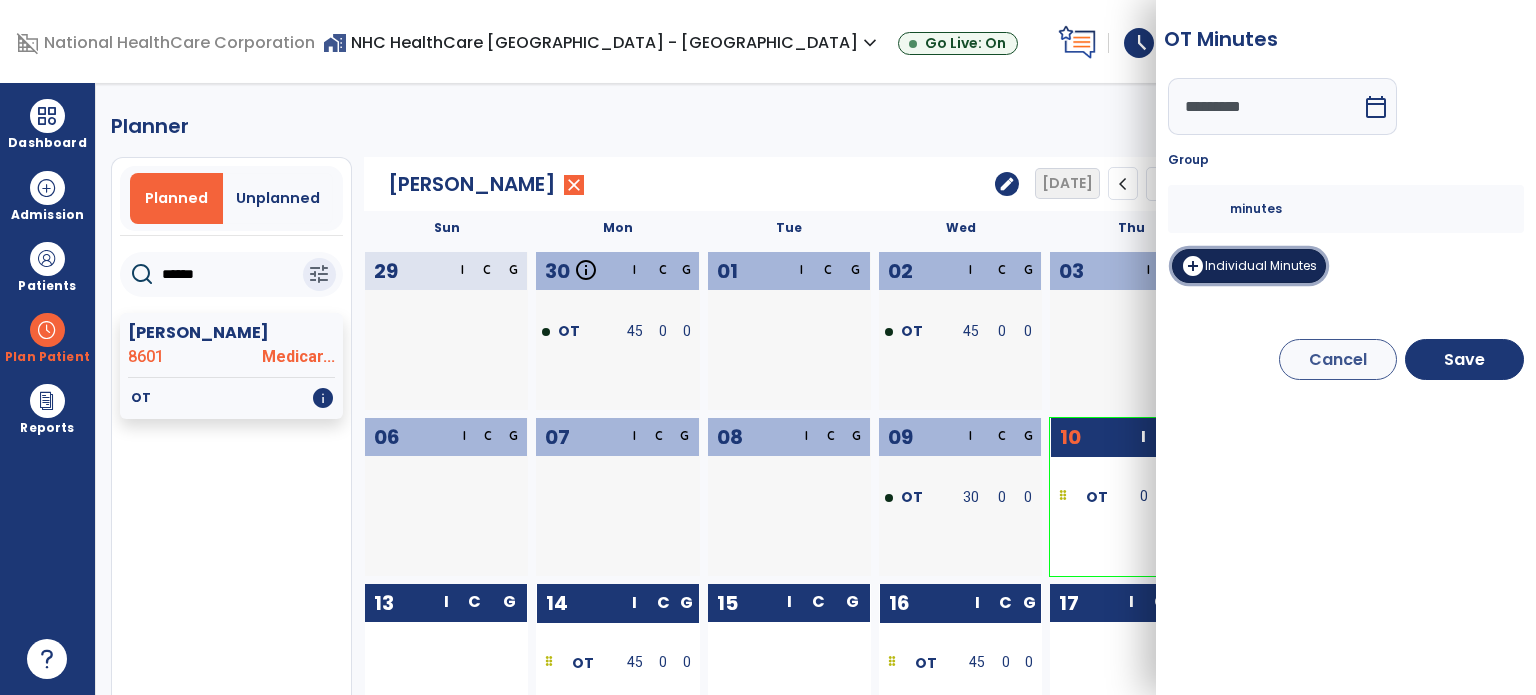 click on "add_circle" at bounding box center (1193, 266) 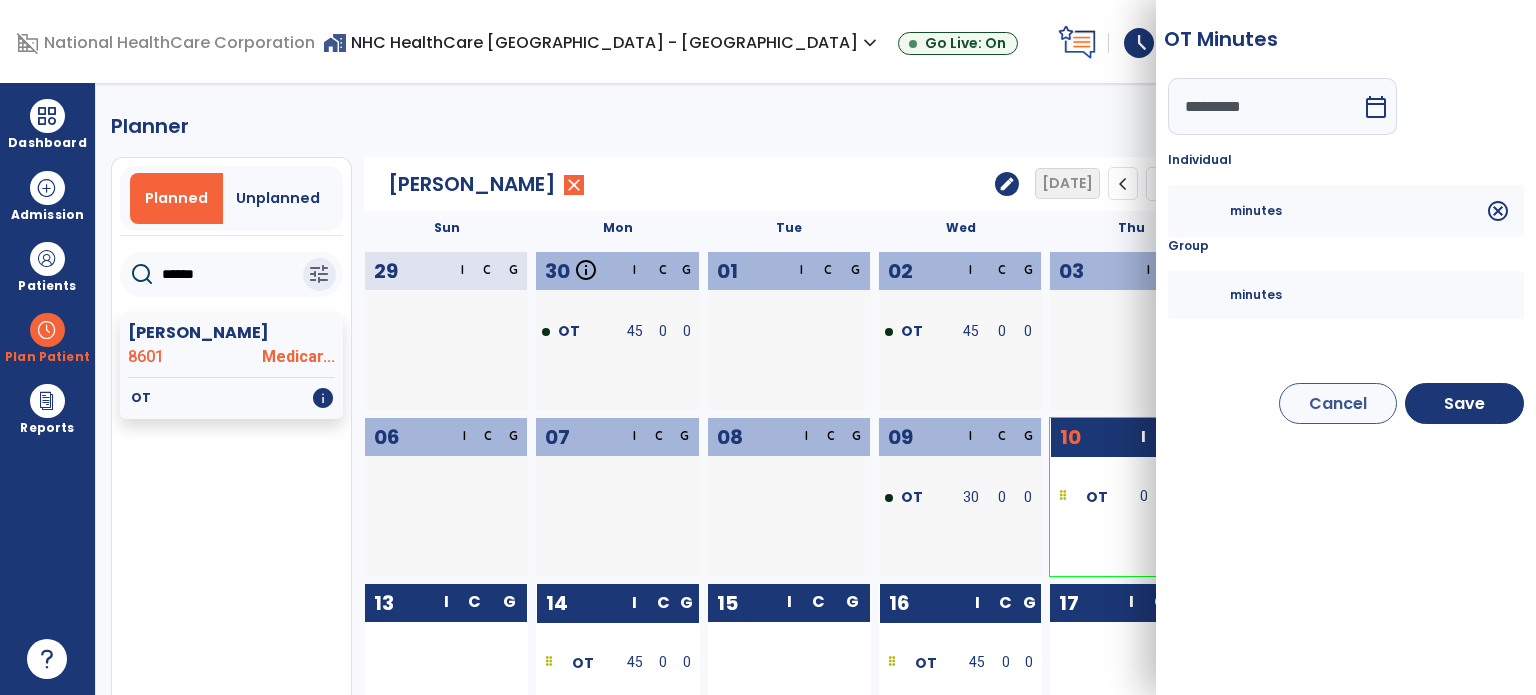 click on "**" at bounding box center (1206, 295) 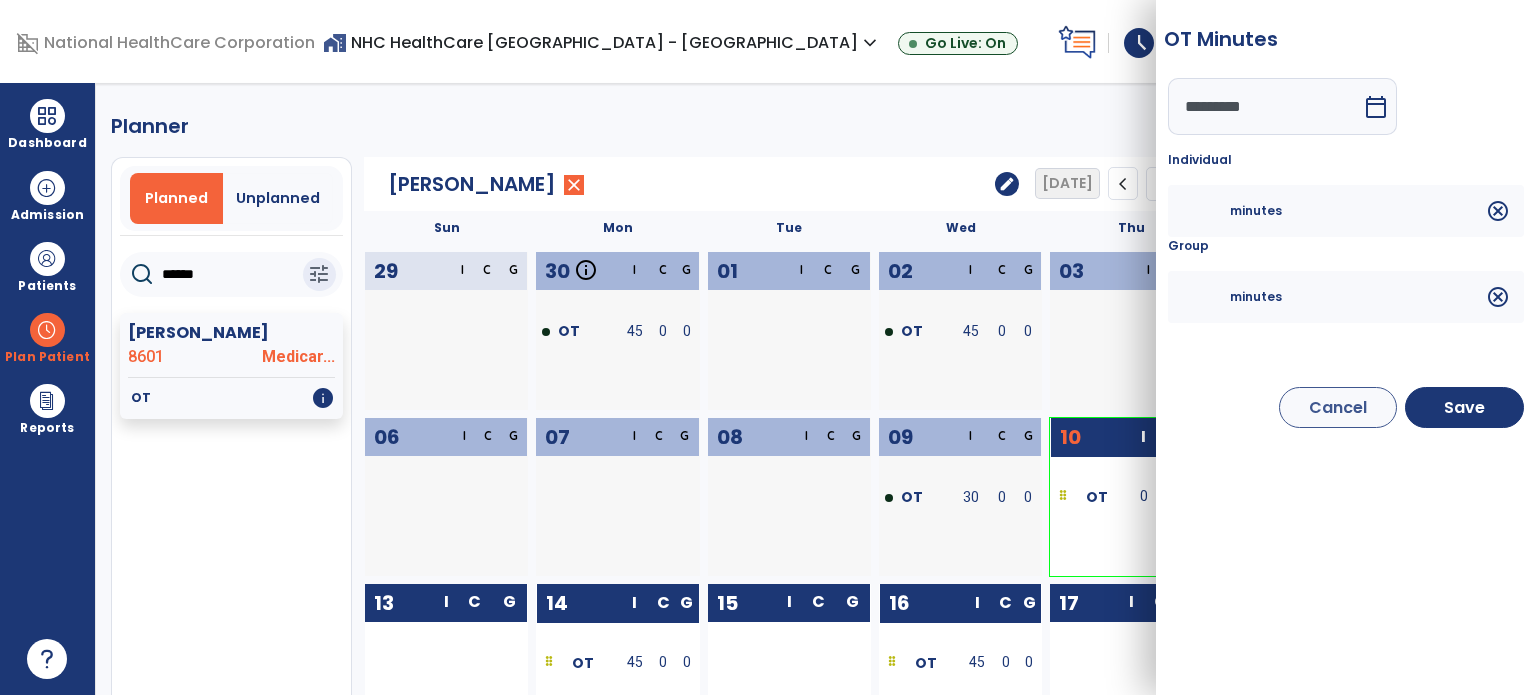 type 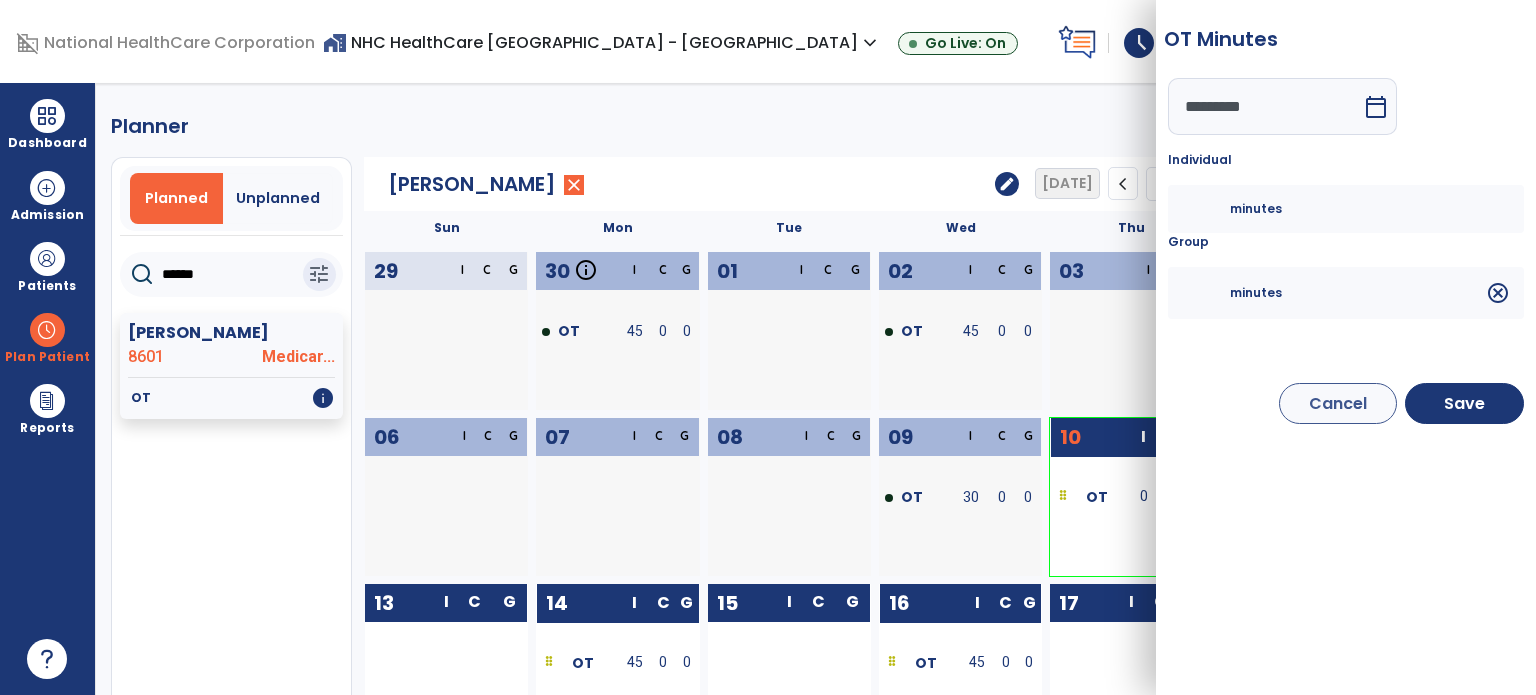 type on "*" 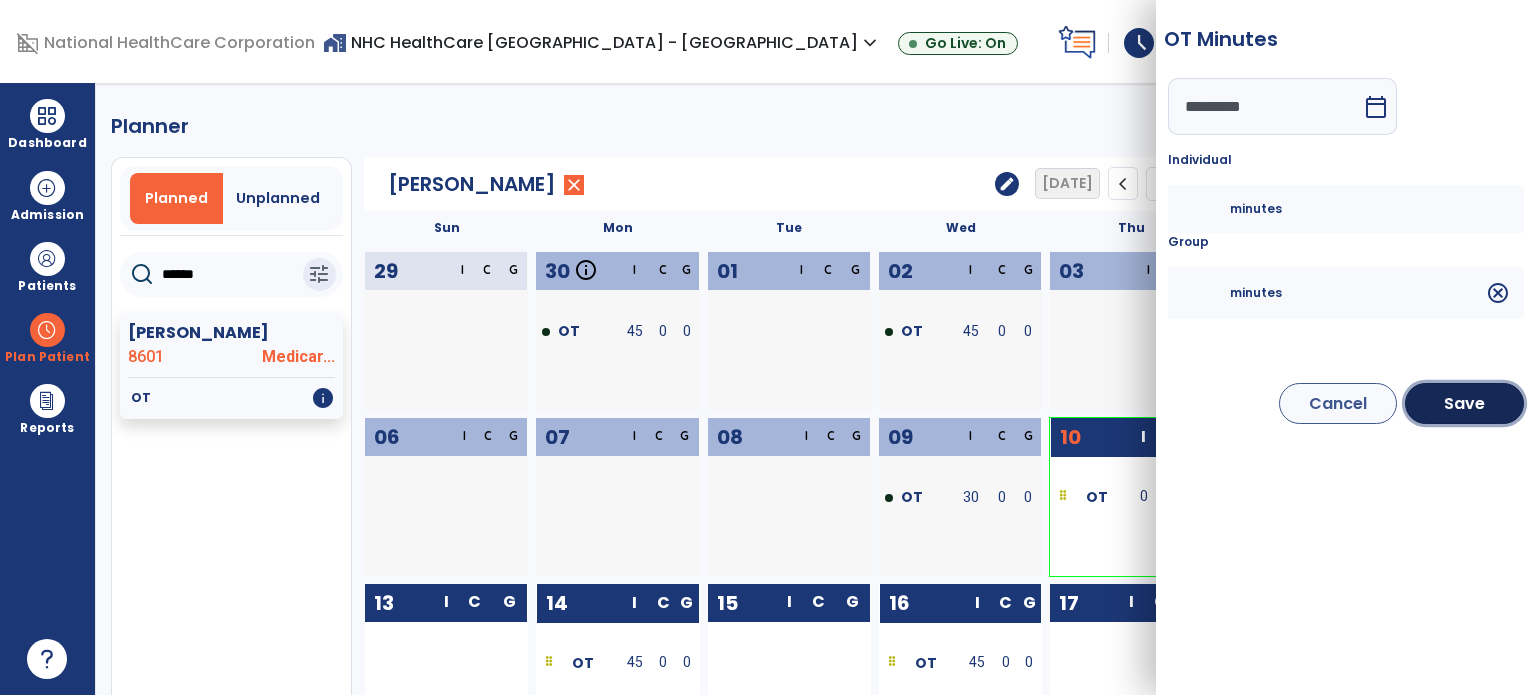 click on "Save" at bounding box center (1464, 403) 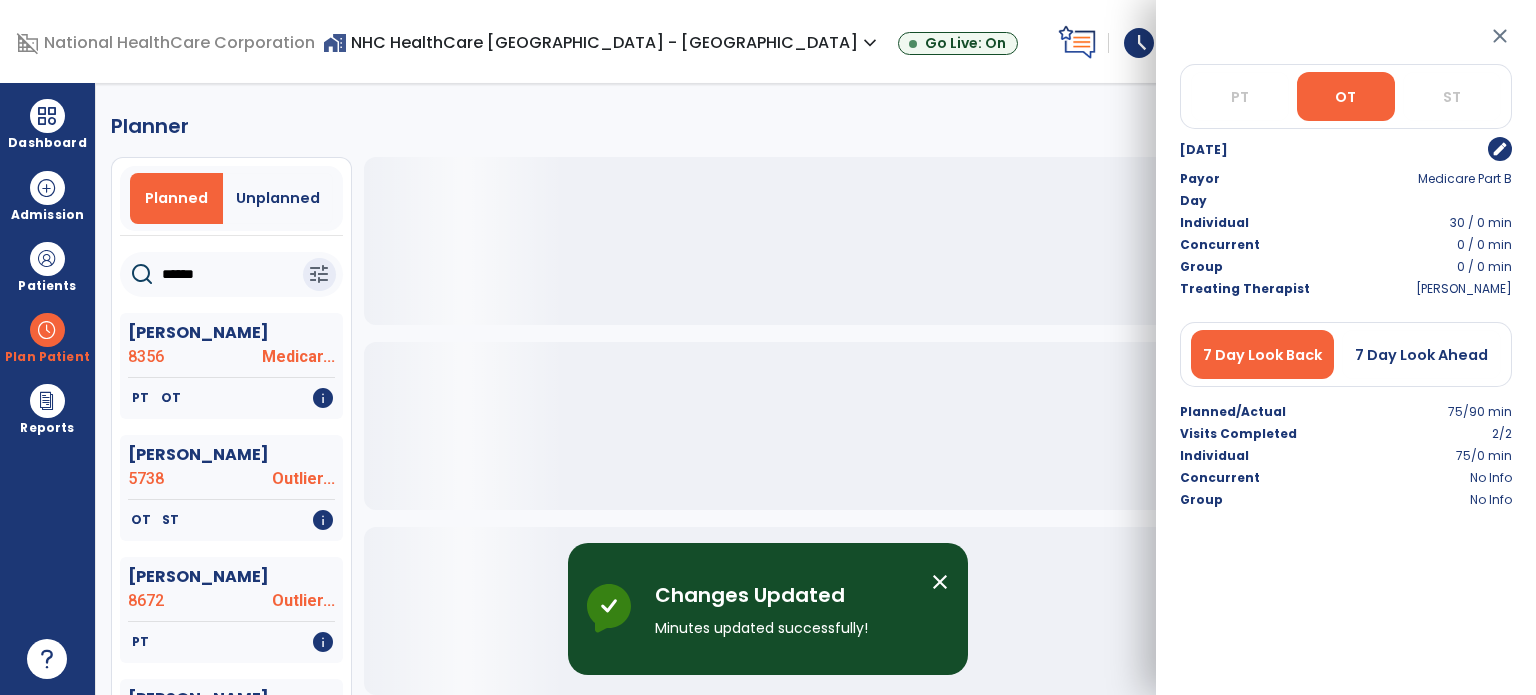 click on "Planner   Planned   Unplanned  ******  tune   [PERSON_NAME]  8356 Medicar...   PT   OT   info   [PERSON_NAME]  5738 Outlier...   OT   ST   info   [PERSON_NAME]  8672 Outlier...   PT   info   [PERSON_NAME]  8470 Medicaid   PT   OT   info   [PERSON_NAME]  7075 Medicar...   OT   info   [PERSON_NAME] [PERSON_NAME]  8591 Medicar...   PT   info   [PERSON_NAME]  6792 Medicar...   PT   OT   info   [PERSON_NAME]  7833 Medicar...   OT   PT   info   [PERSON_NAME]  8648 BCBS Co...   PT   OT   ST   info   [PERSON_NAME]  7090 Medicar...   OT   info   [PERSON_NAME]  8510 Medicar...   PT   info   [PERSON_NAME]  7811 Medicar...   OT   info   [PERSON_NAME]  7623 Medicar...   OT   PT   info   [PERSON_NAME]  8274 Medicar...   PT   info   [PERSON_NAME]  7468 Medicar...   PT   OT   info   [PERSON_NAME]  8601 Medicar...   OT   info   [PERSON_NAME]  6543 Medicar...   PT   info   [PERSON_NAME]  6341 Medicar...   PT   info   [PERSON_NAME]  8679 Humana MAO   OT   PT   info   [PERSON_NAME][GEOGRAPHIC_DATA] Medicar...   PT   OT   info  MRN" 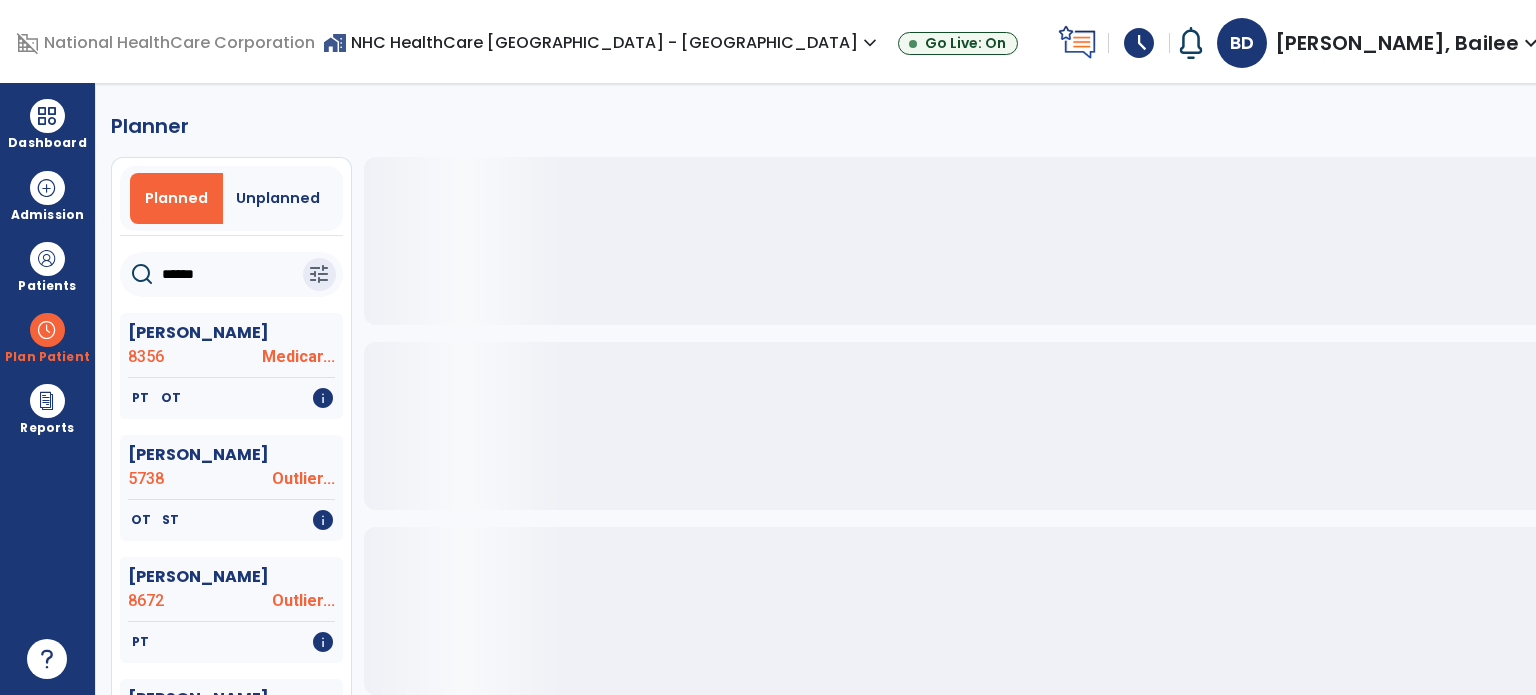 click at bounding box center [47, 116] 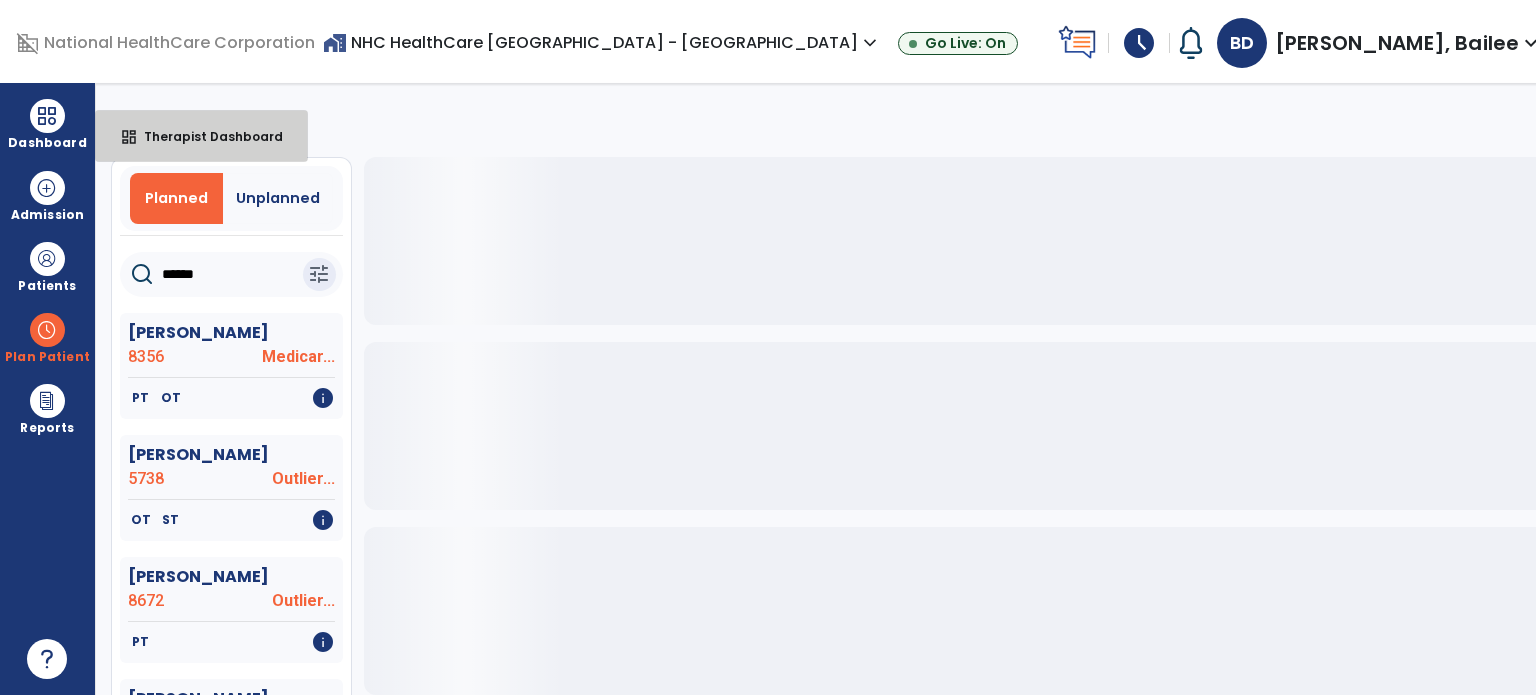 click on "Therapist Dashboard" at bounding box center (205, 136) 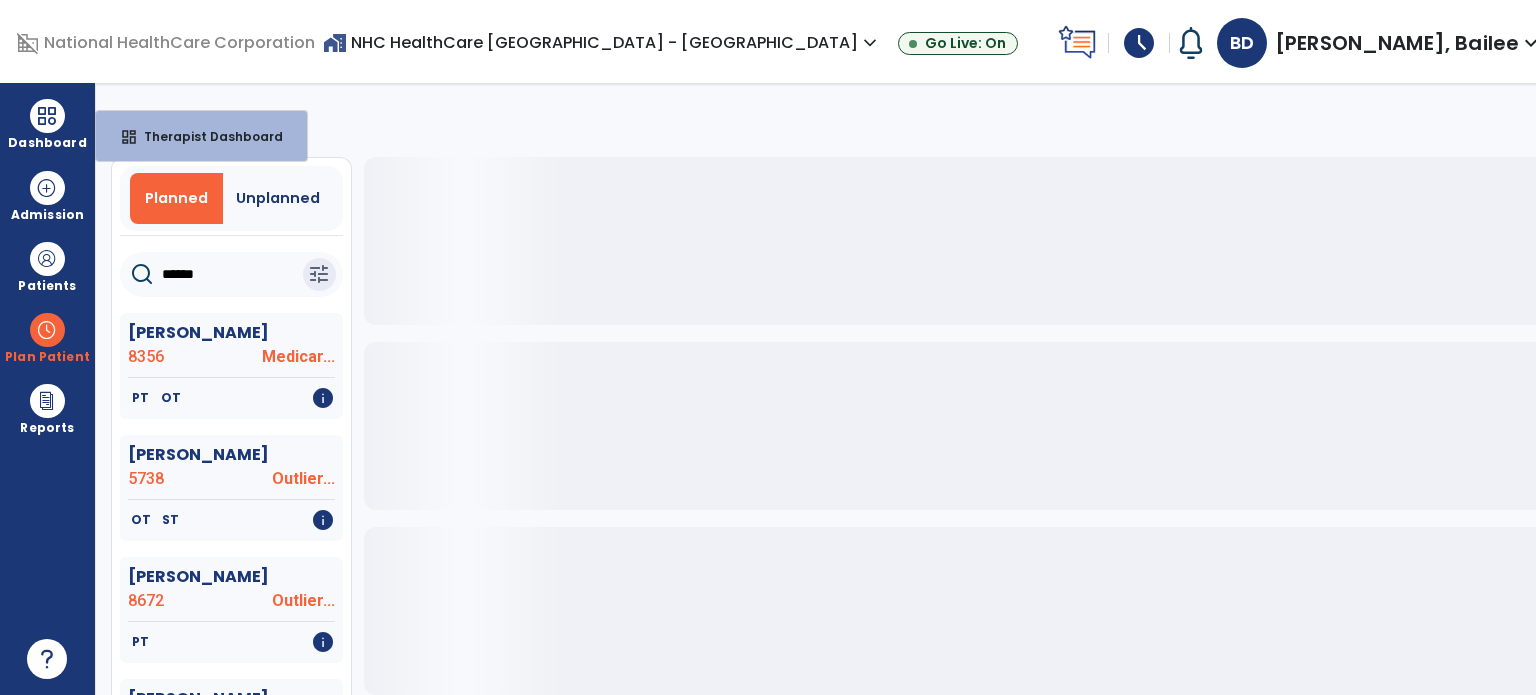 select on "****" 